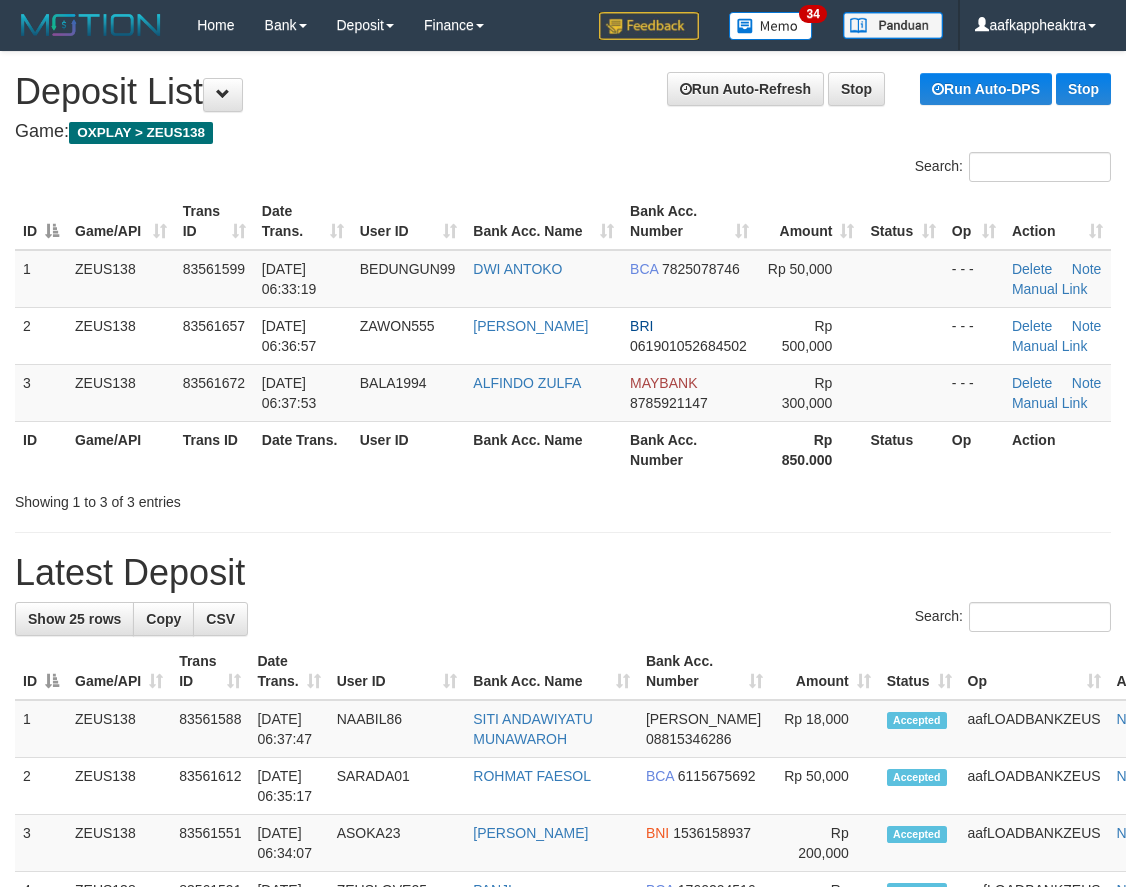 scroll, scrollTop: 0, scrollLeft: 0, axis: both 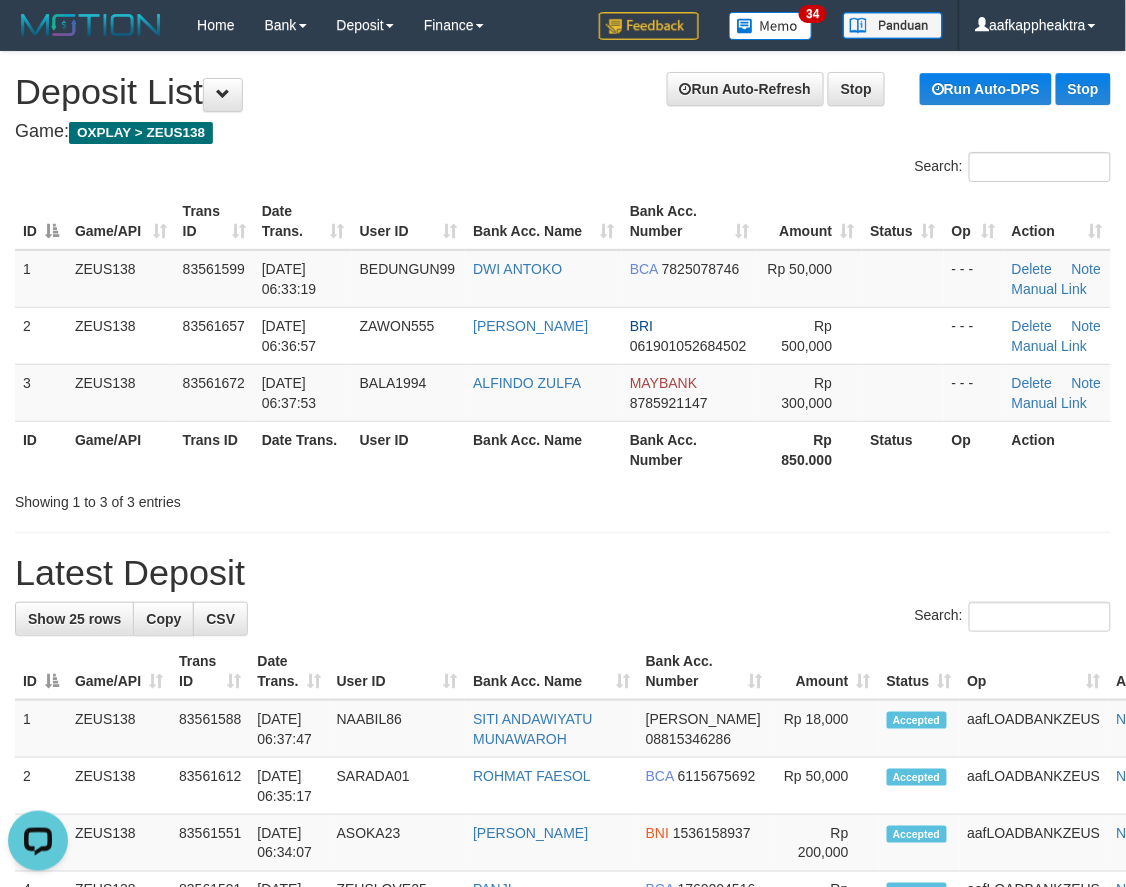 click on "**********" at bounding box center [563, 1155] 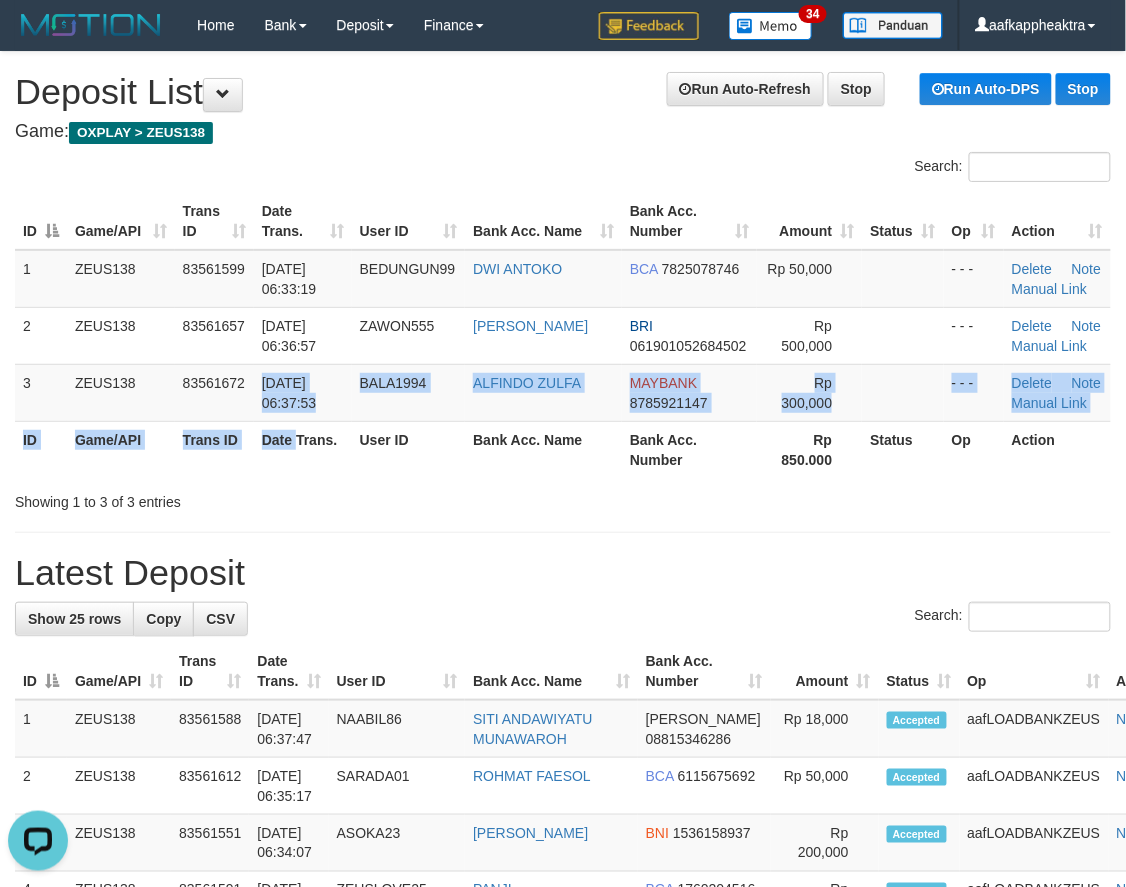 drag, startPoint x: 280, startPoint y: 398, endPoint x: 7, endPoint y: 436, distance: 275.632 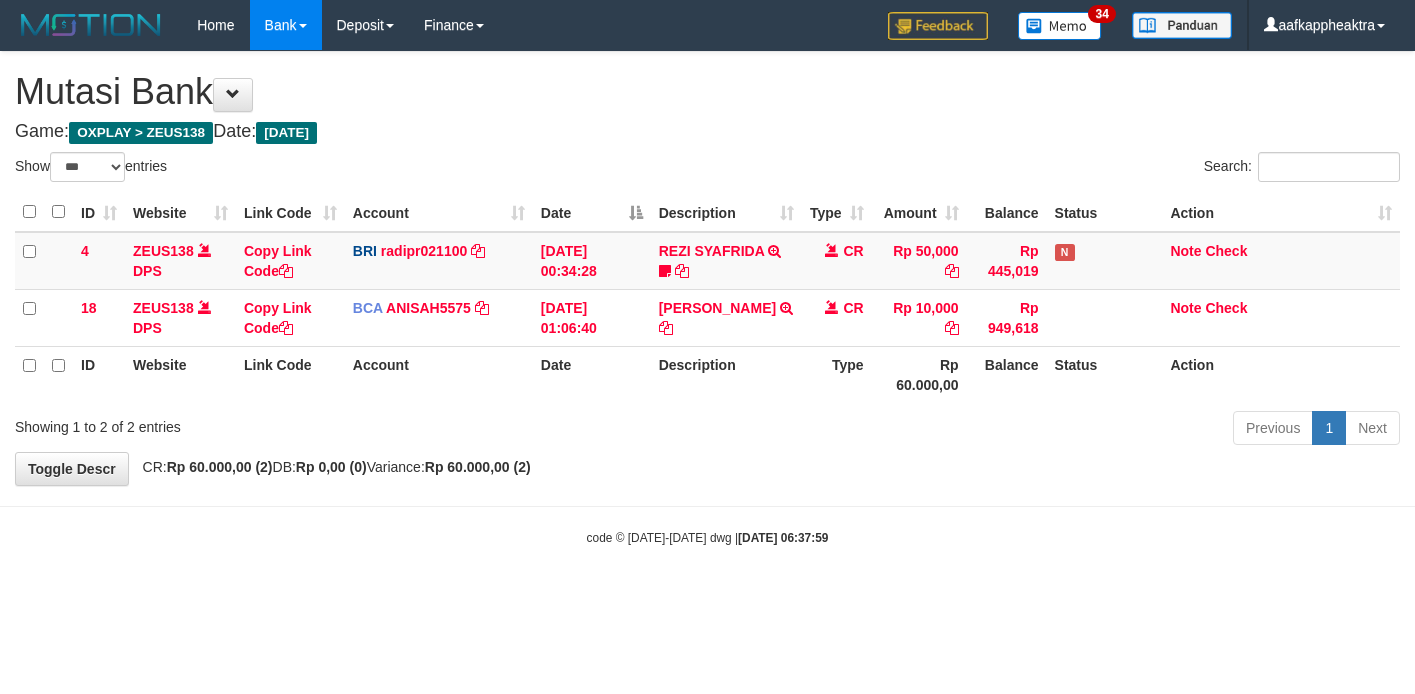 select on "***" 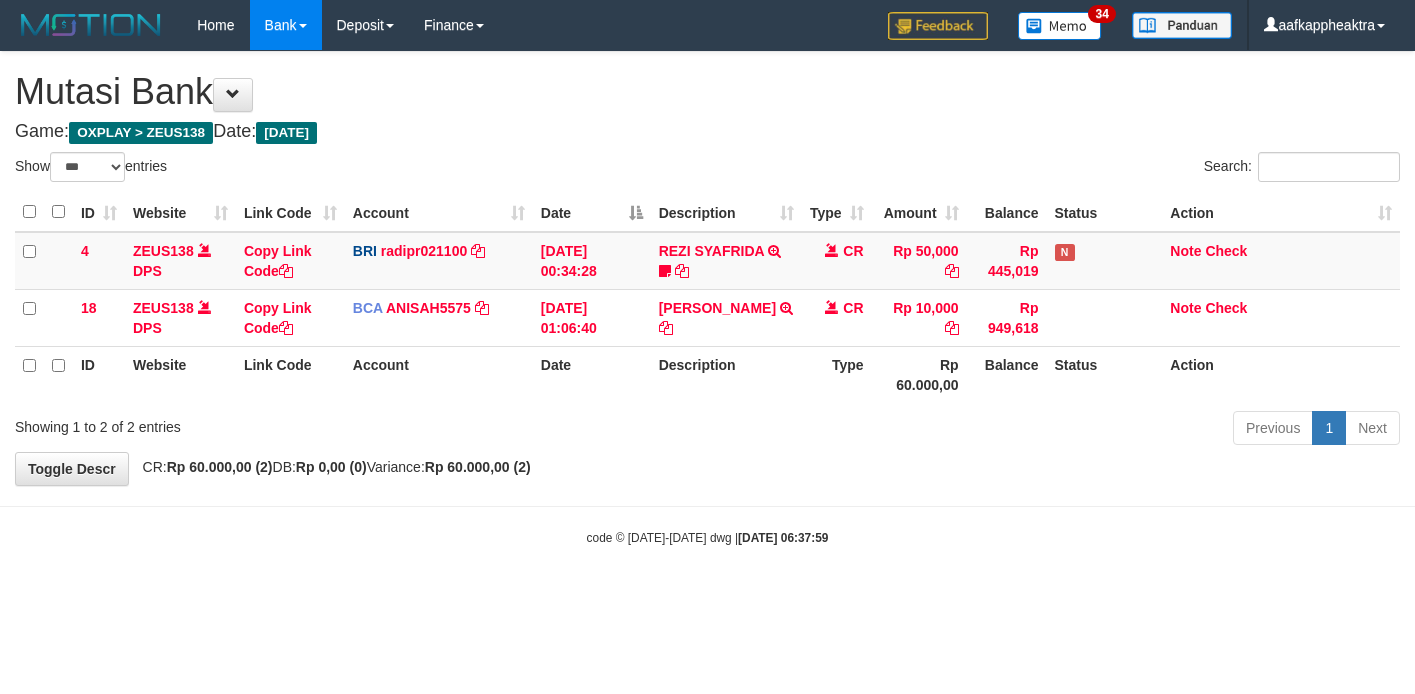 scroll, scrollTop: 0, scrollLeft: 0, axis: both 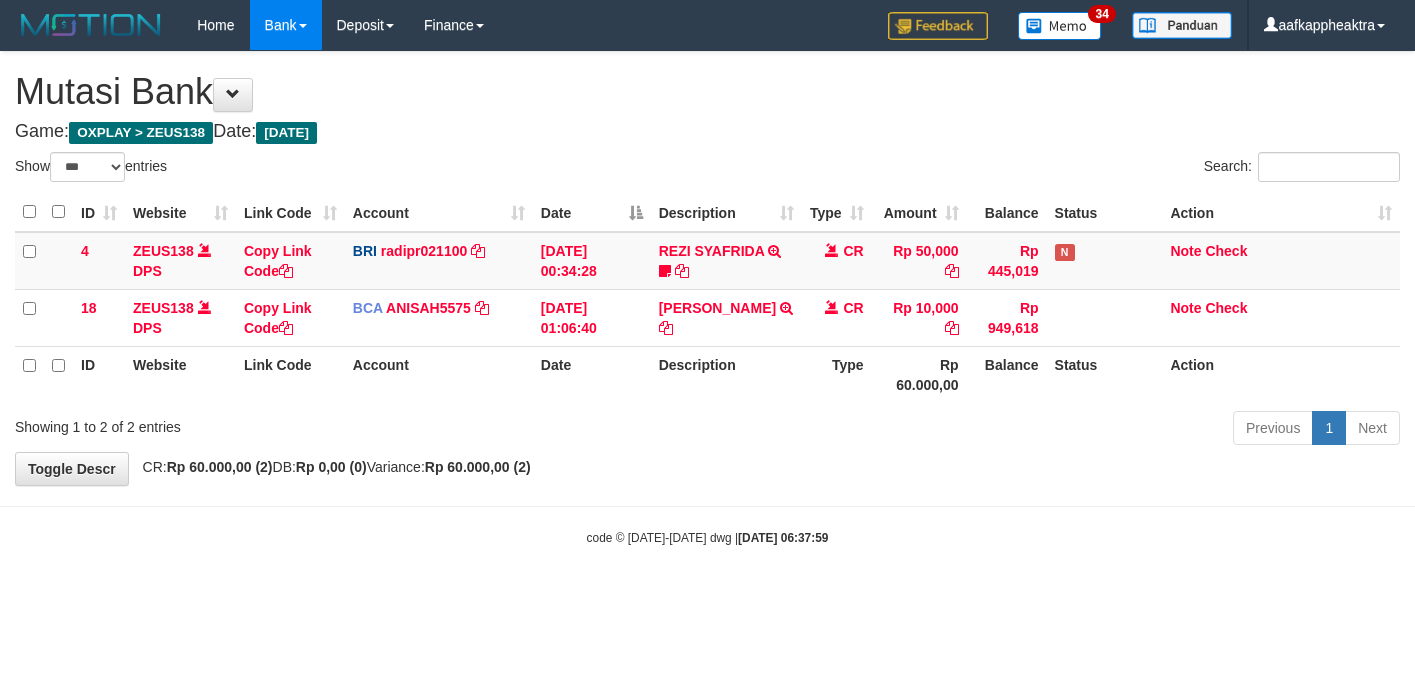 select on "***" 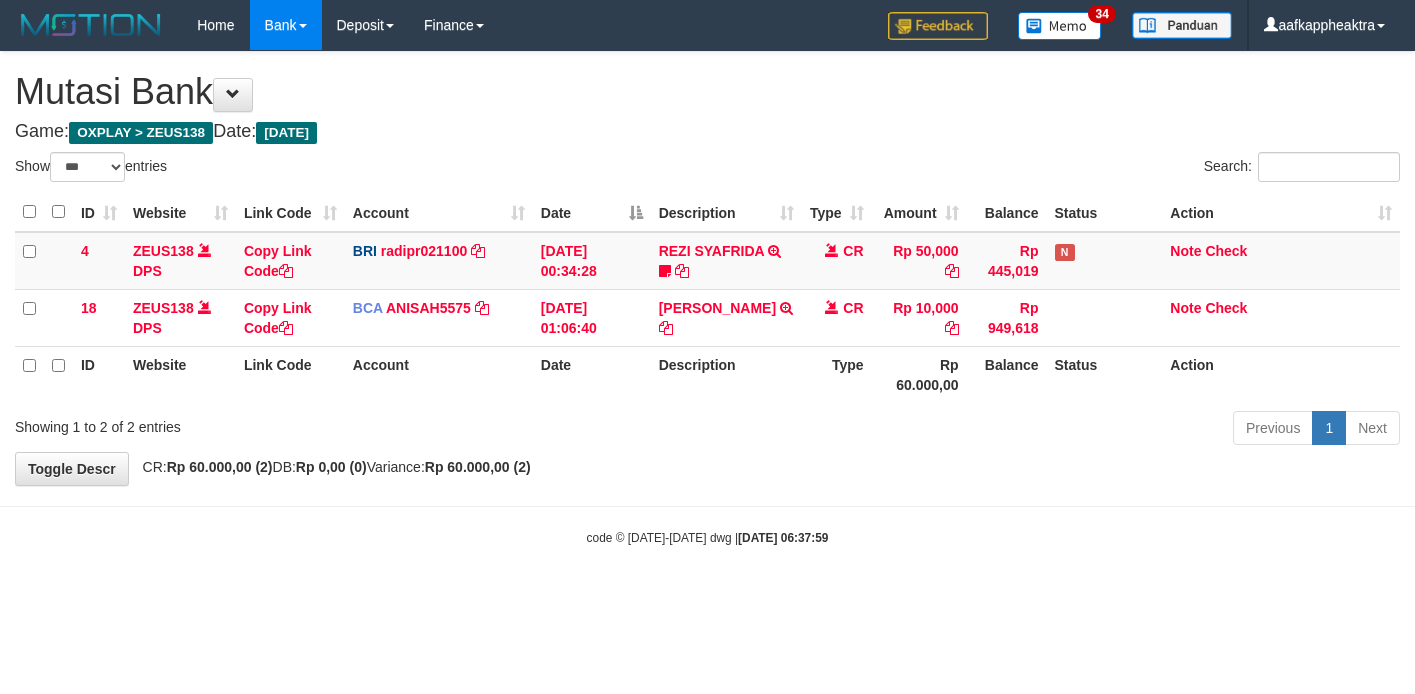 scroll, scrollTop: 0, scrollLeft: 0, axis: both 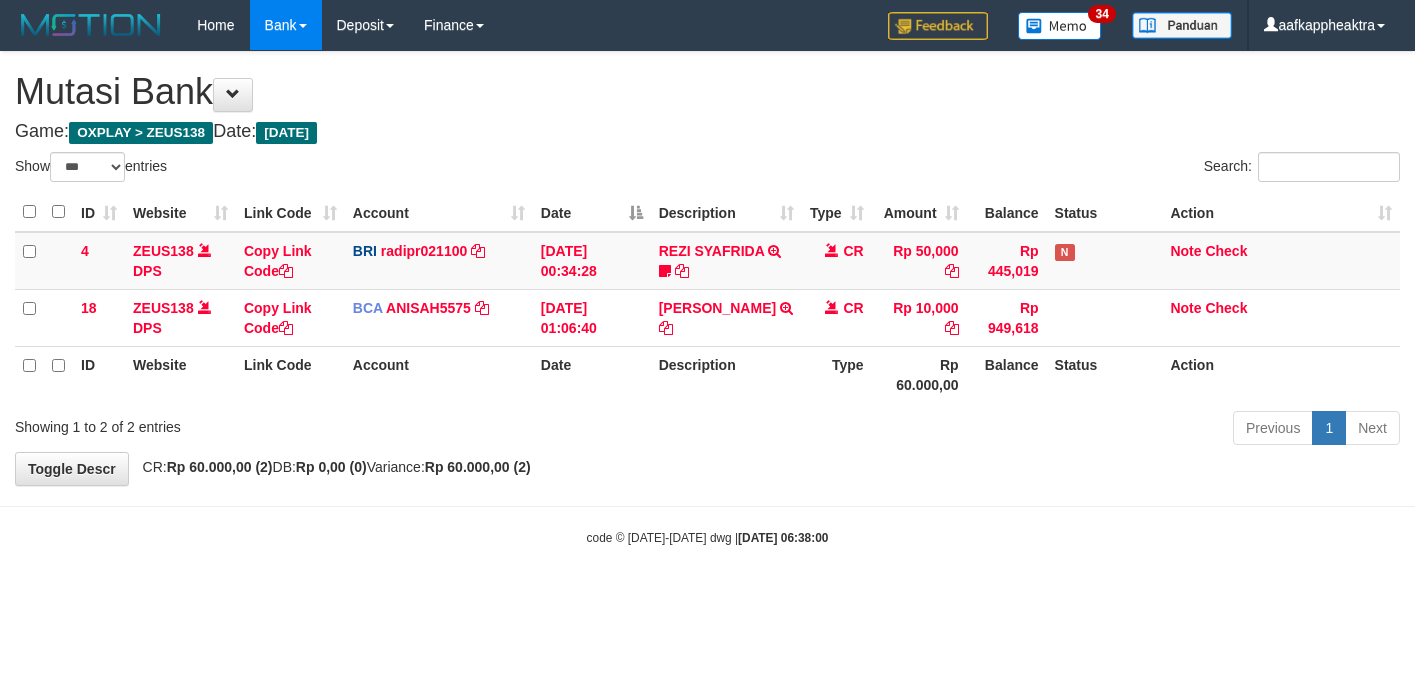 select on "***" 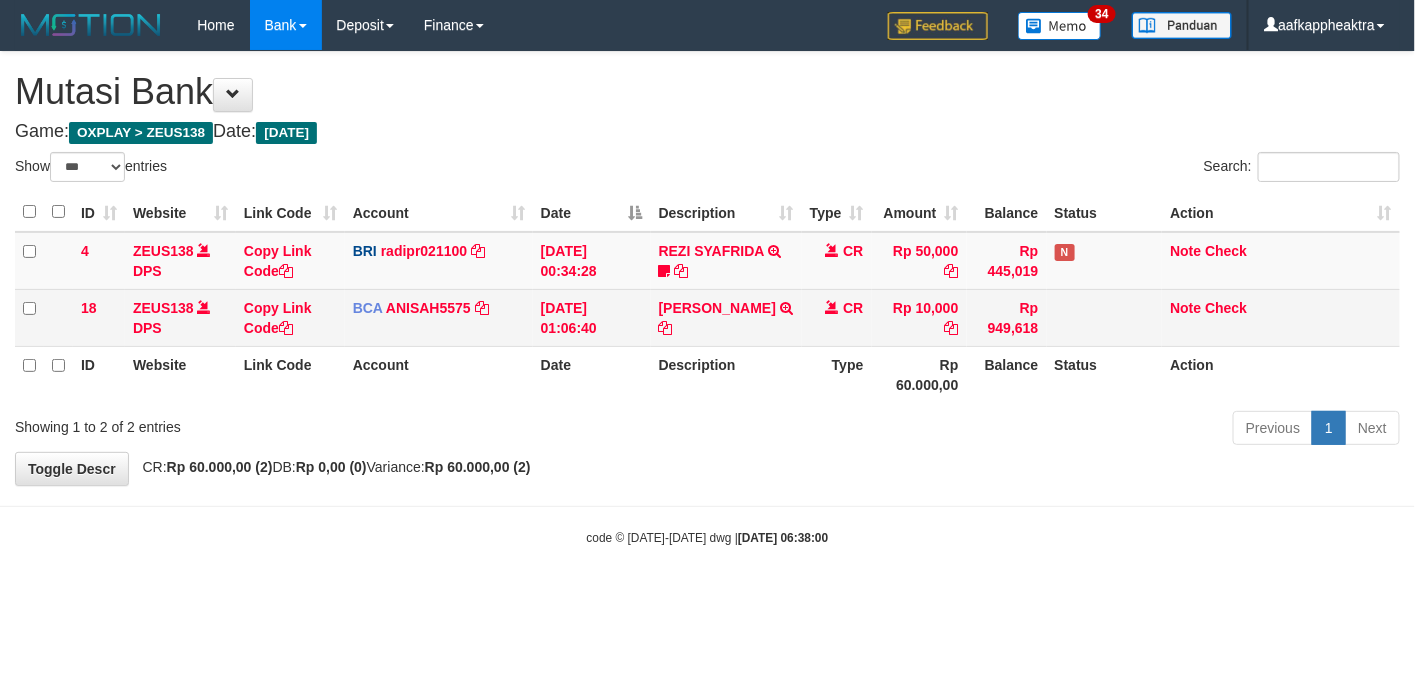 drag, startPoint x: 1062, startPoint y: 256, endPoint x: 1031, endPoint y: 311, distance: 63.134777 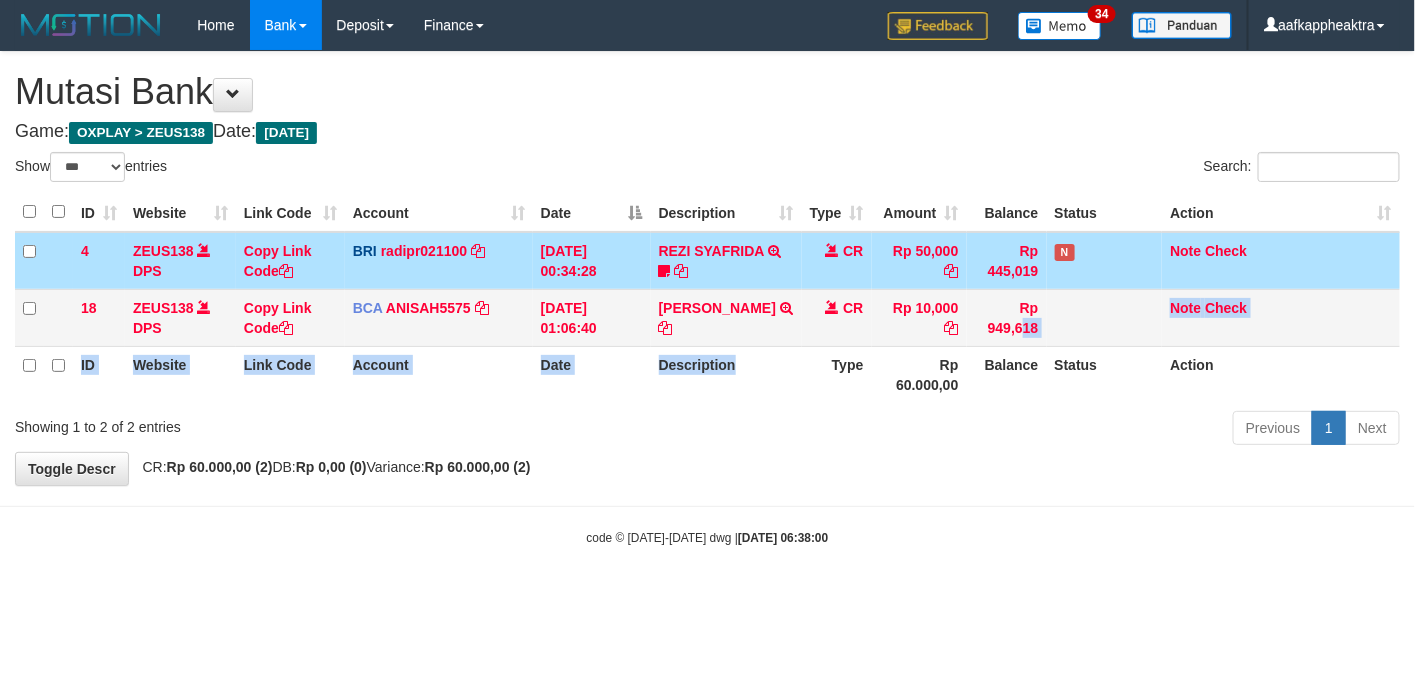 drag, startPoint x: 1031, startPoint y: 311, endPoint x: 1124, endPoint y: 313, distance: 93.0215 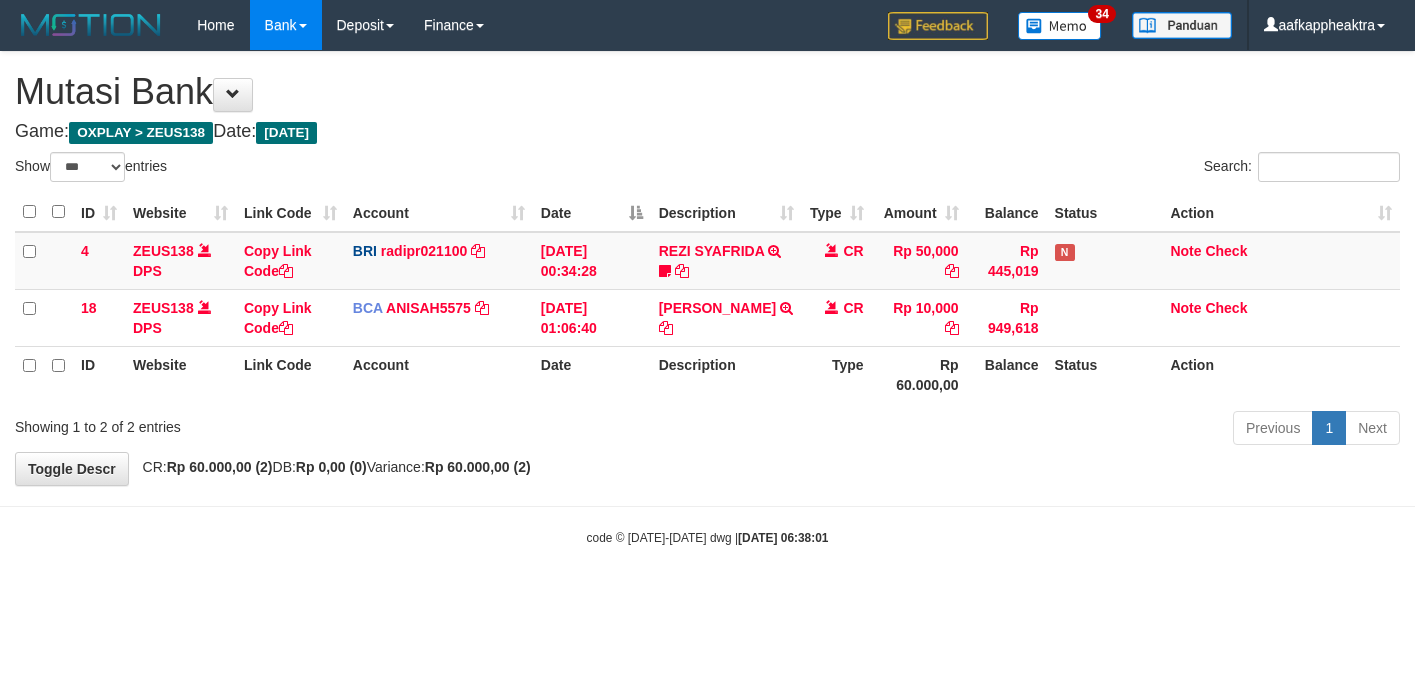 select on "***" 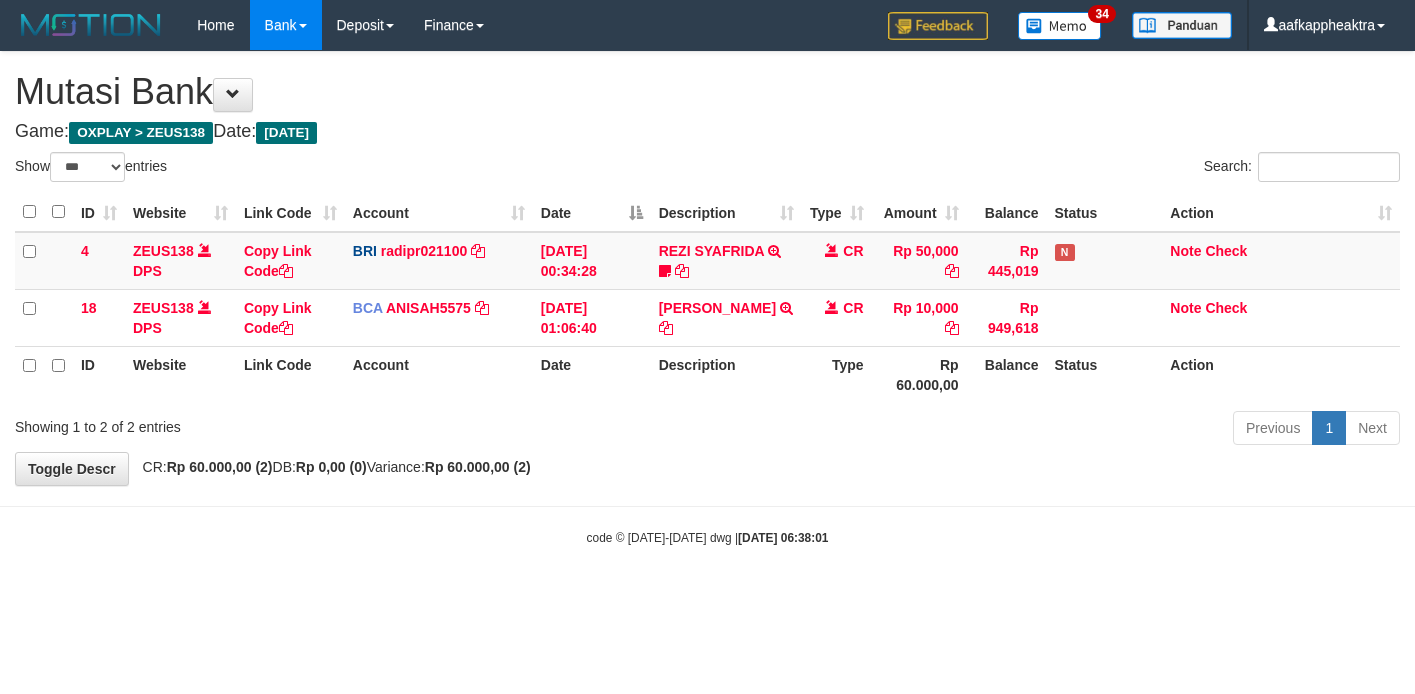 scroll, scrollTop: 0, scrollLeft: 0, axis: both 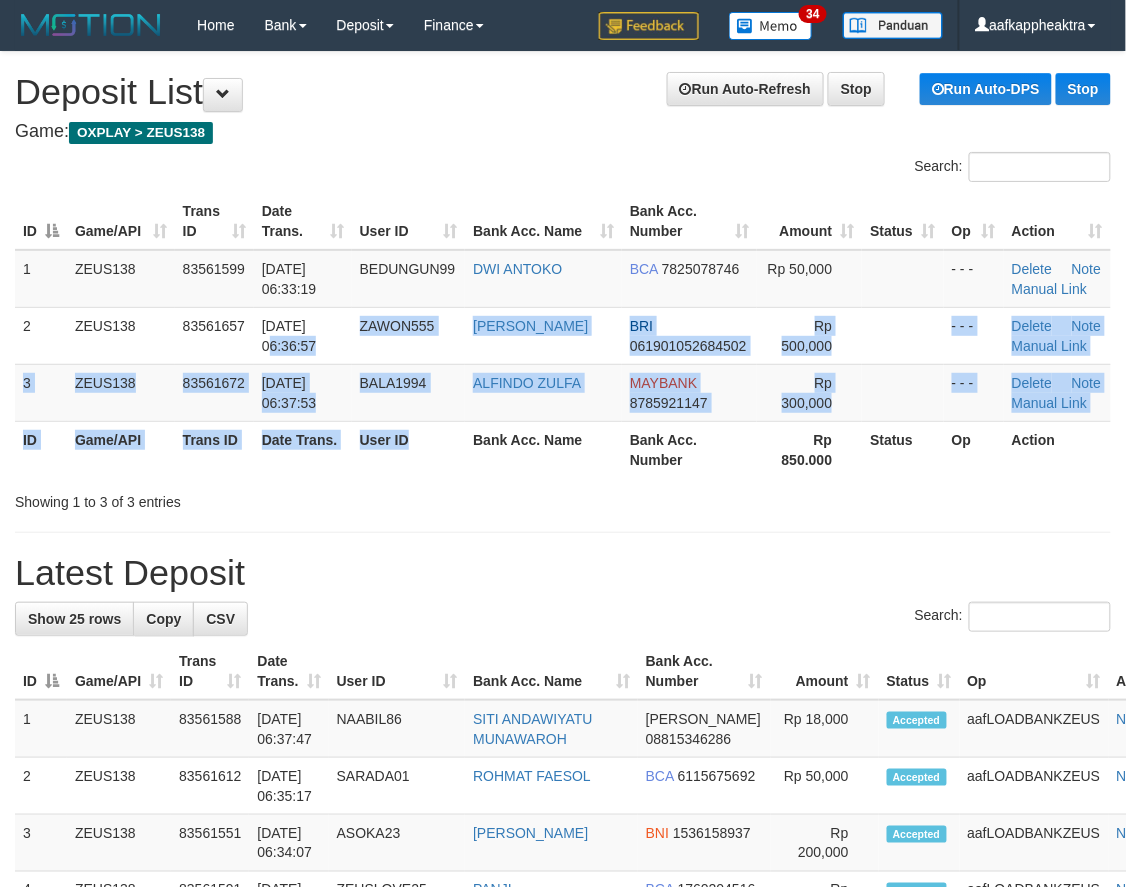 drag, startPoint x: 377, startPoint y: 363, endPoint x: 416, endPoint y: 470, distance: 113.88591 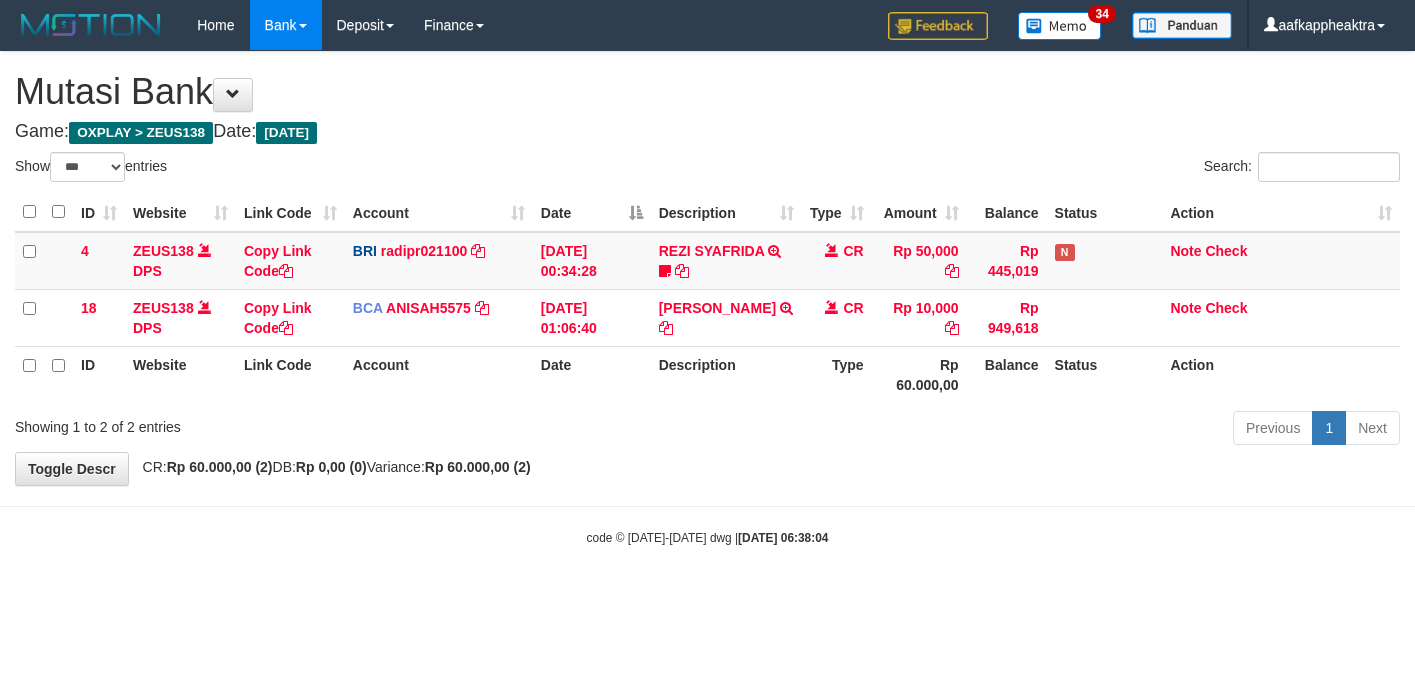 select on "***" 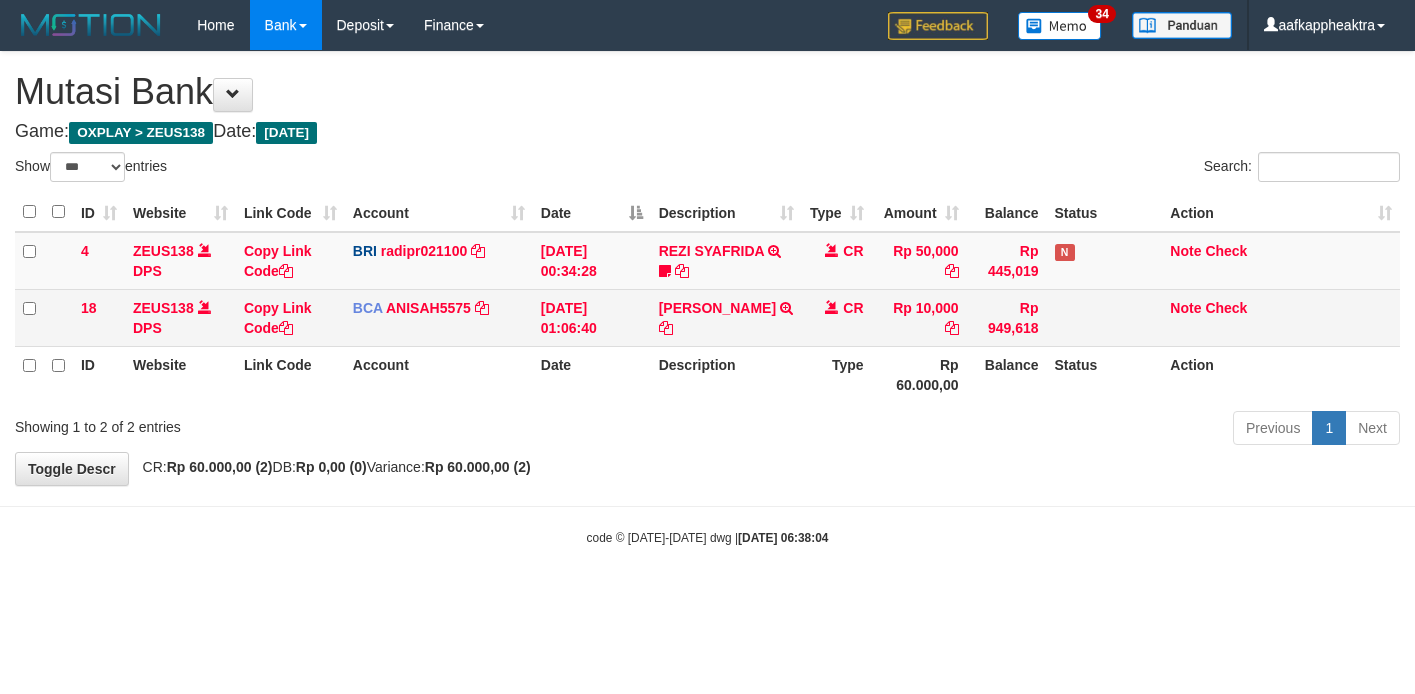 scroll, scrollTop: 0, scrollLeft: 0, axis: both 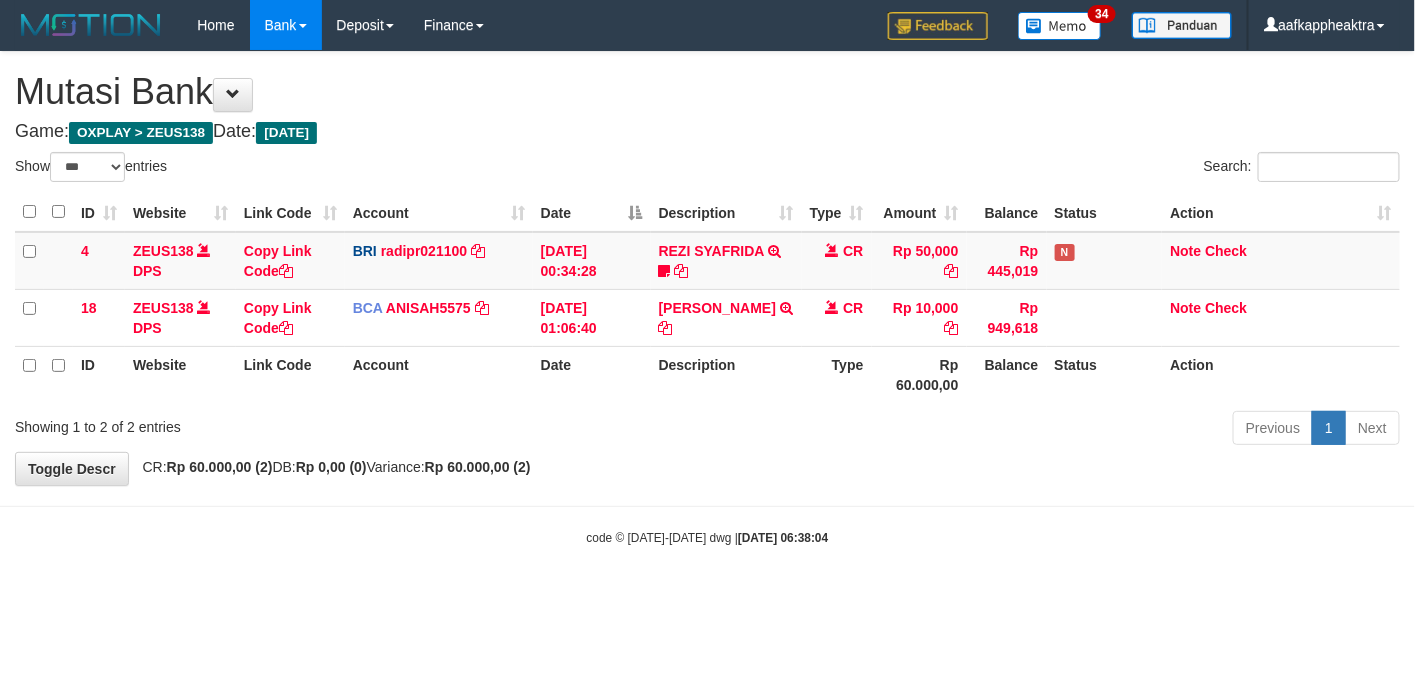 drag, startPoint x: 1203, startPoint y: 406, endPoint x: 906, endPoint y: 391, distance: 297.37854 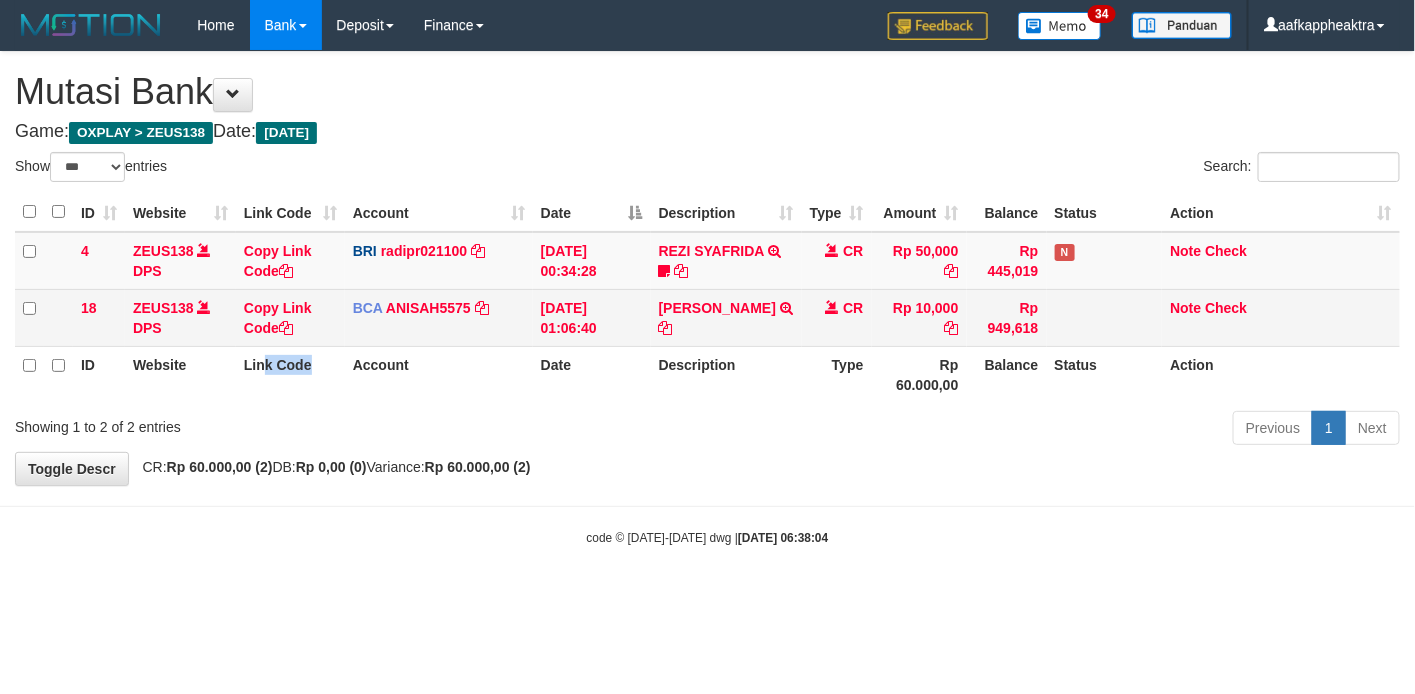 drag, startPoint x: 267, startPoint y: 351, endPoint x: 364, endPoint y: 338, distance: 97.867256 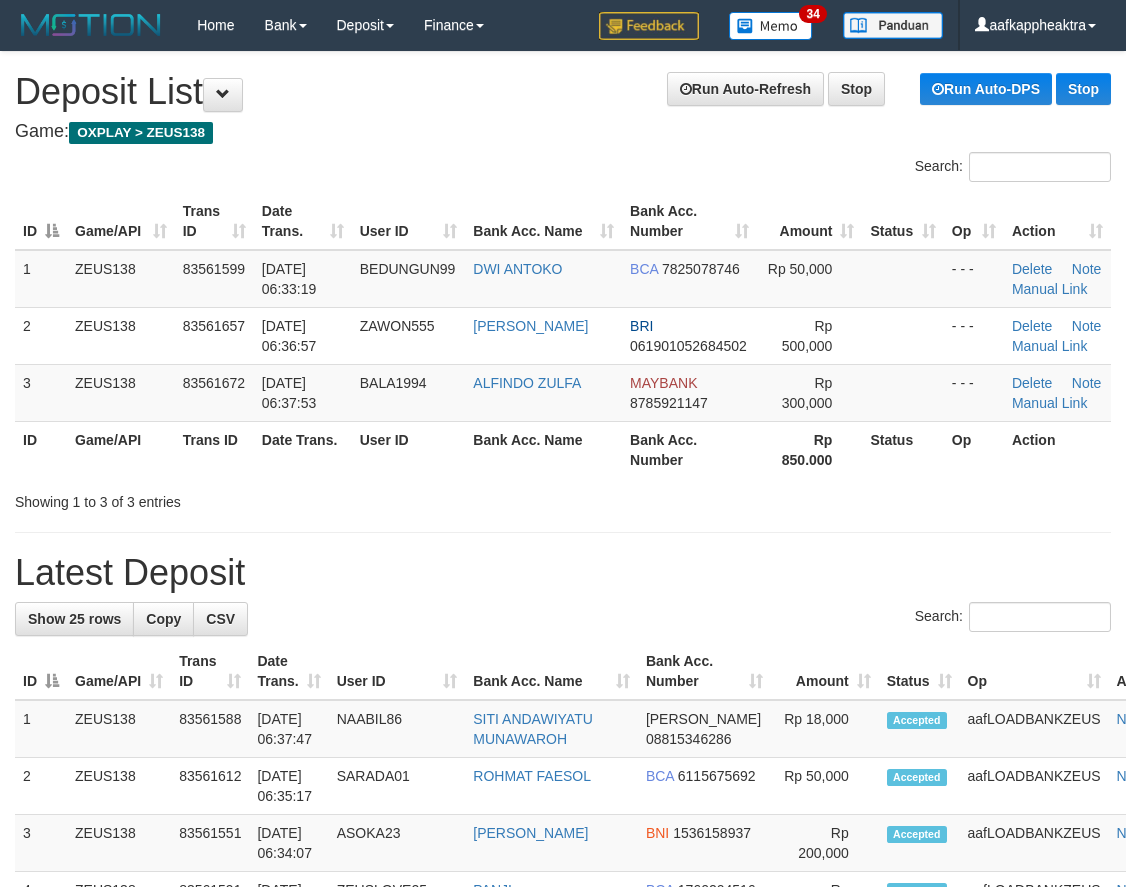 scroll, scrollTop: 0, scrollLeft: 0, axis: both 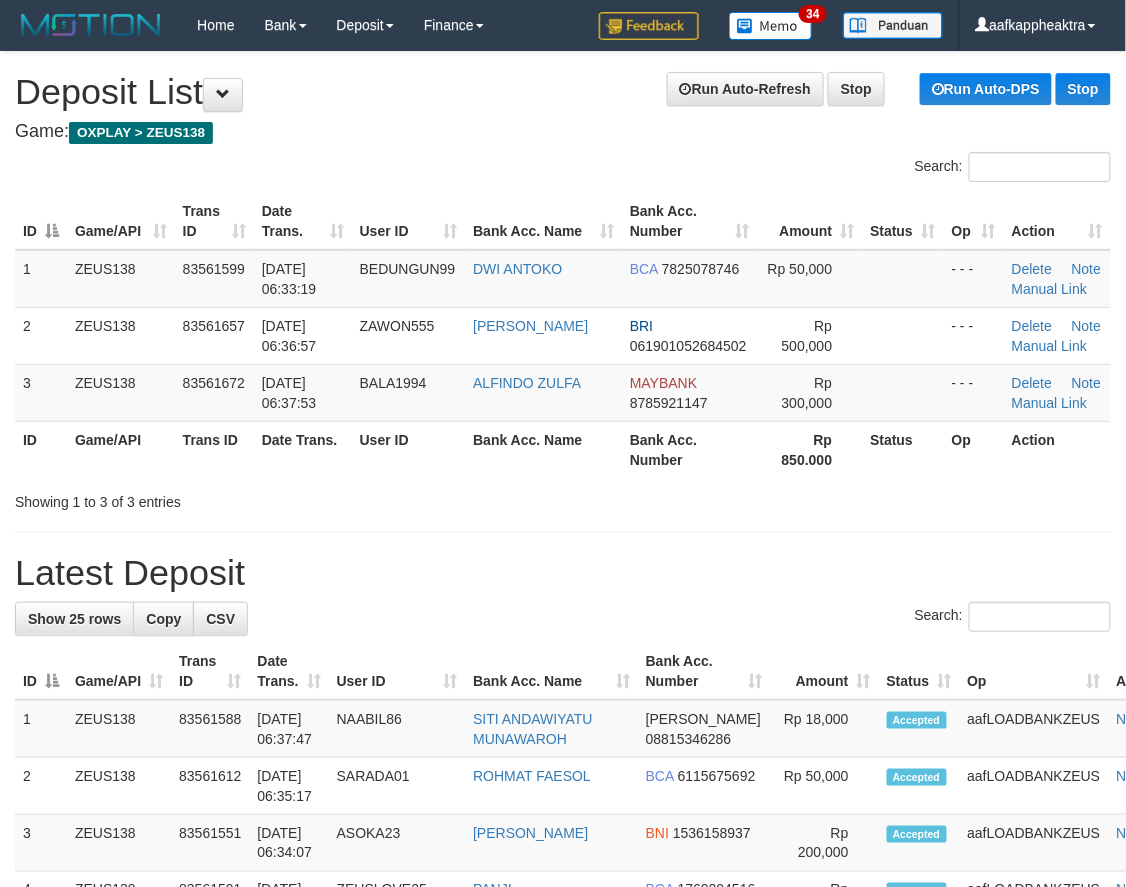 drag, startPoint x: 522, startPoint y: 537, endPoint x: 11, endPoint y: 493, distance: 512.8908 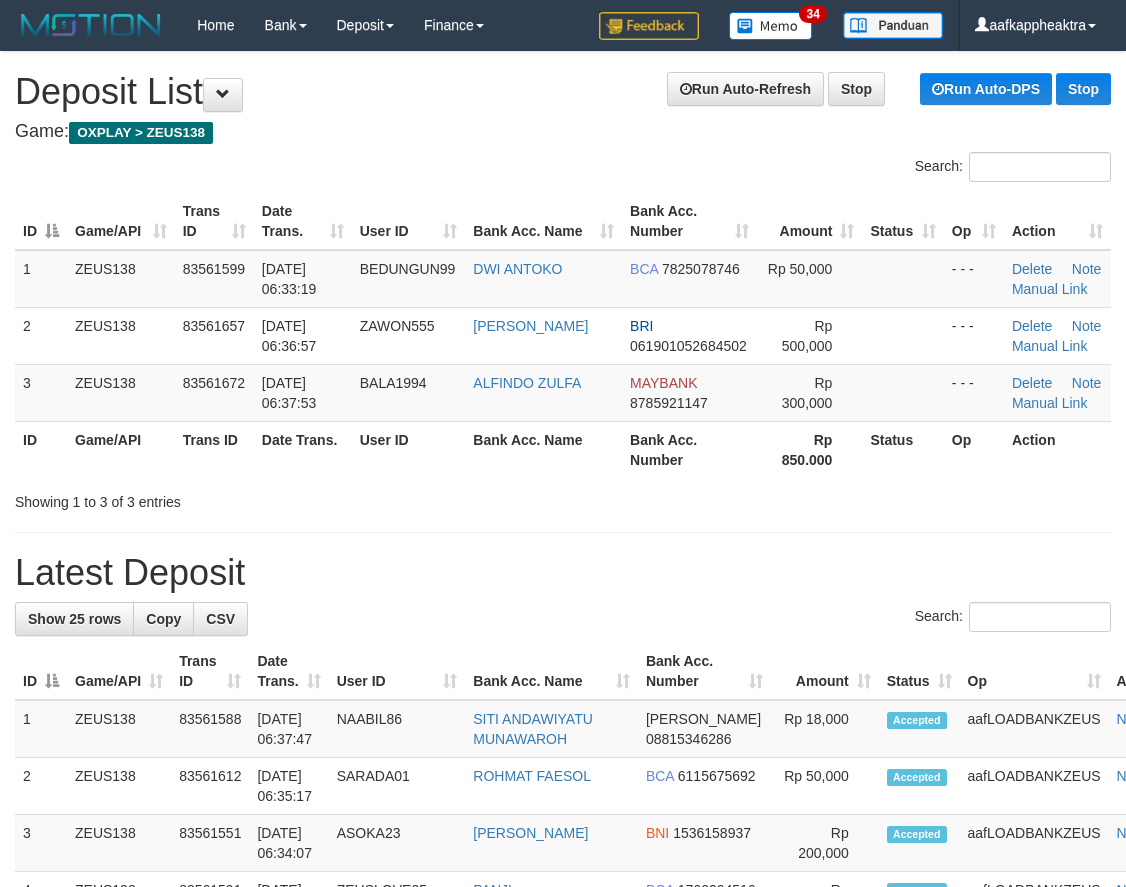 scroll, scrollTop: 0, scrollLeft: 0, axis: both 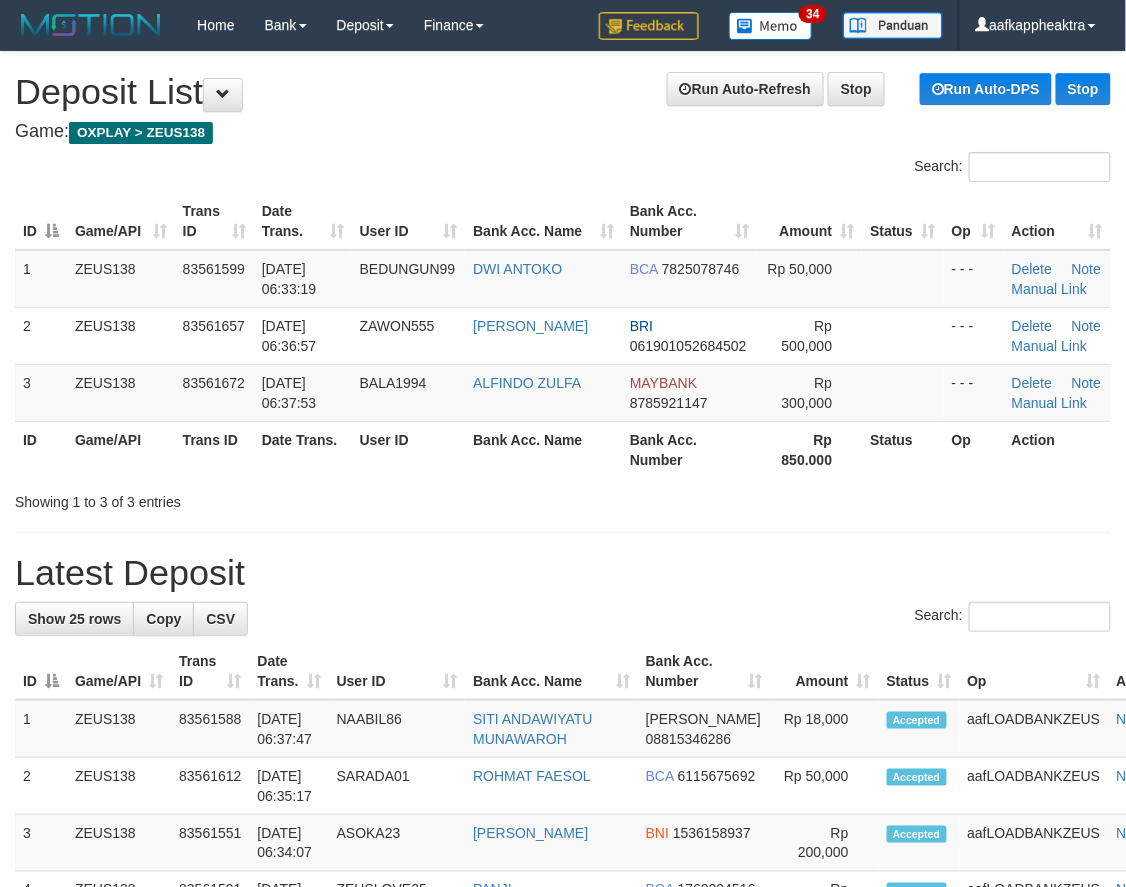 drag, startPoint x: 287, startPoint y: 491, endPoint x: 383, endPoint y: 550, distance: 112.68097 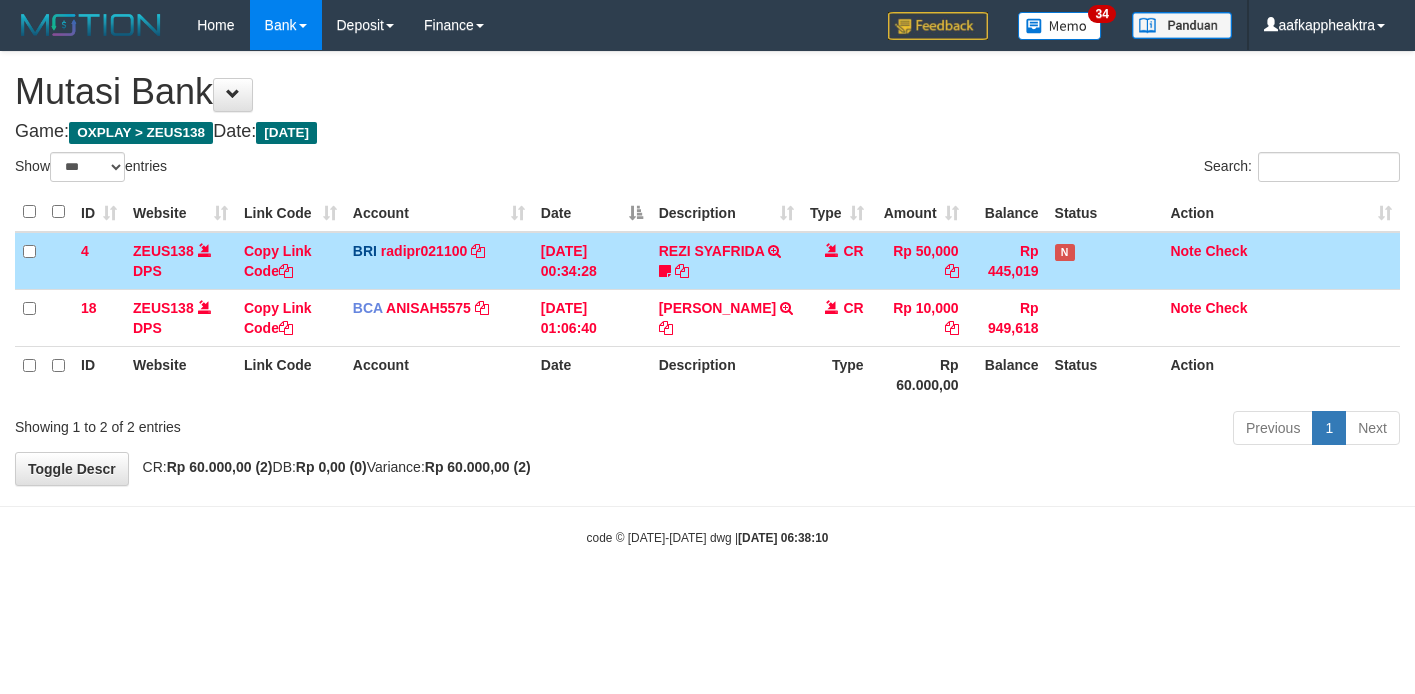 select on "***" 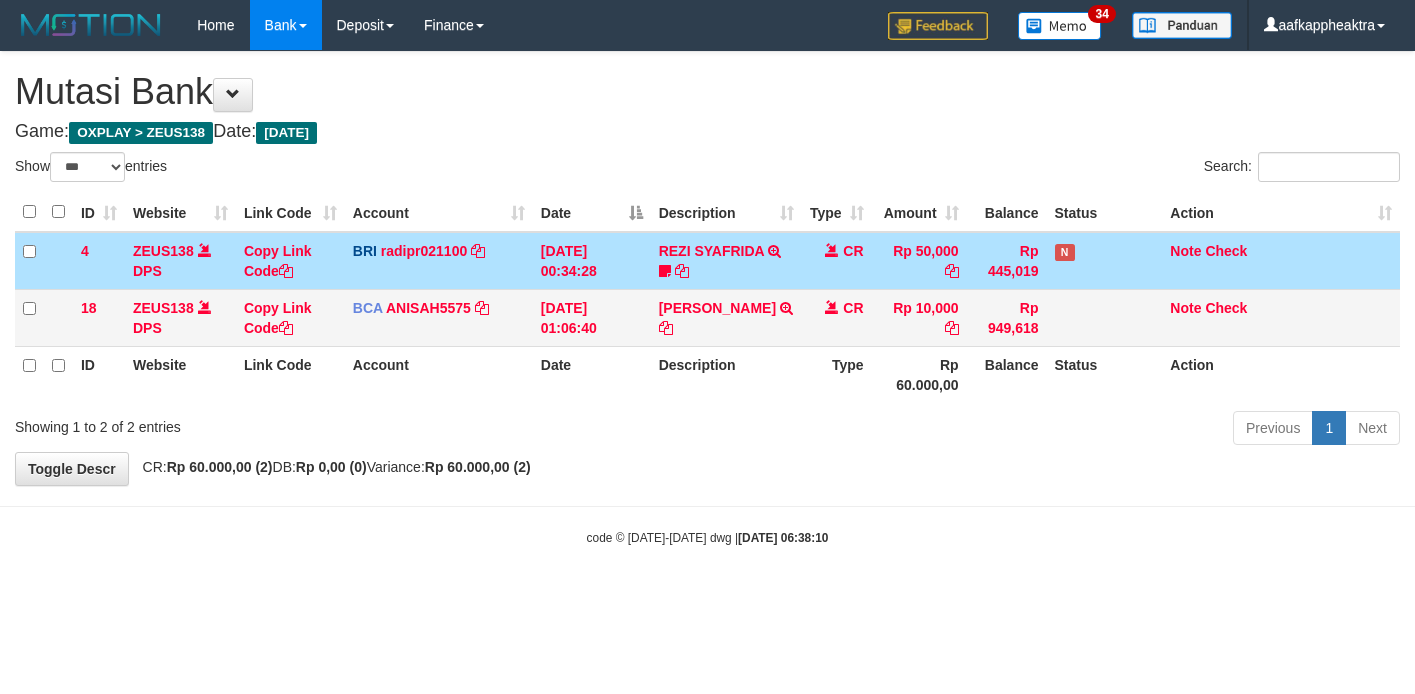 scroll, scrollTop: 0, scrollLeft: 0, axis: both 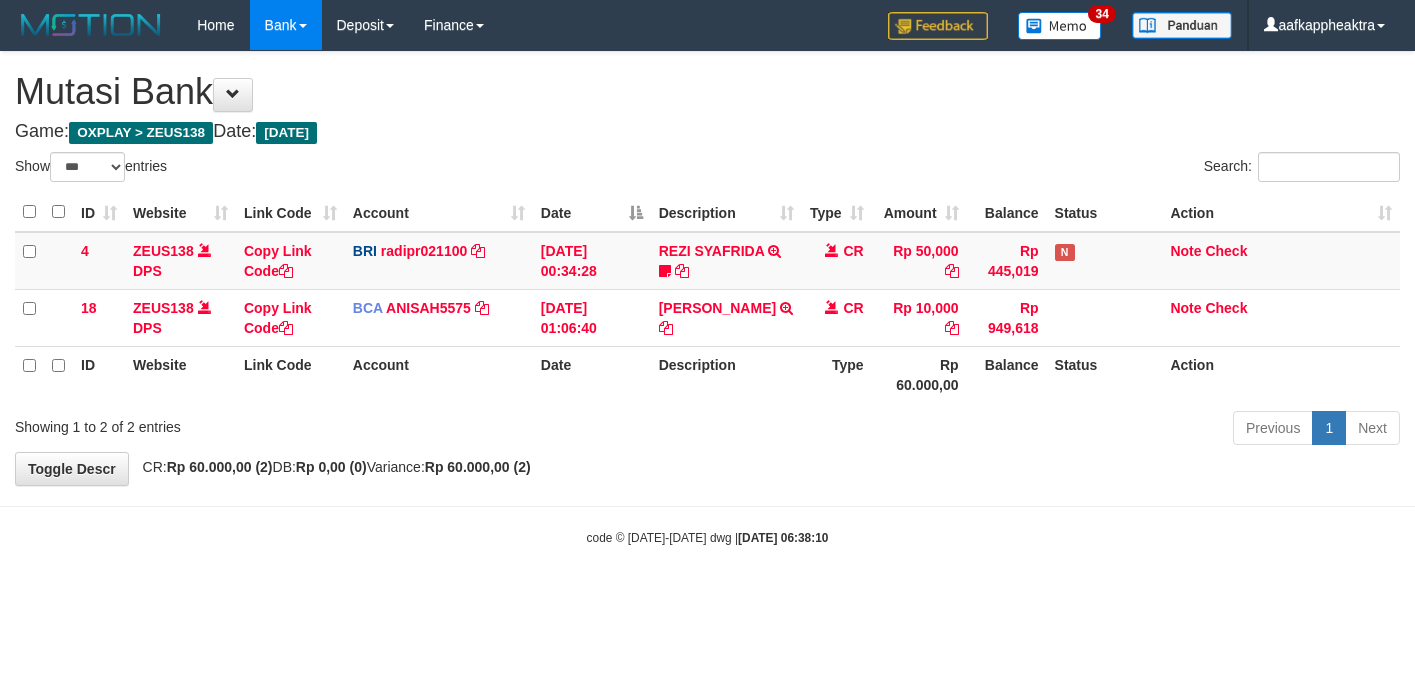 select on "***" 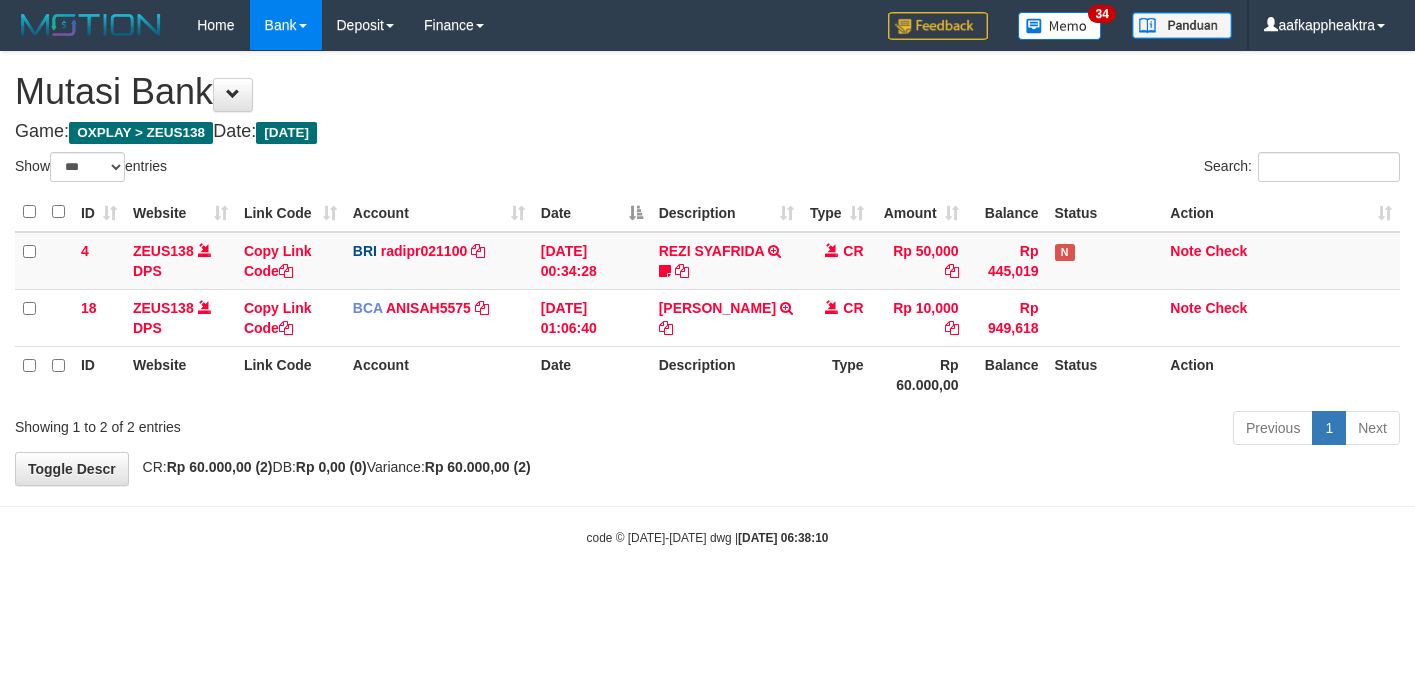 scroll, scrollTop: 0, scrollLeft: 0, axis: both 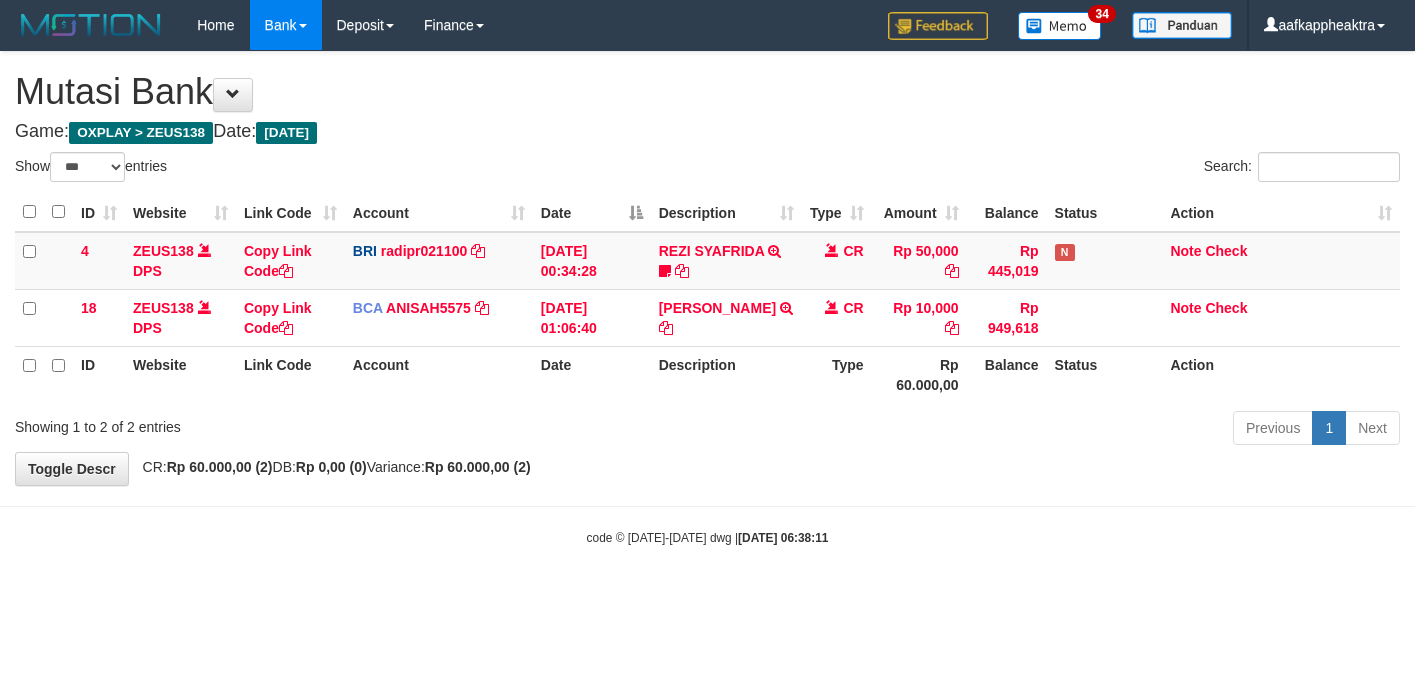 select on "***" 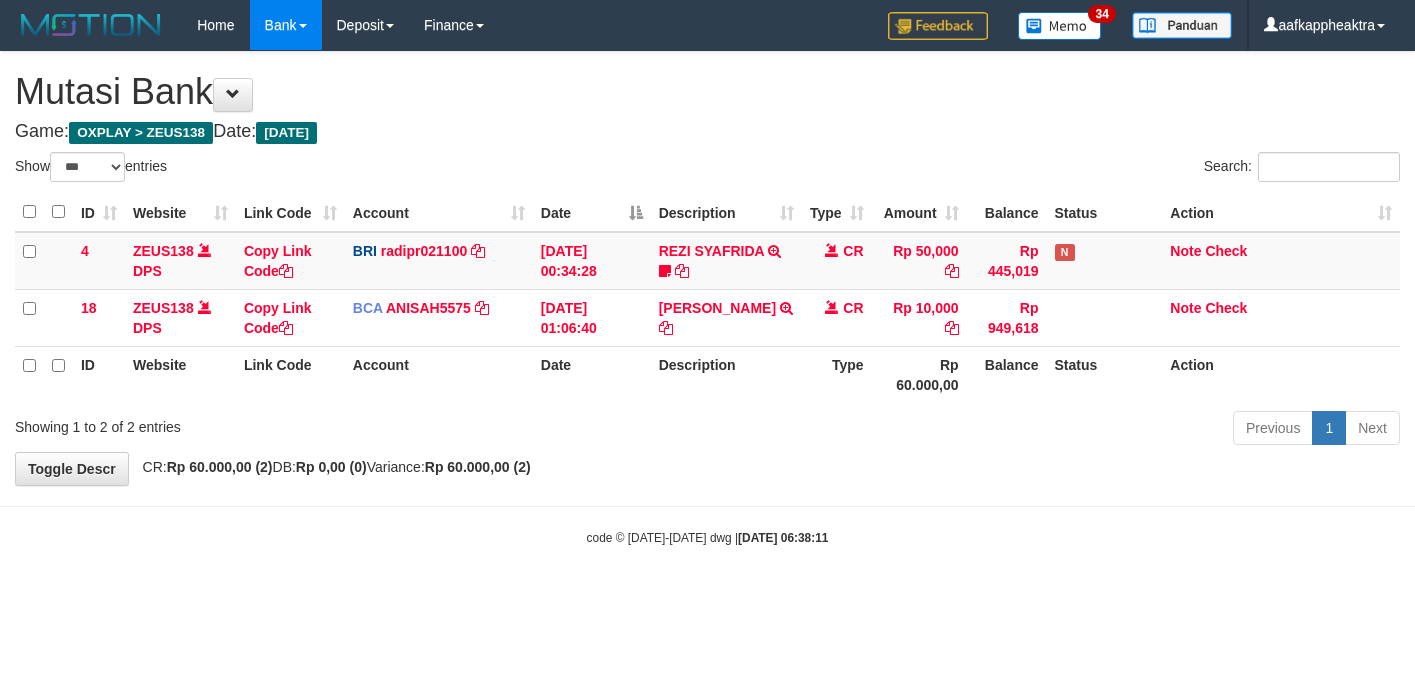 scroll, scrollTop: 0, scrollLeft: 0, axis: both 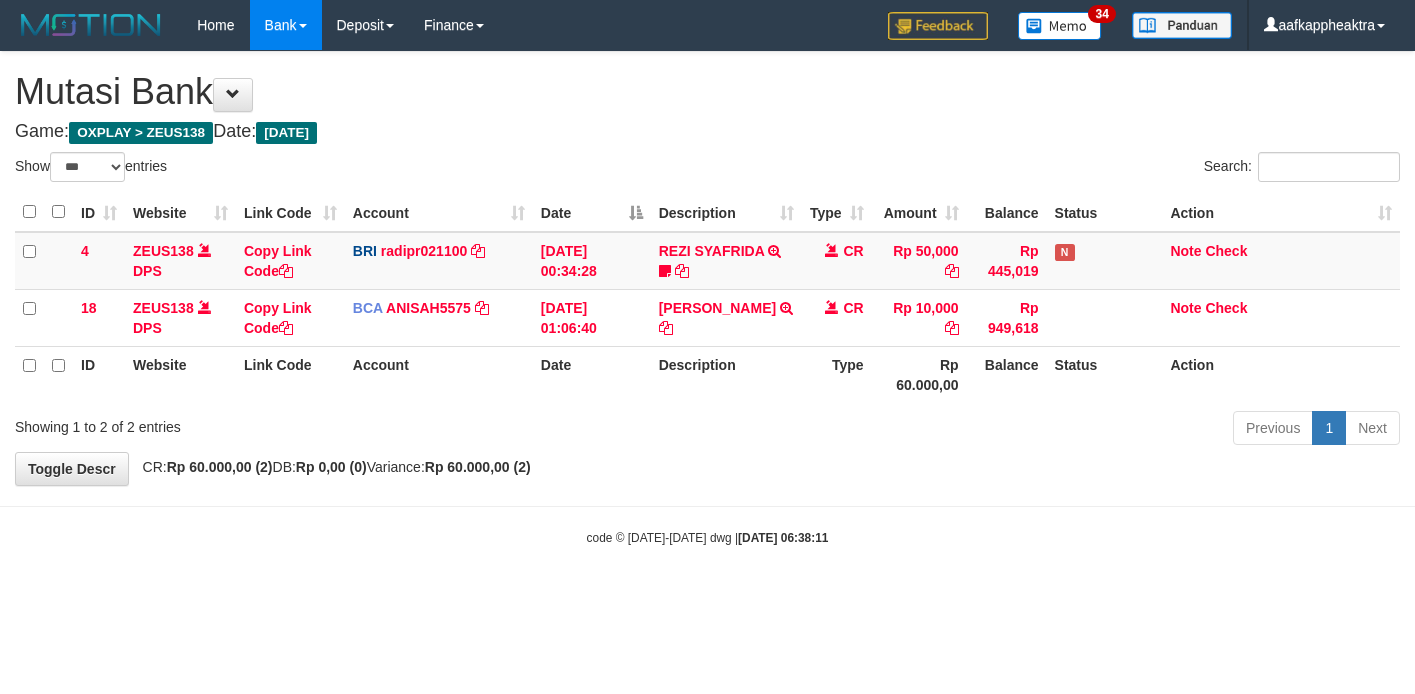 select on "***" 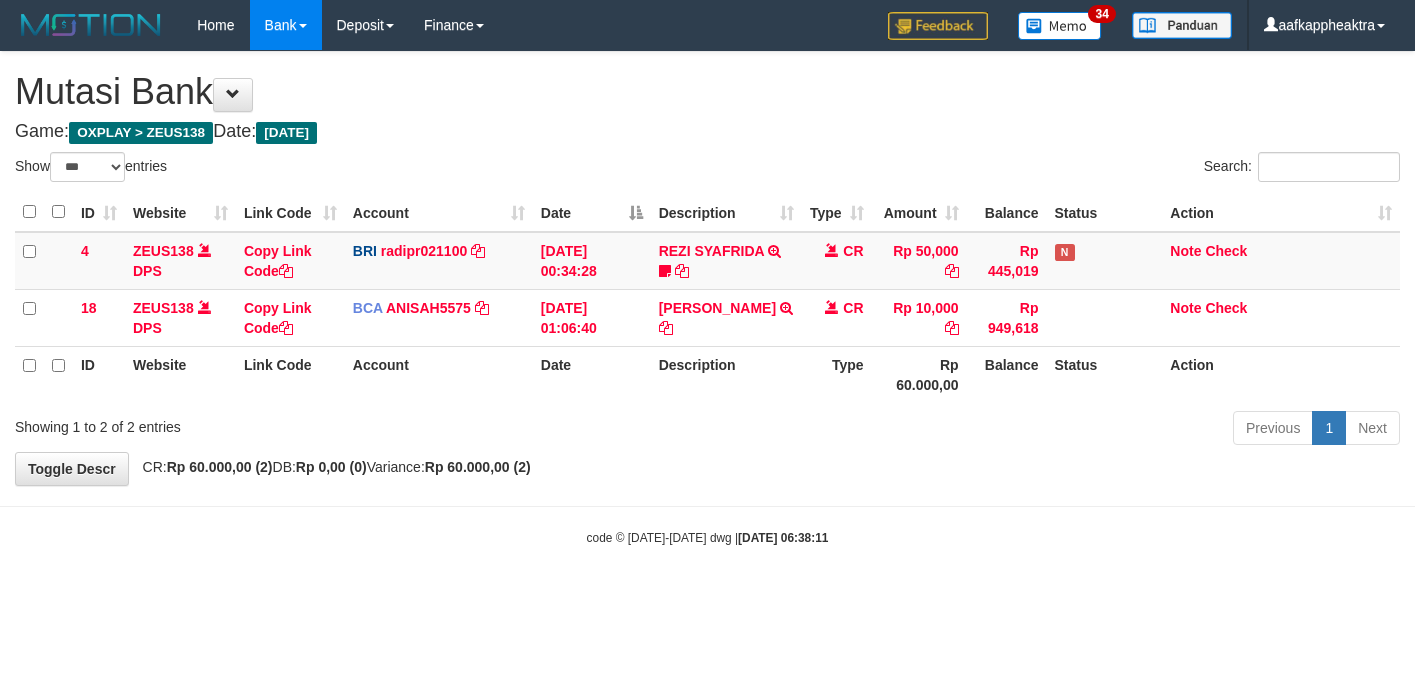 scroll, scrollTop: 0, scrollLeft: 0, axis: both 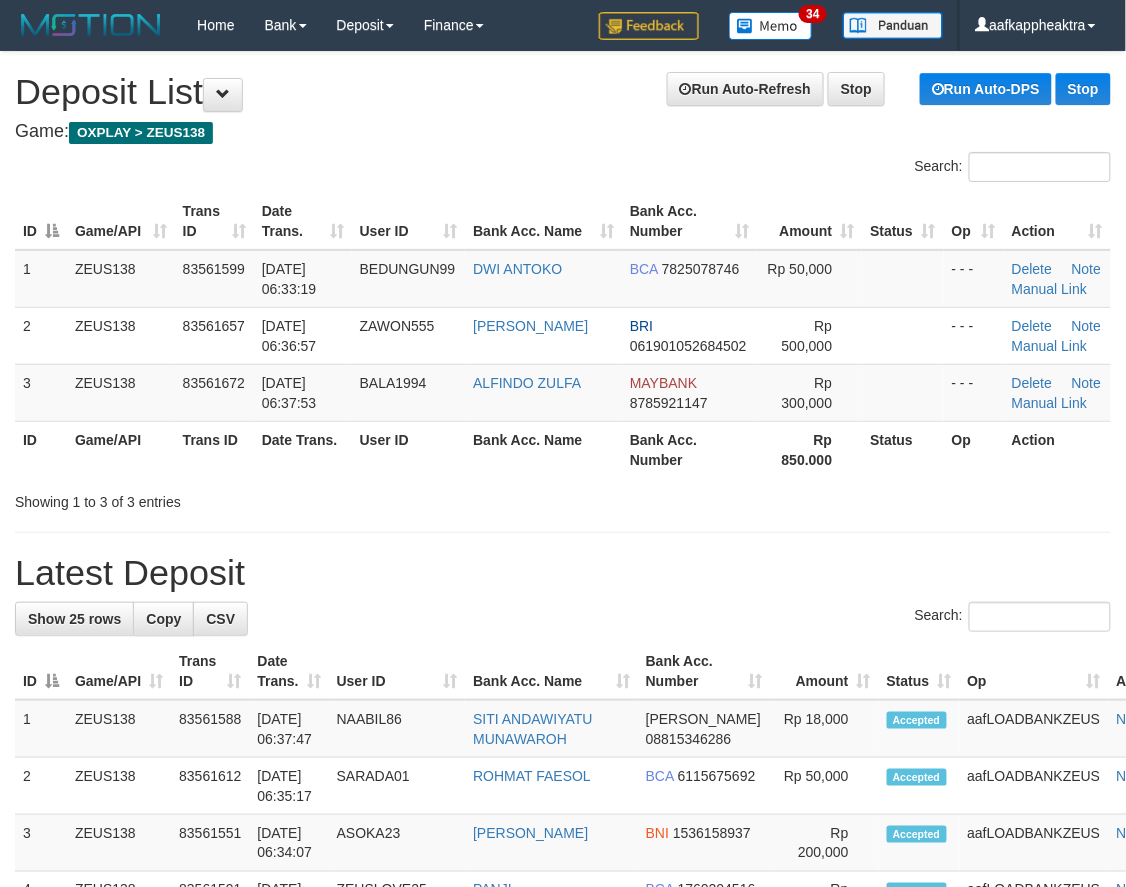 drag, startPoint x: 423, startPoint y: 520, endPoint x: 10, endPoint y: 510, distance: 413.12103 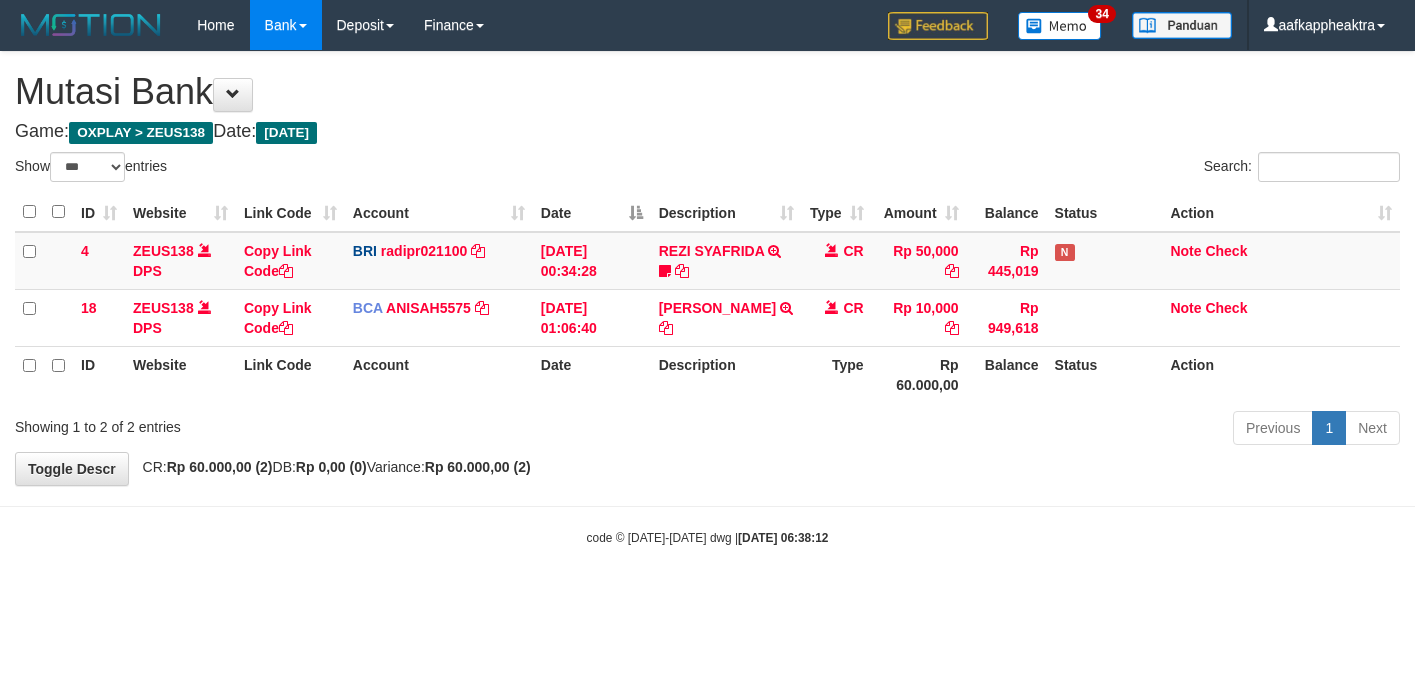 select on "***" 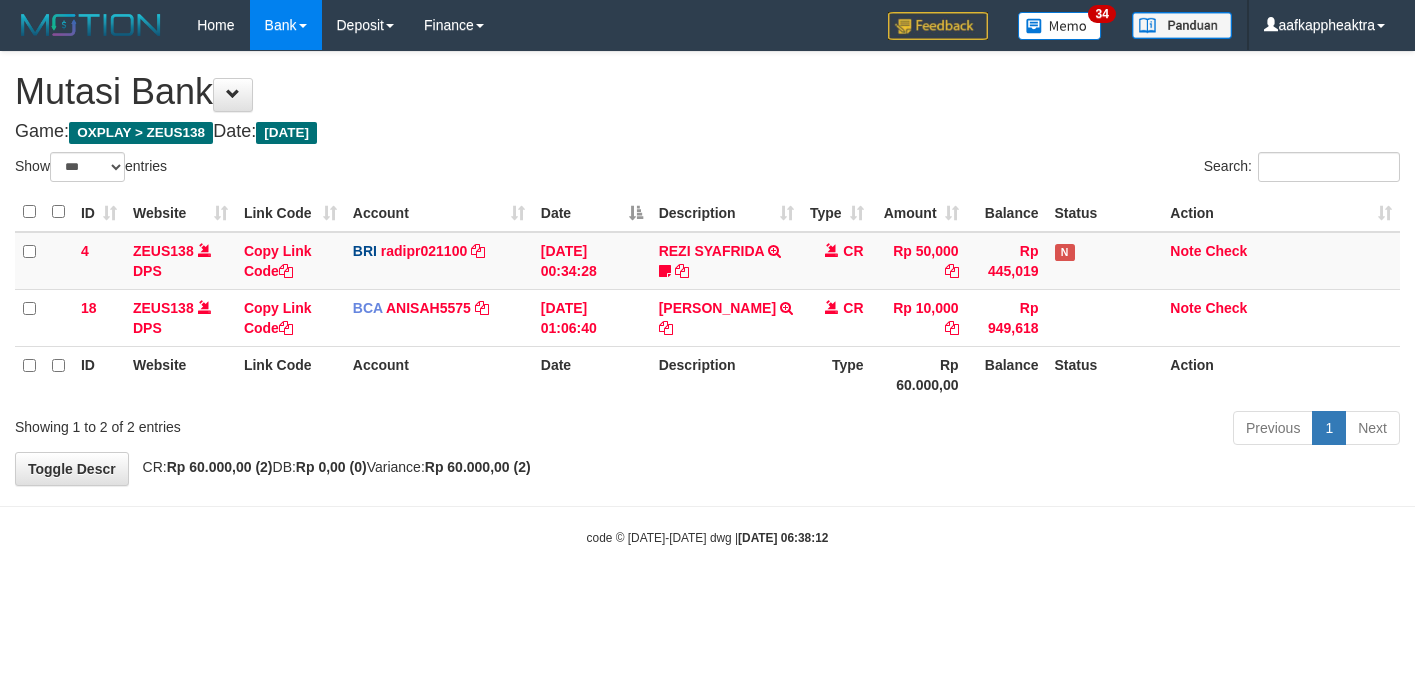 scroll, scrollTop: 0, scrollLeft: 0, axis: both 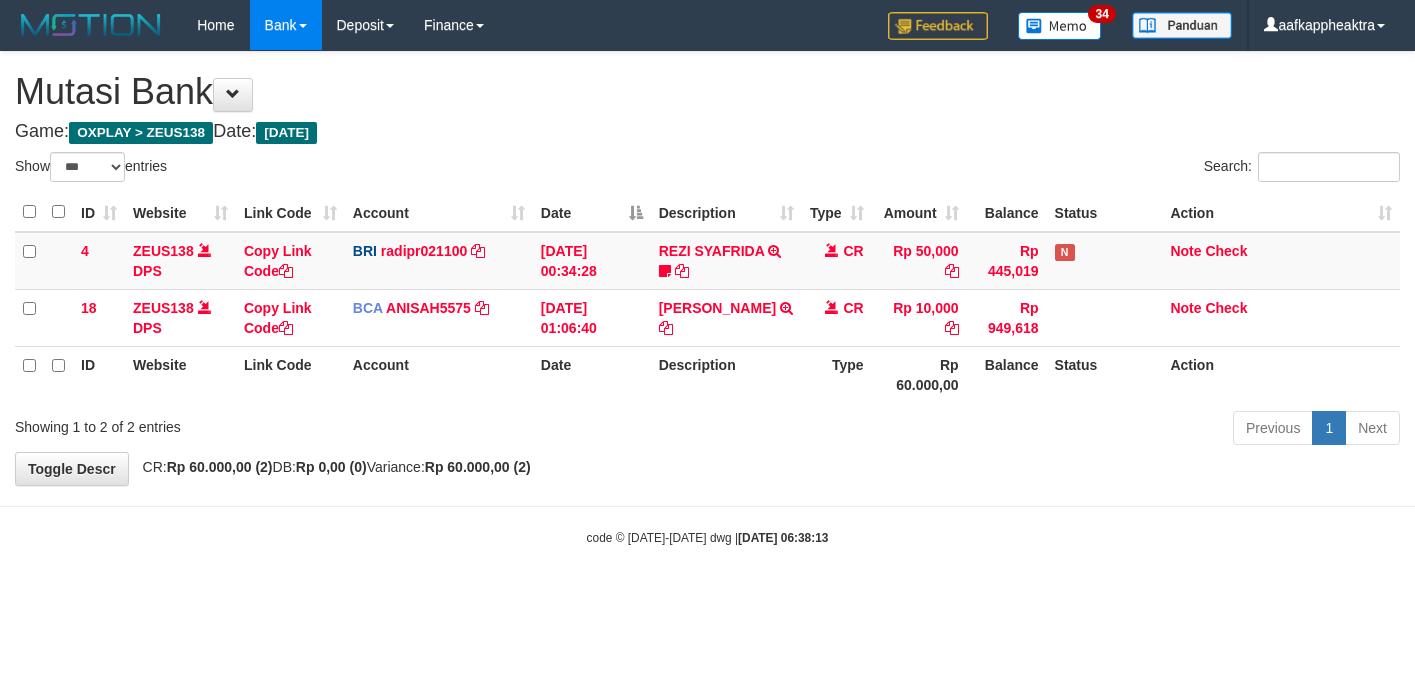 select on "***" 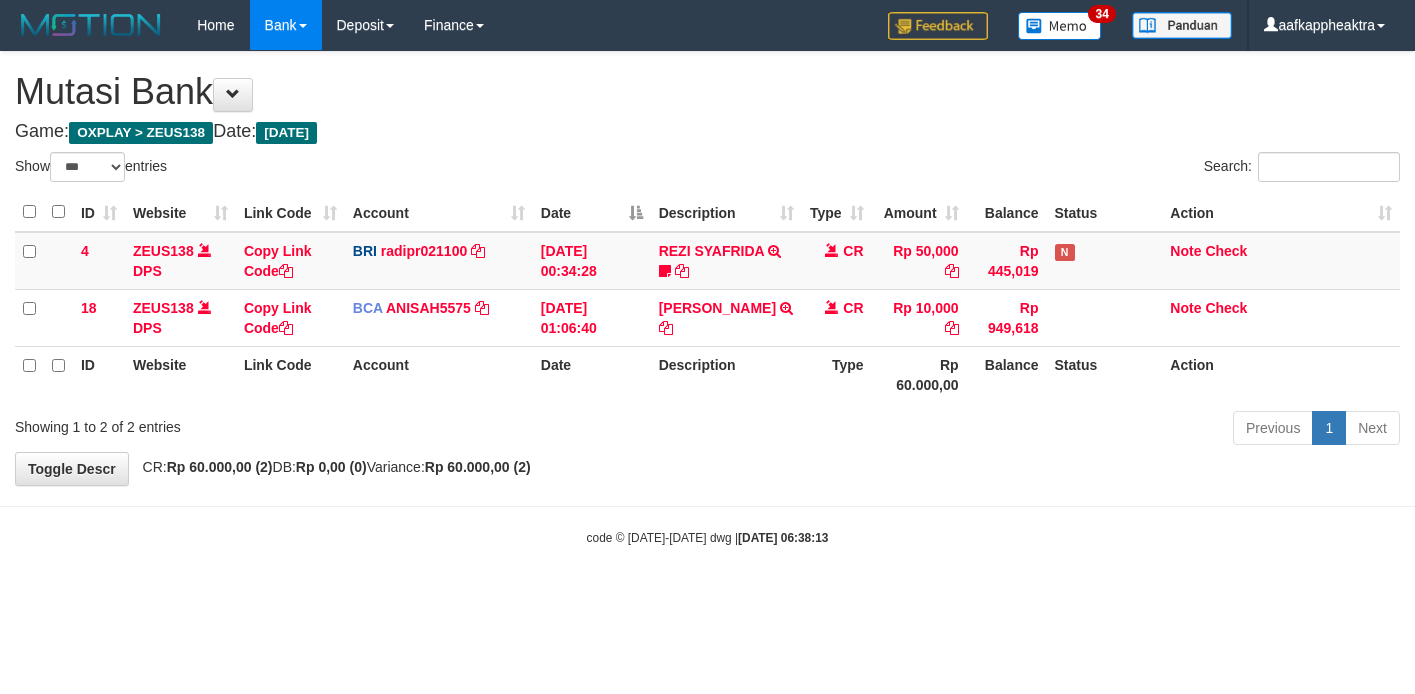 scroll, scrollTop: 0, scrollLeft: 0, axis: both 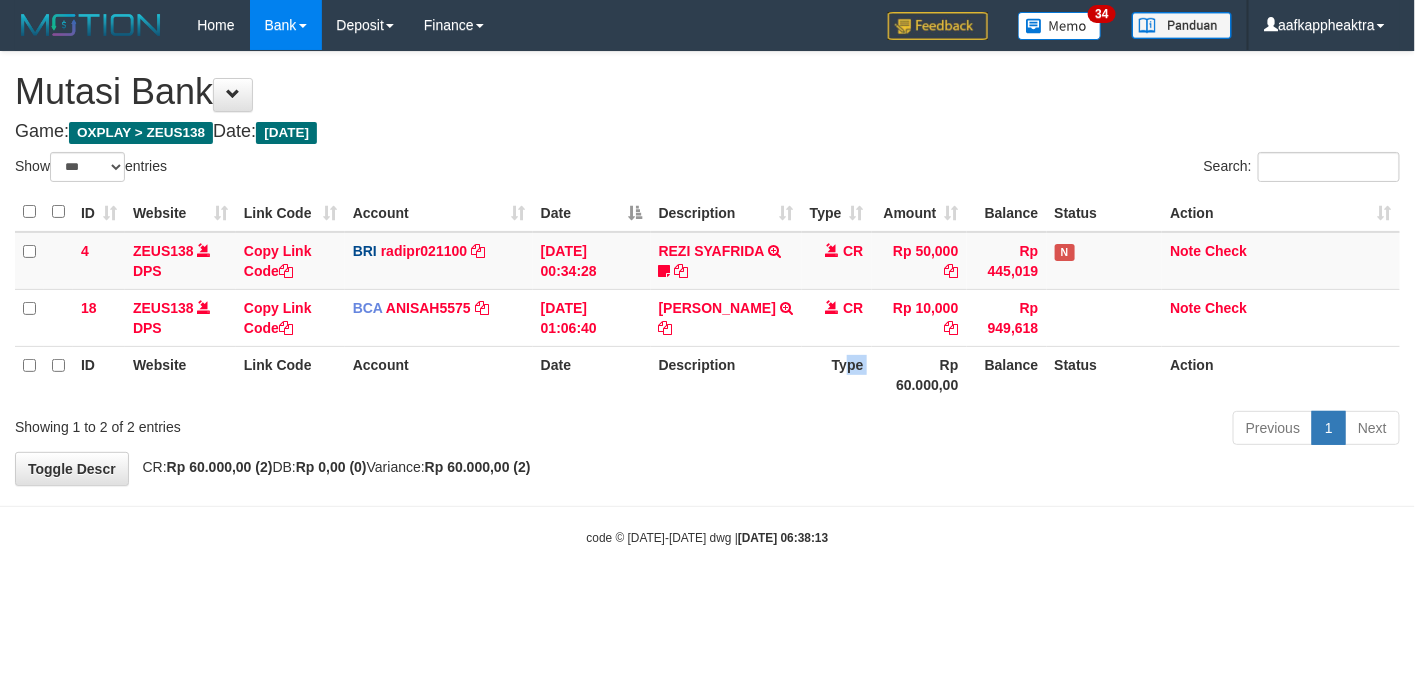 drag, startPoint x: 850, startPoint y: 387, endPoint x: 878, endPoint y: 362, distance: 37.536648 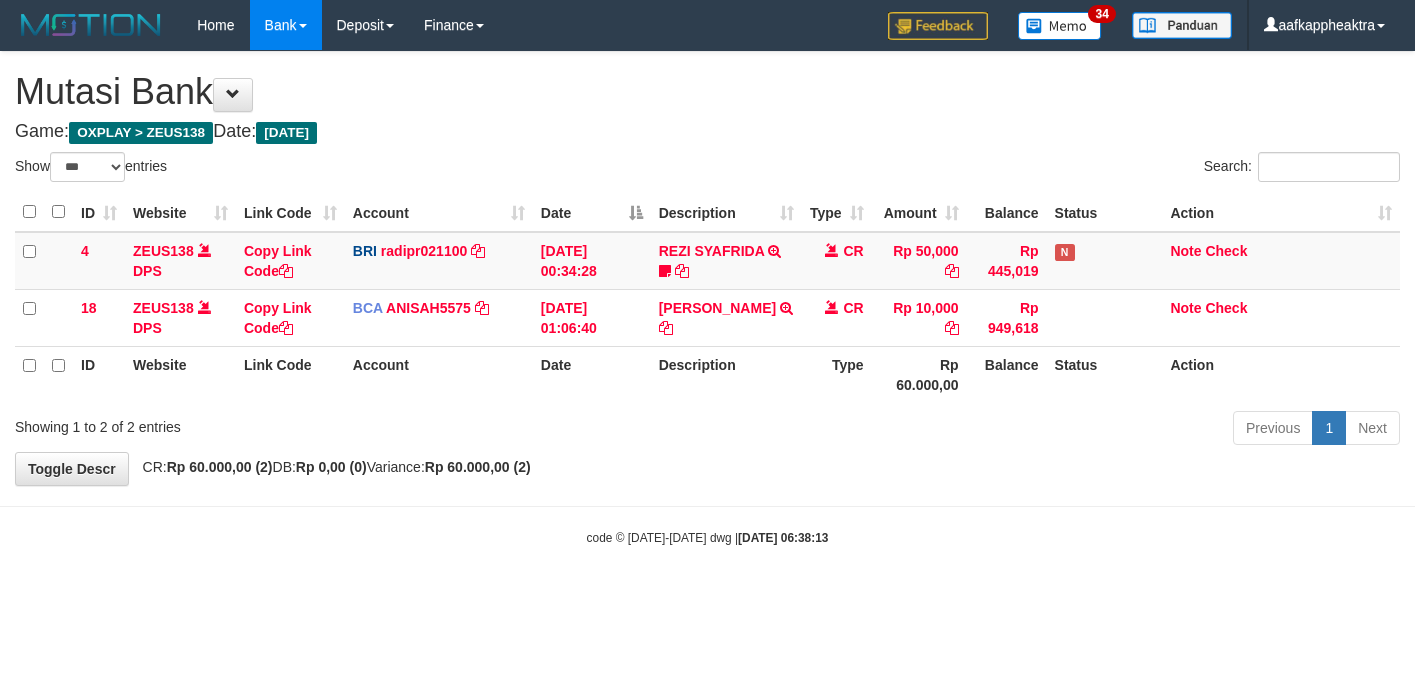 select on "***" 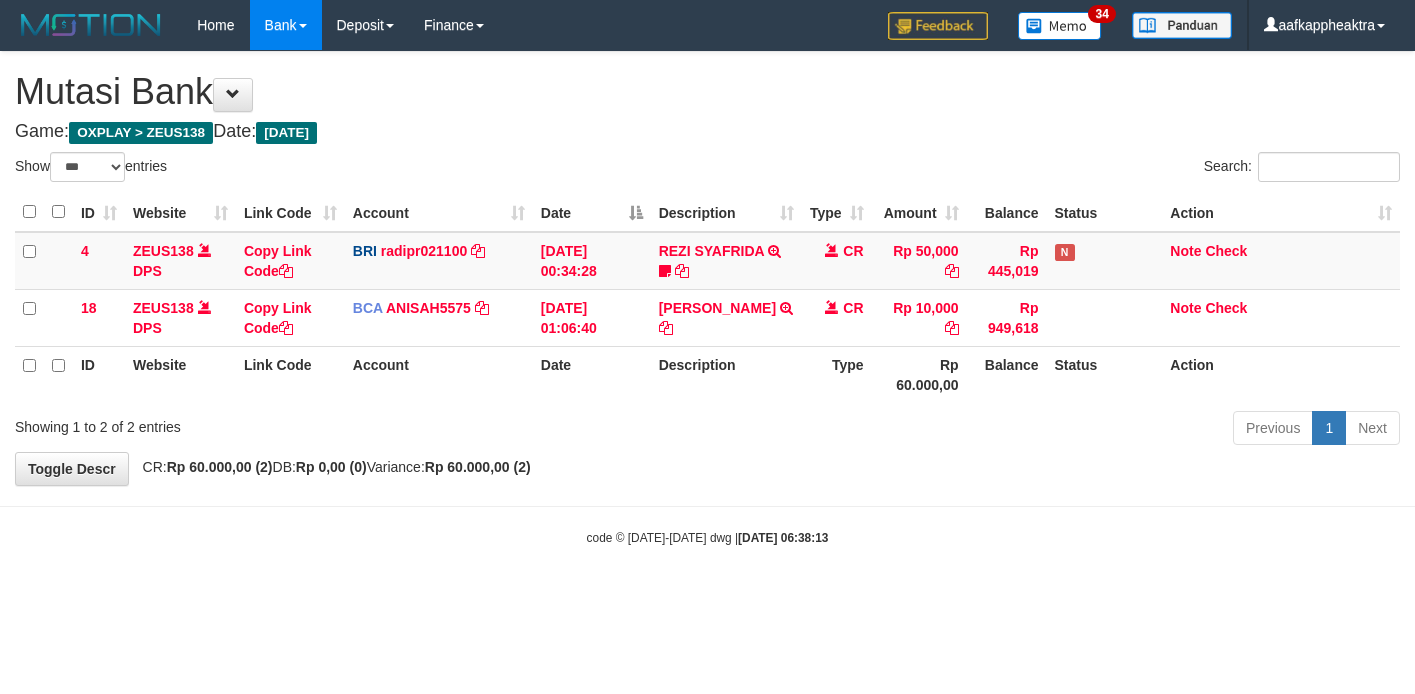 click on "Rp 10,000" at bounding box center [919, 317] 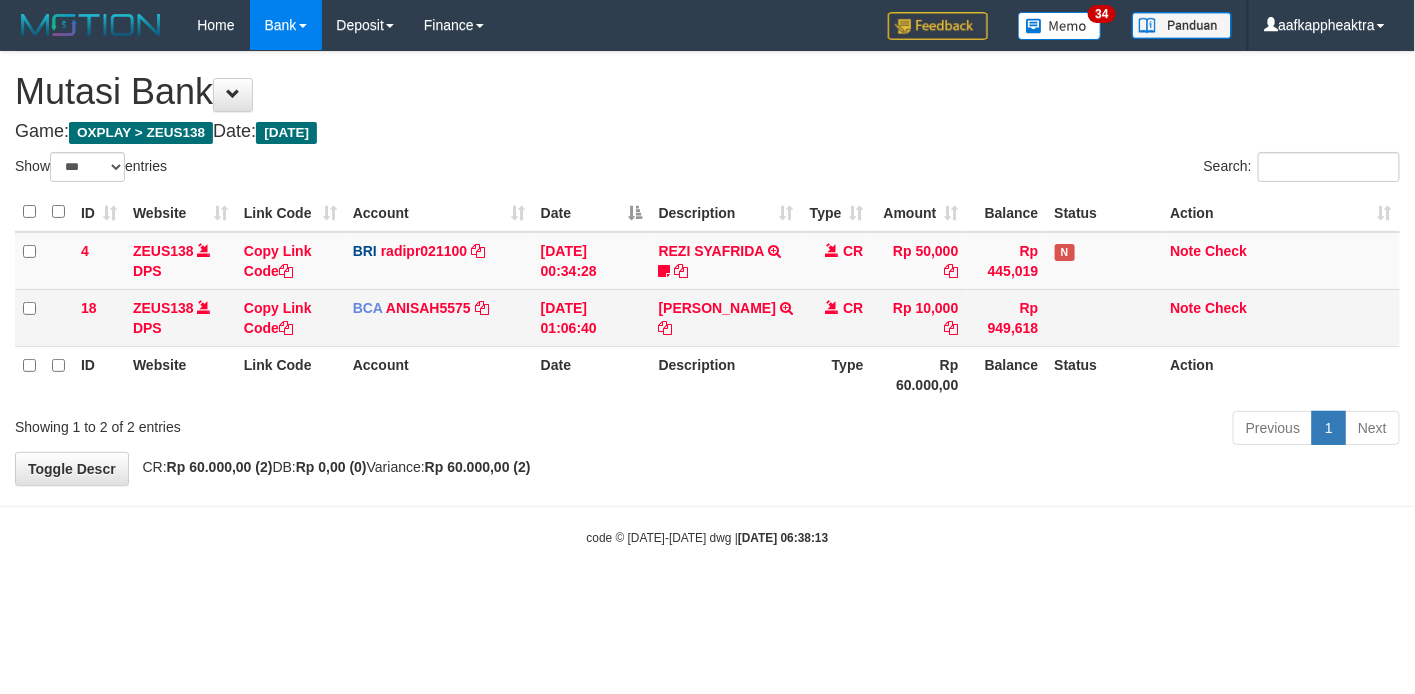 click on "CR" at bounding box center [837, 317] 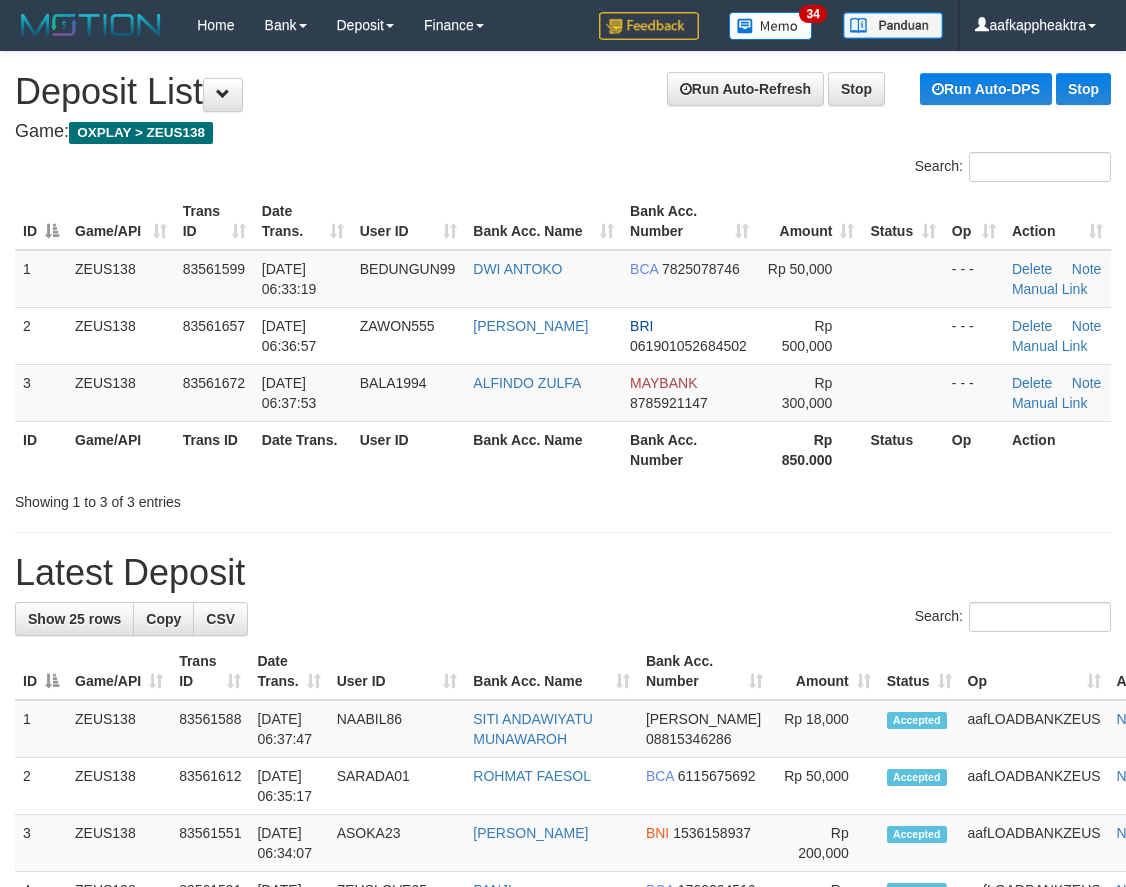 scroll, scrollTop: 0, scrollLeft: 0, axis: both 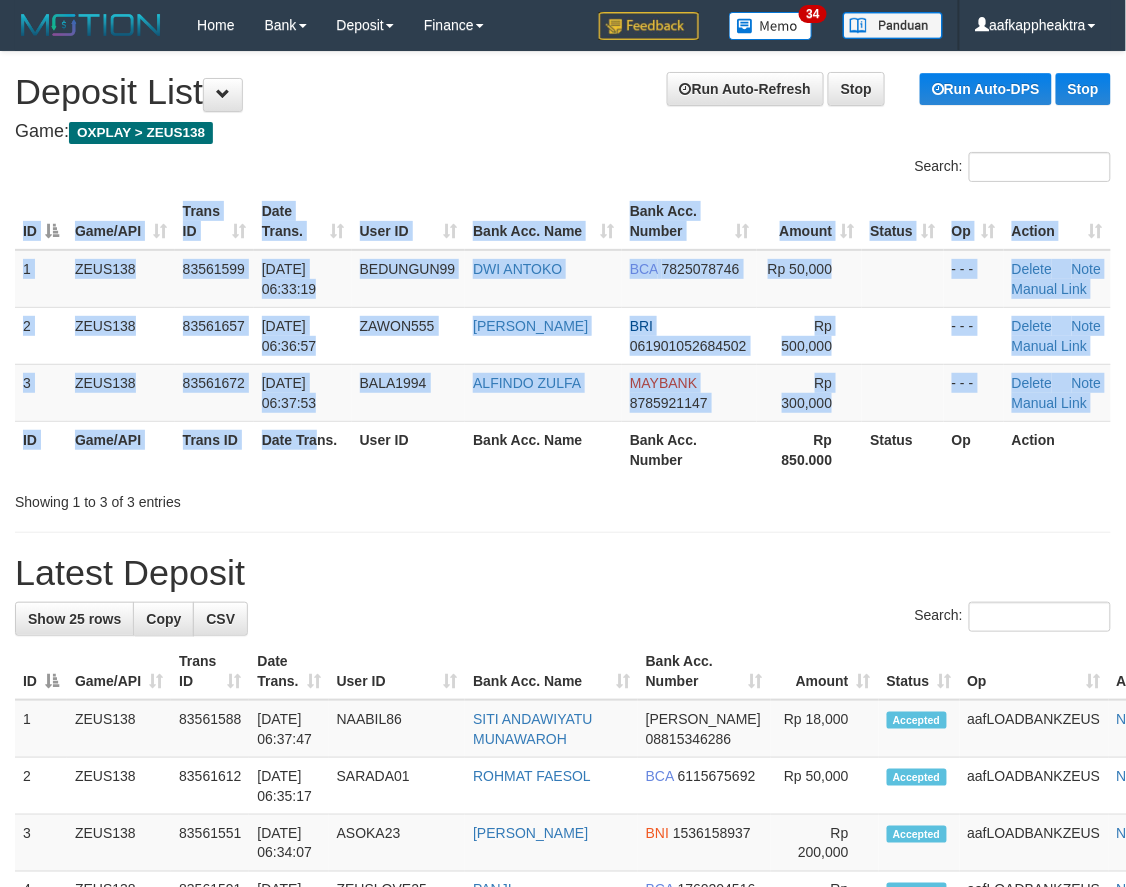click on "ID Game/API Trans ID Date Trans. User ID Bank Acc. Name Bank Acc. Number Amount Status Op Action
1
ZEUS138
83561599
14/07/2025 06:33:19
BEDUNGUN99
DWI ANTOKO
BCA
7825078746
Rp 50,000
- - -
Delete
Note
Manual Link
2
ZEUS138
83561657
14/07/2025 06:36:57
ZAWON555
NURWONO YUDO
BRI
061901052684502
Rp 500,000
- - -
Delete Note
ID" at bounding box center (563, 335) 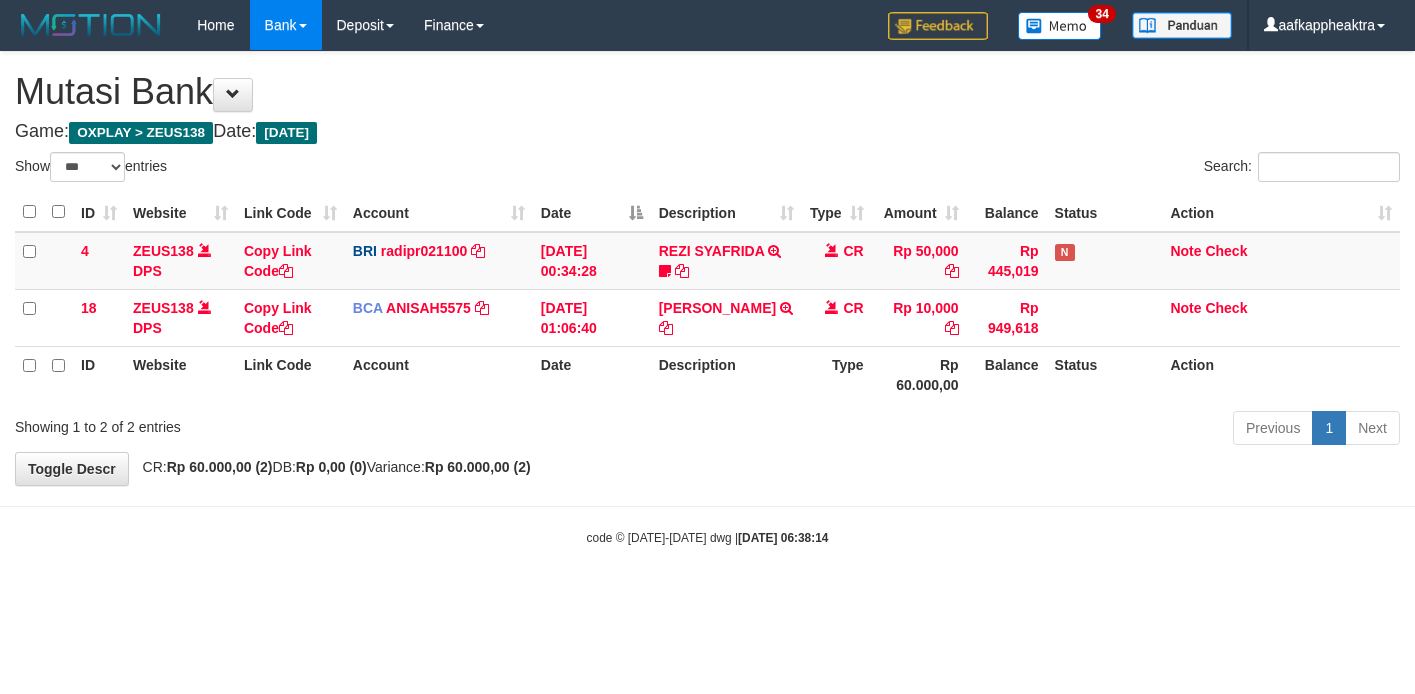 select on "***" 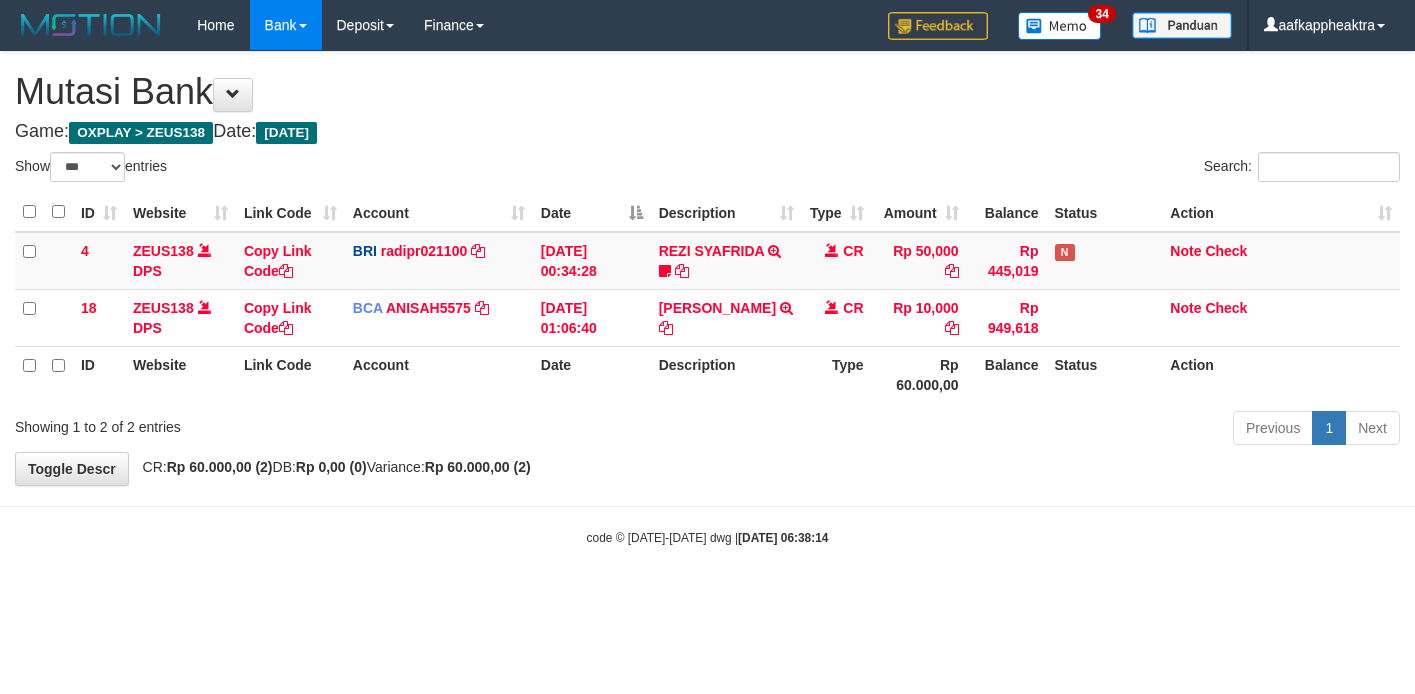 scroll, scrollTop: 0, scrollLeft: 0, axis: both 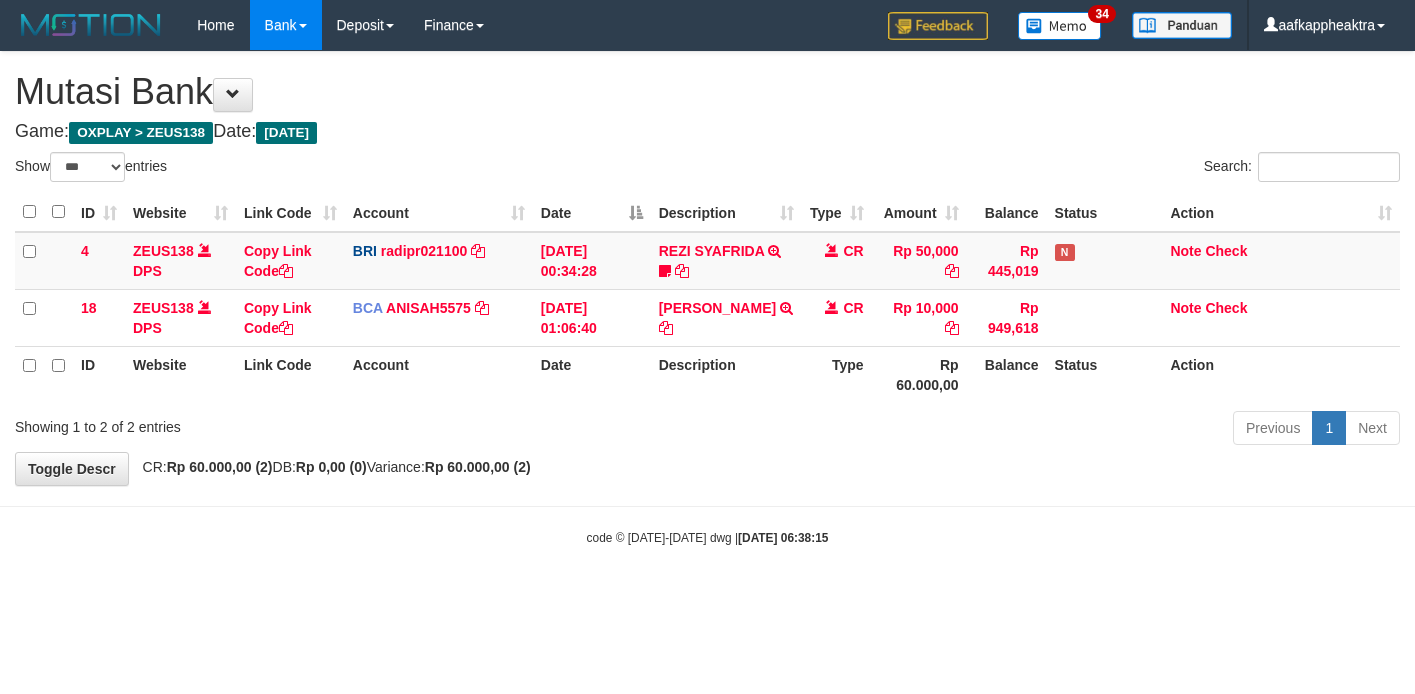 select on "***" 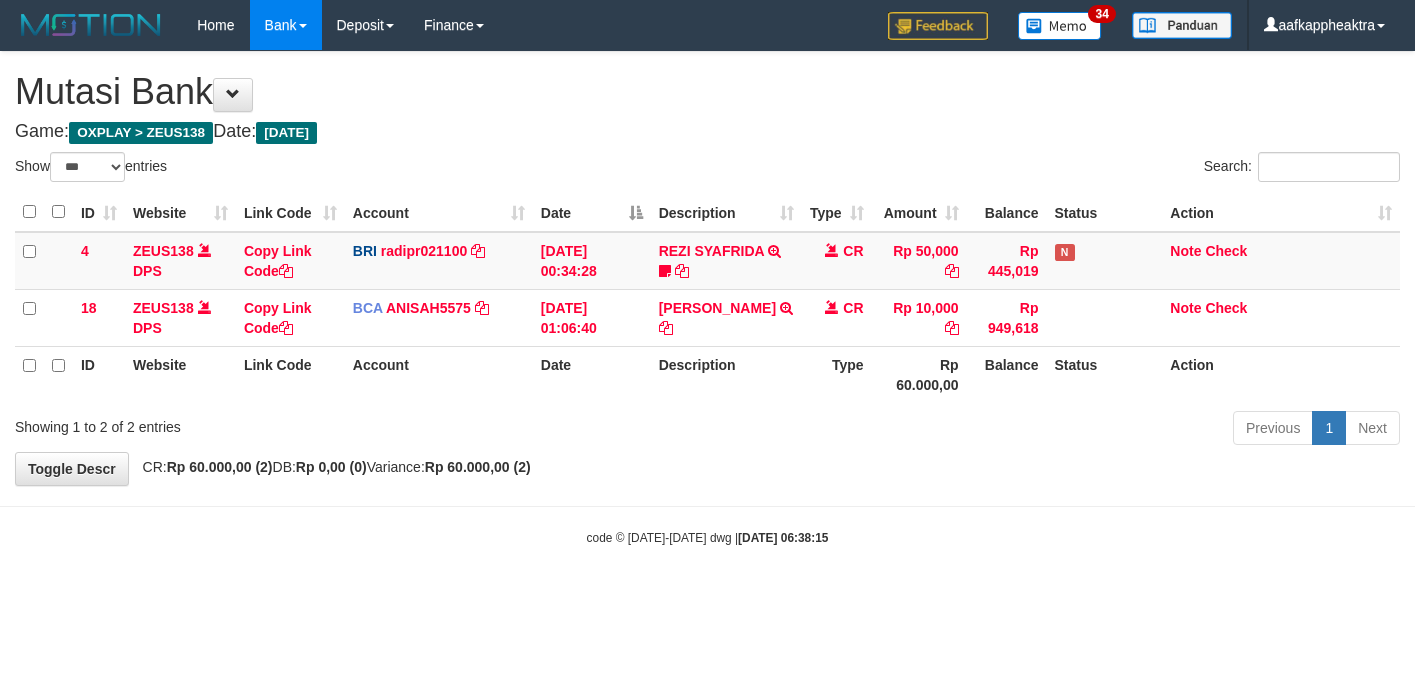 scroll, scrollTop: 0, scrollLeft: 0, axis: both 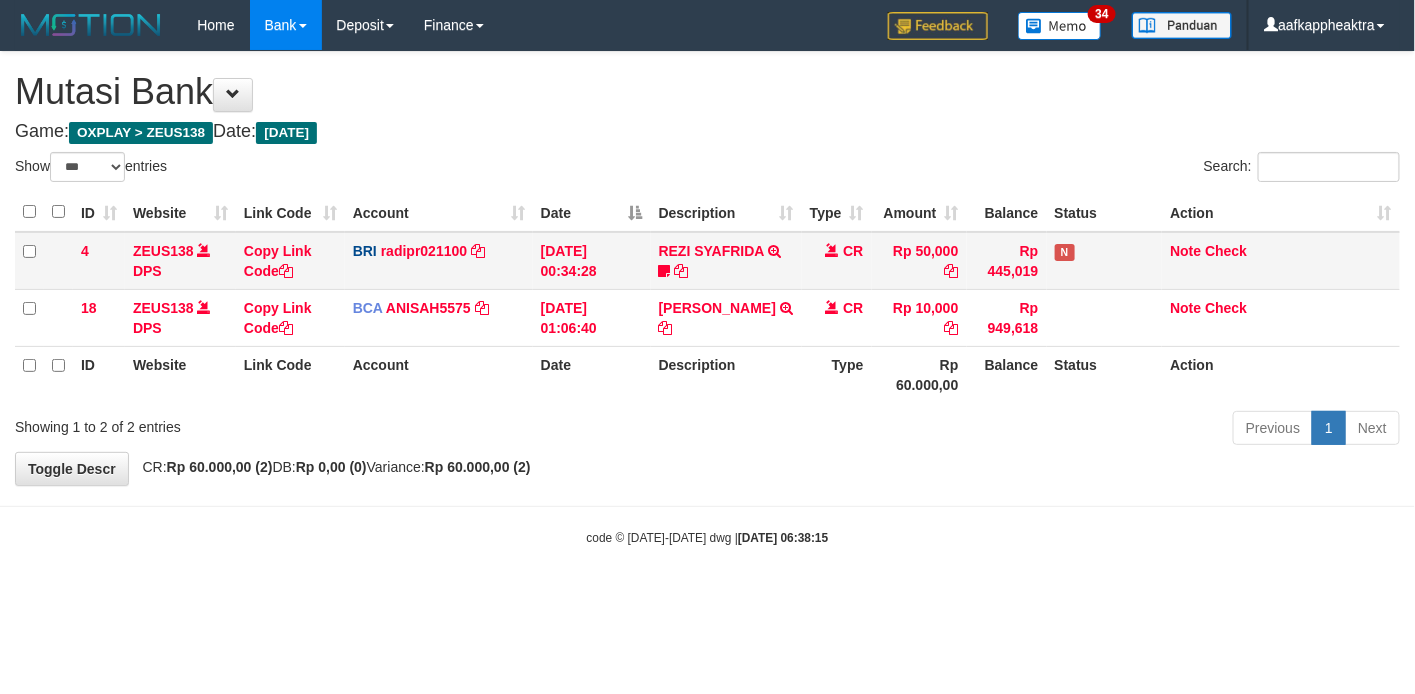 click on "[DATE] 00:34:28" at bounding box center (592, 261) 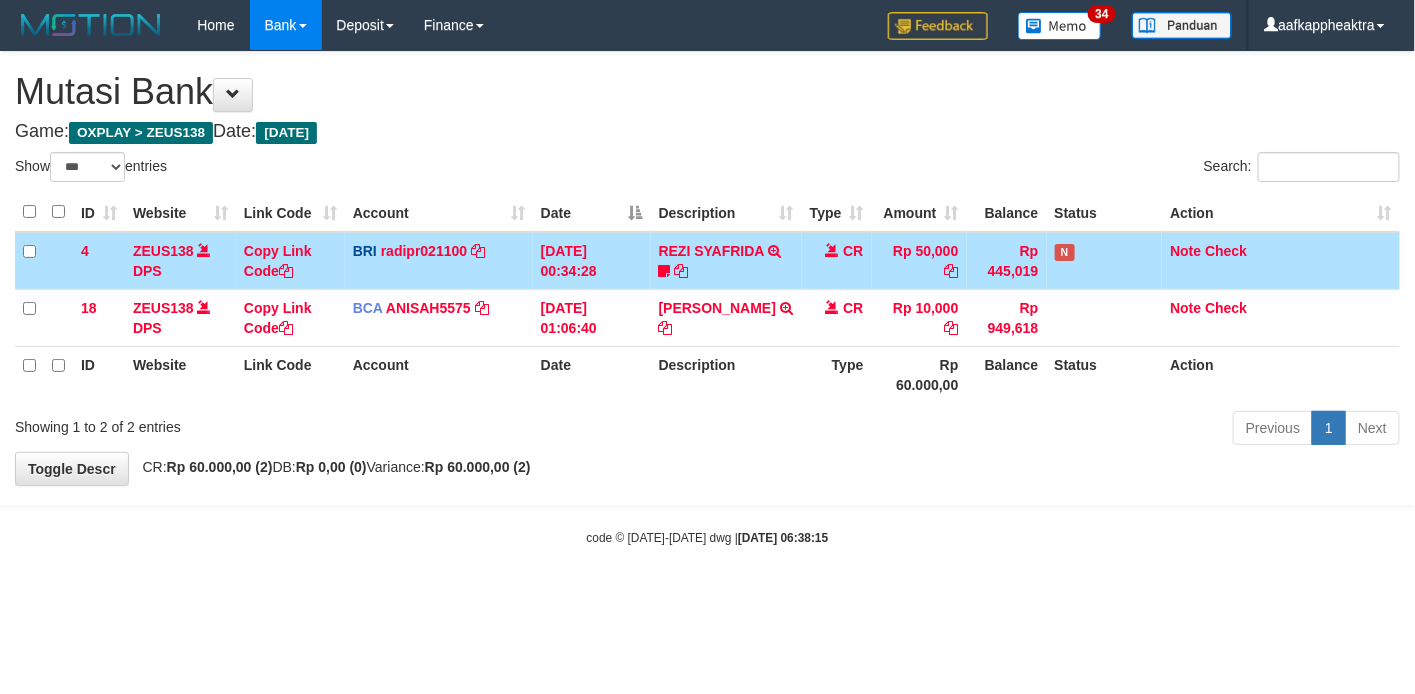 click on "REZI SYAFRIDA            TRANSFER NBMB REZI SYAFRIDA TO REYNALDI ADI PRATAMA    808801023311535" at bounding box center (726, 261) 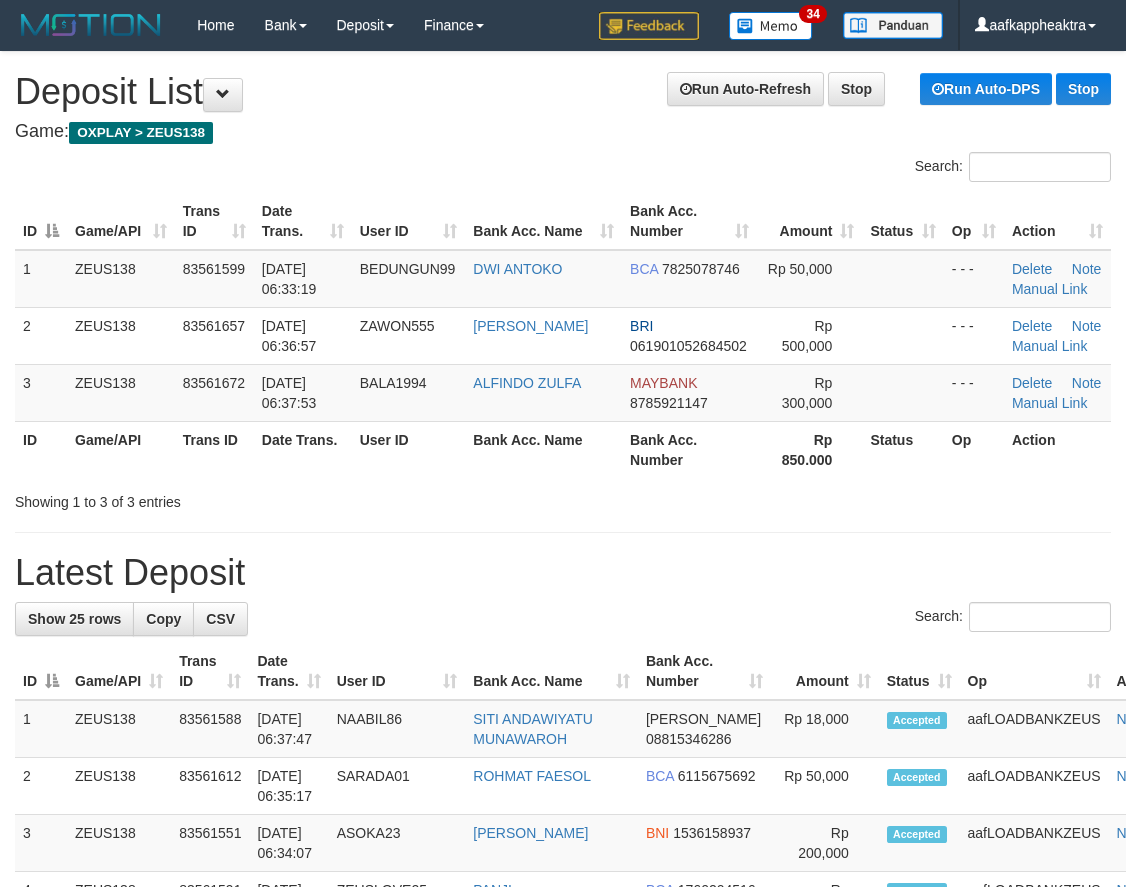scroll, scrollTop: 0, scrollLeft: 0, axis: both 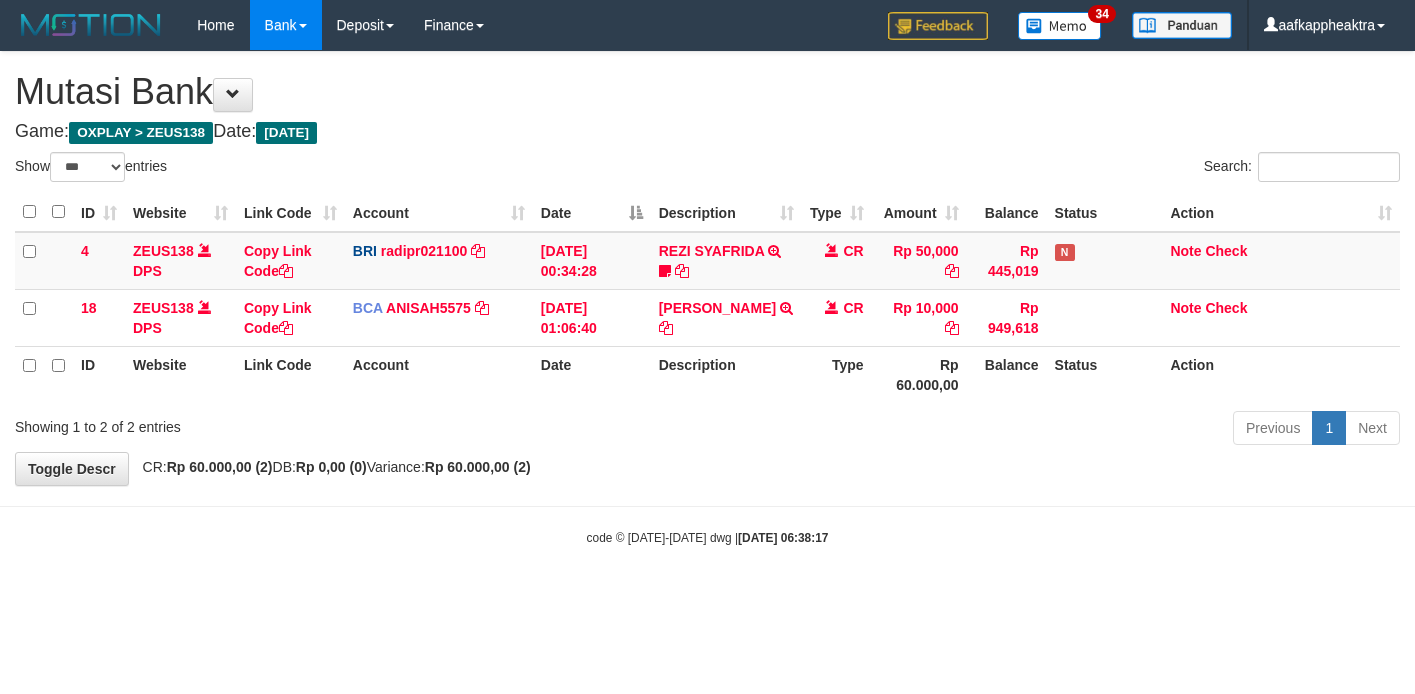 select on "***" 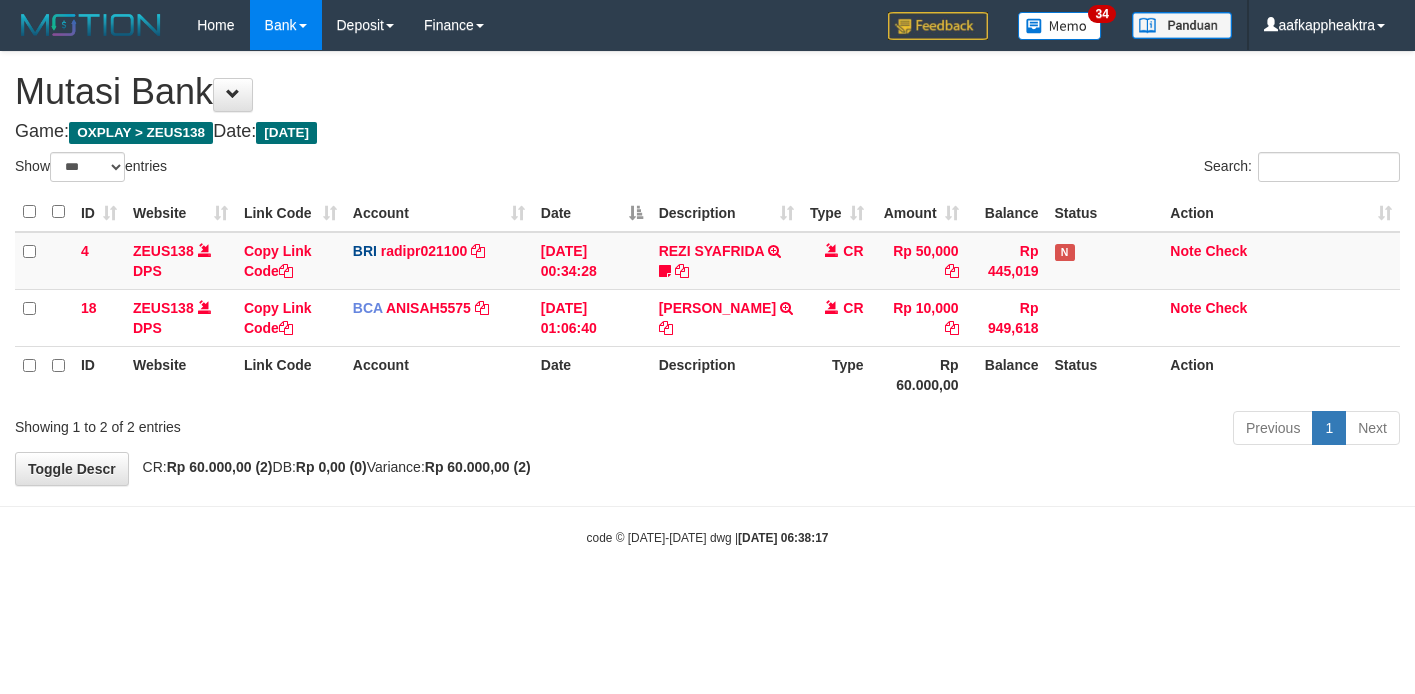 scroll, scrollTop: 0, scrollLeft: 0, axis: both 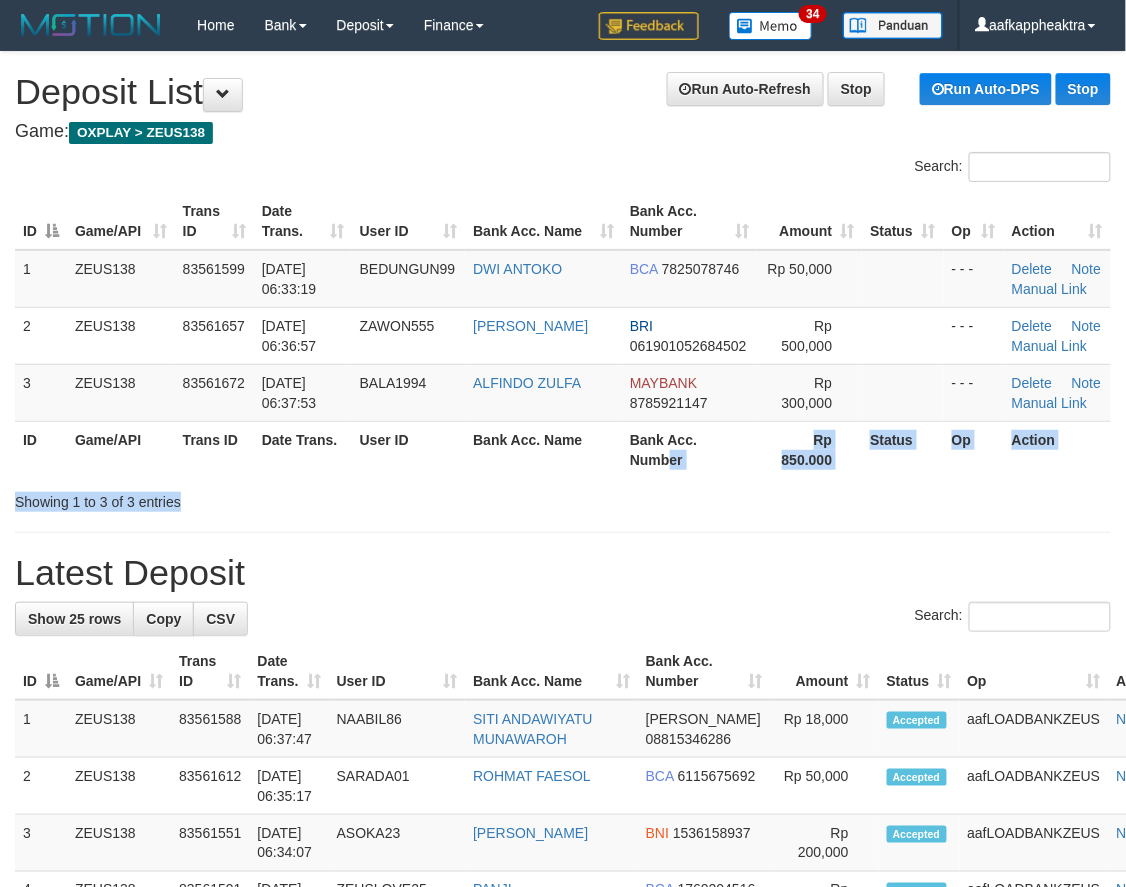click on "Search:
ID Game/API Trans ID Date Trans. User ID Bank Acc. Name Bank Acc. Number Amount Status Op Action
1
ZEUS138
83561599
[DATE] 06:33:19
BEDUNGUN99
DWI ANTOKO
BCA
7825078746
Rp 50,000
- - -
[GEOGRAPHIC_DATA]
Note
Manual Link
2
ZEUS138
83561657
[DATE] 06:36:57
ZAWON555
[PERSON_NAME]
BRI
061901052684502
Rp 500,000
- - -
Delete Note
ID" at bounding box center [563, 332] 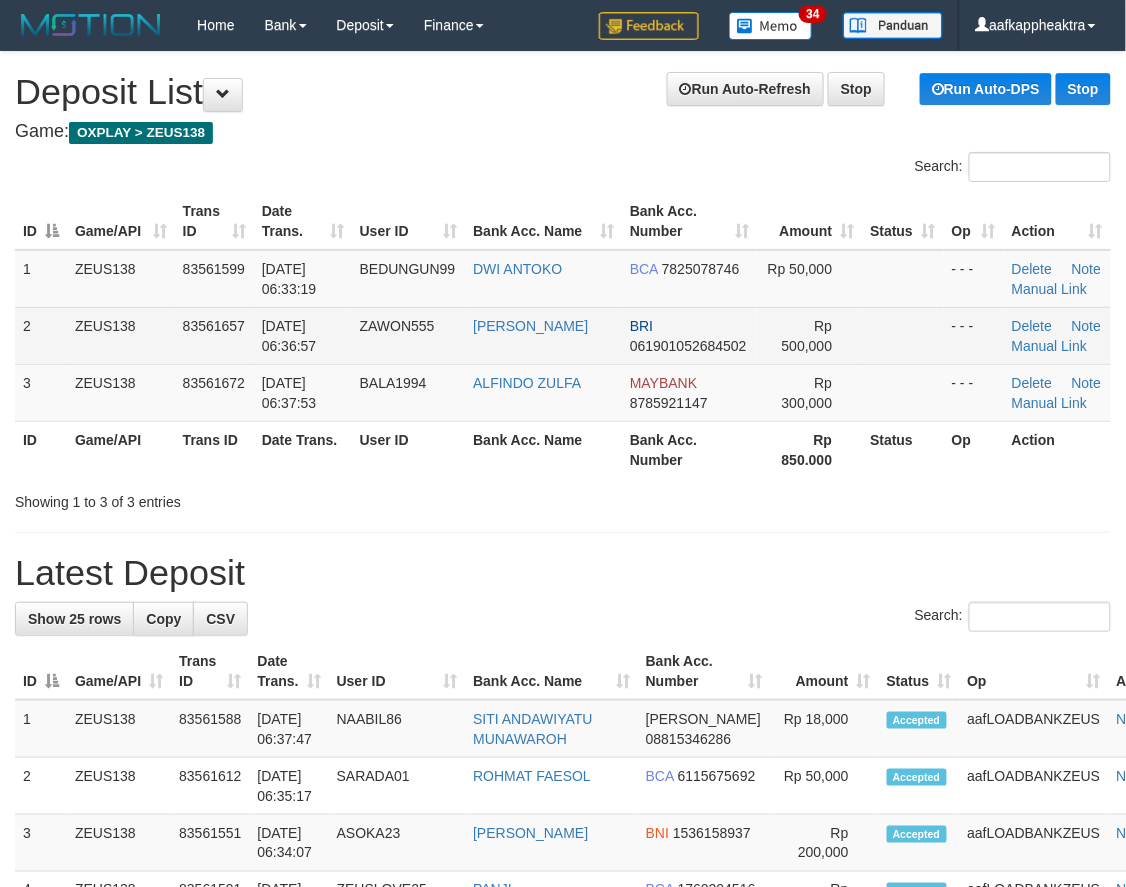 drag, startPoint x: 587, startPoint y: 424, endPoint x: 558, endPoint y: 332, distance: 96.462425 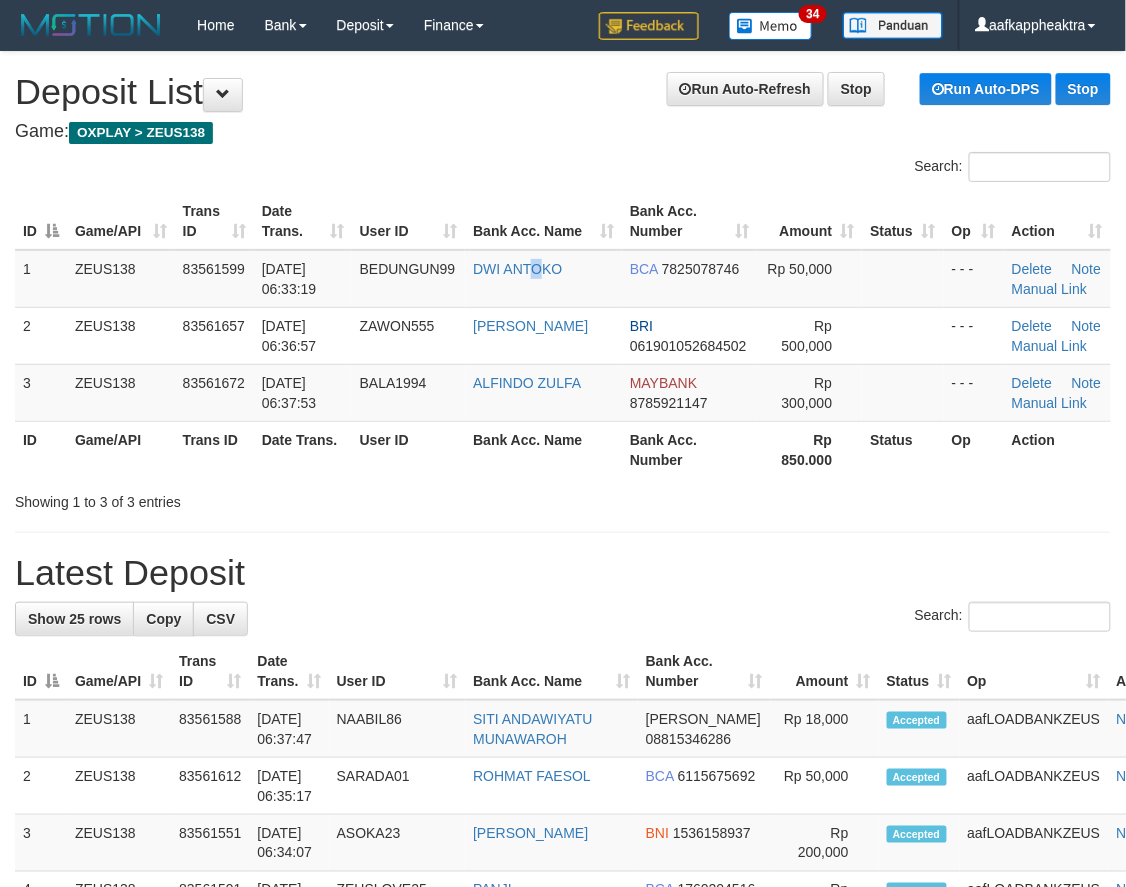 click on "ID Game/API Trans ID Date Trans. User ID Bank Acc. Name Bank Acc. Number Amount Status Op Action
1
ZEUS138
83561599
14/07/2025 06:33:19
BEDUNGUN99
DWI ANTOKO
BCA
7825078746
Rp 50,000
- - -
Delete
Note
Manual Link
2
ZEUS138
83561657
14/07/2025 06:36:57
ZAWON555
NURWONO YUDO
BRI
061901052684502
Rp 500,000
- - -
Delete Note
ID" at bounding box center (563, 335) 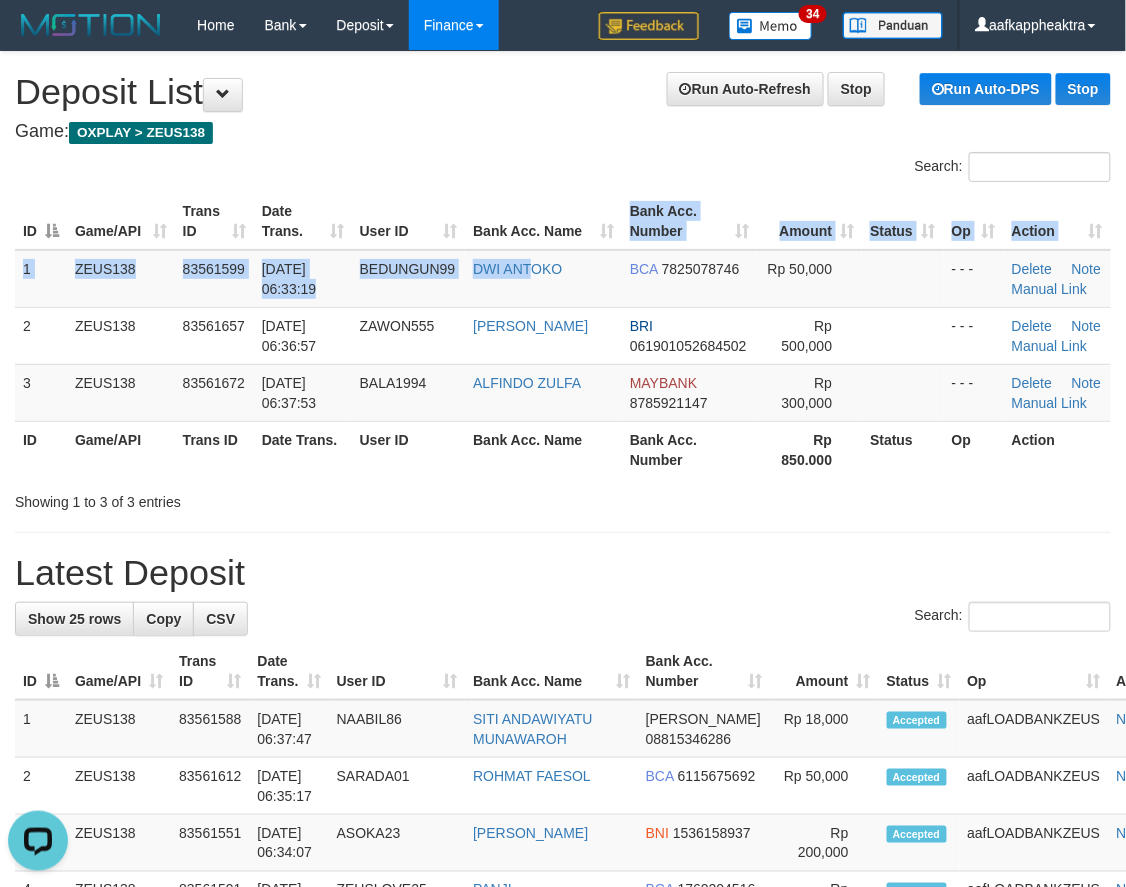 scroll, scrollTop: 0, scrollLeft: 0, axis: both 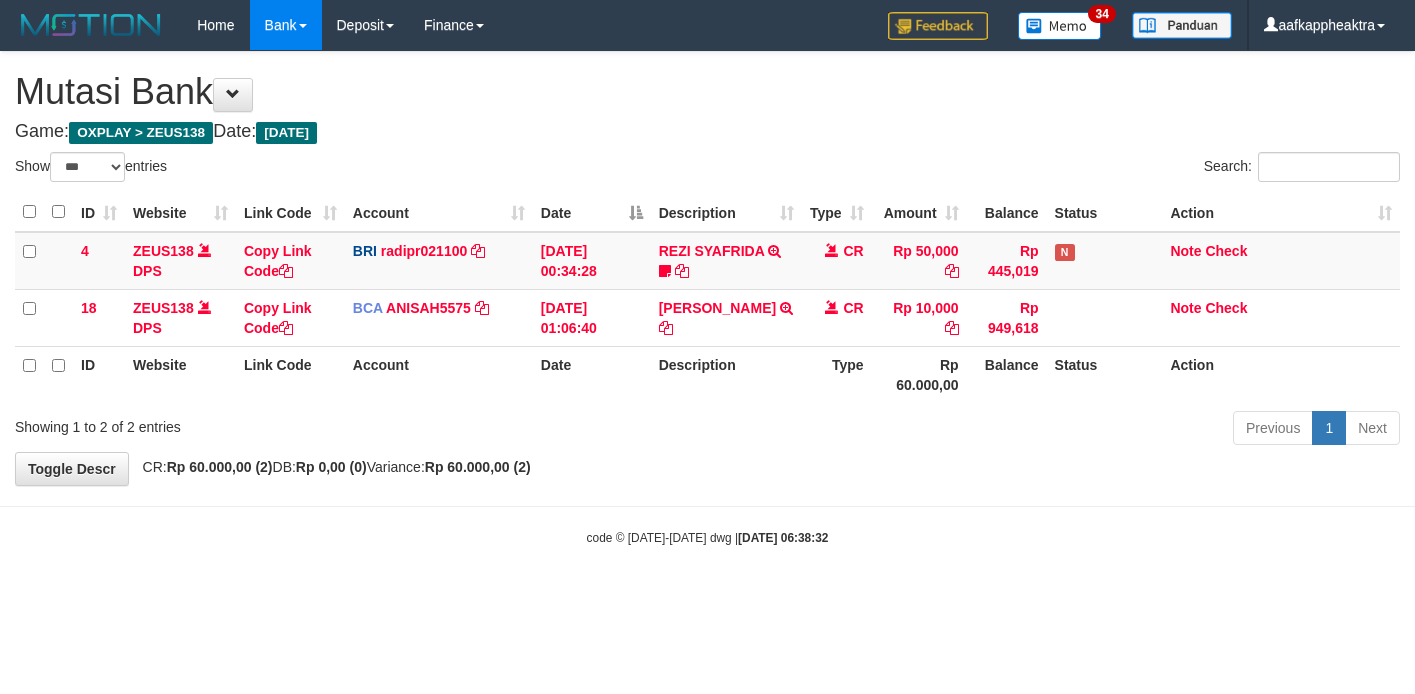 select on "***" 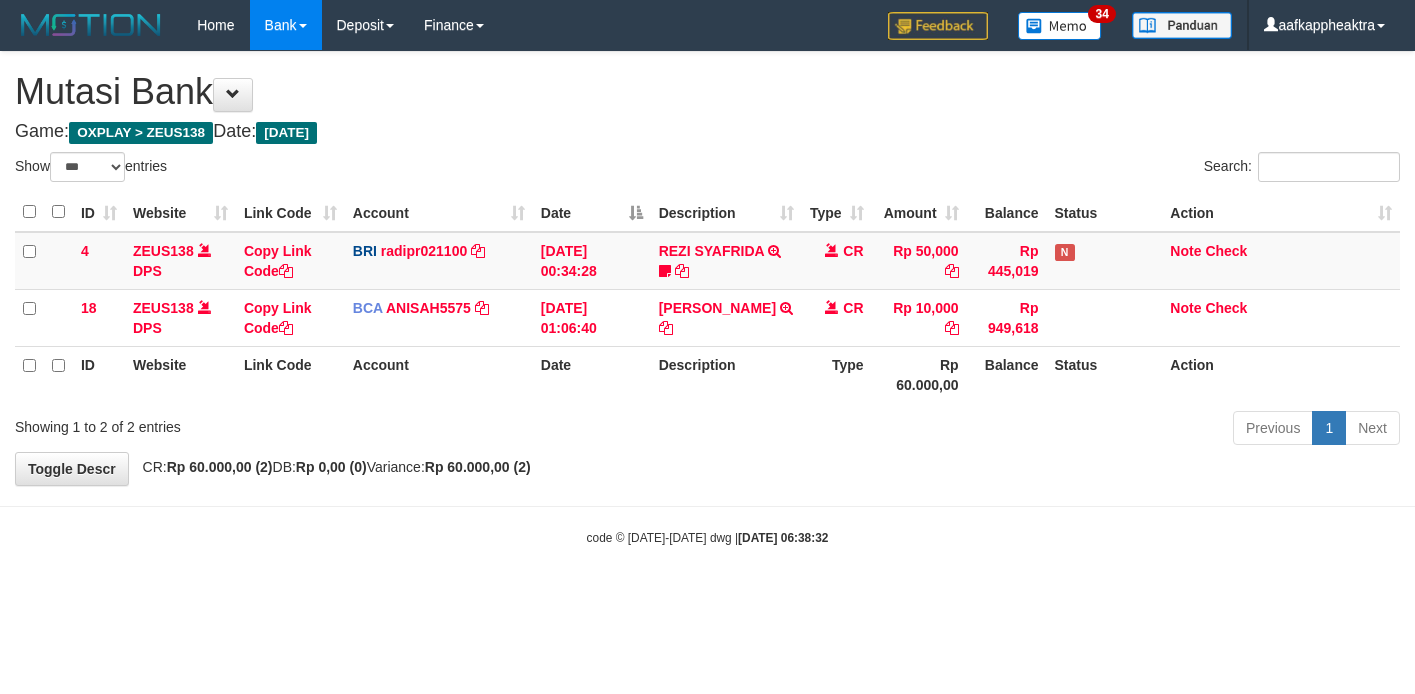 scroll, scrollTop: 0, scrollLeft: 0, axis: both 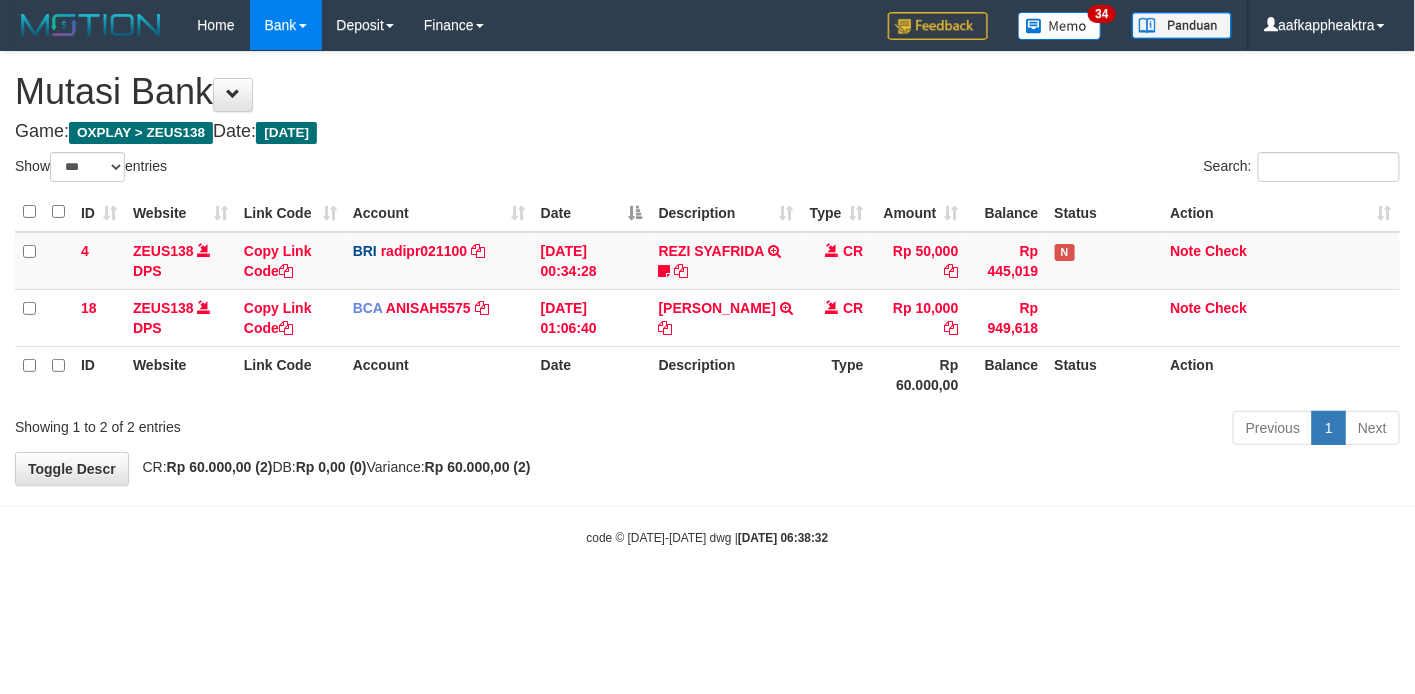 click on "Type" at bounding box center [837, 374] 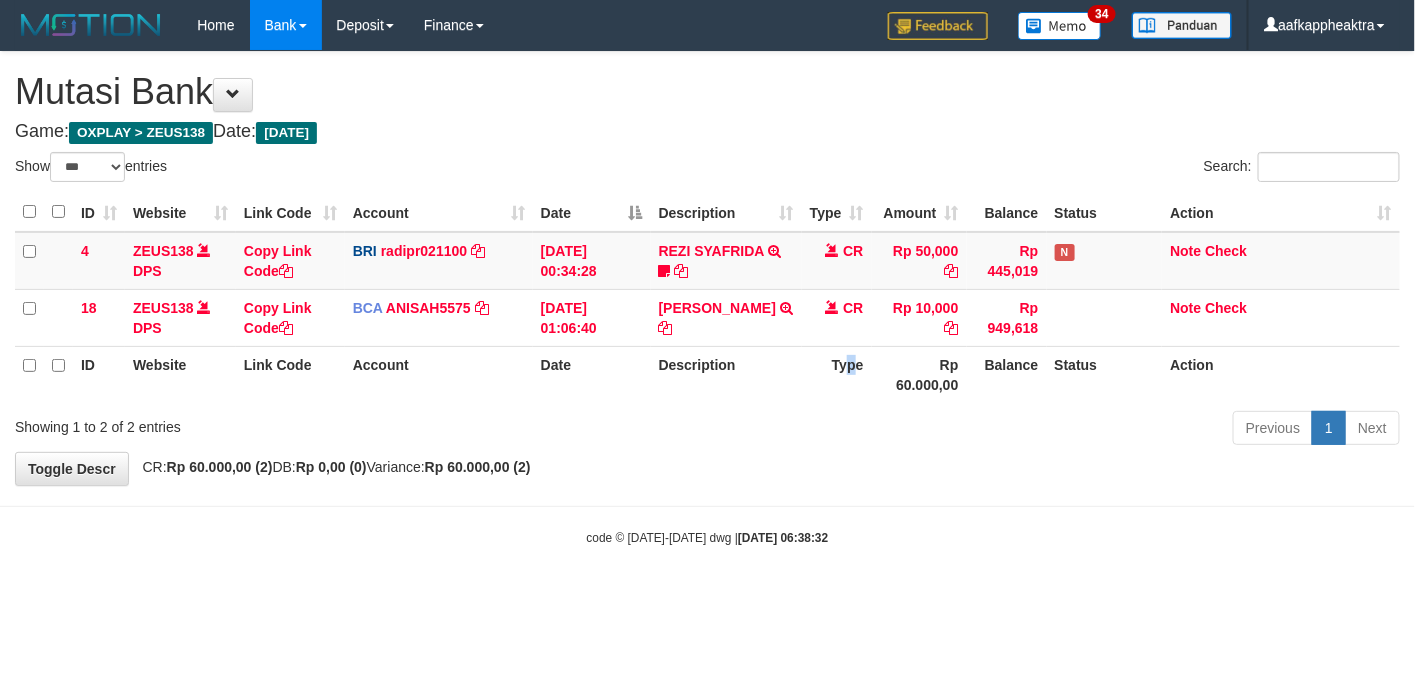 click on "Type" at bounding box center (837, 374) 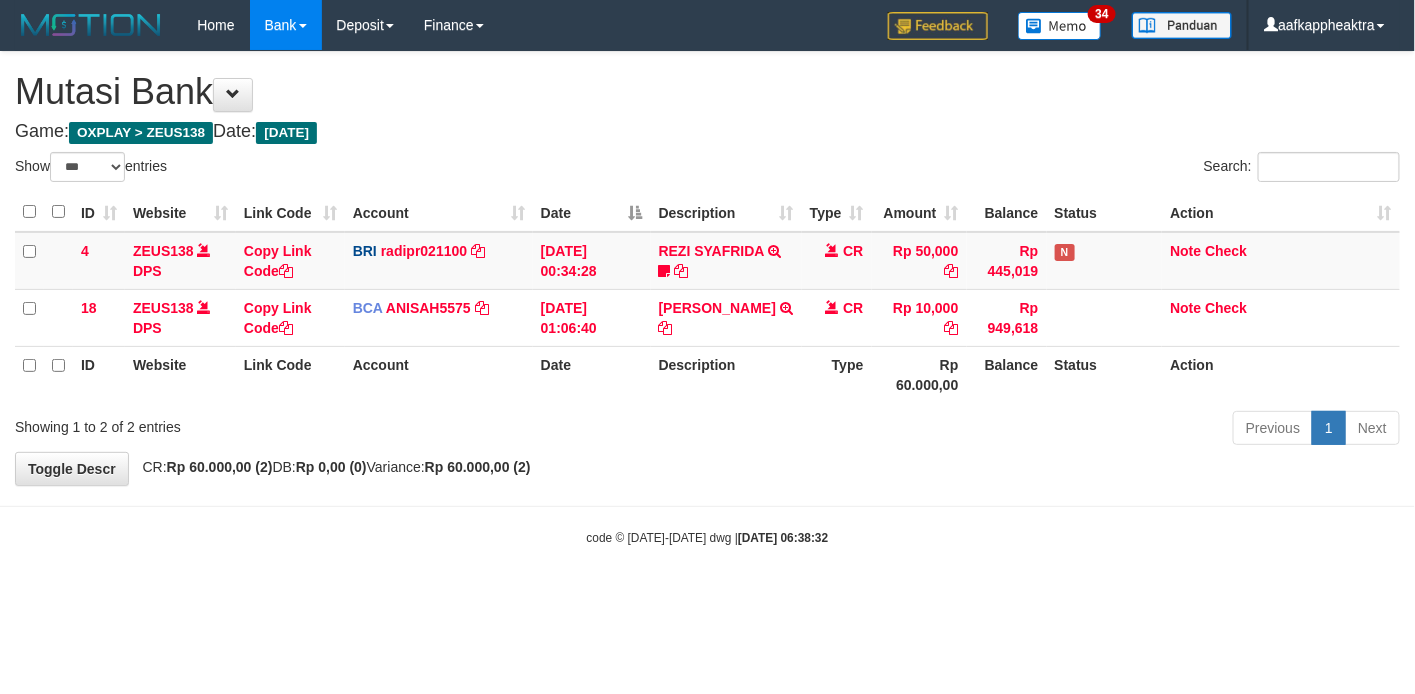 drag, startPoint x: 800, startPoint y: 383, endPoint x: 1413, endPoint y: 380, distance: 613.0073 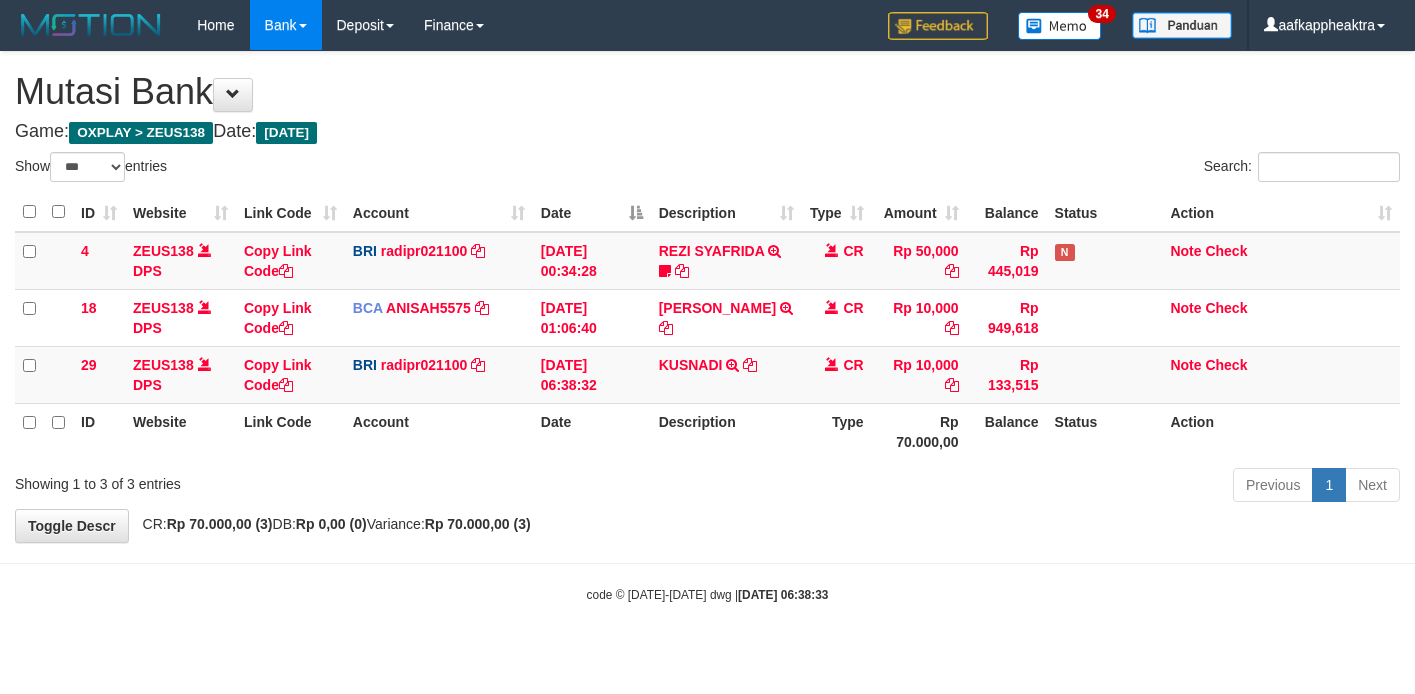 select on "***" 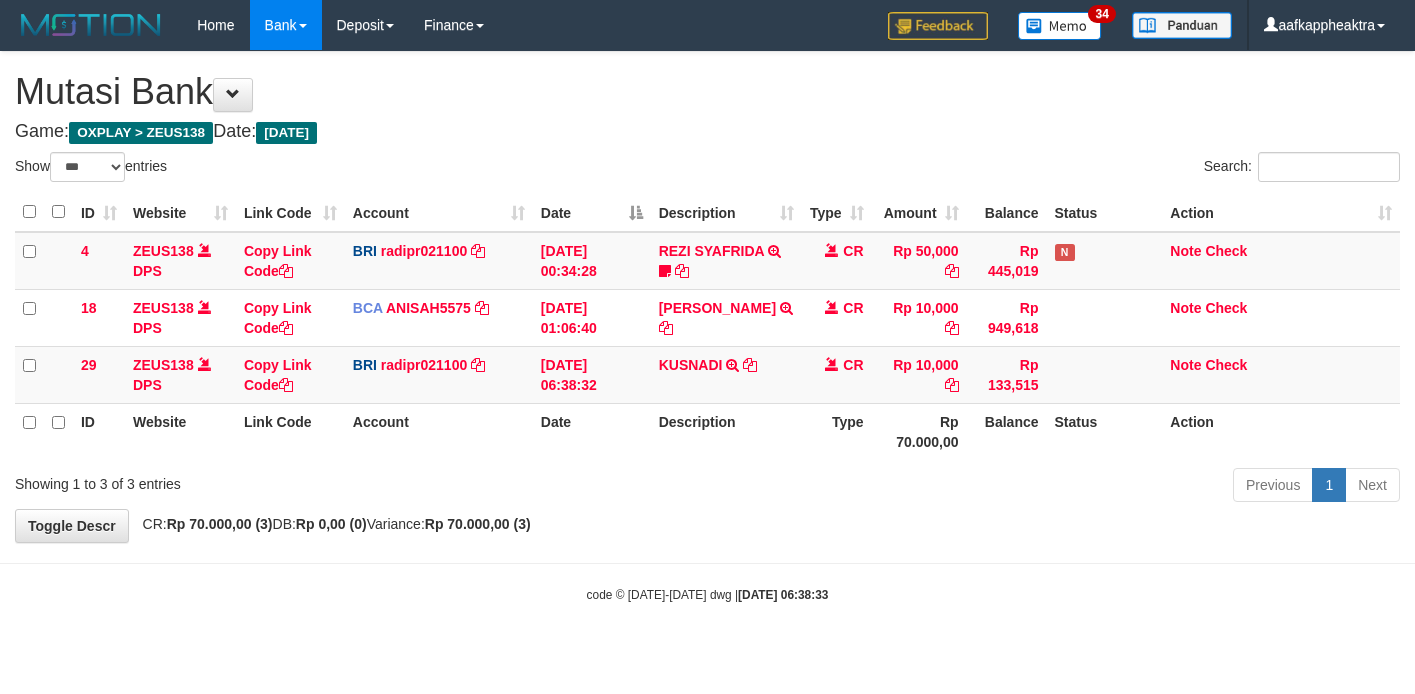 scroll, scrollTop: 0, scrollLeft: 0, axis: both 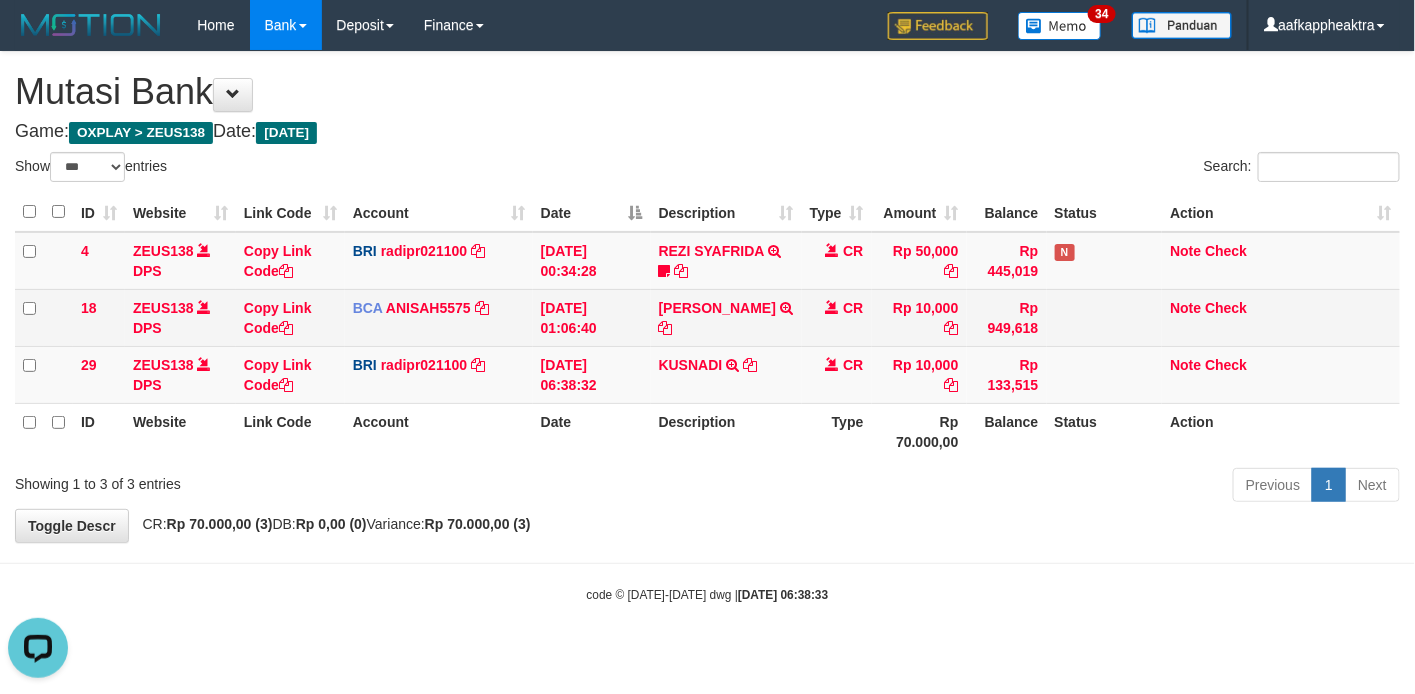 drag, startPoint x: 820, startPoint y: 368, endPoint x: 911, endPoint y: 317, distance: 104.316826 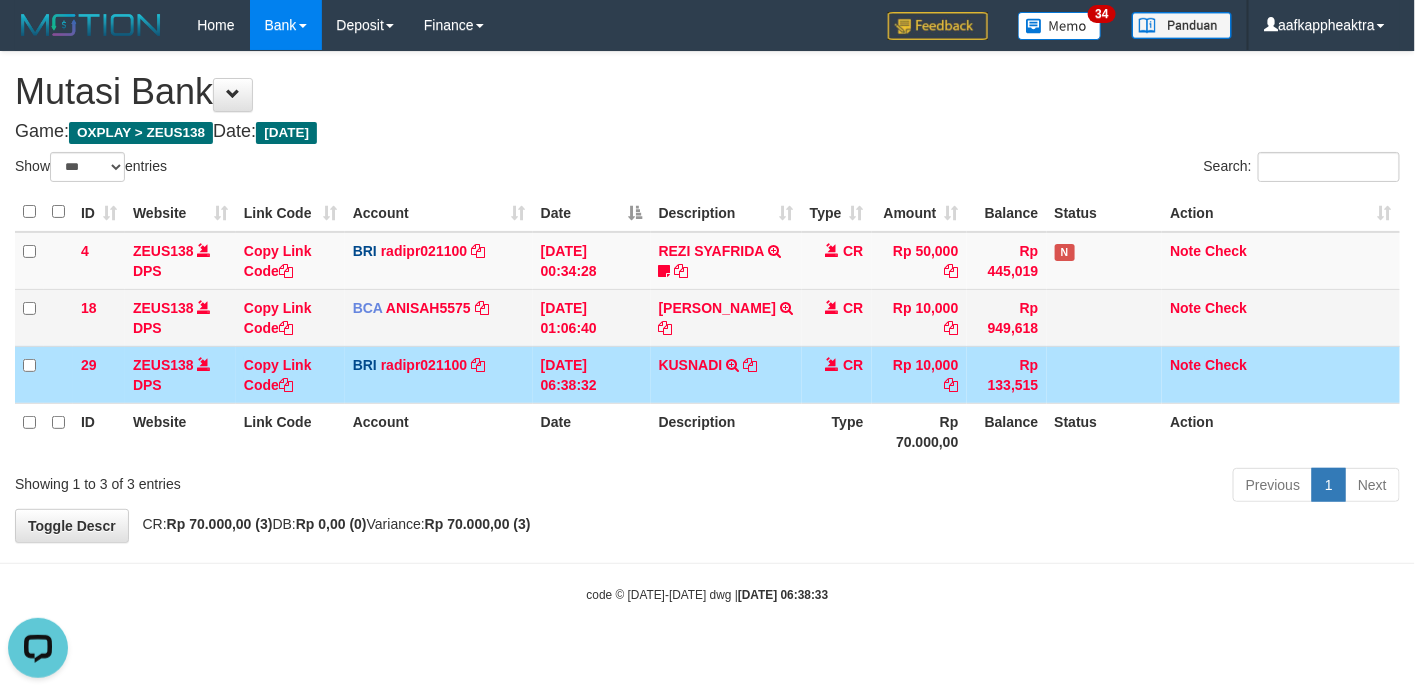 click on "Rp 10,000" at bounding box center [919, 317] 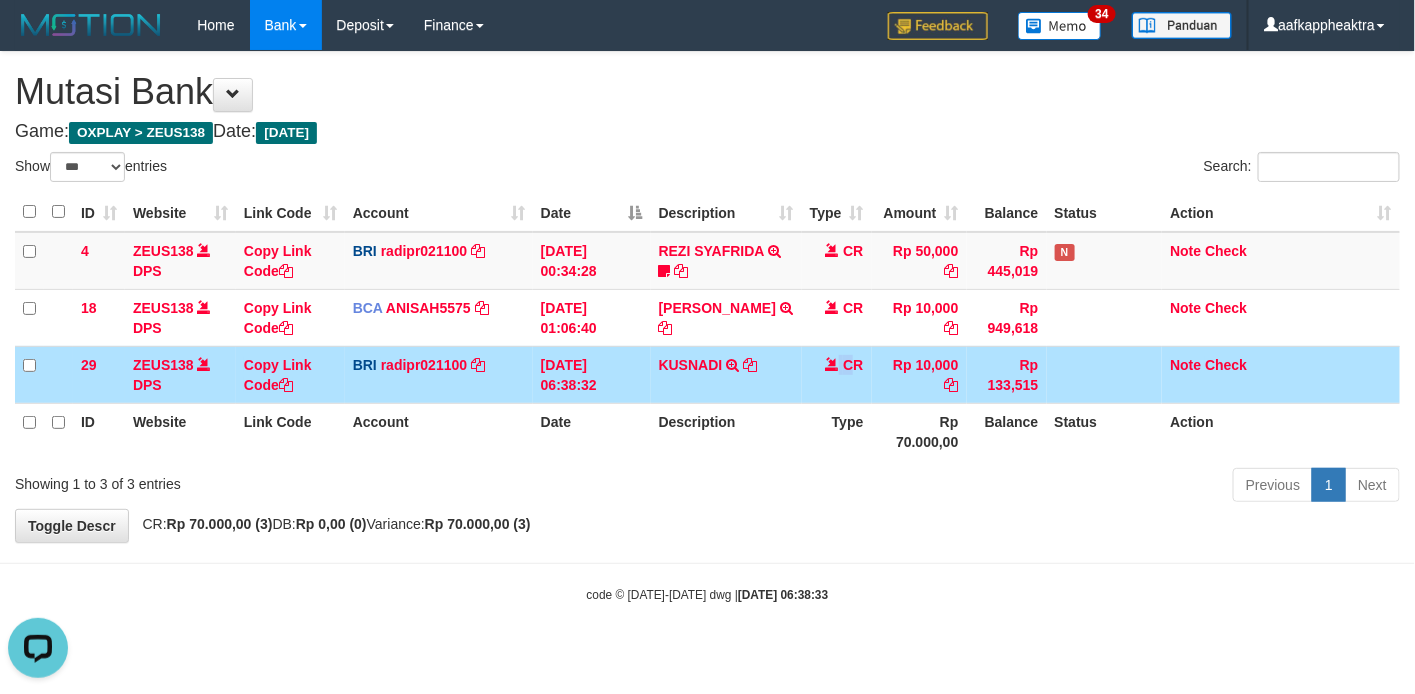 drag, startPoint x: 834, startPoint y: 363, endPoint x: 798, endPoint y: 365, distance: 36.05551 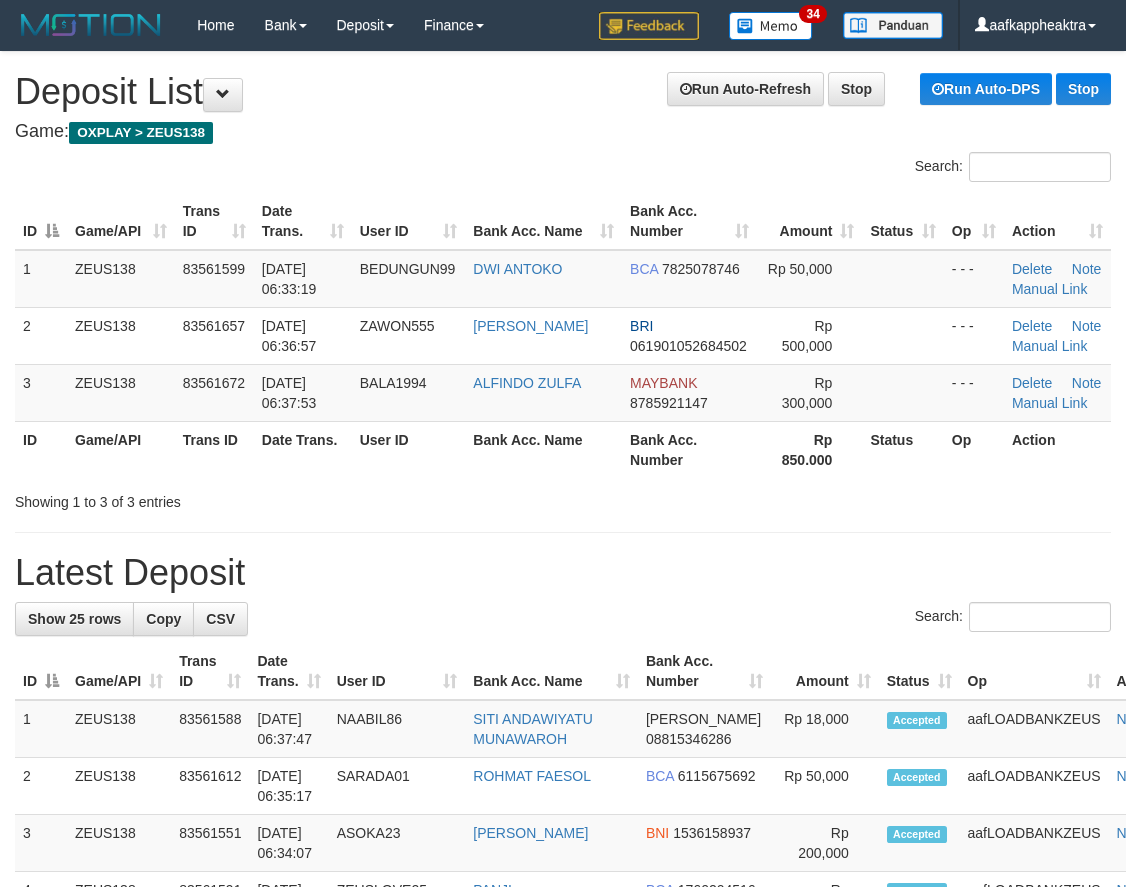 scroll, scrollTop: 0, scrollLeft: 0, axis: both 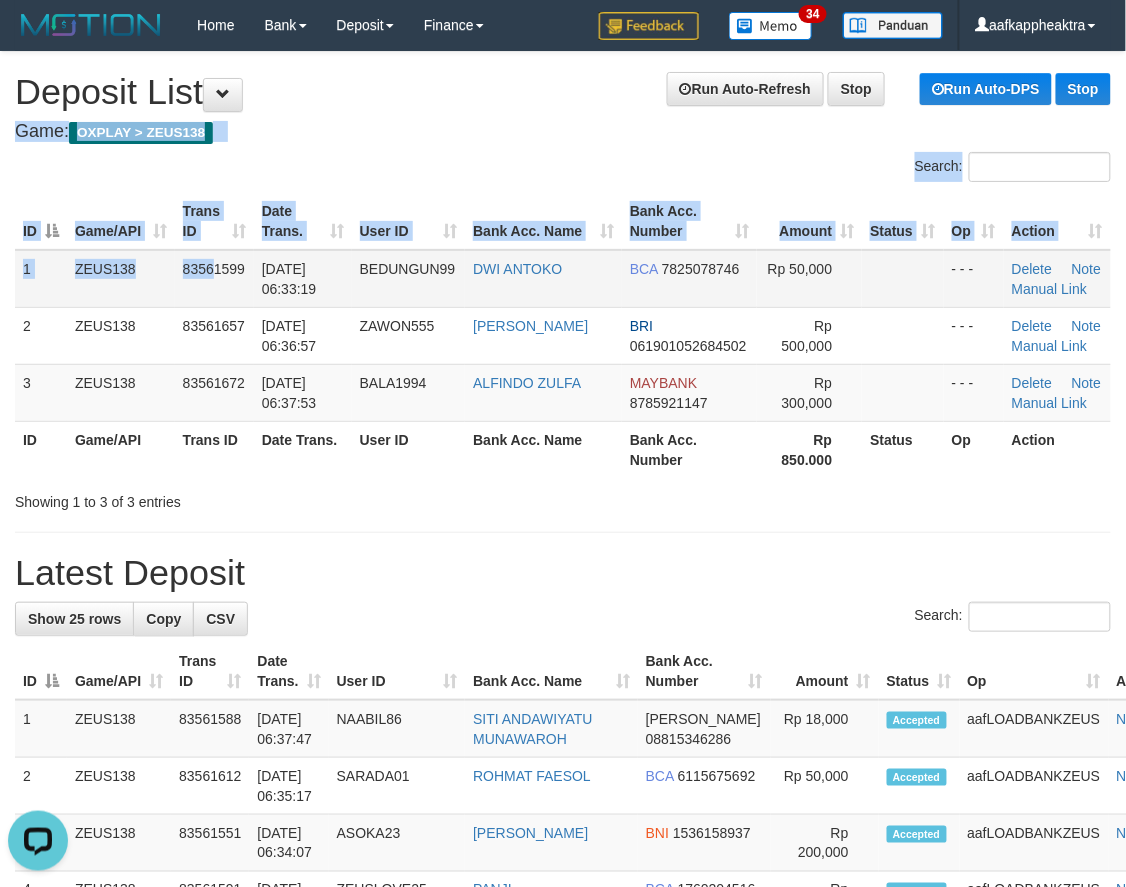 drag, startPoint x: 224, startPoint y: 231, endPoint x: 217, endPoint y: 267, distance: 36.67424 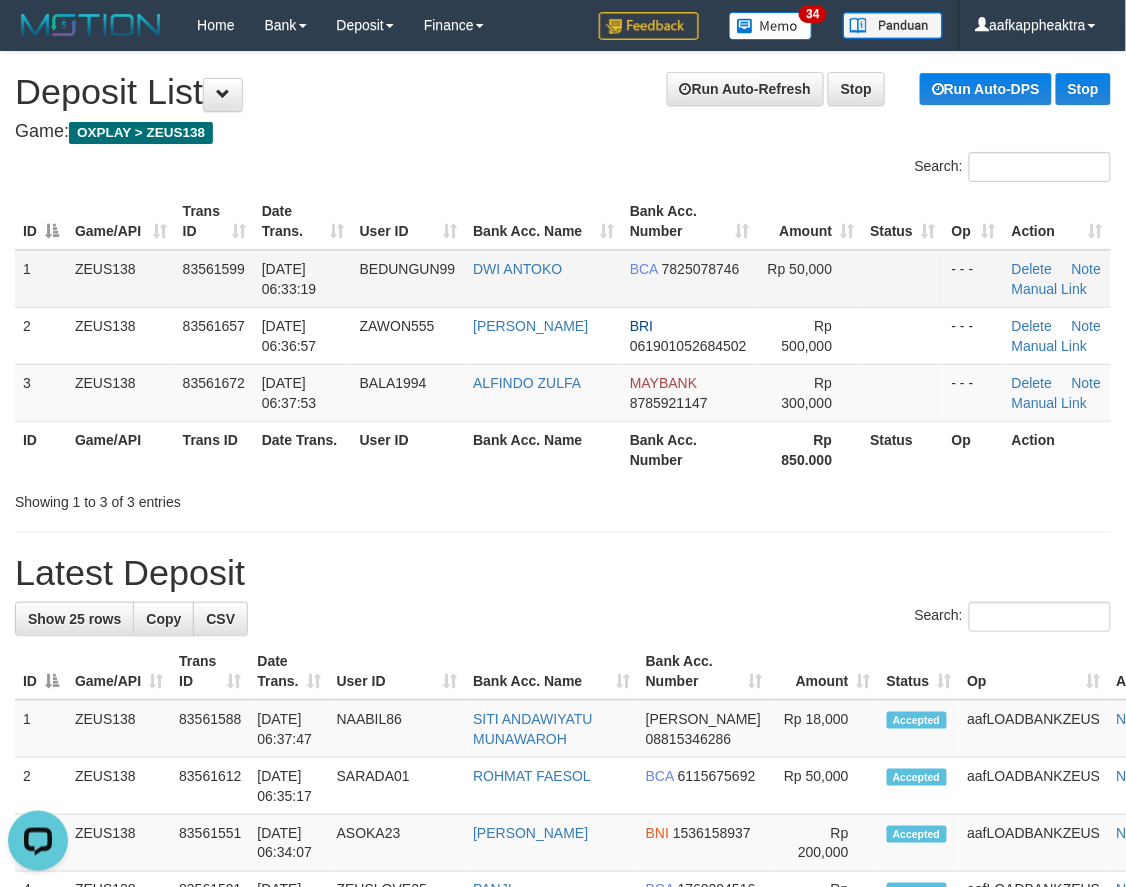 click on "83561599" at bounding box center (214, 279) 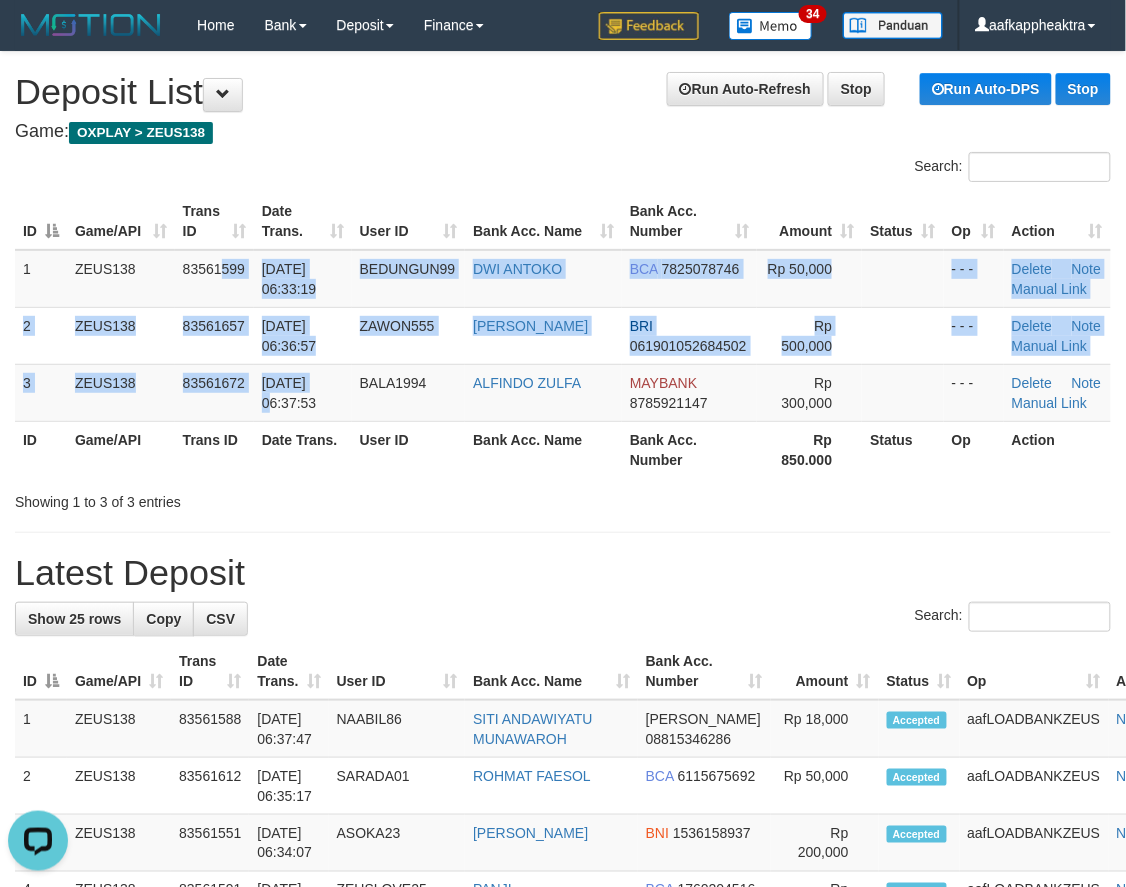 drag, startPoint x: 243, startPoint y: 318, endPoint x: 452, endPoint y: 431, distance: 237.59209 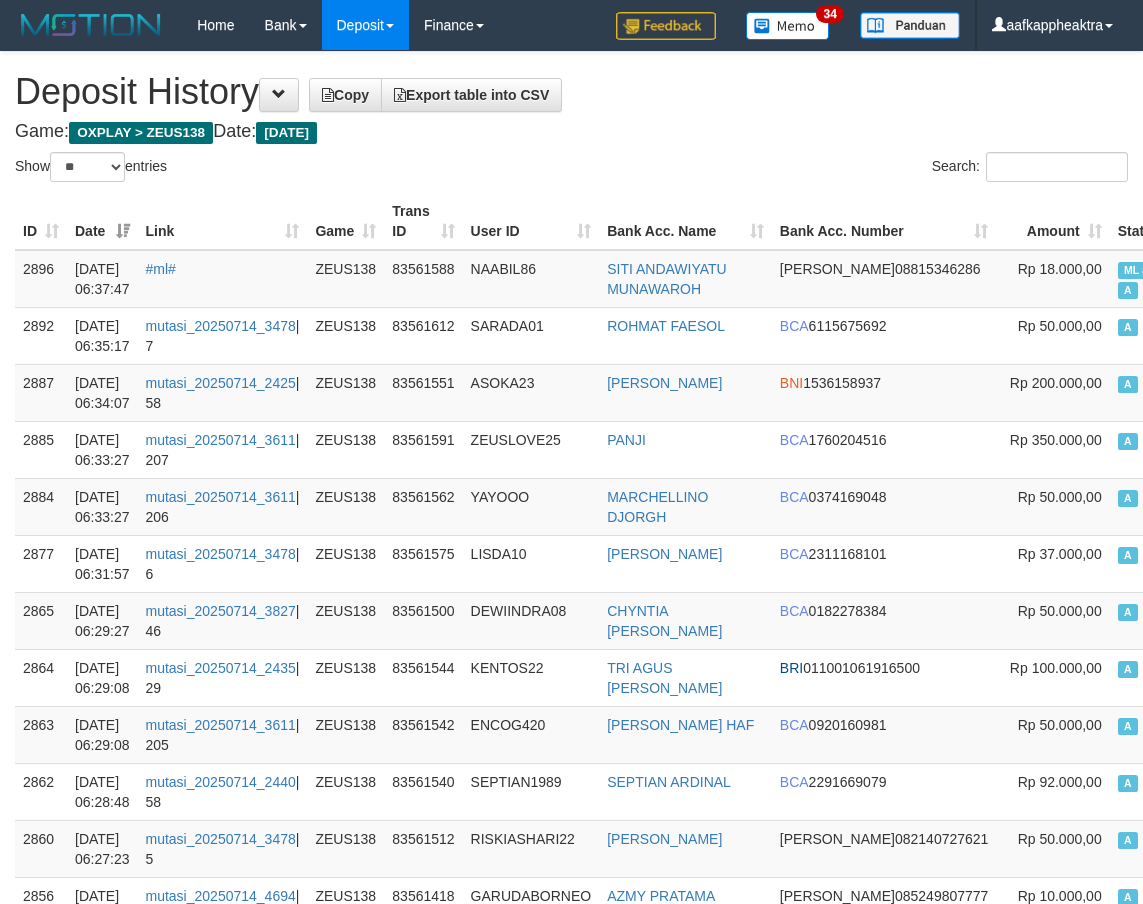 select on "**" 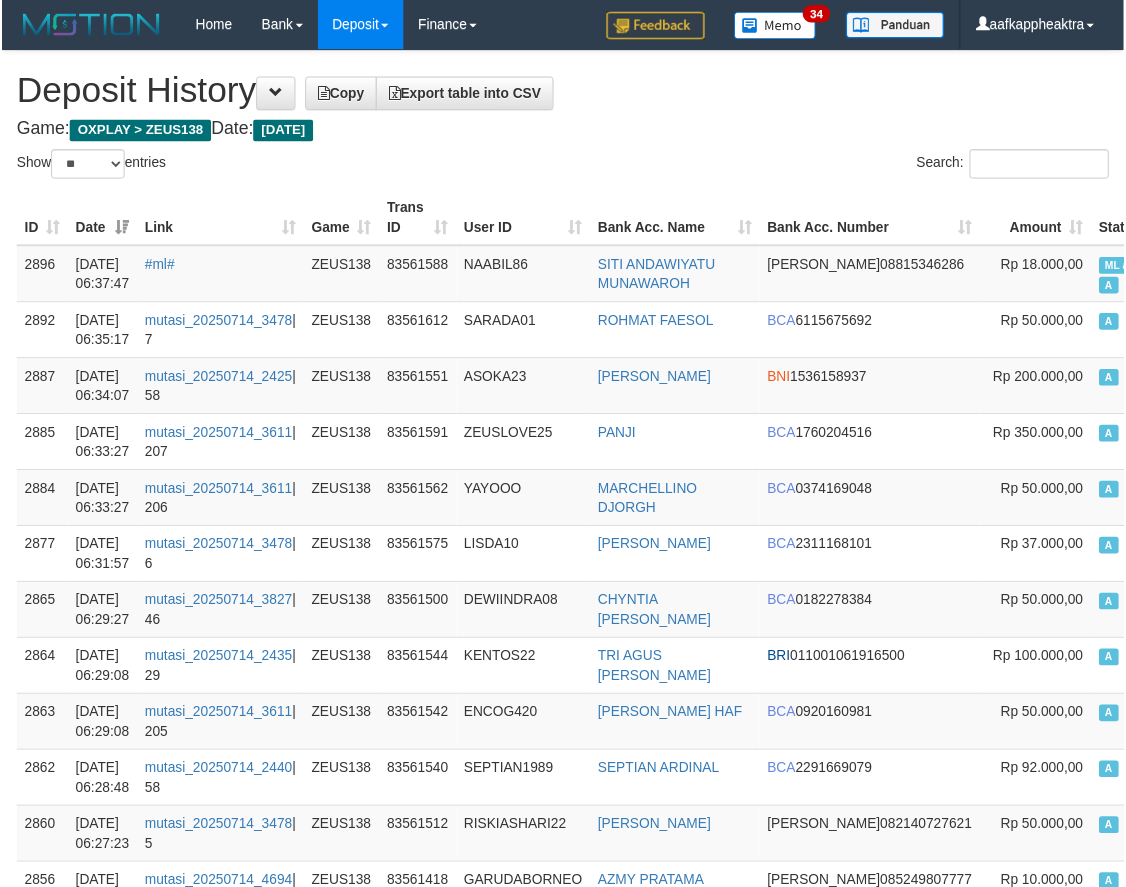 scroll, scrollTop: 2552, scrollLeft: 0, axis: vertical 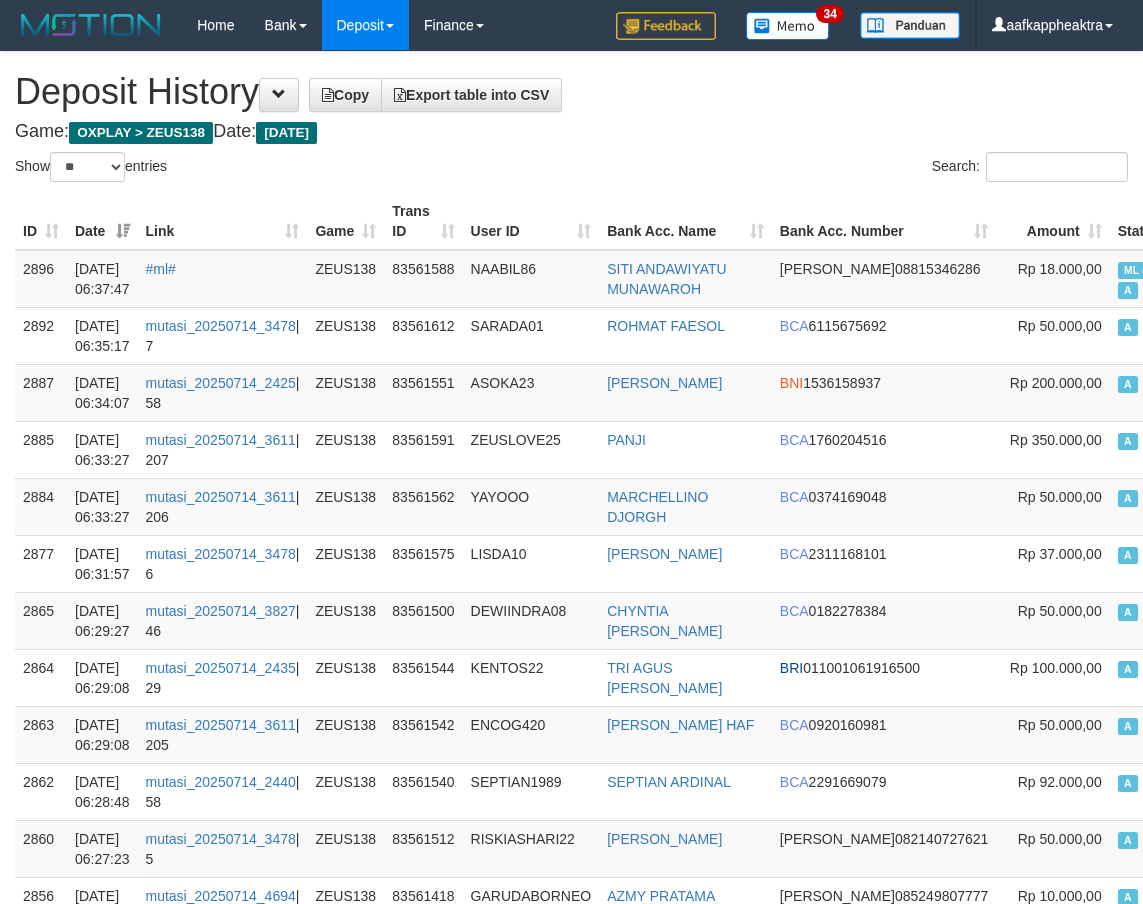 select on "**" 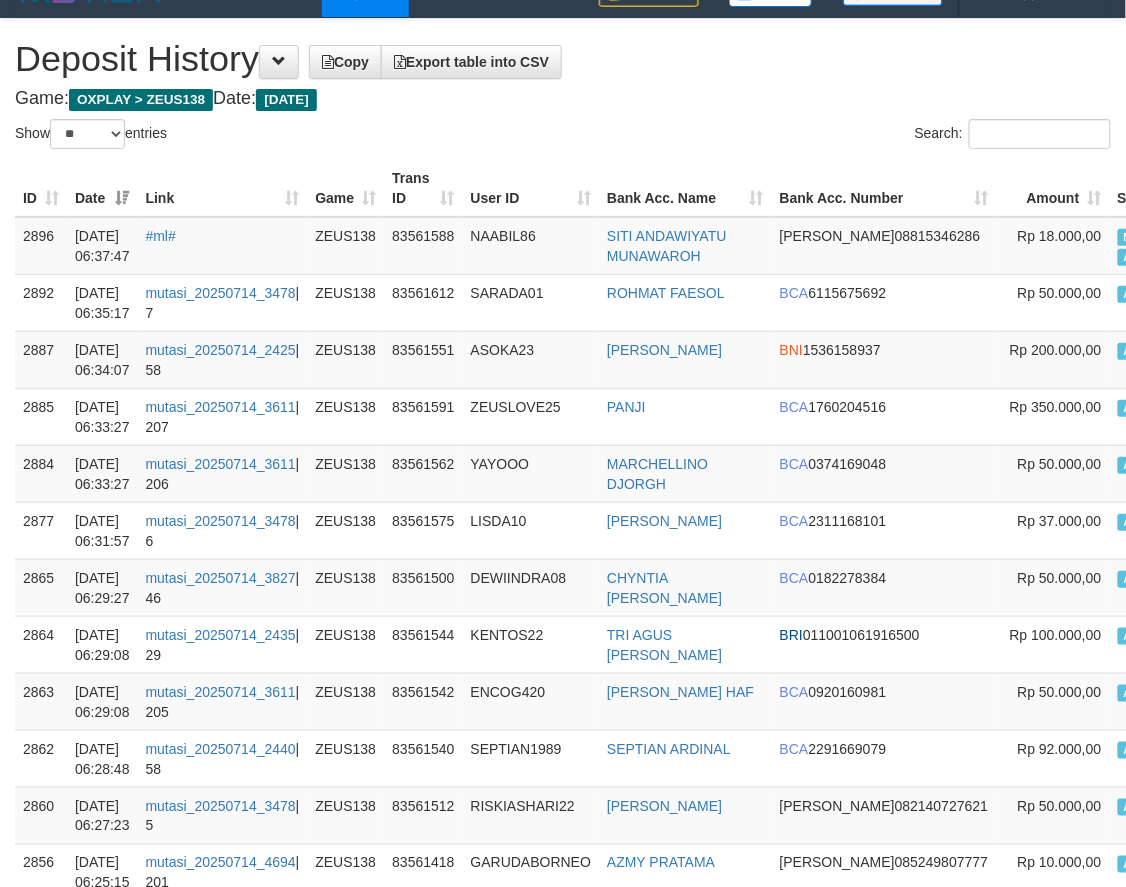 scroll, scrollTop: 0, scrollLeft: 0, axis: both 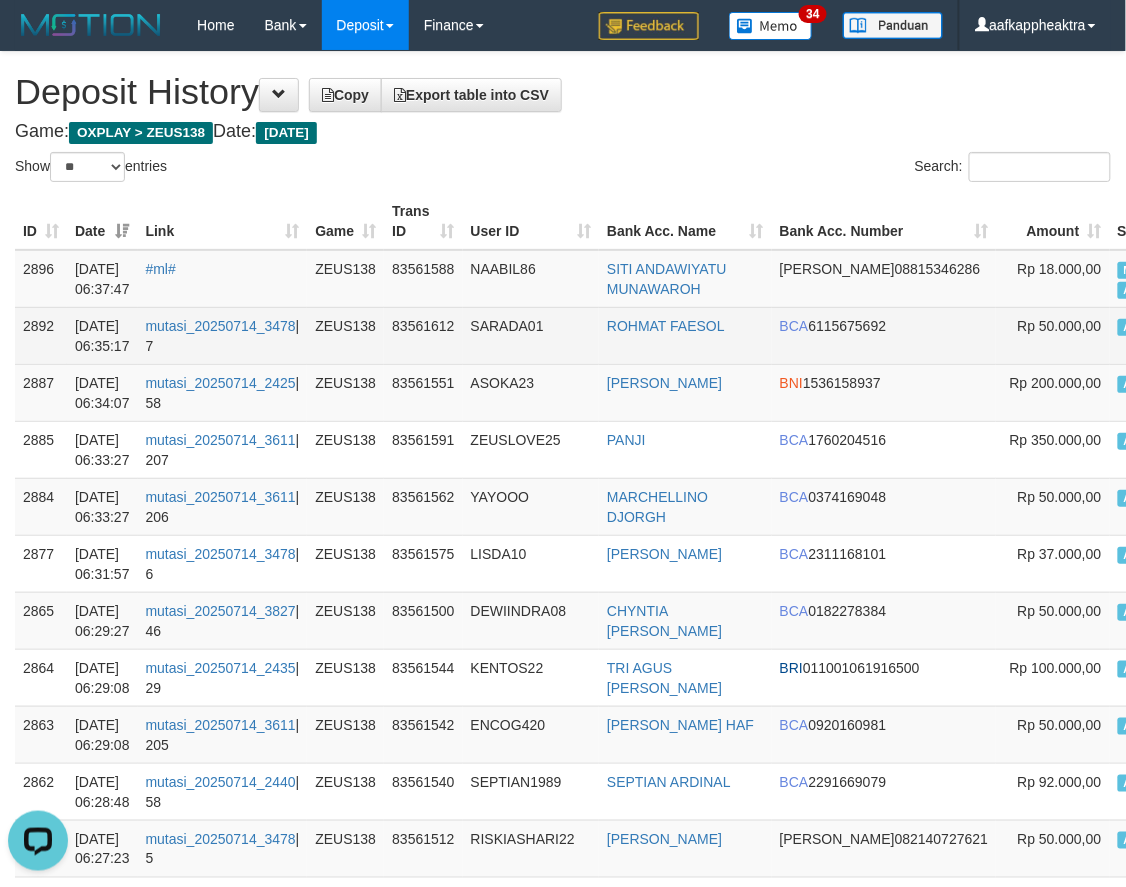 click on "Show  ** ** ** ***  entries Search:
ID Date Link Game Trans ID User ID Bank Acc. Name Bank Acc. Number Amount Status Op
ID Date Link Game Trans ID User ID Bank Acc. Name Bank Acc. Number Rp 224.760.588,00 Status Op
2896 14/07/2025 06:37:47 #ml# ZEUS138 83561588 NAABIL86 SITI ANDAWIYATU MUNAWAROH   DANA  08815346286 Rp 18.000,00 ML aafkappheaktra   A   aafLOADBANKZEUS 2892 14/07/2025 06:35:17 mutasi_20250714_3478  | 7 ZEUS138 83561612 SARADA01 ROHMAT FAESOL   BCA  6115675692 Rp 50.000,00 A   aafLOADBANKZEUS 2887 14/07/2025 06:34:07 mutasi_20250714_2425  | 58 ZEUS138 83561551 ASOKA23 AGUSTINUS KRISTIANTO M   BNI  1536158937 Rp 200.000,00 A   aafLOADBANKZEUS 2885 14/07/2025 06:33:27 mutasi_20250714_3611  | 207 ZEUS138 83561591 ZEUSLOVE25 PANJI   BCA  1760204516 Rp 350.000,00 A   aafLOADBANKZEUS 2884 14/07/2025 06:33:27 mutasi_20250714_3611  | 206 ZEUS138 83561562 YAYOOO MARCHELLINO DJORGH   BCA  0374169048 Rp 50.000,00 A   aafLOADBANKZEUS 2877 14/07/2025 06:31:57 mutasi_20250714_3478" at bounding box center [563, 1679] 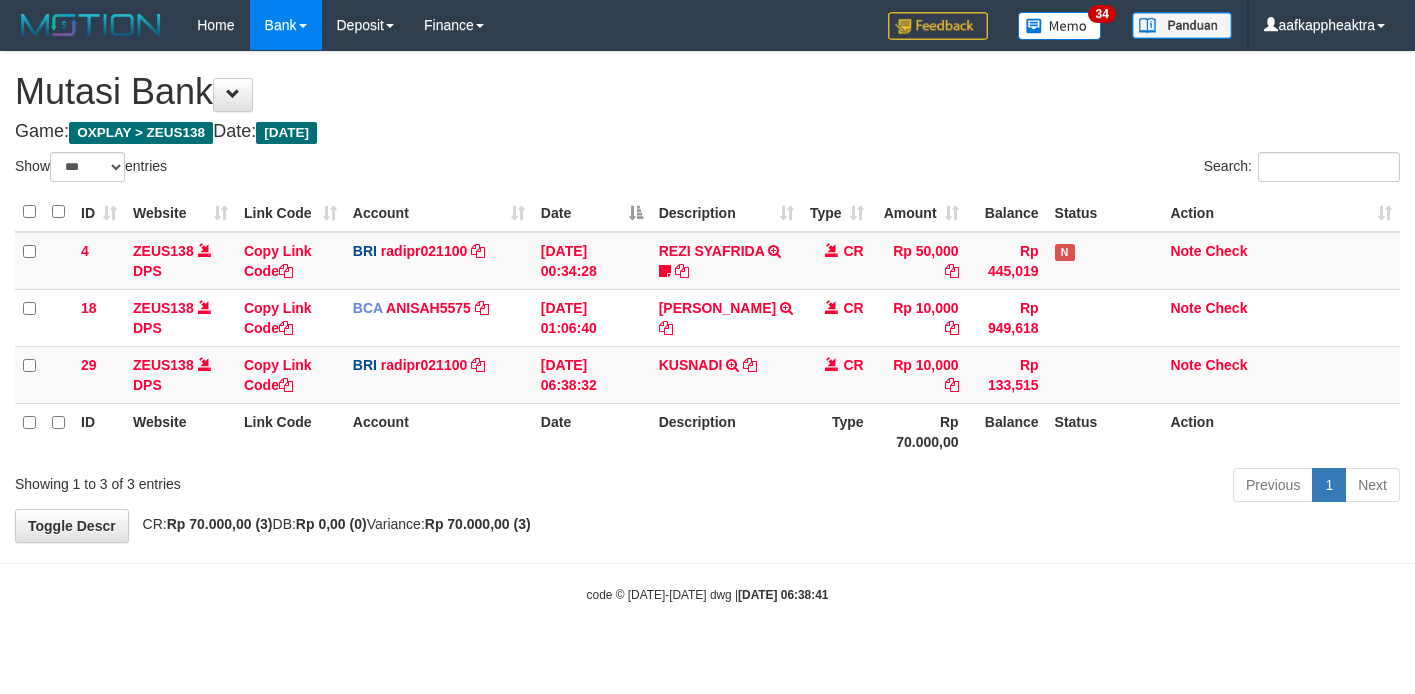 select on "***" 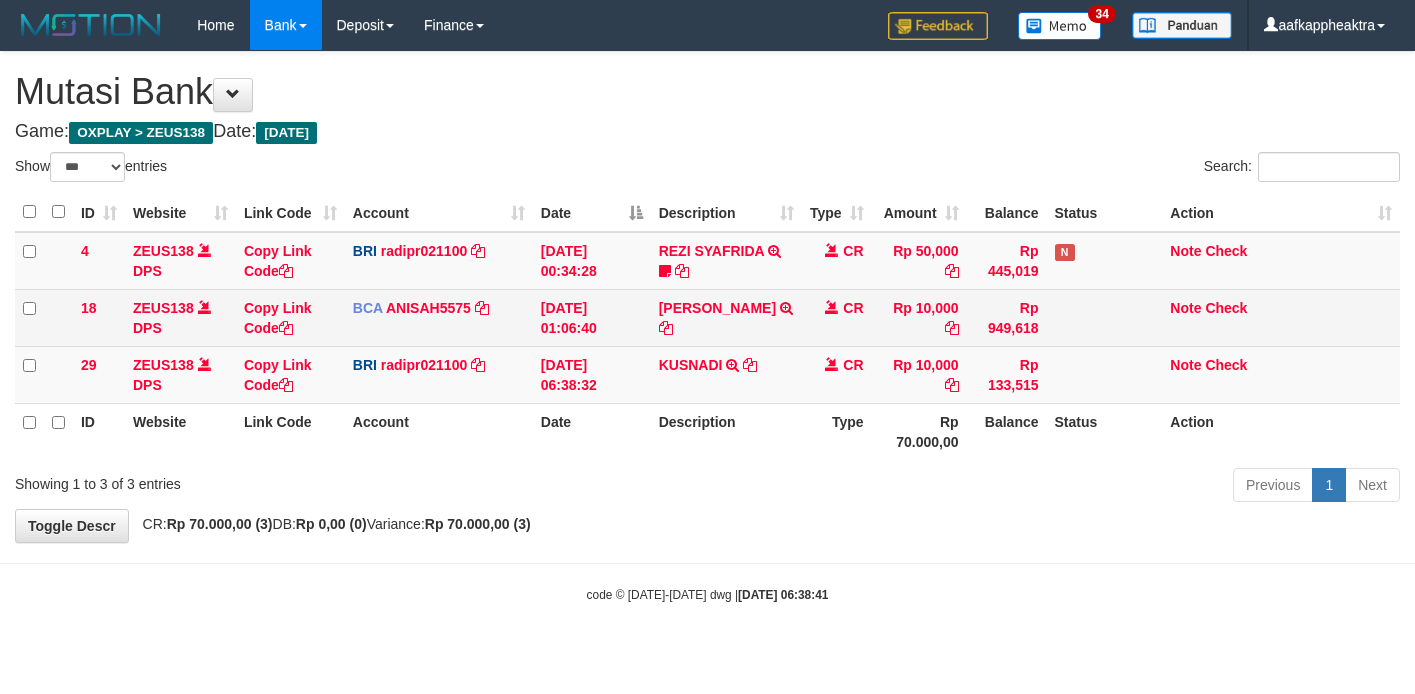 scroll, scrollTop: 0, scrollLeft: 0, axis: both 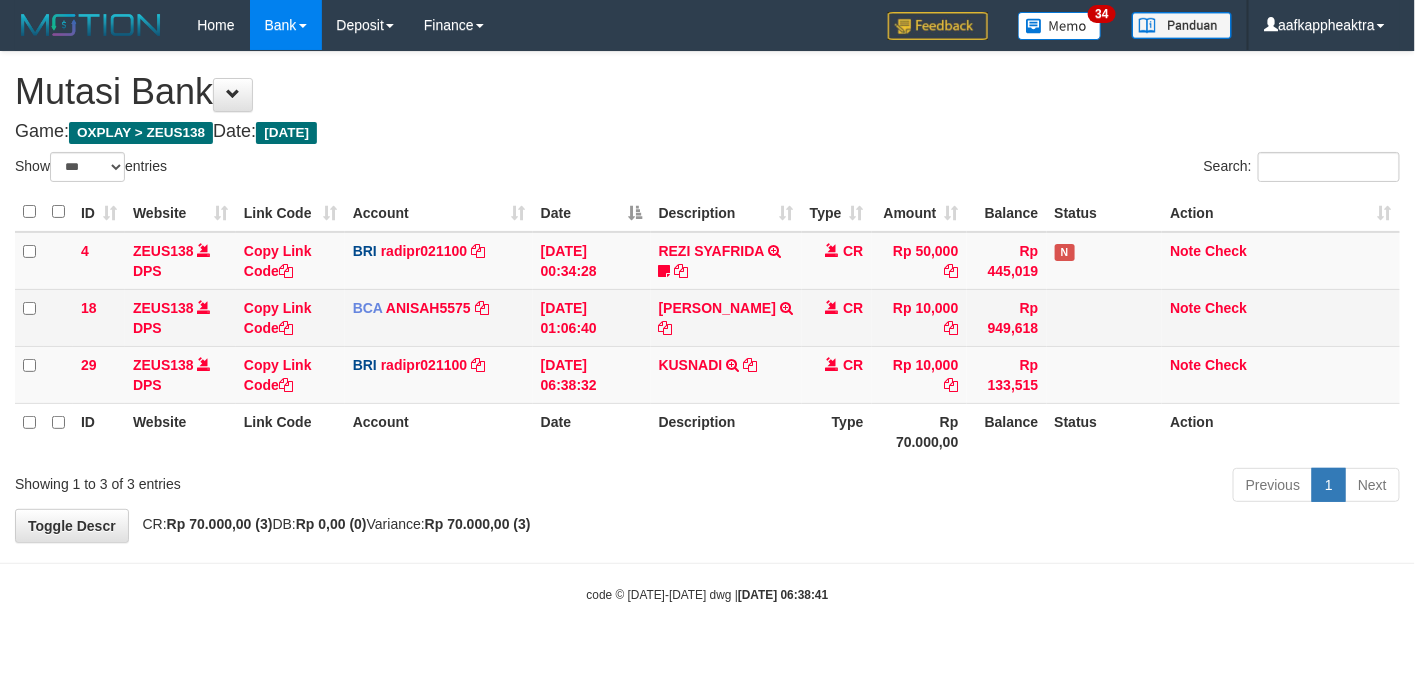 click at bounding box center (1105, 374) 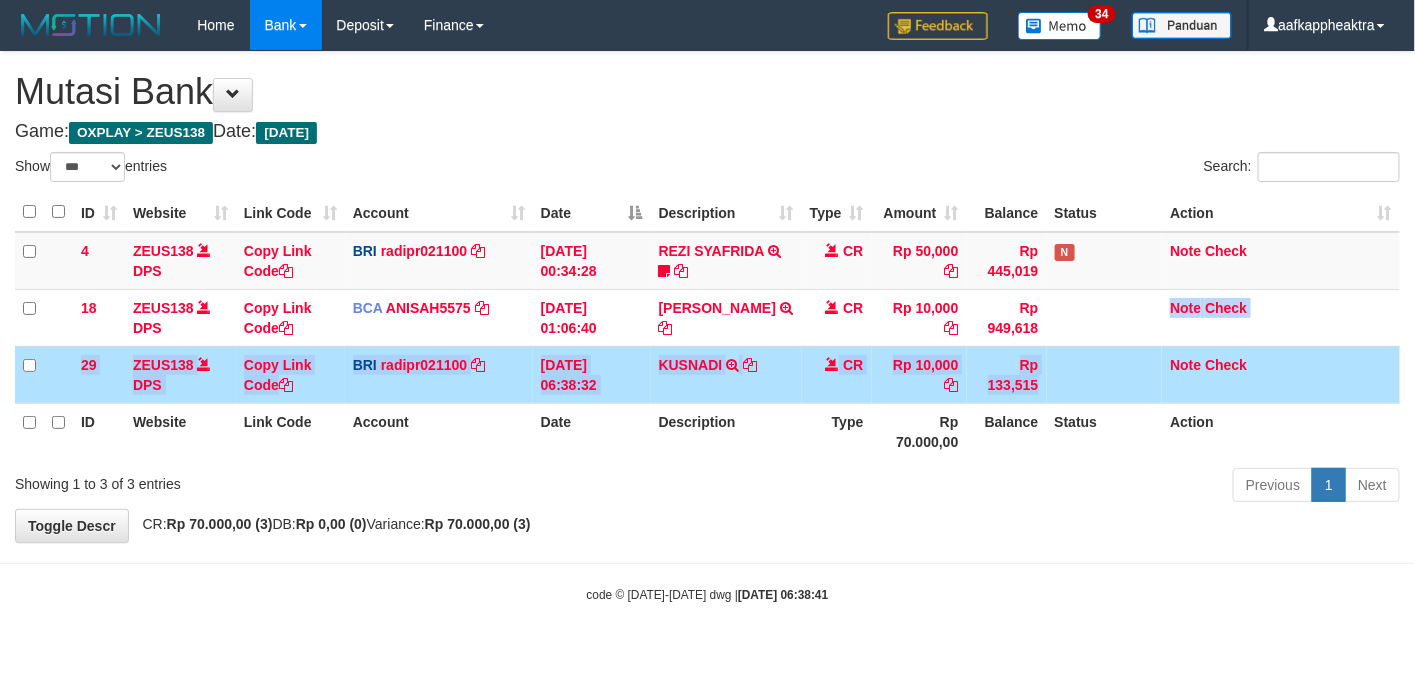 drag, startPoint x: 1103, startPoint y: 341, endPoint x: 1008, endPoint y: 365, distance: 97.984695 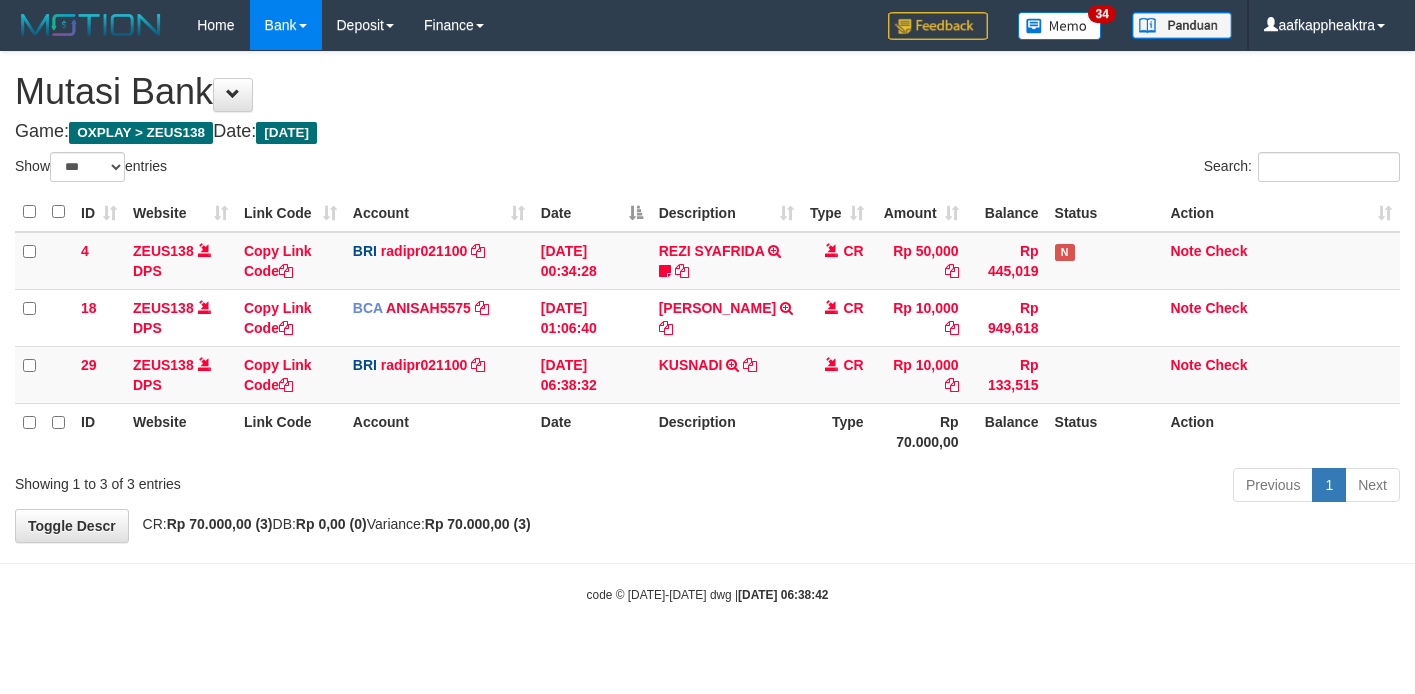 select on "***" 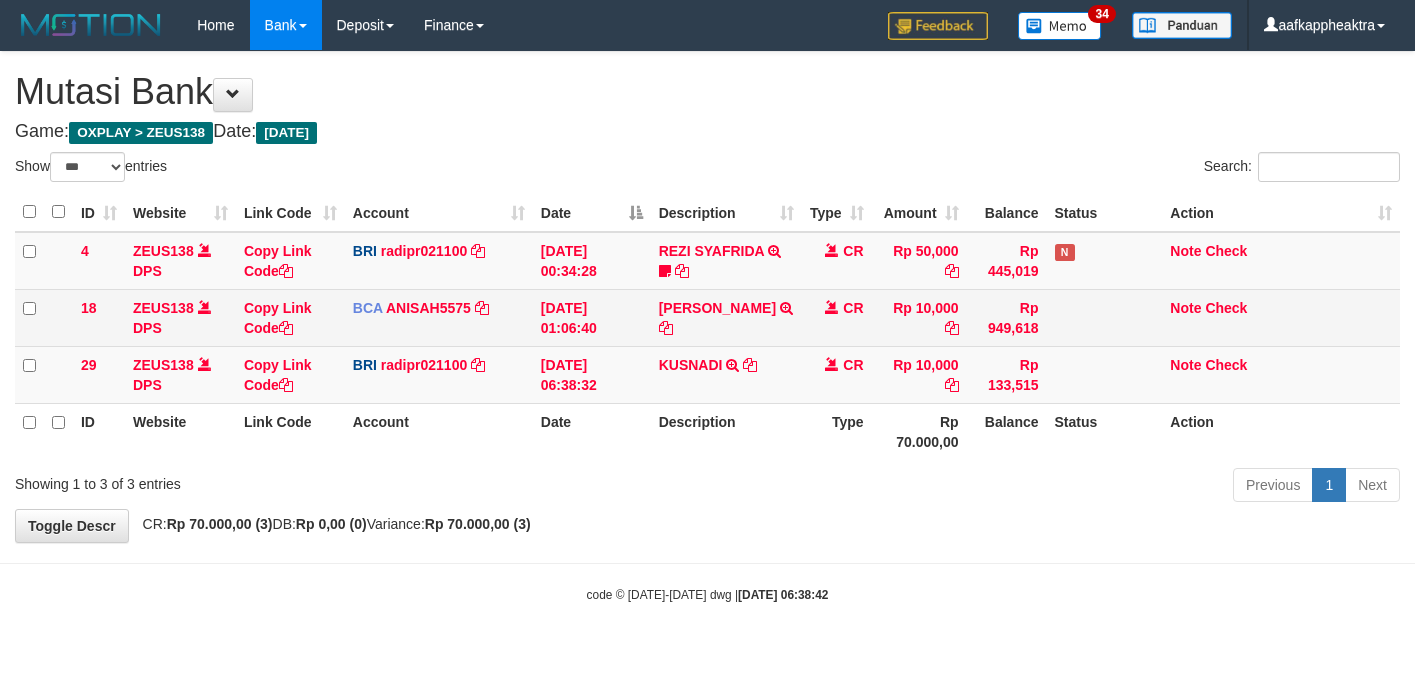 scroll, scrollTop: 0, scrollLeft: 0, axis: both 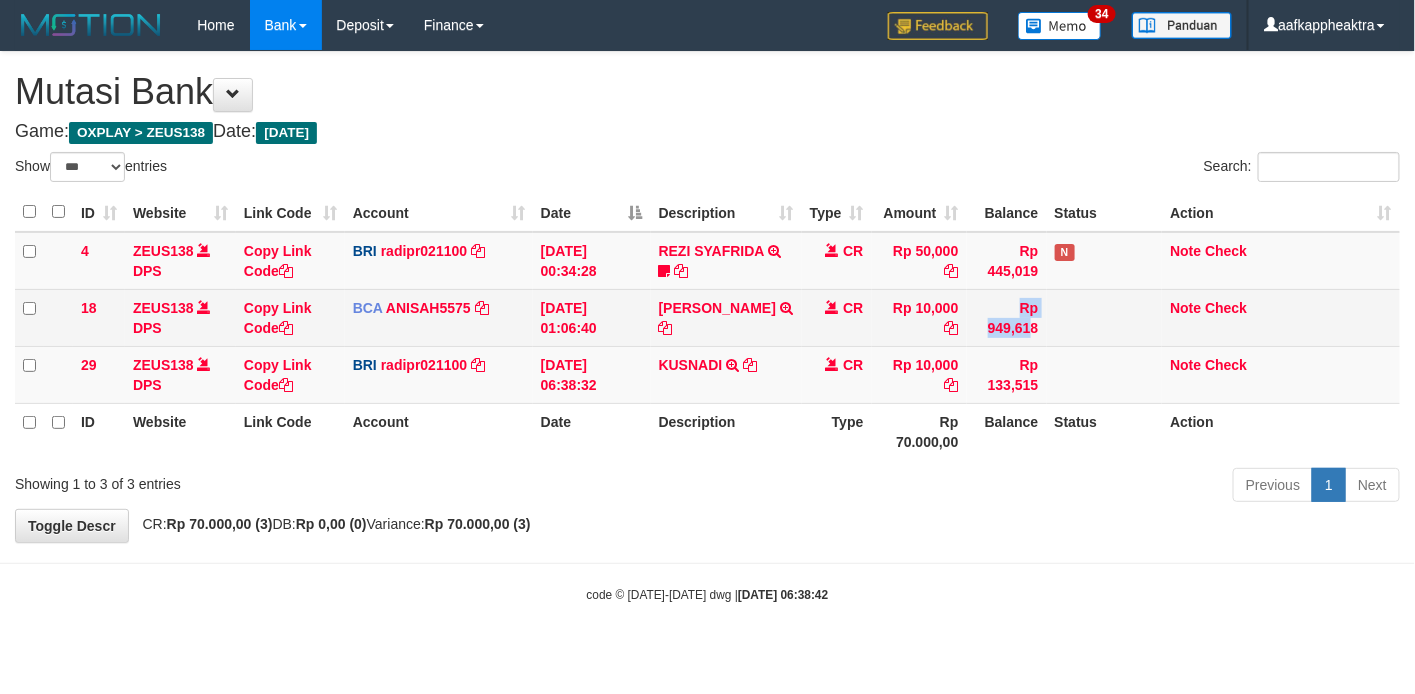 click on "18
ZEUS138    DPS
Copy Link Code
BCA
ANISAH5575
DPS
ANISAH
mutasi_20250714_3827 | 18
mutasi_20250714_3827 | 18
14/07/2025 01:06:40
ACHMAD JAINUDIN         TRSF E-BANKING CR 1407/FTSCY/WS95031
10000.00ACHMAD JAINUDIN
CR
Rp 10,000
Rp 949,618
Note
Check" at bounding box center [707, 317] 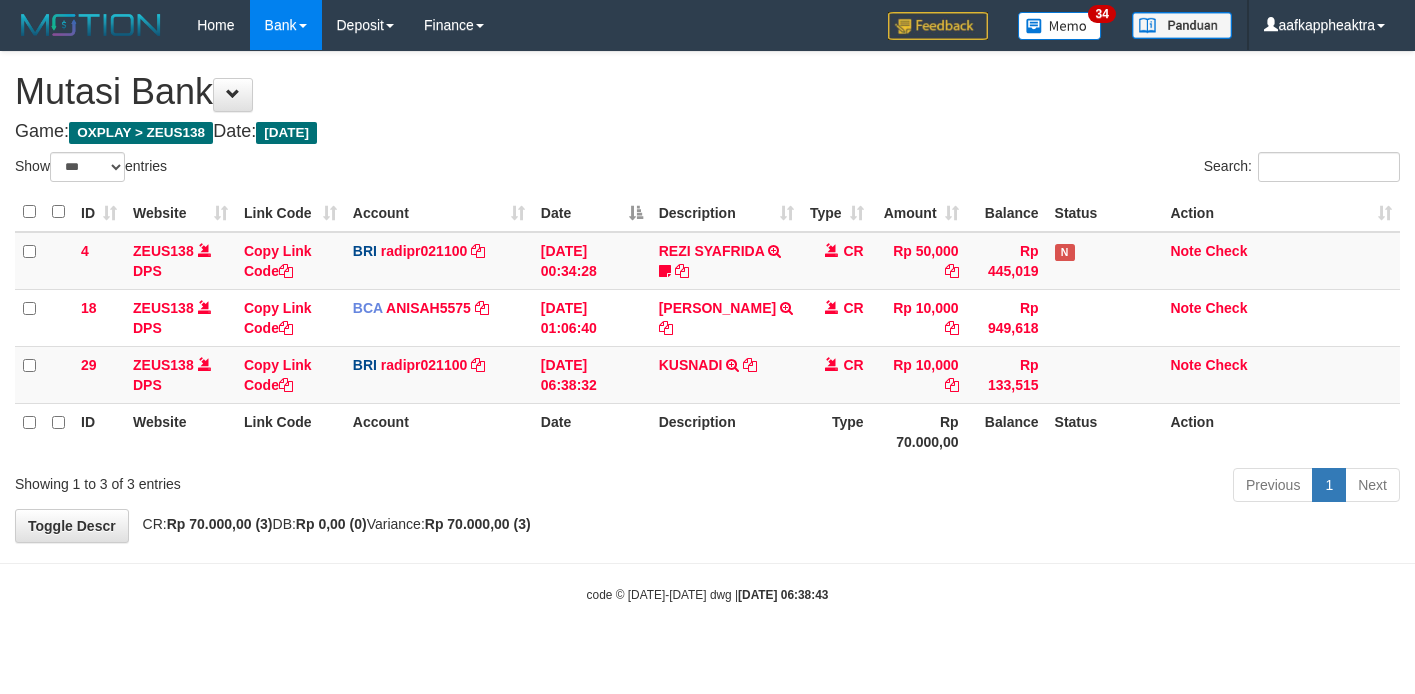 select on "***" 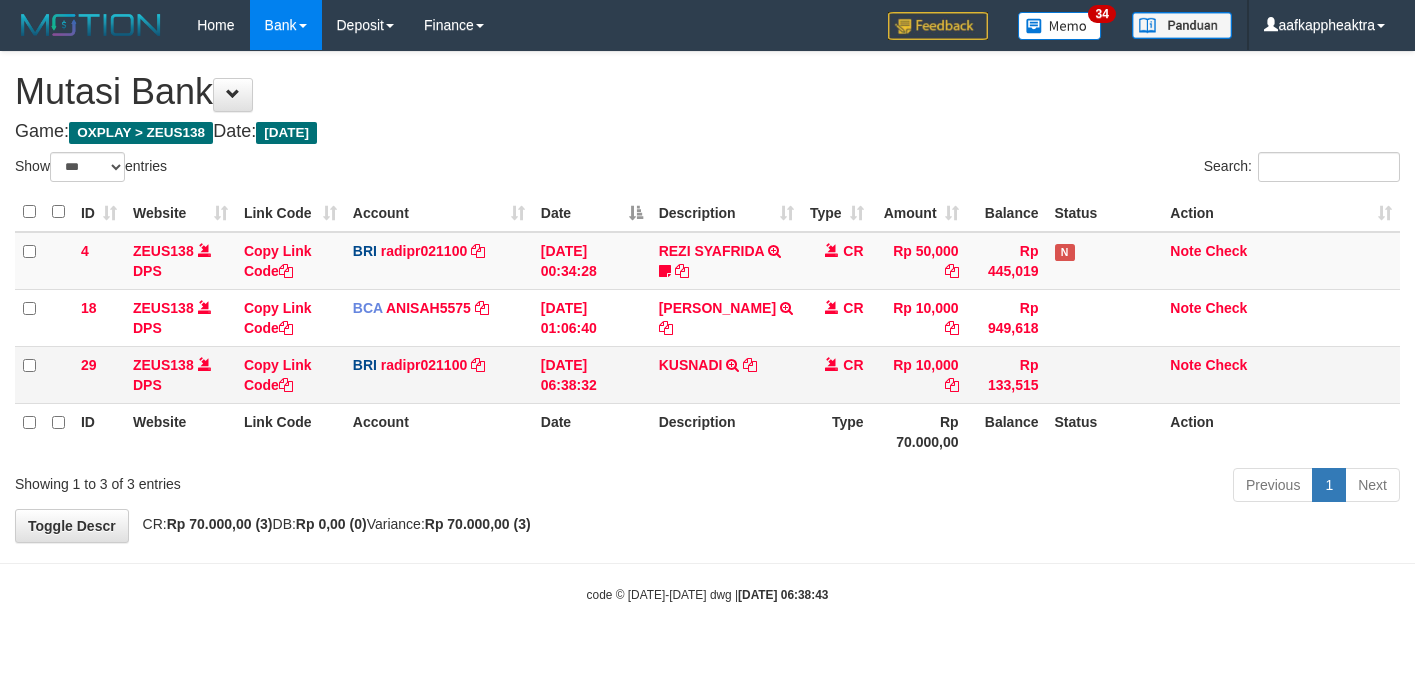 scroll, scrollTop: 0, scrollLeft: 0, axis: both 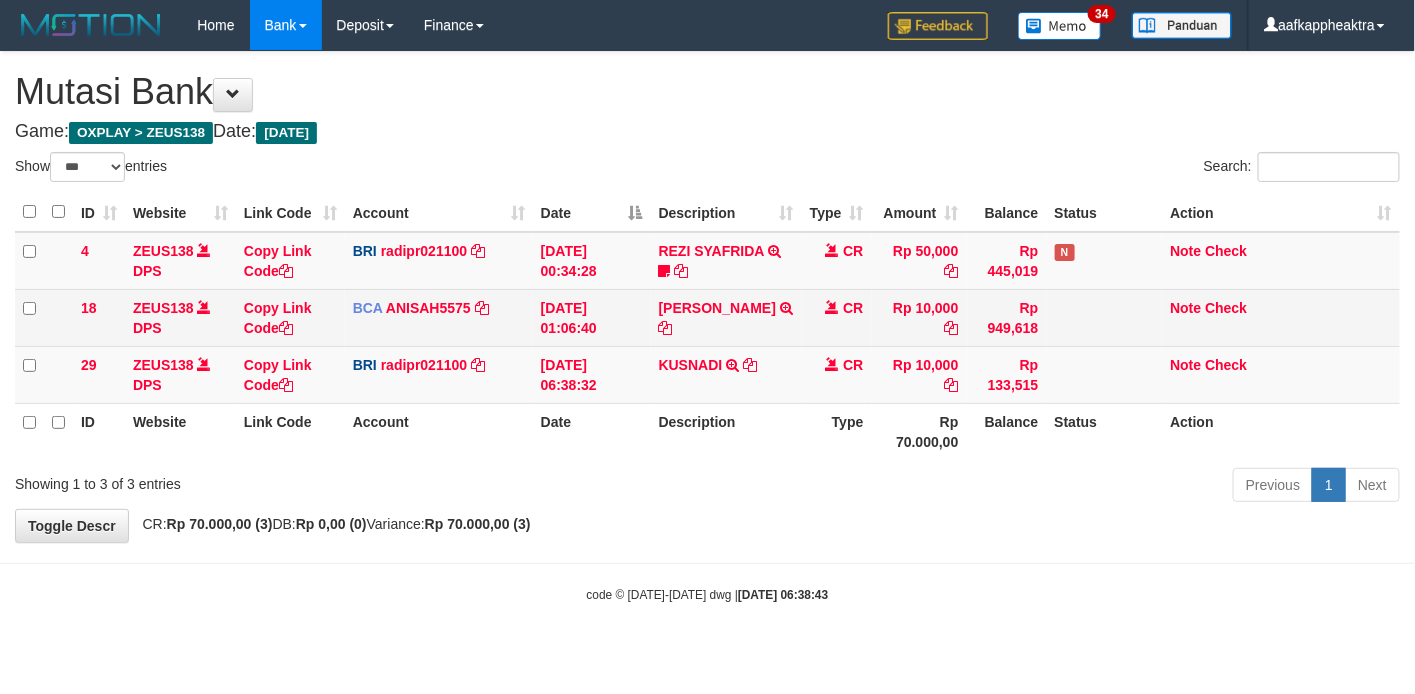 drag, startPoint x: 870, startPoint y: 364, endPoint x: 825, endPoint y: 332, distance: 55.21775 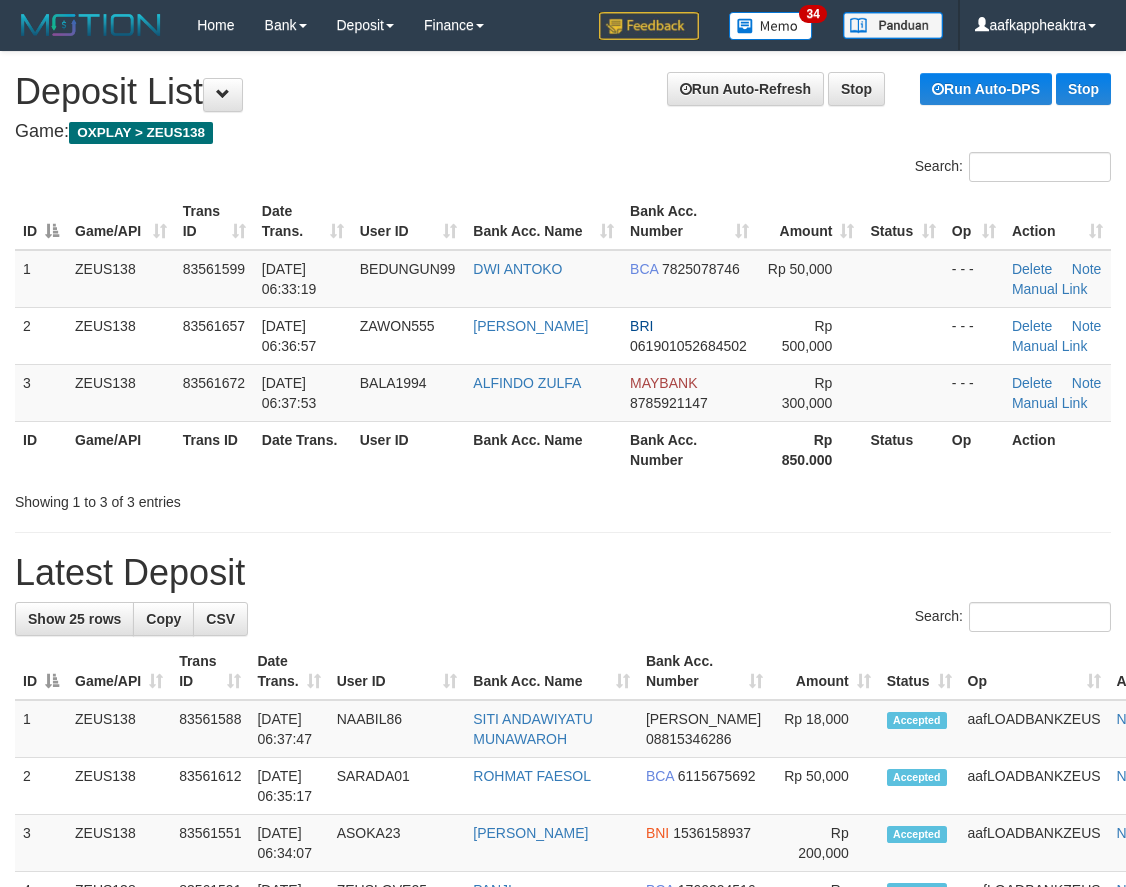 scroll, scrollTop: 0, scrollLeft: 0, axis: both 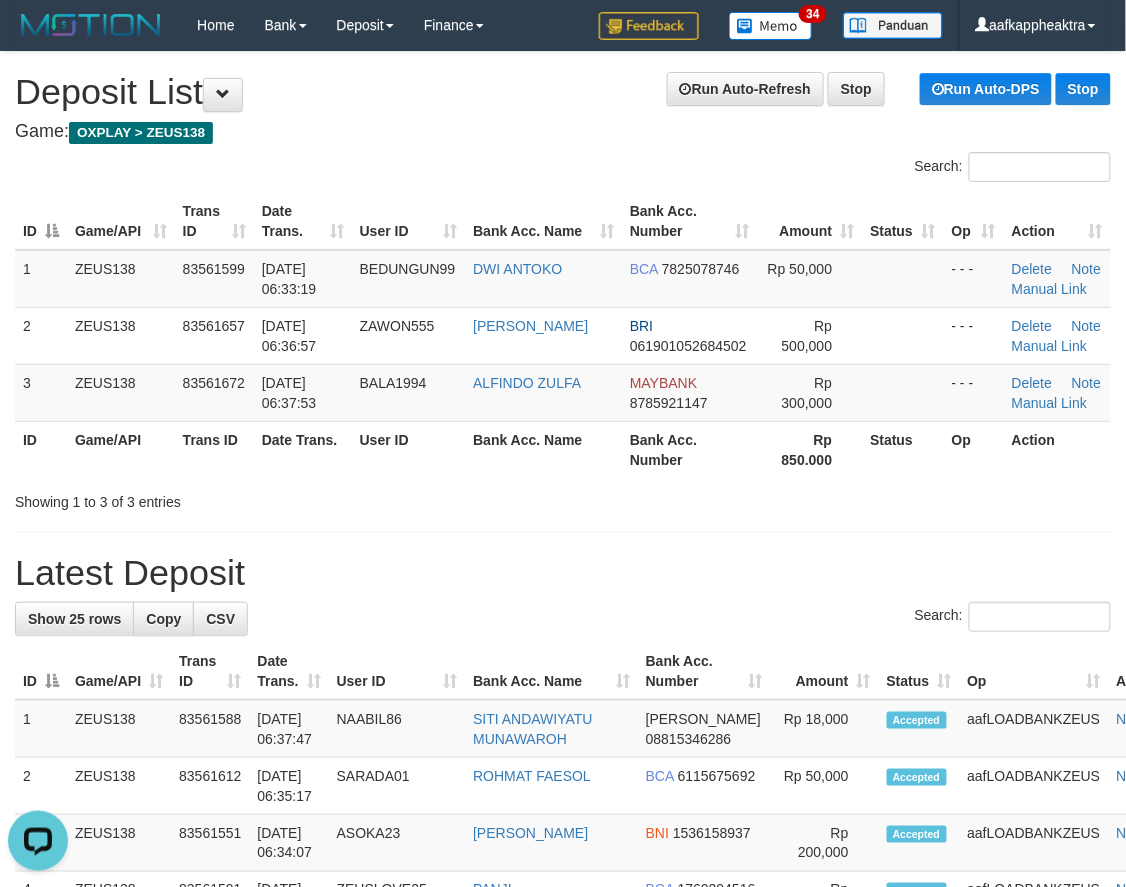 drag, startPoint x: 816, startPoint y: 590, endPoint x: 801, endPoint y: 590, distance: 15 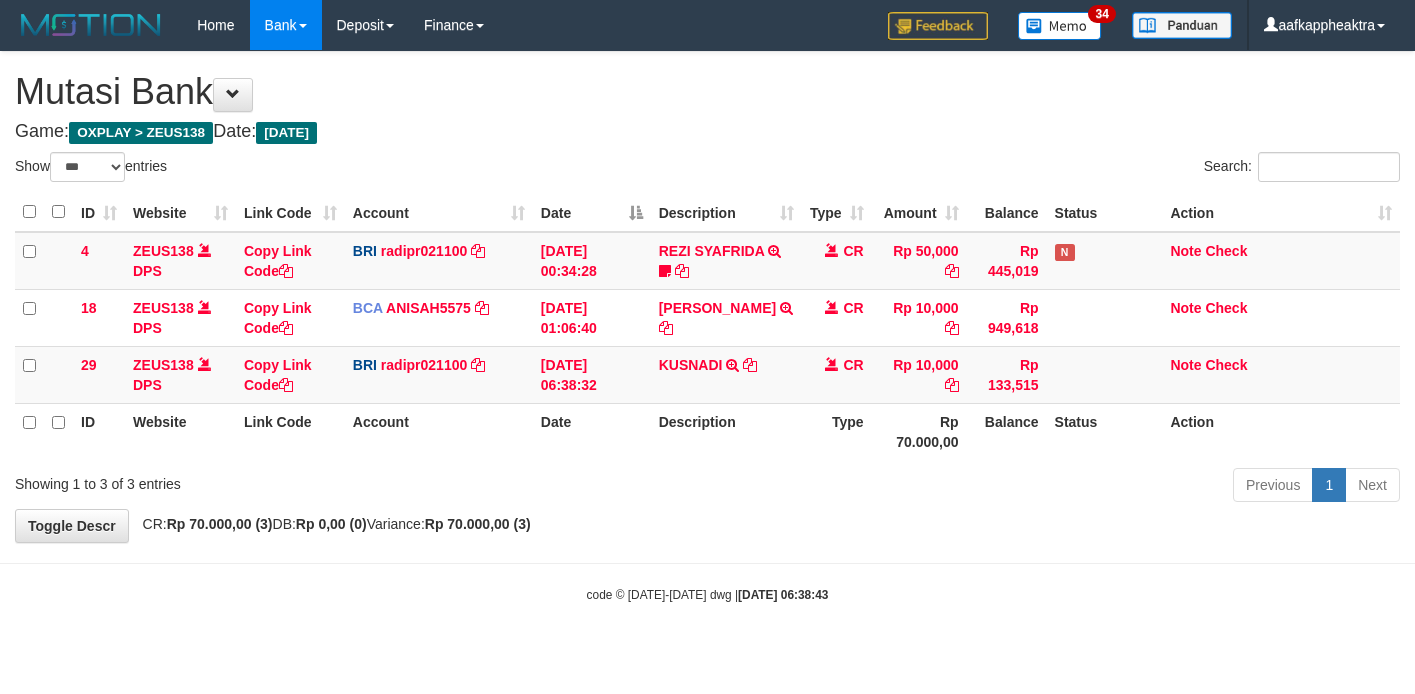 select on "***" 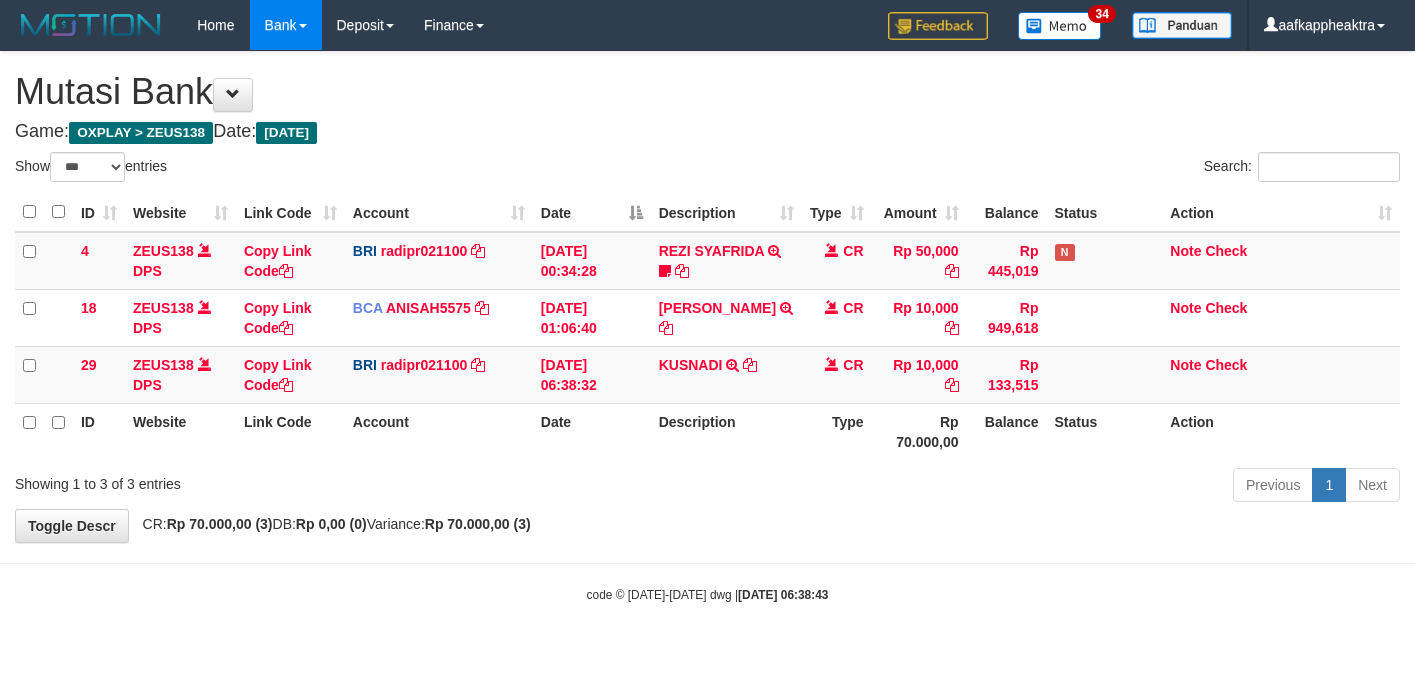 scroll, scrollTop: 0, scrollLeft: 0, axis: both 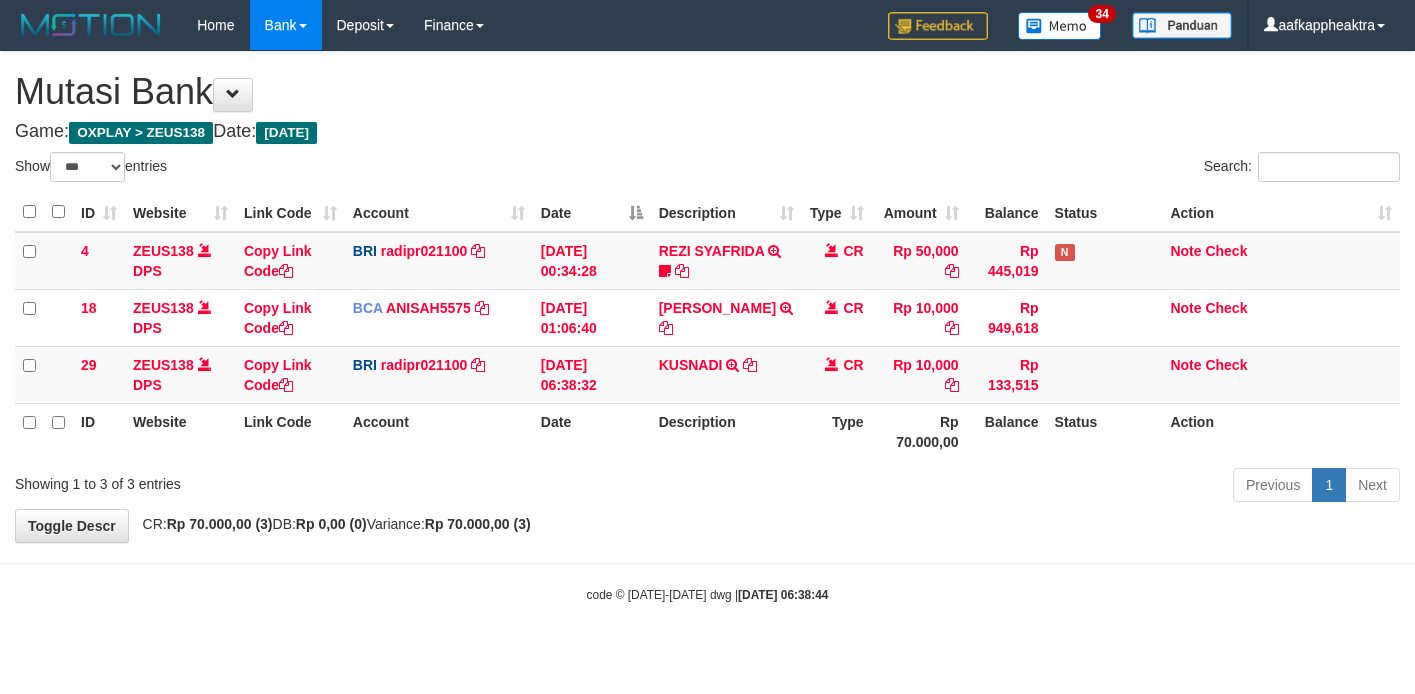 select on "***" 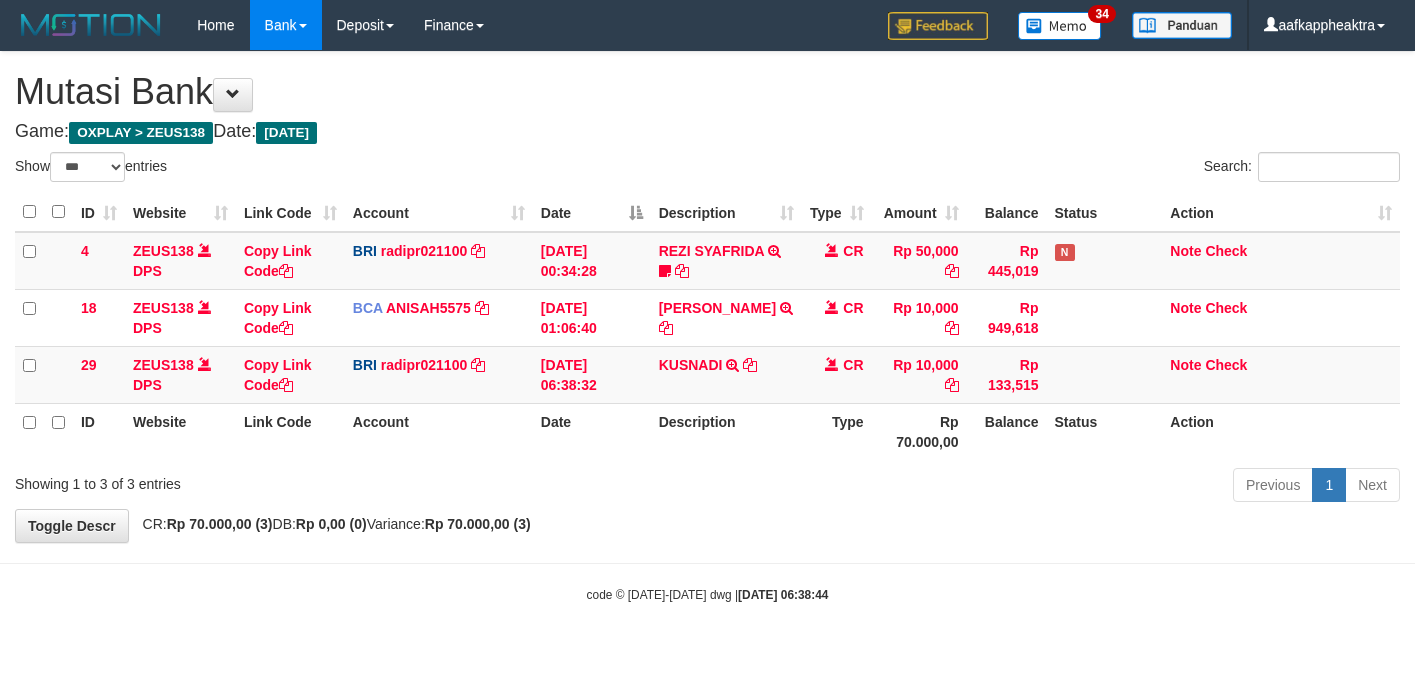 scroll, scrollTop: 0, scrollLeft: 0, axis: both 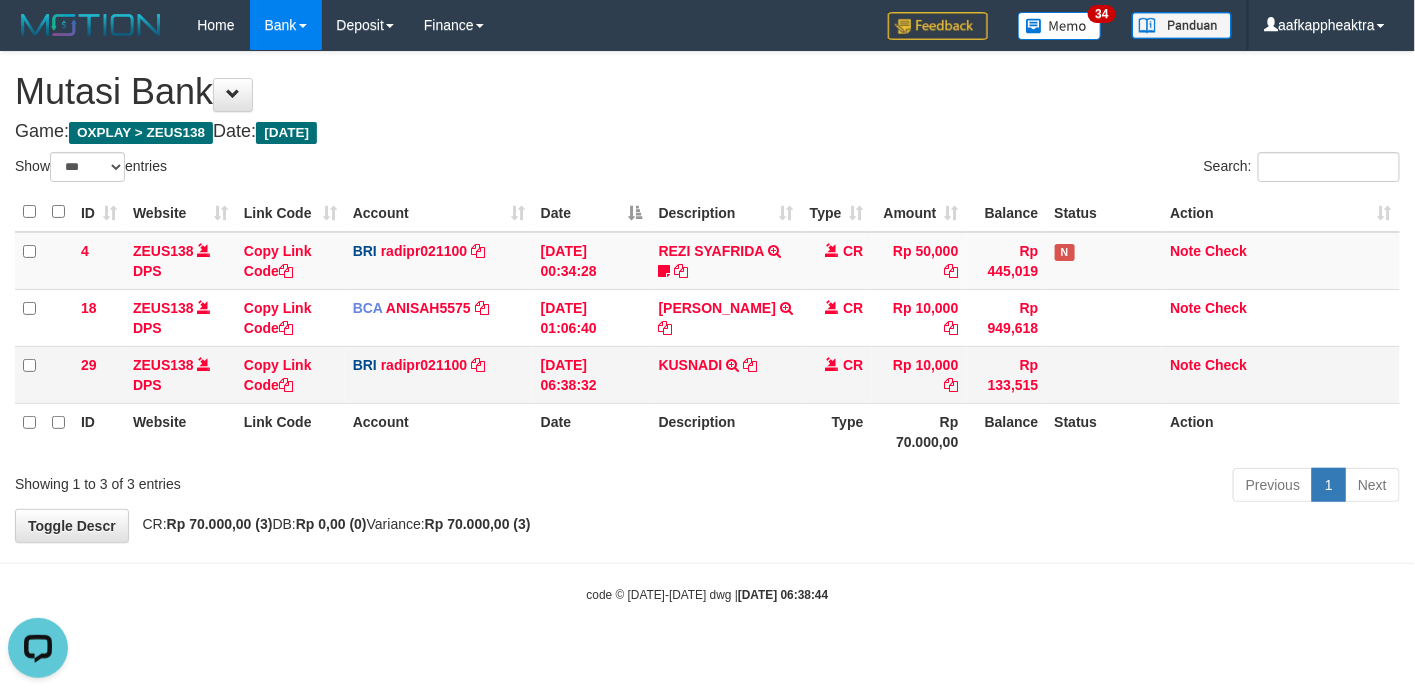 click on "Rp 10,000" at bounding box center [919, 374] 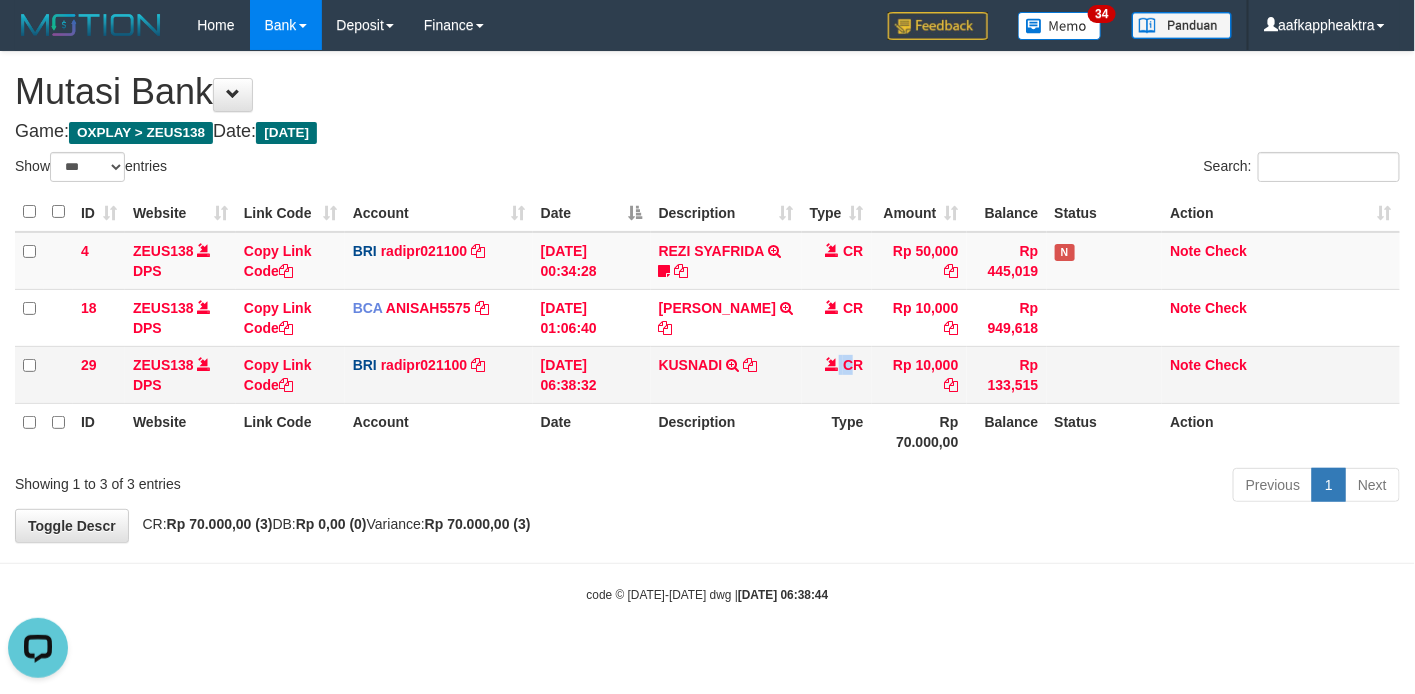 click on "CR" at bounding box center (837, 374) 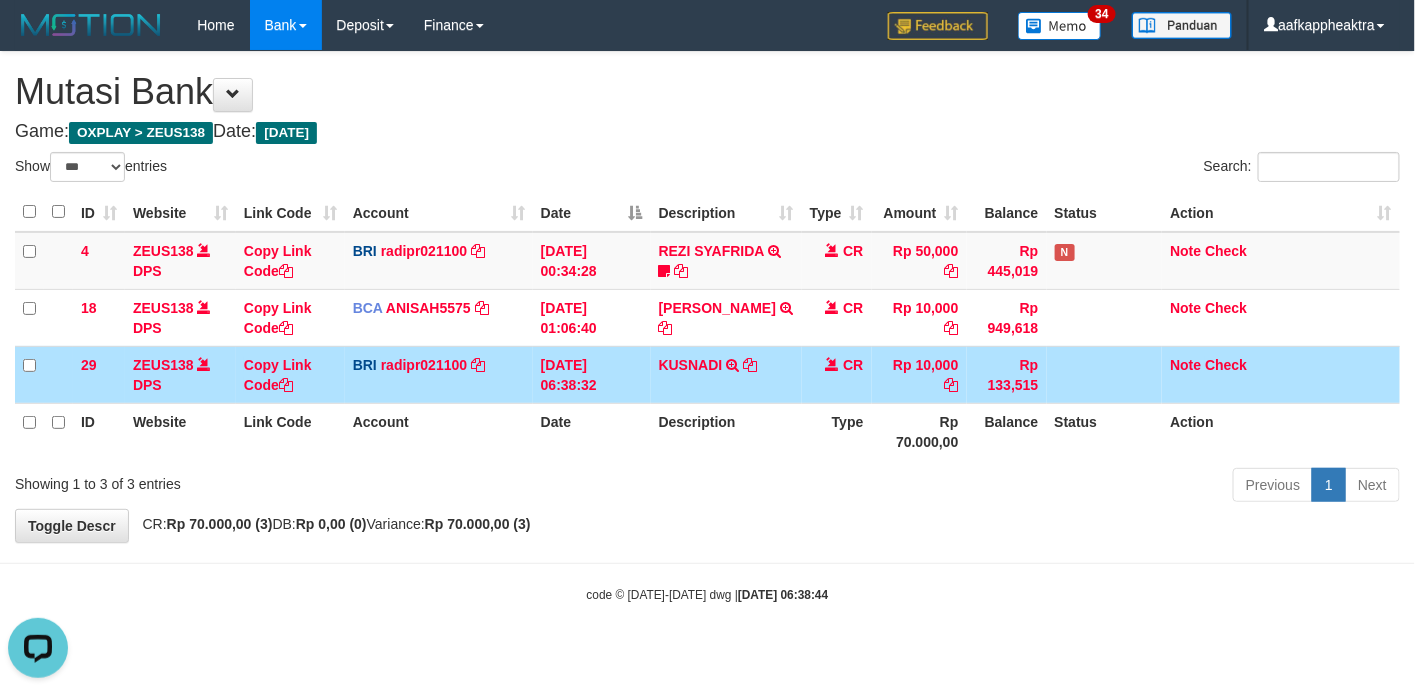 click on "Type" at bounding box center (837, 431) 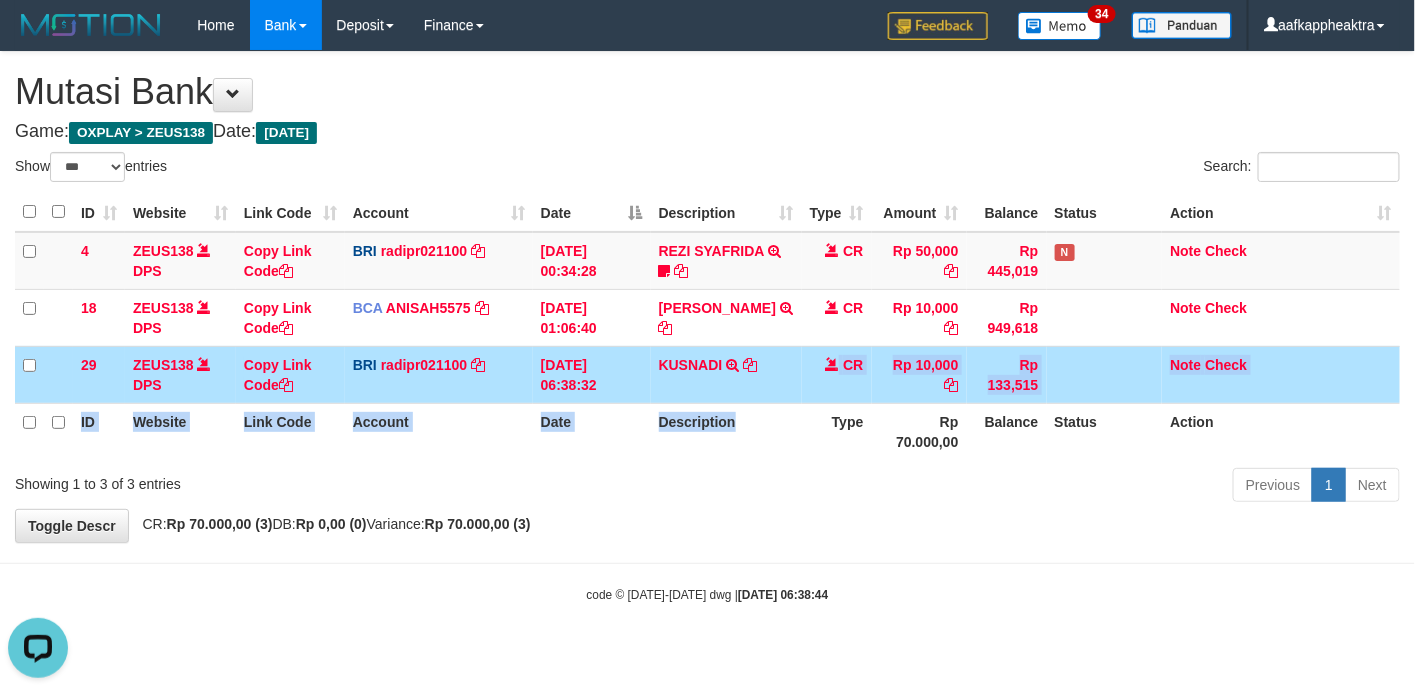 drag, startPoint x: 787, startPoint y: 427, endPoint x: 1414, endPoint y: 410, distance: 627.2304 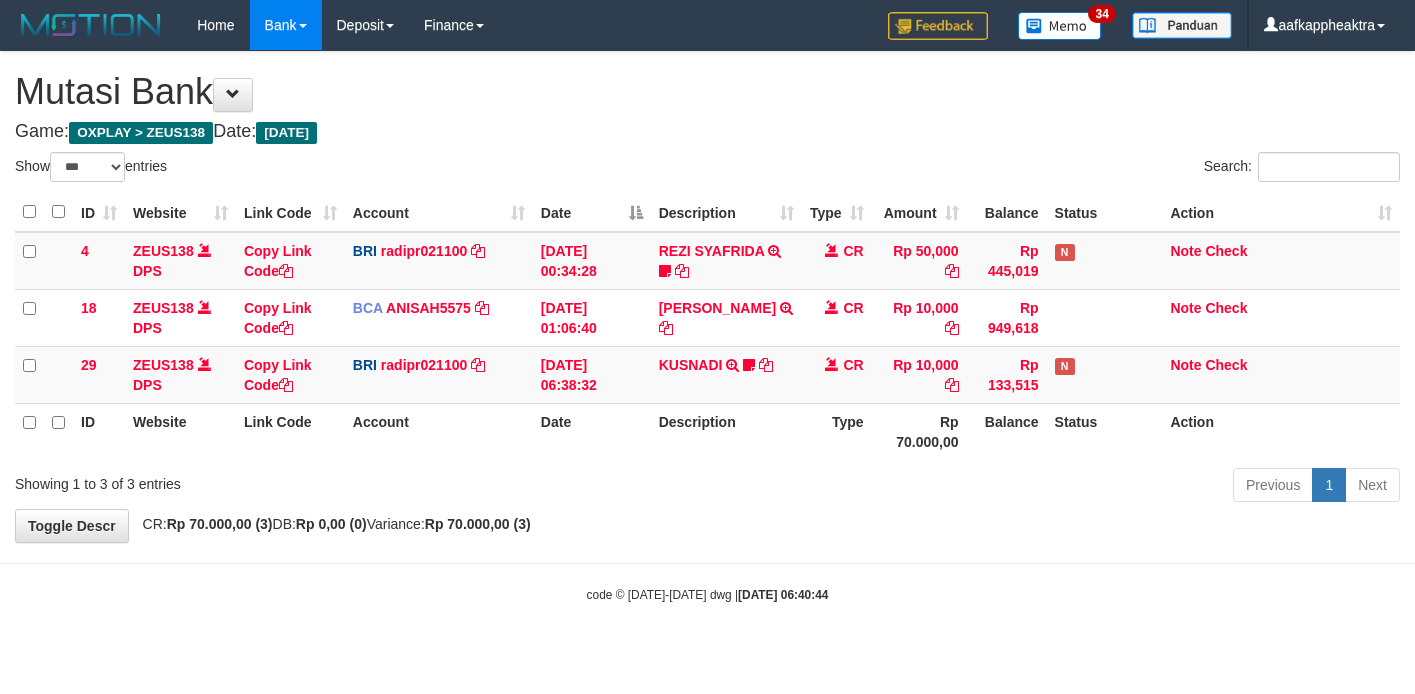 select on "***" 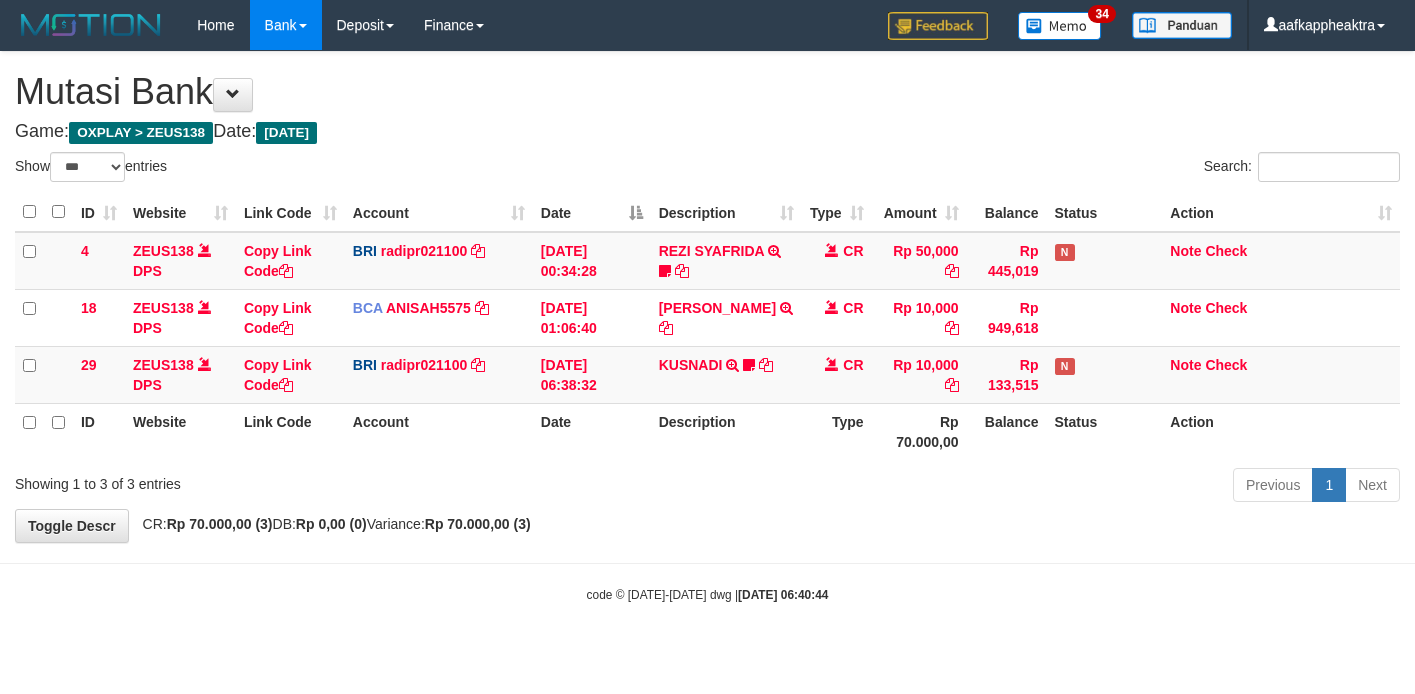 scroll, scrollTop: 0, scrollLeft: 0, axis: both 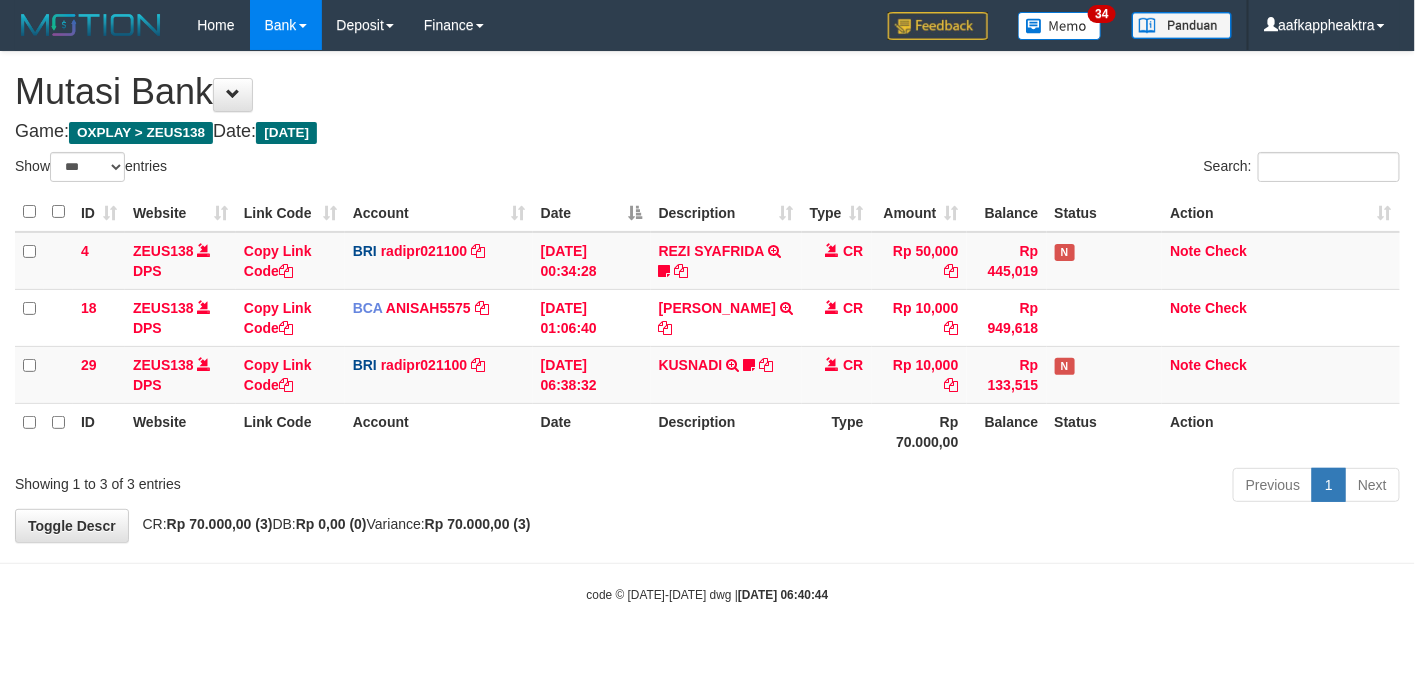 drag, startPoint x: 1184, startPoint y: 561, endPoint x: 1174, endPoint y: 558, distance: 10.440307 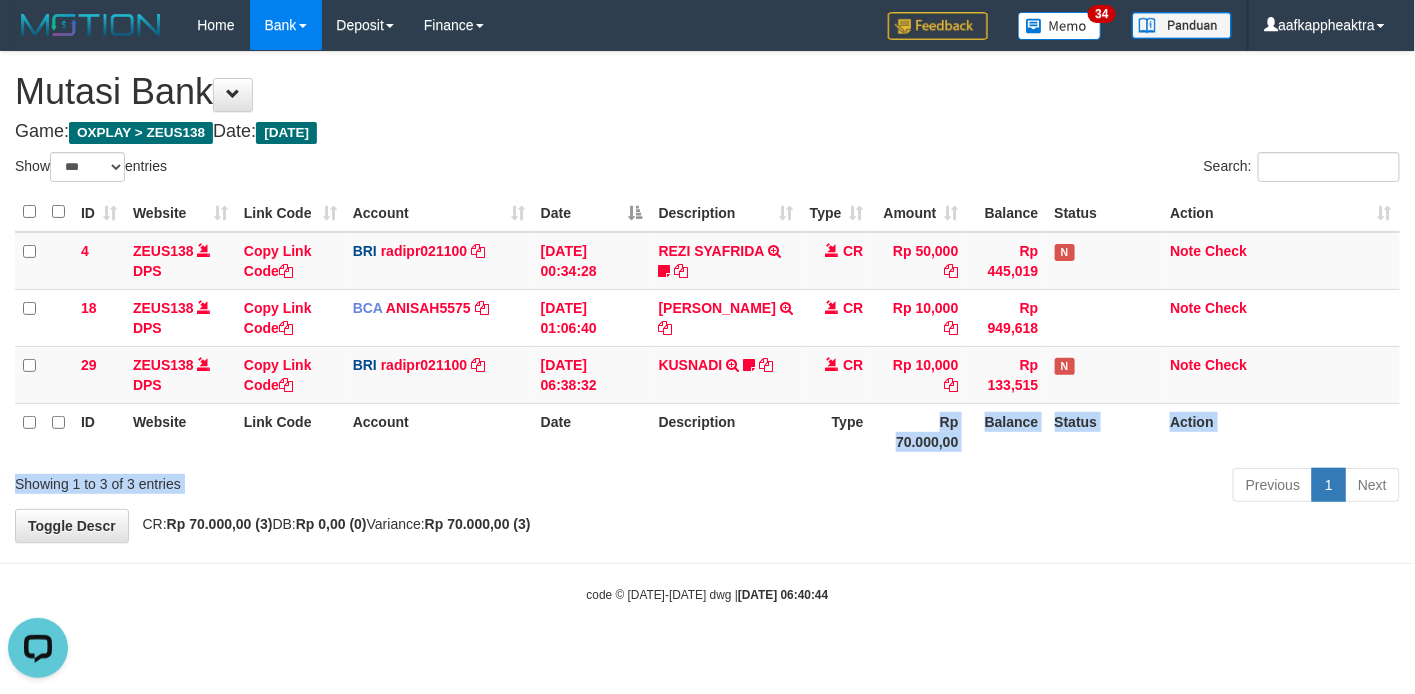 scroll, scrollTop: 0, scrollLeft: 0, axis: both 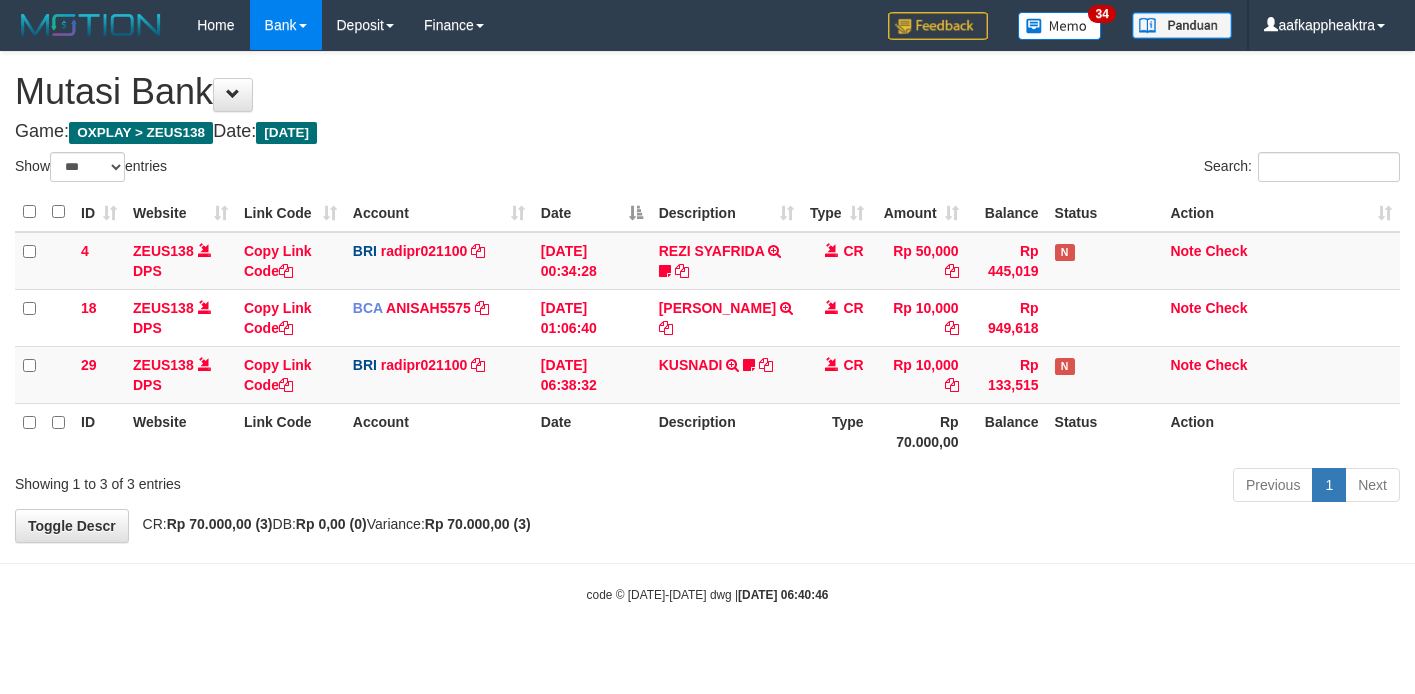 select on "***" 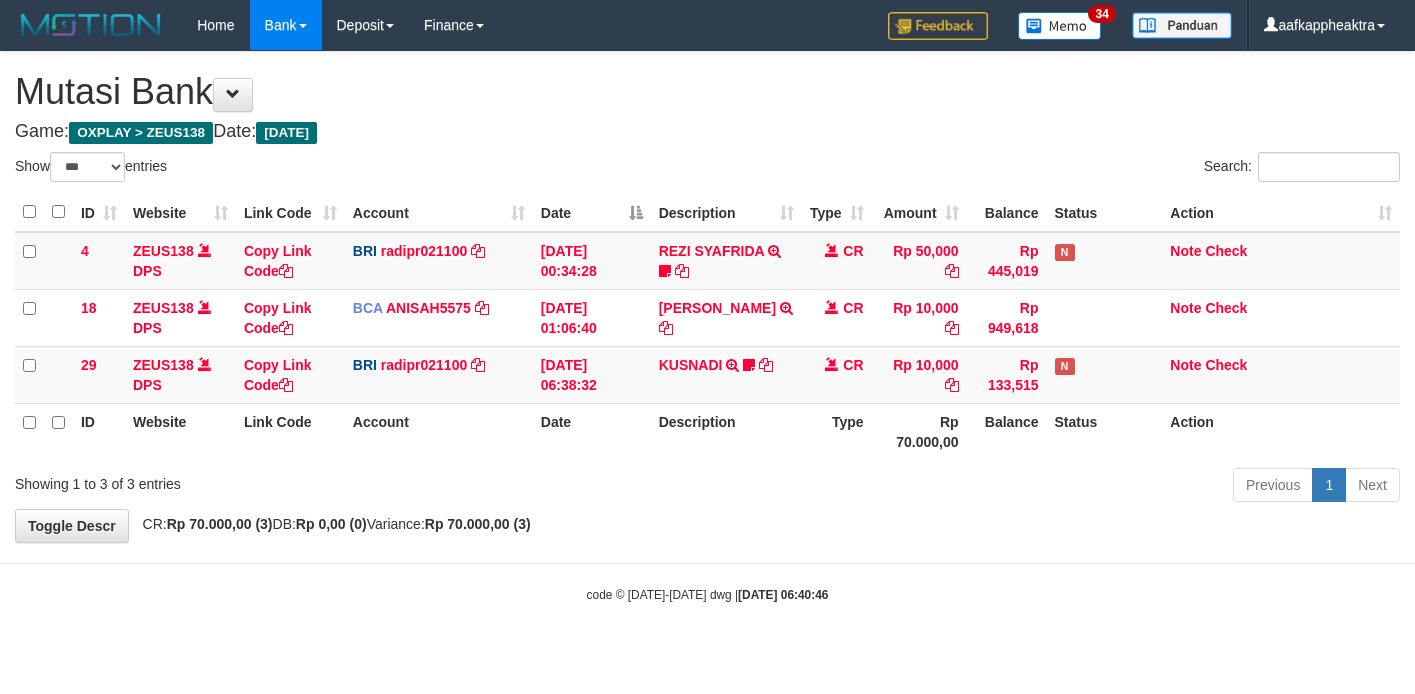 scroll, scrollTop: 0, scrollLeft: 0, axis: both 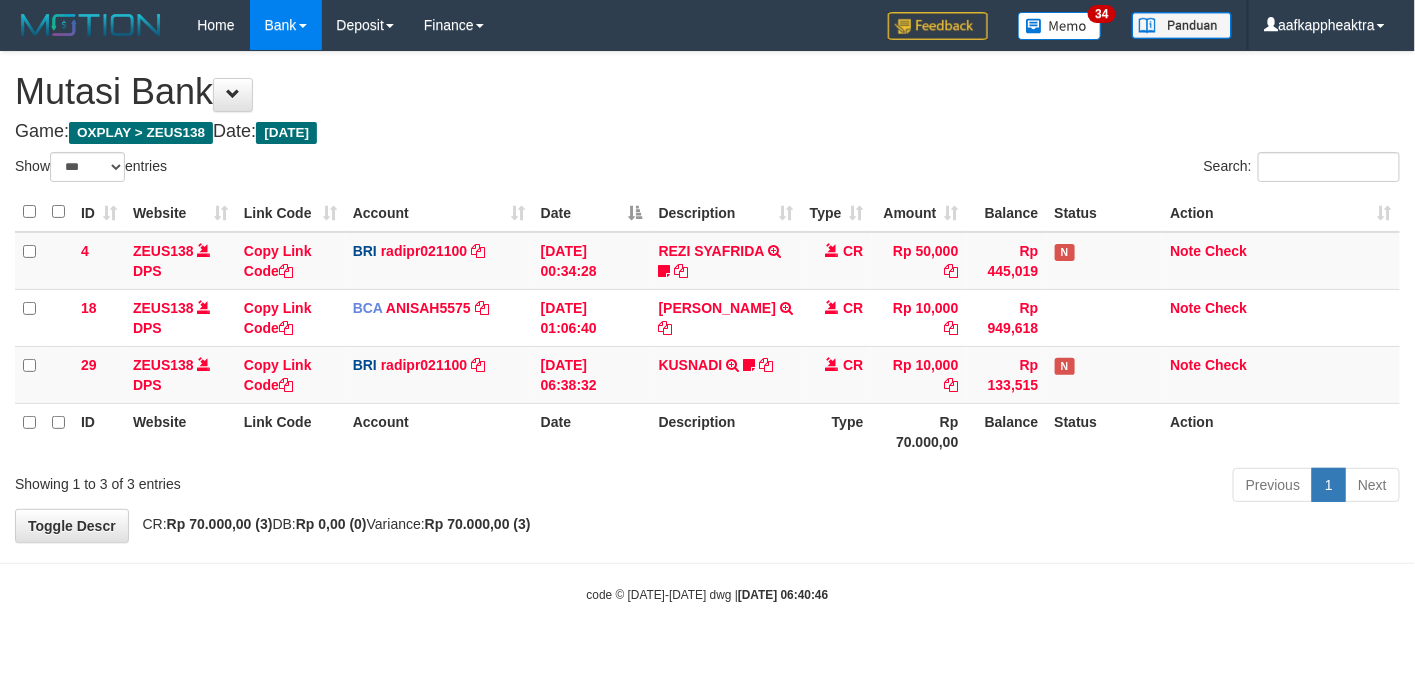 click on "Previous 1 Next" at bounding box center [1002, 487] 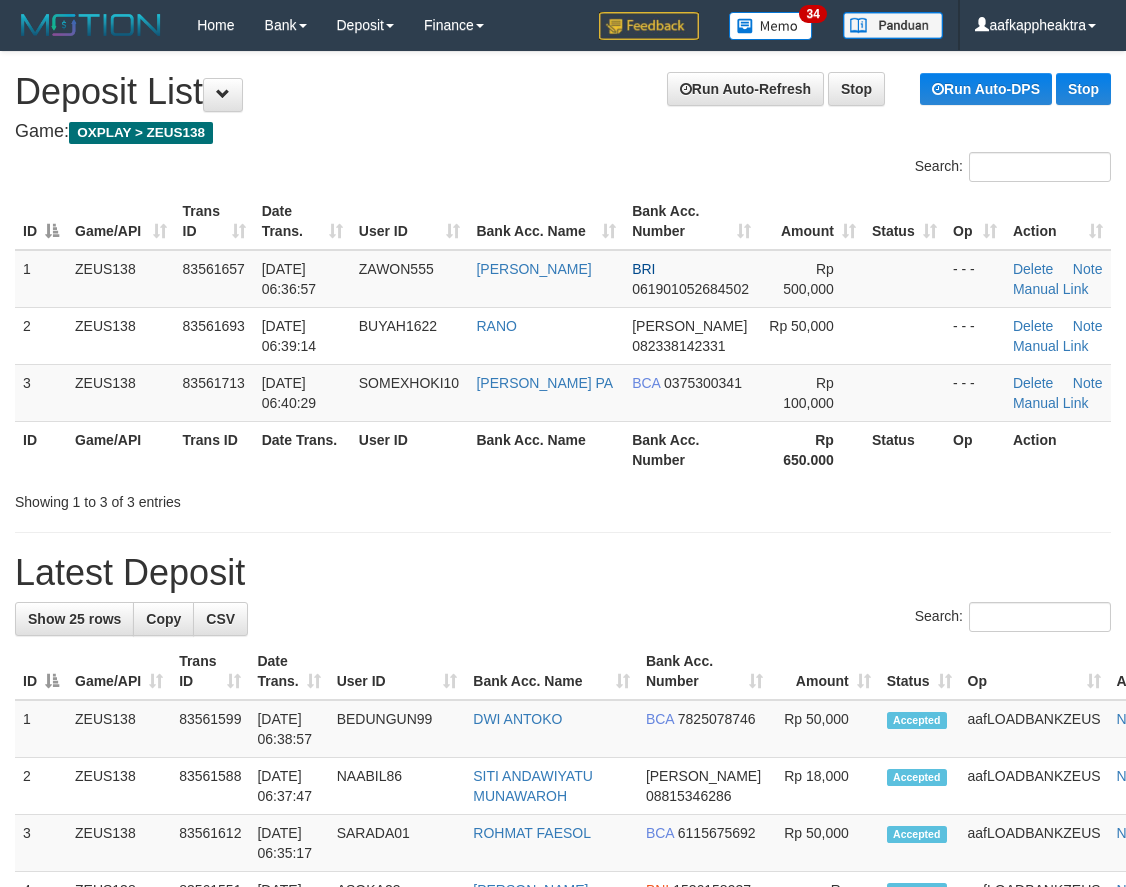 scroll, scrollTop: 0, scrollLeft: 0, axis: both 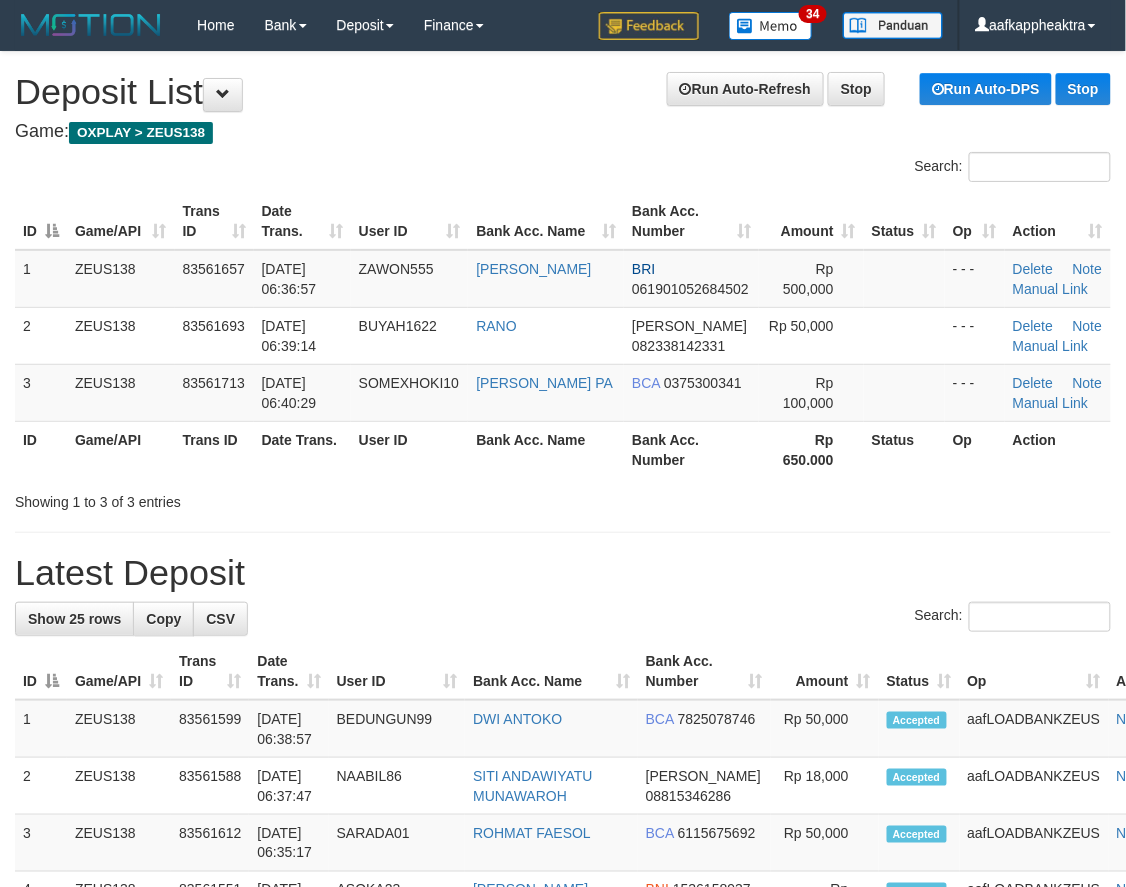 drag, startPoint x: 574, startPoint y: 514, endPoint x: 5, endPoint y: 511, distance: 569.00793 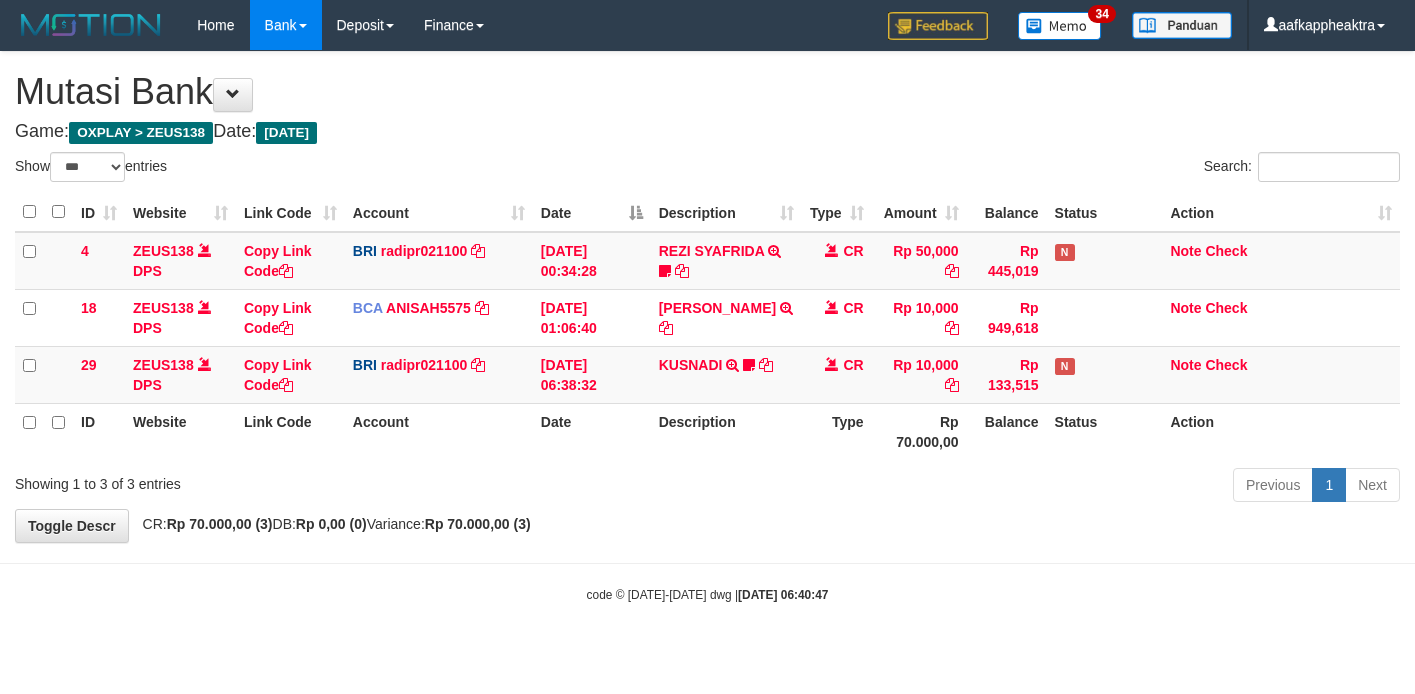 select on "***" 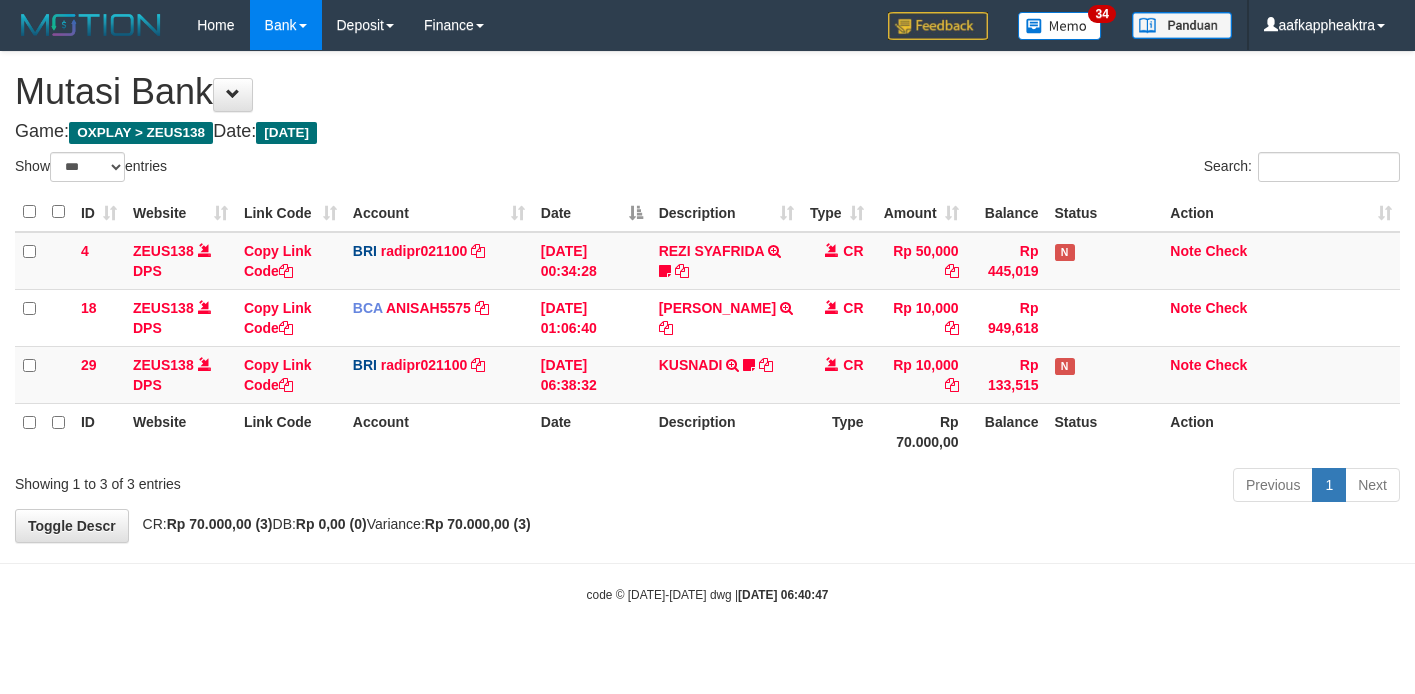 scroll, scrollTop: 0, scrollLeft: 0, axis: both 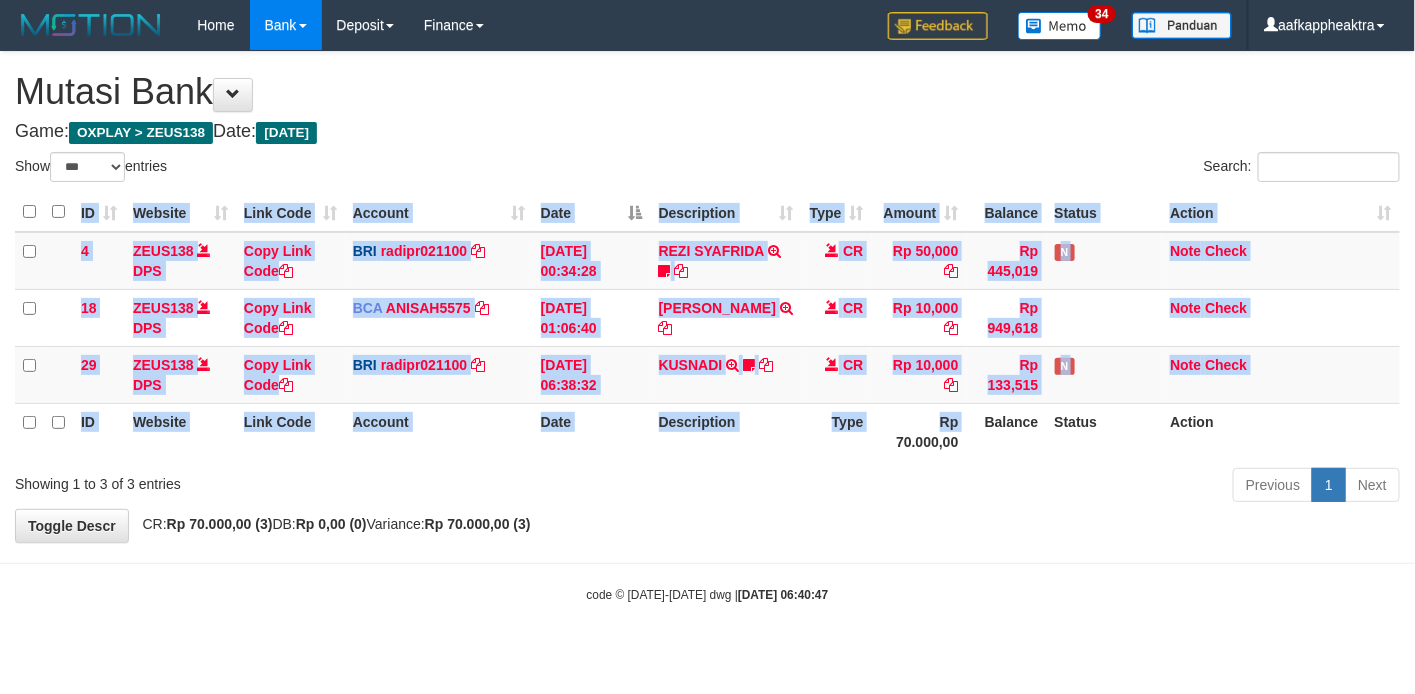 drag, startPoint x: 0, startPoint y: 0, endPoint x: 898, endPoint y: 444, distance: 1001.76843 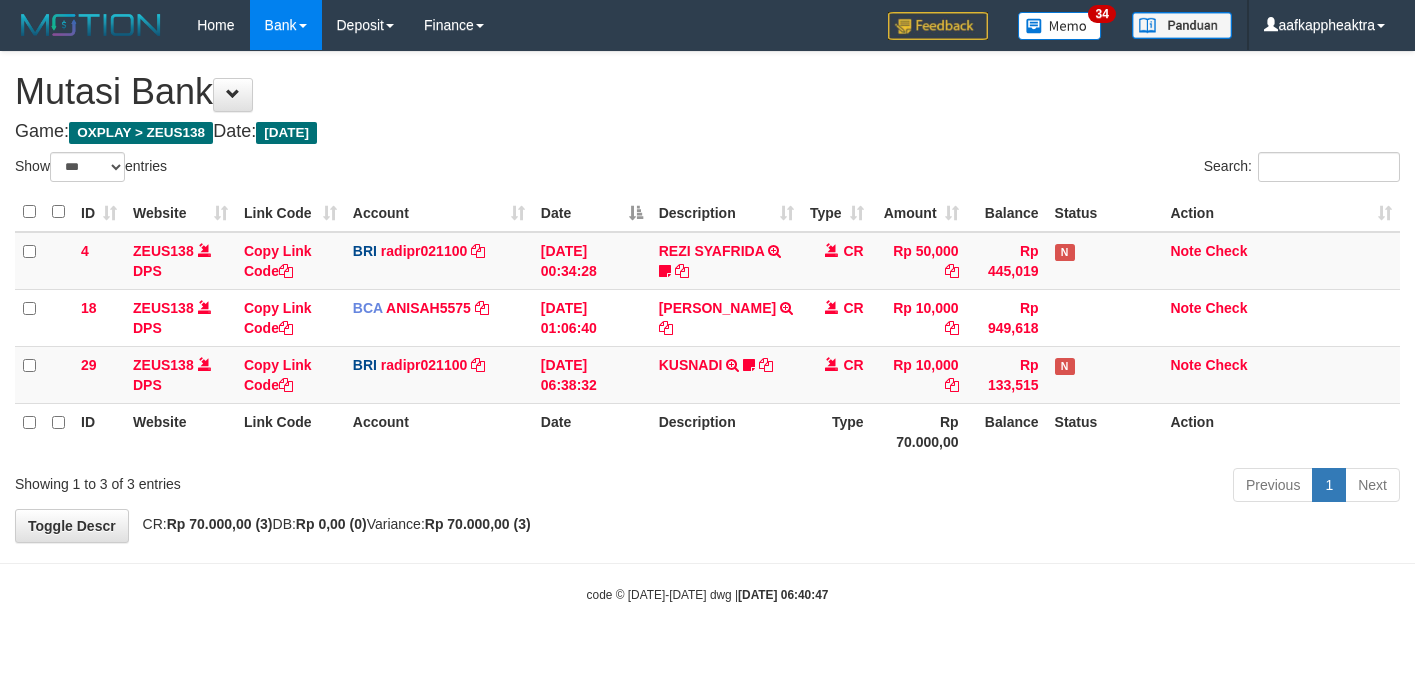 select on "***" 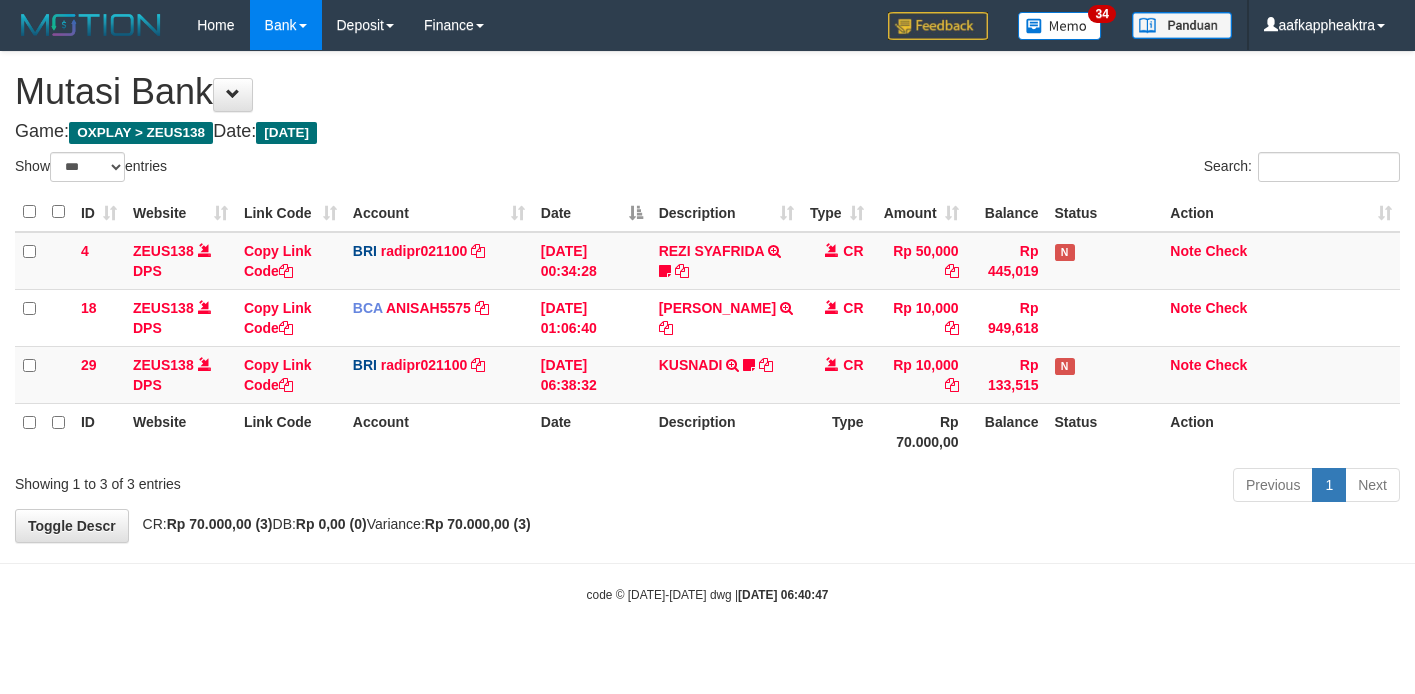 scroll, scrollTop: 0, scrollLeft: 0, axis: both 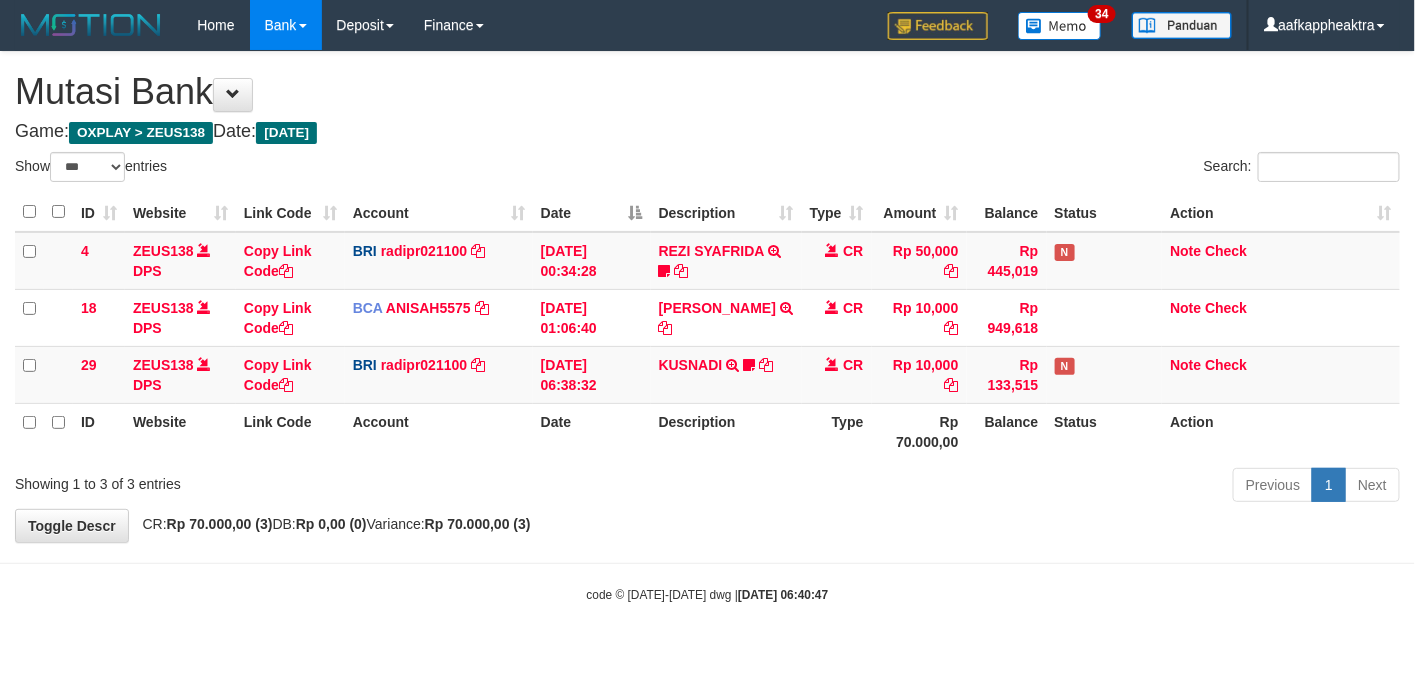 click on "Toggle navigation
Home
Bank
Account List
Mutasi Bank
Search
Note Mutasi
Deposit
DPS List
History
Finance
Financial Data
aafkappheaktra
My Profile
Log Out
34" at bounding box center [707, 327] 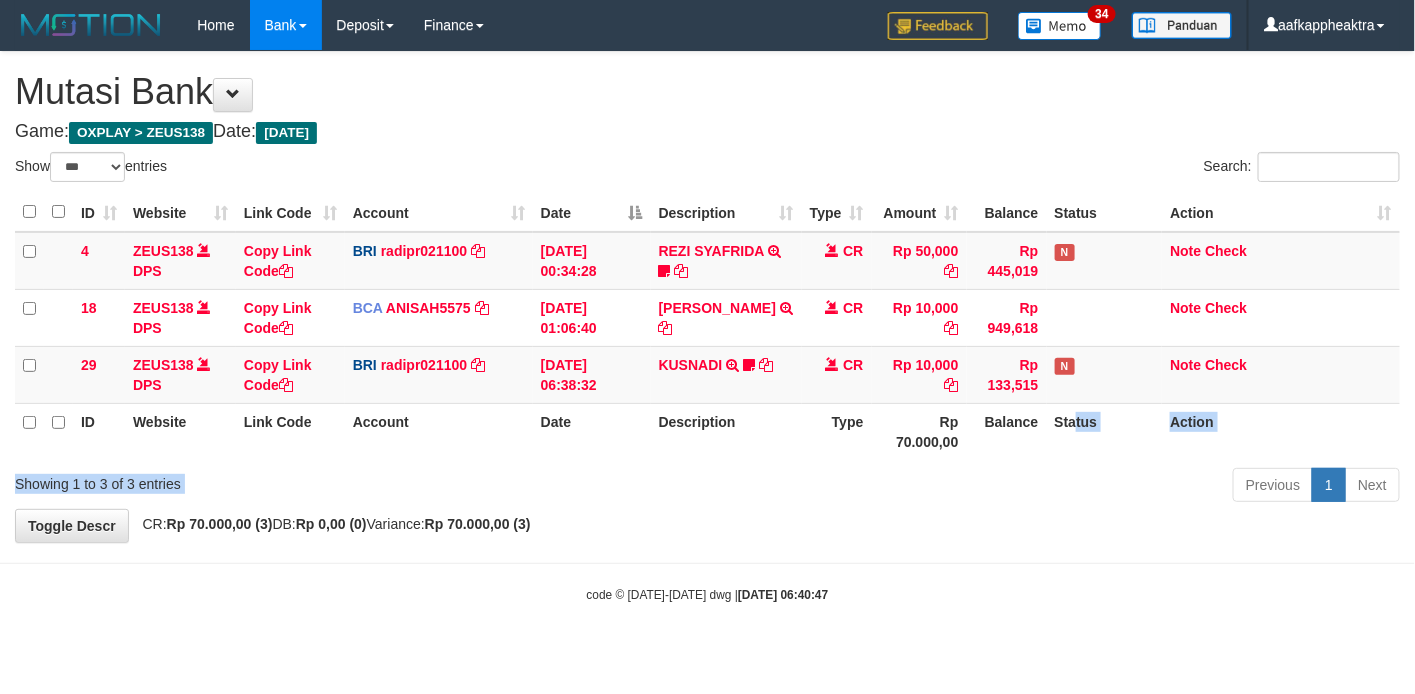 drag, startPoint x: 1074, startPoint y: 455, endPoint x: 1405, endPoint y: 446, distance: 331.12234 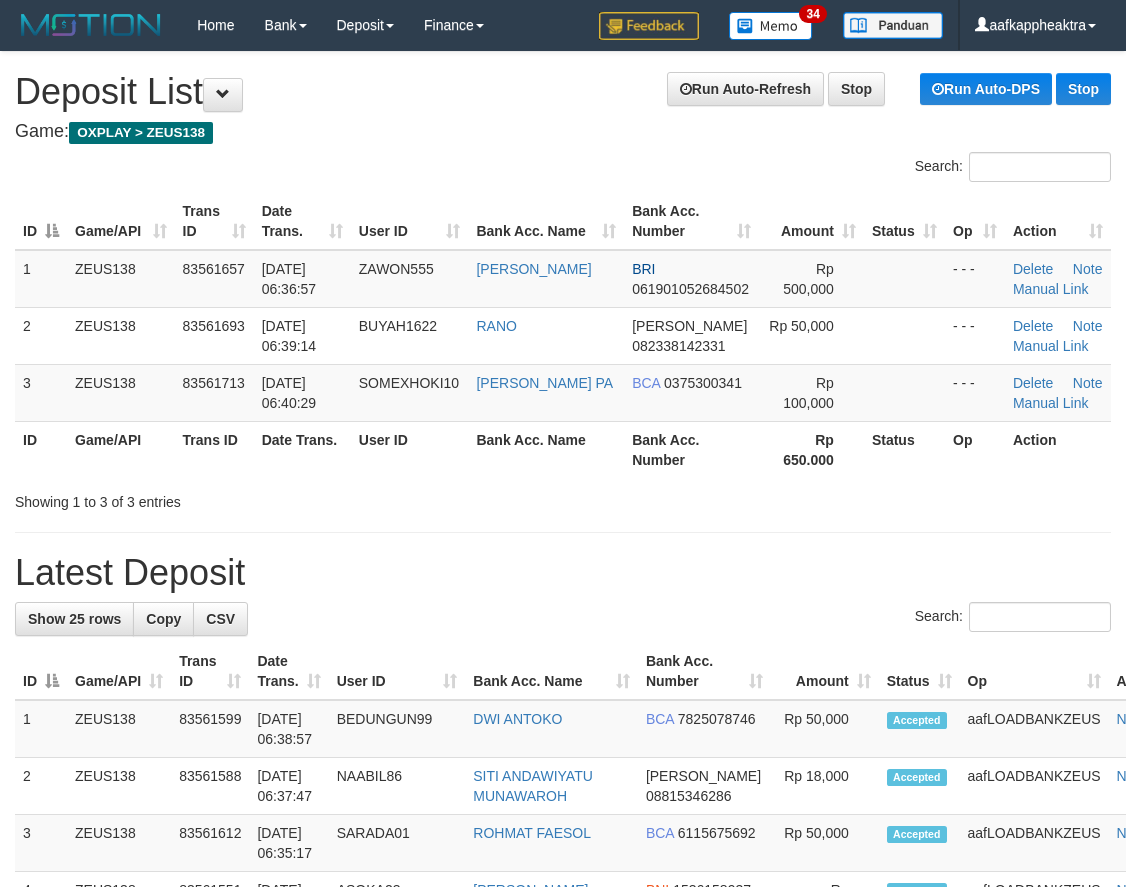 scroll, scrollTop: 0, scrollLeft: 0, axis: both 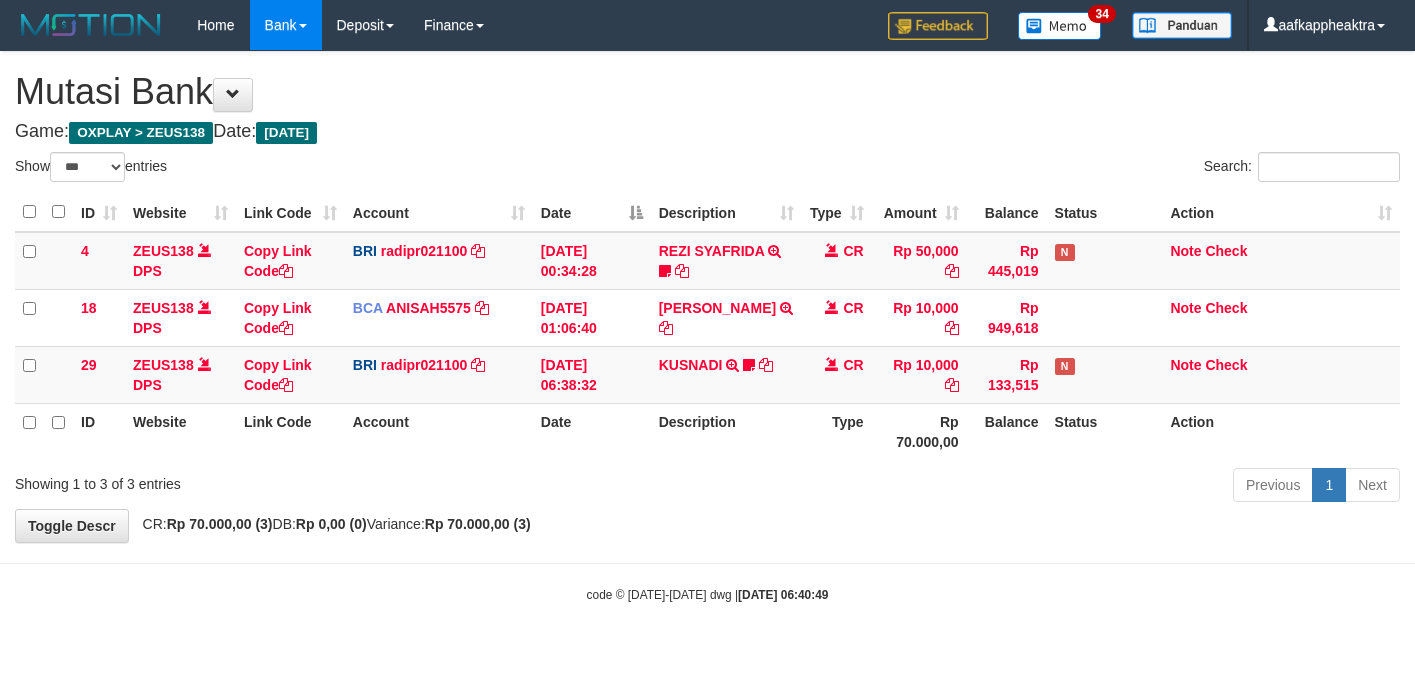select on "***" 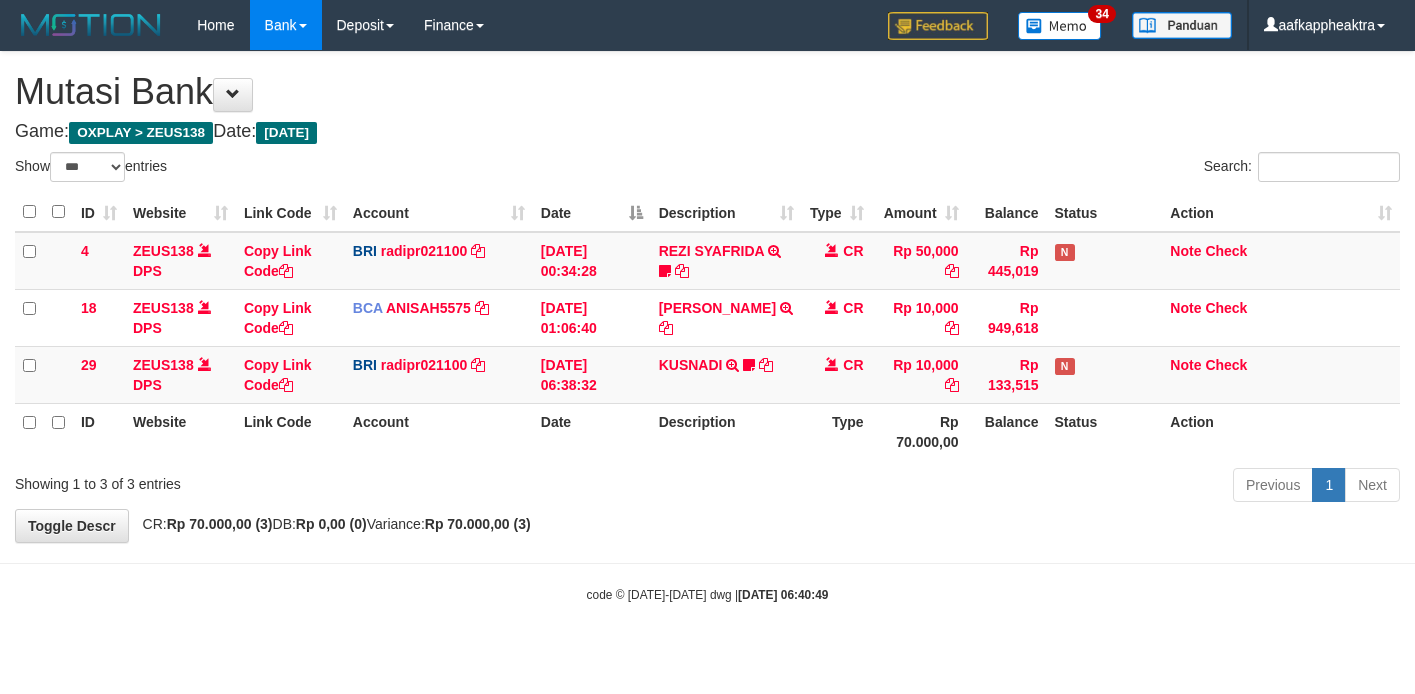 scroll, scrollTop: 0, scrollLeft: 0, axis: both 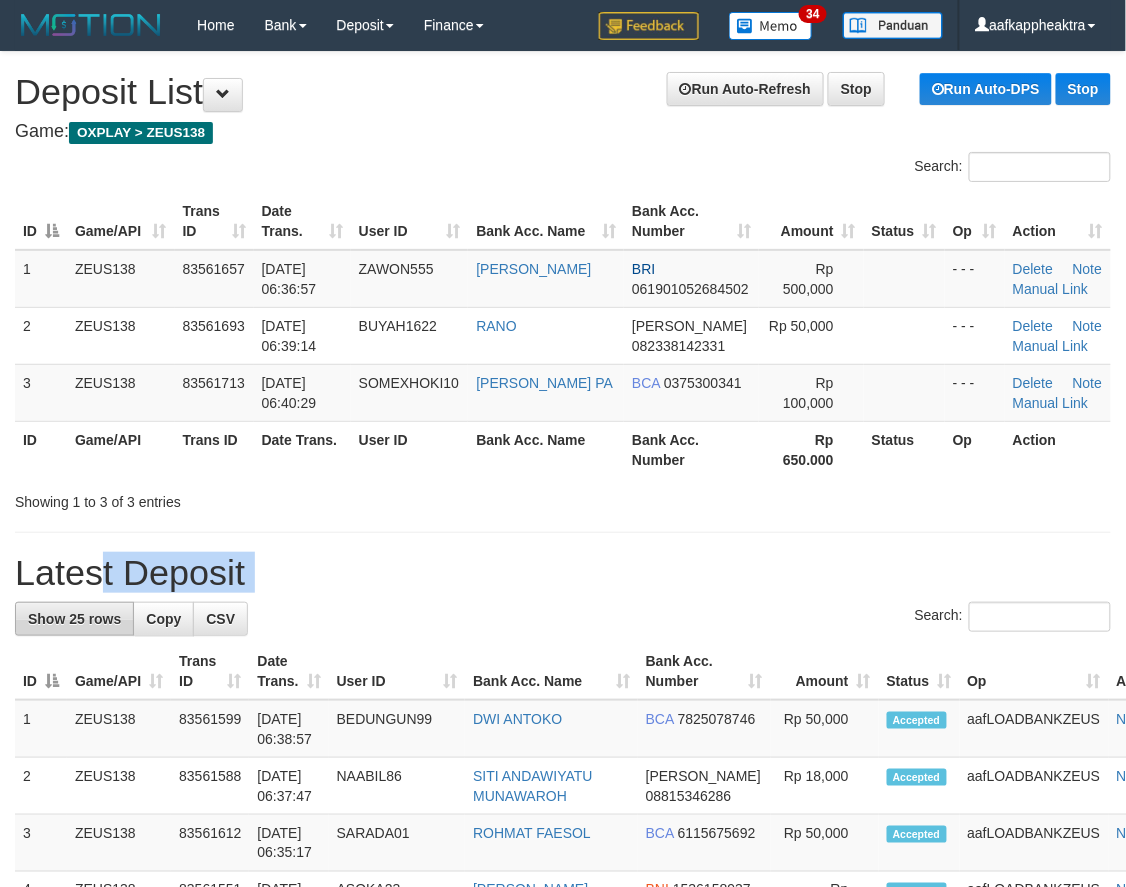 click on "**********" at bounding box center [563, 1155] 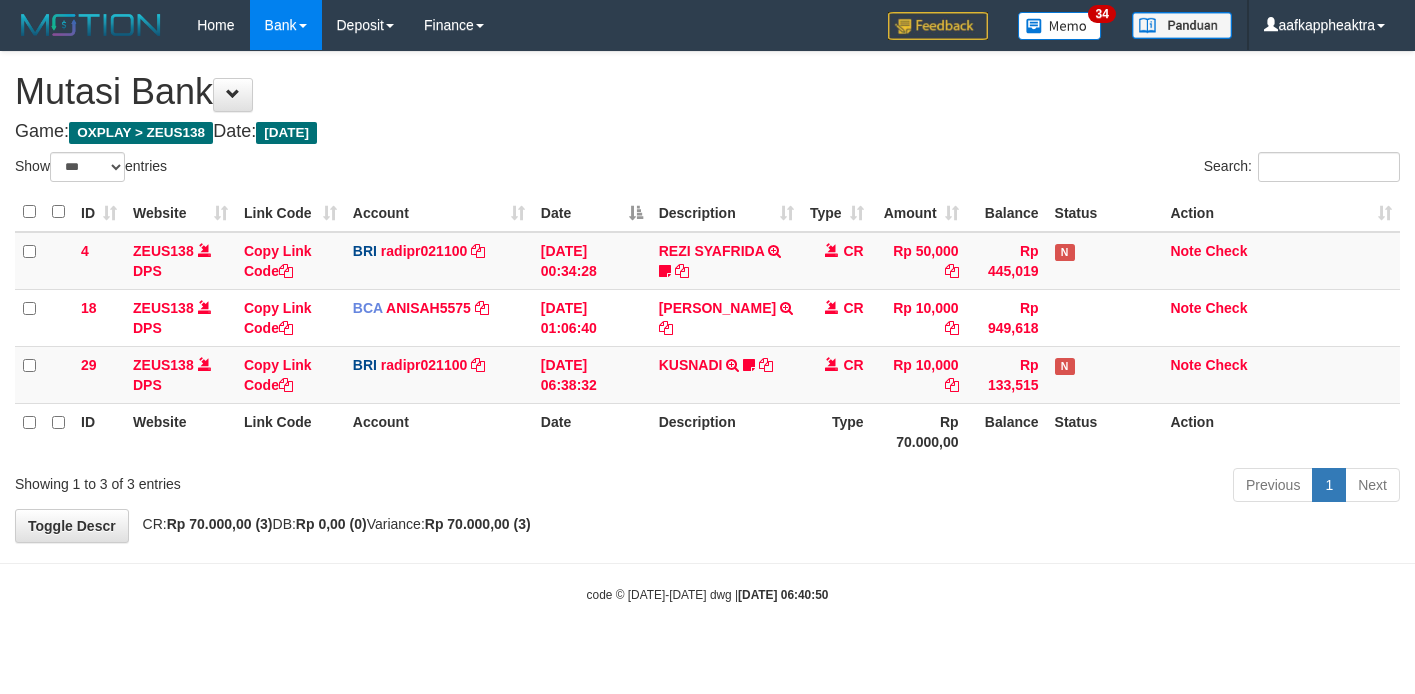 select on "***" 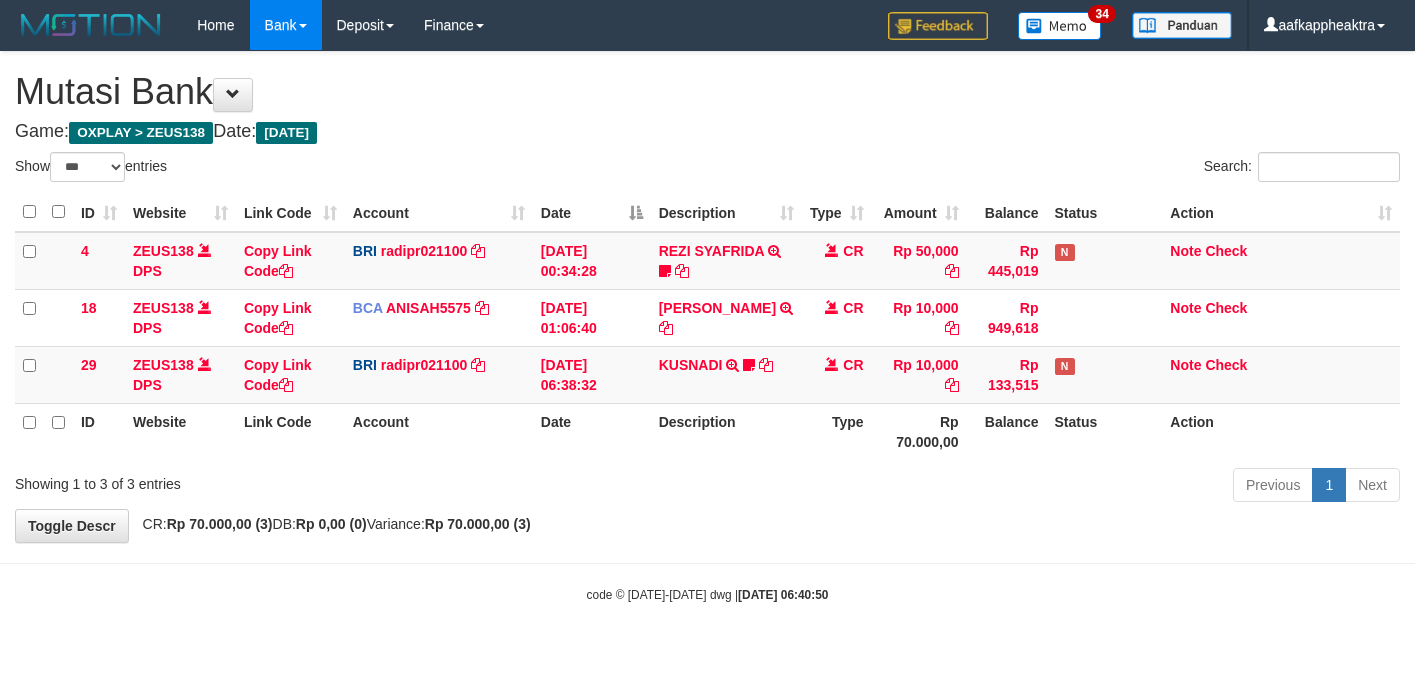 scroll, scrollTop: 0, scrollLeft: 0, axis: both 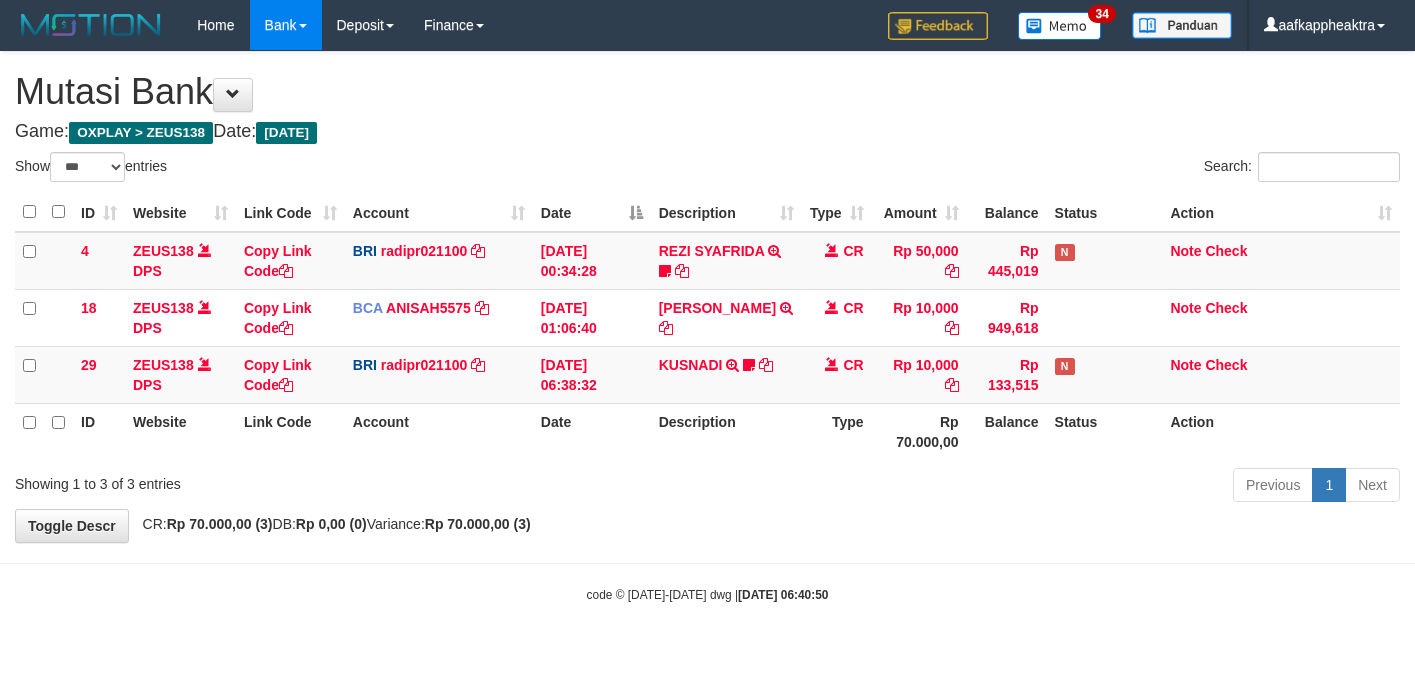 select on "***" 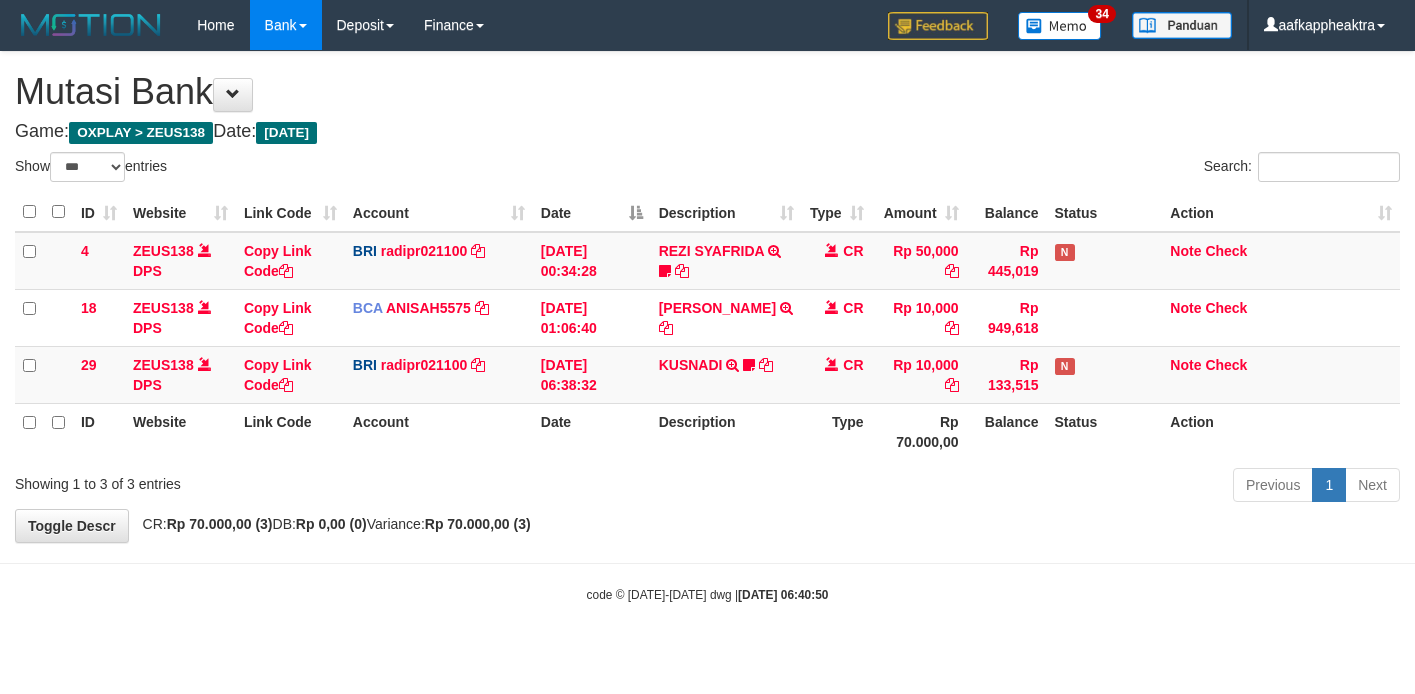 scroll, scrollTop: 0, scrollLeft: 0, axis: both 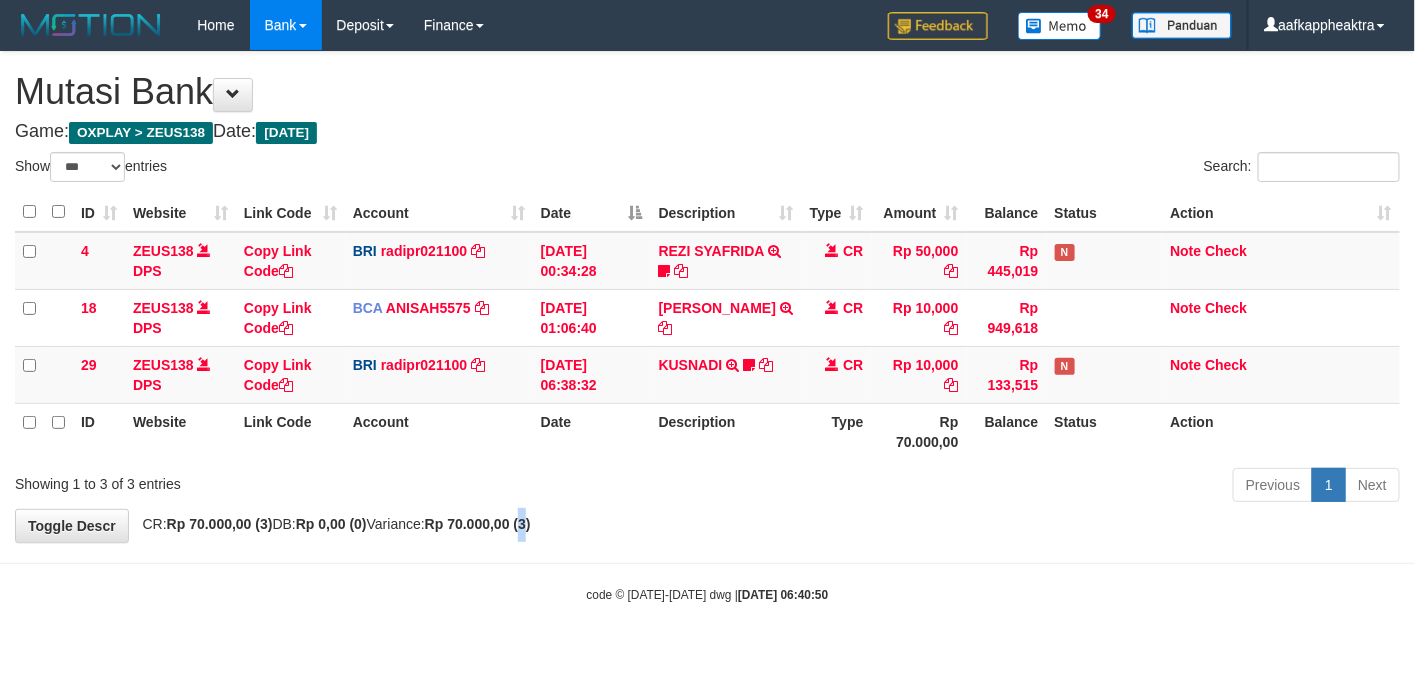 click on "Previous 1 Next" at bounding box center [1002, 487] 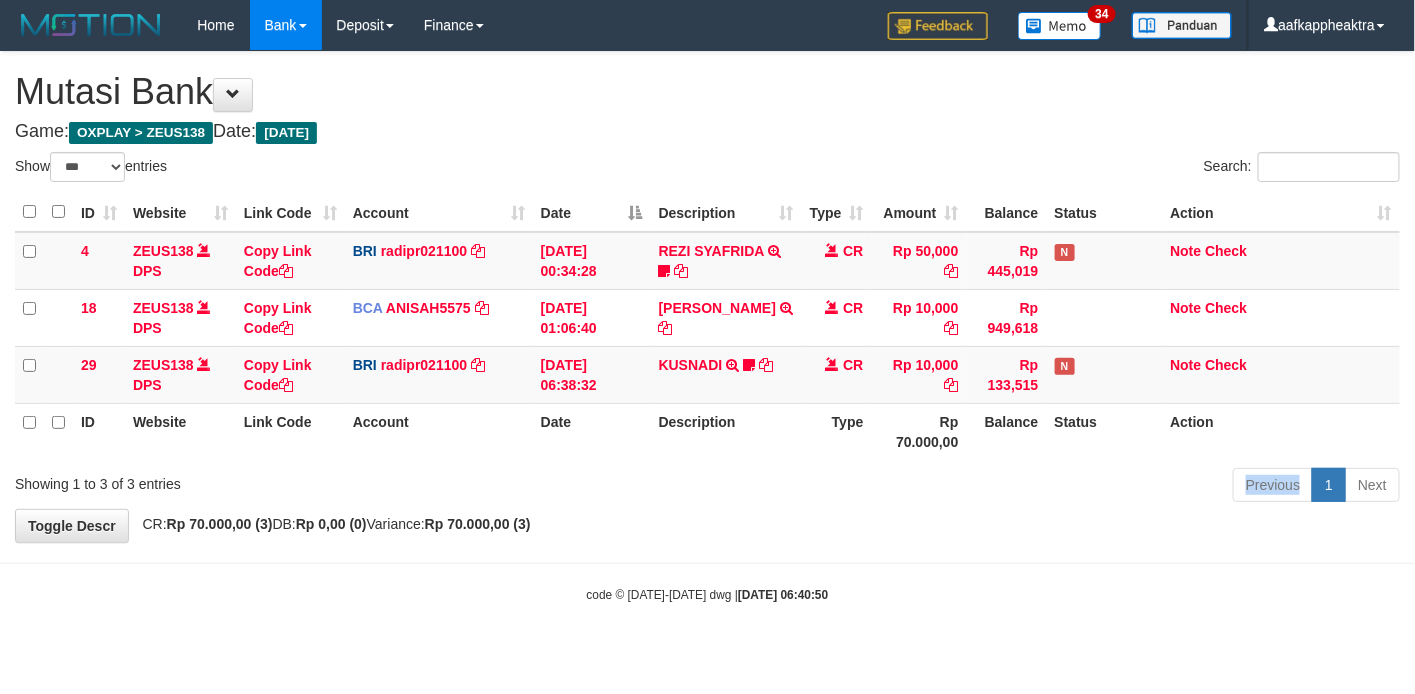 click on "Previous 1 Next" at bounding box center [1002, 487] 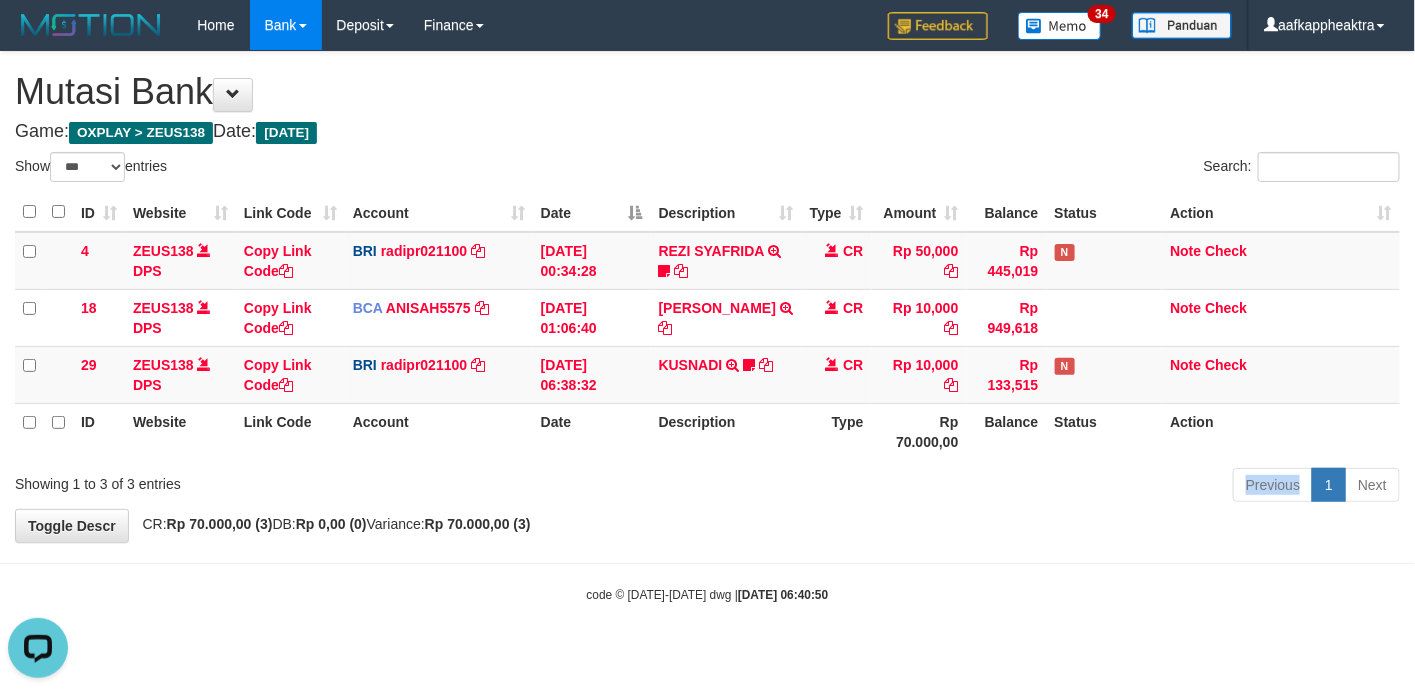 scroll, scrollTop: 0, scrollLeft: 0, axis: both 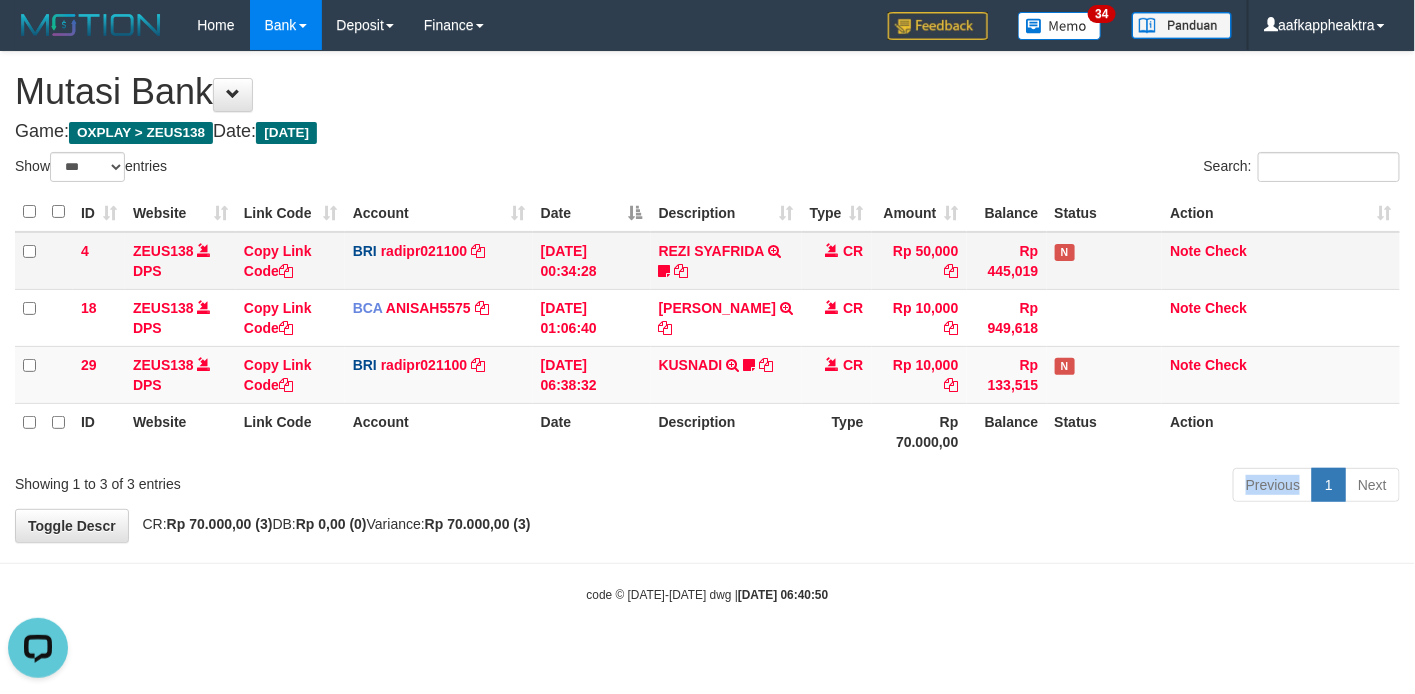click on "Show  ** ** ** ***  entries Search:
ID Website Link Code Account Date Description Type Amount Balance Status Action
4
ZEUS138    DPS
Copy Link Code
BRI
radipr021100
DPS
REYNALDI ADI PRATAMA
mutasi_20250714_3774 | 4
mutasi_20250714_3774 | 4
14/07/2025 00:34:28
REZI SYAFRIDA            TRANSFER NBMB REZI SYAFRIDA TO REYNALDI ADI PRATAMA    808801023311535
CR
Rp 50,000
Rp 445,019
N
Note
Check
18
ZEUS138    DPS
Copy Link Code
BCA
ANISAH5575" at bounding box center (707, 330) 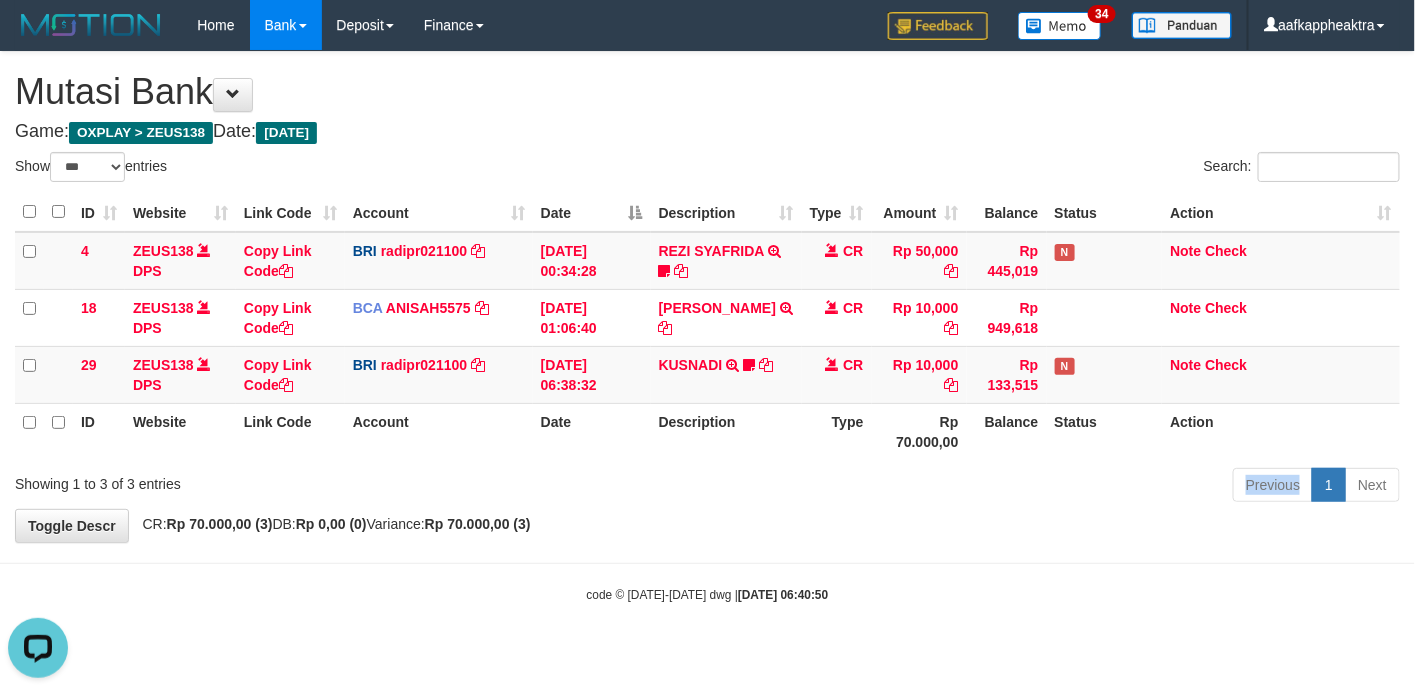 click on "Description" at bounding box center (726, 431) 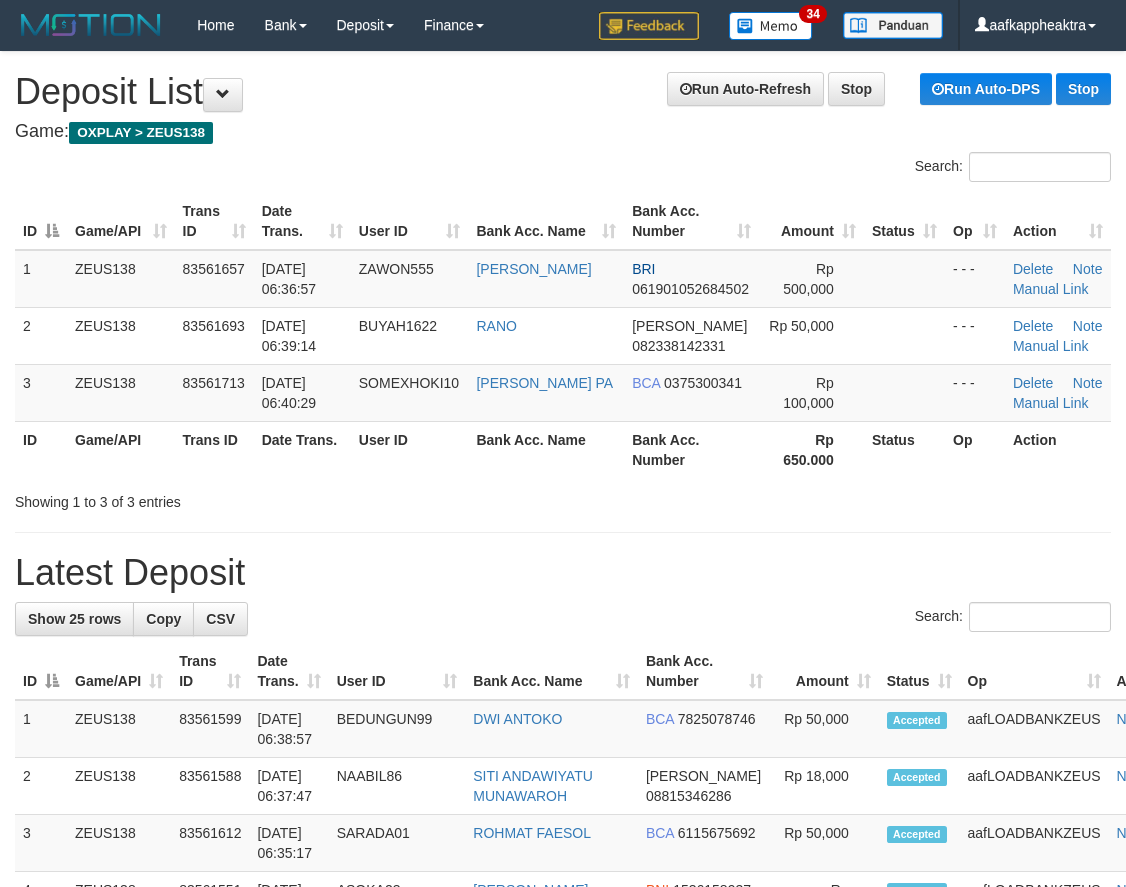 scroll, scrollTop: 0, scrollLeft: 0, axis: both 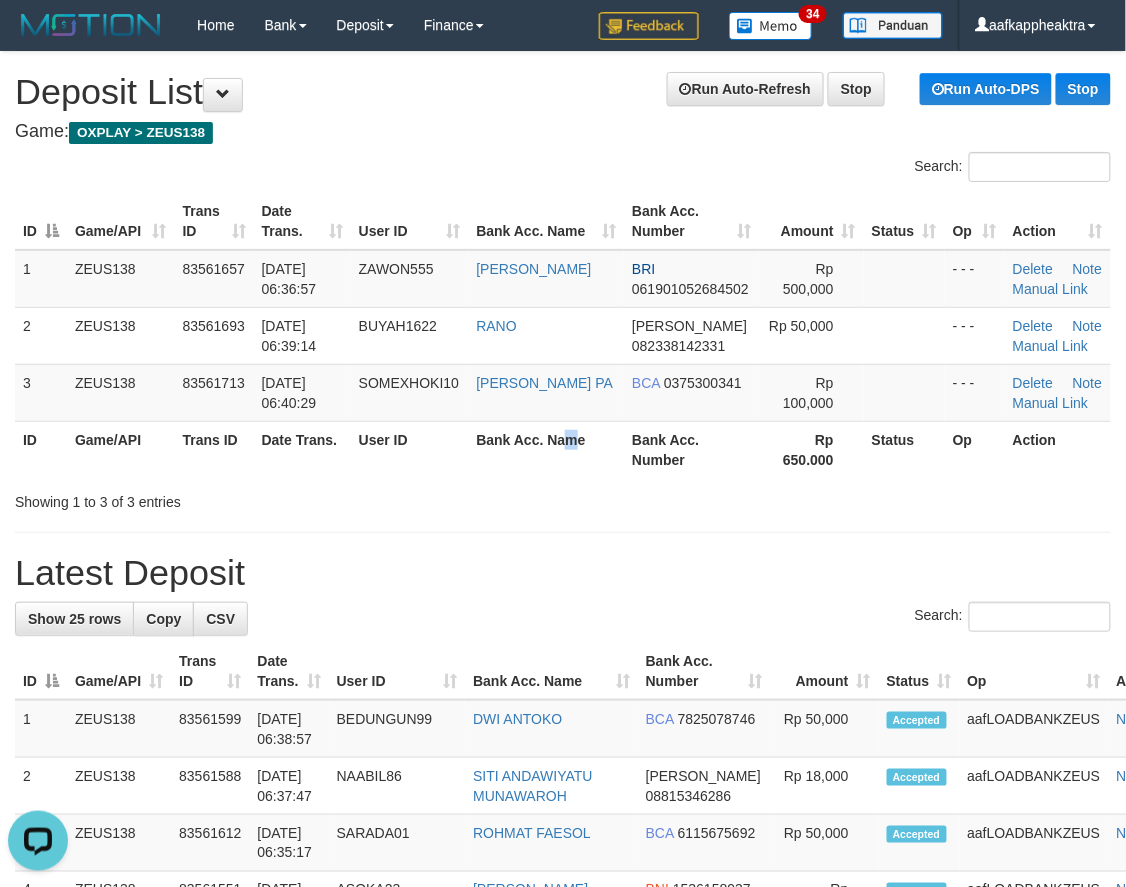 drag, startPoint x: 586, startPoint y: 477, endPoint x: 12, endPoint y: 456, distance: 574.38403 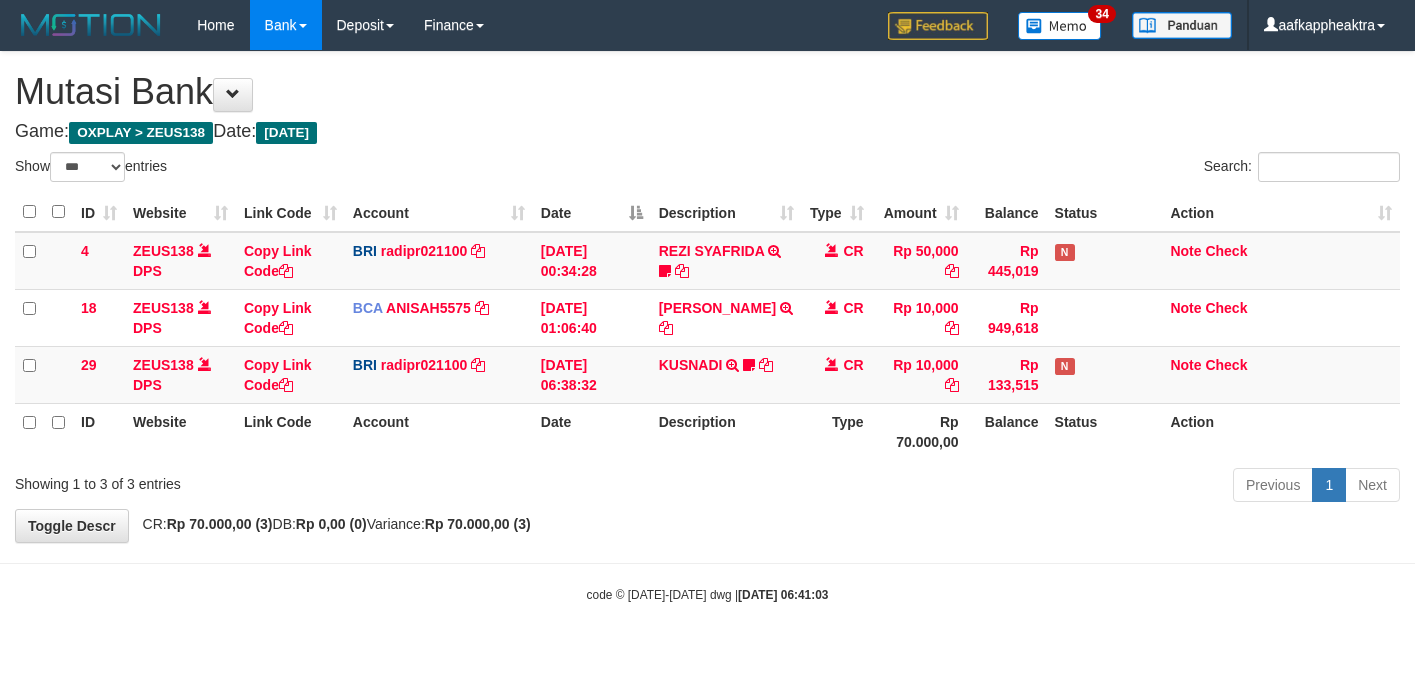 select on "***" 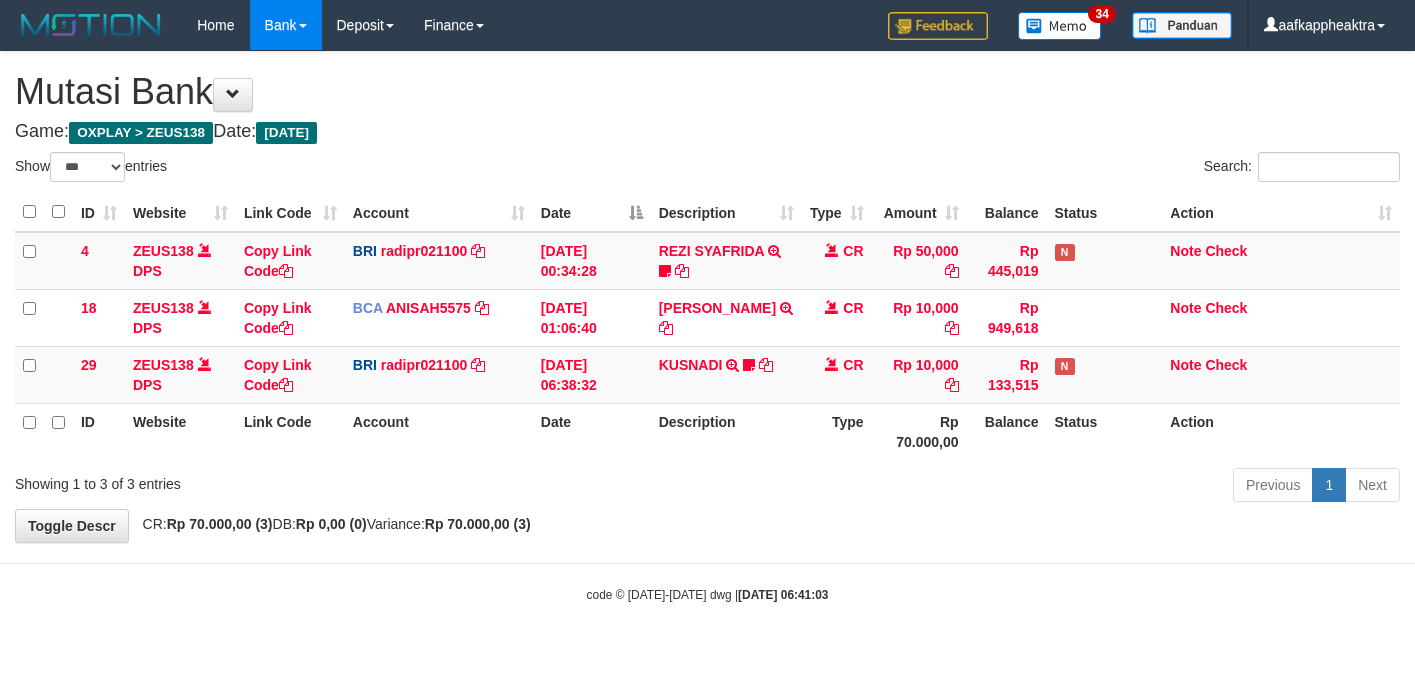 scroll, scrollTop: 0, scrollLeft: 0, axis: both 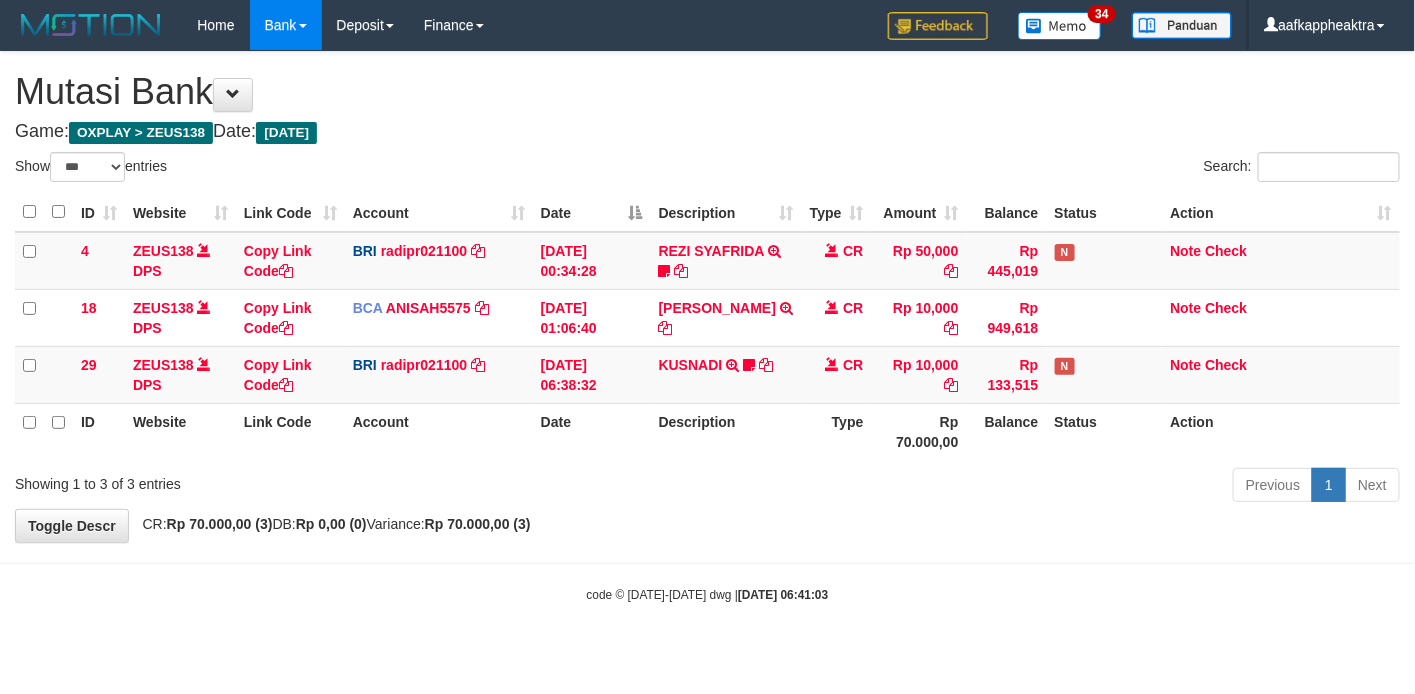 click on "Previous 1 Next" at bounding box center [1002, 487] 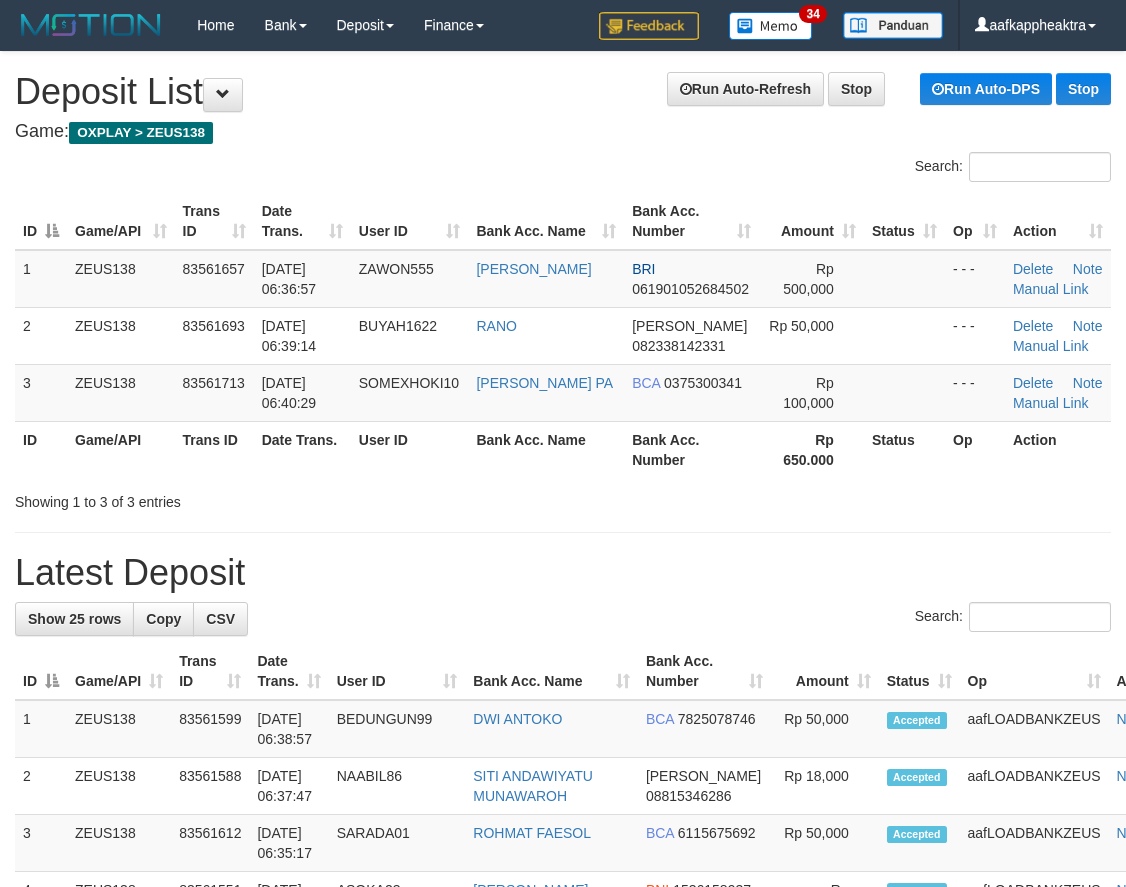 scroll, scrollTop: 0, scrollLeft: 0, axis: both 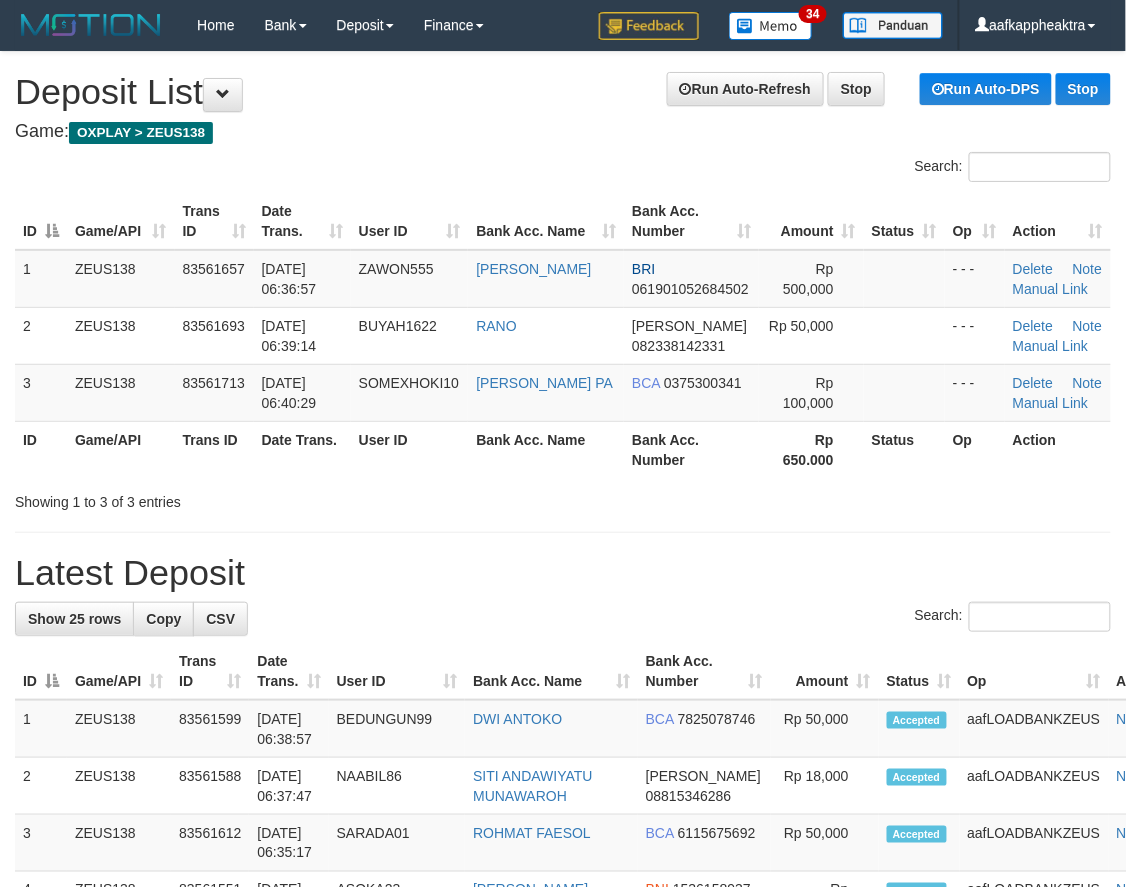 click on "**********" at bounding box center [563, 1155] 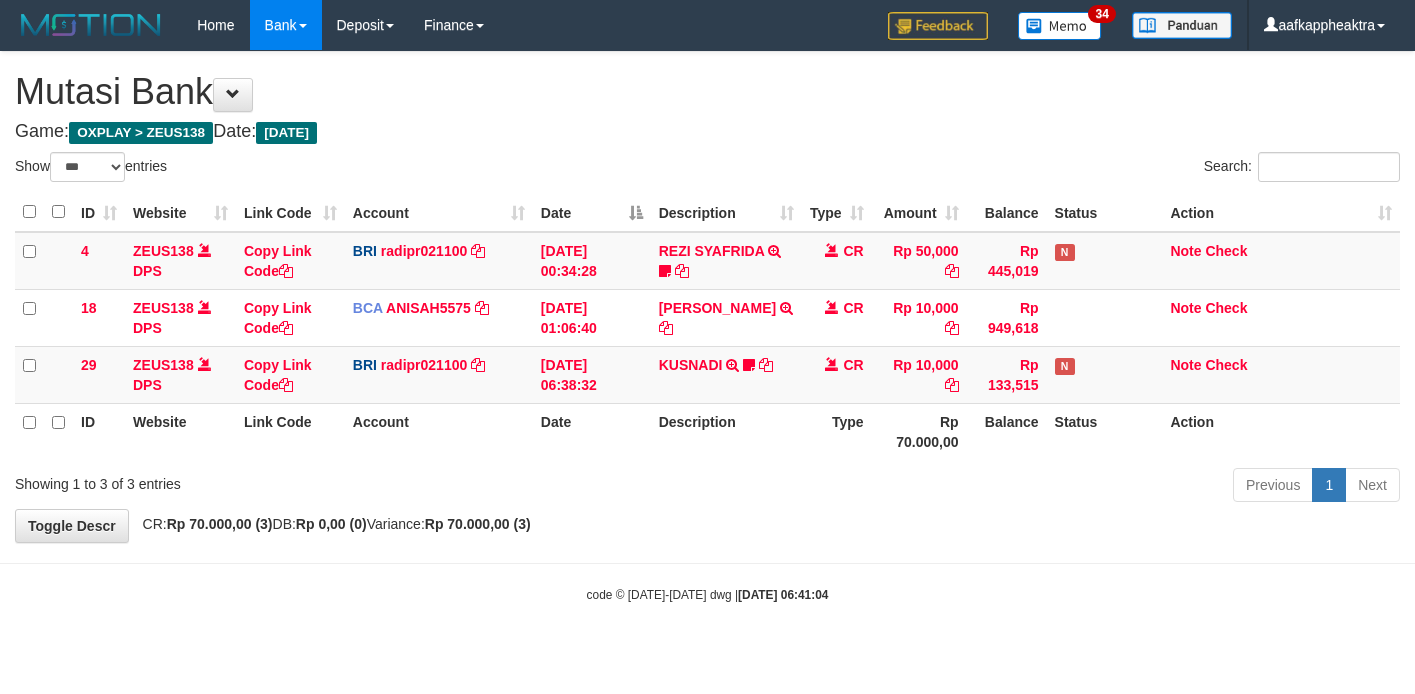 select on "***" 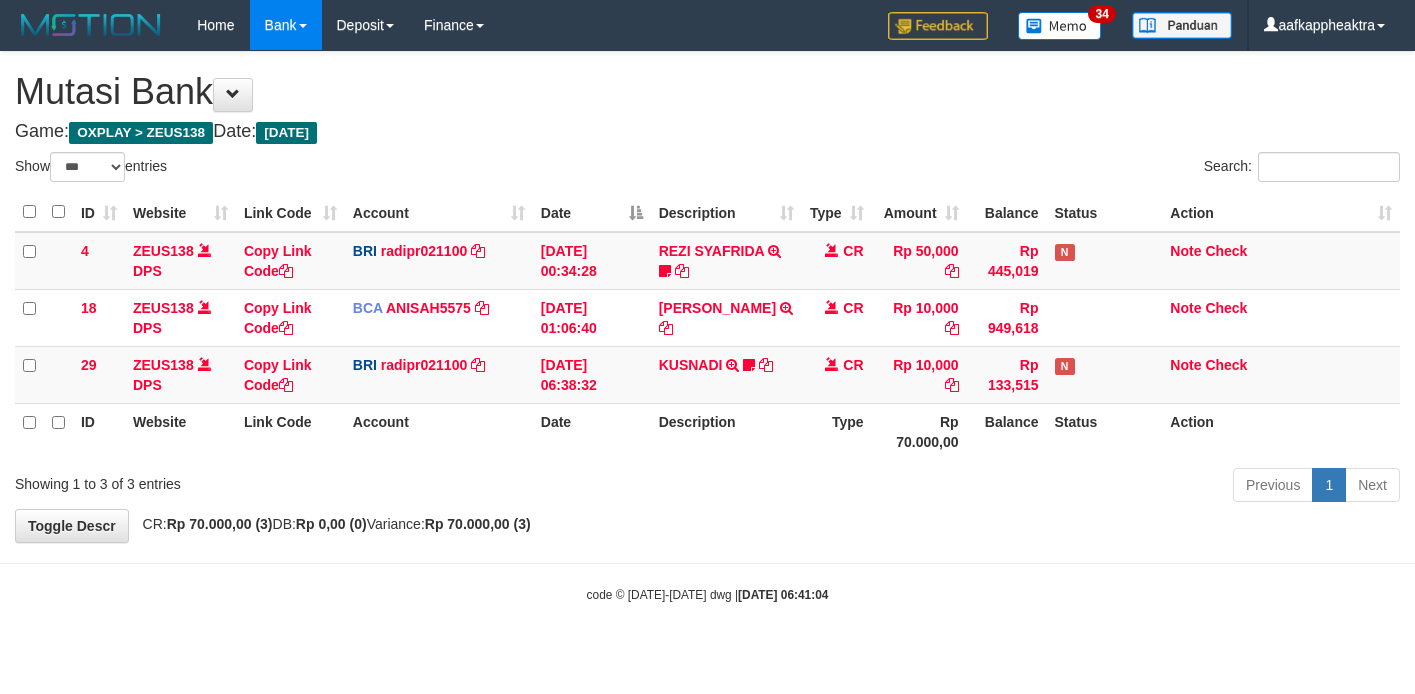 scroll, scrollTop: 0, scrollLeft: 0, axis: both 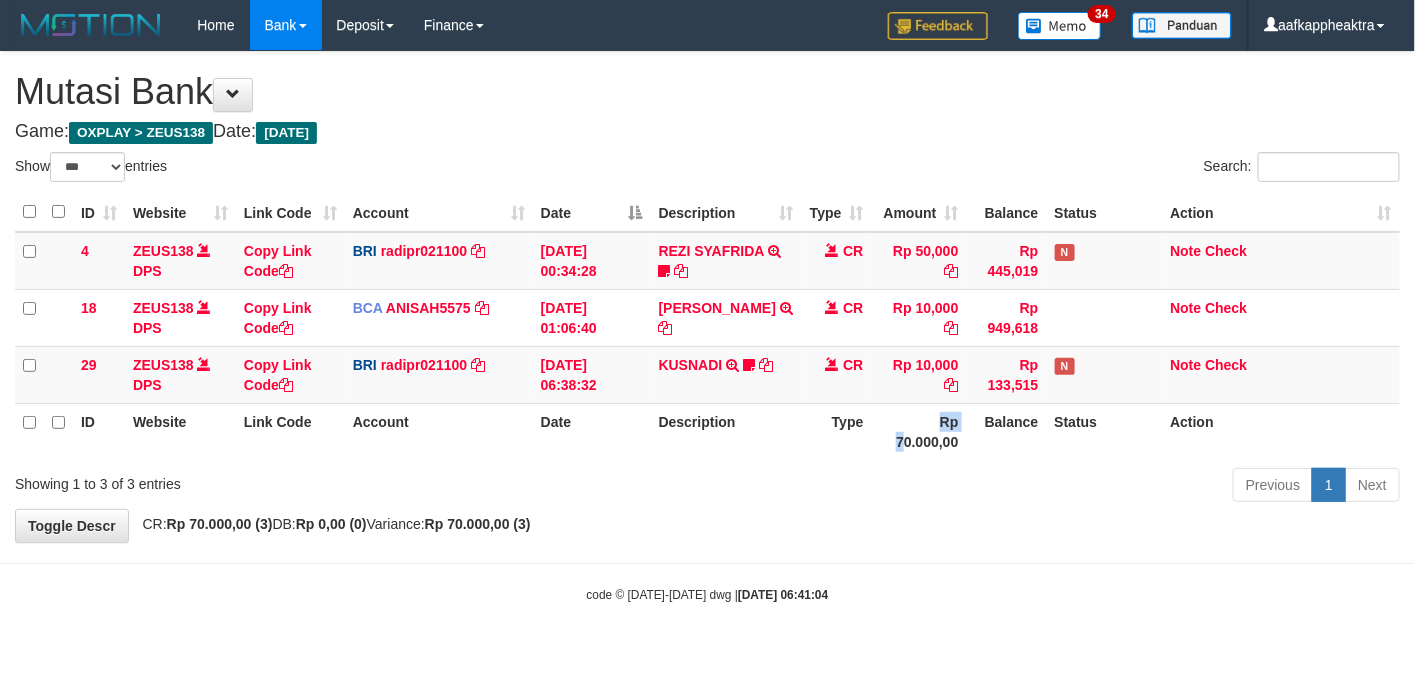 drag, startPoint x: 895, startPoint y: 453, endPoint x: 955, endPoint y: 427, distance: 65.39113 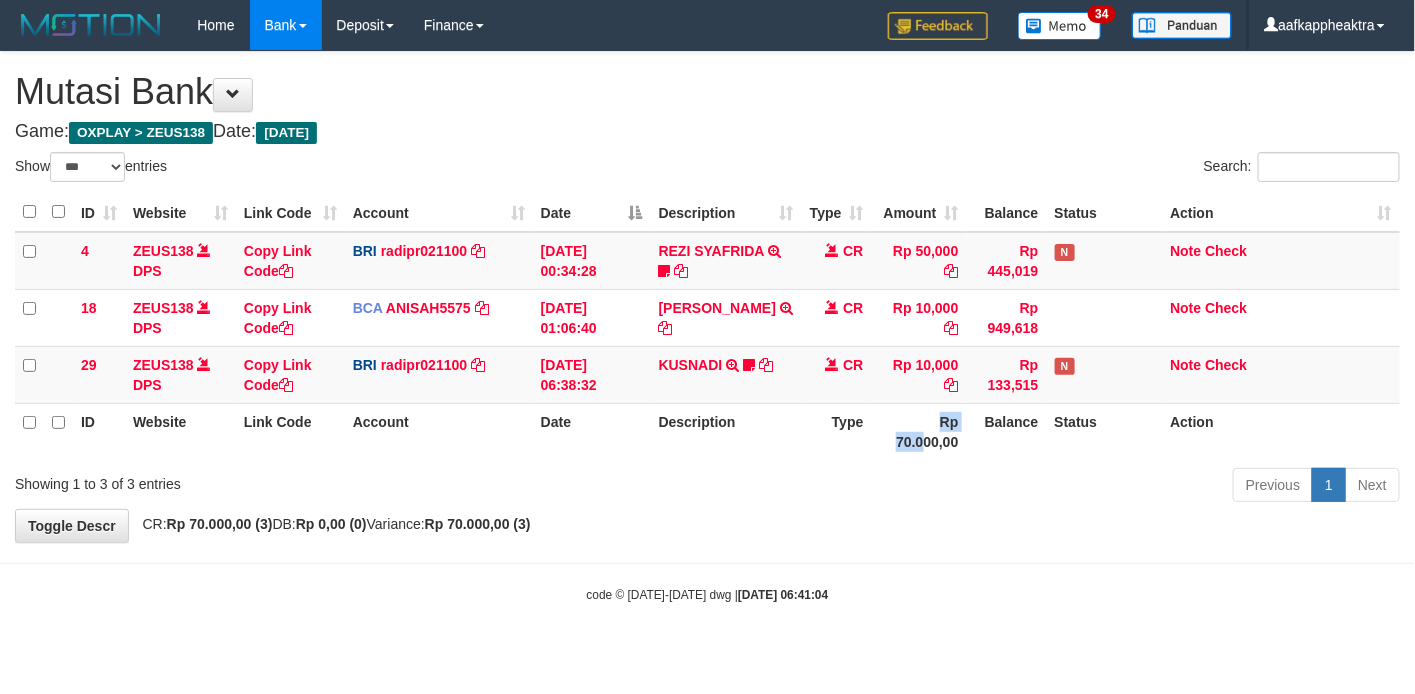 click on "Rp 70.000,00" at bounding box center [919, 431] 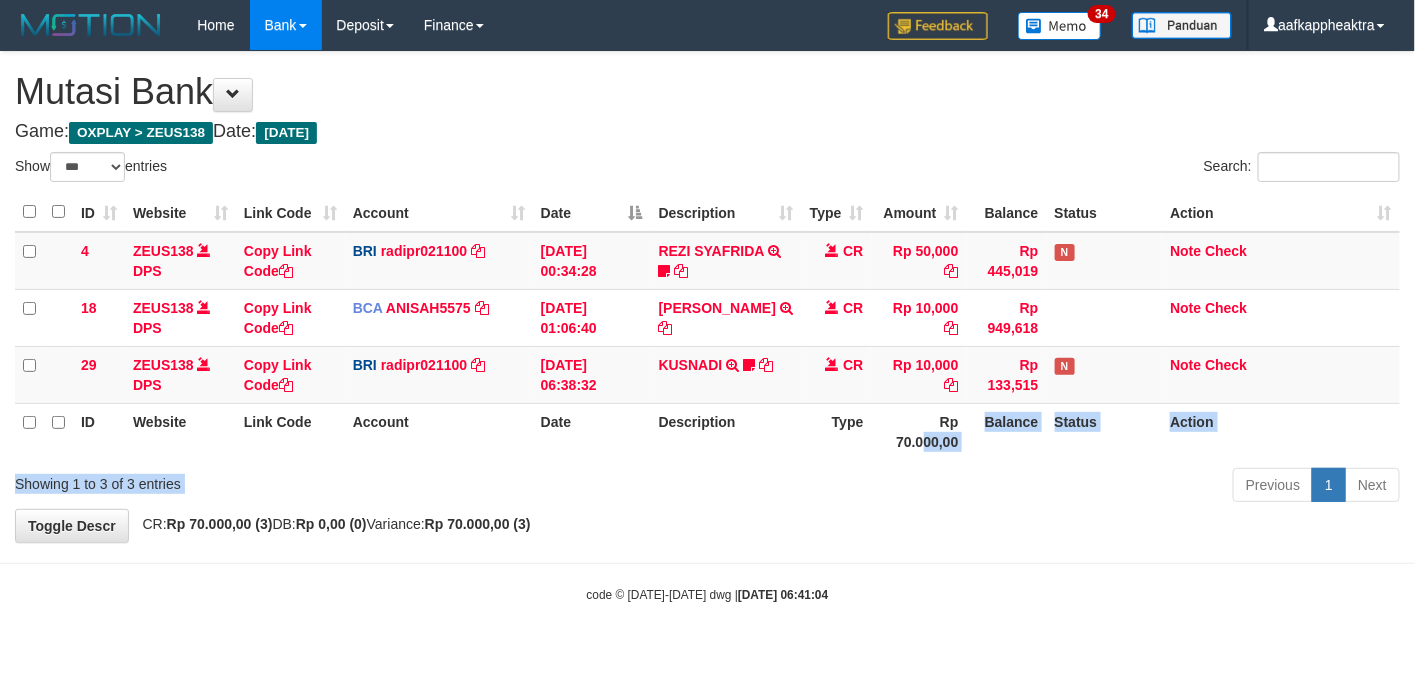 drag, startPoint x: 858, startPoint y: 473, endPoint x: 1271, endPoint y: 455, distance: 413.39206 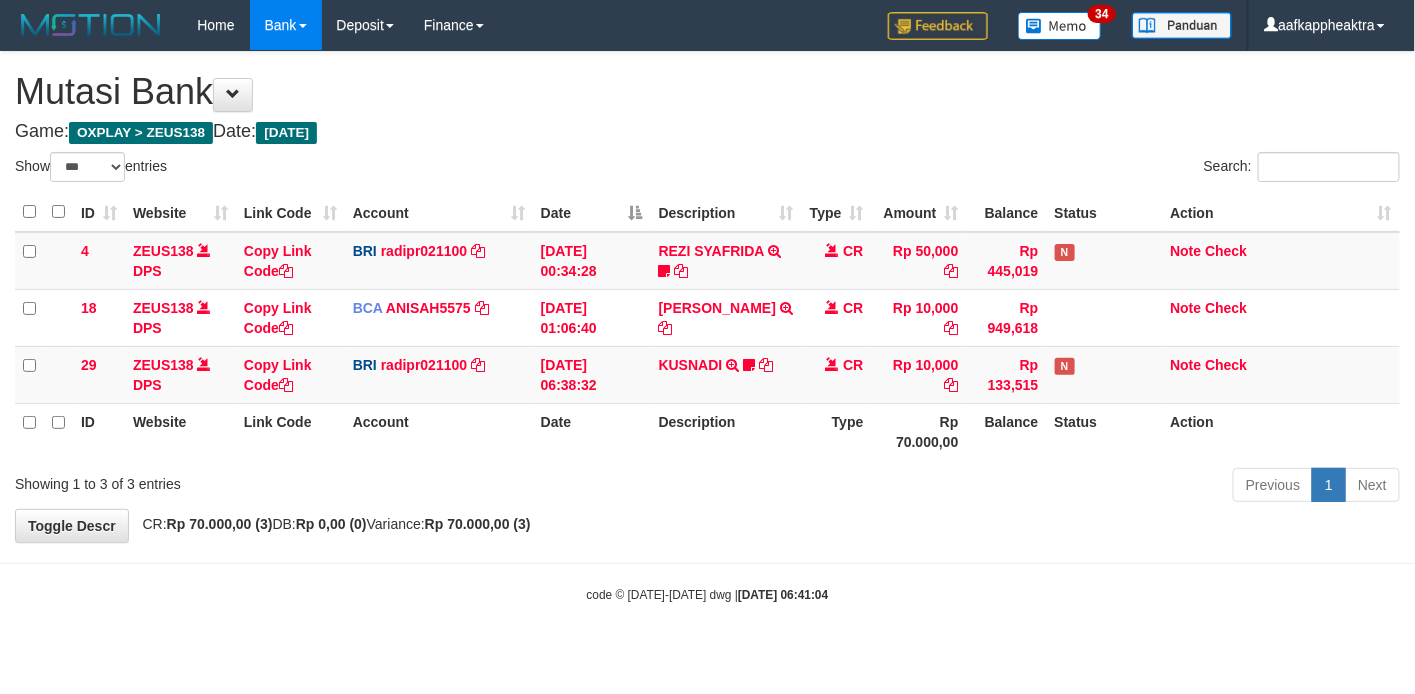 drag, startPoint x: 905, startPoint y: 535, endPoint x: 924, endPoint y: 518, distance: 25.495098 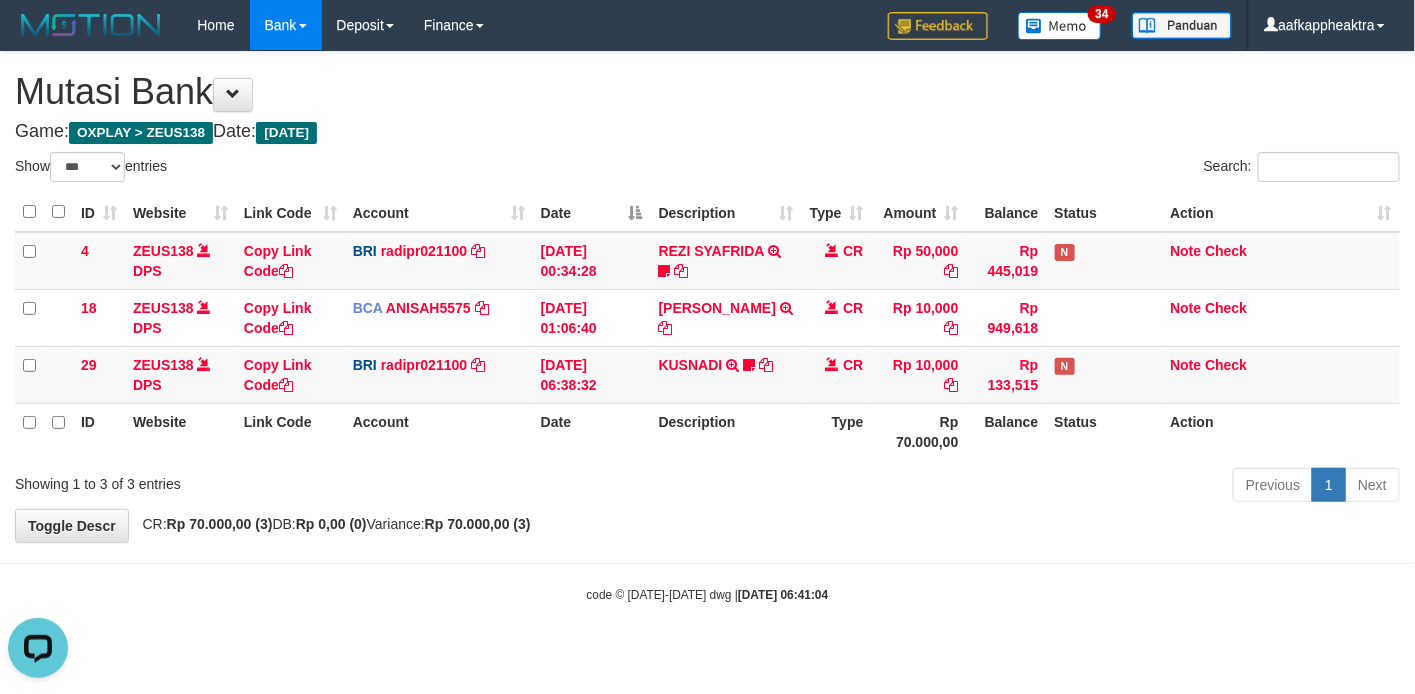 scroll, scrollTop: 0, scrollLeft: 0, axis: both 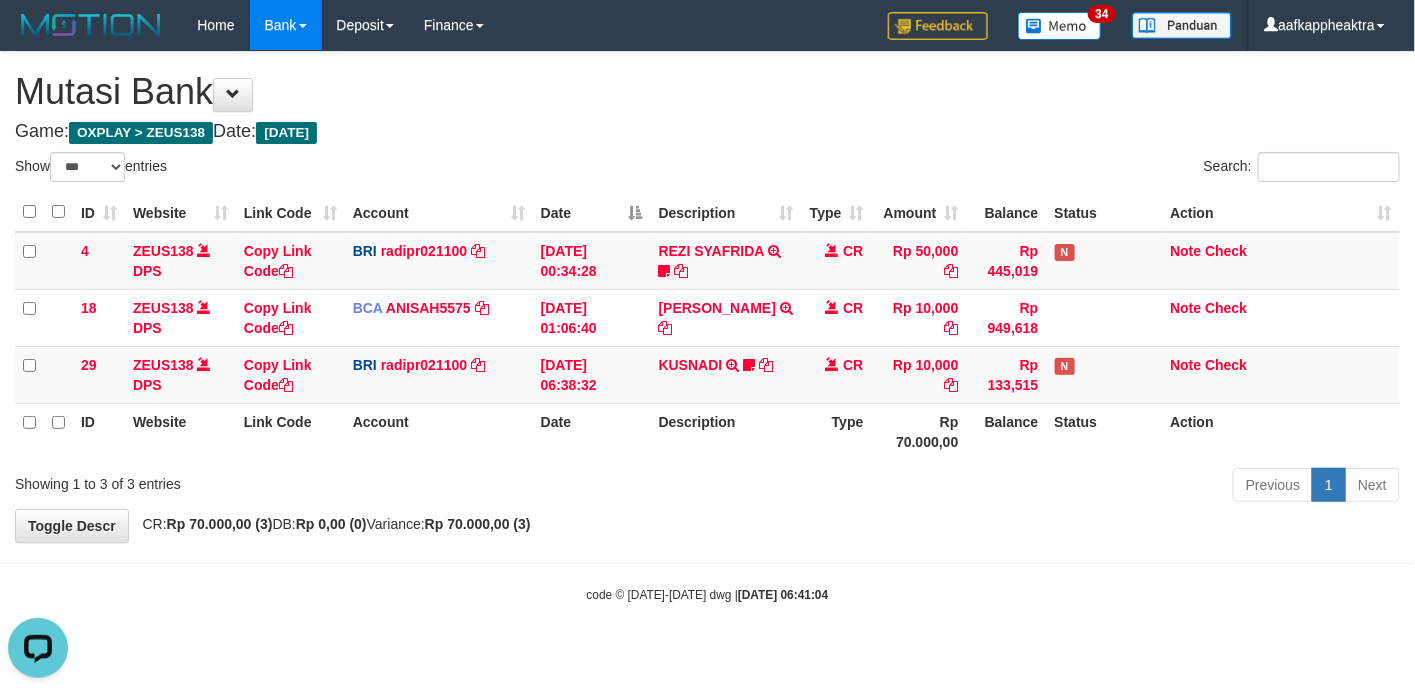 click on "Show  ** ** ** ***  entries Search:
ID Website Link Code Account Date Description Type Amount Balance Status Action
4
ZEUS138    DPS
Copy Link Code
BRI
radipr021100
DPS
REYNALDI ADI PRATAMA
mutasi_20250714_3774 | 4
mutasi_20250714_3774 | 4
14/07/2025 00:34:28
REZI SYAFRIDA            TRANSFER NBMB REZI SYAFRIDA TO REYNALDI ADI PRATAMA    808801023311535
CR
Rp 50,000
Rp 445,019
N
Note
Check
18
ZEUS138    DPS
Copy Link Code
BCA
ANISAH5575" at bounding box center (707, 330) 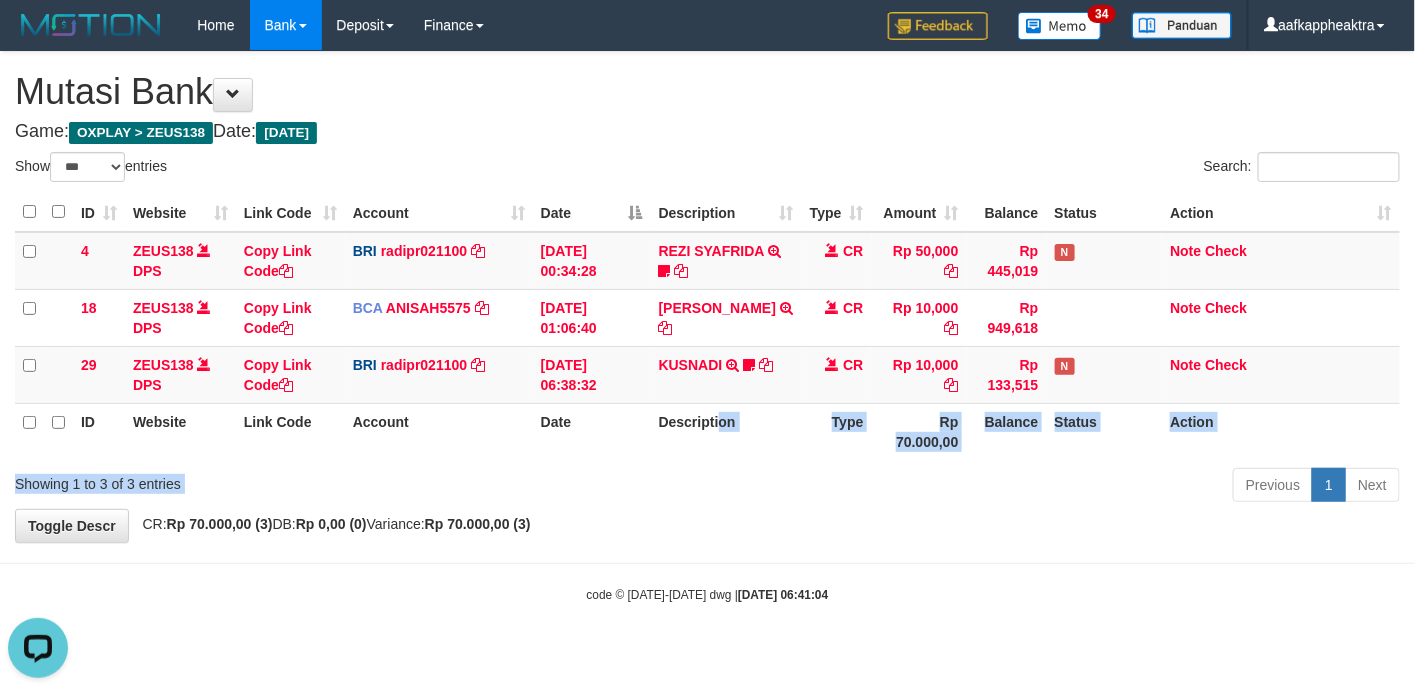 click on "Description" at bounding box center (726, 431) 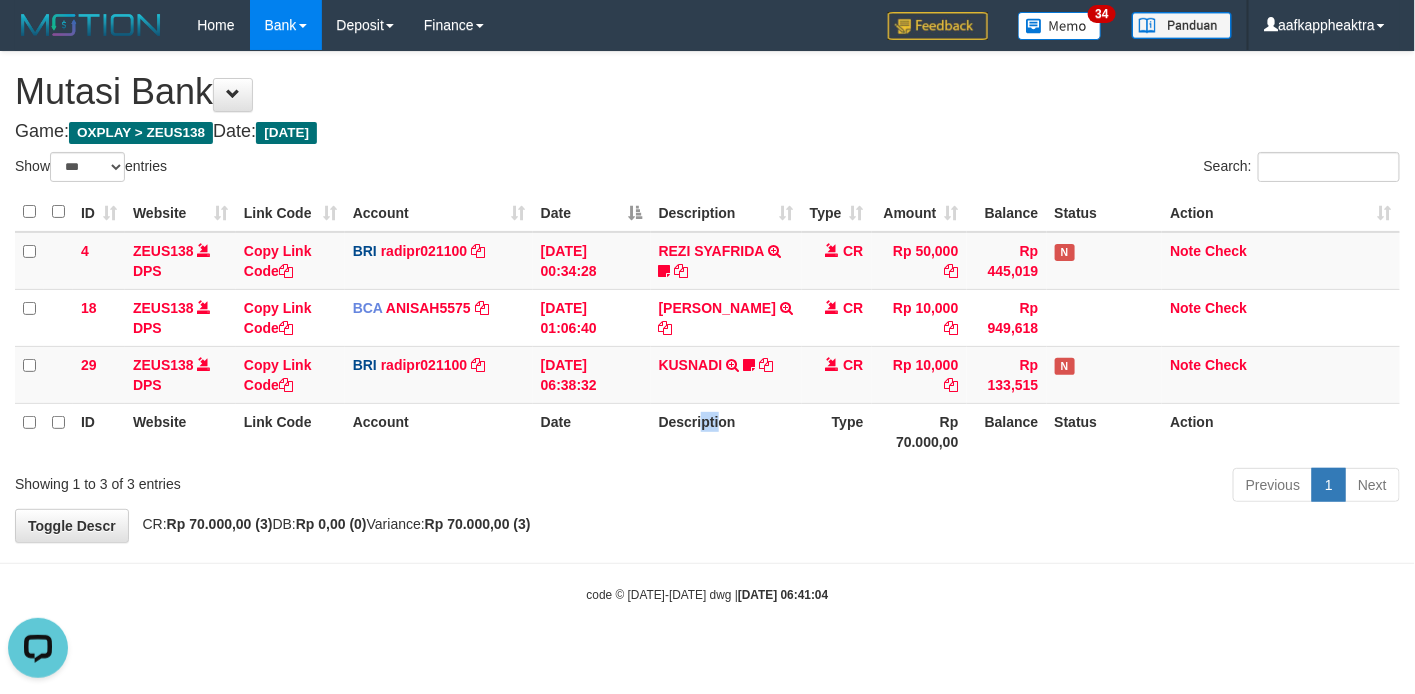 drag, startPoint x: 706, startPoint y: 447, endPoint x: 780, endPoint y: 444, distance: 74.06078 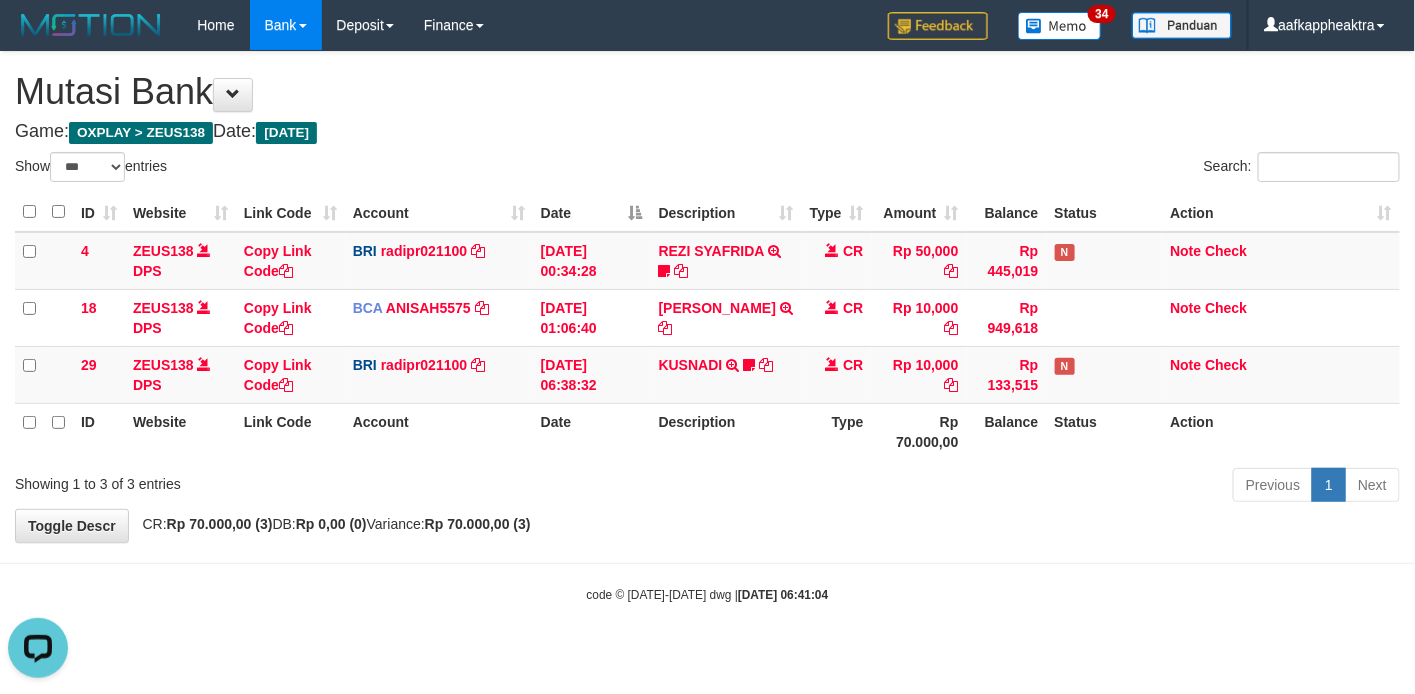 drag, startPoint x: 767, startPoint y: 462, endPoint x: 808, endPoint y: 438, distance: 47.507893 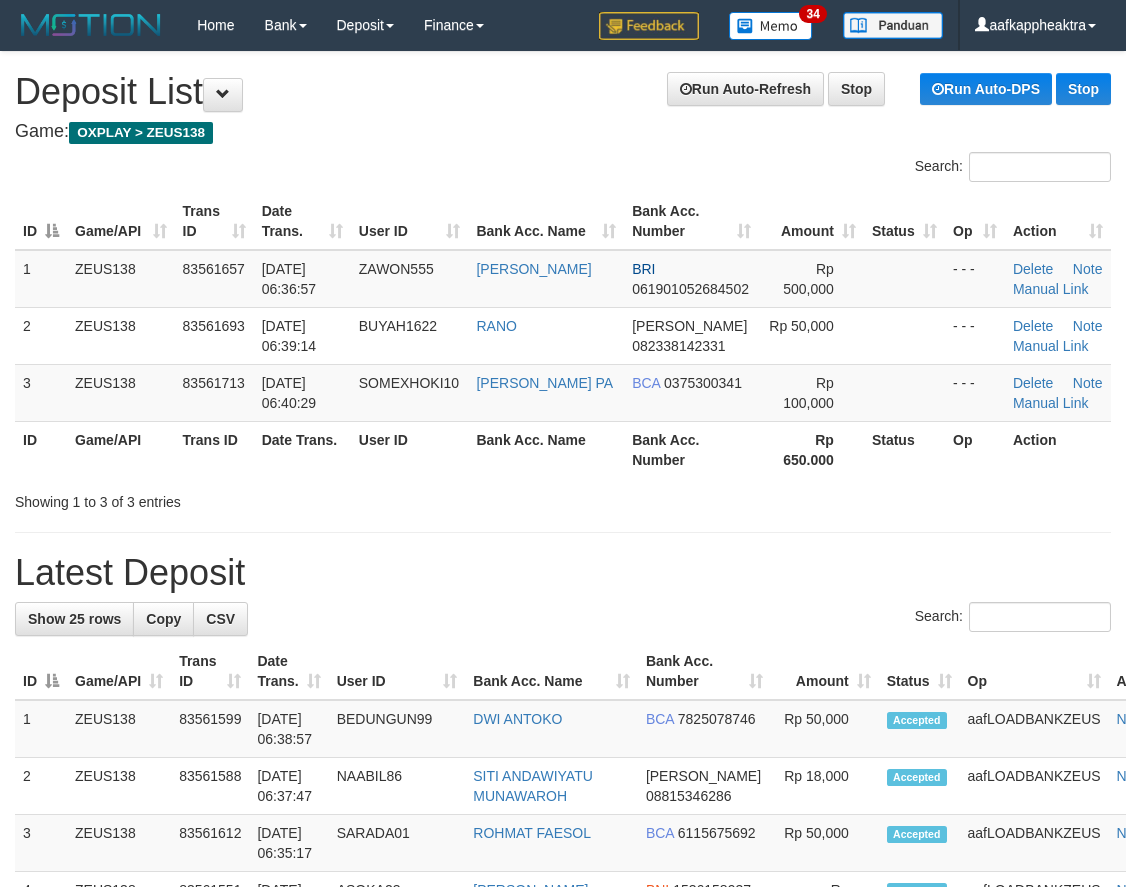 scroll, scrollTop: 0, scrollLeft: 0, axis: both 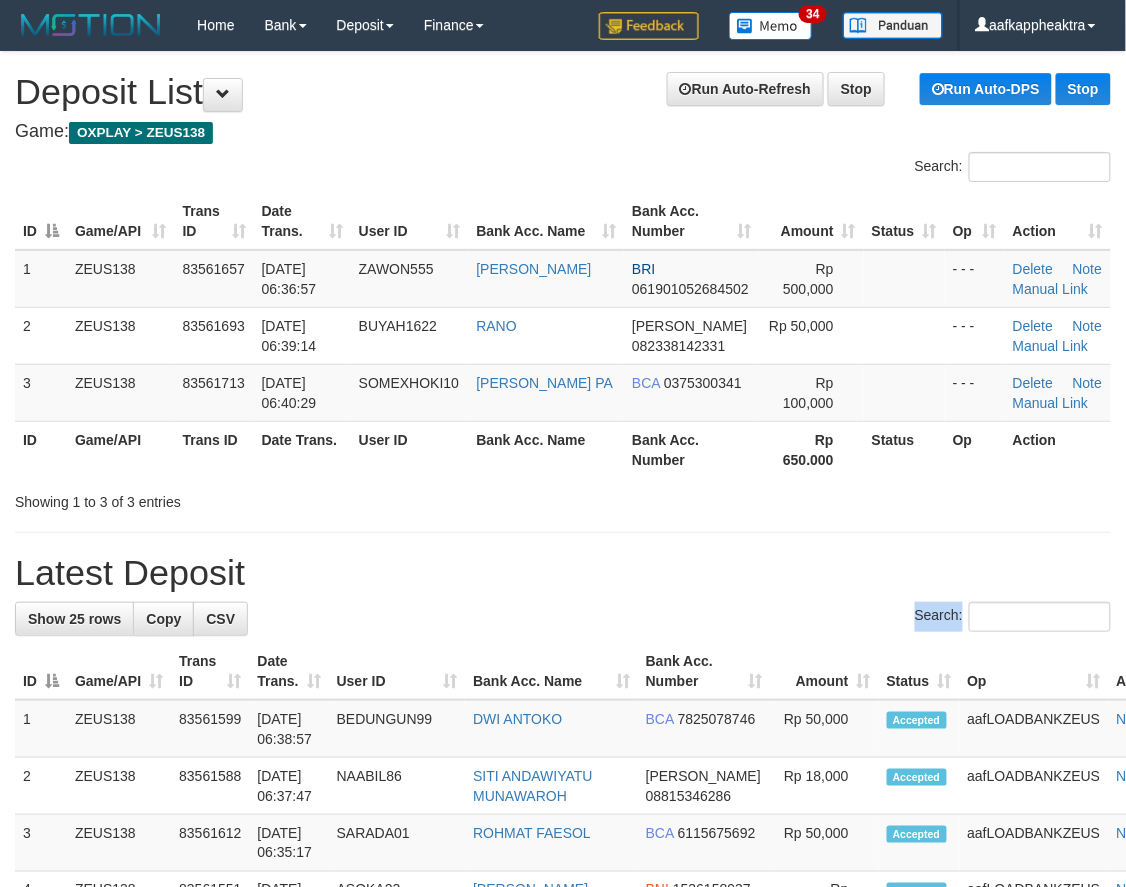 drag, startPoint x: 598, startPoint y: 638, endPoint x: 43, endPoint y: 595, distance: 556.66327 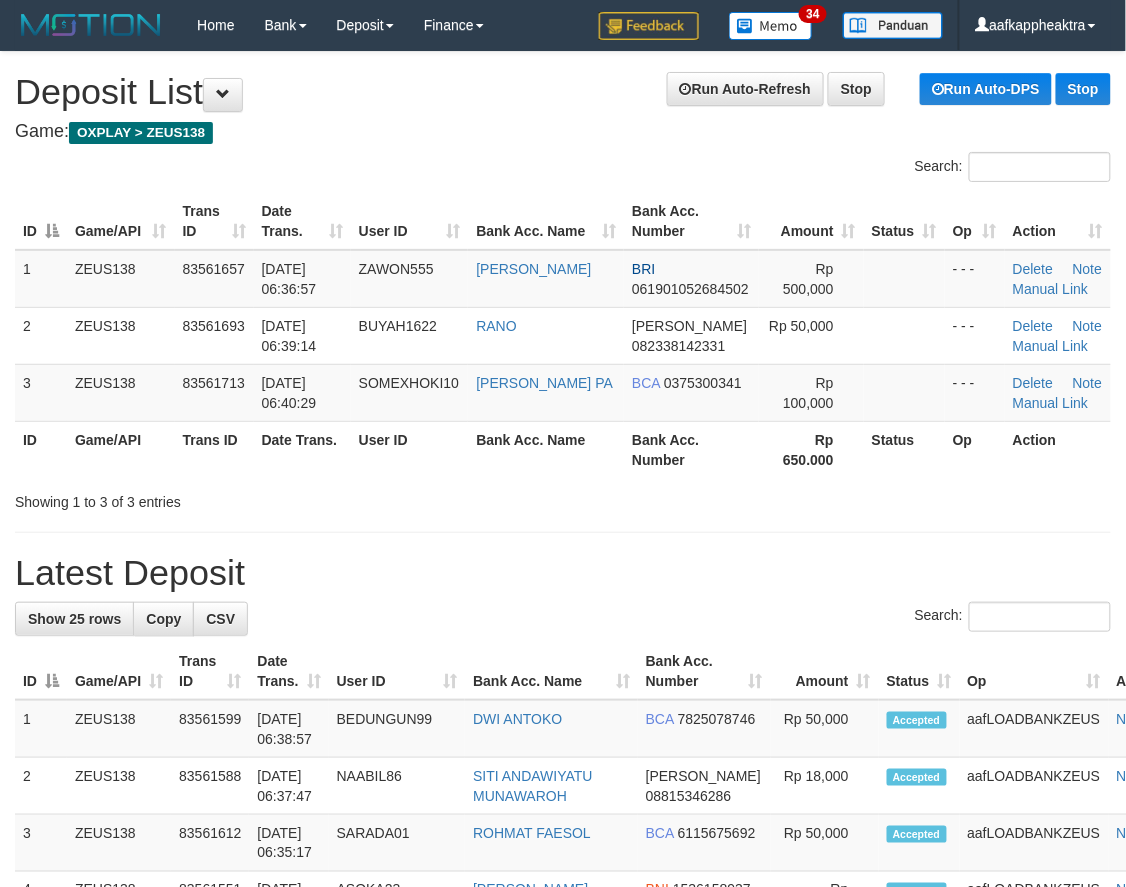 drag, startPoint x: 292, startPoint y: 573, endPoint x: 0, endPoint y: 561, distance: 292.24646 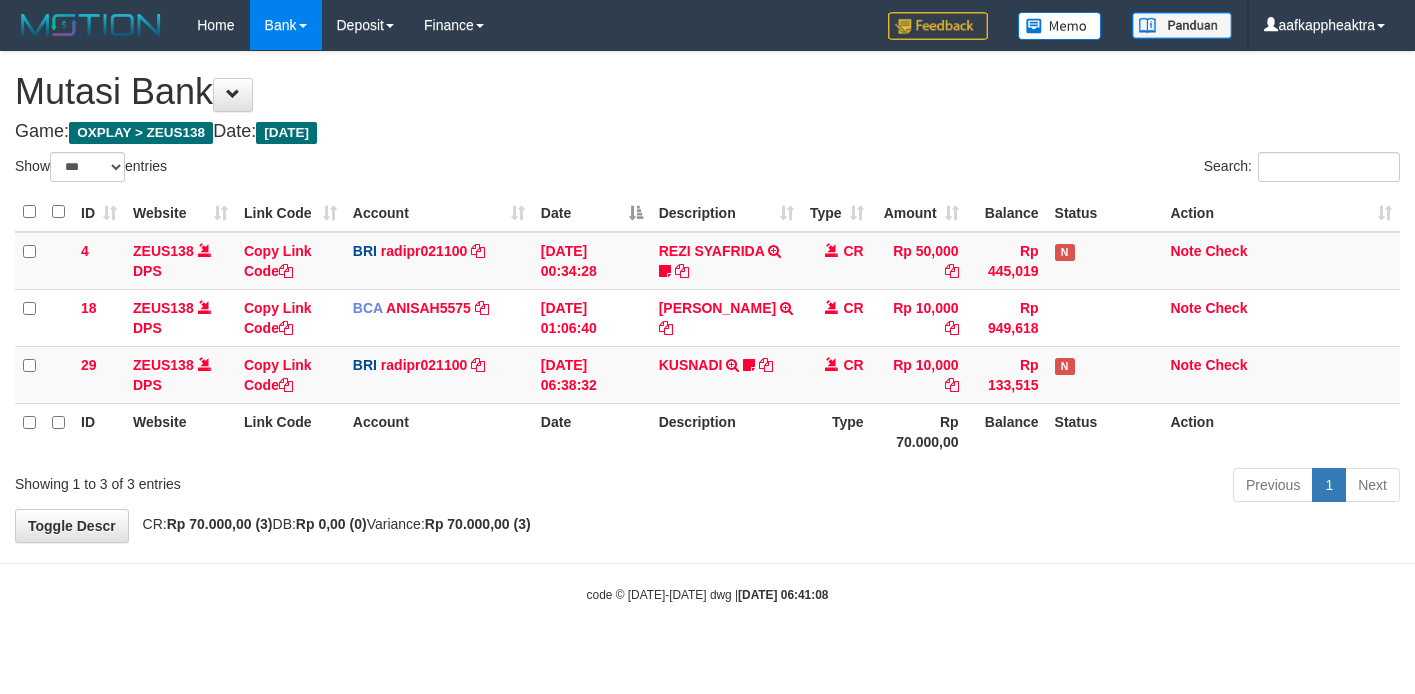 select on "***" 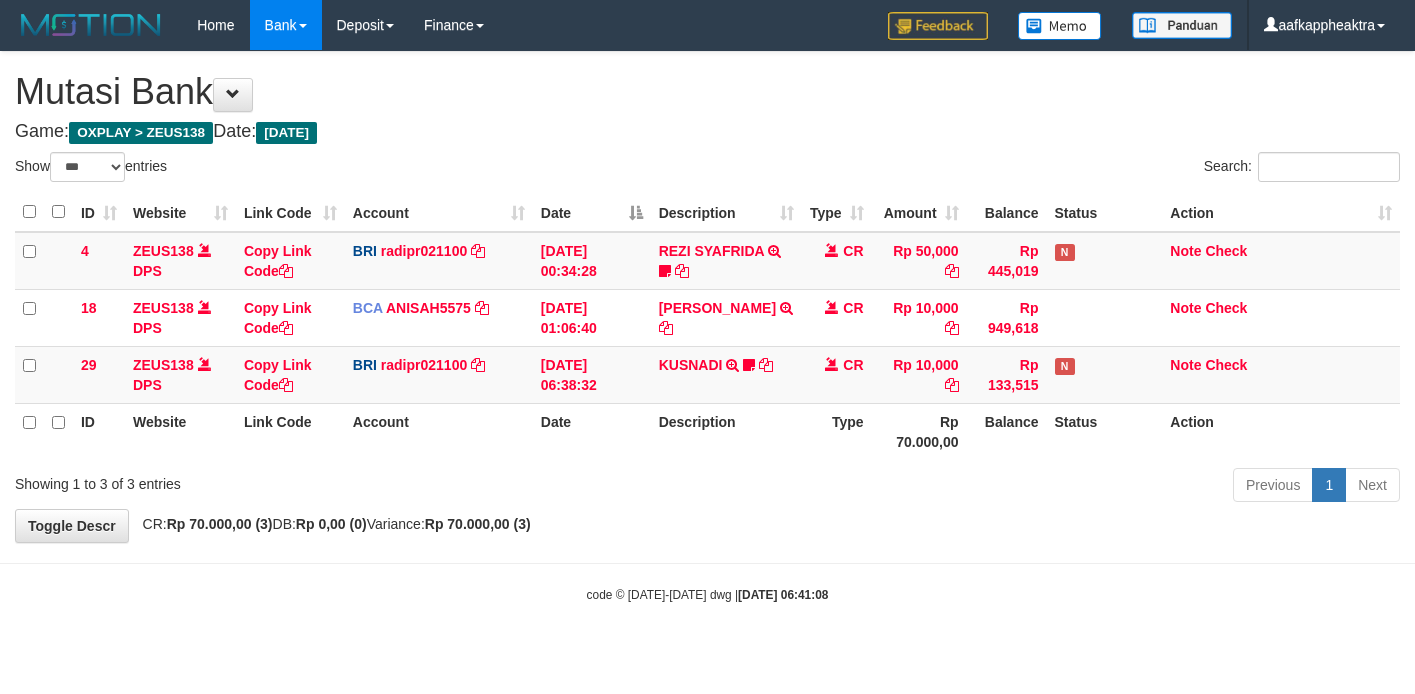 scroll, scrollTop: 0, scrollLeft: 0, axis: both 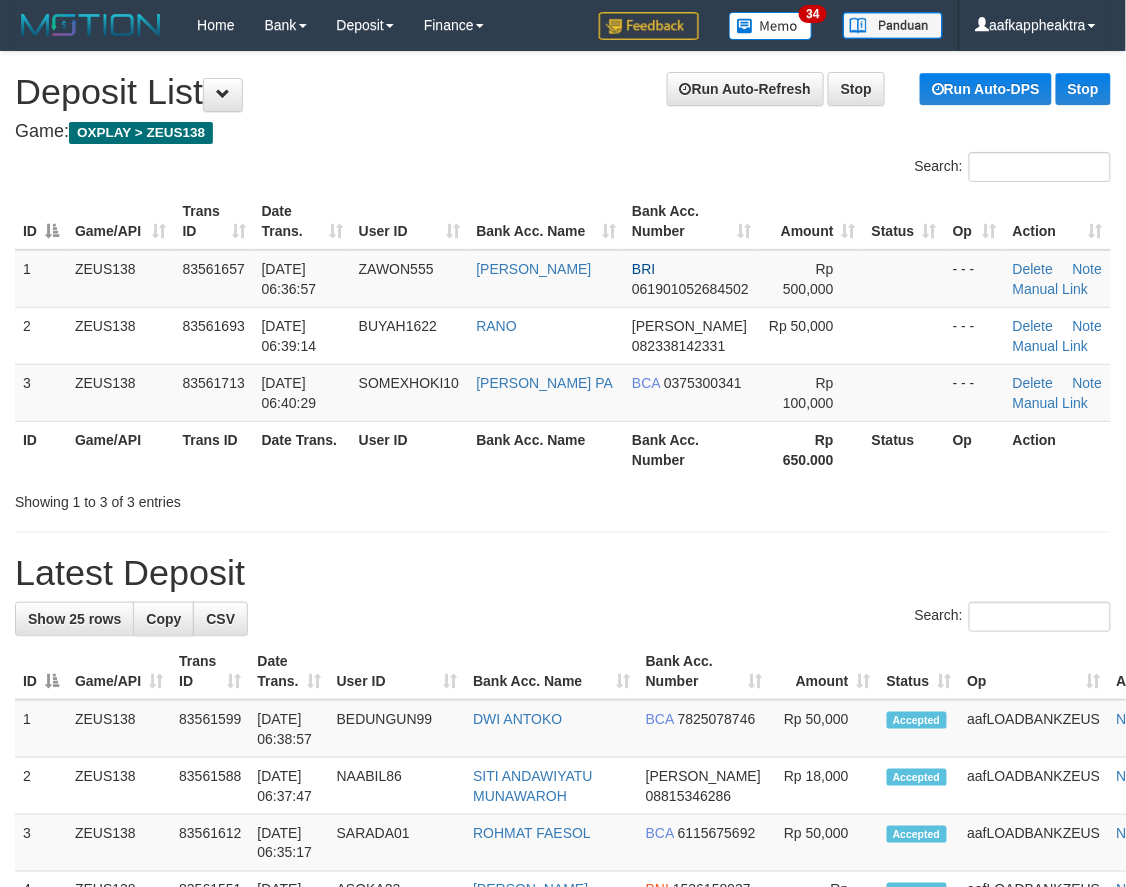 click on "Show 25 rows Copy CSV Search:
ID Game/API Trans ID Date Trans. User ID Bank Acc. Name Bank Acc. Number Amount Status Op Action
1
ZEUS138
2" at bounding box center [563, 1430] 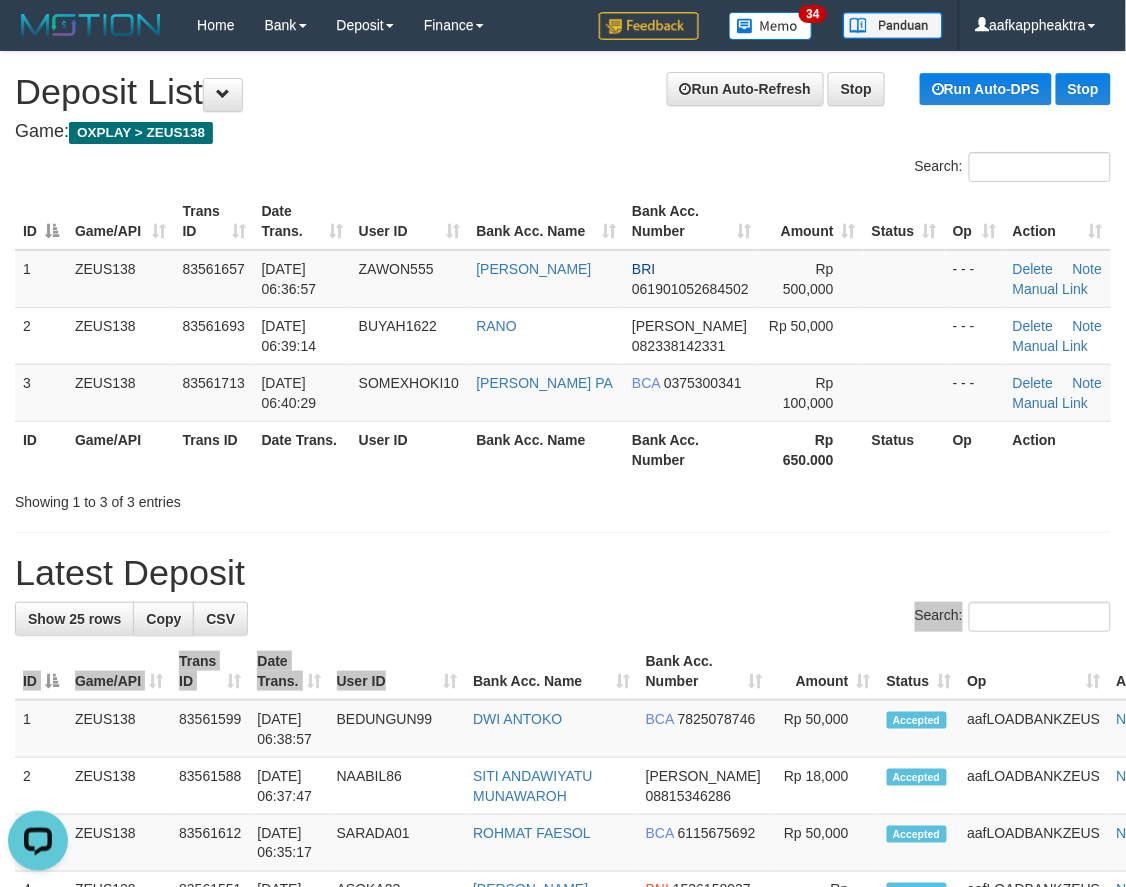 scroll, scrollTop: 0, scrollLeft: 0, axis: both 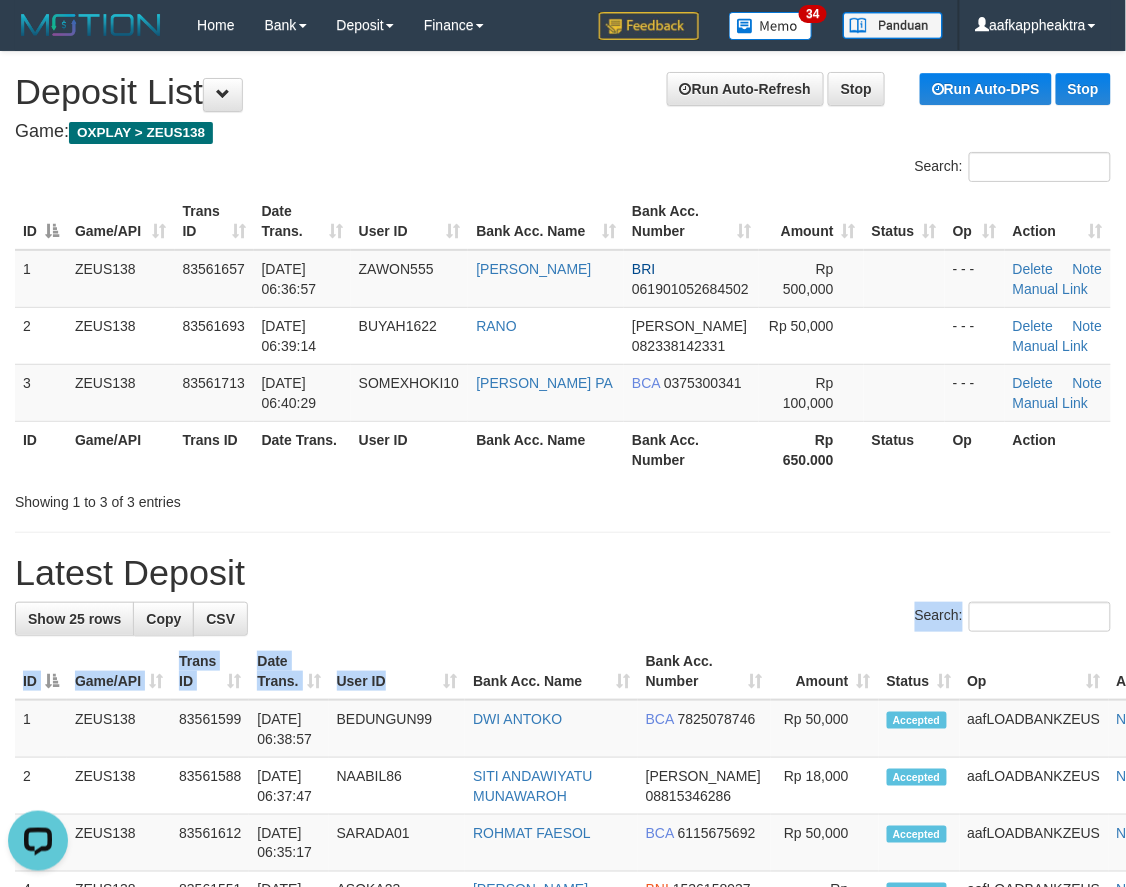 click on "**********" at bounding box center [563, 1155] 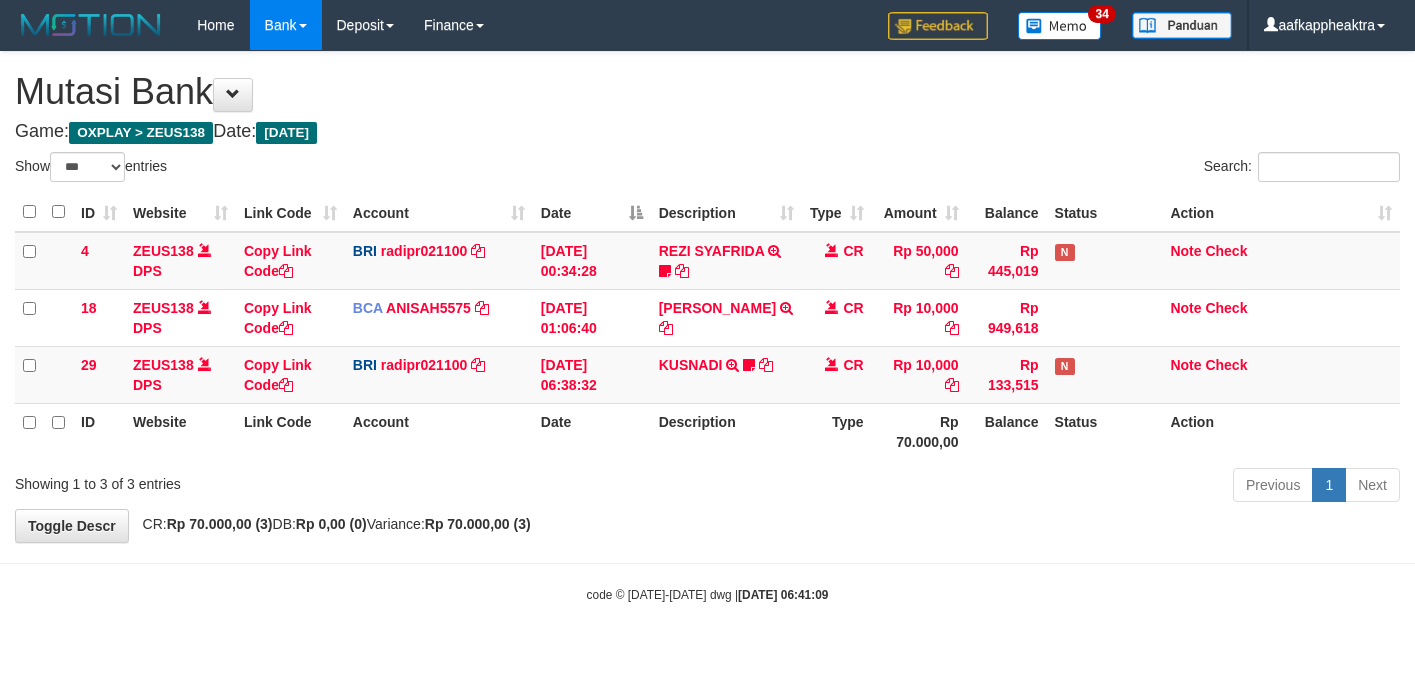 select on "***" 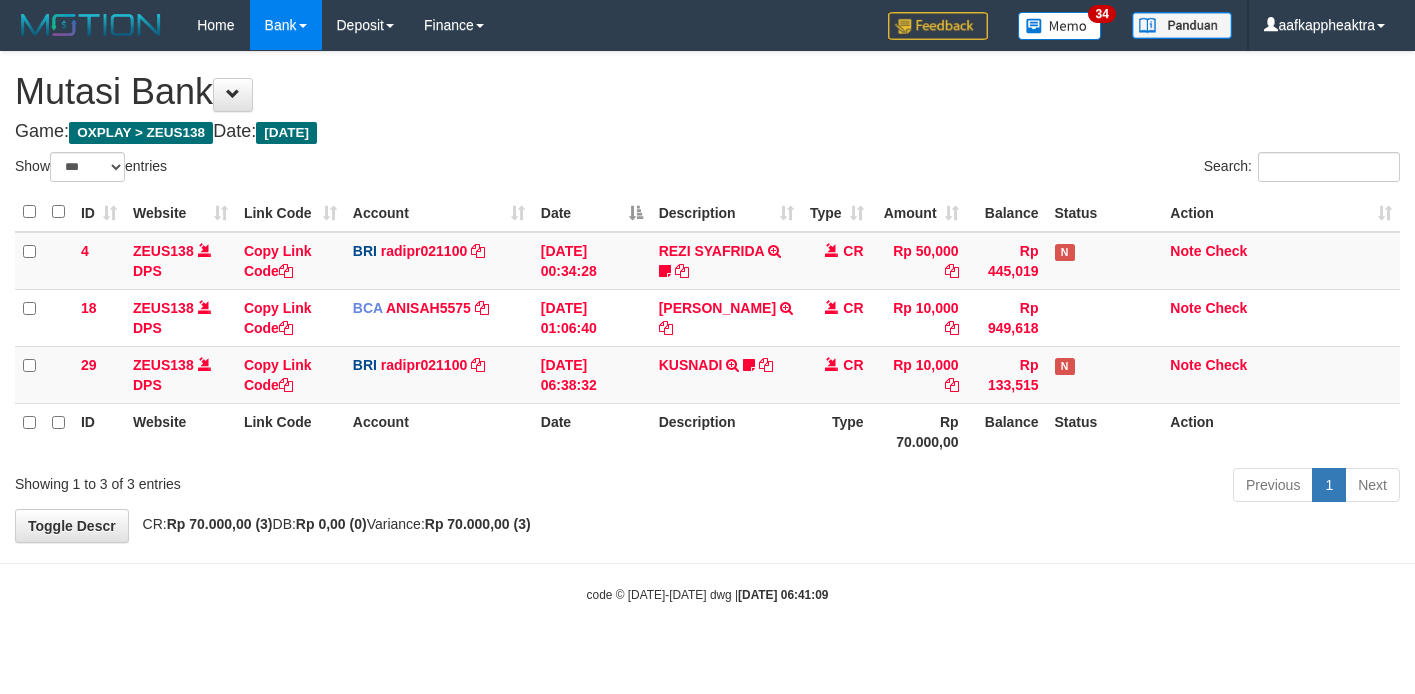 scroll, scrollTop: 0, scrollLeft: 0, axis: both 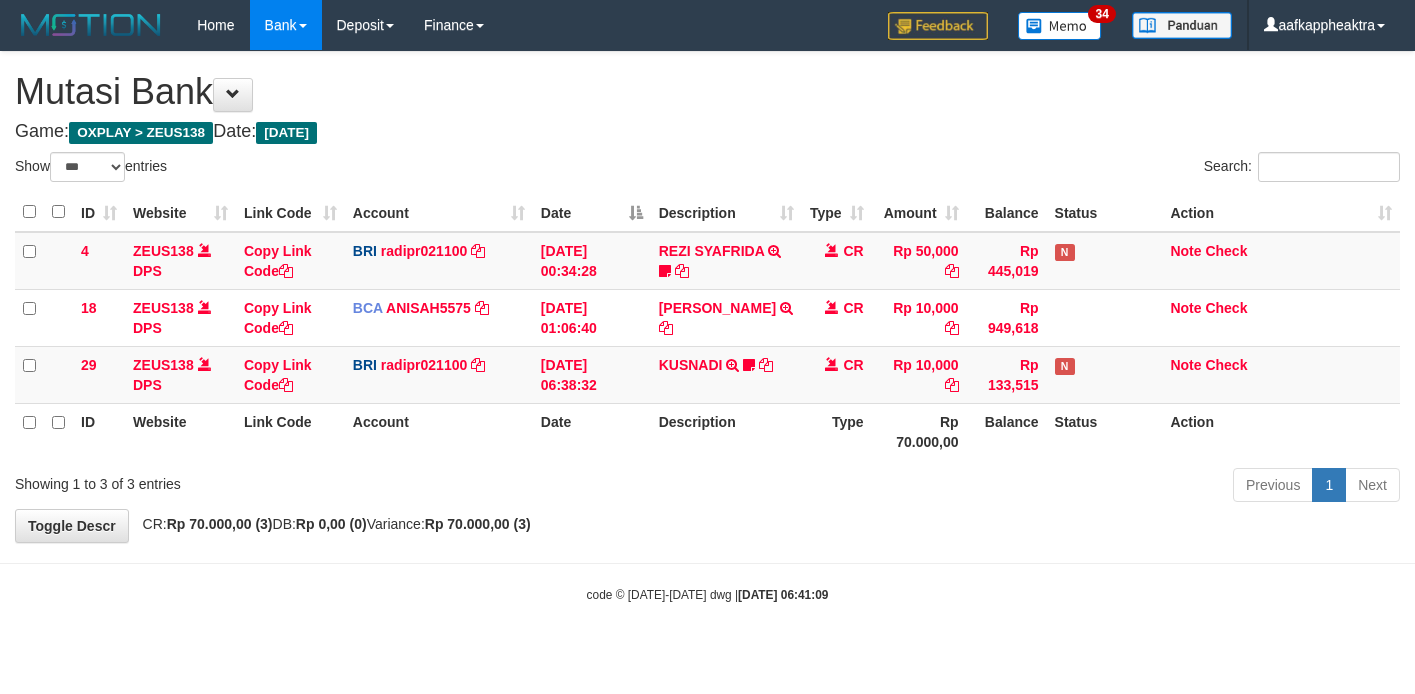 select on "***" 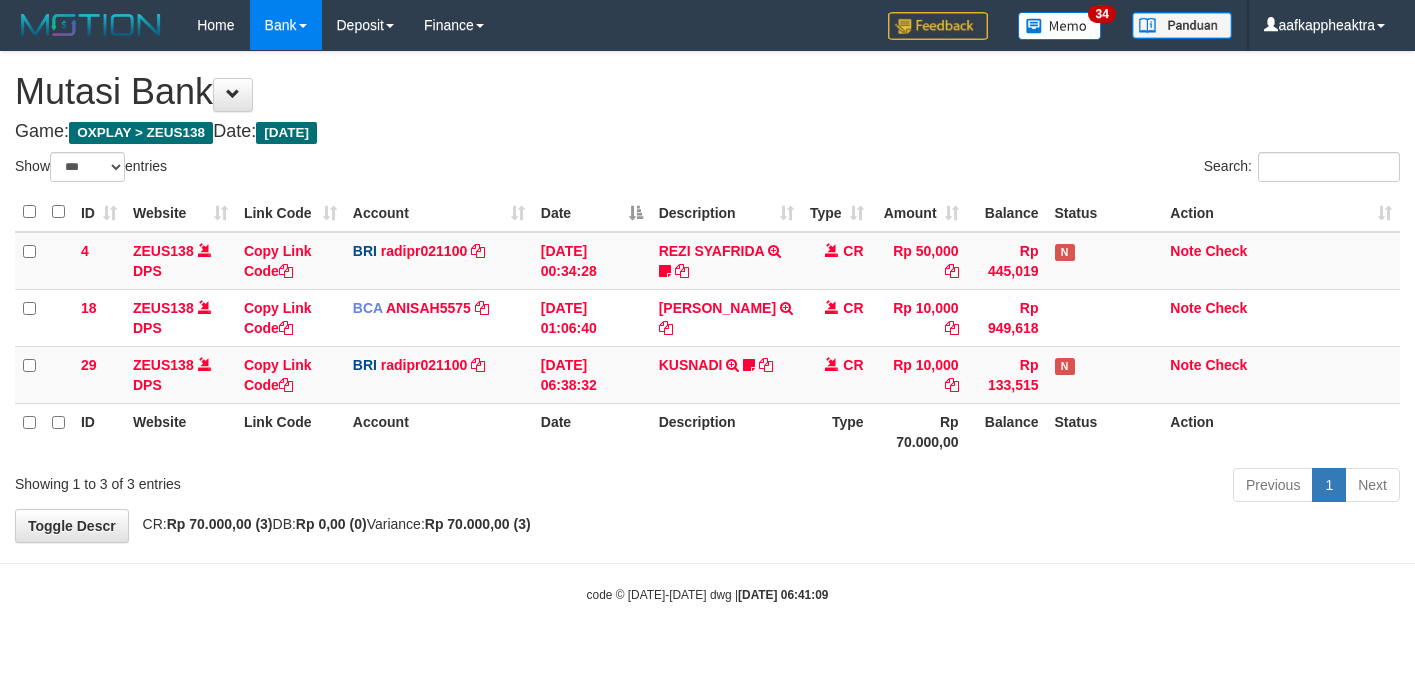 scroll, scrollTop: 0, scrollLeft: 0, axis: both 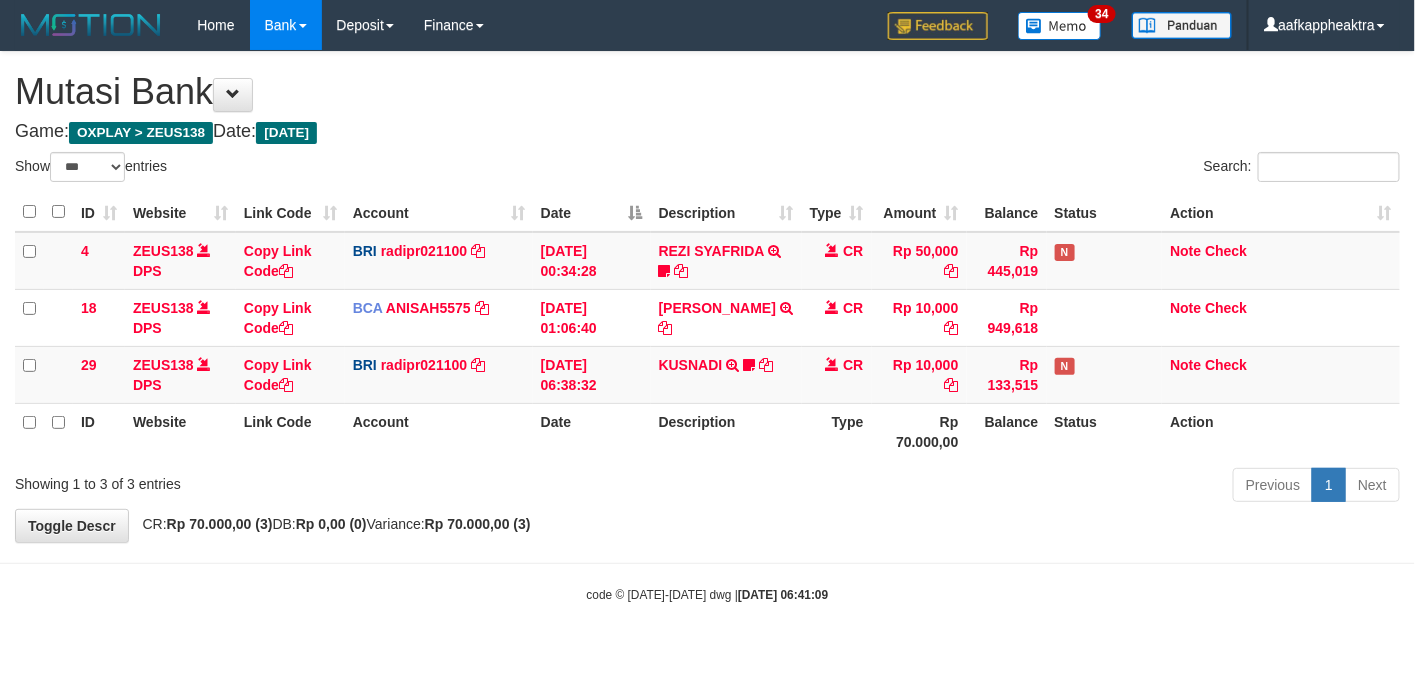 click on "**********" at bounding box center [707, 297] 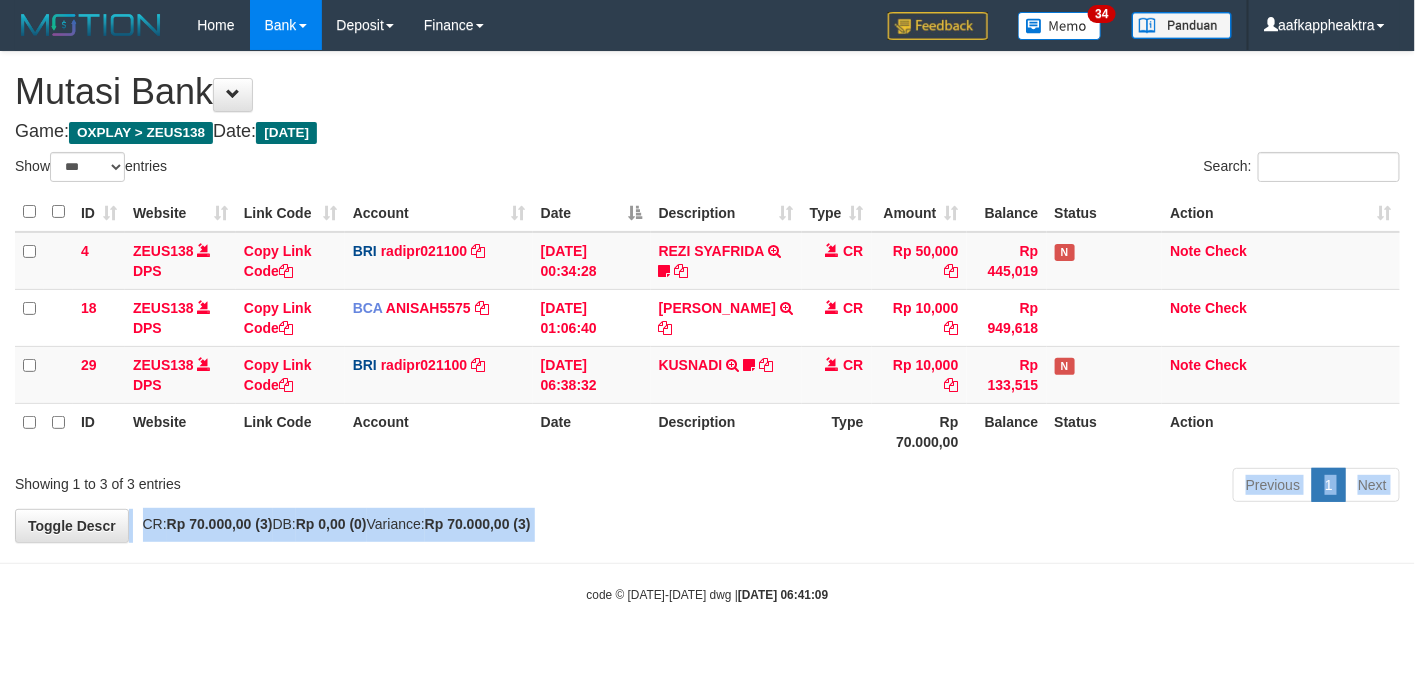 click on "Toggle navigation
Home
Bank
Account List
Mutasi Bank
Search
Note Mutasi
Deposit
DPS List
History
Finance
Financial Data
aafkappheaktra
My Profile
Log Out
34" at bounding box center [707, 327] 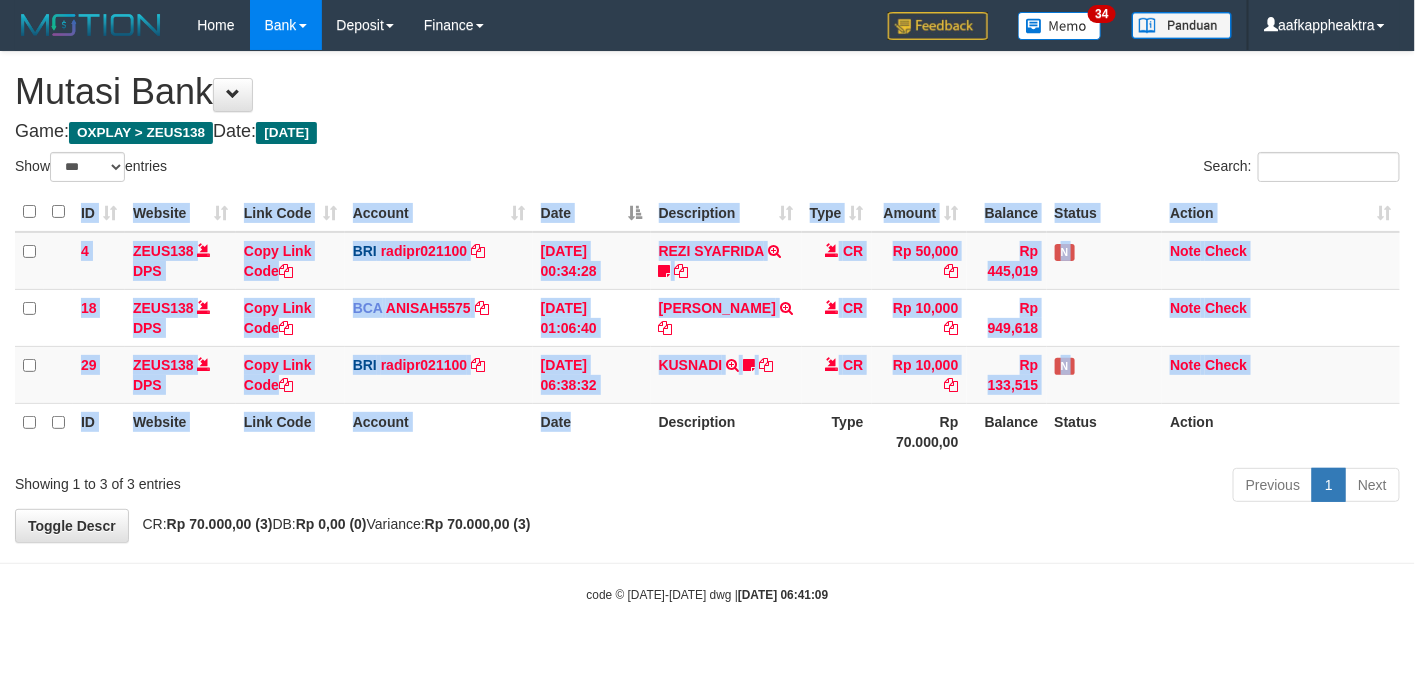 drag, startPoint x: 604, startPoint y: 455, endPoint x: 791, endPoint y: 408, distance: 192.81598 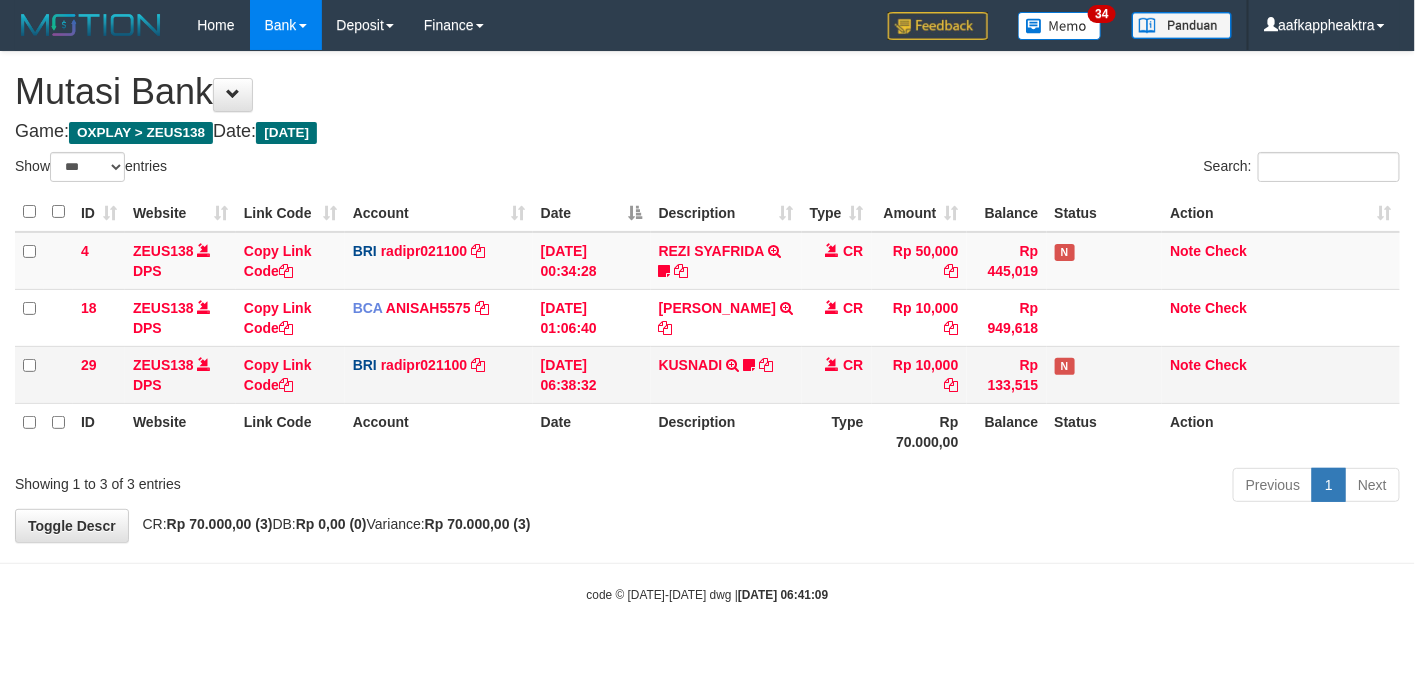 drag, startPoint x: 795, startPoint y: 408, endPoint x: 861, endPoint y: 384, distance: 70.2282 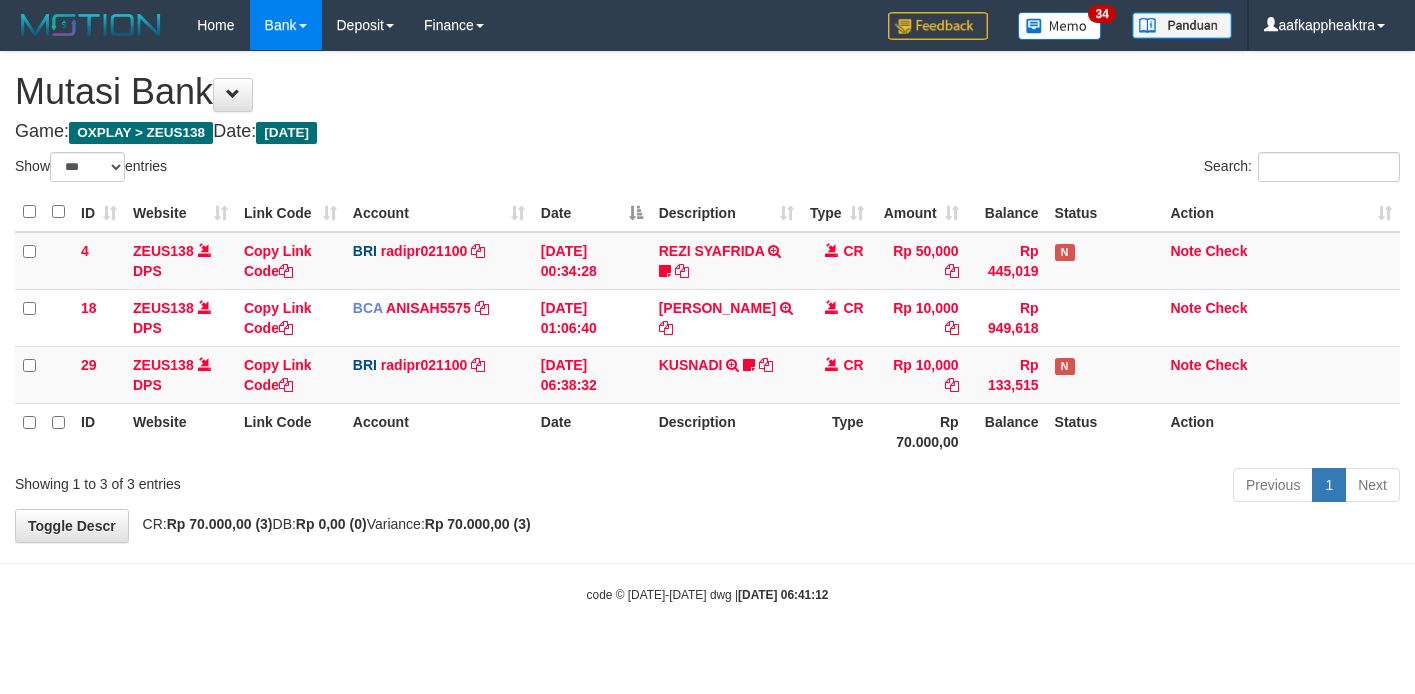 select on "***" 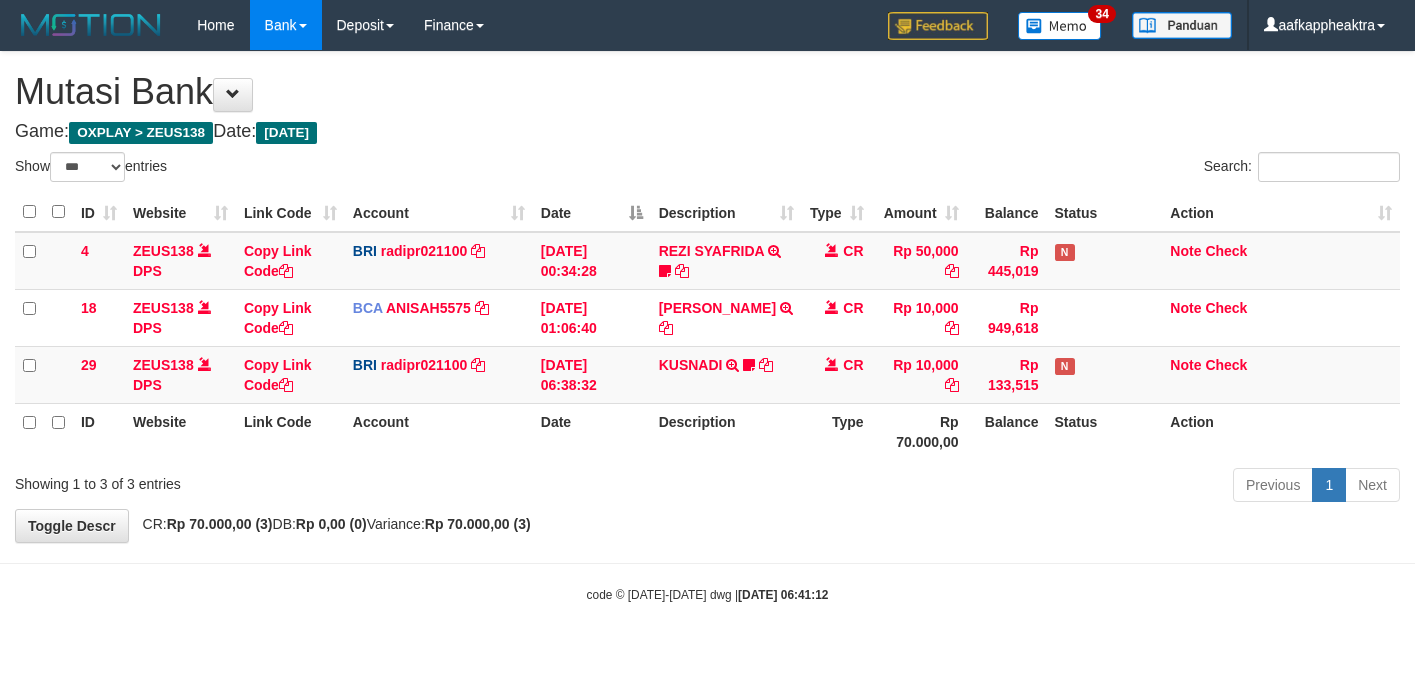 scroll, scrollTop: 0, scrollLeft: 0, axis: both 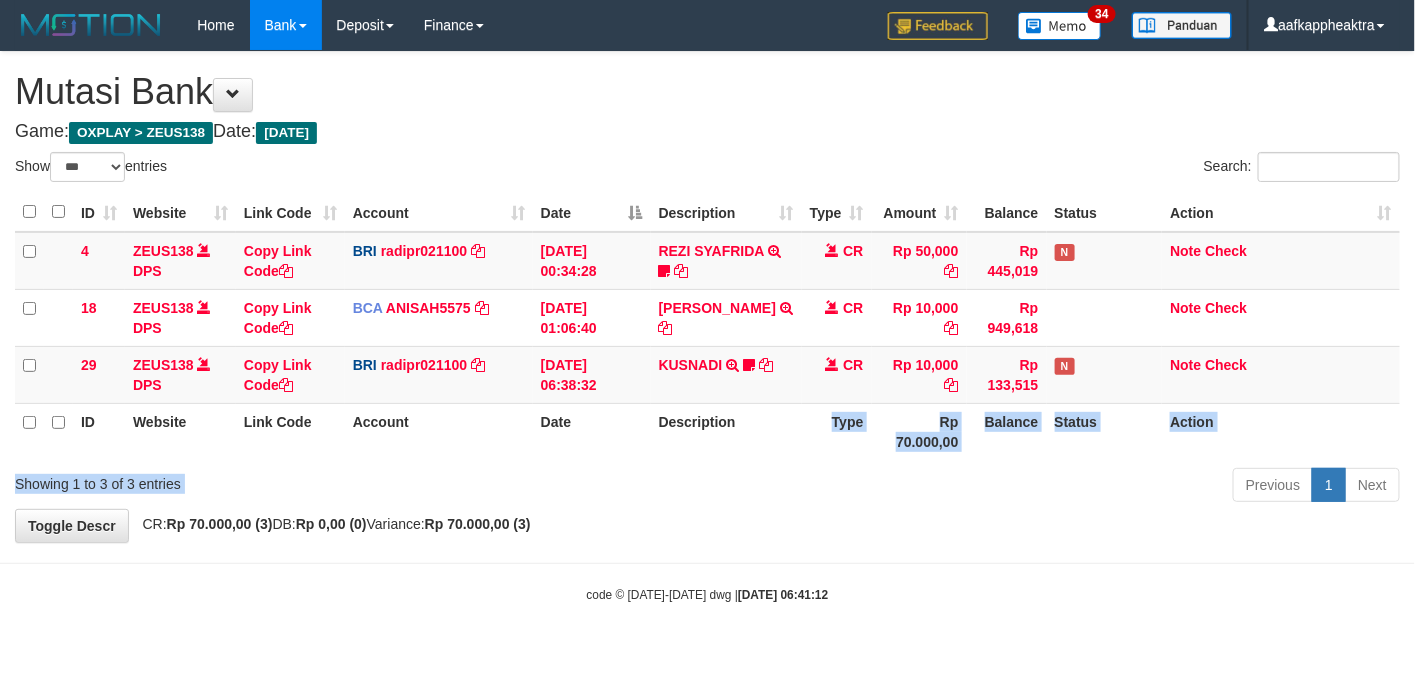 click on "Show  ** ** ** ***  entries Search:
ID Website Link Code Account Date Description Type Amount Balance Status Action
4
ZEUS138    DPS
Copy Link Code
BRI
radipr021100
DPS
REYNALDI ADI PRATAMA
mutasi_20250714_3774 | 4
mutasi_20250714_3774 | 4
14/07/2025 00:34:28
REZI SYAFRIDA            TRANSFER NBMB REZI SYAFRIDA TO REYNALDI ADI PRATAMA    808801023311535
CR
Rp 50,000
Rp 445,019
N
Note
Check
18
ZEUS138    DPS
Copy Link Code
BCA
ANISAH5575" at bounding box center [707, 330] 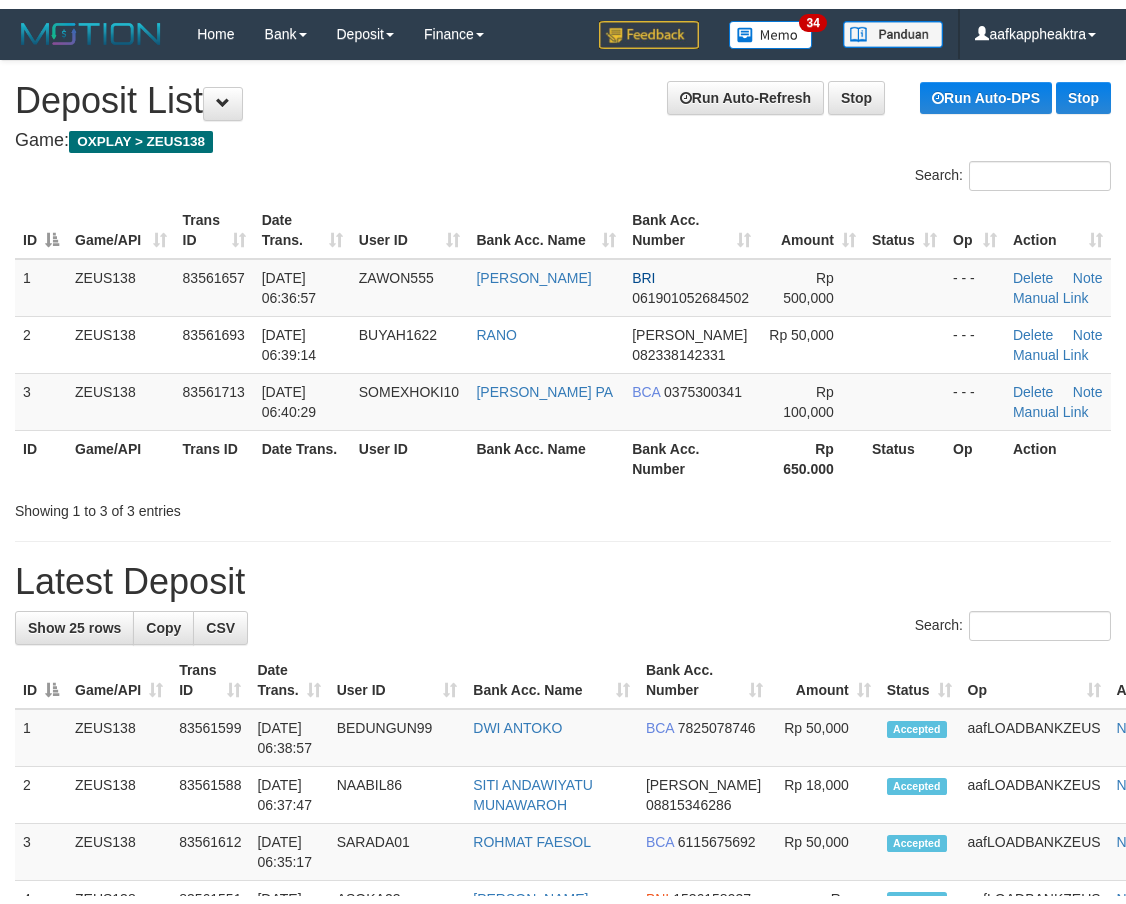 scroll, scrollTop: 0, scrollLeft: 0, axis: both 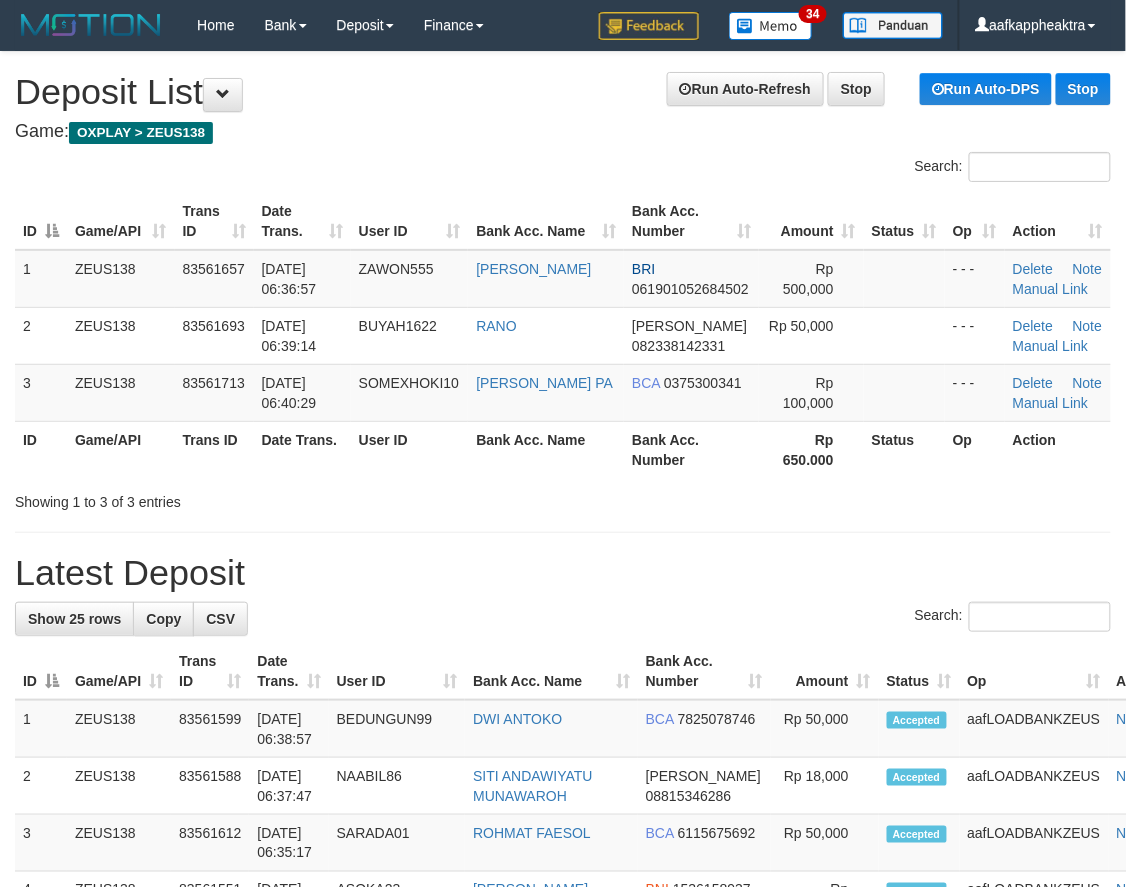 click on "Bank Acc. Name" at bounding box center [551, 671] 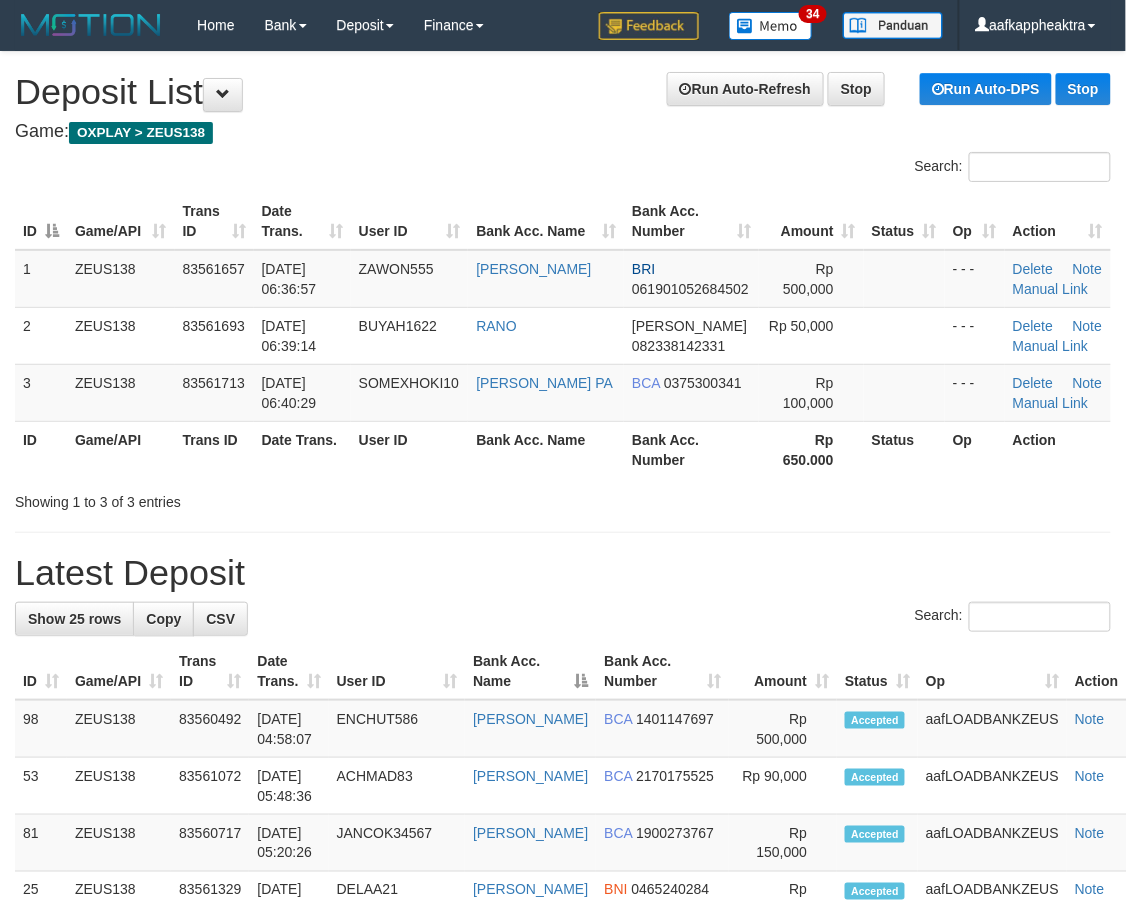drag, startPoint x: 553, startPoint y: 656, endPoint x: 13, endPoint y: 623, distance: 541.0074 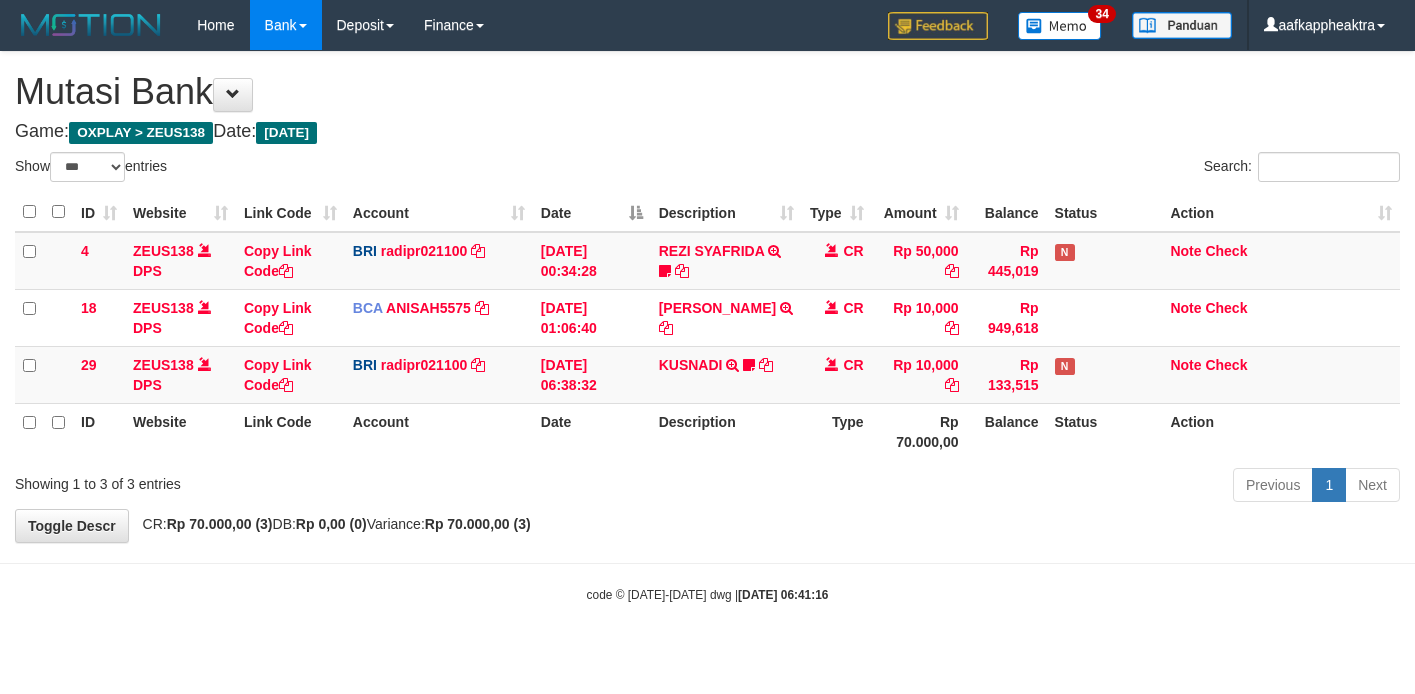 select on "***" 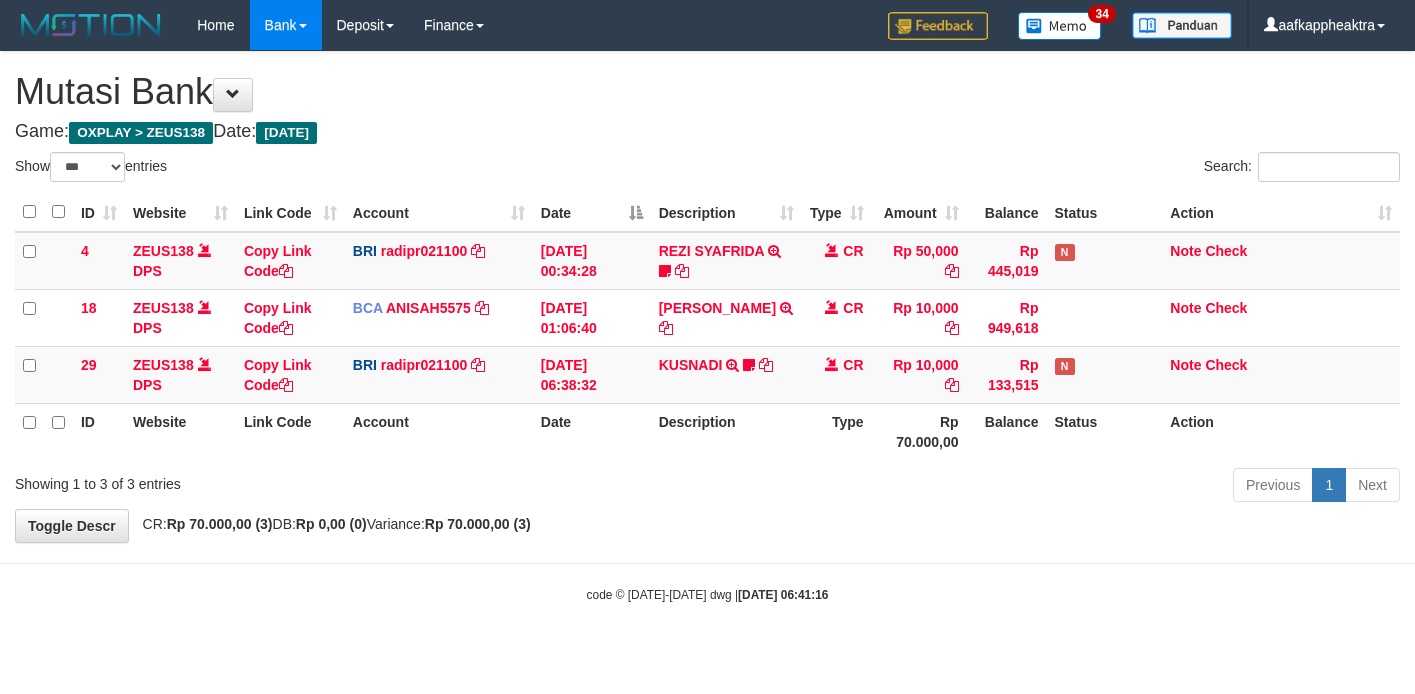 scroll, scrollTop: 0, scrollLeft: 0, axis: both 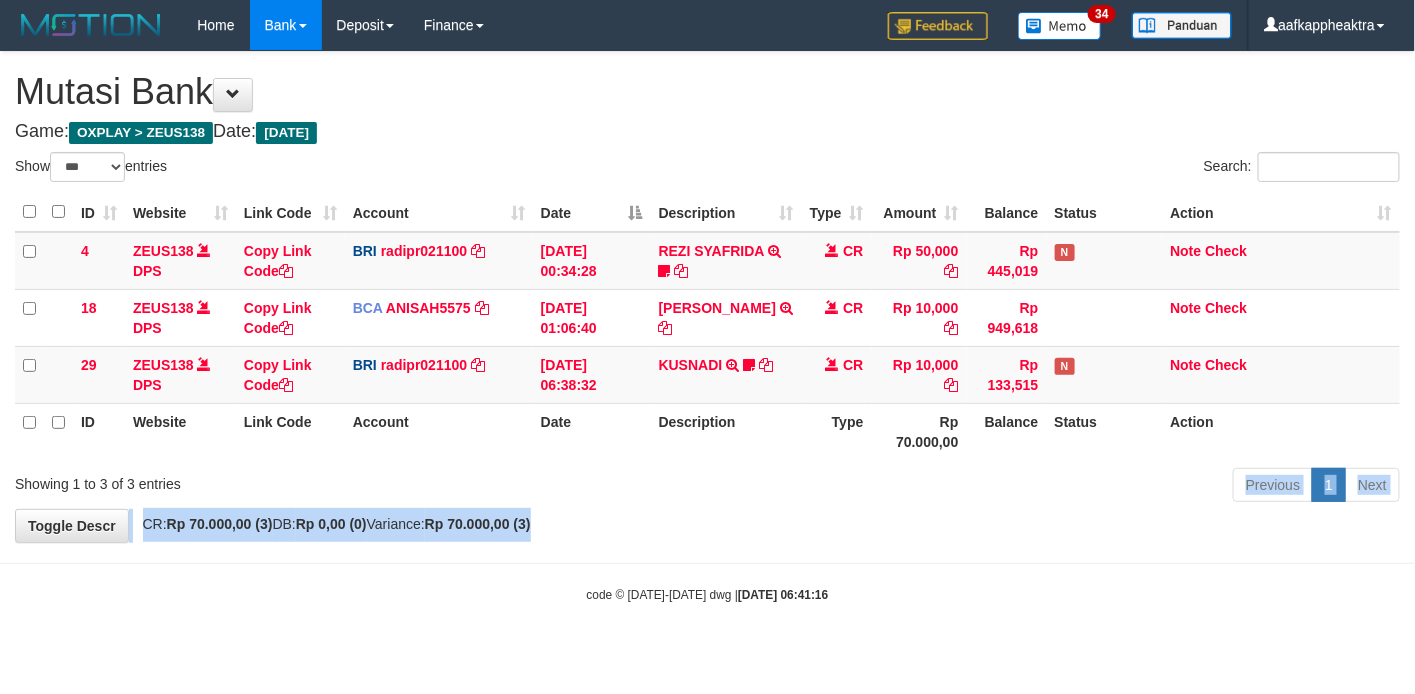 click on "**********" at bounding box center [707, 297] 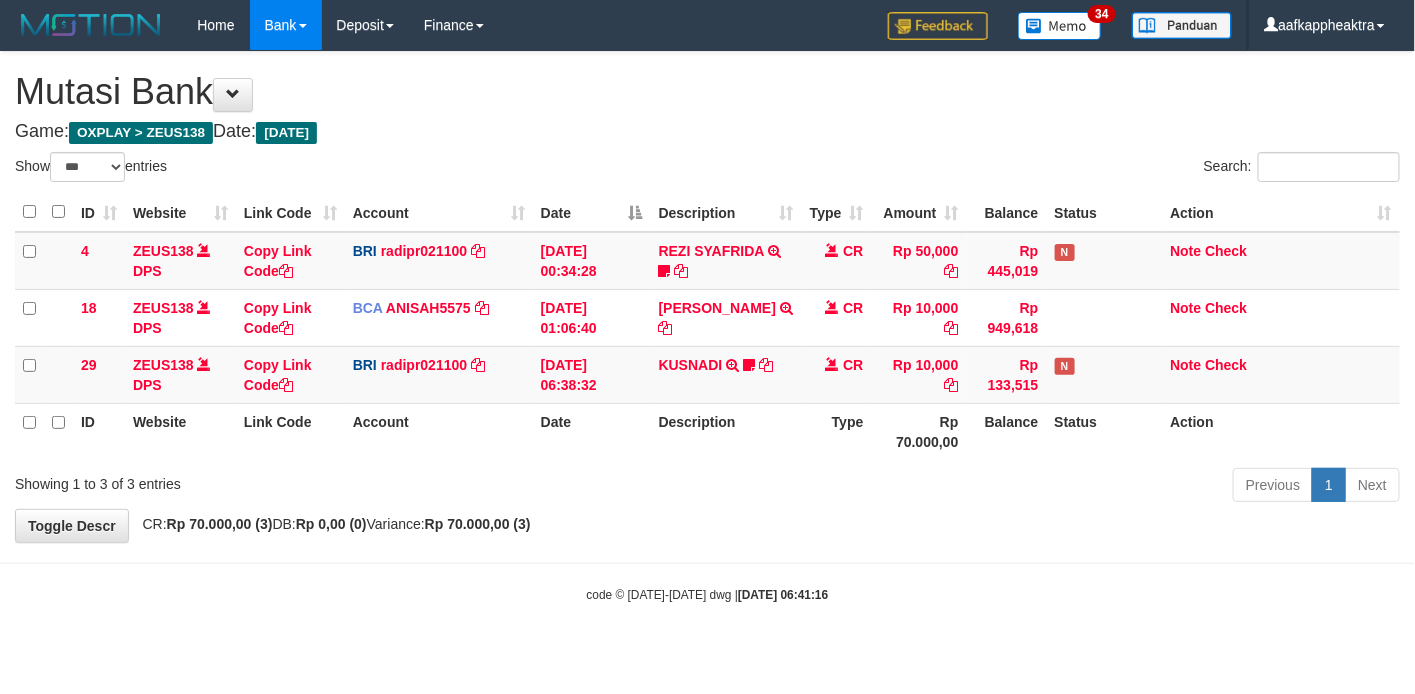 click on "Status" at bounding box center [1105, 431] 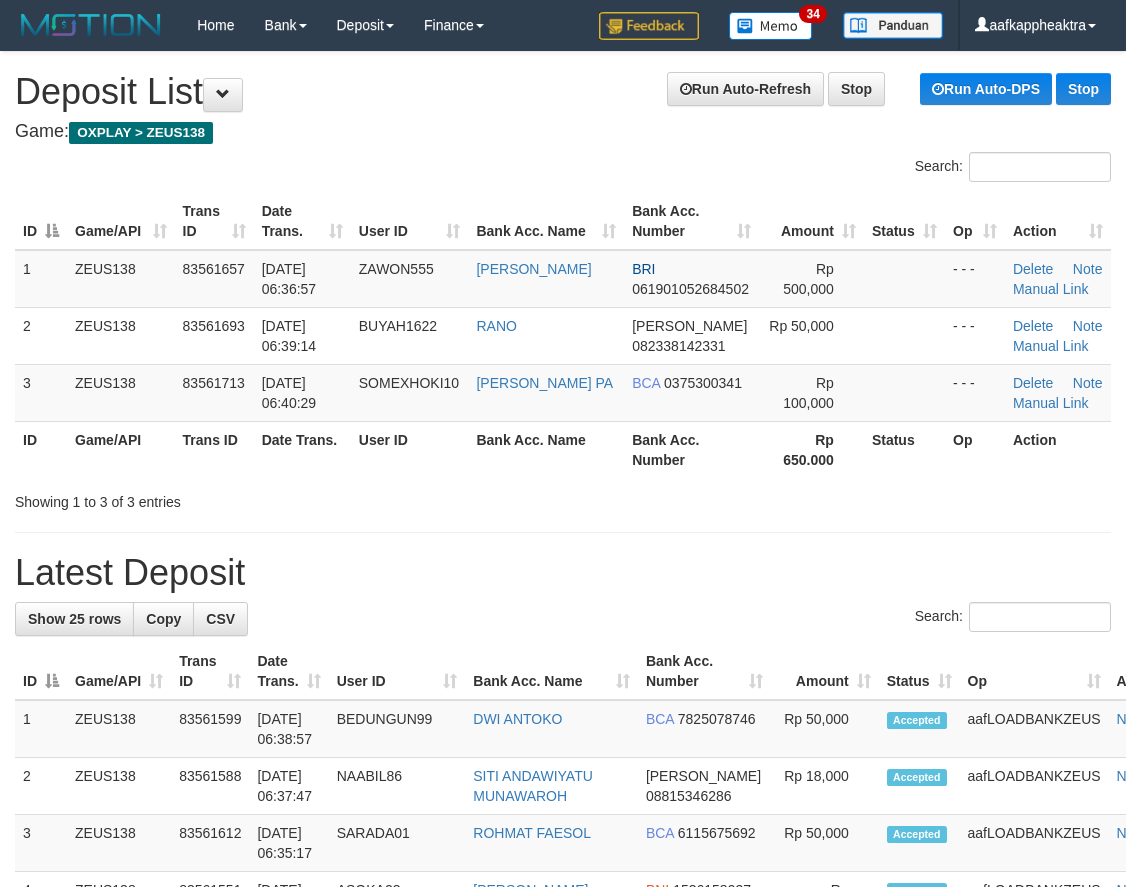 scroll, scrollTop: 0, scrollLeft: 0, axis: both 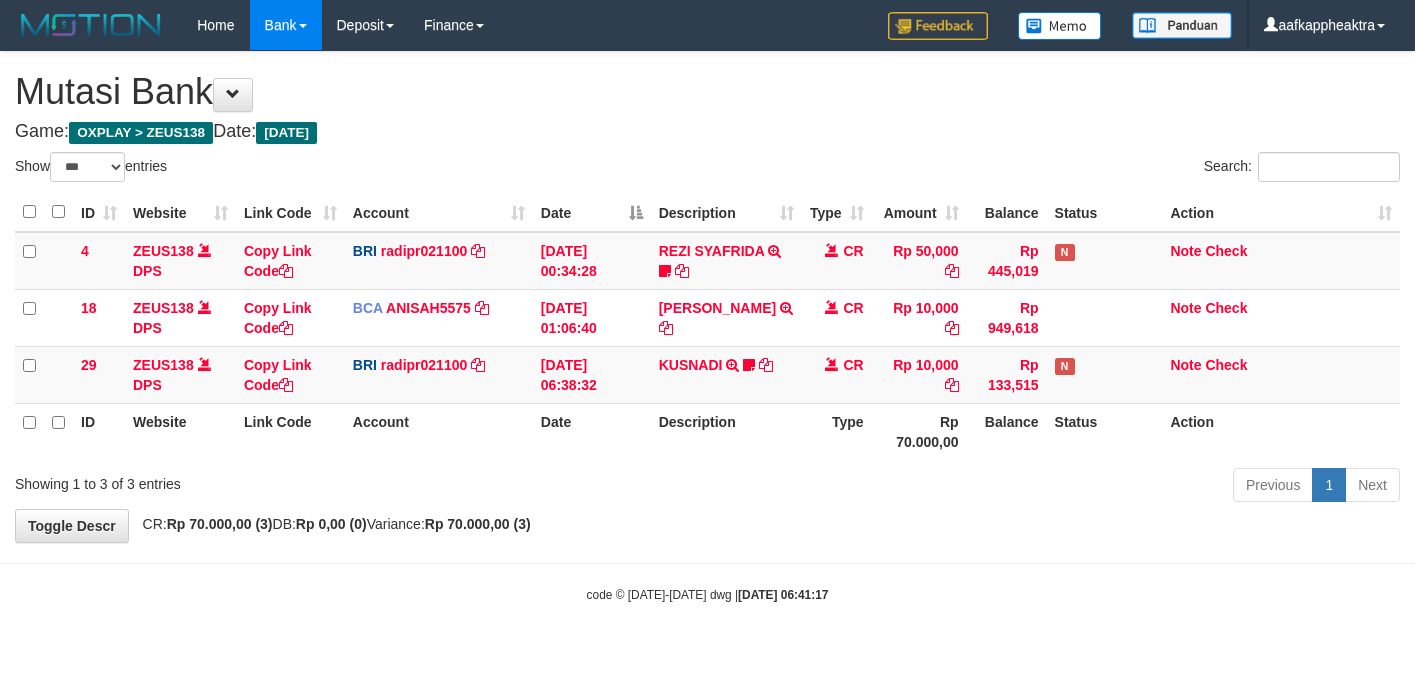 select on "***" 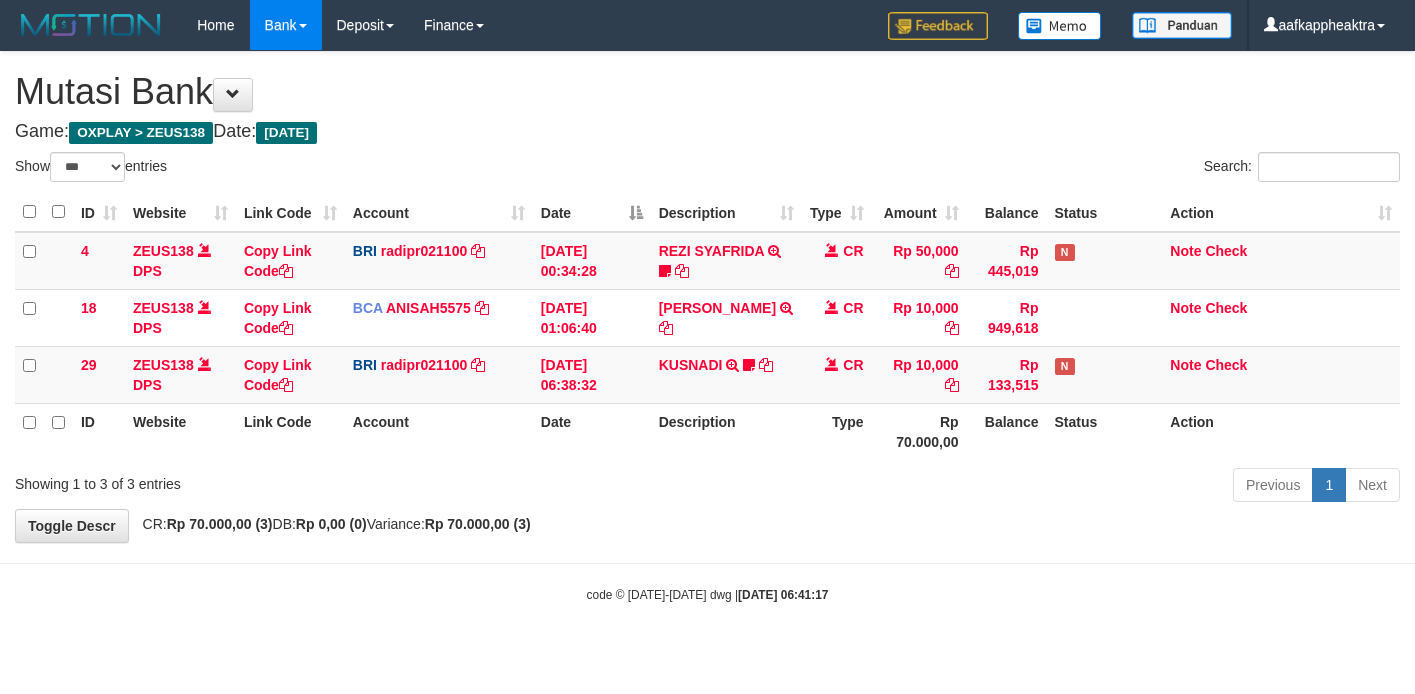 scroll, scrollTop: 0, scrollLeft: 0, axis: both 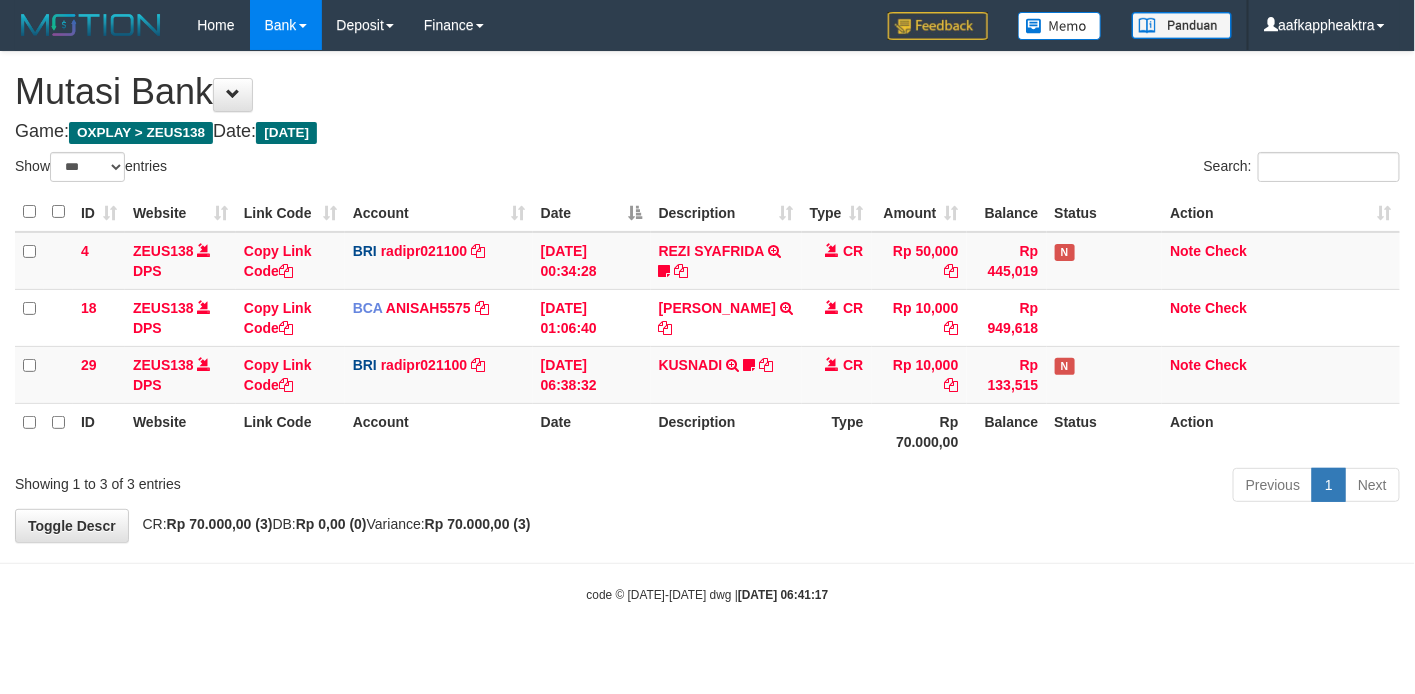 click on "Previous 1 Next" at bounding box center (1002, 487) 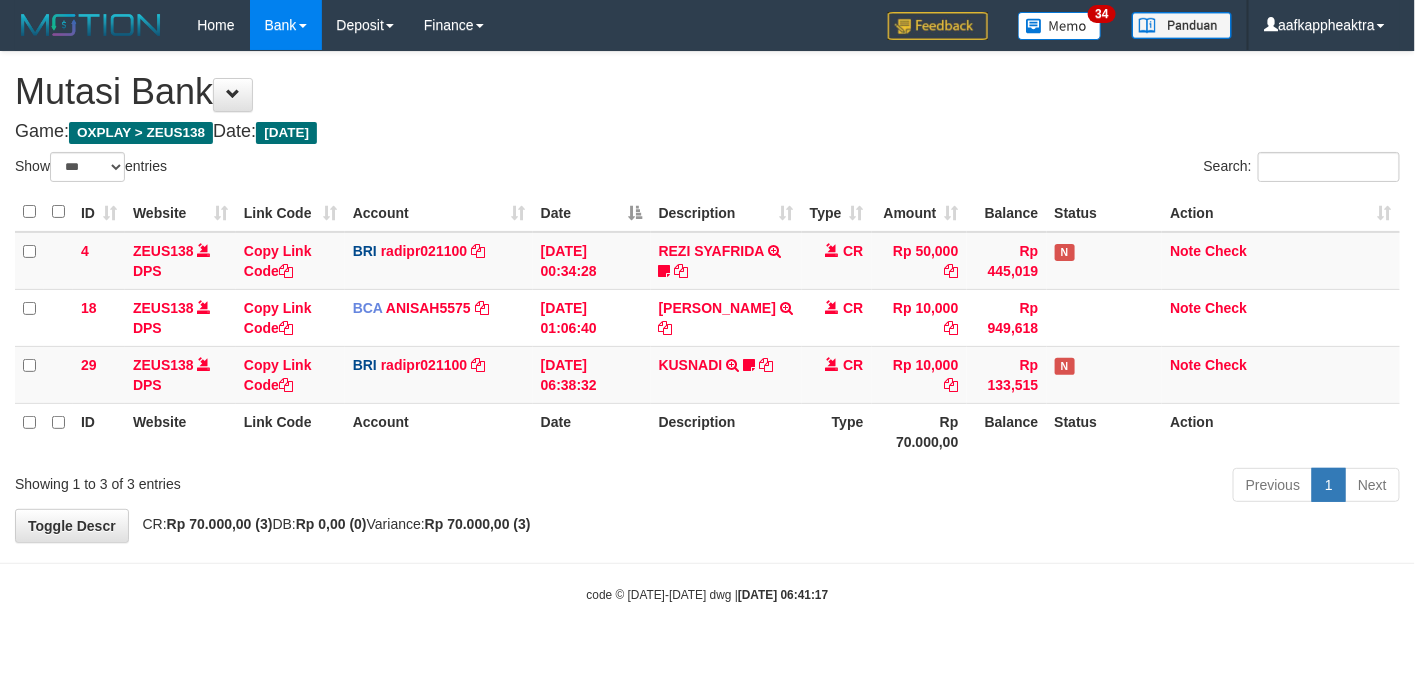 click on "Rp 70.000,00" at bounding box center (919, 431) 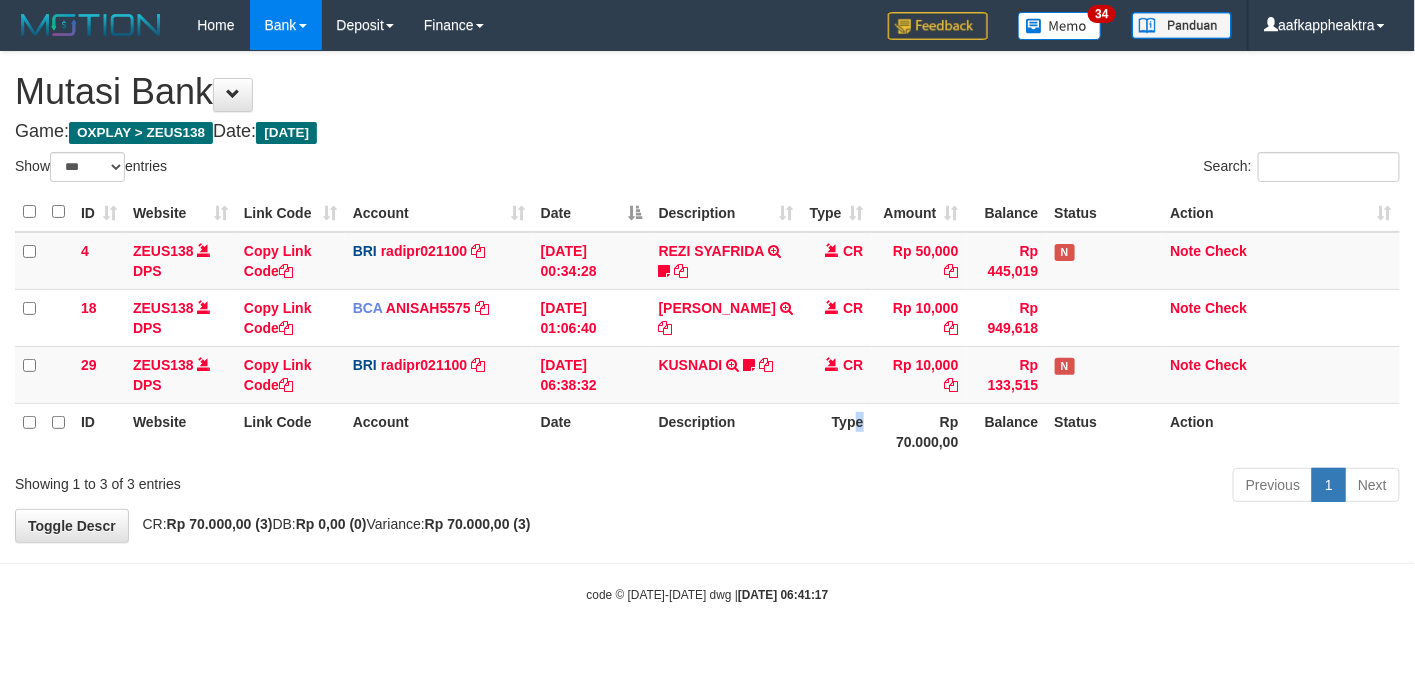 click on "Type" at bounding box center [837, 431] 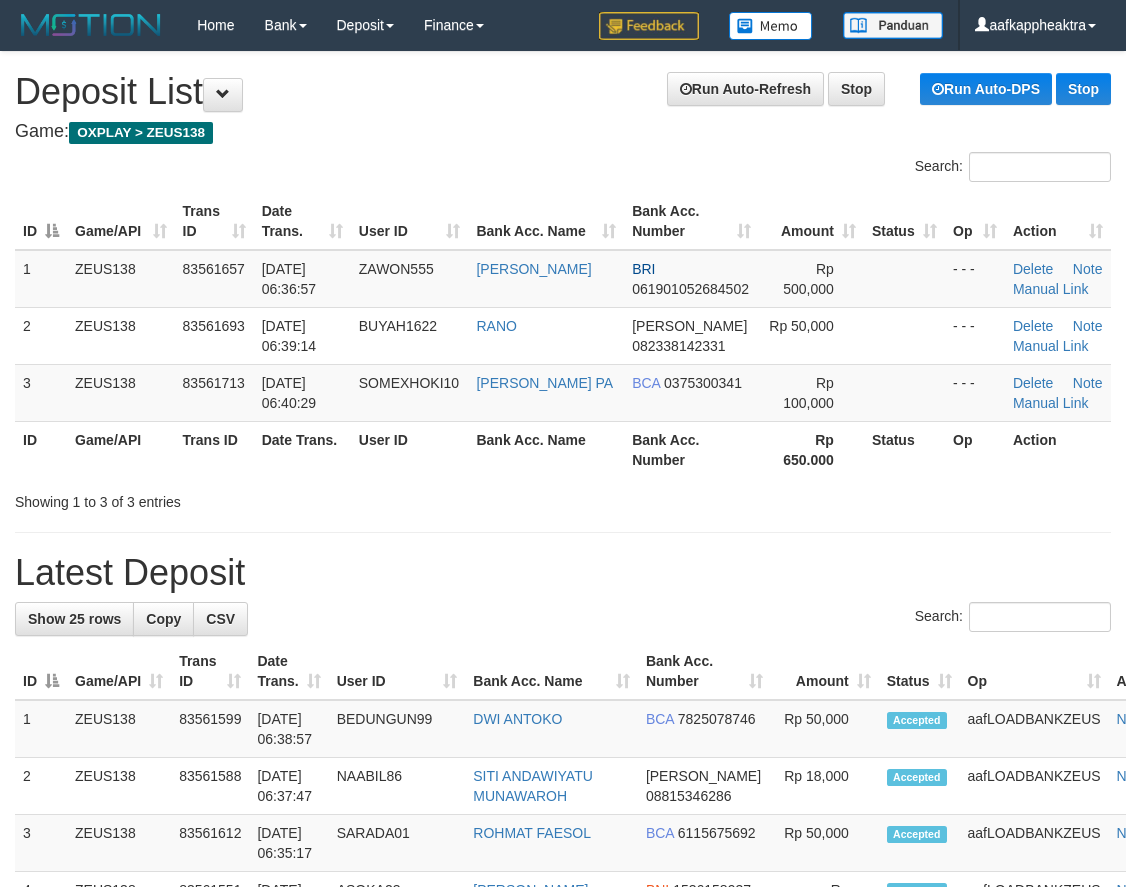 scroll, scrollTop: 0, scrollLeft: 0, axis: both 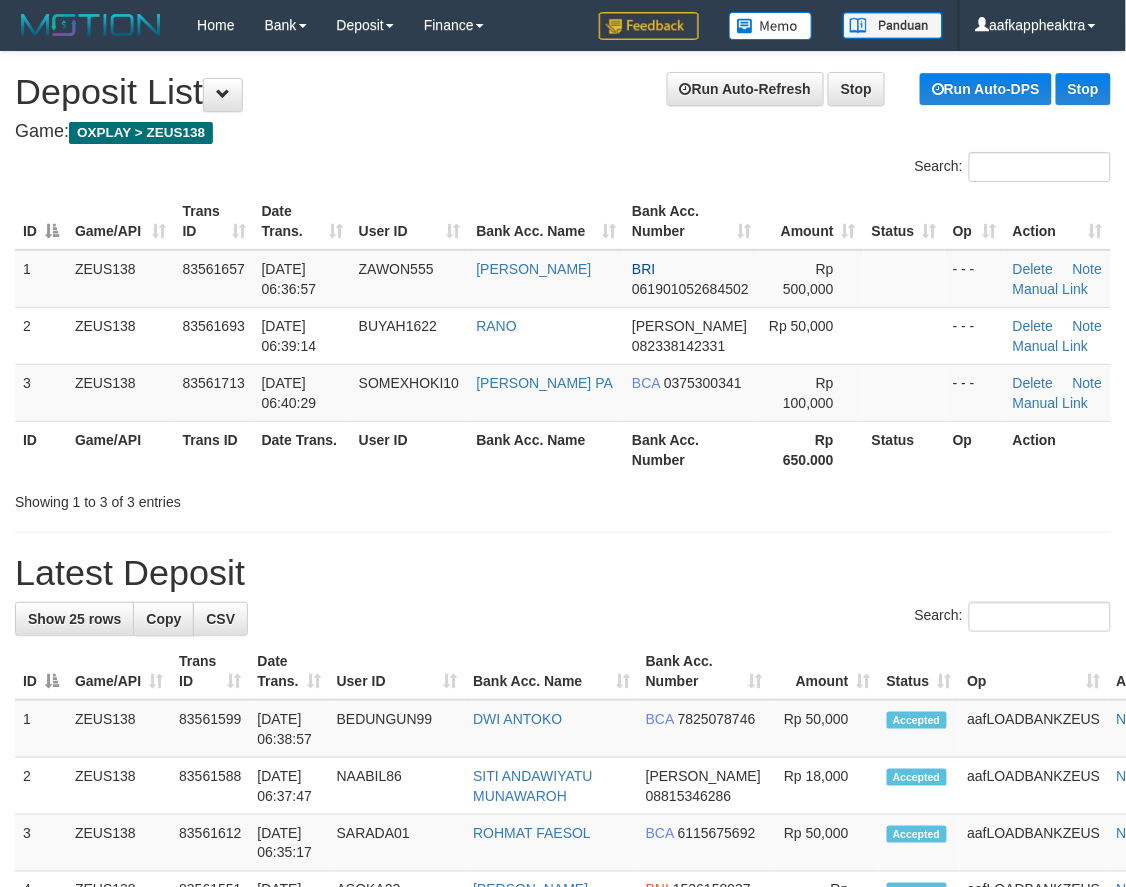 click on "Search:" at bounding box center (563, 619) 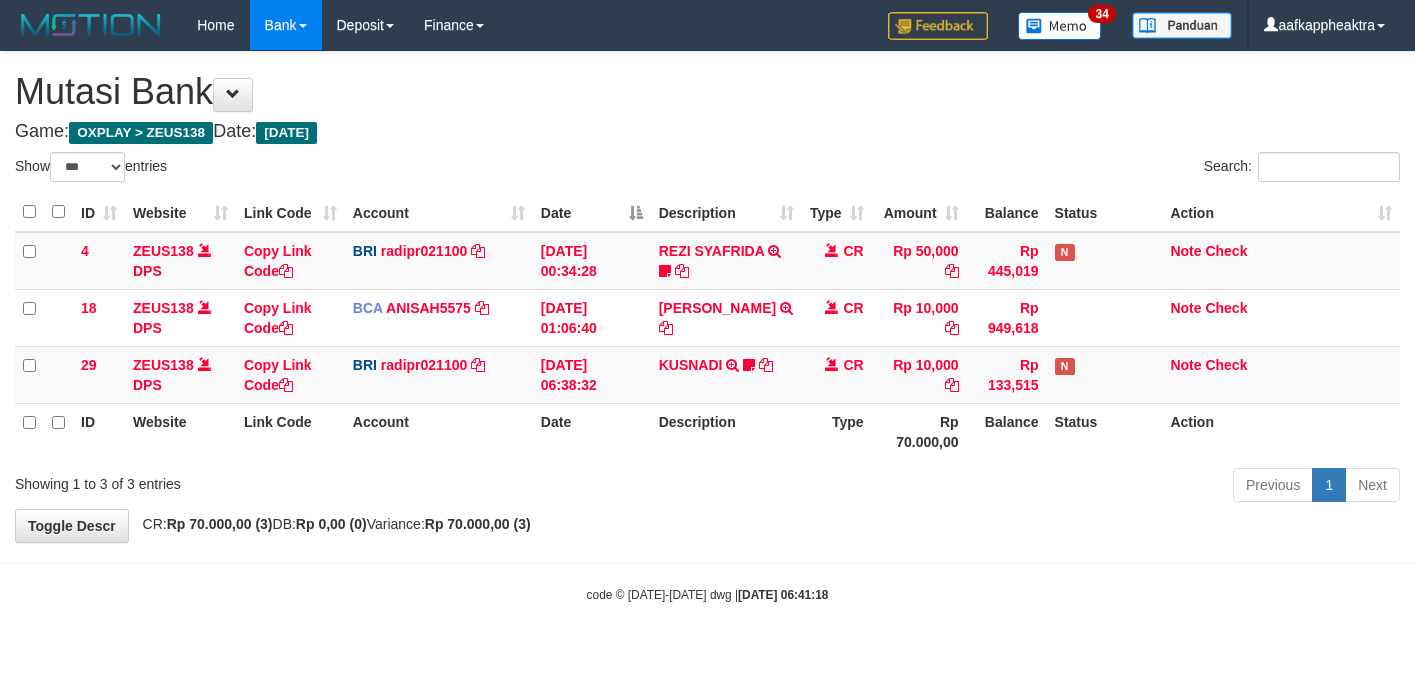 select on "***" 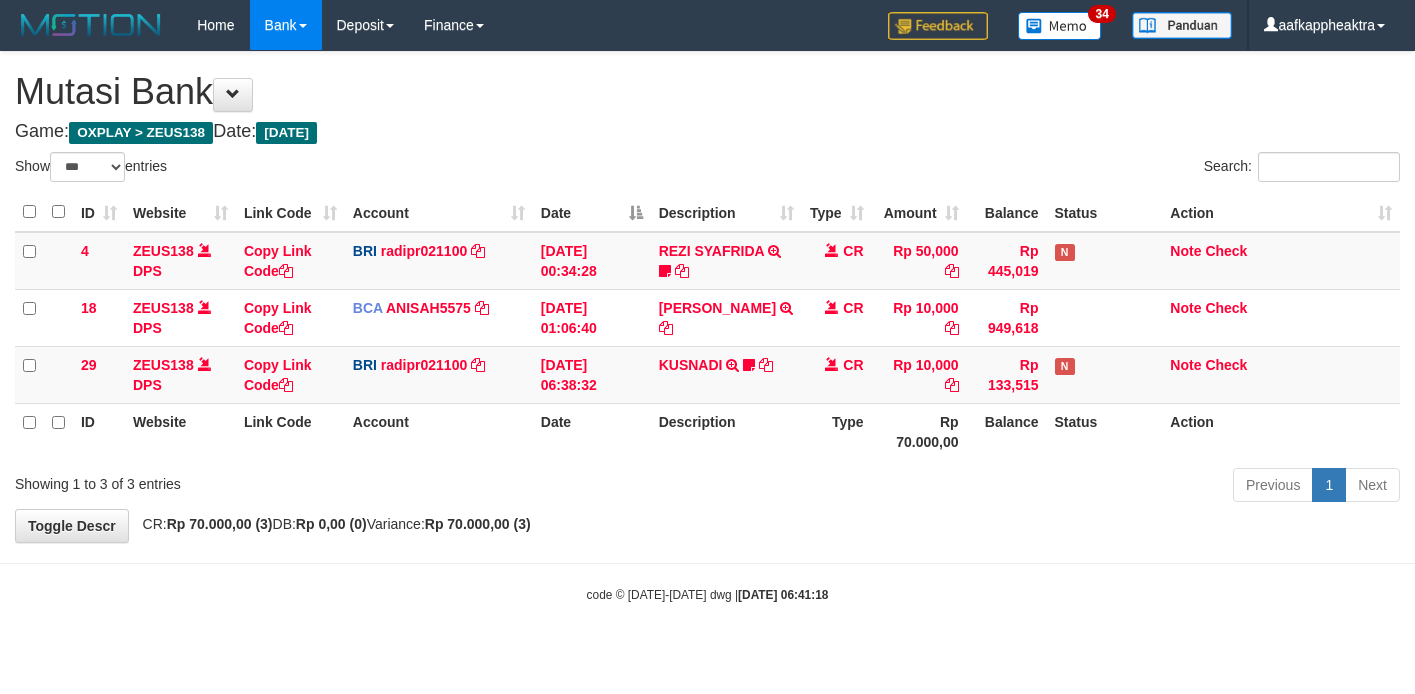 click on "Action" at bounding box center [1281, 431] 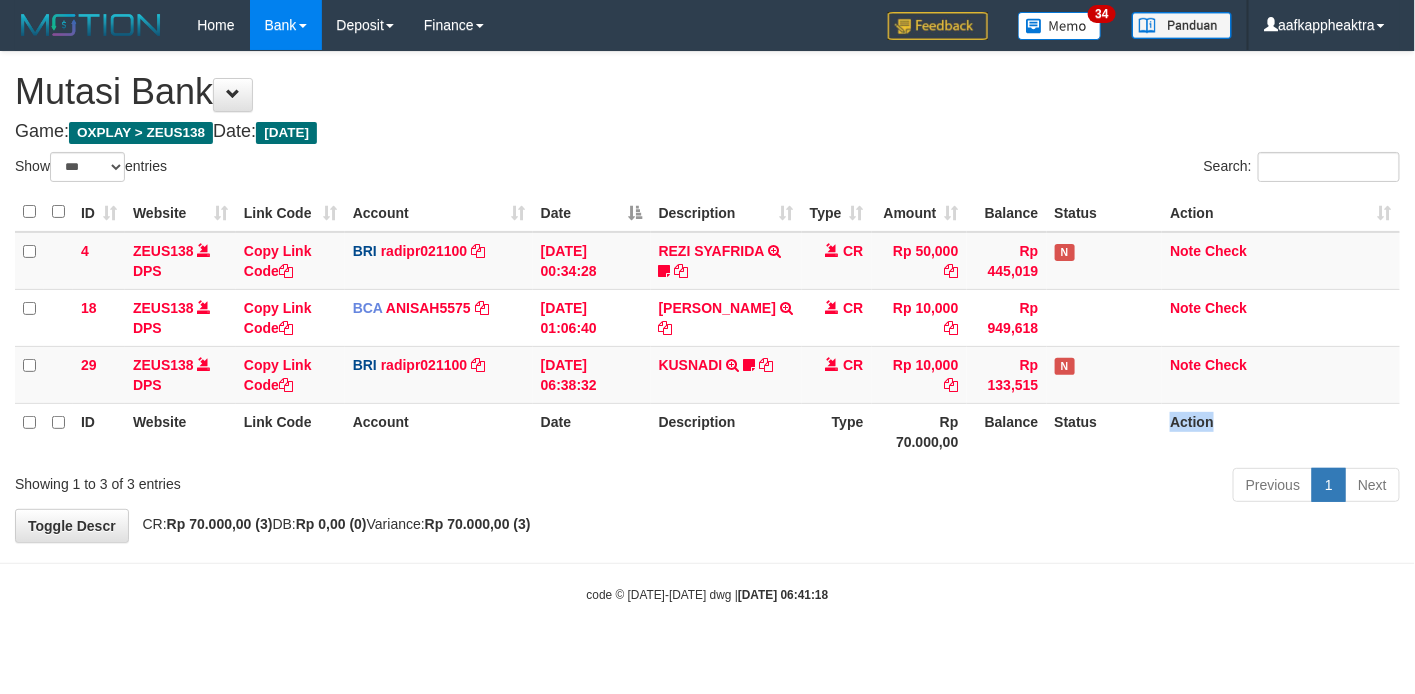 click on "Action" at bounding box center [1281, 431] 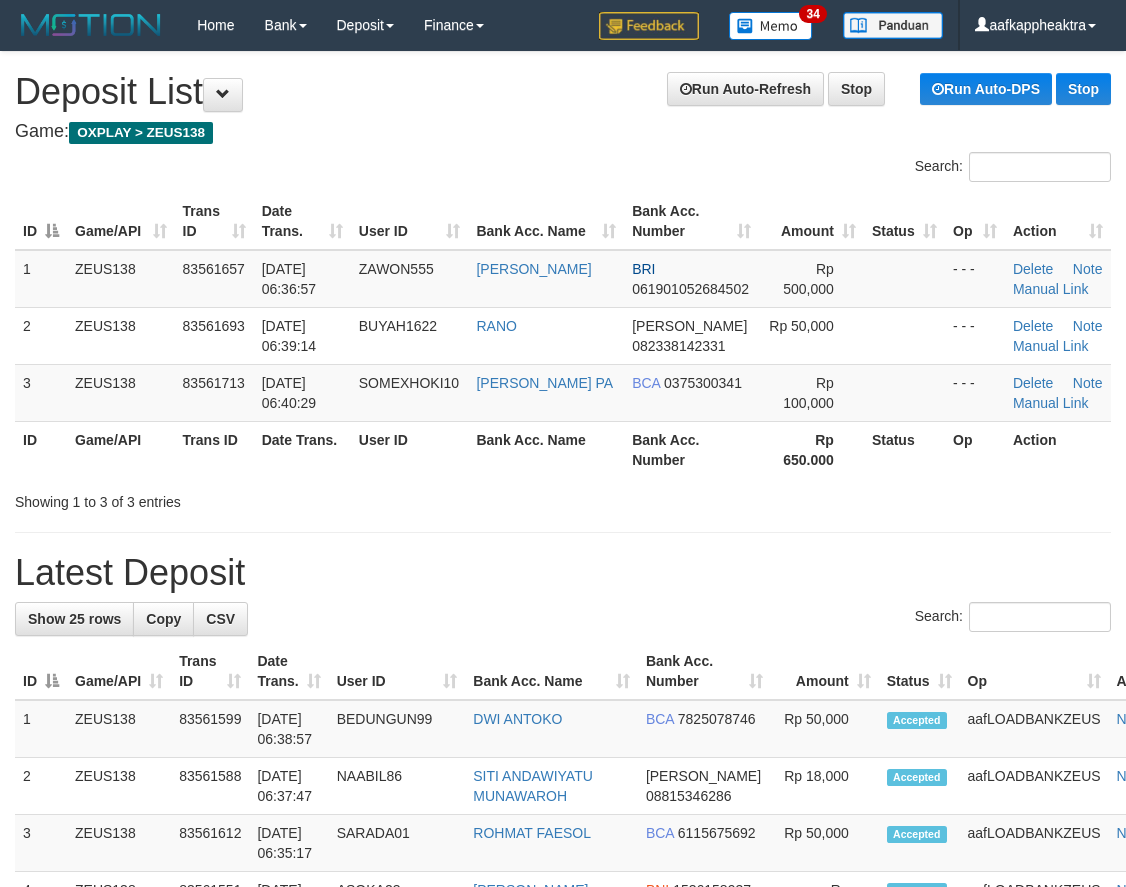 scroll, scrollTop: 0, scrollLeft: 0, axis: both 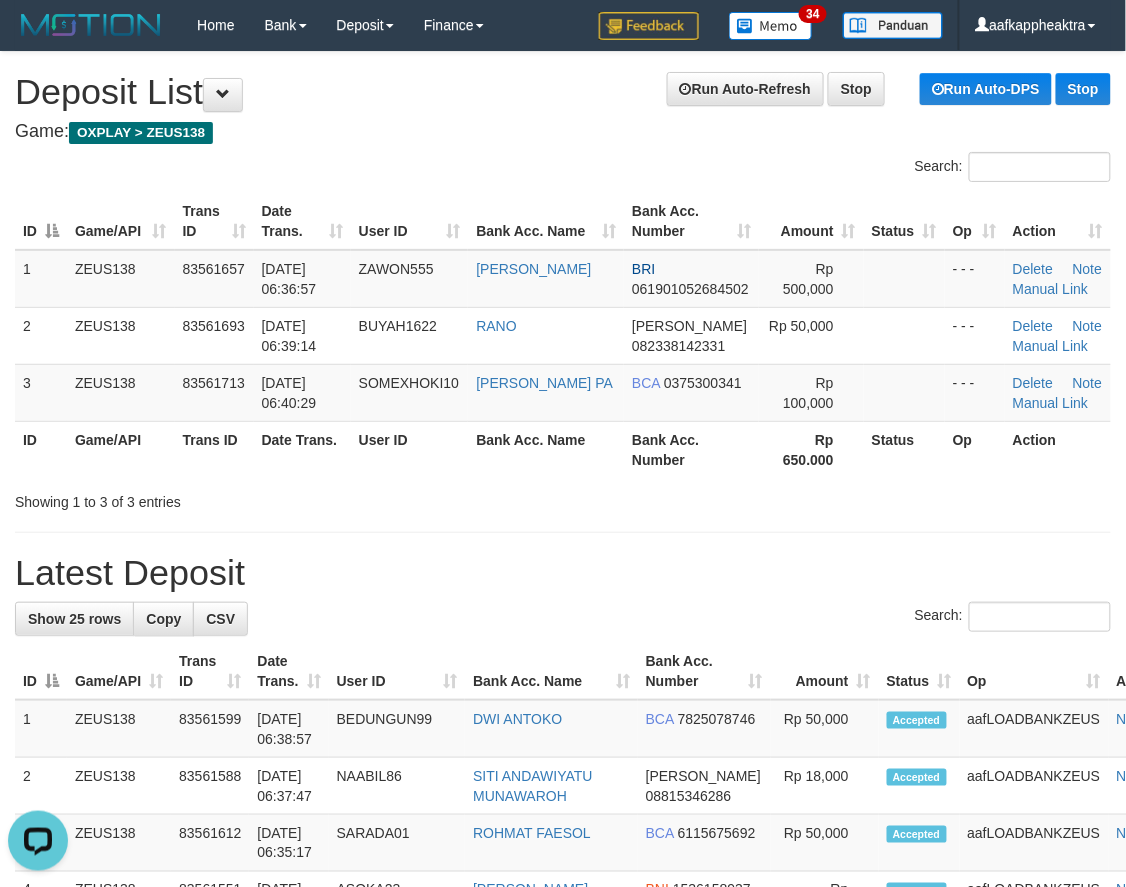 drag, startPoint x: 458, startPoint y: 596, endPoint x: 395, endPoint y: 602, distance: 63.28507 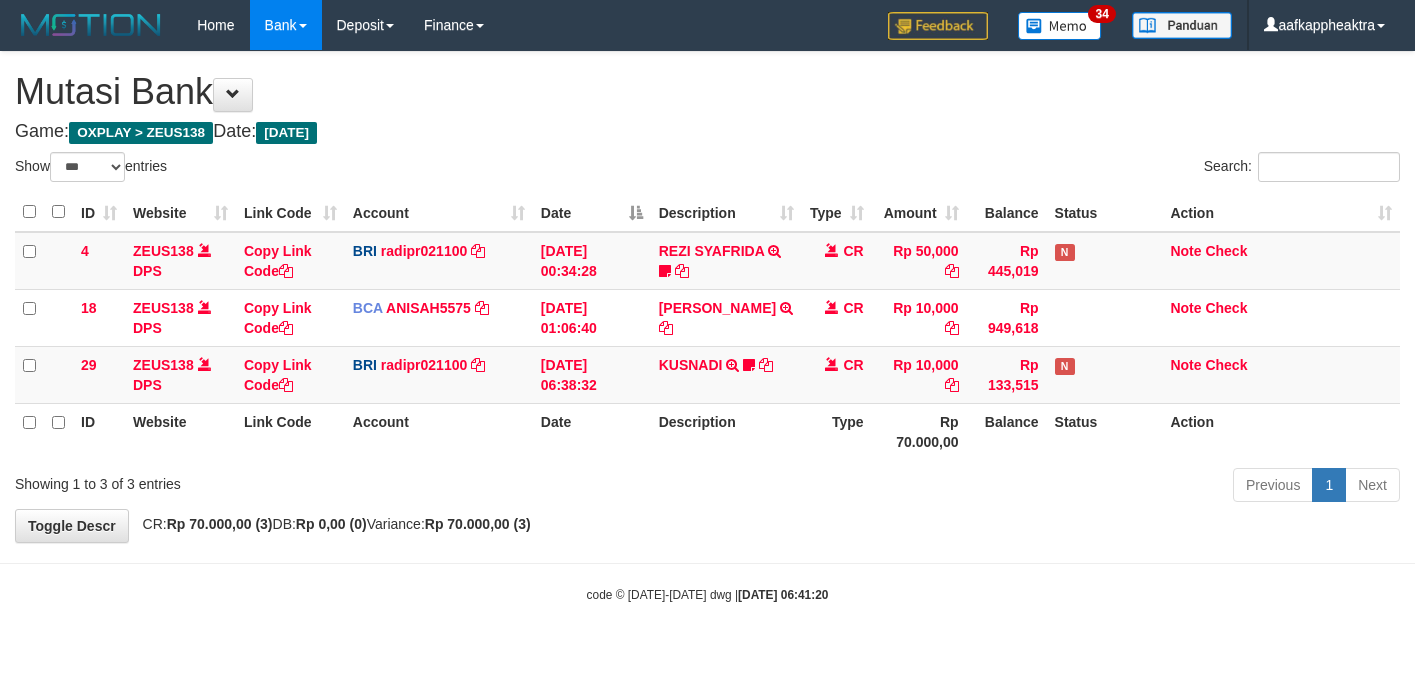 select on "***" 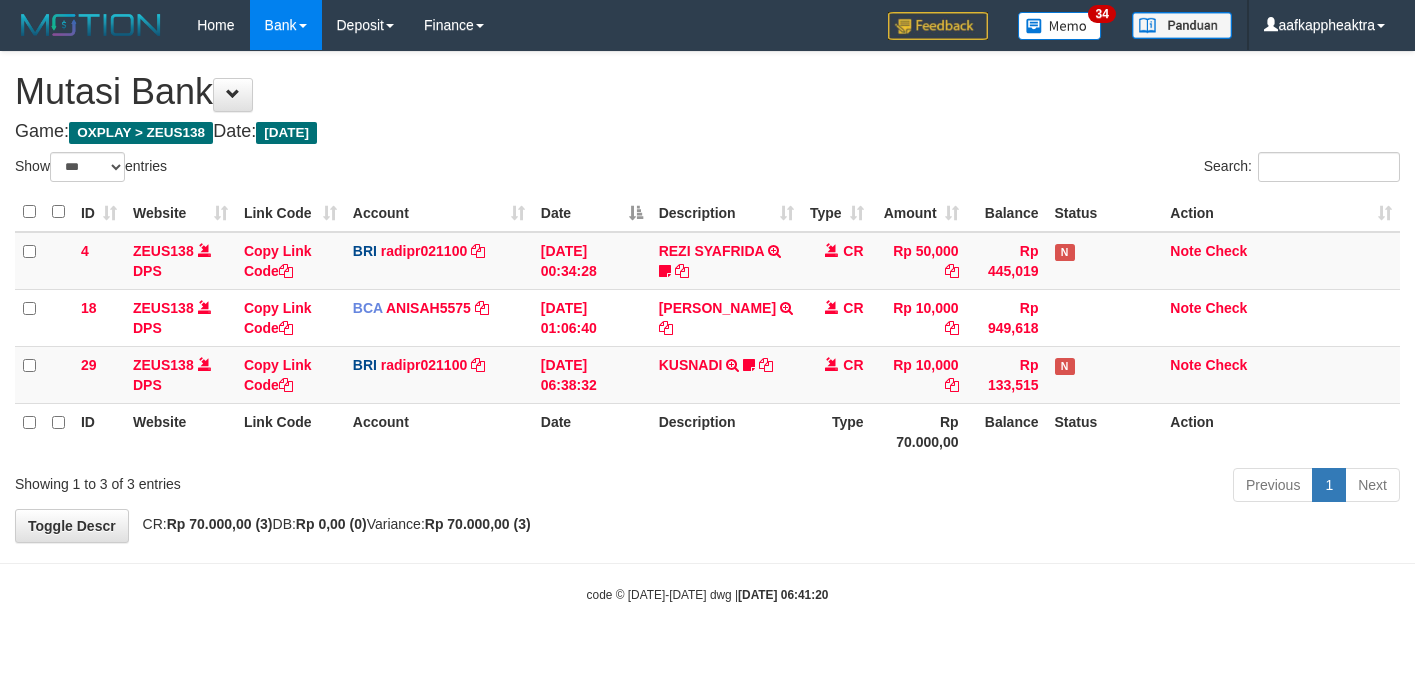 scroll, scrollTop: 0, scrollLeft: 0, axis: both 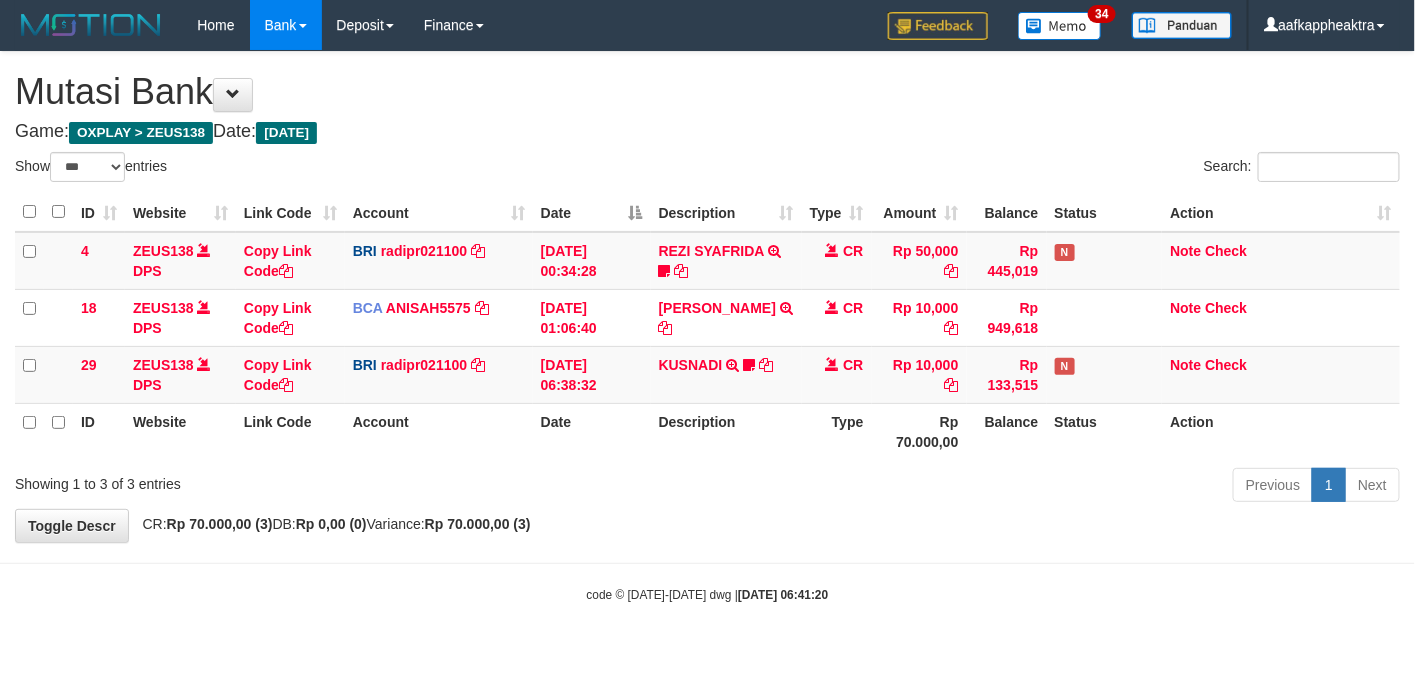 click on "ID Website Link Code Account Date Description Type Amount Balance Status Action
4
ZEUS138    DPS
Copy Link Code
BRI
radipr021100
DPS
REYNALDI ADI PRATAMA
mutasi_20250714_3774 | 4
mutasi_20250714_3774 | 4
14/07/2025 00:34:28
REZI SYAFRIDA            TRANSFER NBMB REZI SYAFRIDA TO REYNALDI ADI PRATAMA    808801023311535
CR
Rp 50,000
Rp 445,019
N
Note
Check
18
ZEUS138    DPS
Copy Link Code
BCA
ANISAH5575
DPS" at bounding box center [707, 326] 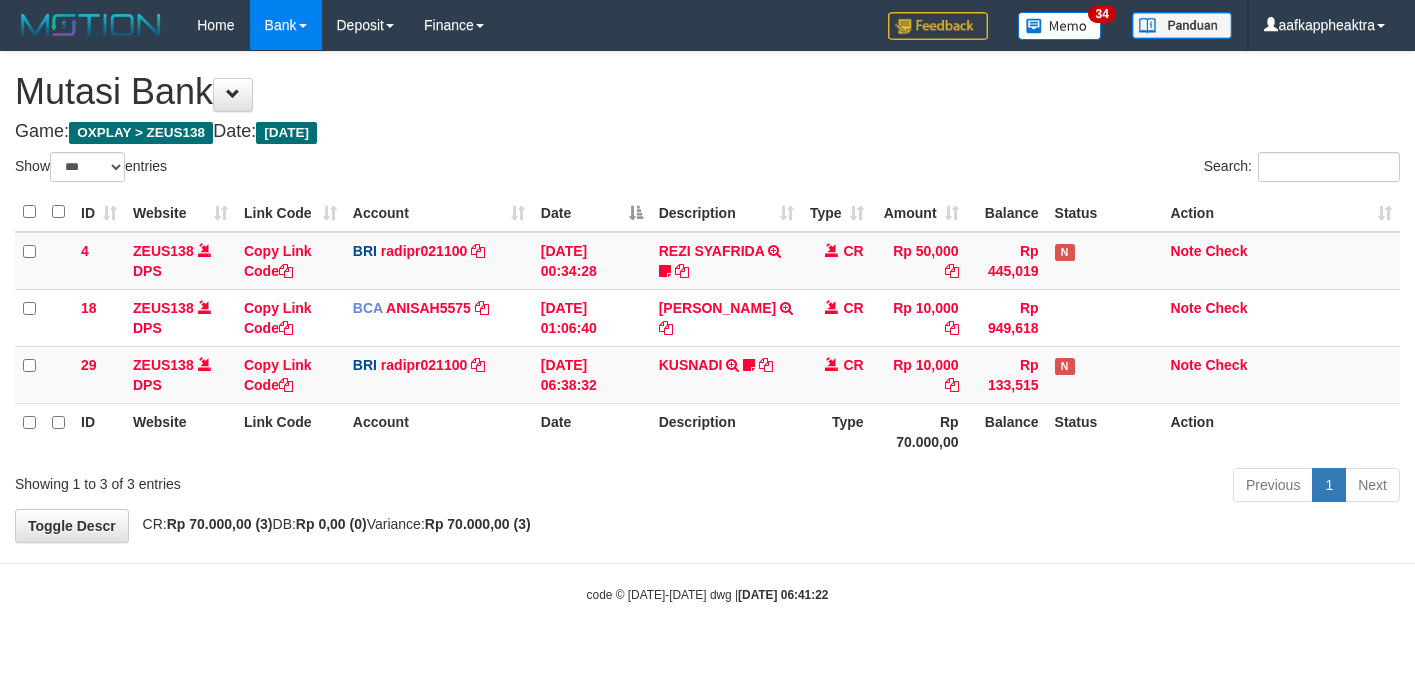 select on "***" 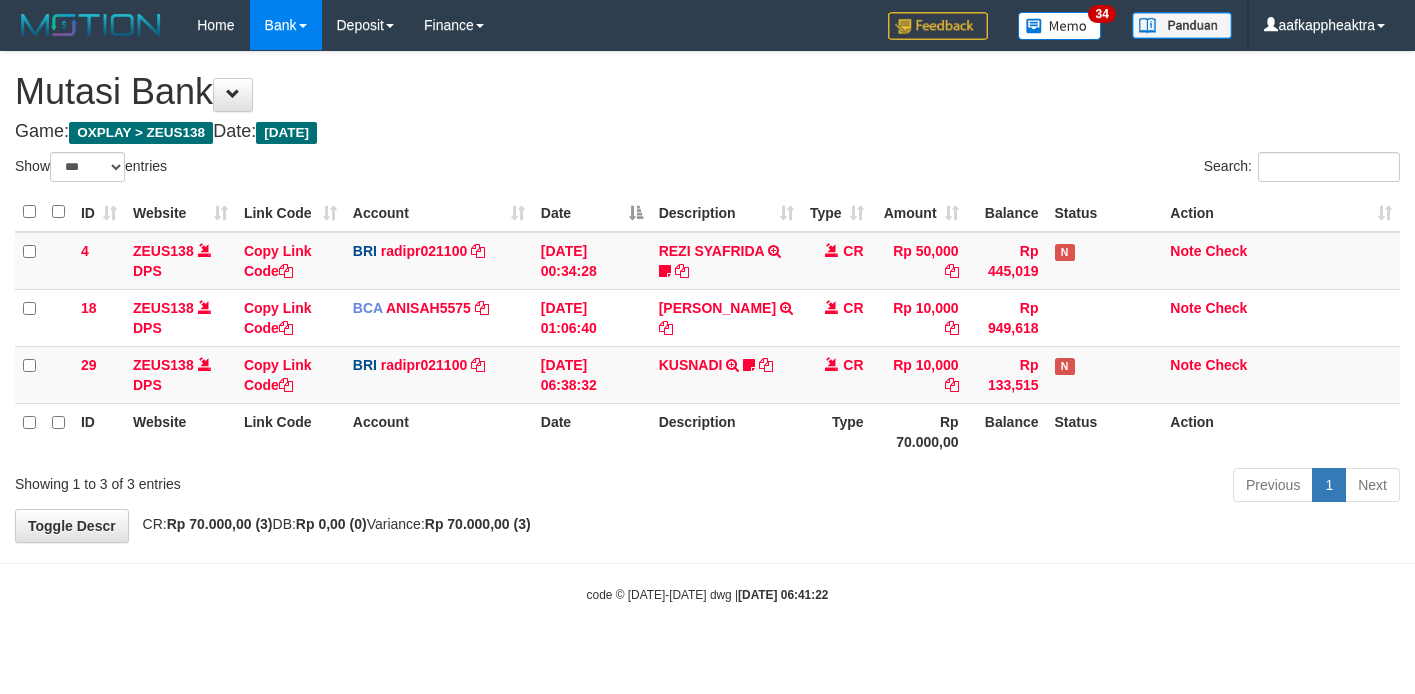 scroll, scrollTop: 0, scrollLeft: 0, axis: both 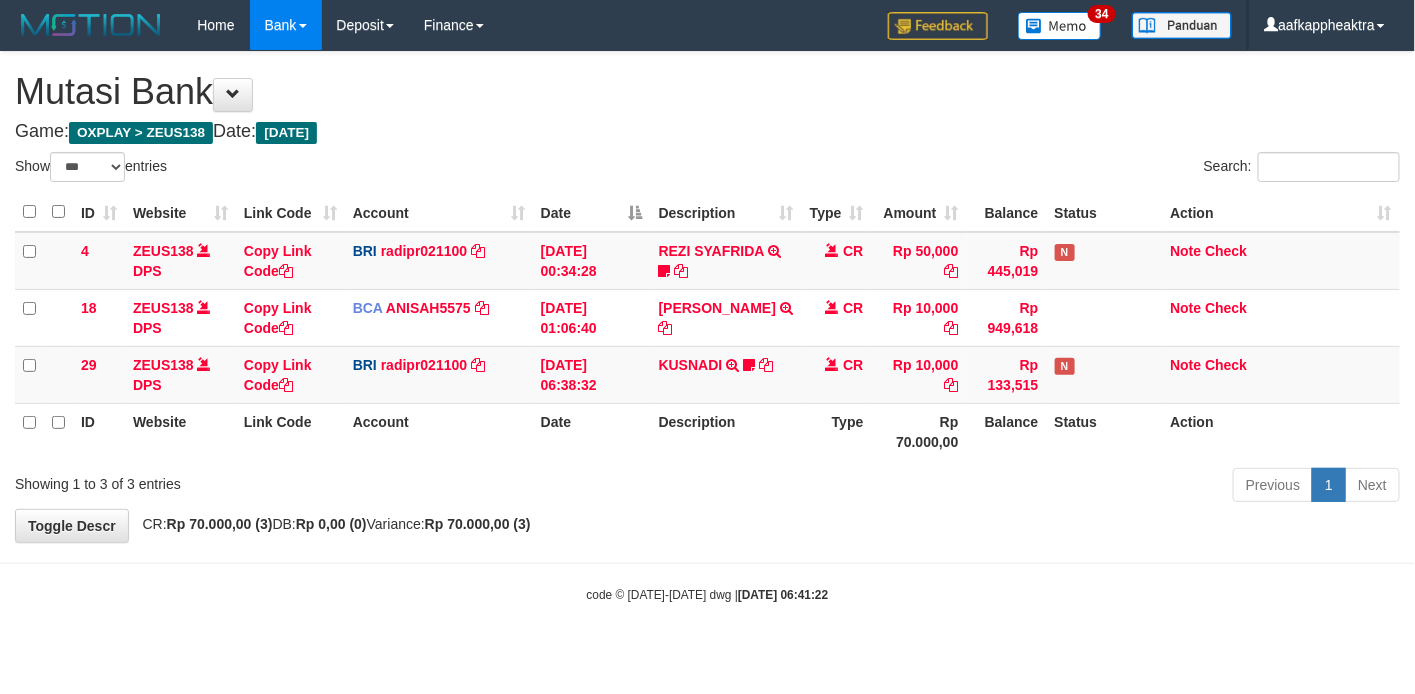 click on "Rp 70.000,00" at bounding box center [919, 431] 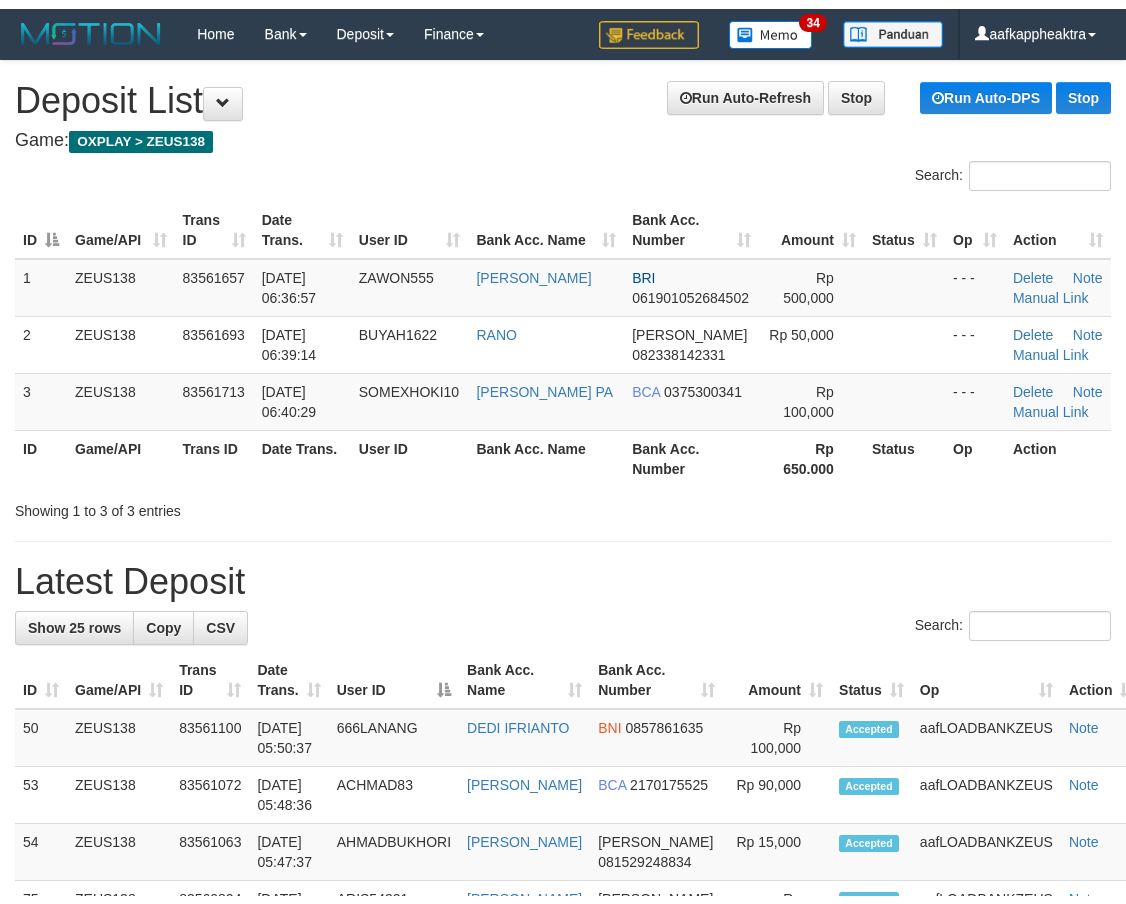 scroll, scrollTop: 0, scrollLeft: 0, axis: both 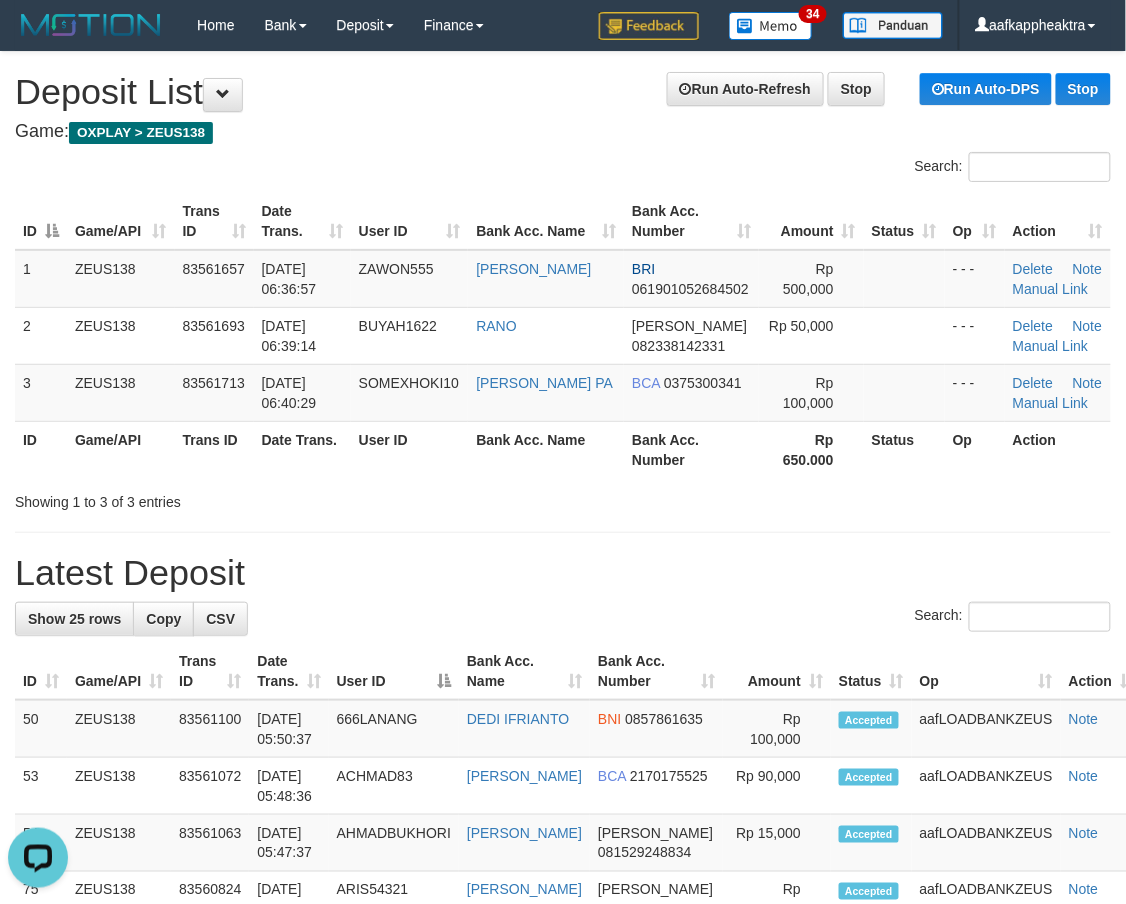 drag, startPoint x: 565, startPoint y: 550, endPoint x: 543, endPoint y: 556, distance: 22.803509 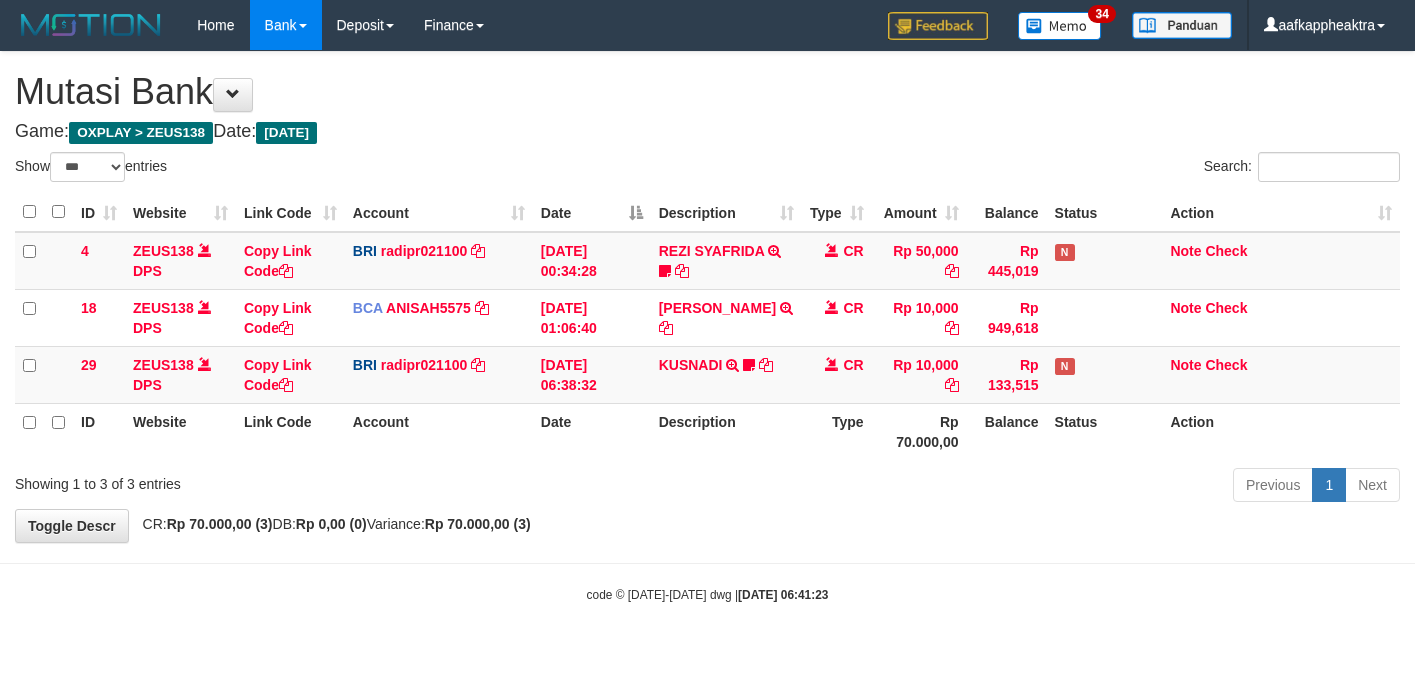 select on "***" 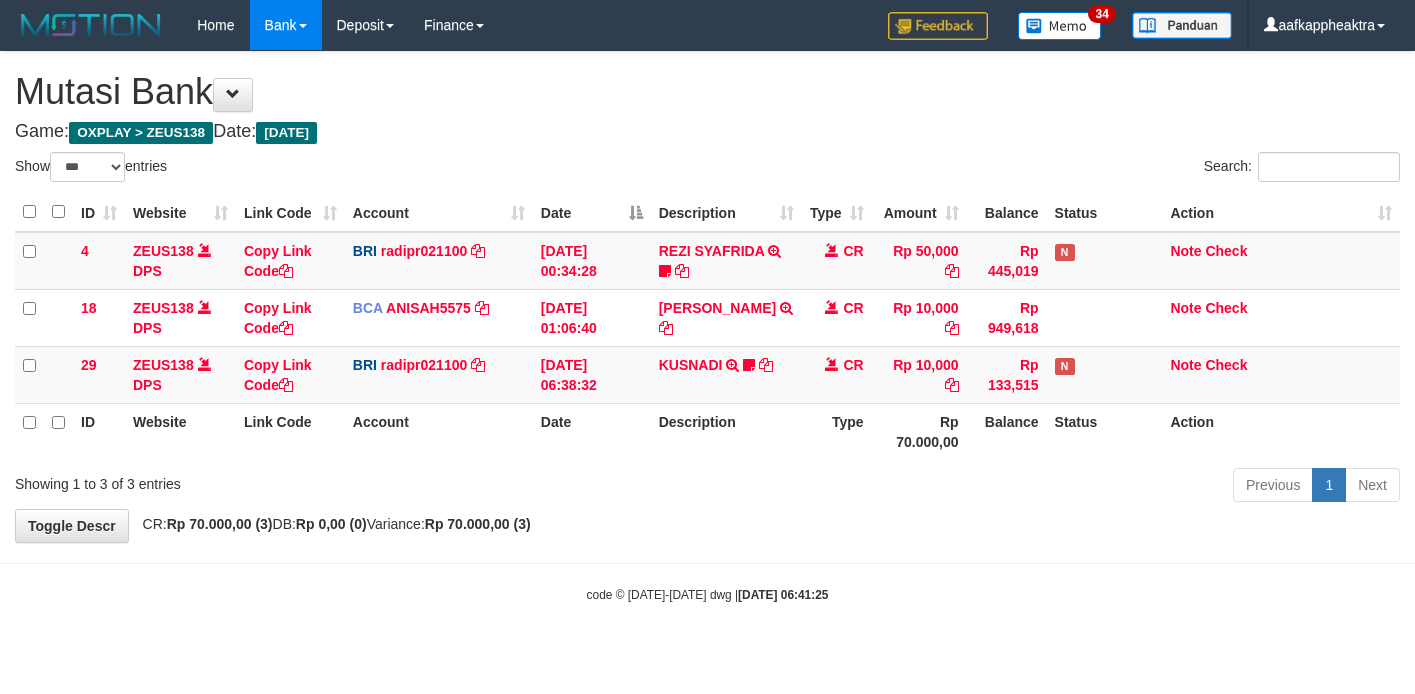 select on "***" 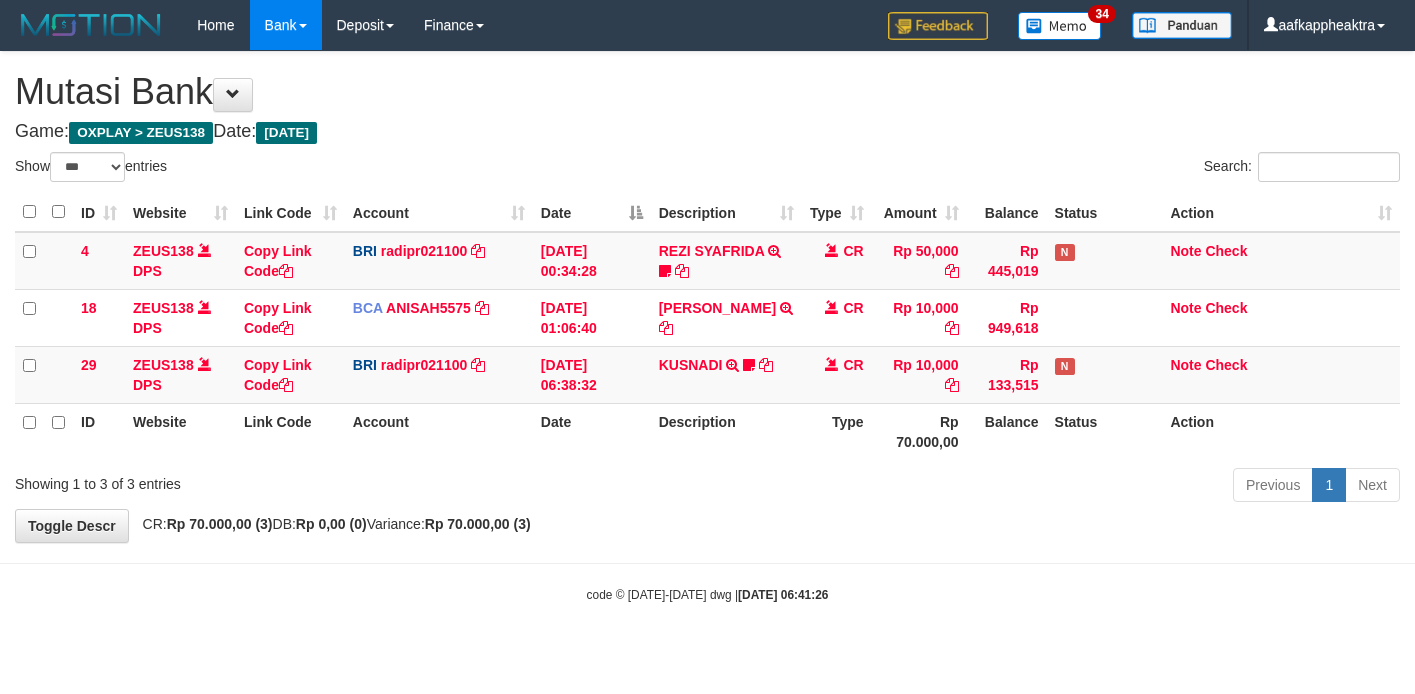 select on "***" 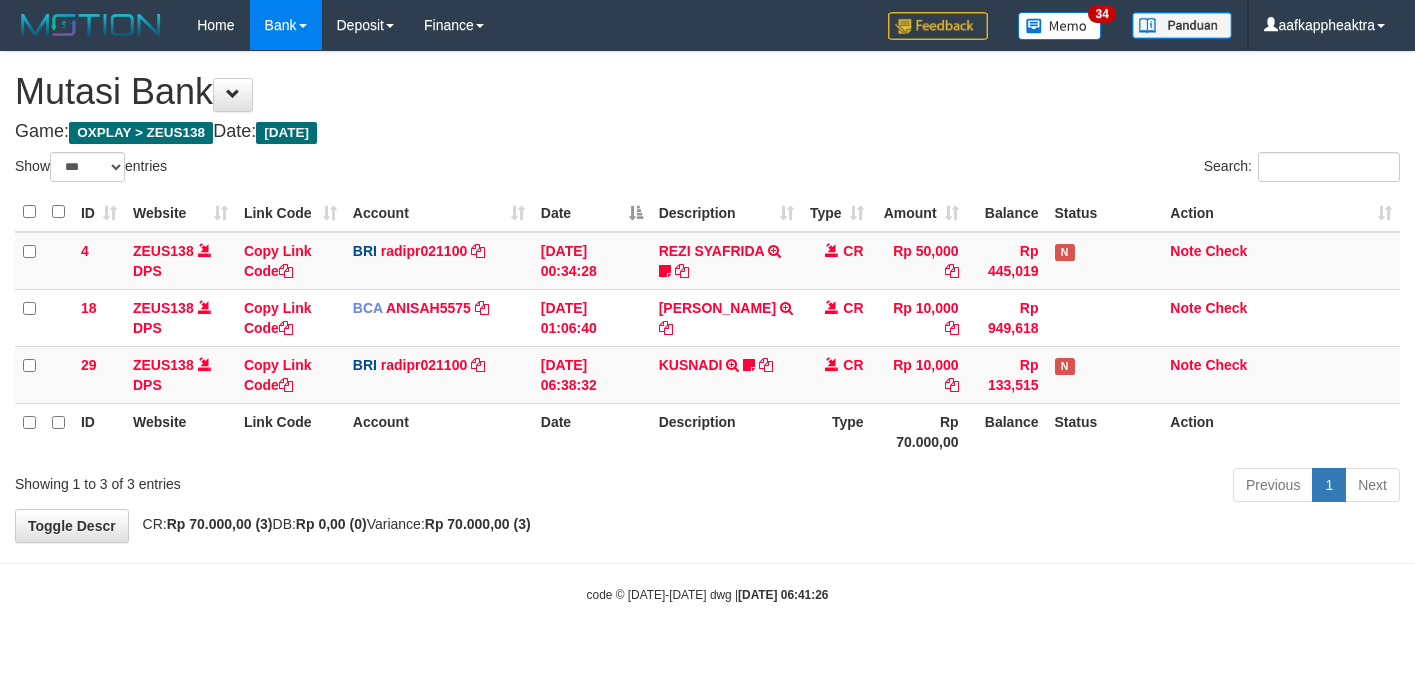 scroll, scrollTop: 0, scrollLeft: 0, axis: both 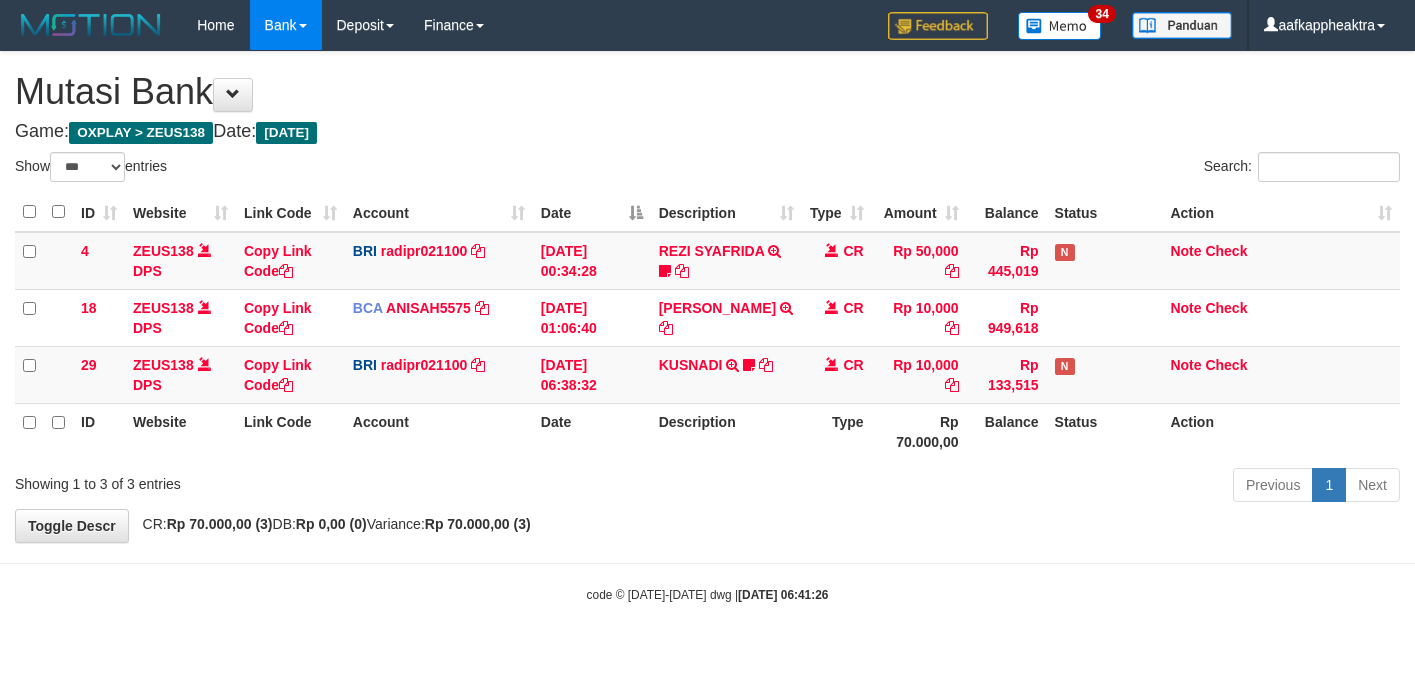 select on "***" 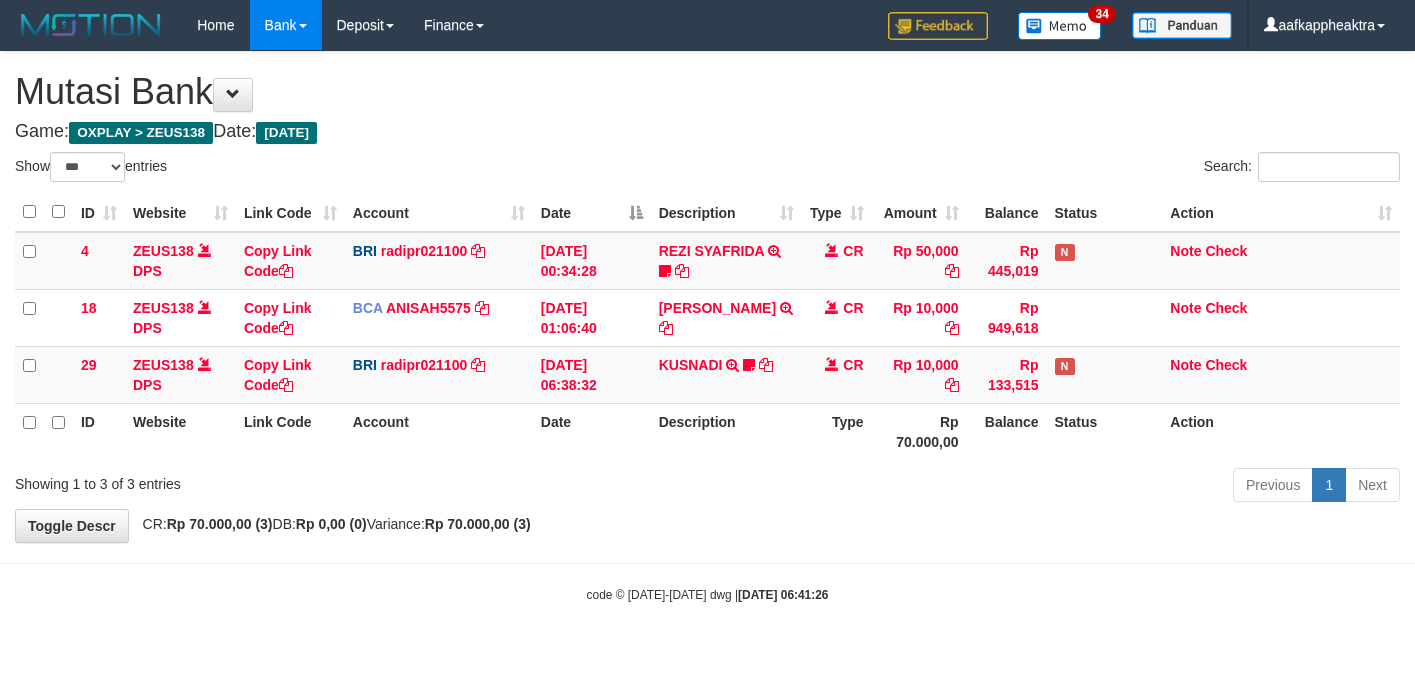 scroll, scrollTop: 0, scrollLeft: 0, axis: both 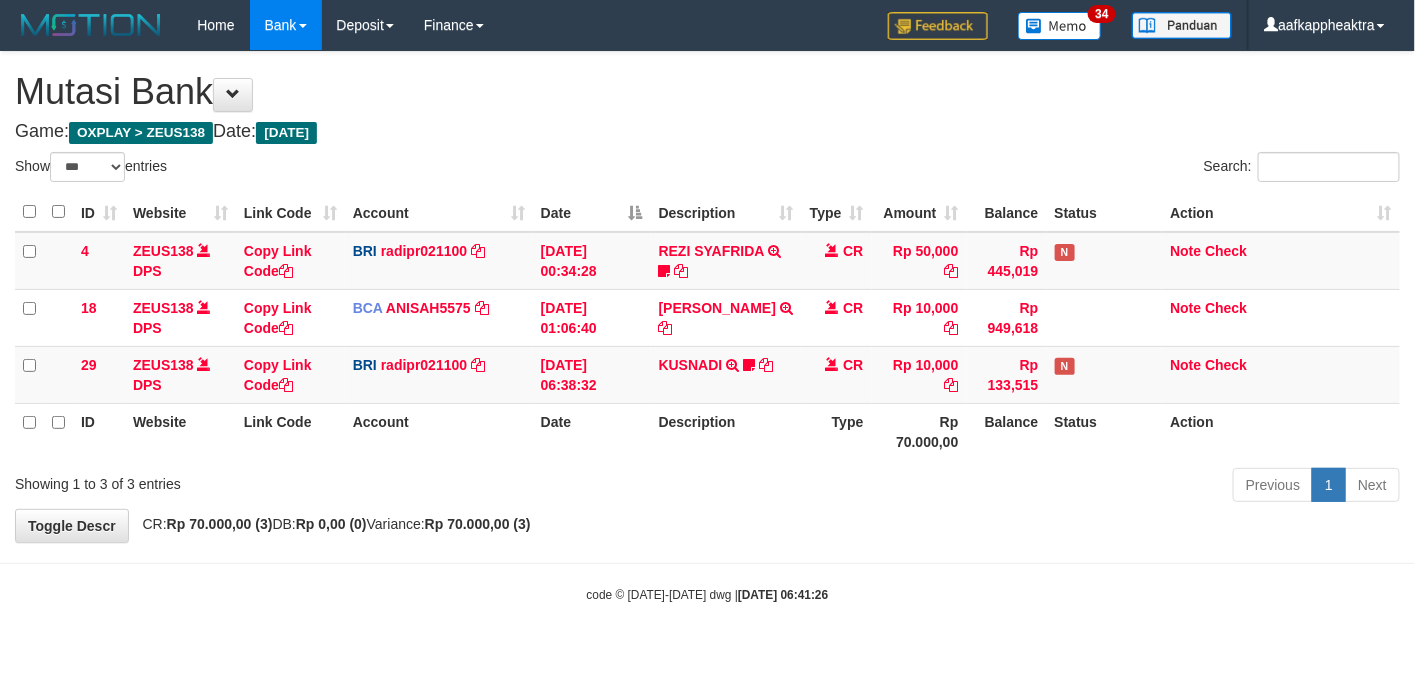 click on "ID Website Link Code Account Date Description Type Amount Balance Status Action
4
ZEUS138    DPS
Copy Link Code
BRI
radipr021100
DPS
REYNALDI ADI PRATAMA
mutasi_20250714_3774 | 4
mutasi_20250714_3774 | 4
14/07/2025 00:34:28
REZI SYAFRIDA            TRANSFER NBMB REZI SYAFRIDA TO REYNALDI ADI PRATAMA    808801023311535
CR
Rp 50,000
Rp 445,019
N
Note
Check
18
ZEUS138    DPS
Copy Link Code
BCA
ANISAH5575
DPS" at bounding box center (707, 326) 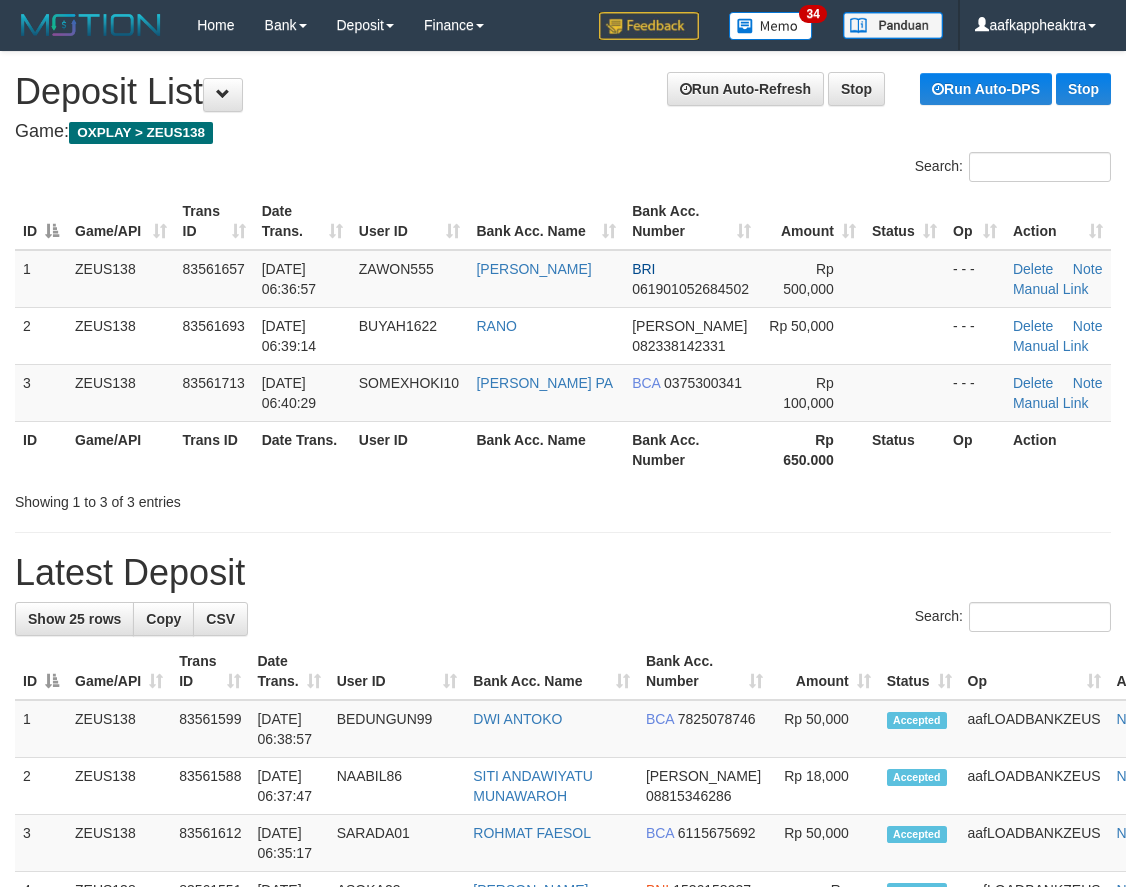 scroll, scrollTop: 0, scrollLeft: 0, axis: both 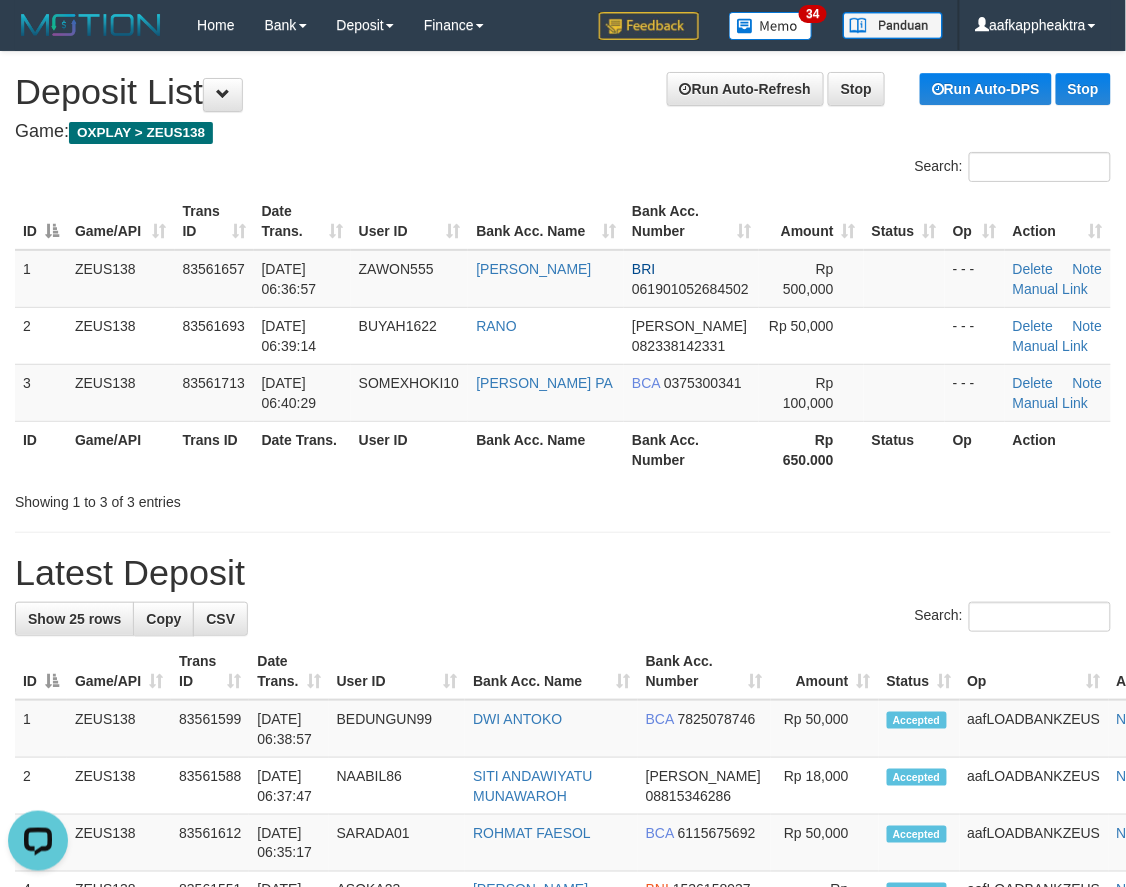 drag, startPoint x: 760, startPoint y: 663, endPoint x: 16, endPoint y: 597, distance: 746.9217 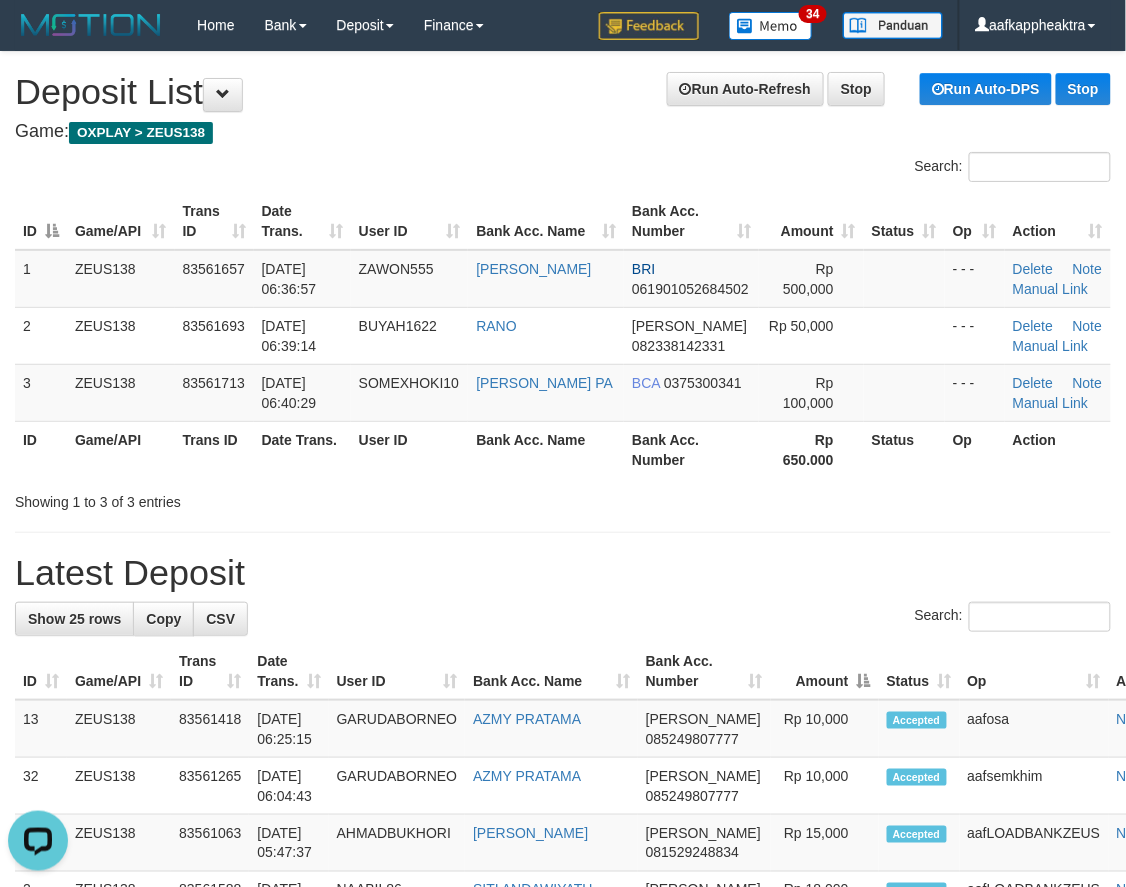 click on "Show 25 rows Copy CSV Search:
ID Game/API Trans ID Date Trans. User ID Bank Acc. Name Bank Acc. Number Amount Status Op Action
13
ZEUS138" at bounding box center [563, 1430] 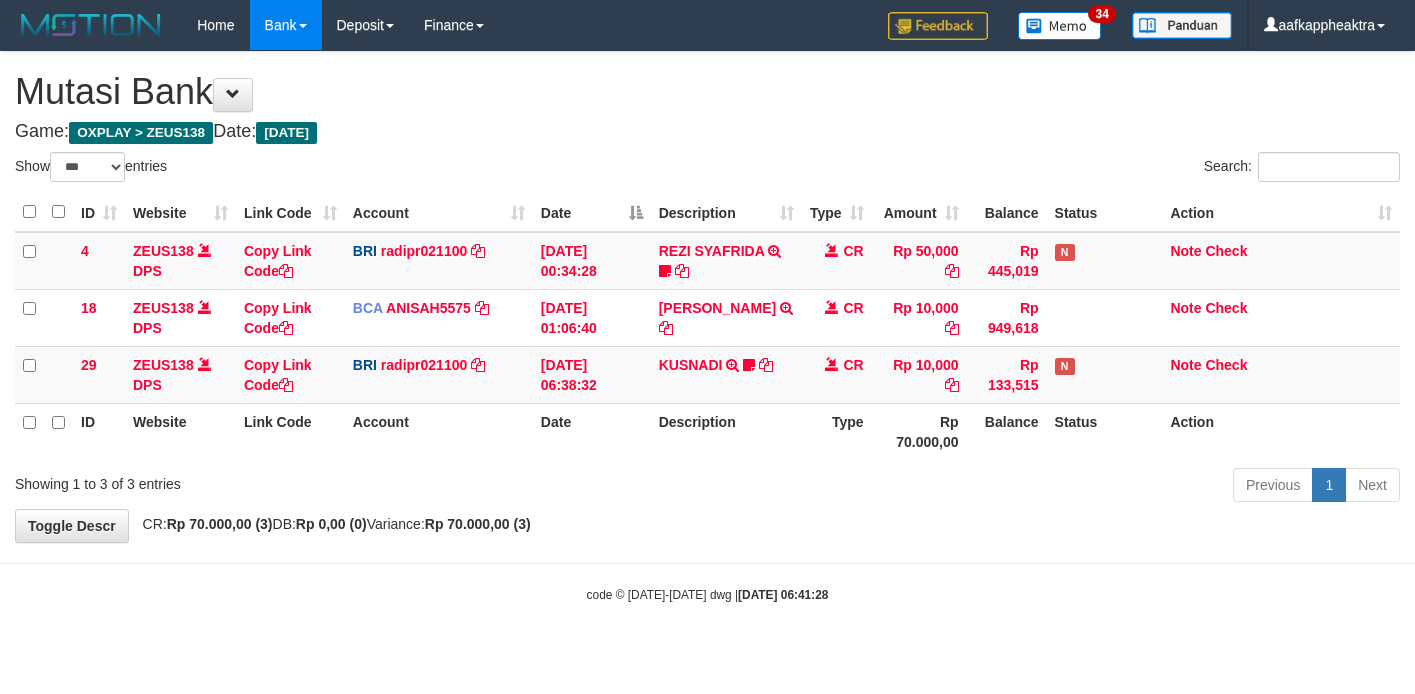 select on "***" 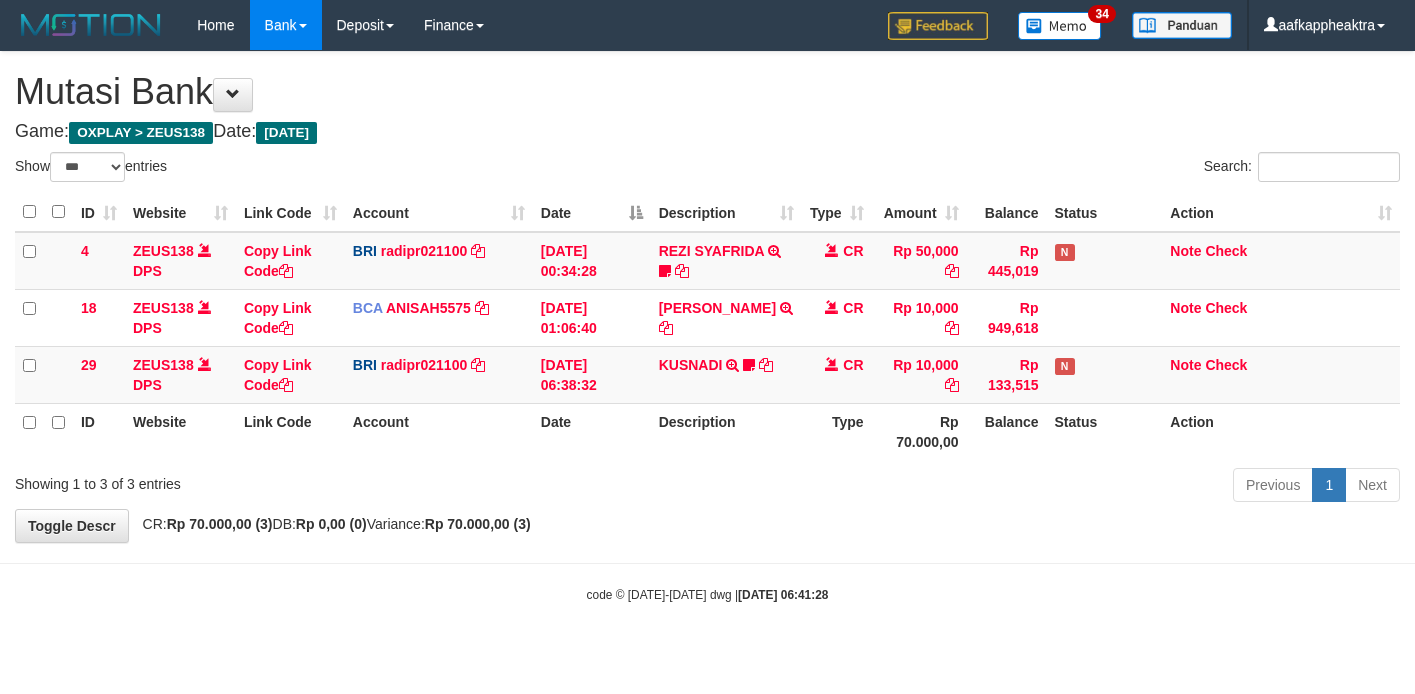scroll, scrollTop: 0, scrollLeft: 0, axis: both 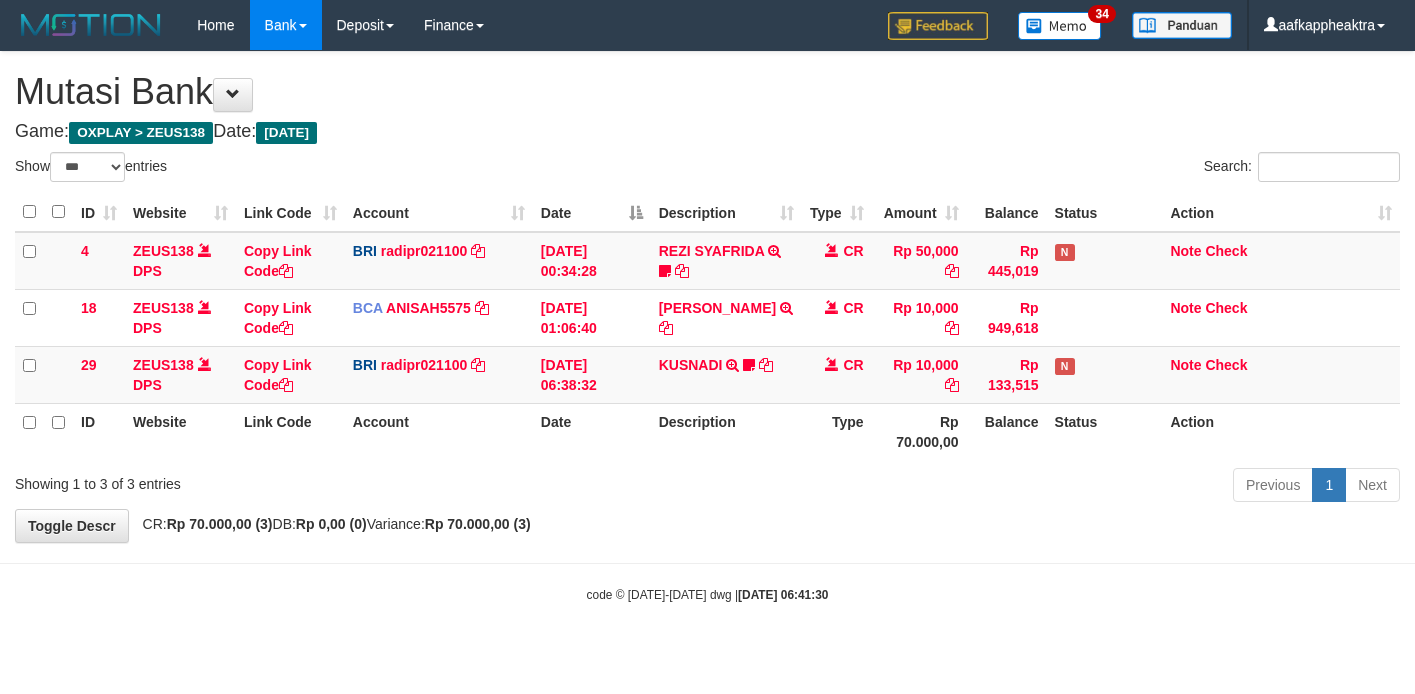 select on "***" 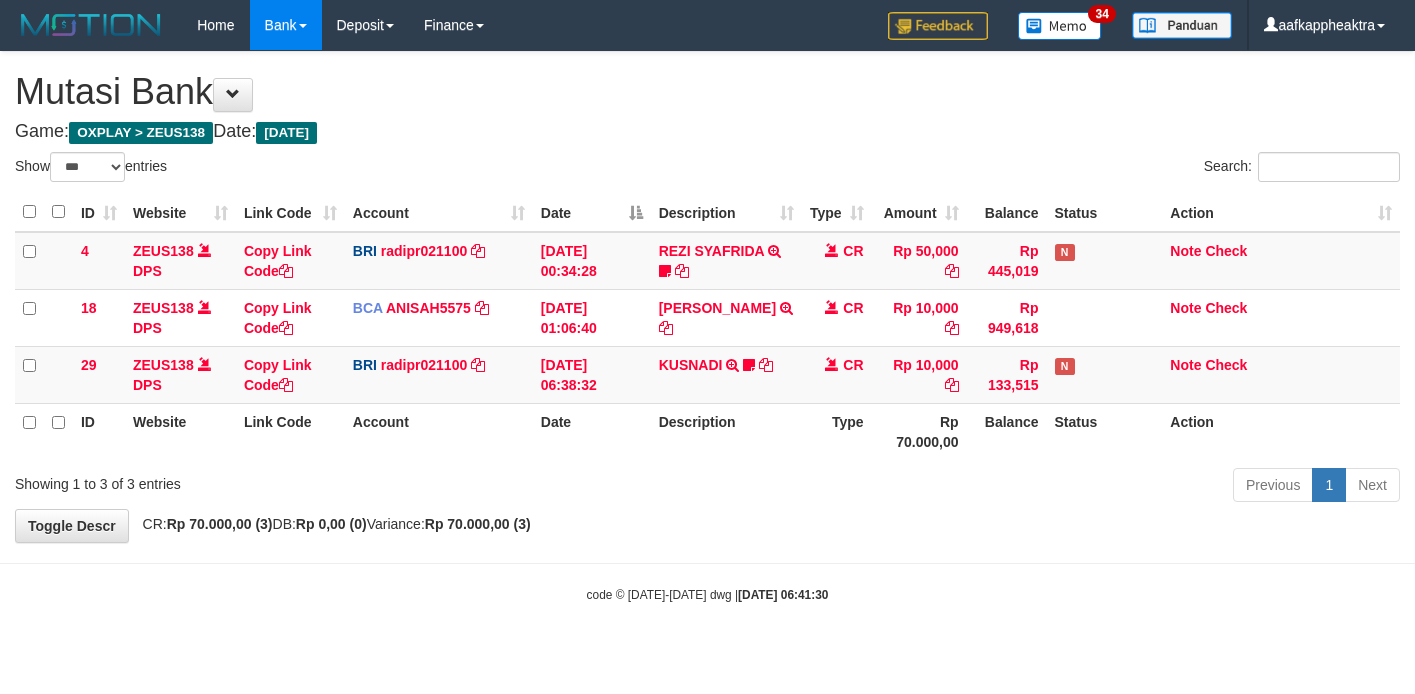 scroll, scrollTop: 0, scrollLeft: 0, axis: both 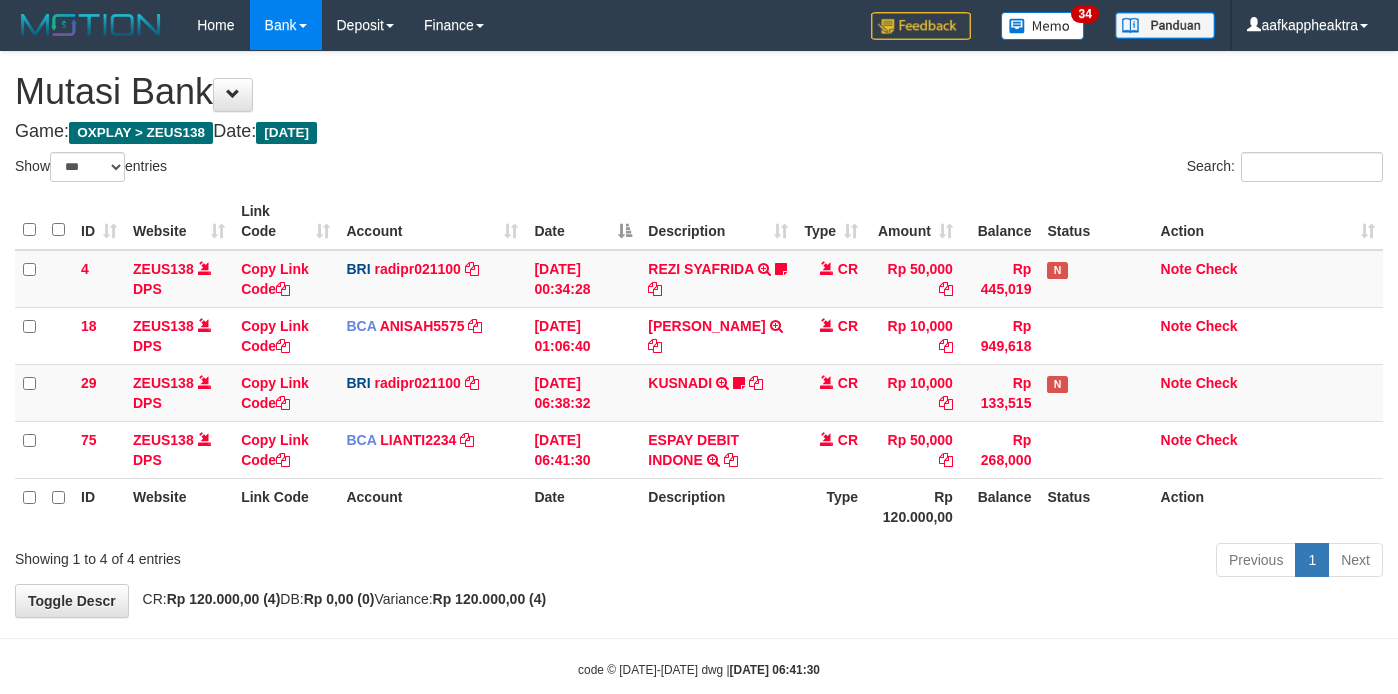select on "***" 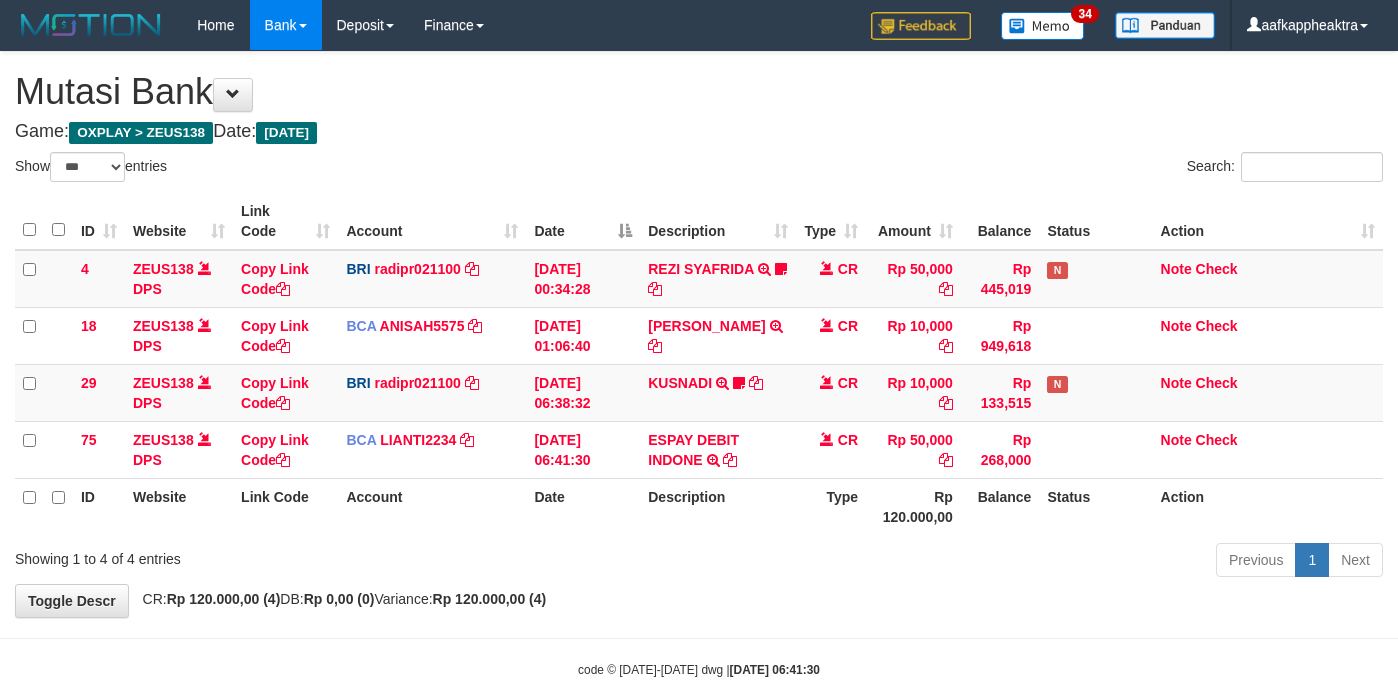 scroll, scrollTop: 0, scrollLeft: 0, axis: both 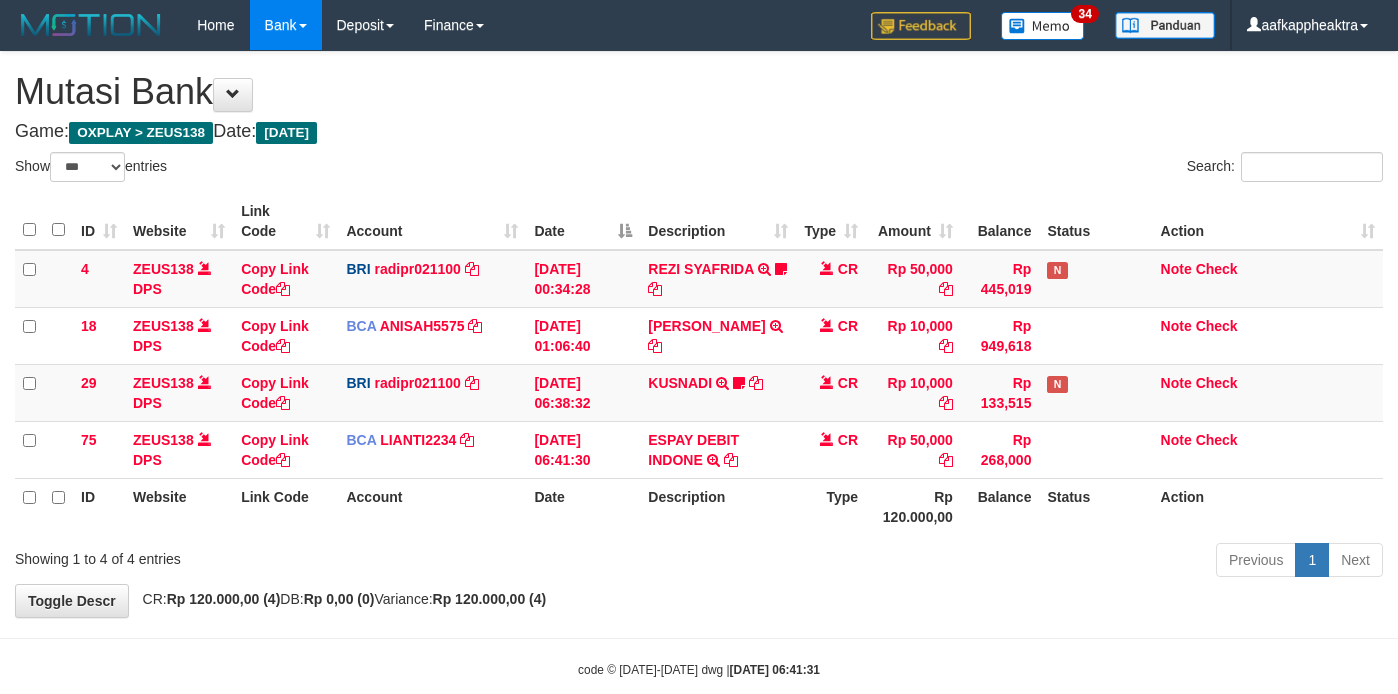 select on "***" 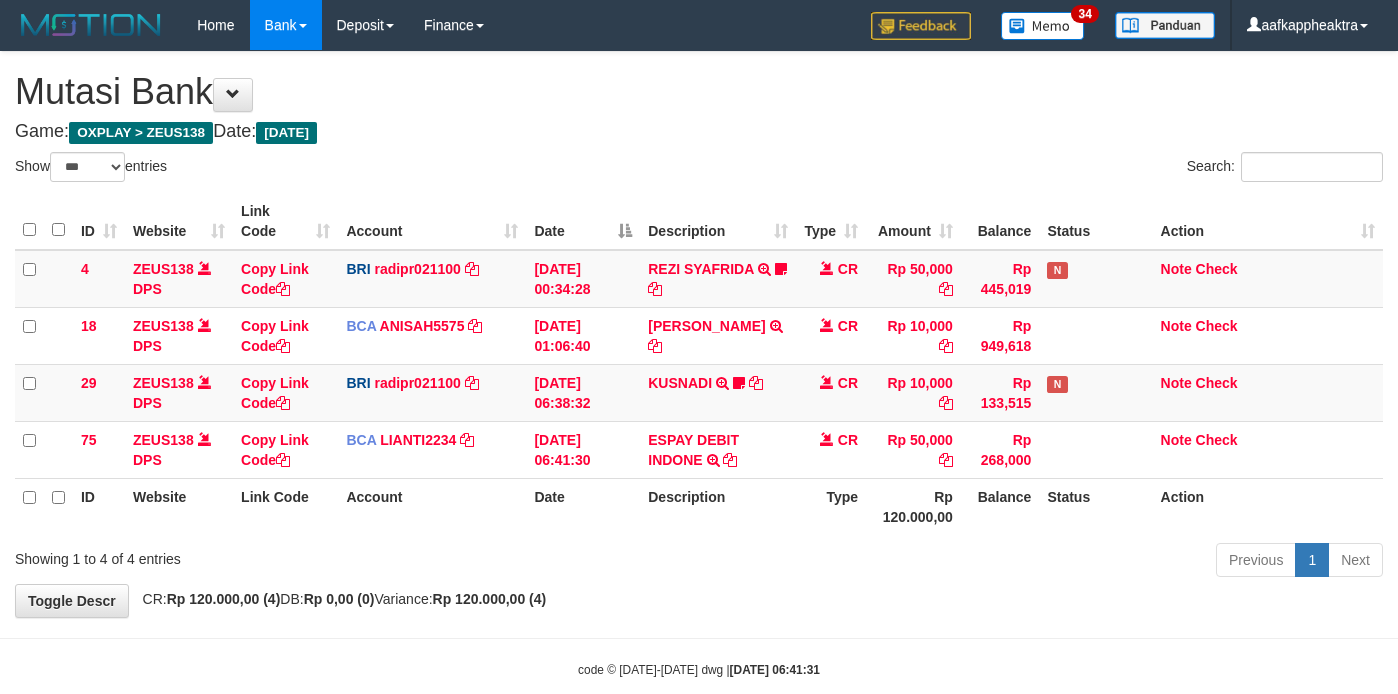scroll, scrollTop: 0, scrollLeft: 0, axis: both 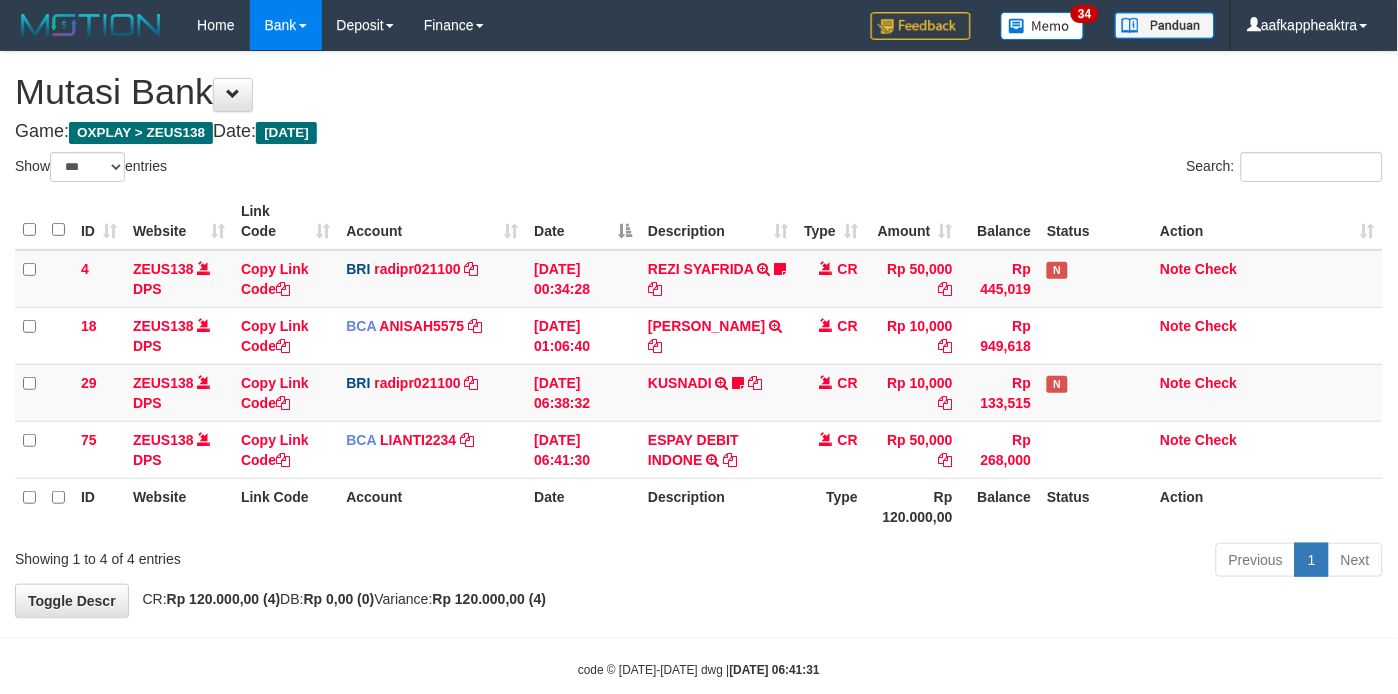 click on "Rp 120.000,00" at bounding box center [913, 506] 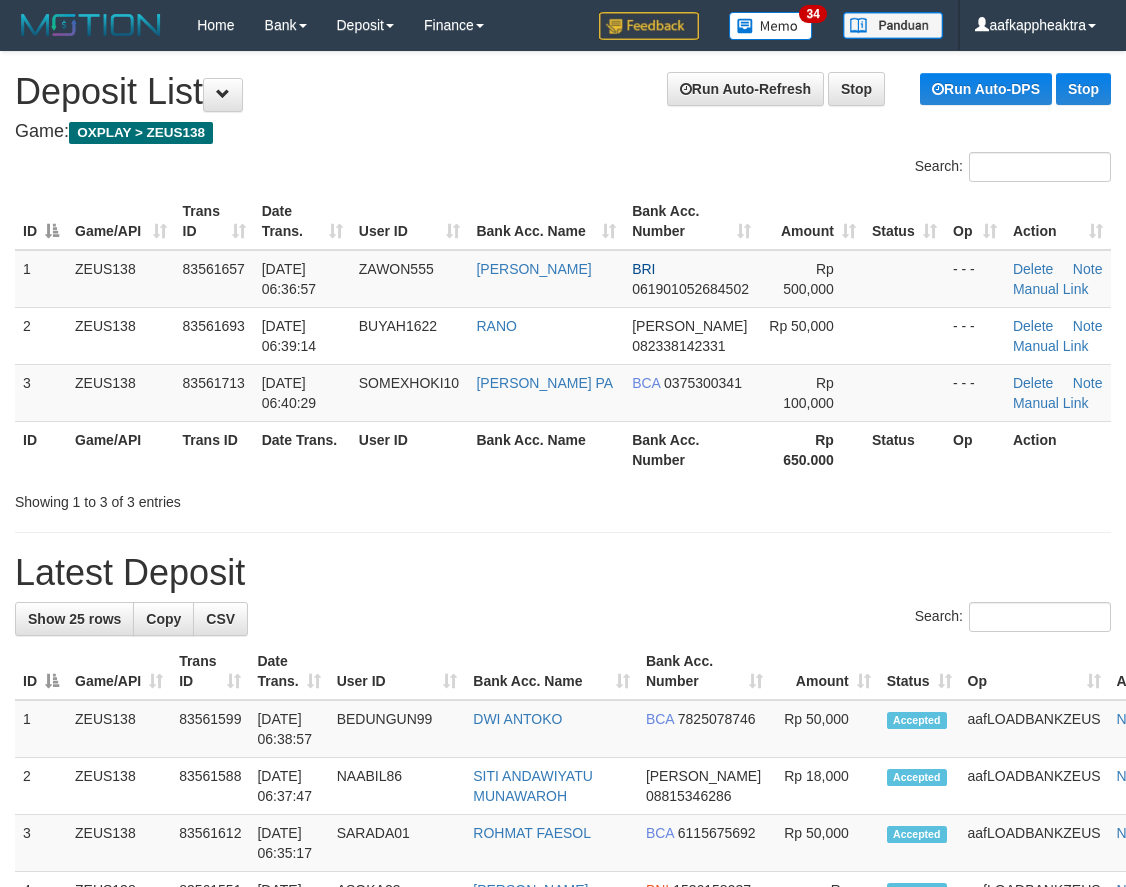 scroll, scrollTop: 0, scrollLeft: 0, axis: both 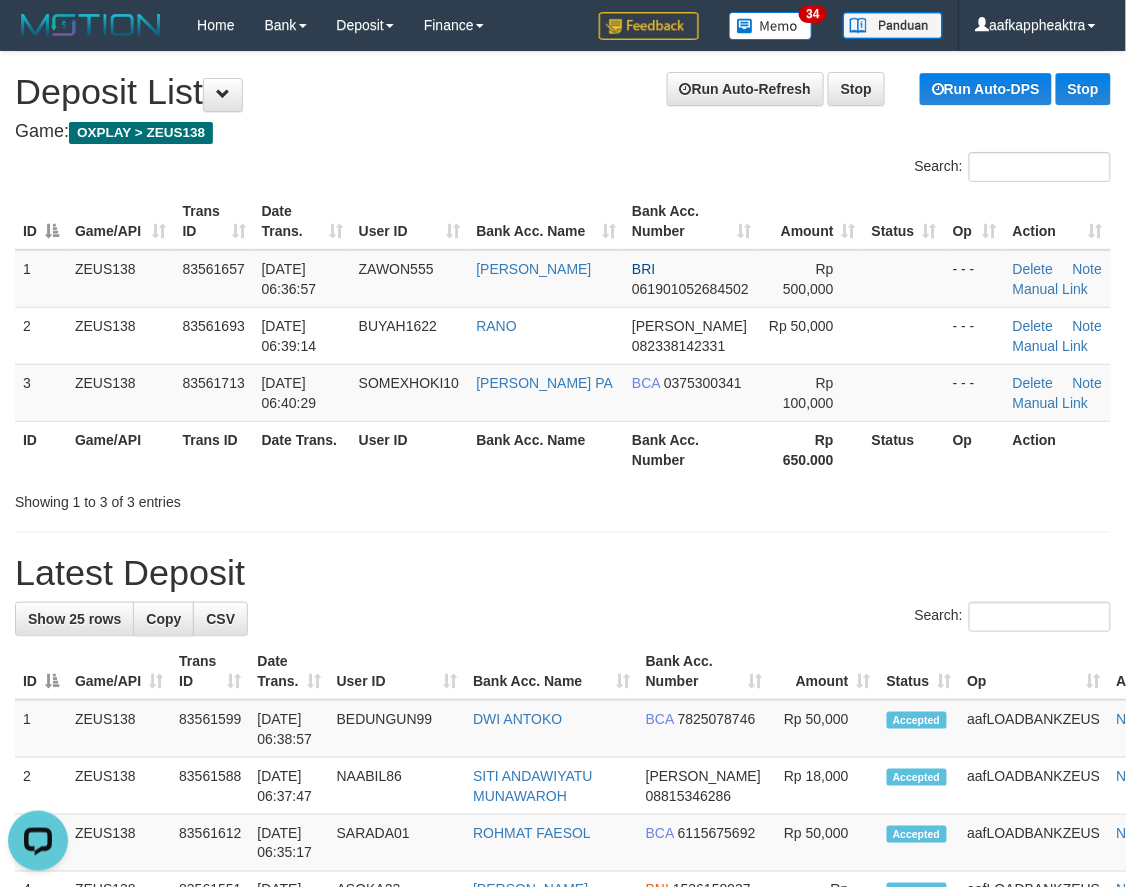 click on "**********" at bounding box center (563, 1155) 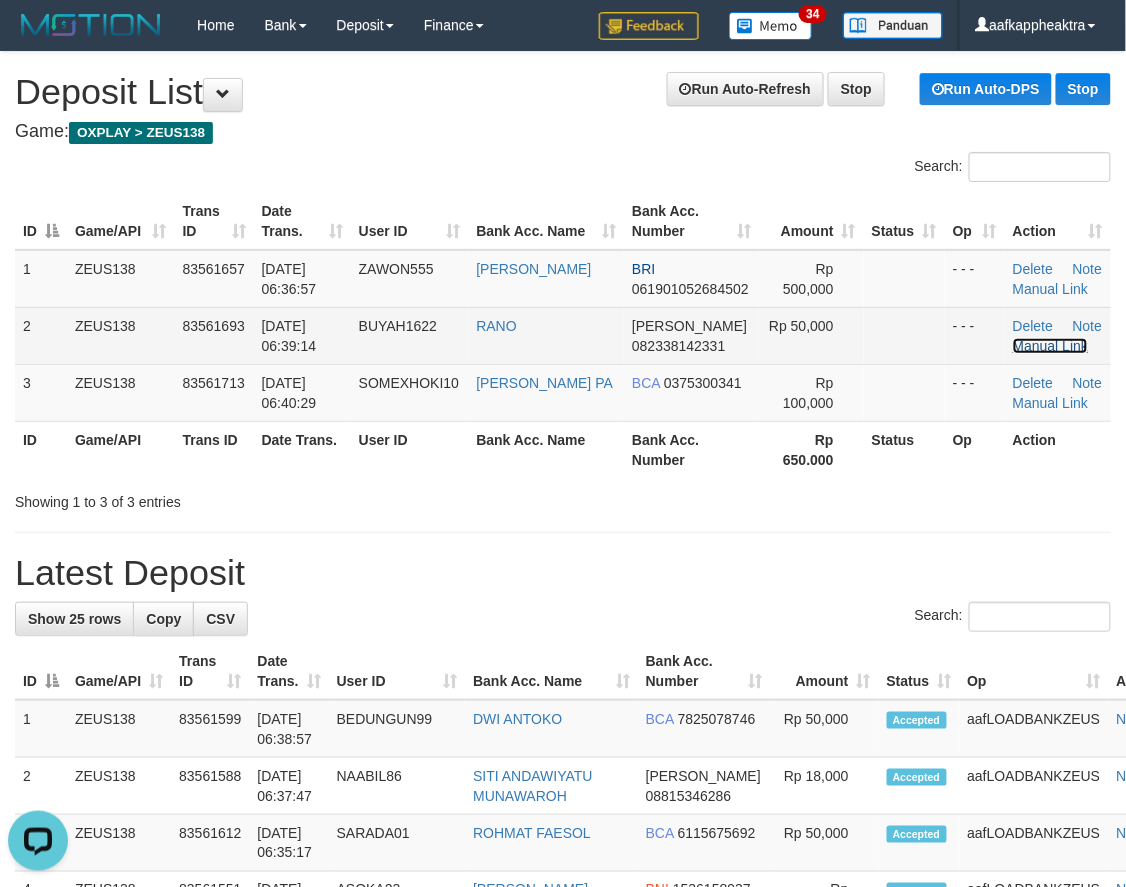 click on "Manual Link" at bounding box center (1051, 346) 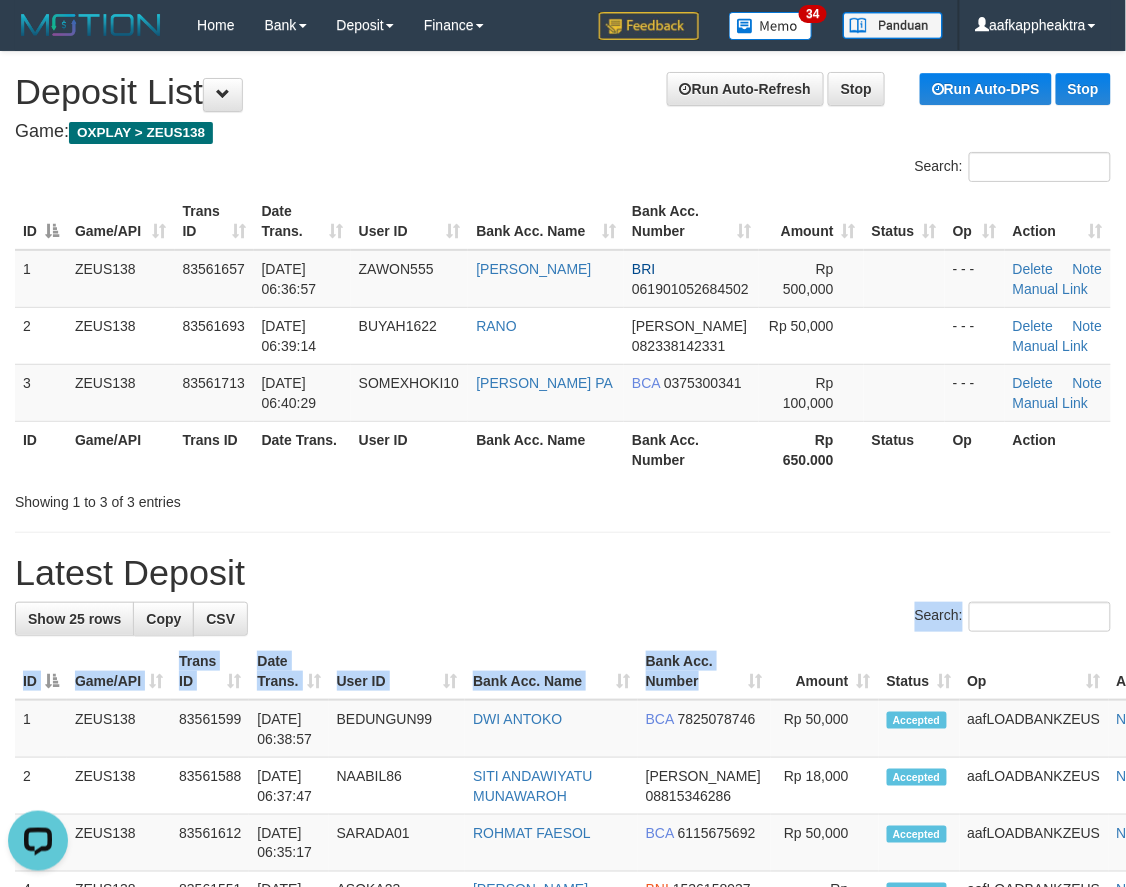 drag, startPoint x: 736, startPoint y: 683, endPoint x: 658, endPoint y: 628, distance: 95.44108 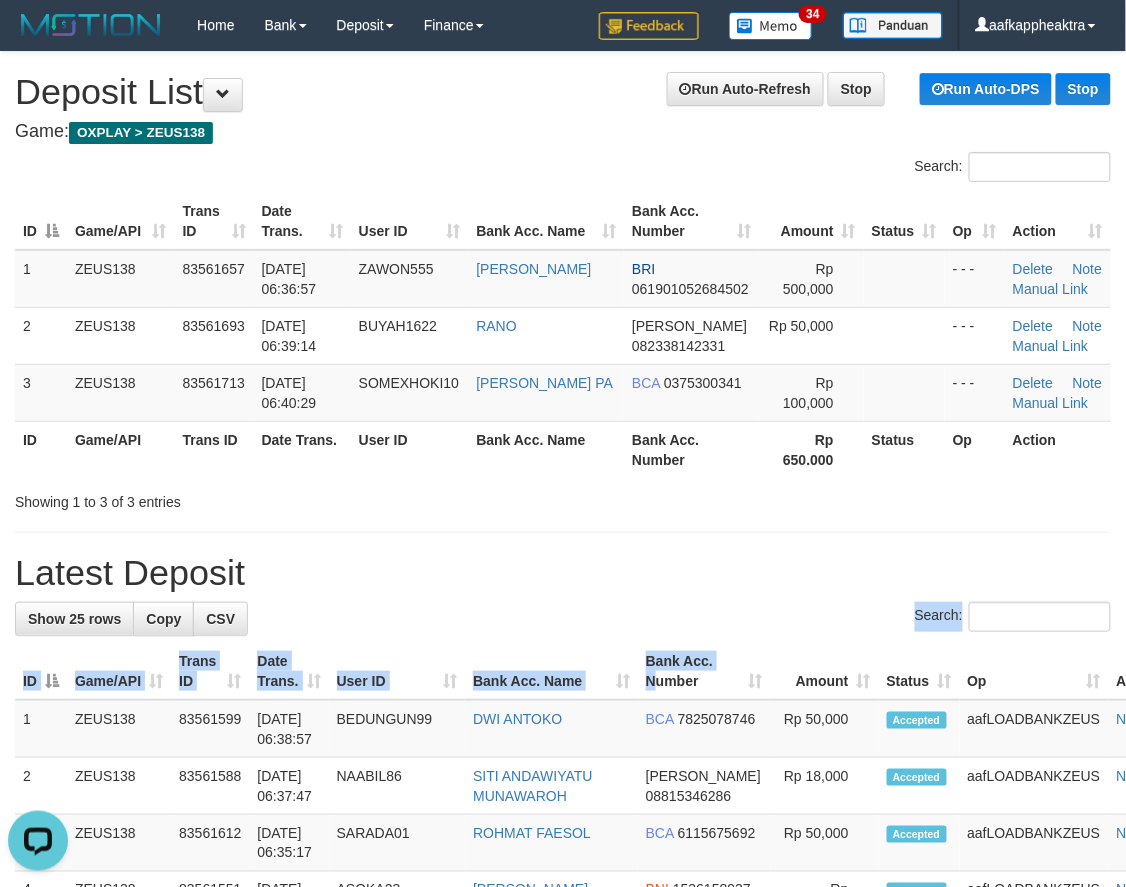 drag, startPoint x: 630, startPoint y: 663, endPoint x: 584, endPoint y: 672, distance: 46.872166 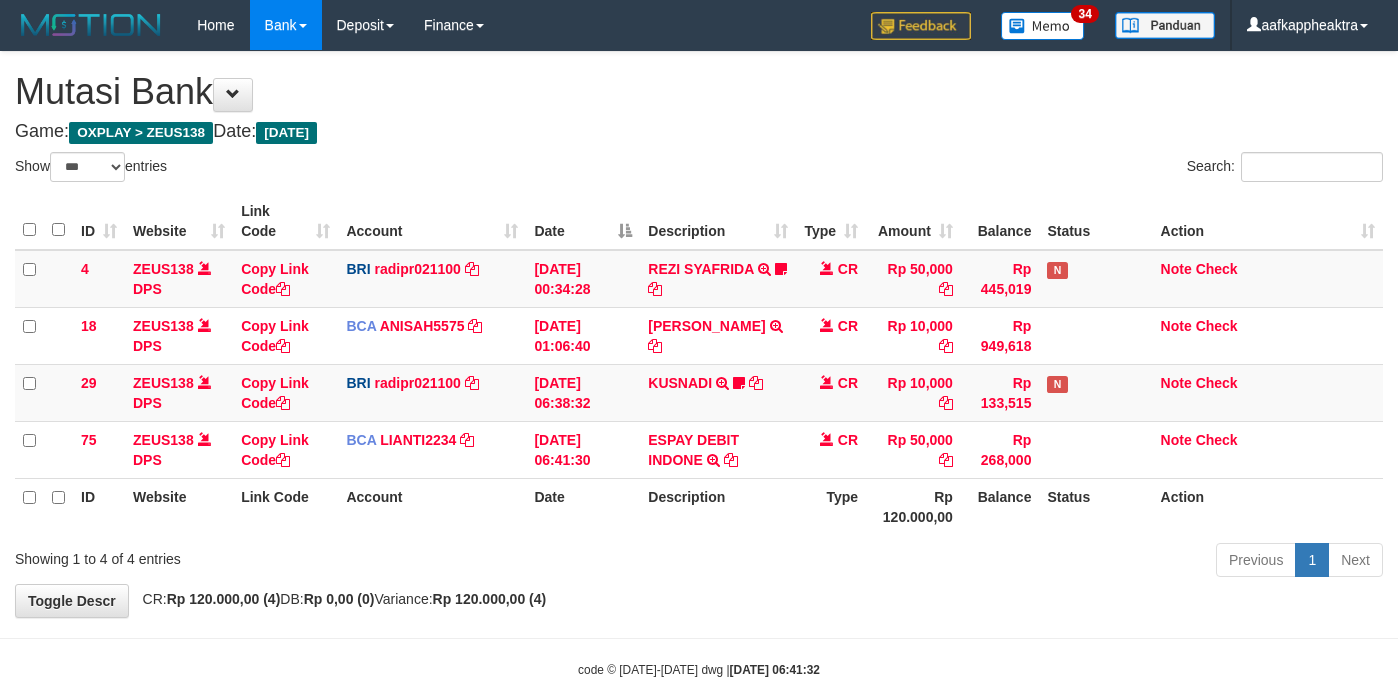 select on "***" 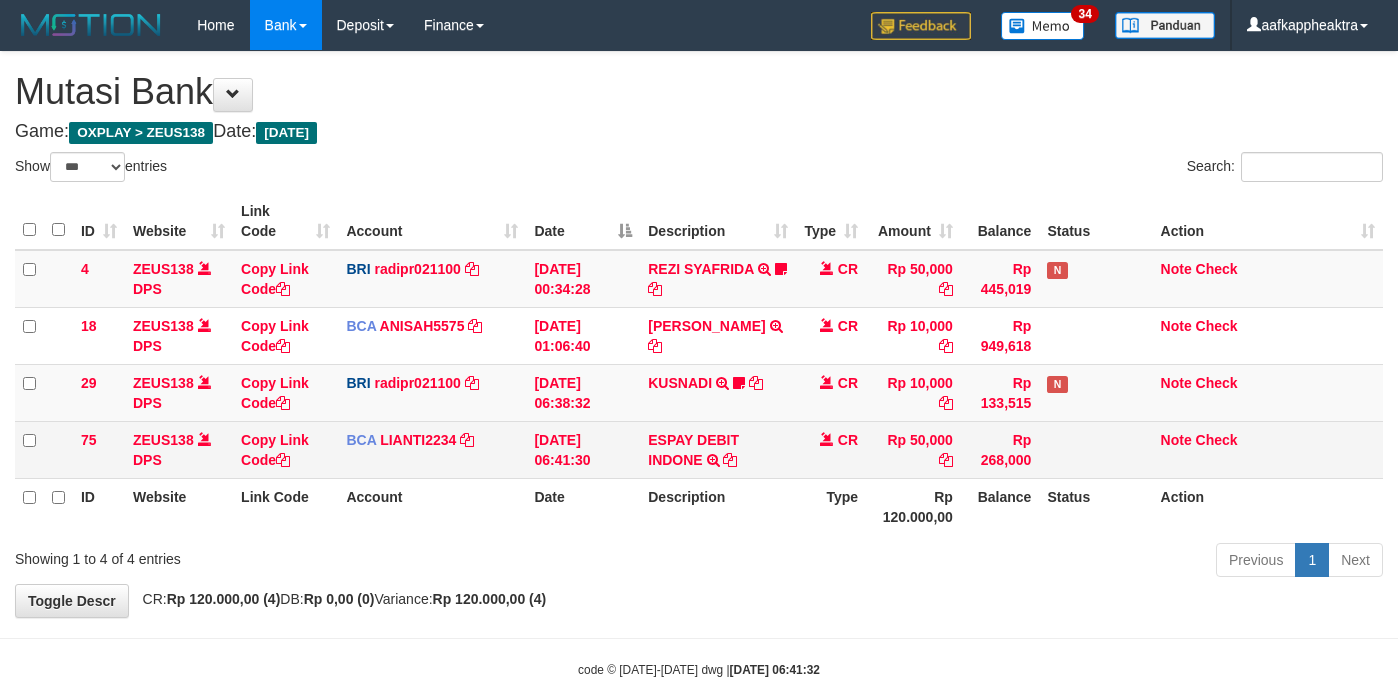scroll, scrollTop: 0, scrollLeft: 0, axis: both 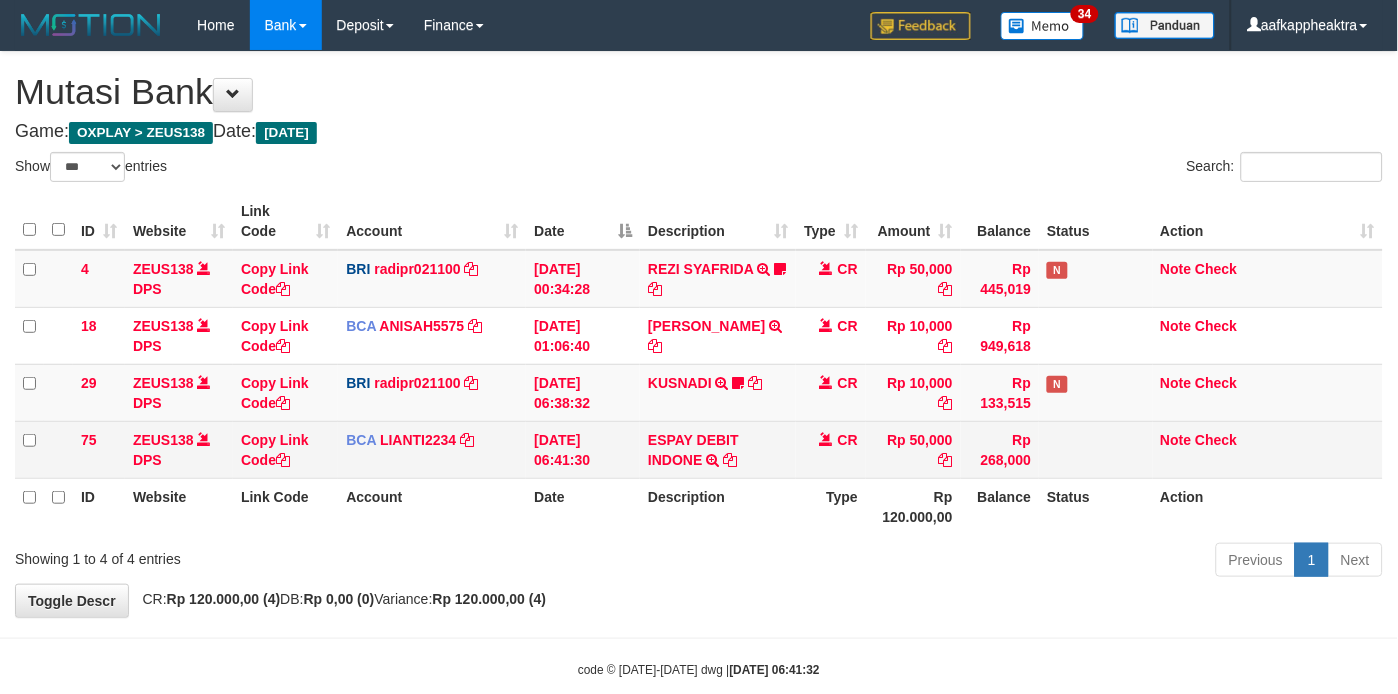 click on "ESPAY DEBIT INDONE         TRSF E-BANKING CR 1407/FTSCY/WS95051
50000.002025071493755941 TRFDN-RANO
ESPAY DEBIT INDONE" at bounding box center [718, 449] 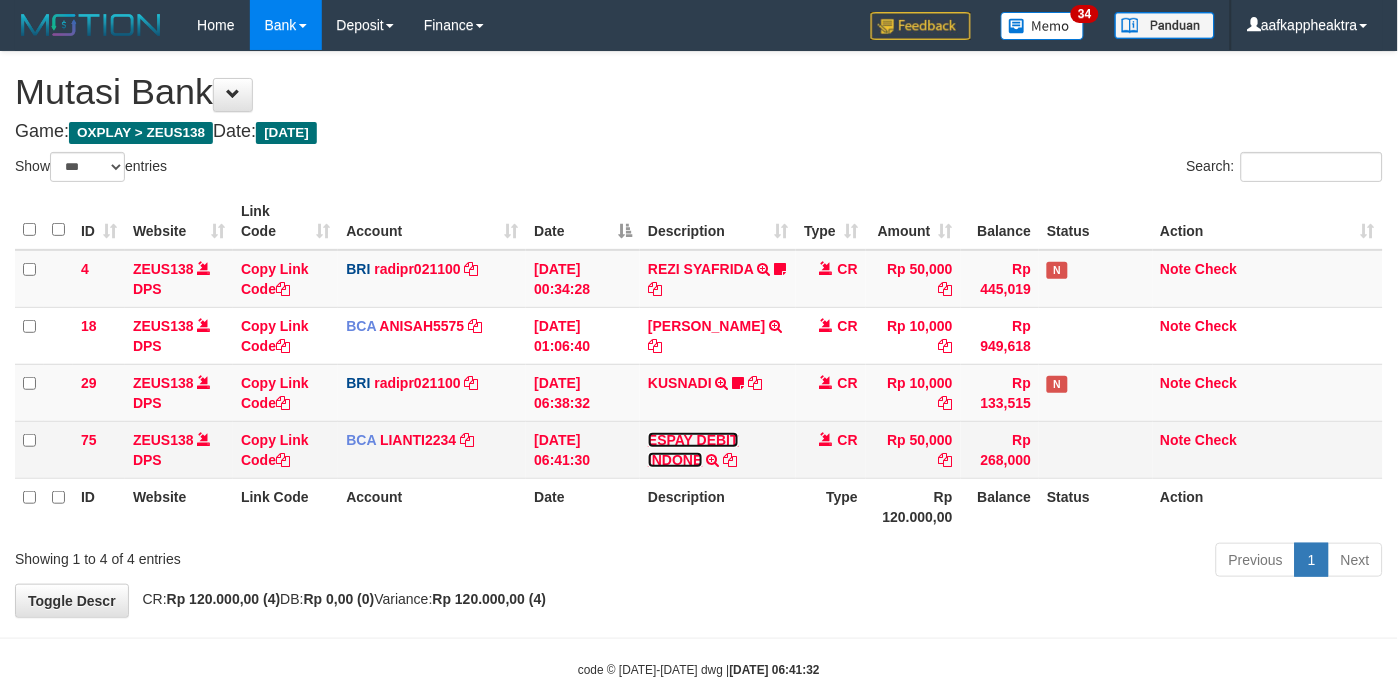 click on "ESPAY DEBIT INDONE" at bounding box center (693, 450) 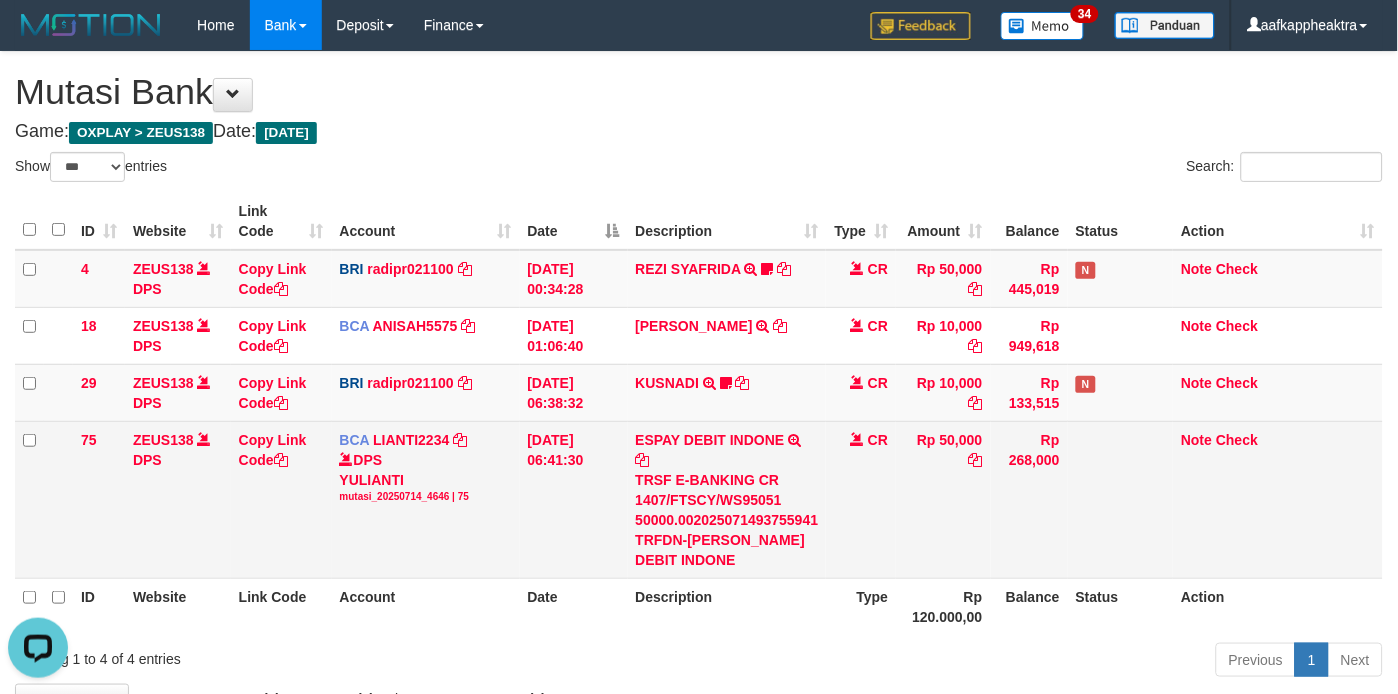 scroll, scrollTop: 0, scrollLeft: 0, axis: both 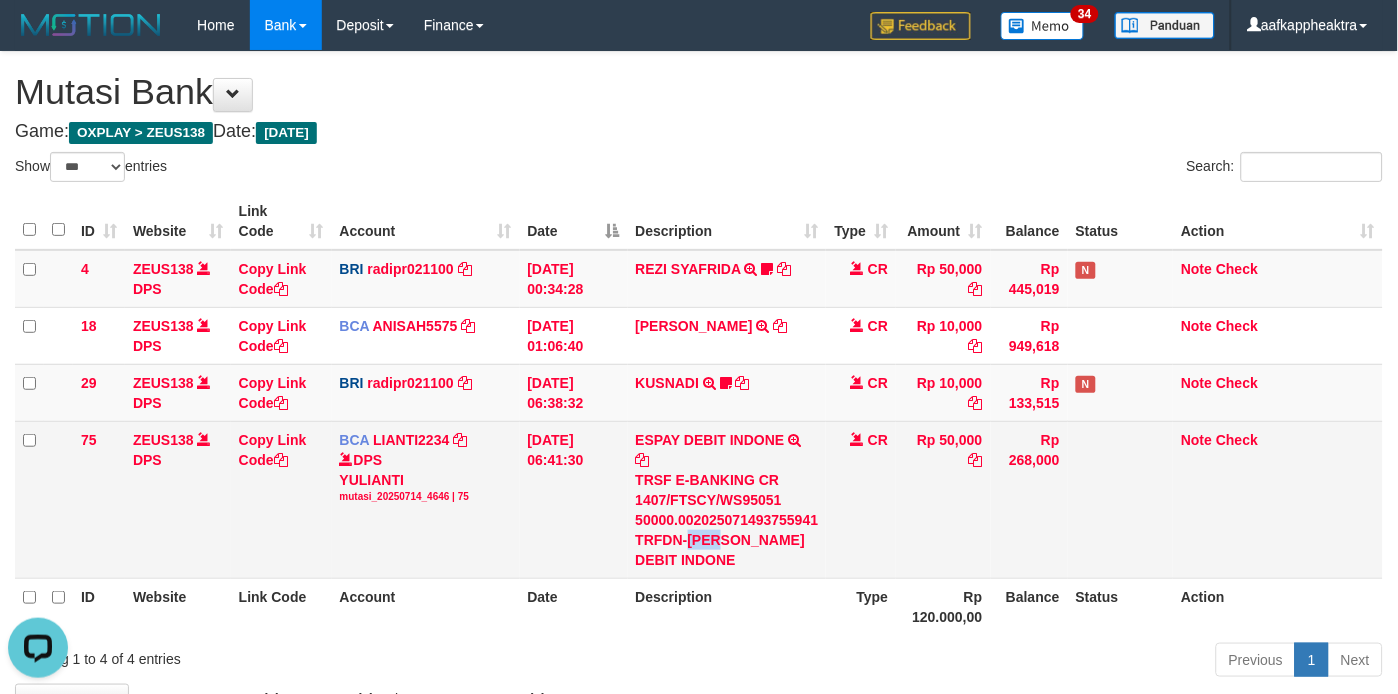 copy on "RANO" 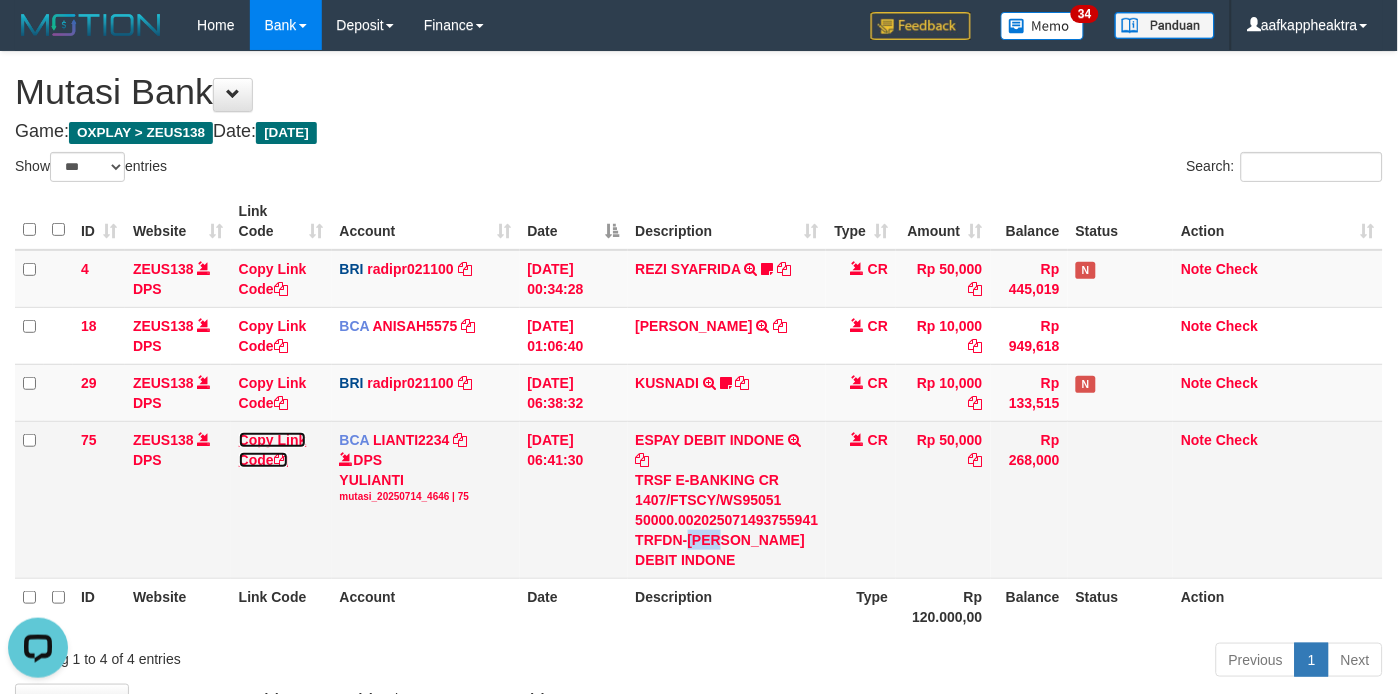 click at bounding box center (281, 460) 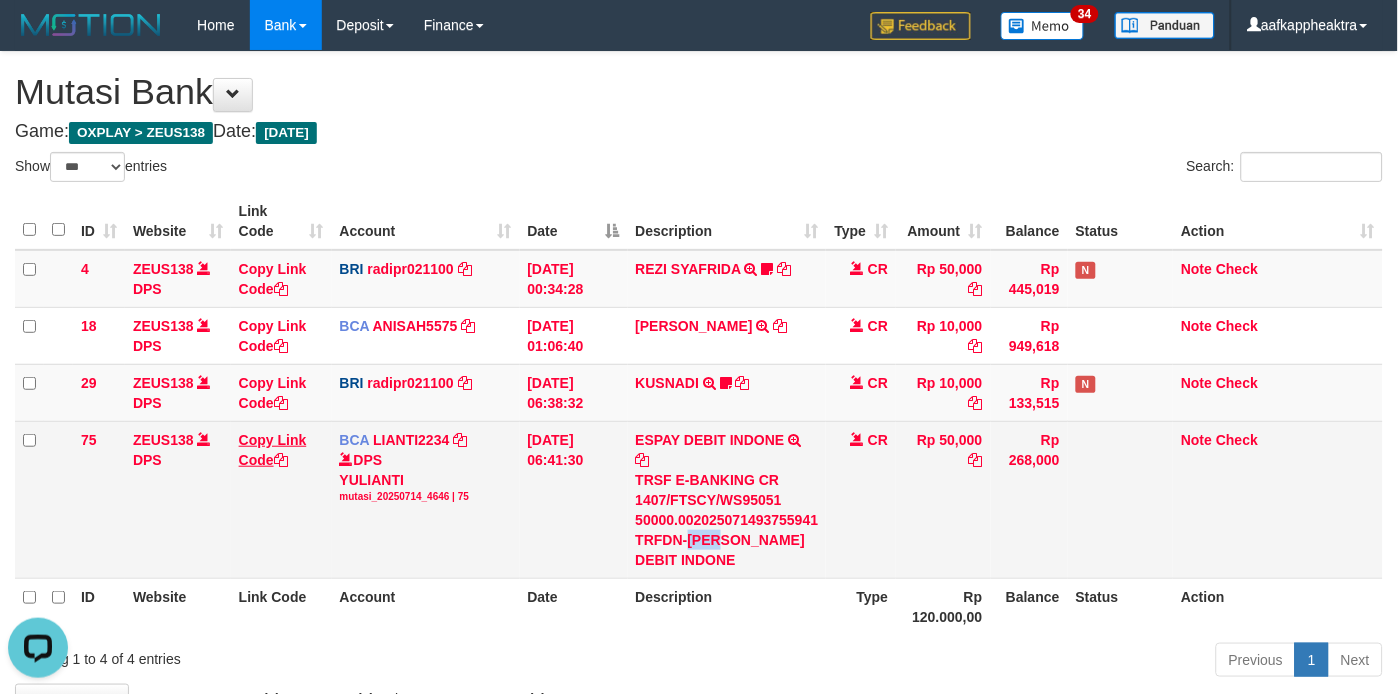 copy on "RANO" 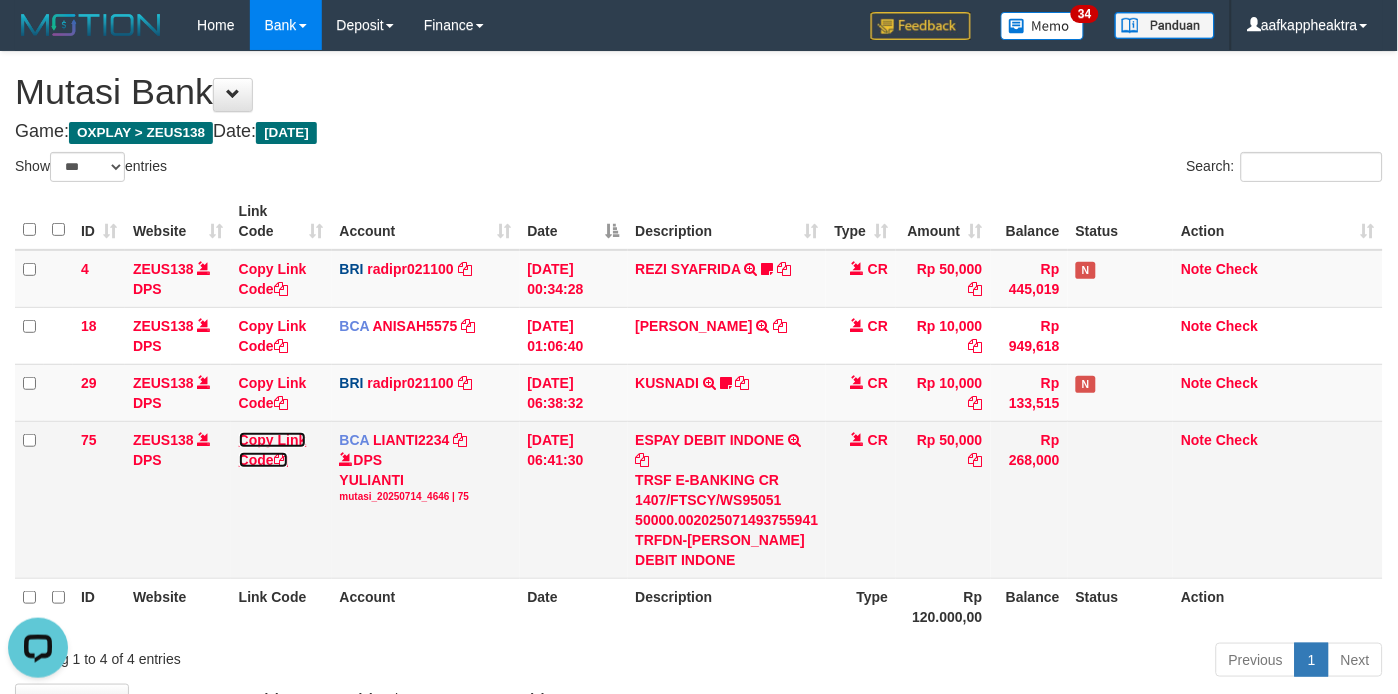 scroll, scrollTop: 274, scrollLeft: 0, axis: vertical 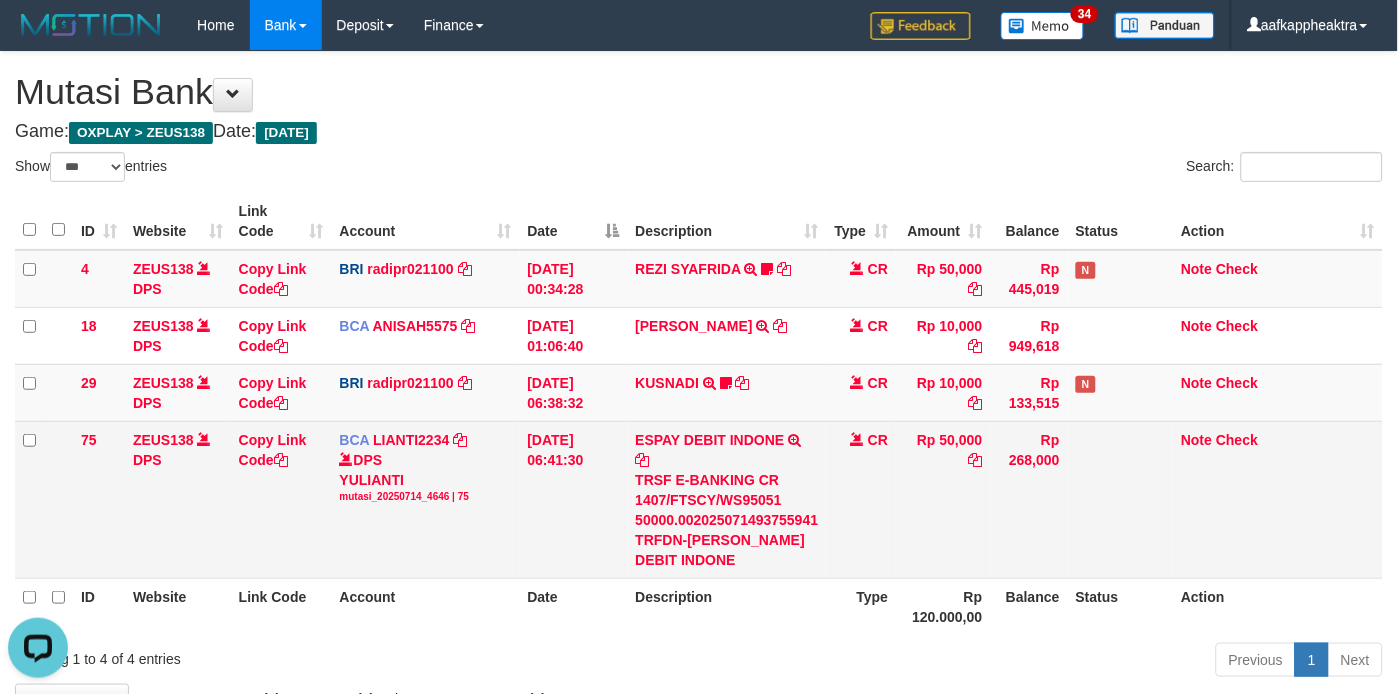 drag, startPoint x: 1007, startPoint y: 442, endPoint x: 1020, endPoint y: 430, distance: 17.691807 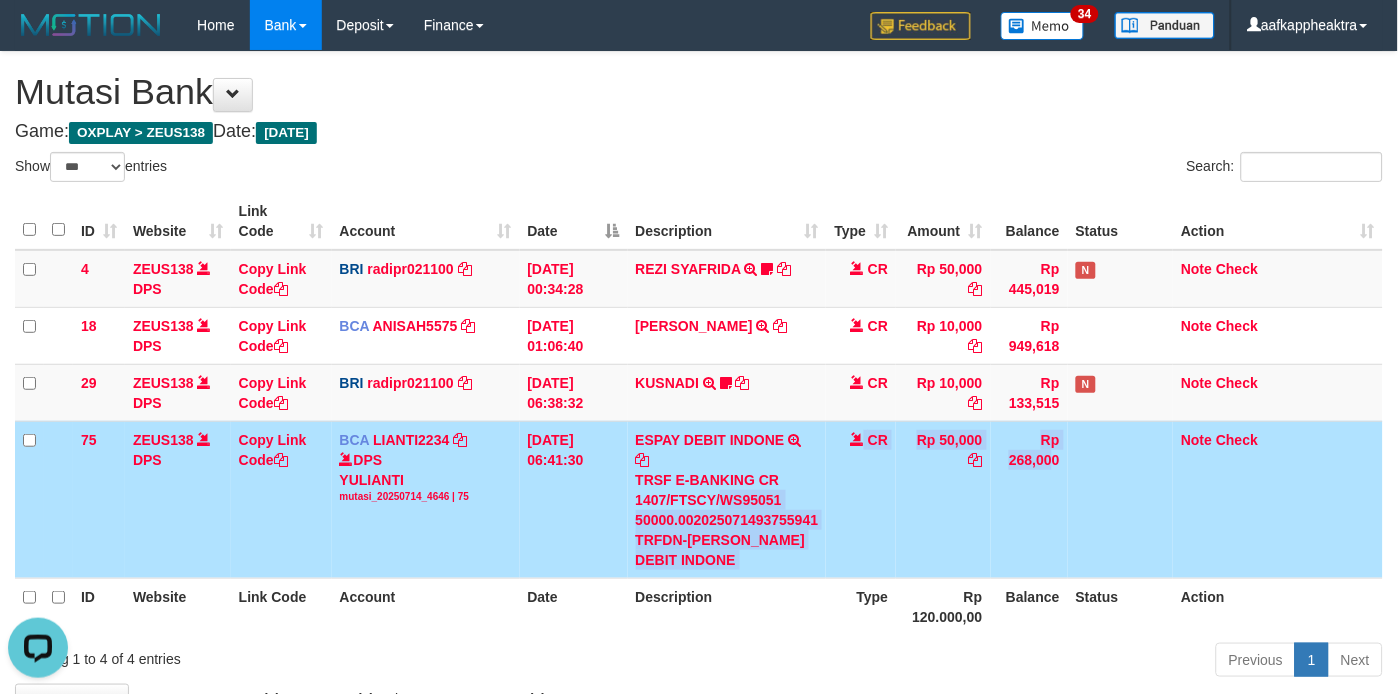 drag, startPoint x: 772, startPoint y: 504, endPoint x: 1408, endPoint y: 446, distance: 638.63916 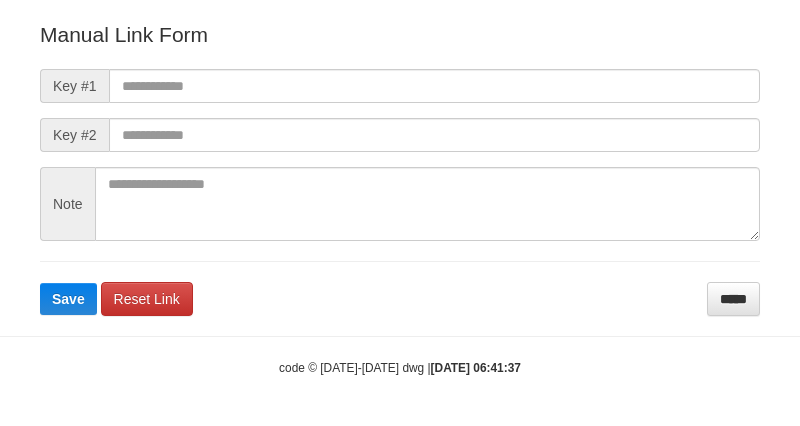 scroll, scrollTop: 0, scrollLeft: 0, axis: both 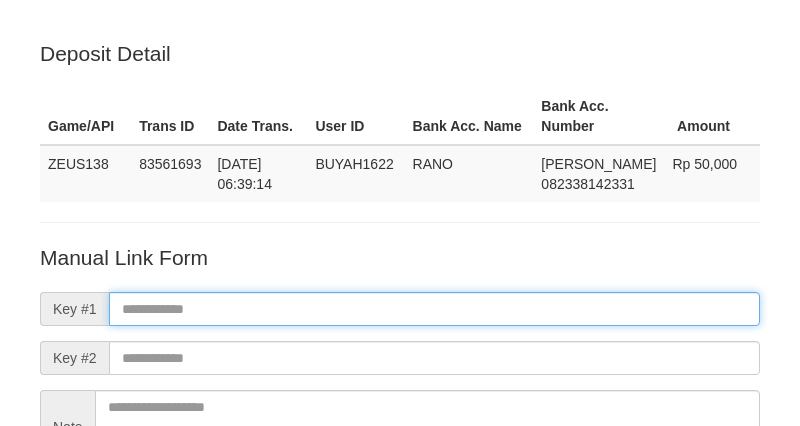click at bounding box center (434, 309) 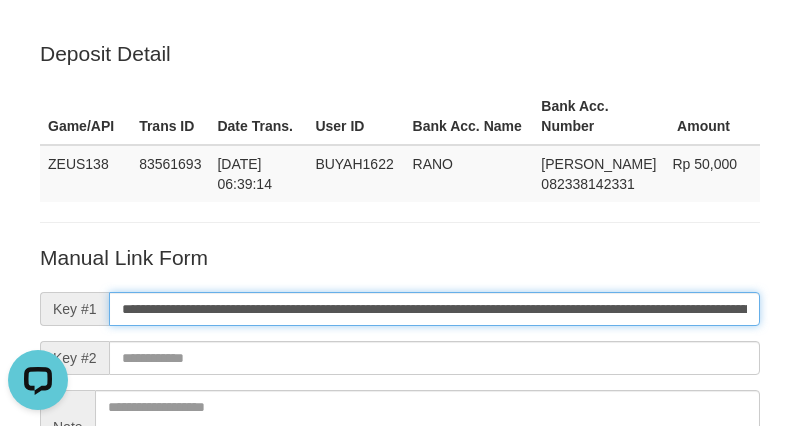scroll, scrollTop: 0, scrollLeft: 0, axis: both 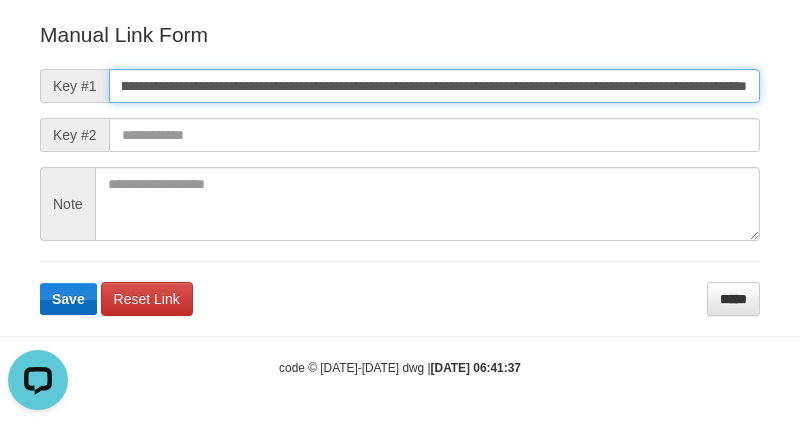 type on "**********" 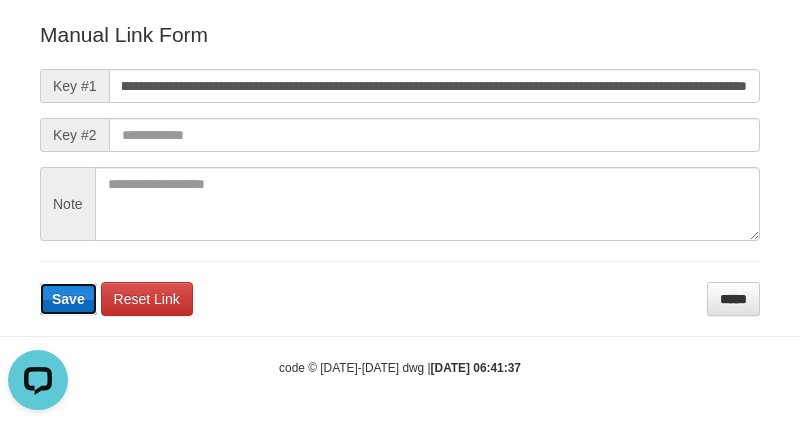 scroll, scrollTop: 0, scrollLeft: 0, axis: both 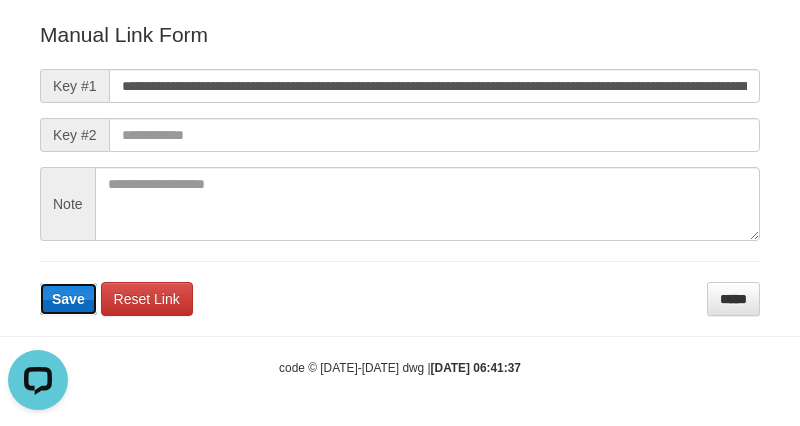 click on "Save" at bounding box center (68, 299) 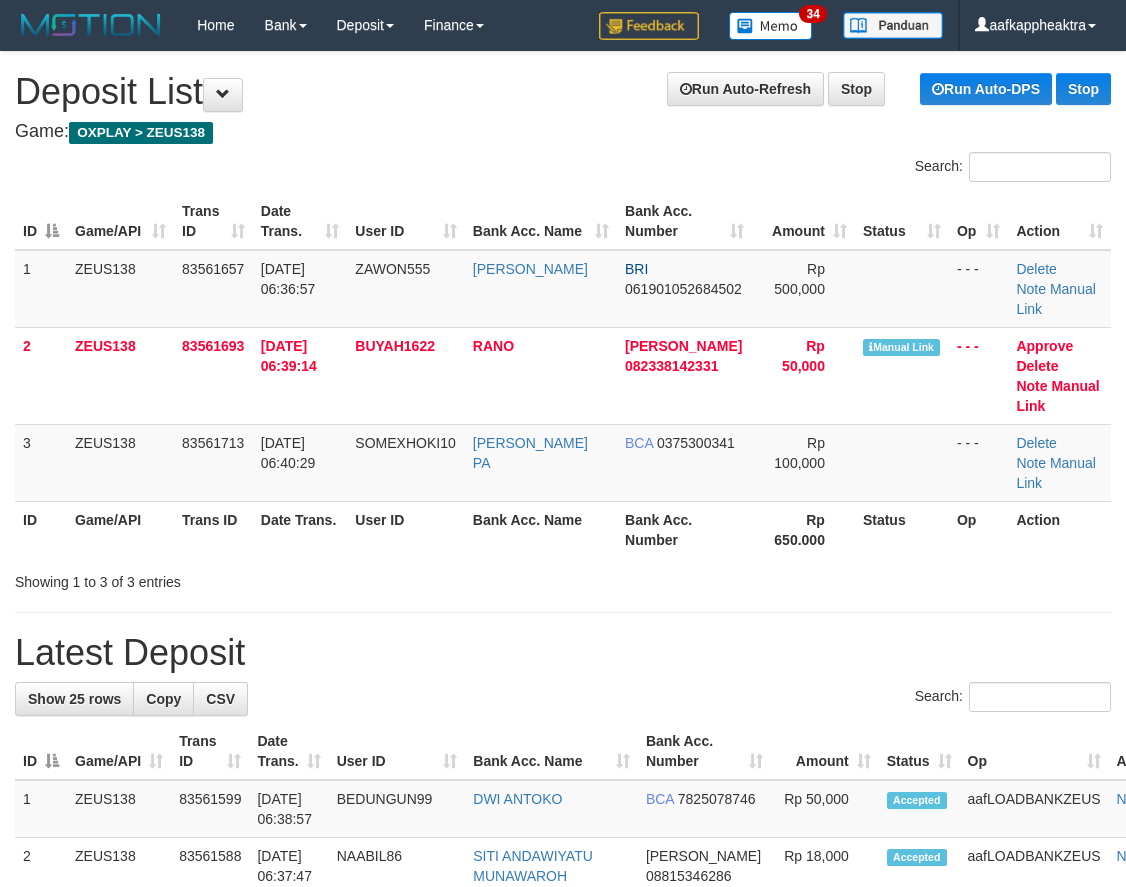 click on "Search:" at bounding box center (563, 699) 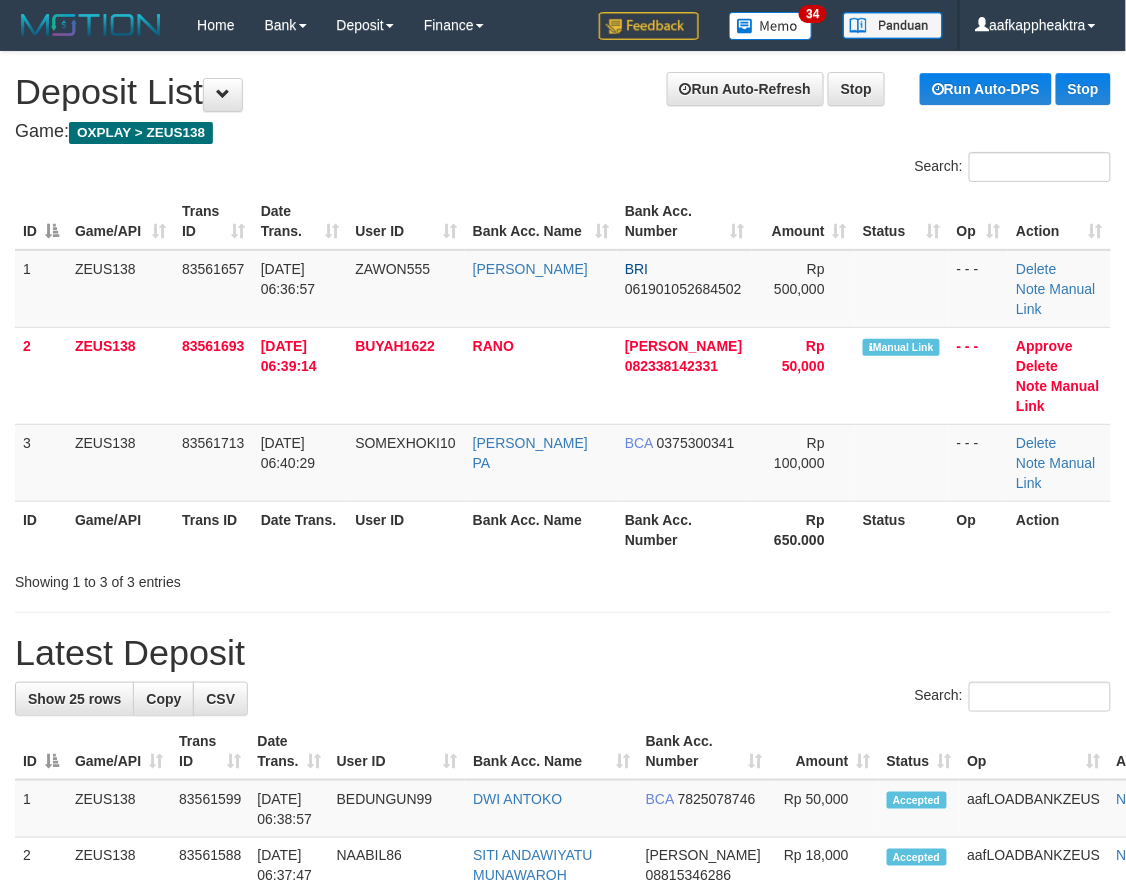 drag, startPoint x: 623, startPoint y: 620, endPoint x: 642, endPoint y: 626, distance: 19.924858 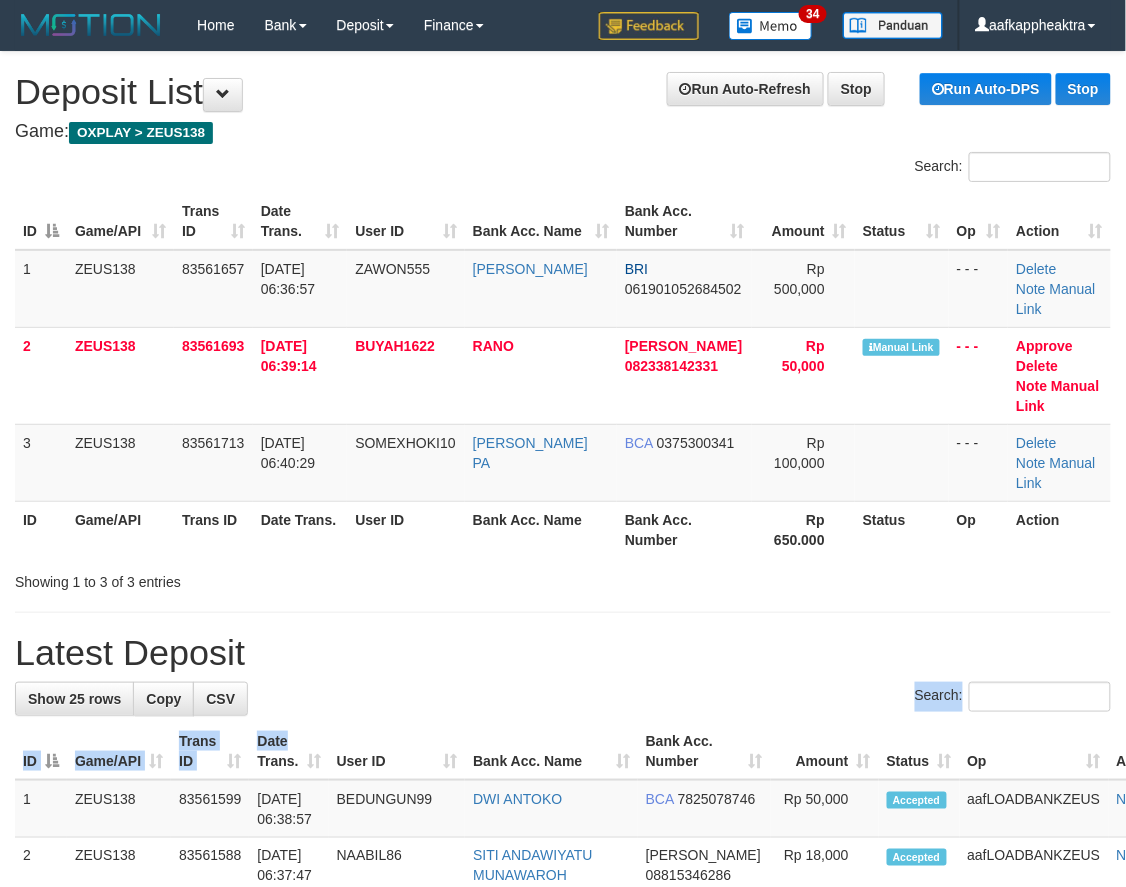 drag, startPoint x: 250, startPoint y: 662, endPoint x: 243, endPoint y: 643, distance: 20.248457 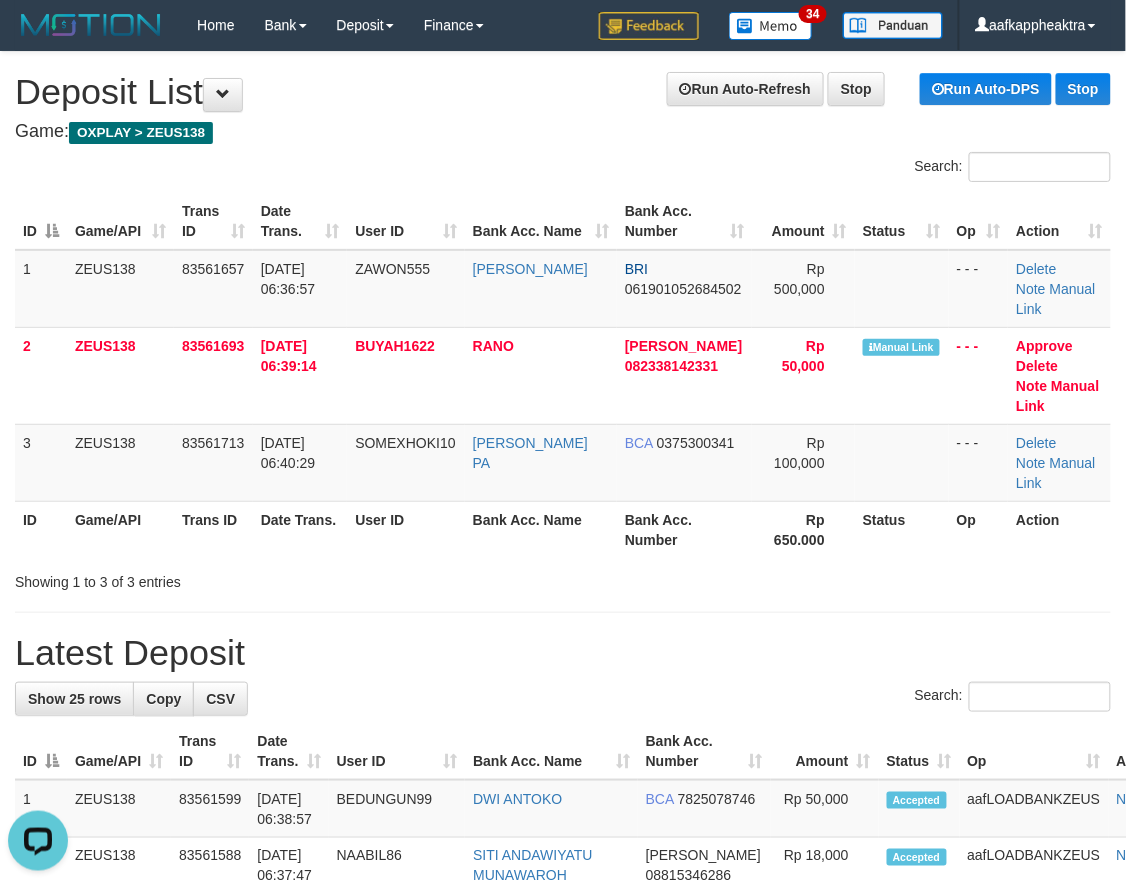 scroll, scrollTop: 0, scrollLeft: 0, axis: both 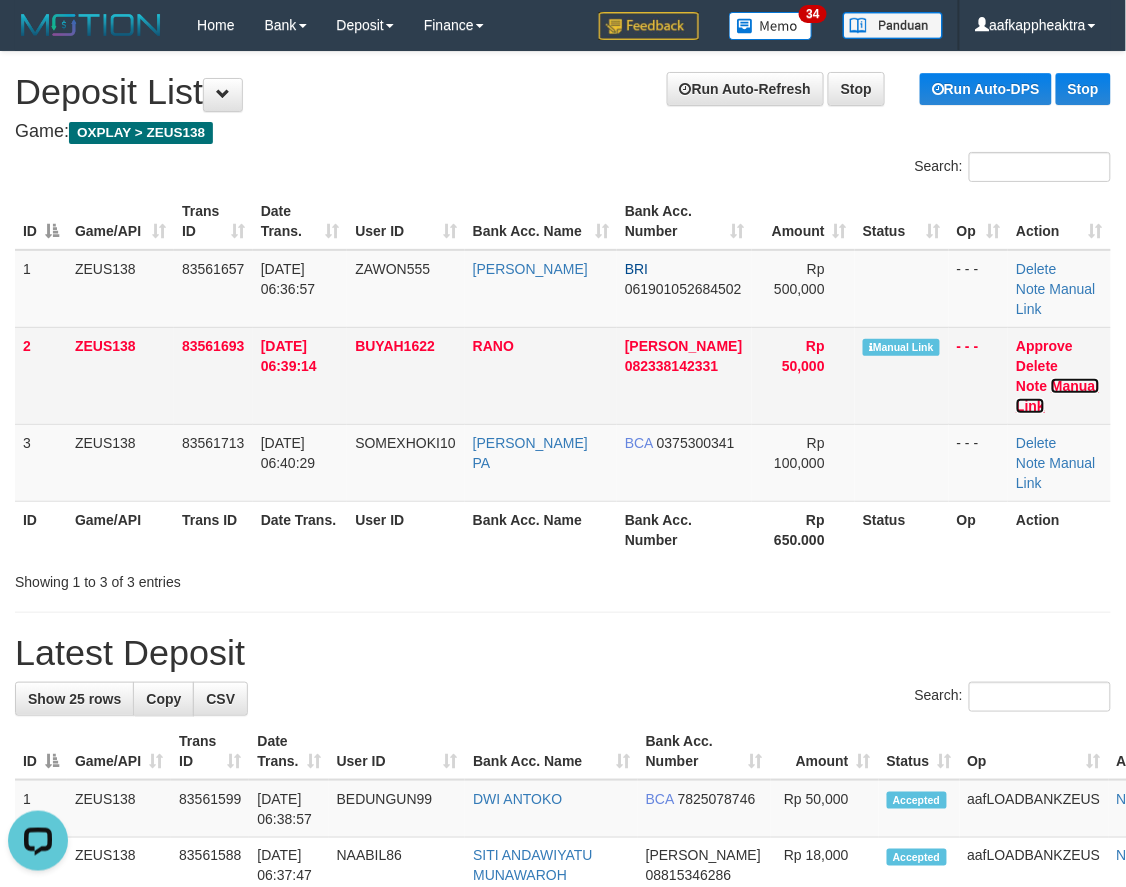 click on "Manual Link" at bounding box center [1057, 396] 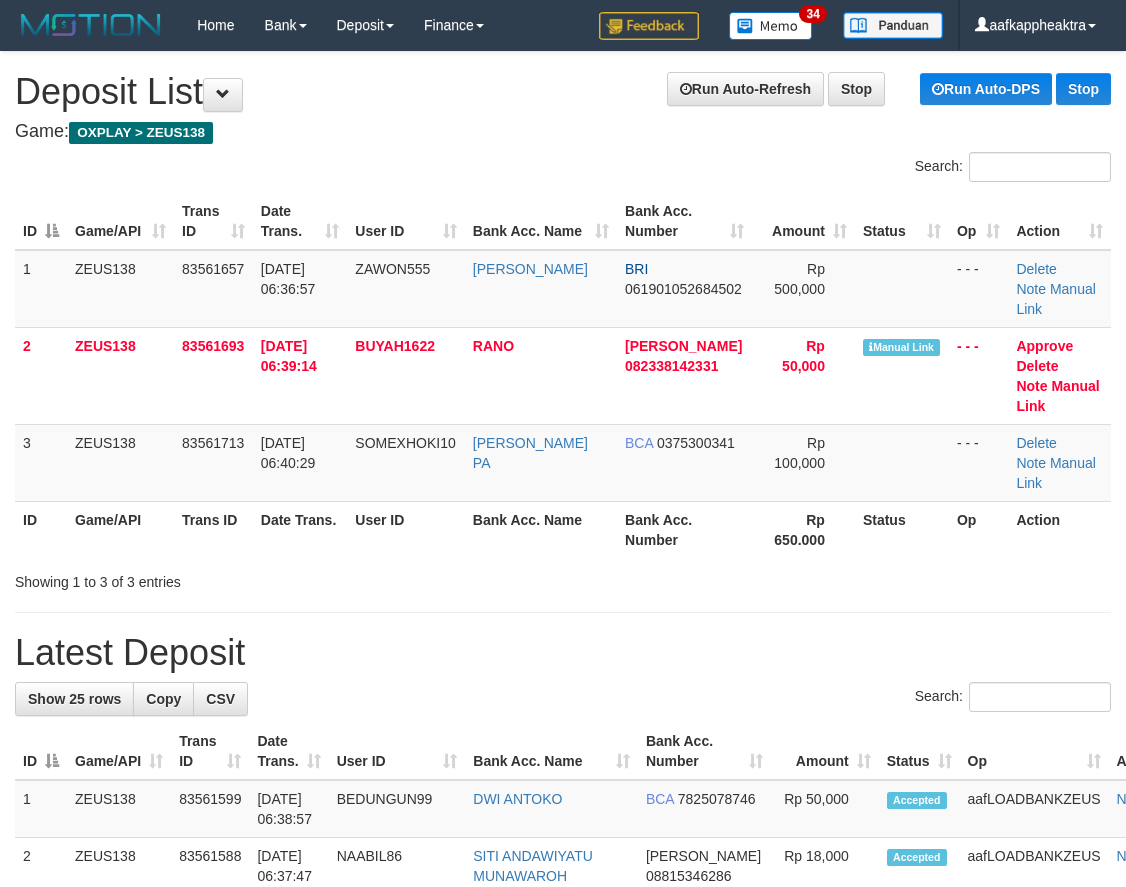 scroll, scrollTop: 0, scrollLeft: 0, axis: both 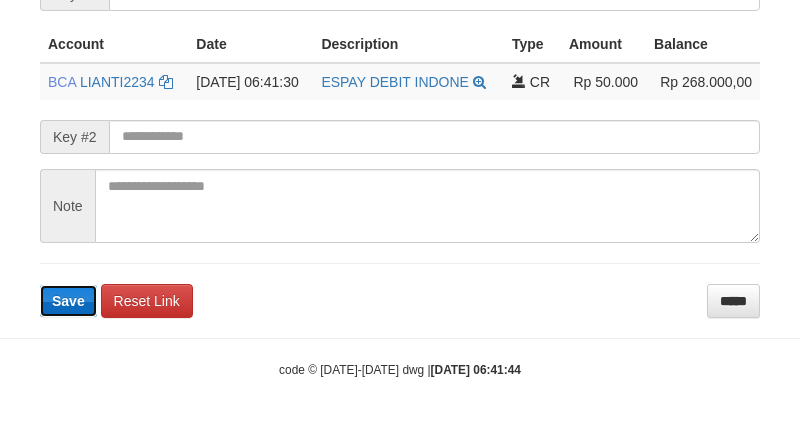 click on "Save" at bounding box center [68, 301] 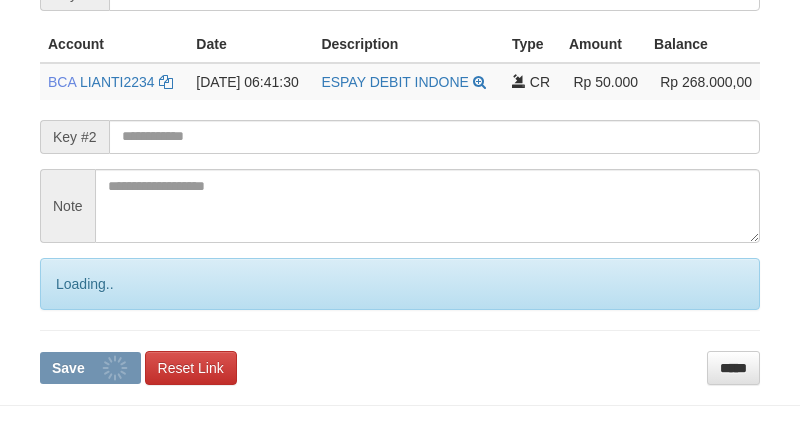 scroll, scrollTop: 546, scrollLeft: 0, axis: vertical 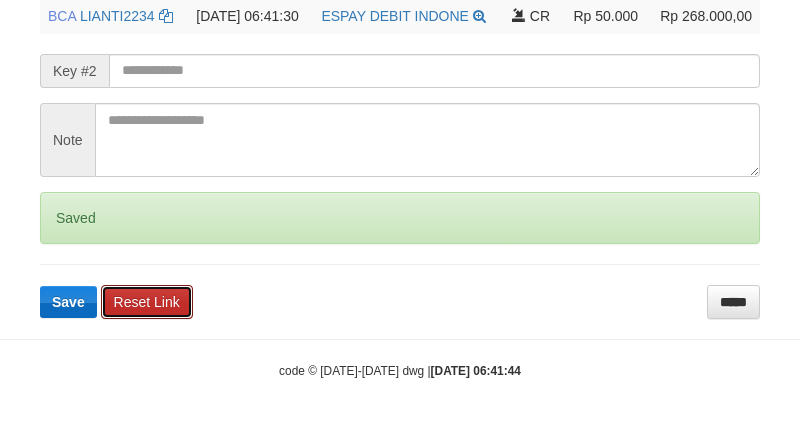 click on "Reset Link" at bounding box center [147, 302] 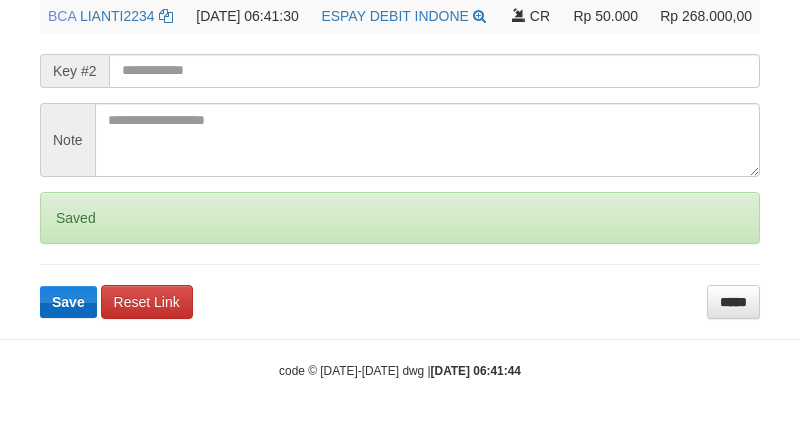 click on "Save" at bounding box center [68, 302] 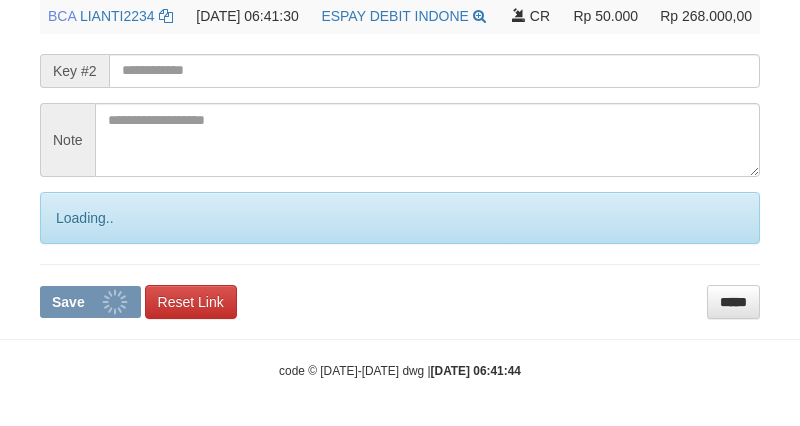 click on "Save" at bounding box center (68, 302) 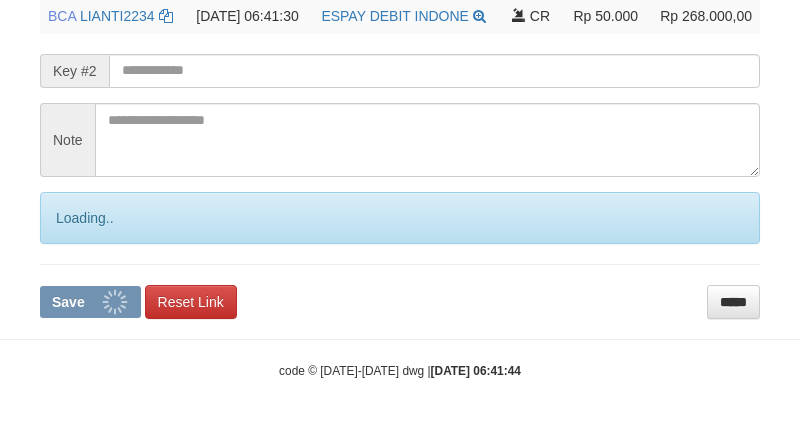 click on "Save" at bounding box center (68, 302) 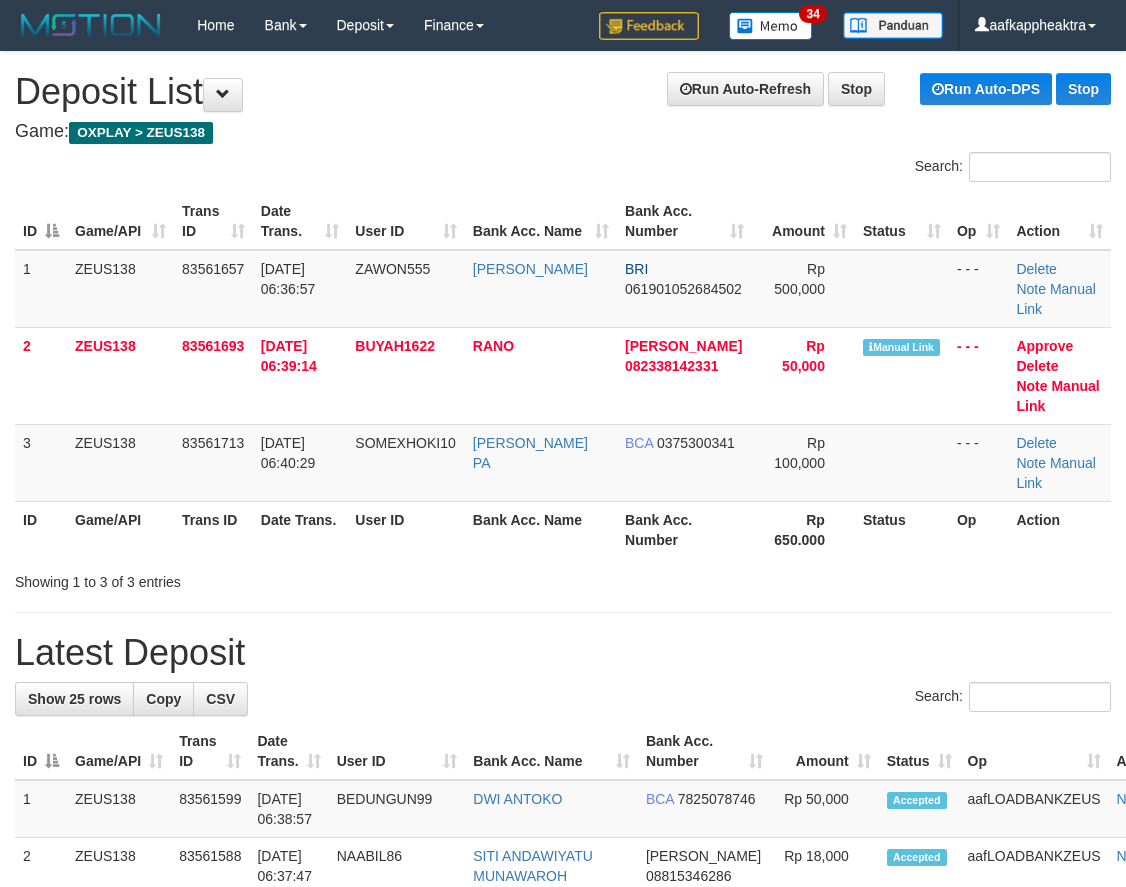 scroll, scrollTop: 0, scrollLeft: 0, axis: both 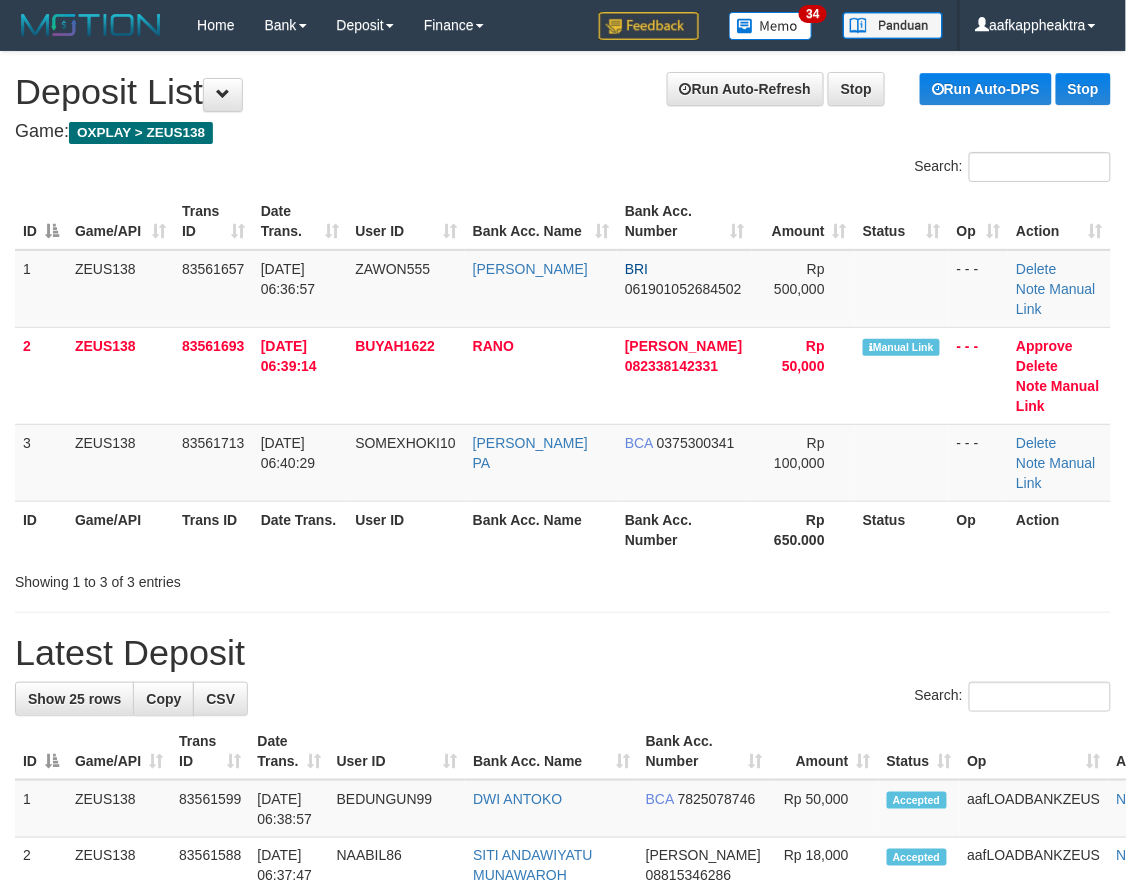 click on "**********" at bounding box center (563, 1195) 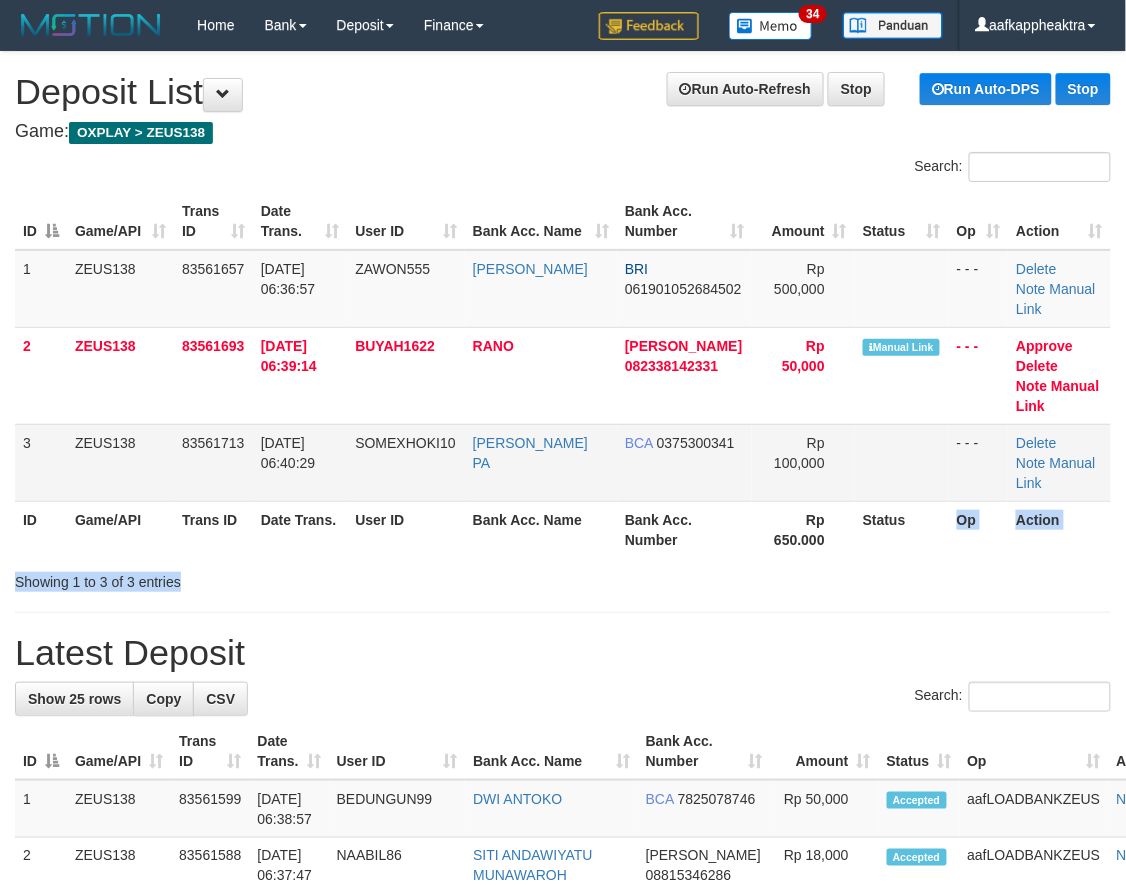 click on "Search:
ID Game/API Trans ID Date Trans. User ID Bank Acc. Name Bank Acc. Number Amount Status Op Action
1
ZEUS138
83561657
14/07/2025 06:36:57
ZAWON555
NURWONO YUDO
BRI
061901052684502
Rp 500,000
- - -
Delete
Note
Manual Link
2
ZEUS138
83561693
14/07/2025 06:39:14
BUYAH1622
RANO
DANA
082338142331
Rp 50,000
Manual Link
- - -
Note" at bounding box center (563, 372) 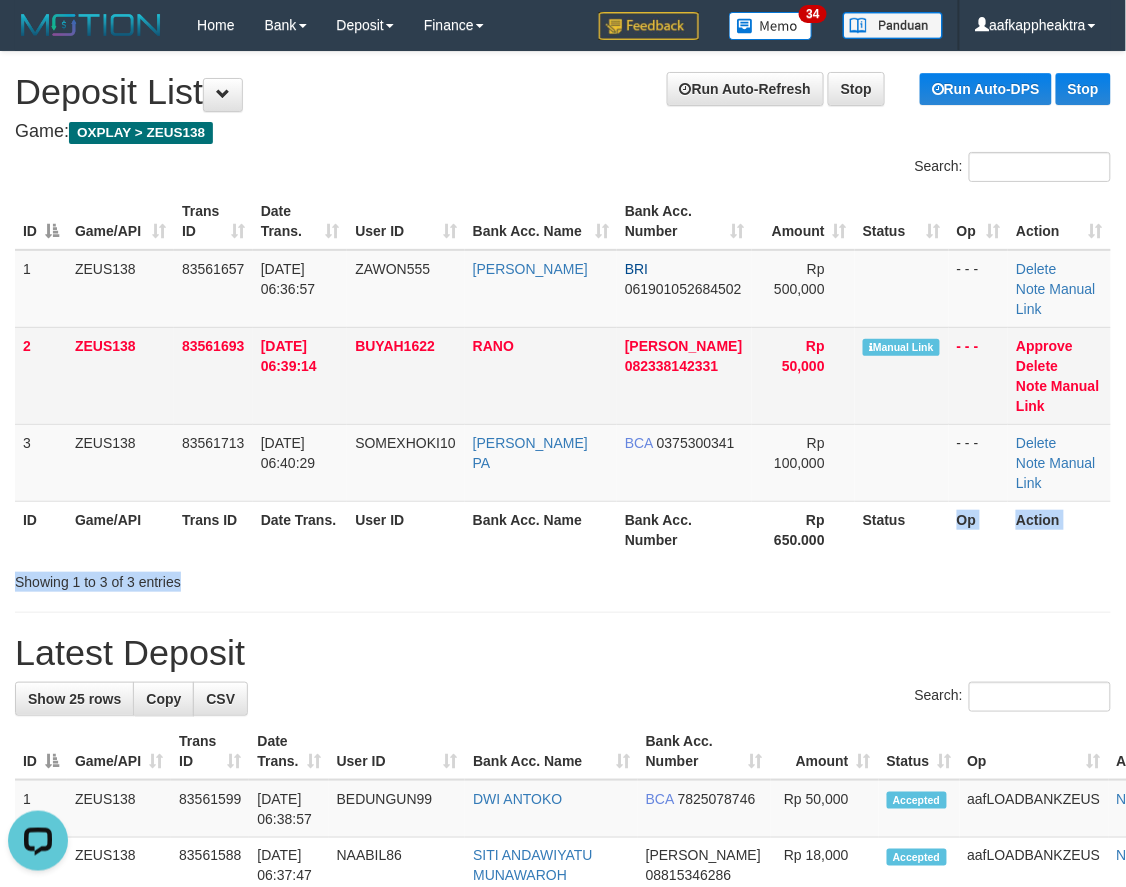 scroll, scrollTop: 0, scrollLeft: 0, axis: both 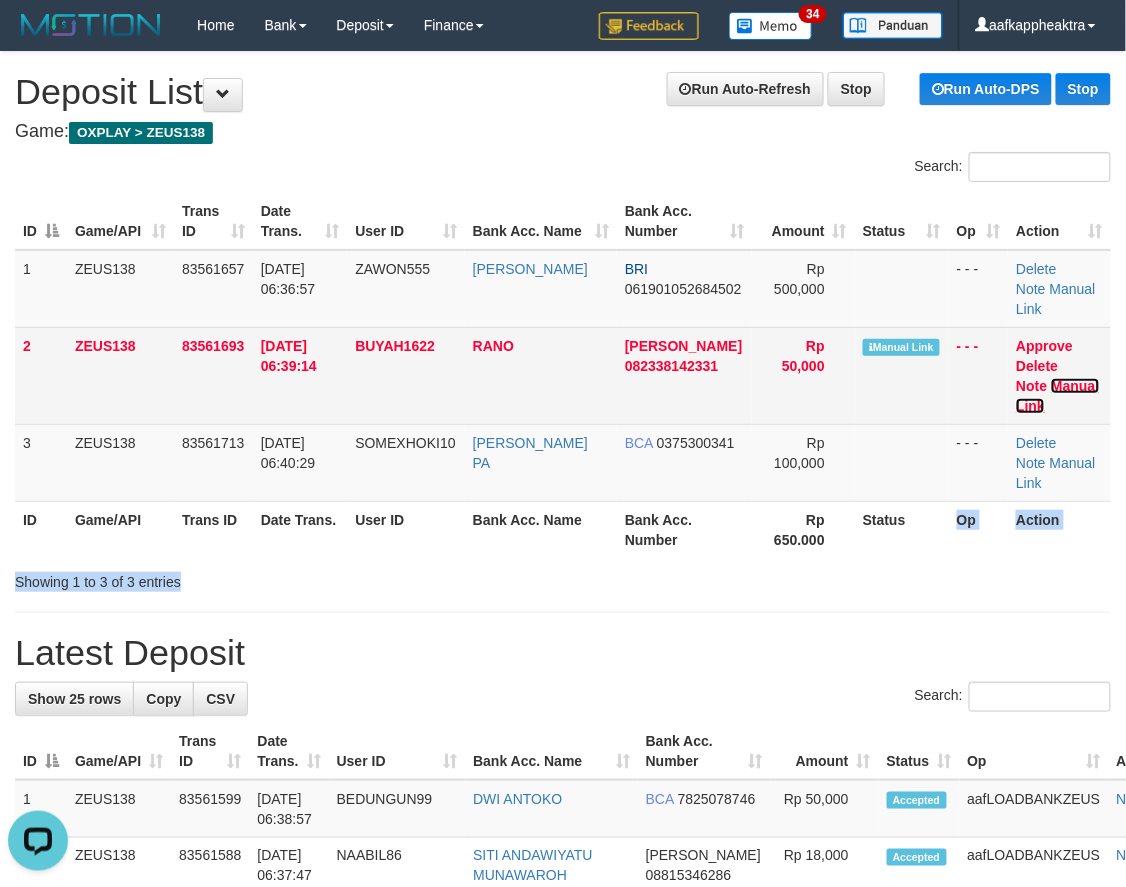 drag, startPoint x: 1072, startPoint y: 364, endPoint x: 941, endPoint y: 381, distance: 132.09845 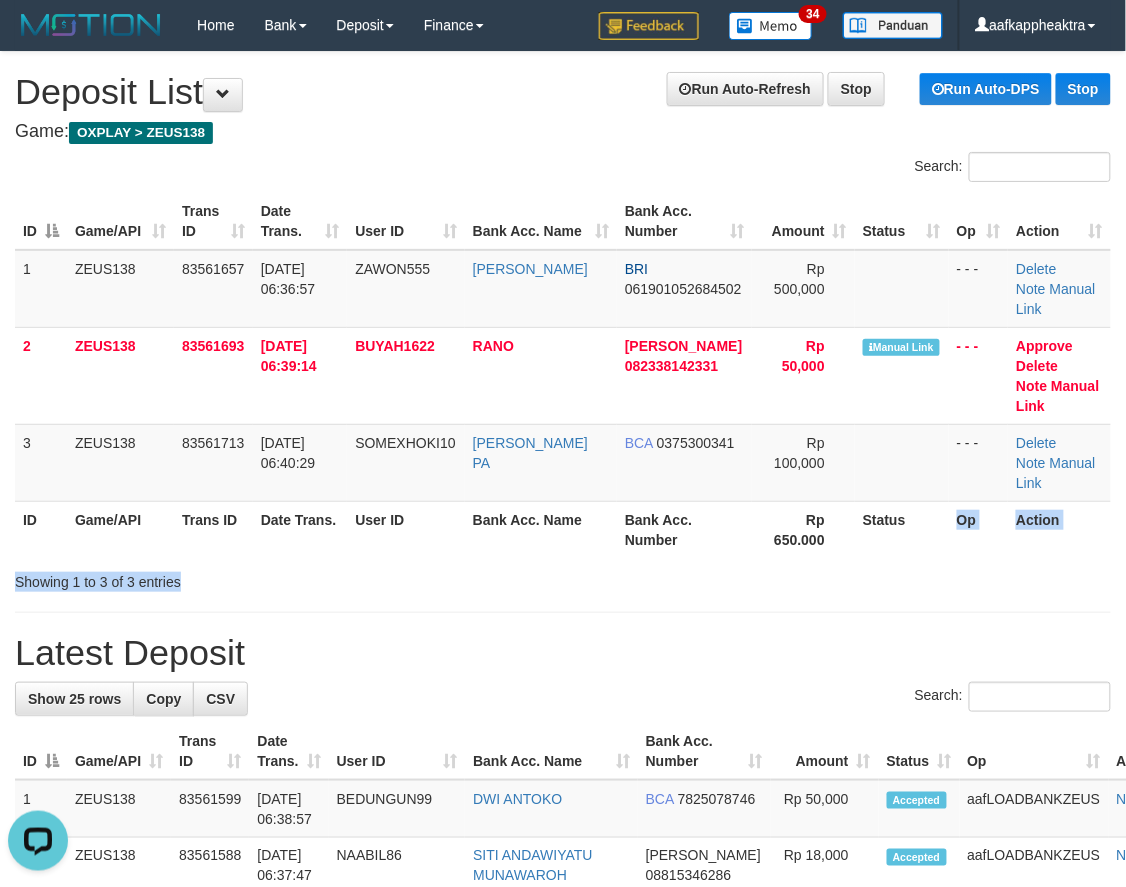 click on "Toggle navigation
Home
Bank
Account List
Mutasi Bank
Search
Note Mutasi
Deposit
DPS List
History
Finance
Financial Data
aafkappheaktra
My Profile
Log Out
34" at bounding box center [563, 1225] 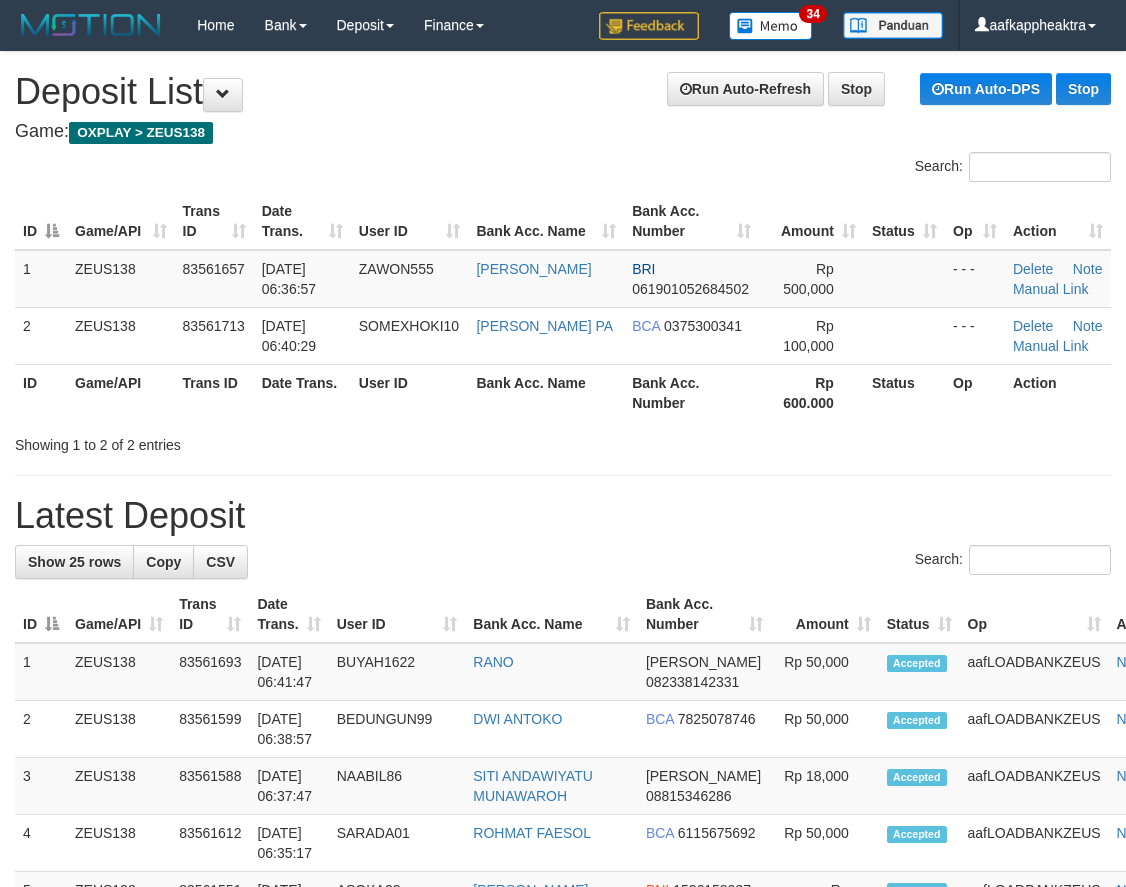scroll, scrollTop: 0, scrollLeft: 0, axis: both 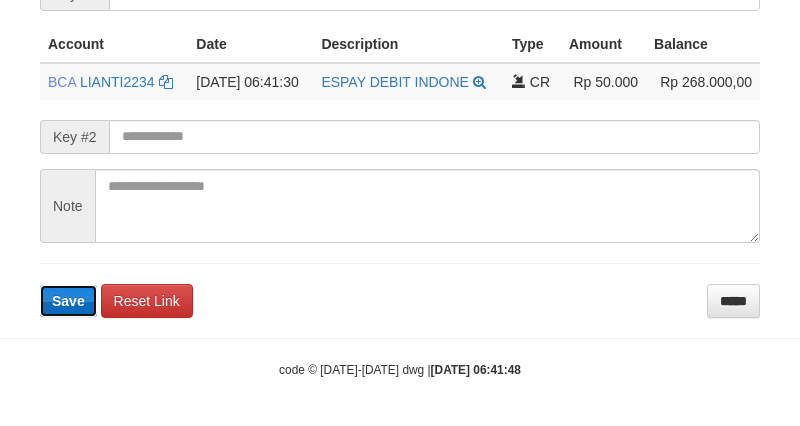 click on "Save" at bounding box center [68, 301] 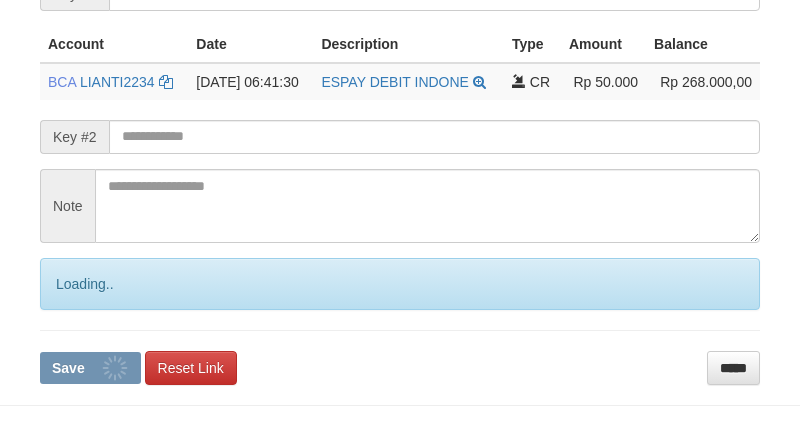 scroll, scrollTop: 545, scrollLeft: 0, axis: vertical 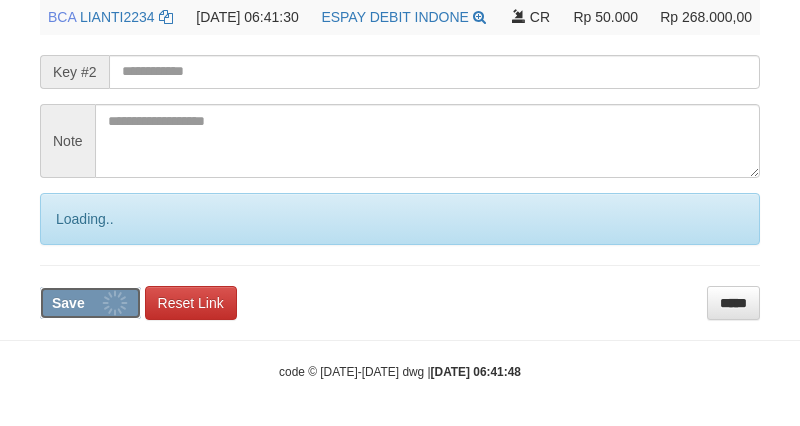 type 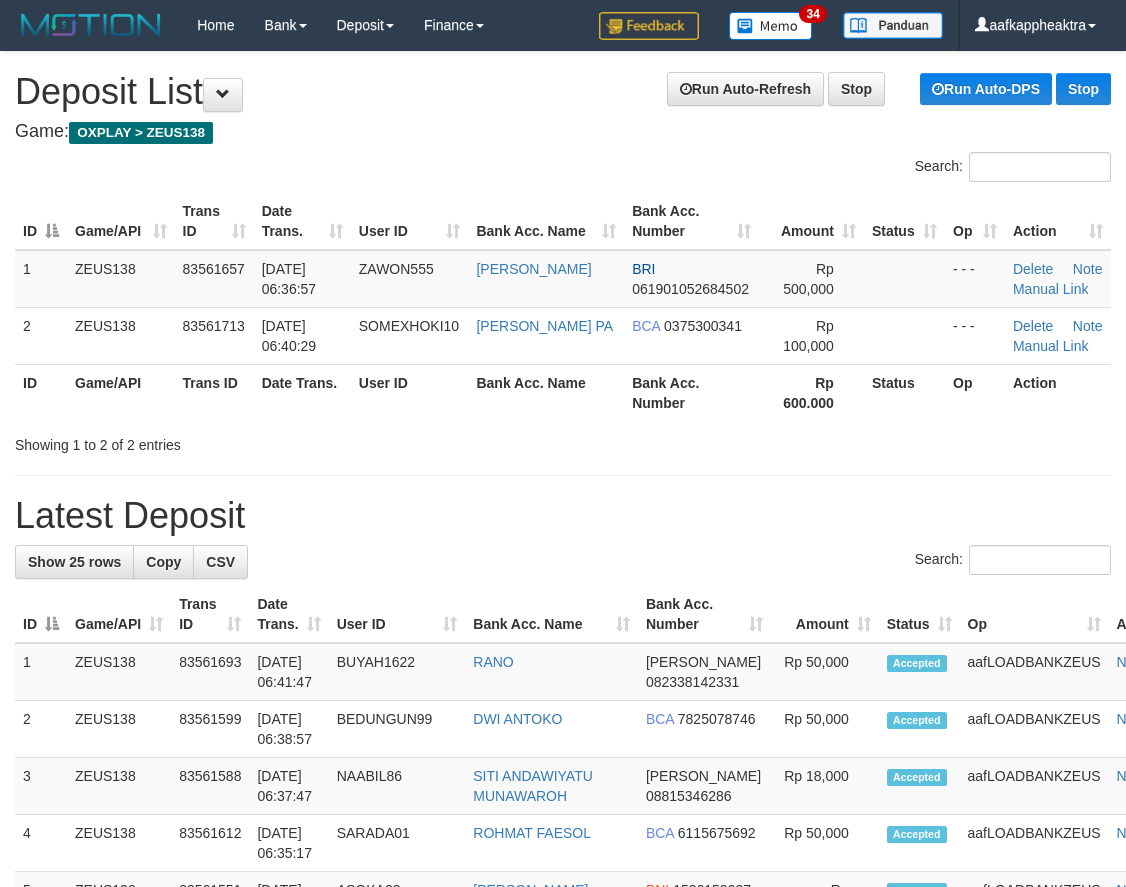 scroll, scrollTop: 0, scrollLeft: 0, axis: both 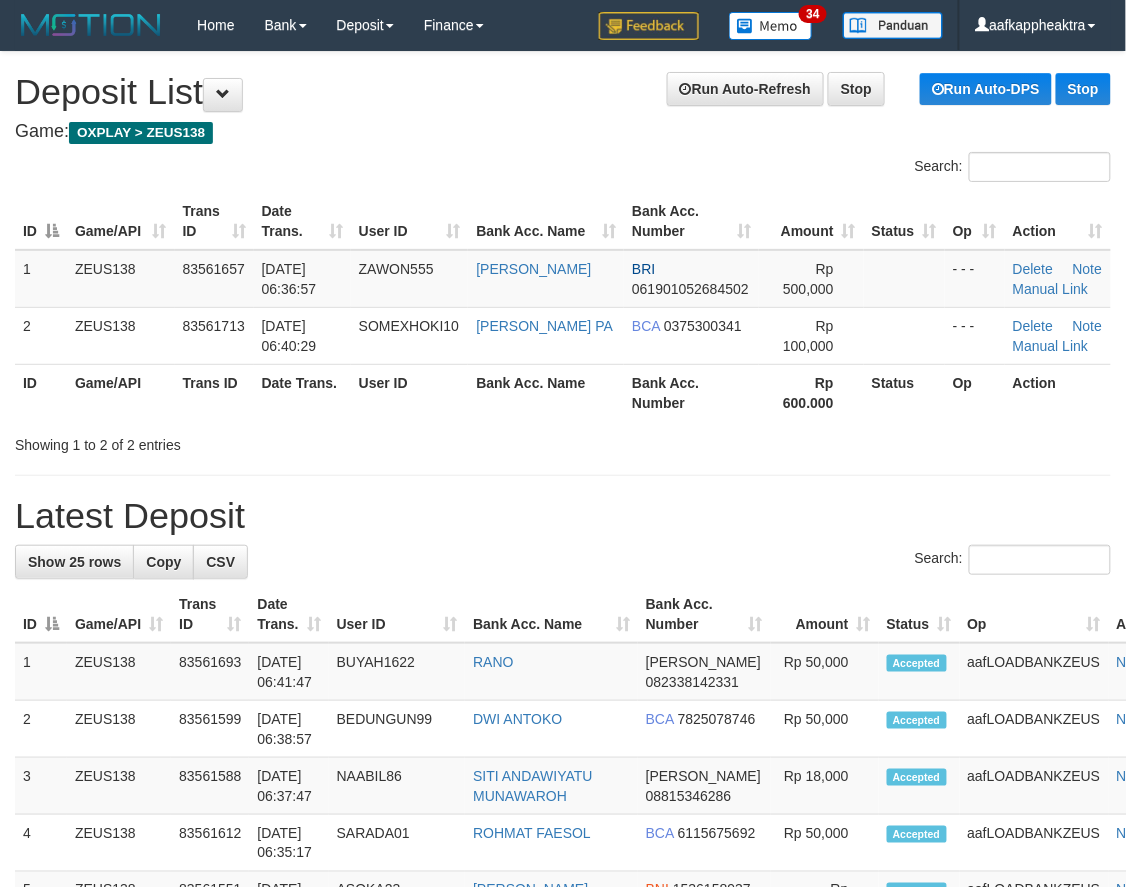click on "ID Game/API Trans ID Date Trans. User ID Bank Acc. Name Bank Acc. Number Amount Status Op Action" at bounding box center (602, 614) 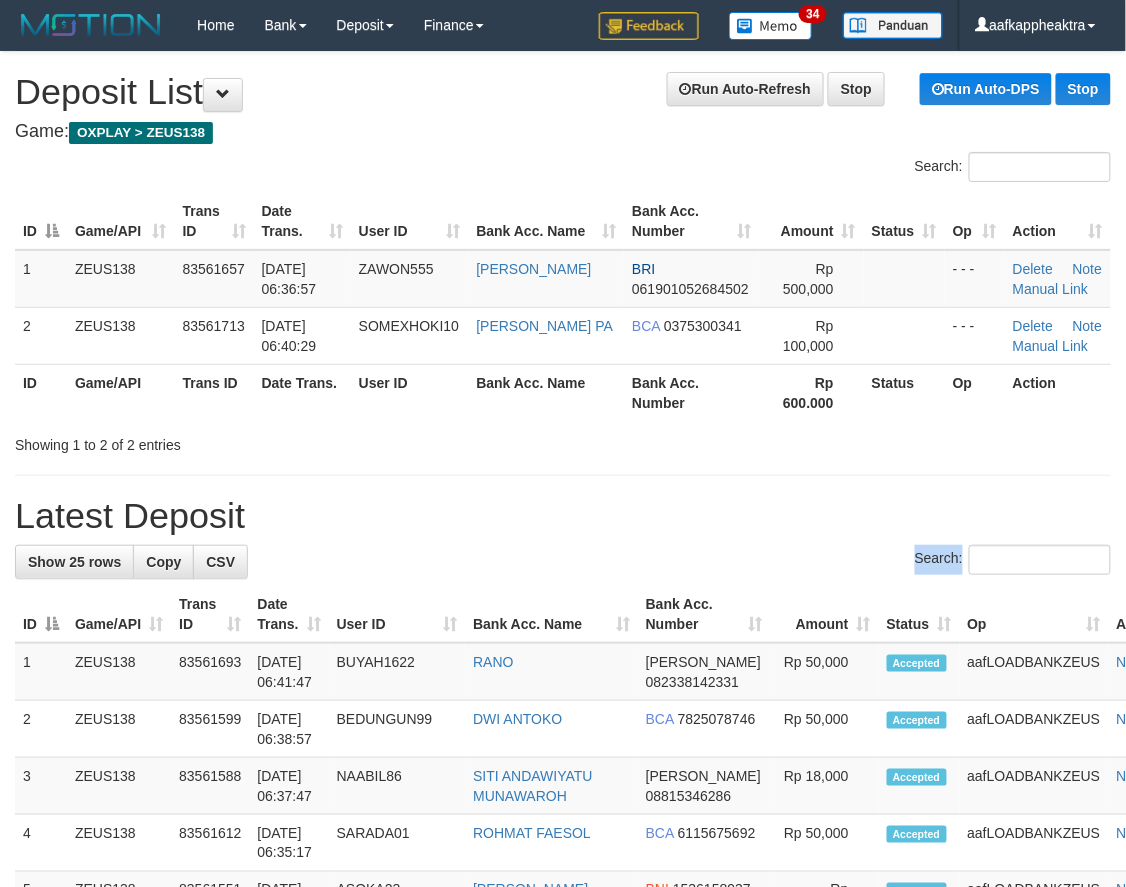 click on "Show 25 rows Copy CSV Search:
ID Game/API Trans ID Date Trans. User ID Bank Acc. Name Bank Acc. Number Amount Status Op Action
1
ZEUS138
2" at bounding box center [563, 1373] 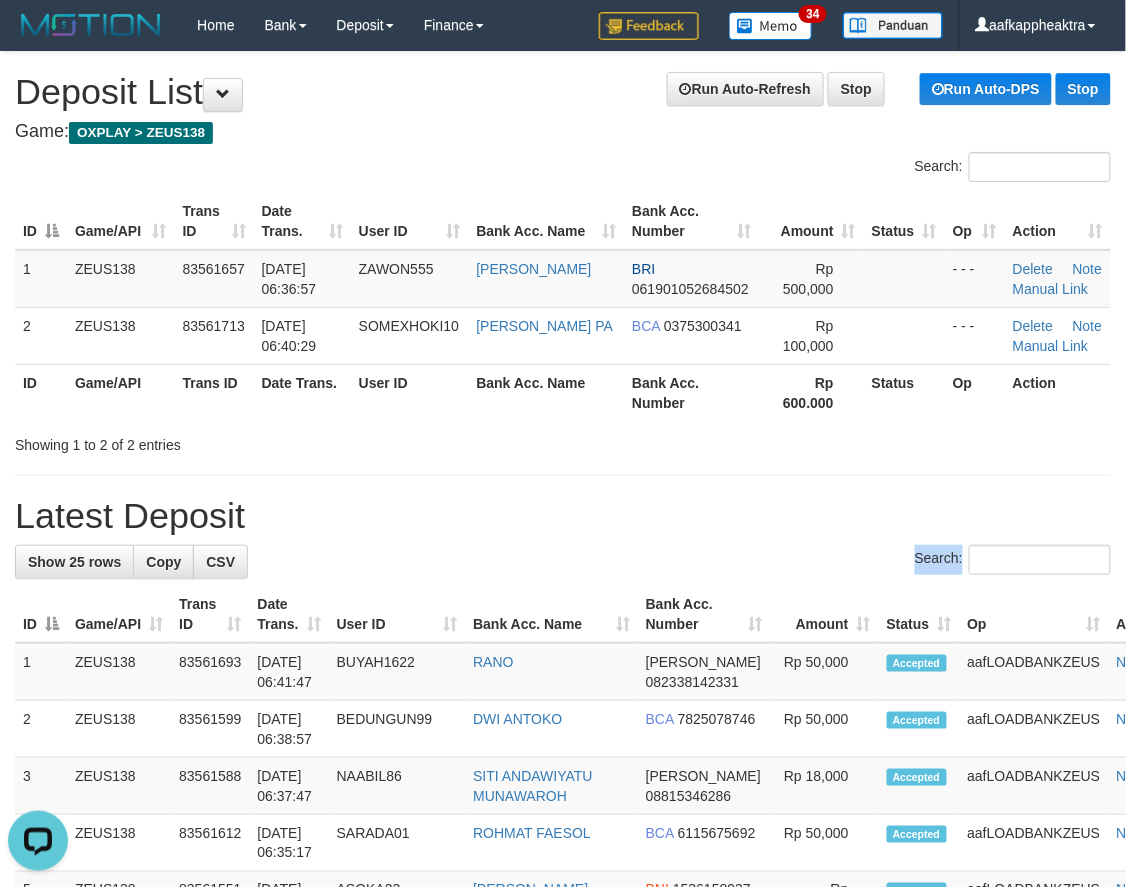 scroll, scrollTop: 0, scrollLeft: 0, axis: both 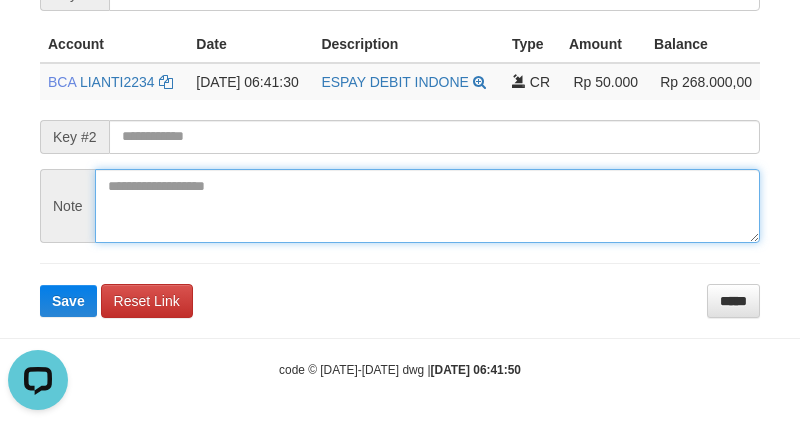drag, startPoint x: 473, startPoint y: 201, endPoint x: 503, endPoint y: 194, distance: 30.805843 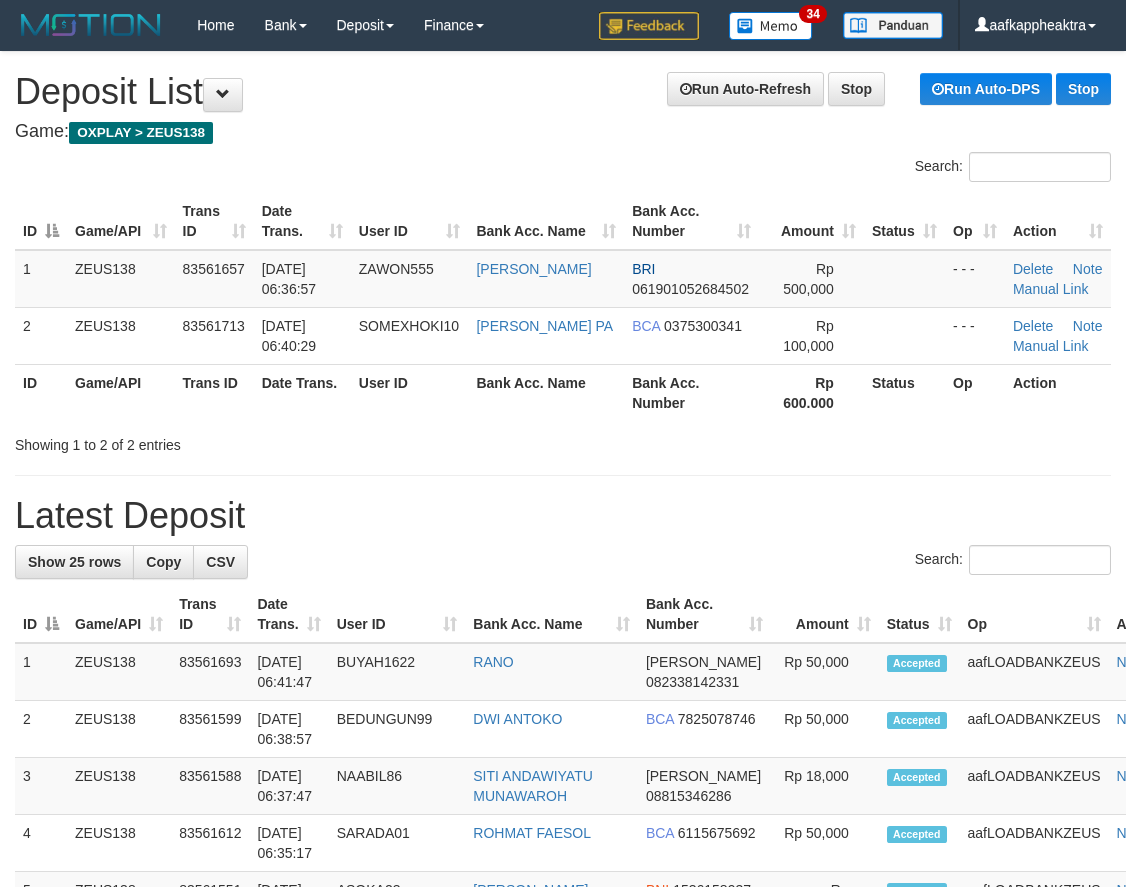 scroll, scrollTop: 0, scrollLeft: 0, axis: both 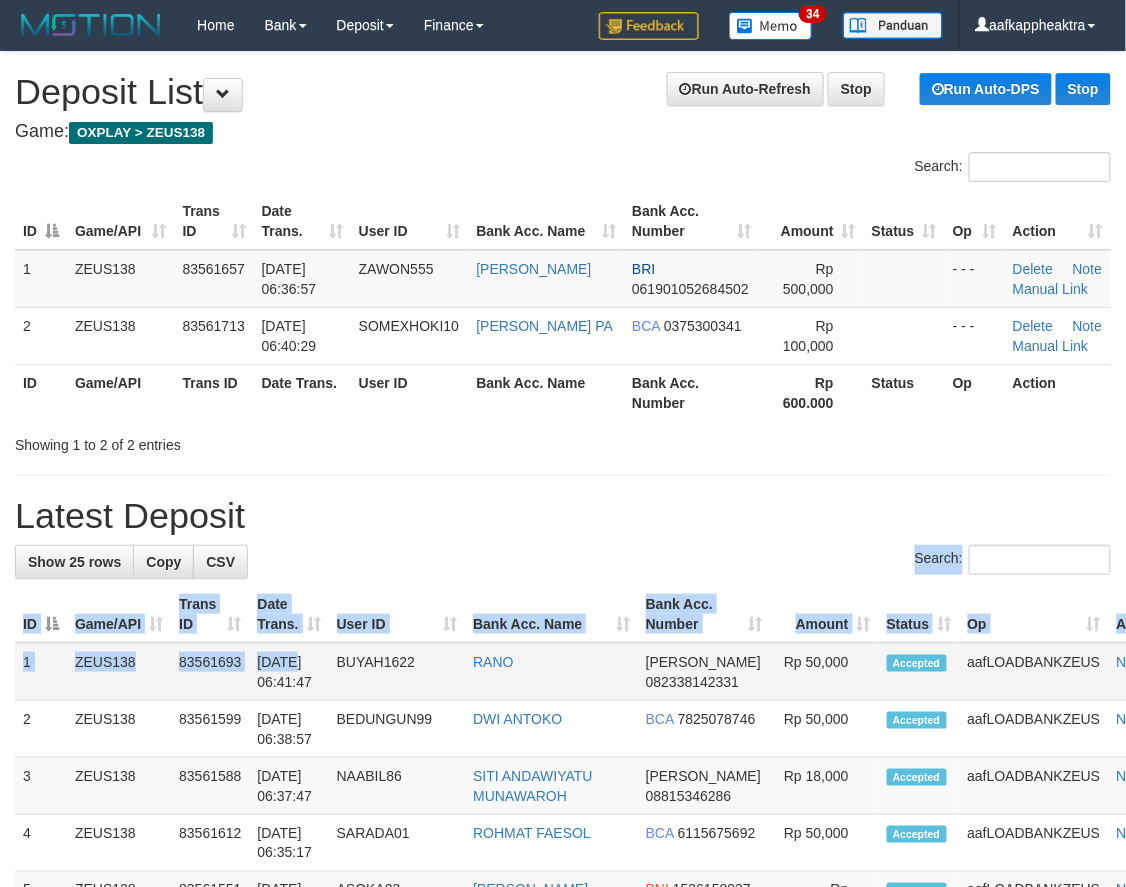 click on "[DATE] 06:41:47" at bounding box center [288, 672] 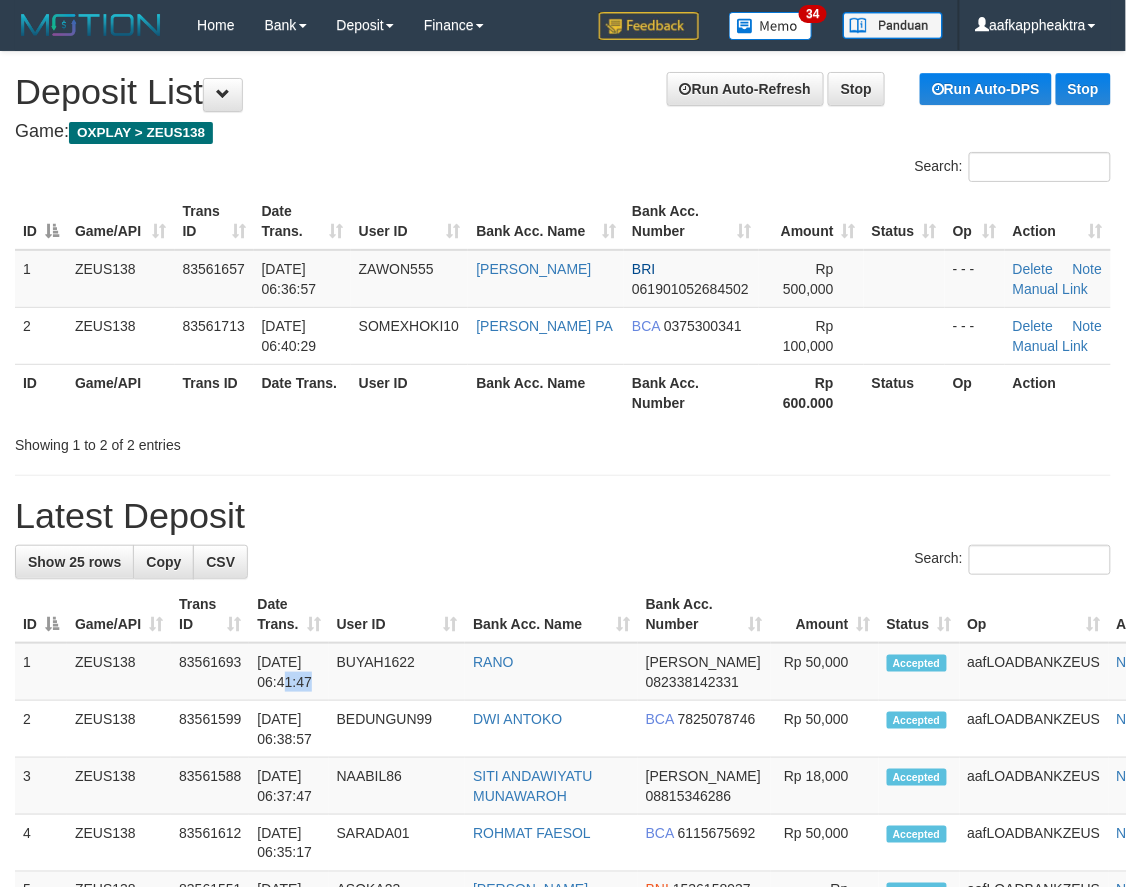 drag, startPoint x: 94, startPoint y: 726, endPoint x: 263, endPoint y: 643, distance: 188.28171 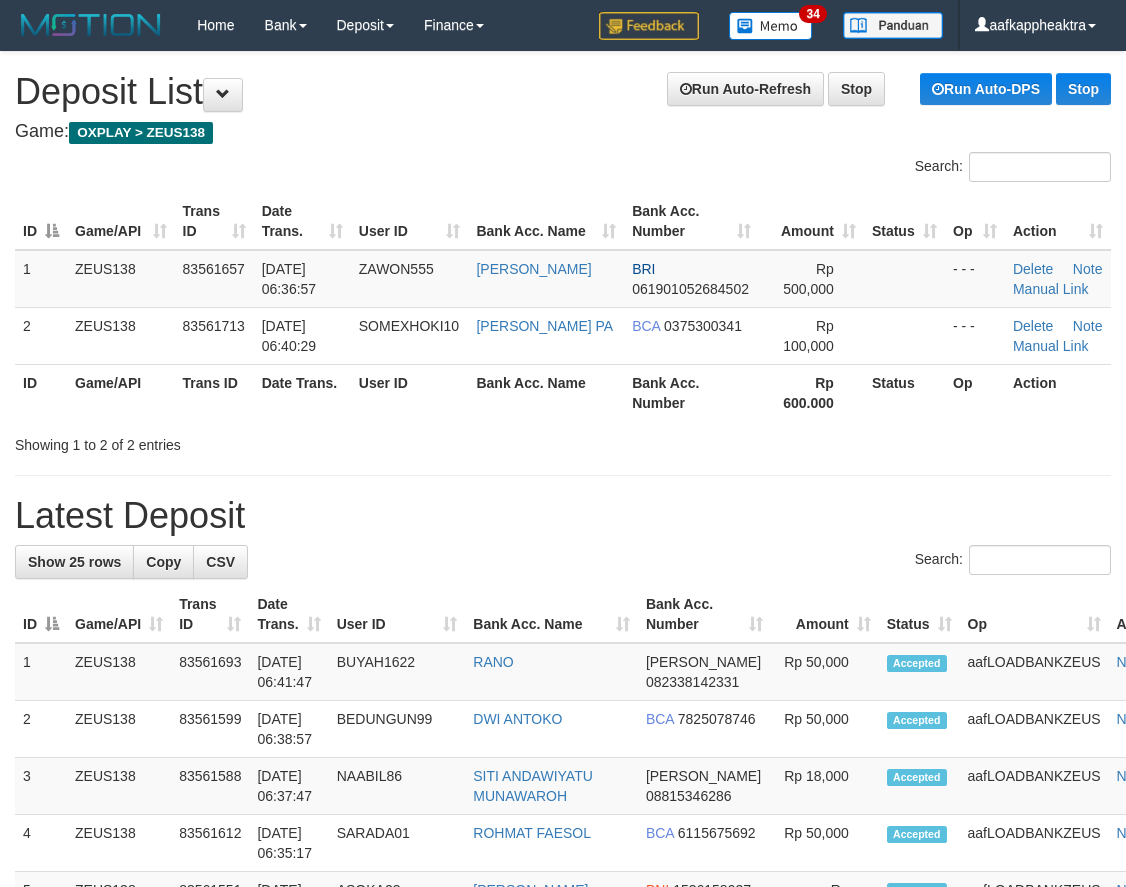 scroll, scrollTop: 0, scrollLeft: 0, axis: both 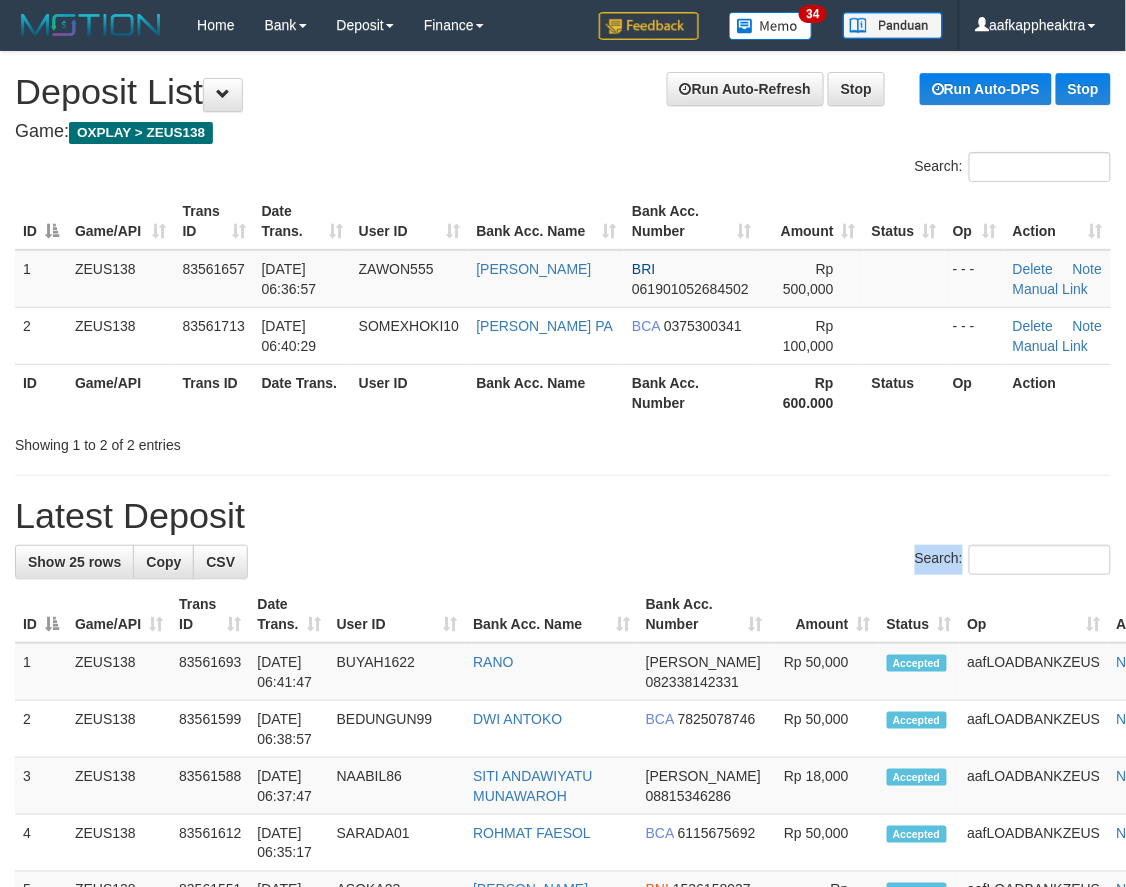 click on "User ID" at bounding box center (397, 614) 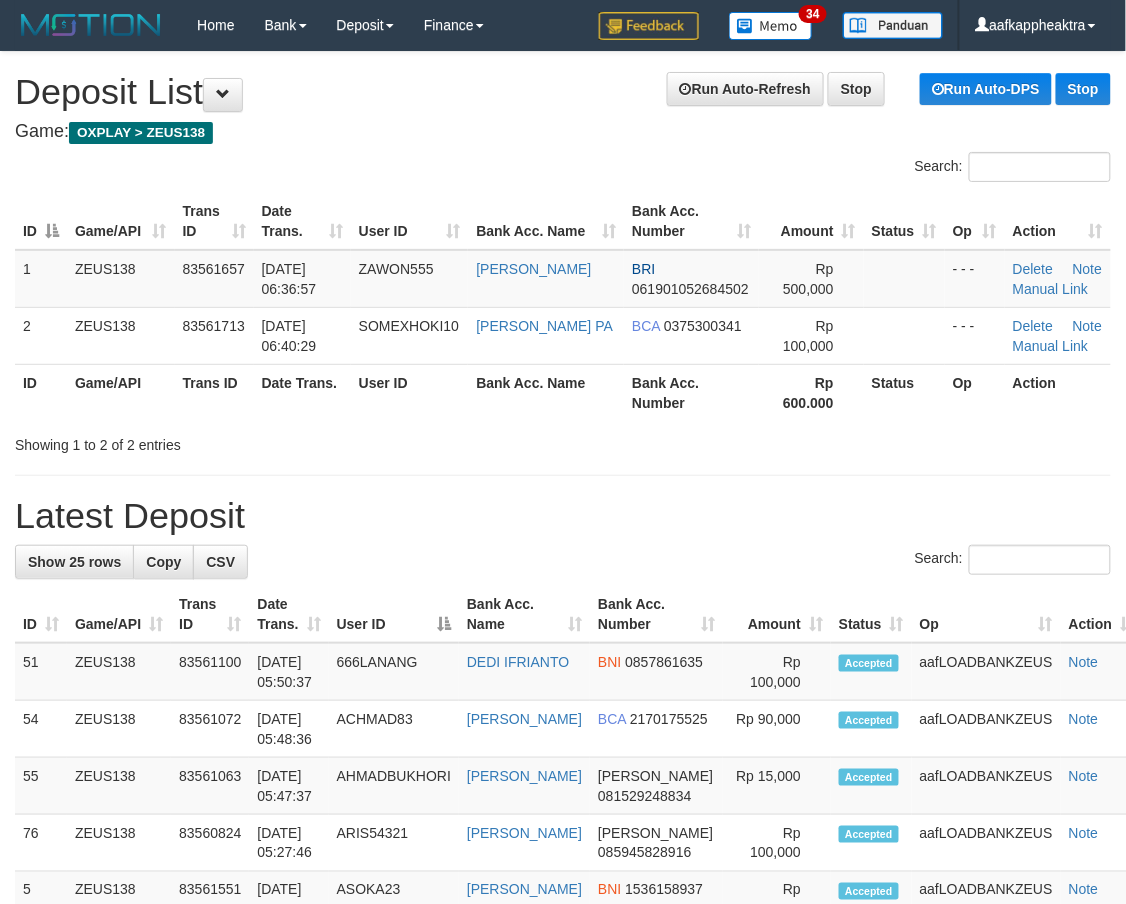 click on "ID Game/API Trans ID Date Trans. User ID Bank Acc. Name Bank Acc. Number Amount Status Op Action
51
ZEUS138
83561100
666LANANG" at bounding box center (578, 1355) 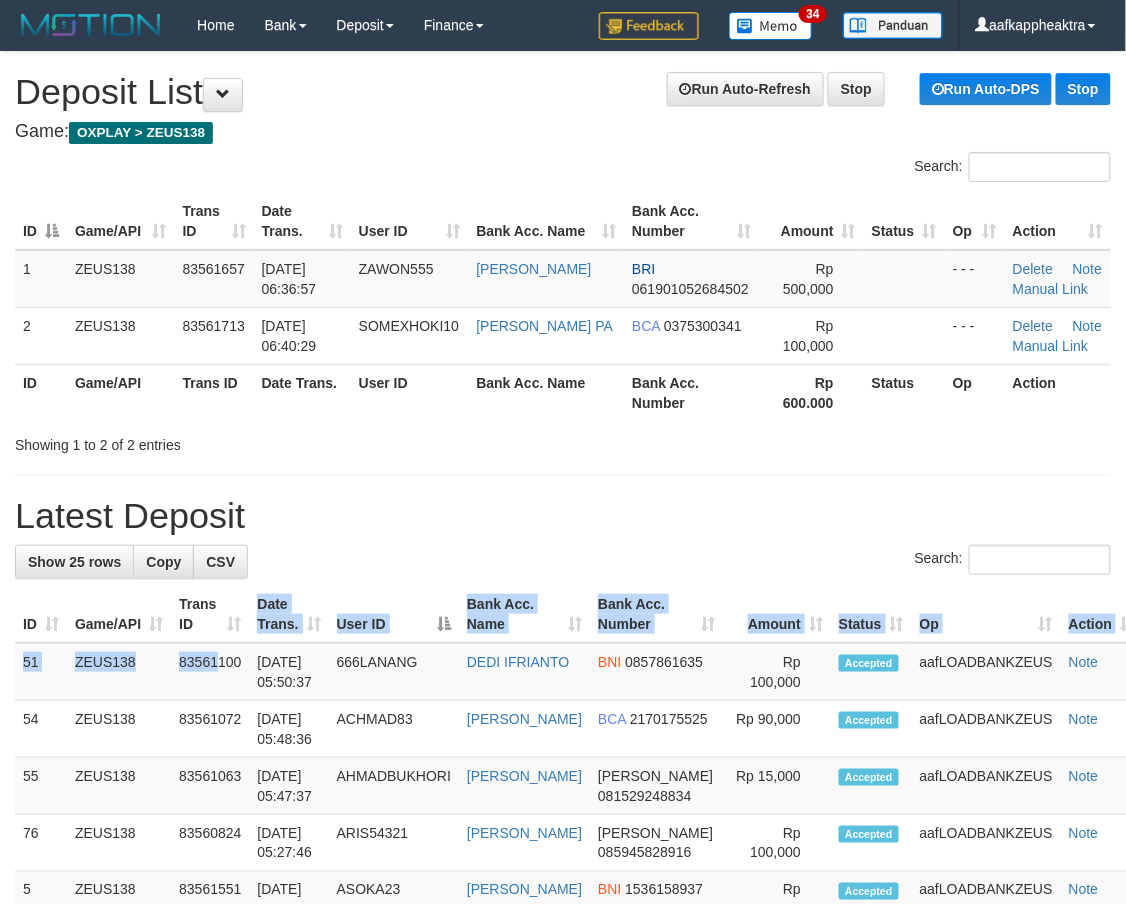 click on "Date Trans." at bounding box center [288, 614] 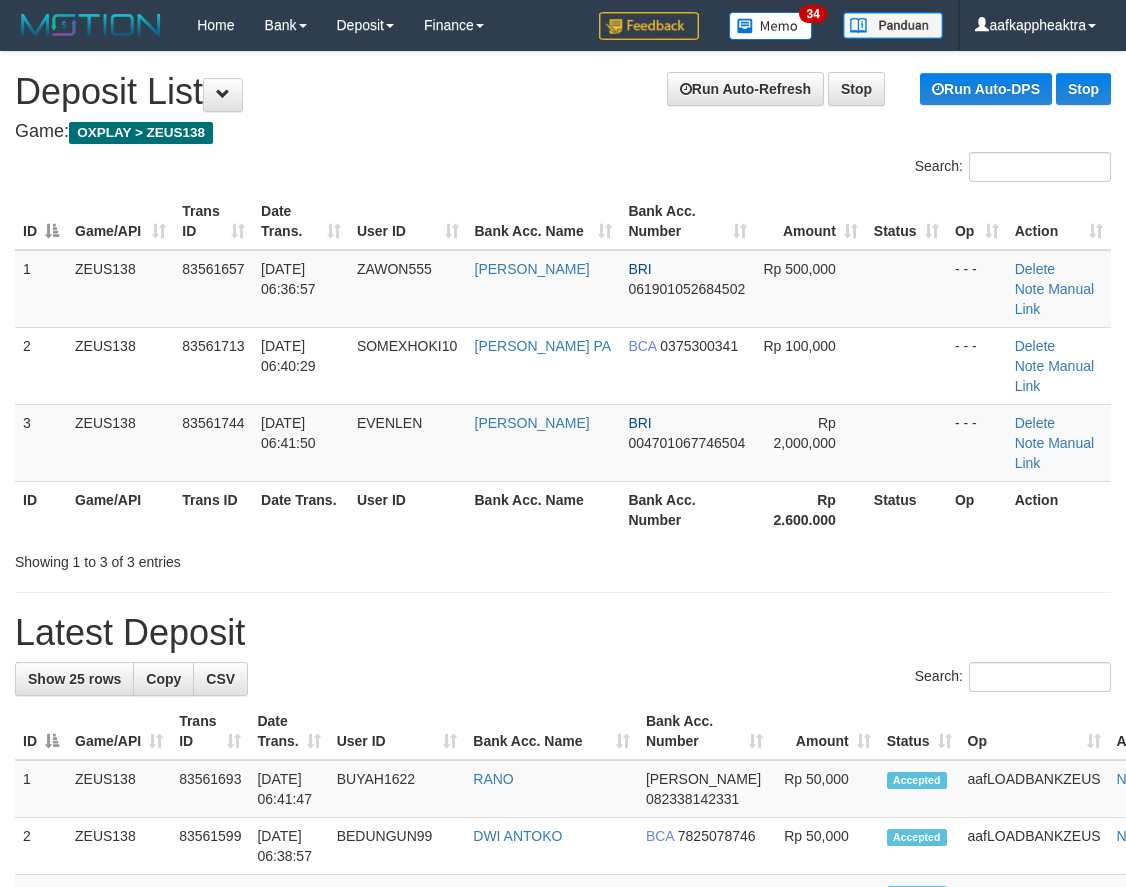 scroll, scrollTop: 0, scrollLeft: 0, axis: both 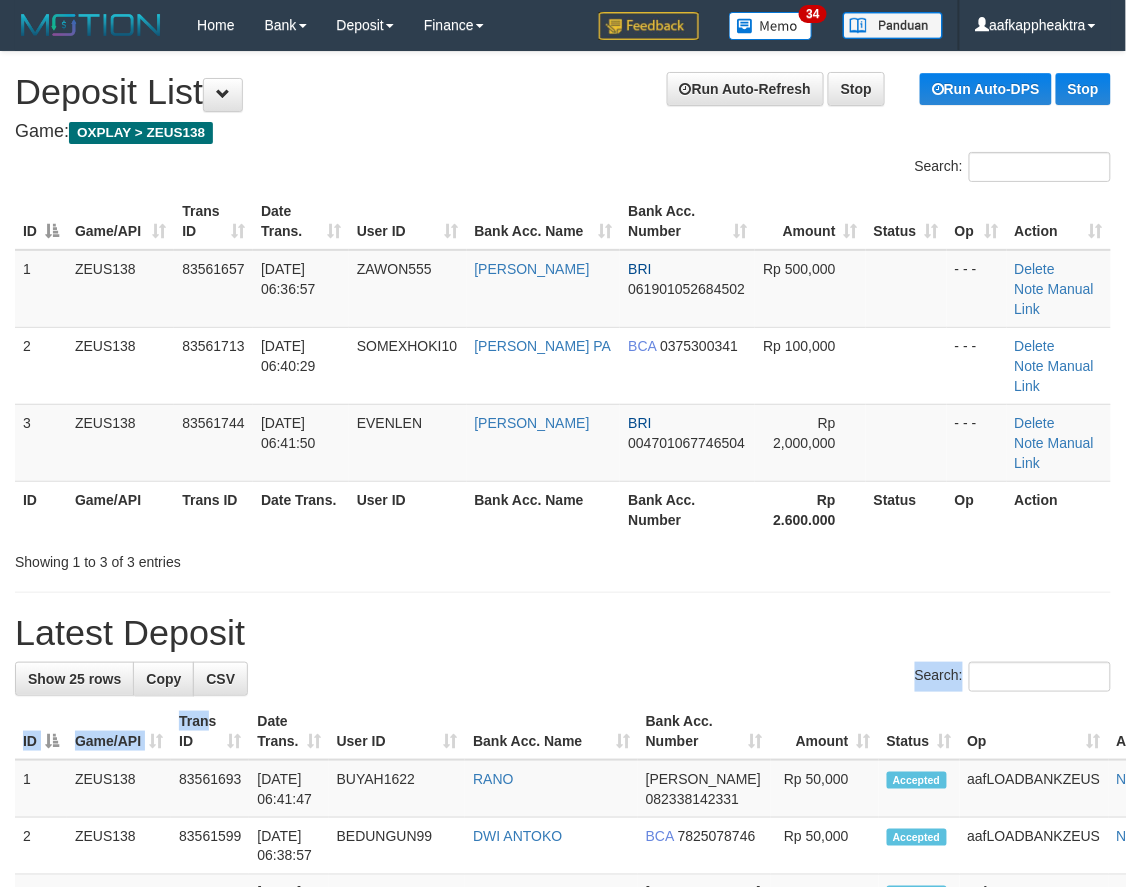click on "Show 25 rows Copy CSV Search:
ID Game/API Trans ID Date Trans. User ID Bank Acc. Name Bank Acc. Number Amount Status Op Action
1
ZEUS138
2" at bounding box center (563, 1490) 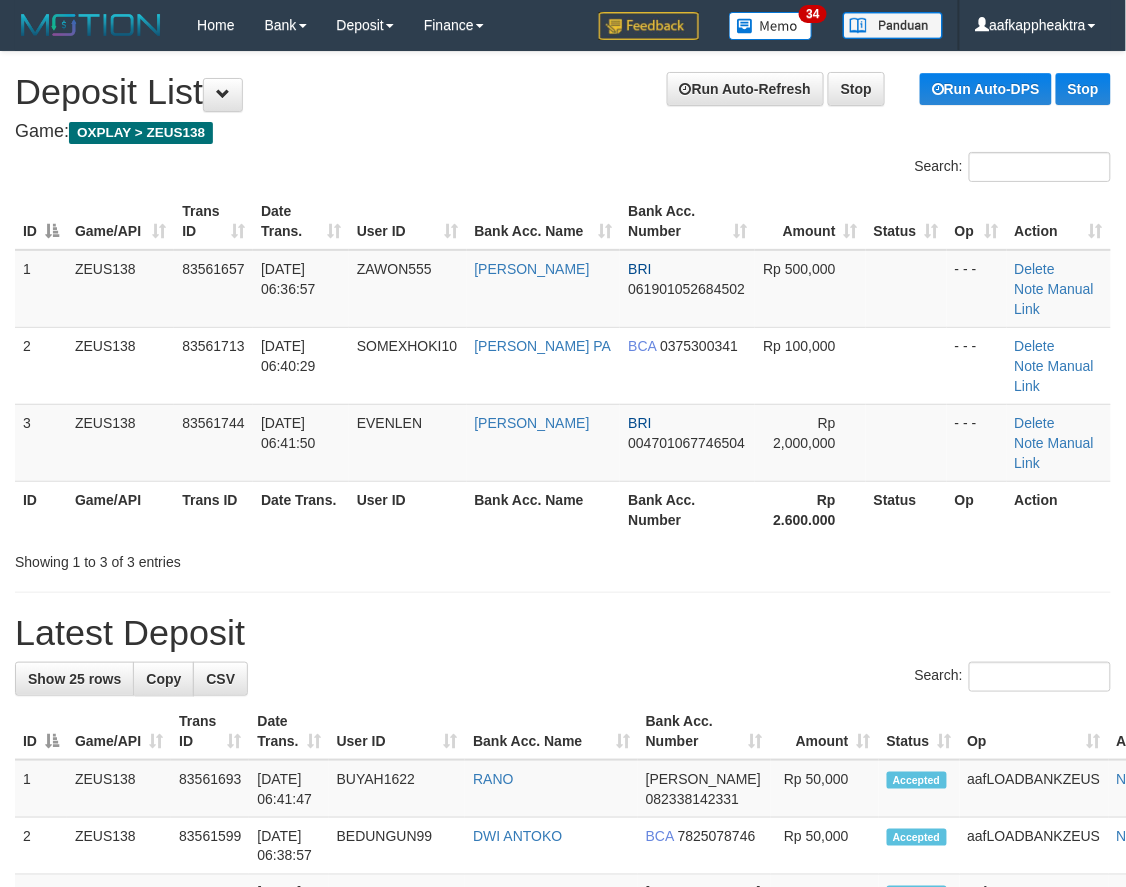 click on "Search:" at bounding box center [563, 679] 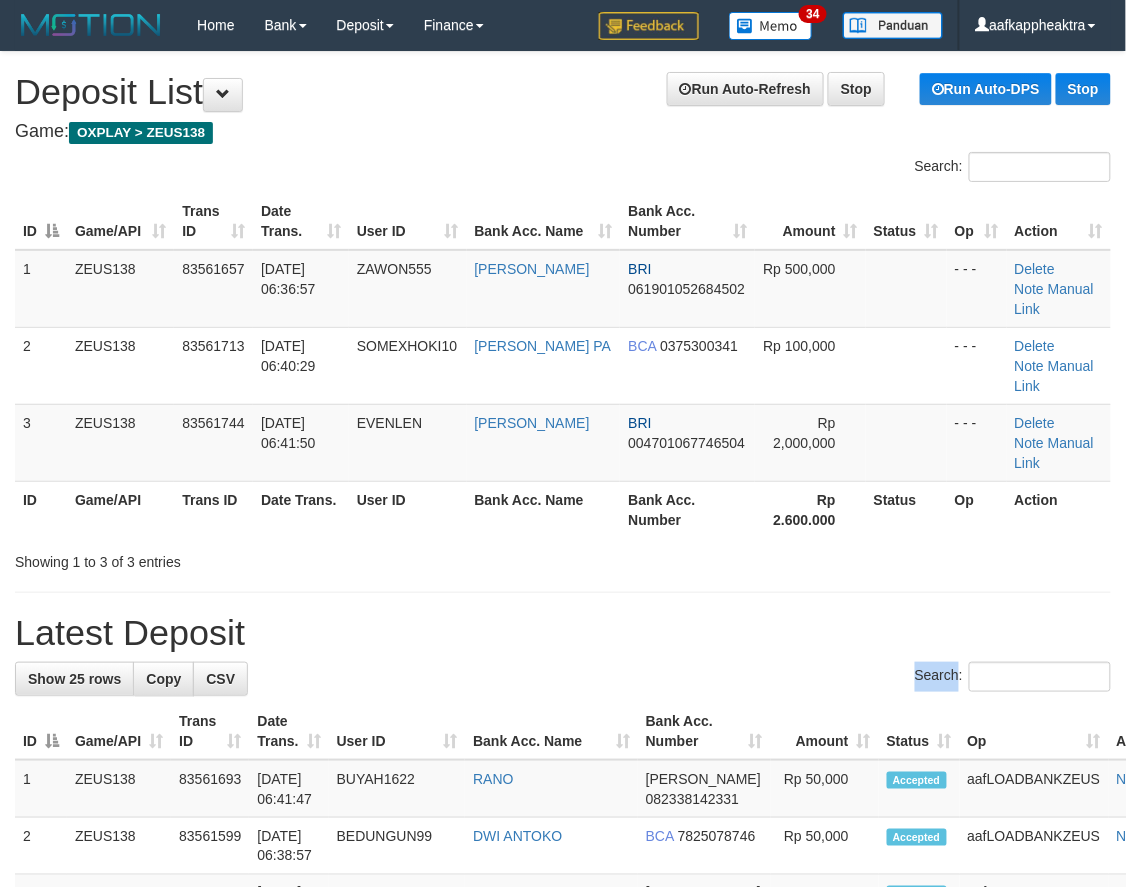 click on "**********" at bounding box center [563, 1185] 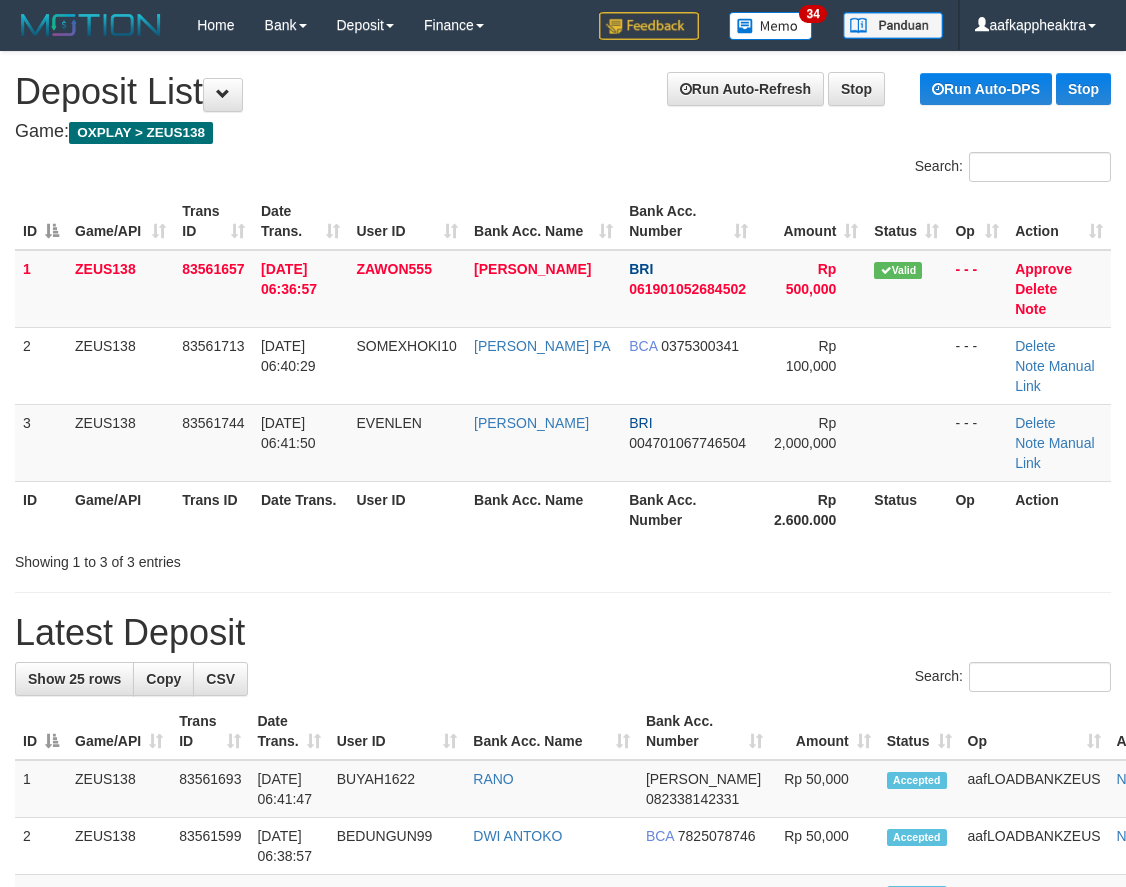 scroll, scrollTop: 0, scrollLeft: 0, axis: both 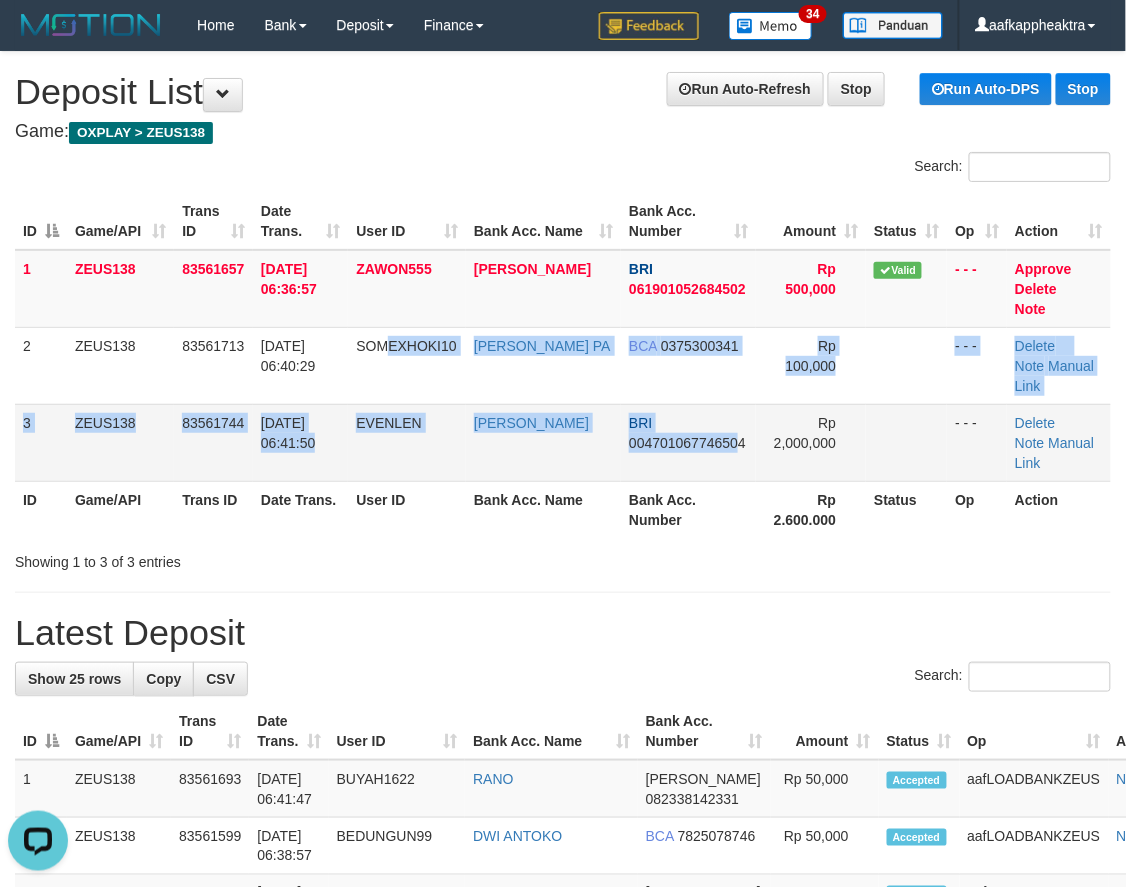 drag, startPoint x: 601, startPoint y: 366, endPoint x: 697, endPoint y: 404, distance: 103.24728 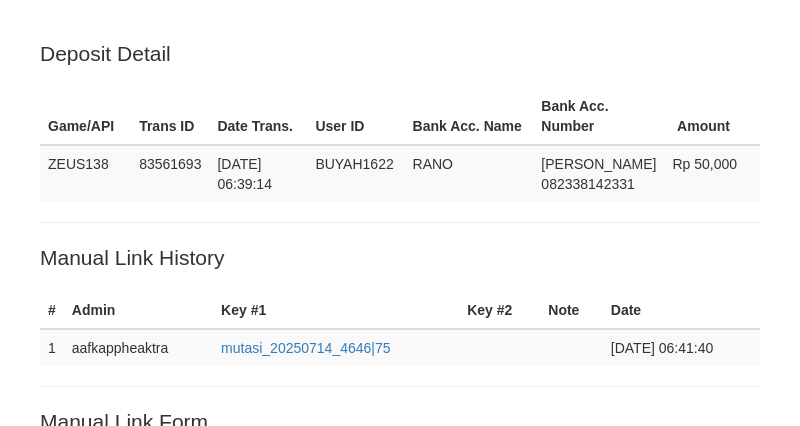 scroll, scrollTop: 480, scrollLeft: 0, axis: vertical 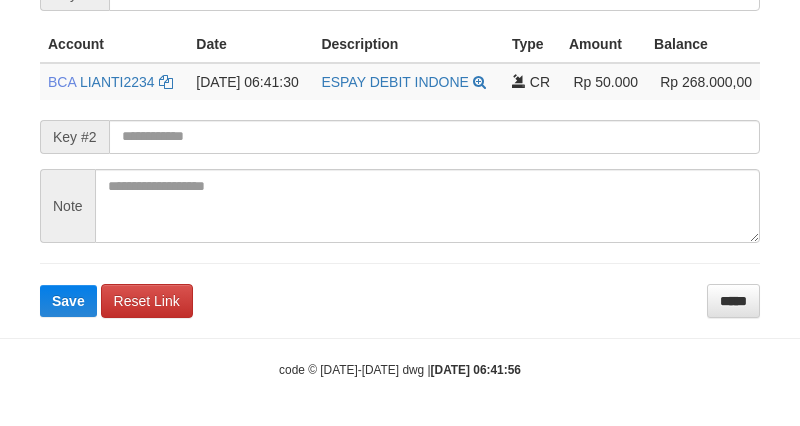click on "**********" at bounding box center [400, 122] 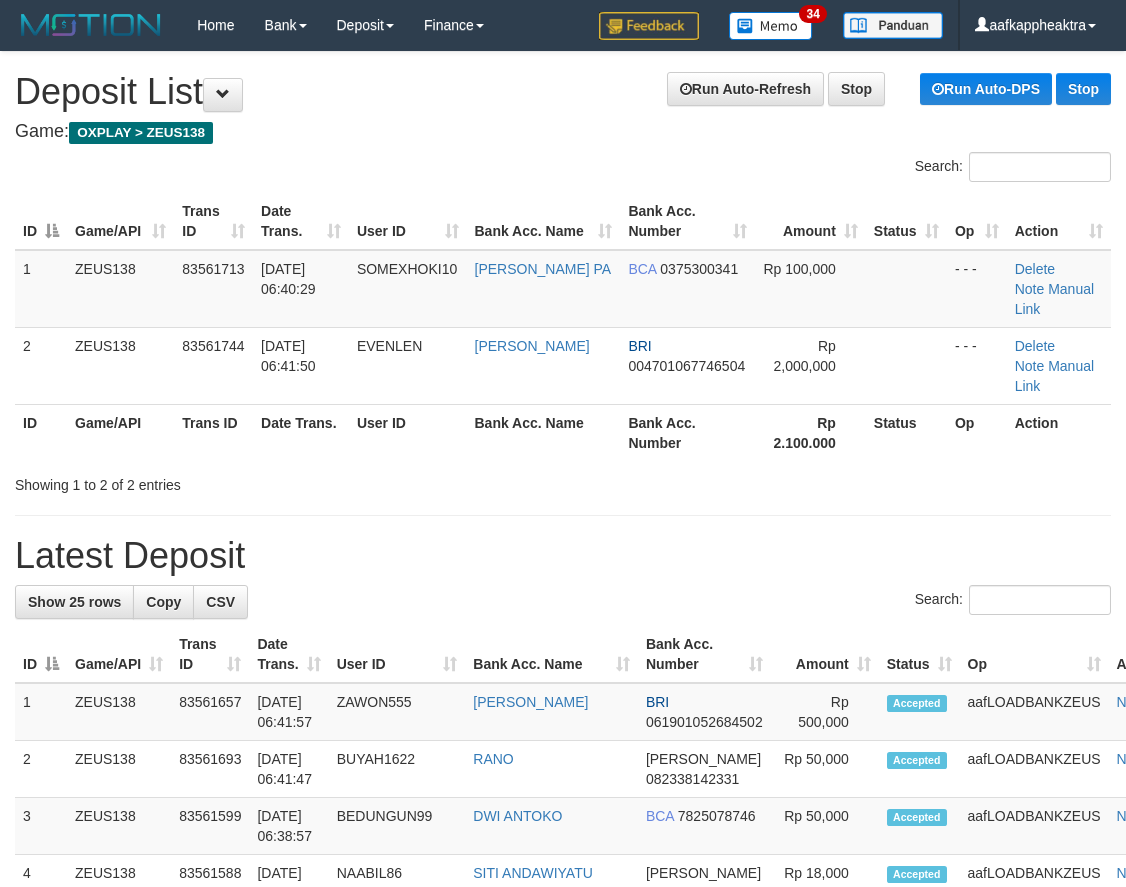 scroll, scrollTop: 0, scrollLeft: 0, axis: both 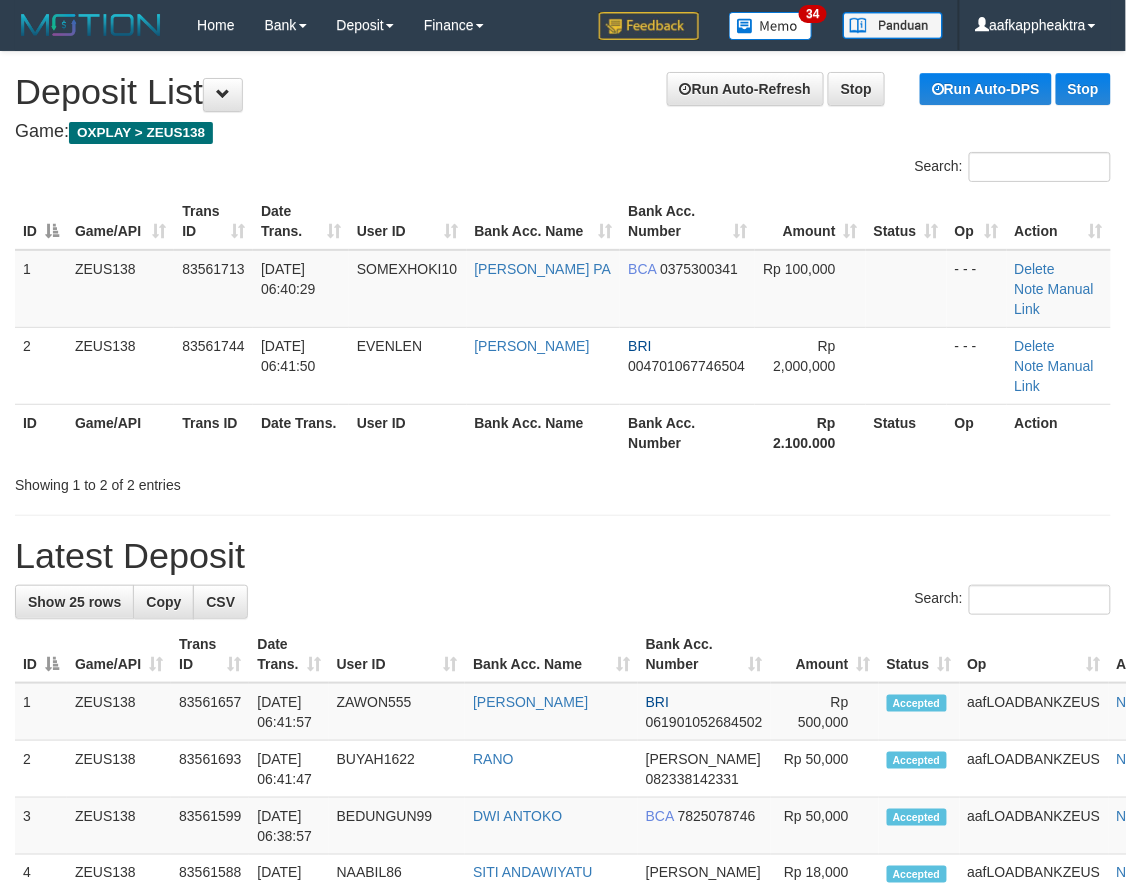 click on "Latest Deposit" at bounding box center (563, 556) 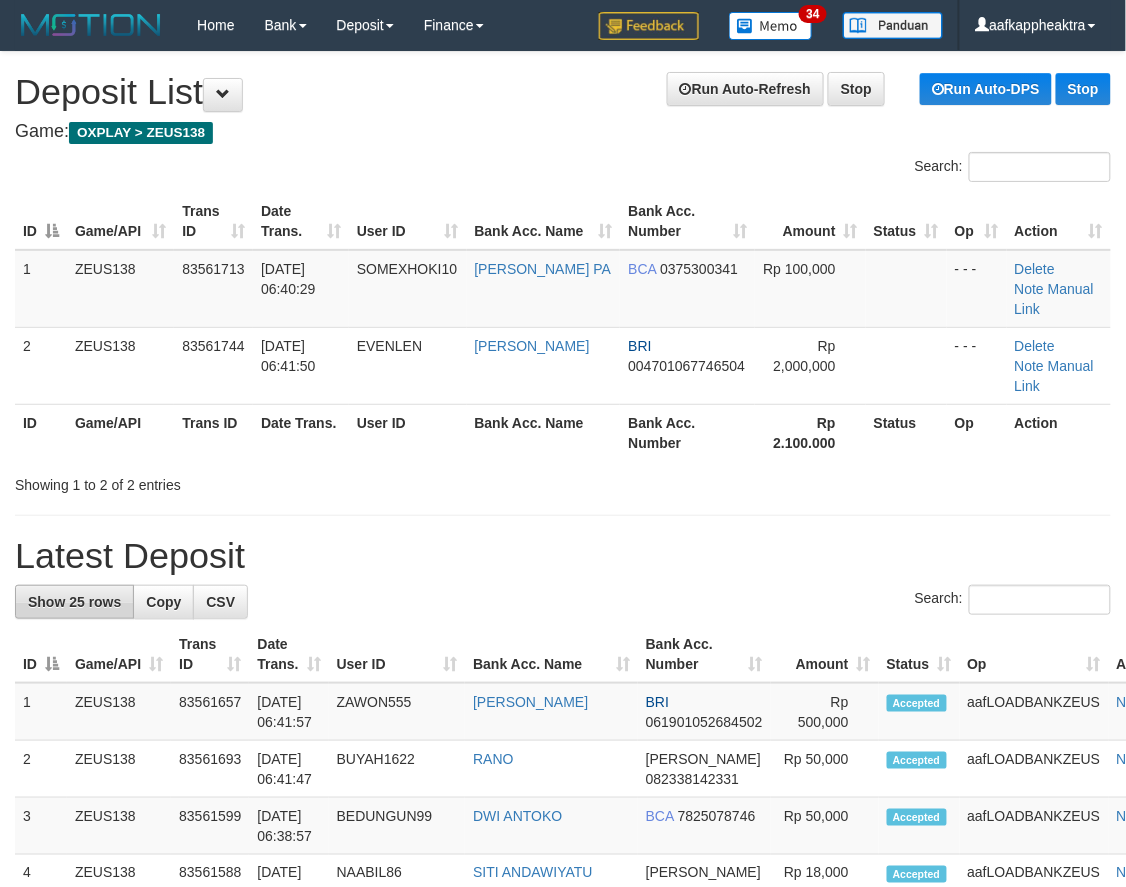 drag, startPoint x: 268, startPoint y: 553, endPoint x: 126, endPoint y: 548, distance: 142.088 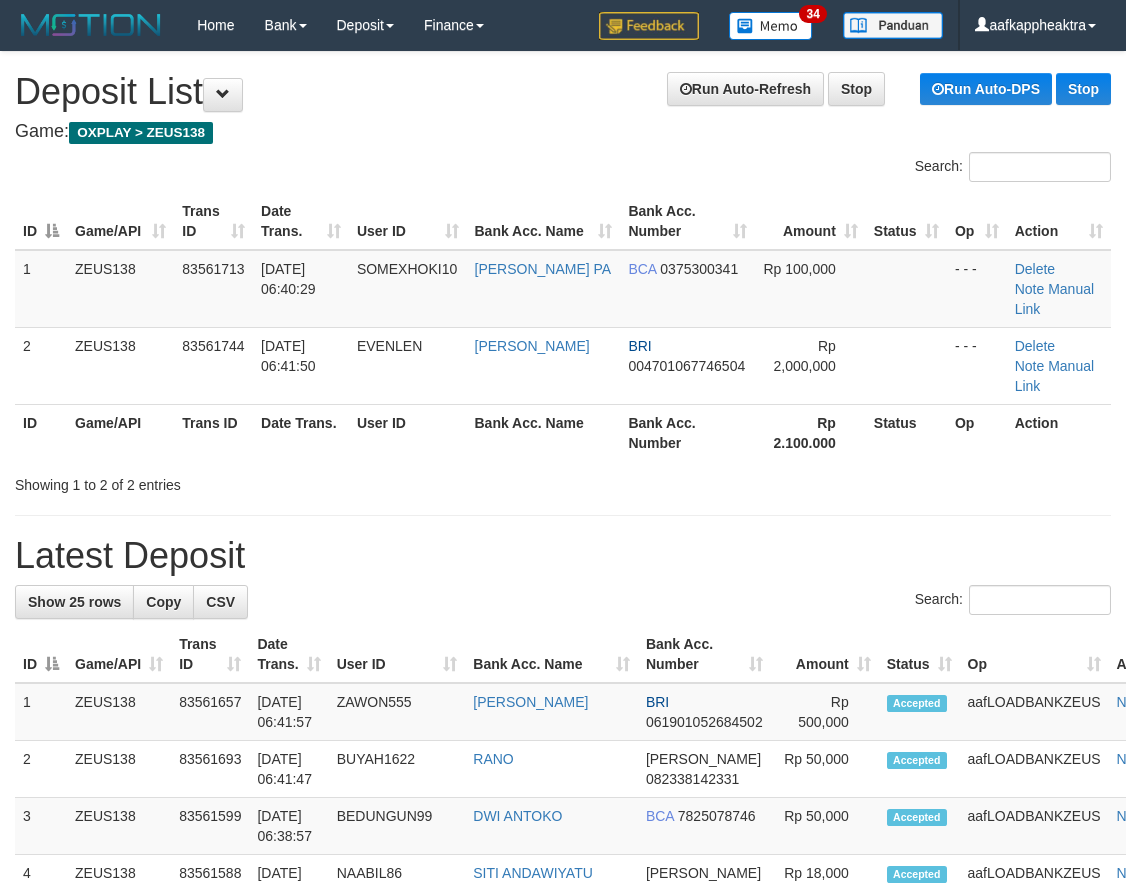 scroll, scrollTop: 0, scrollLeft: 0, axis: both 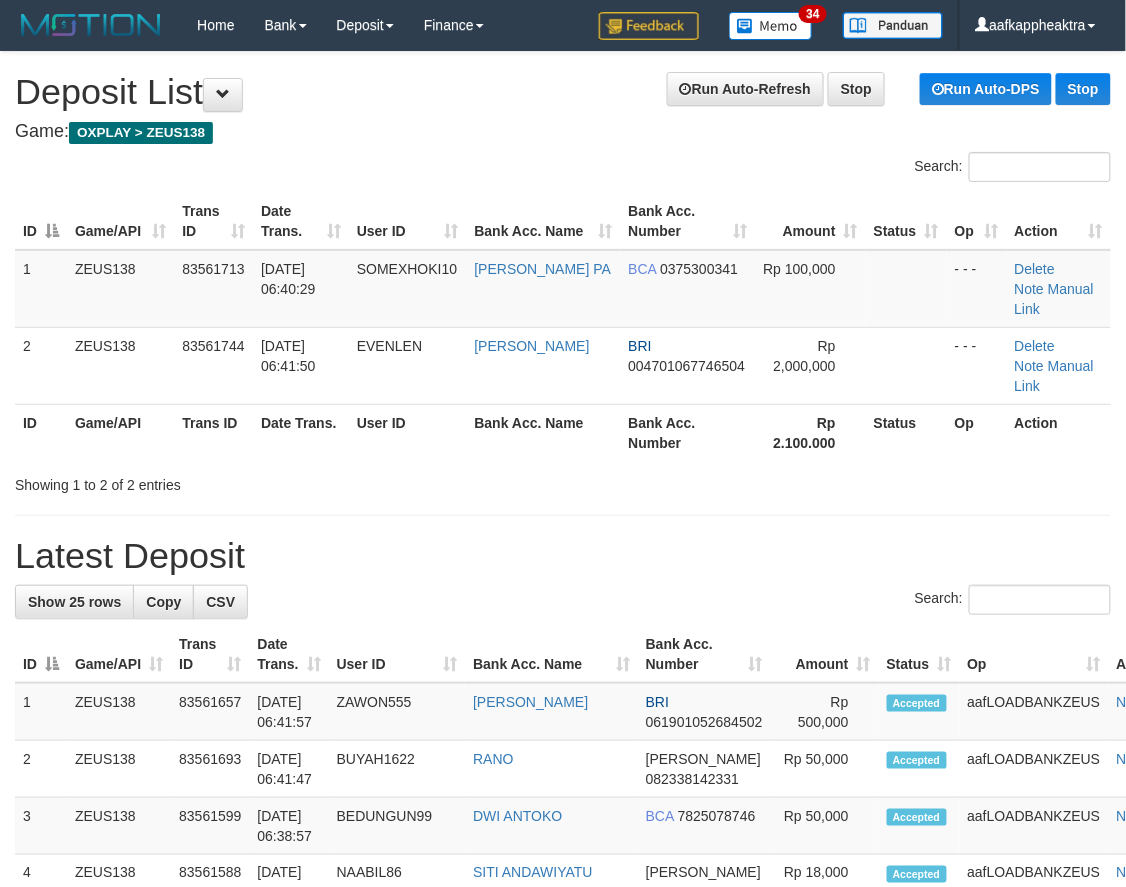 drag, startPoint x: 788, startPoint y: 486, endPoint x: 392, endPoint y: 534, distance: 398.8985 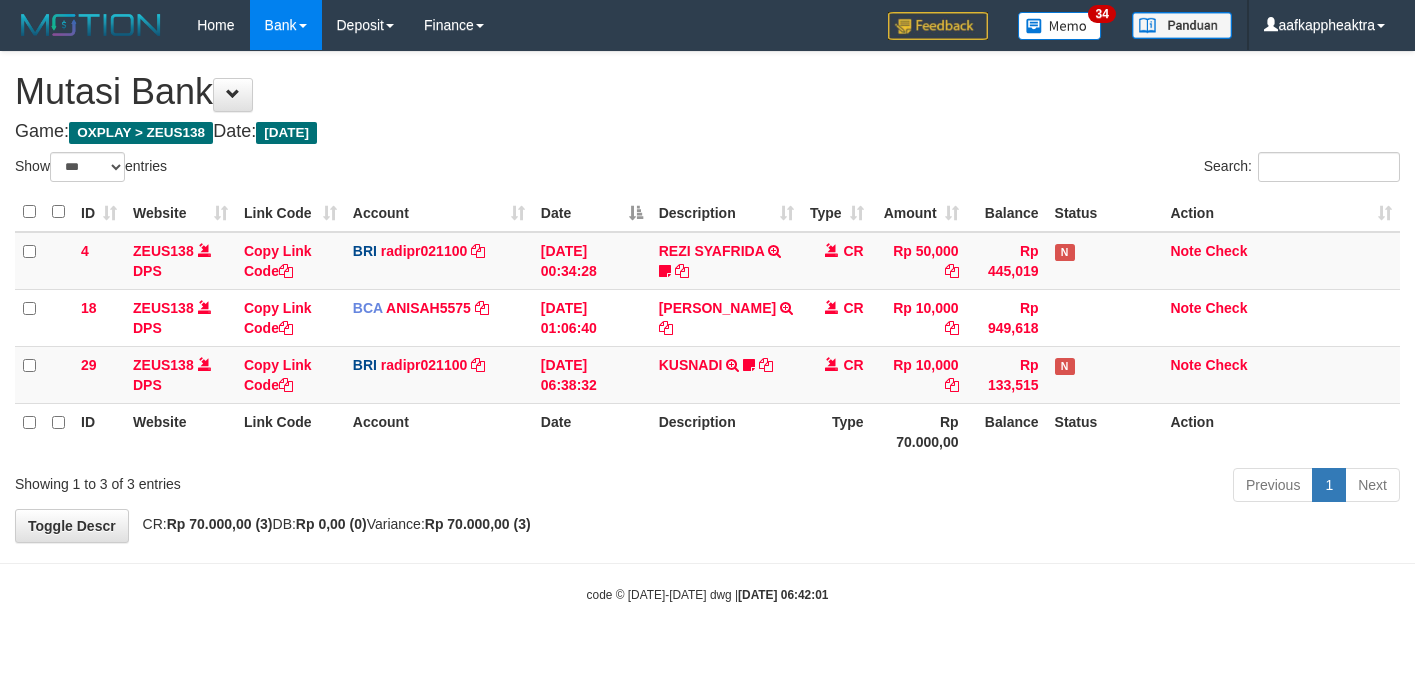 select on "***" 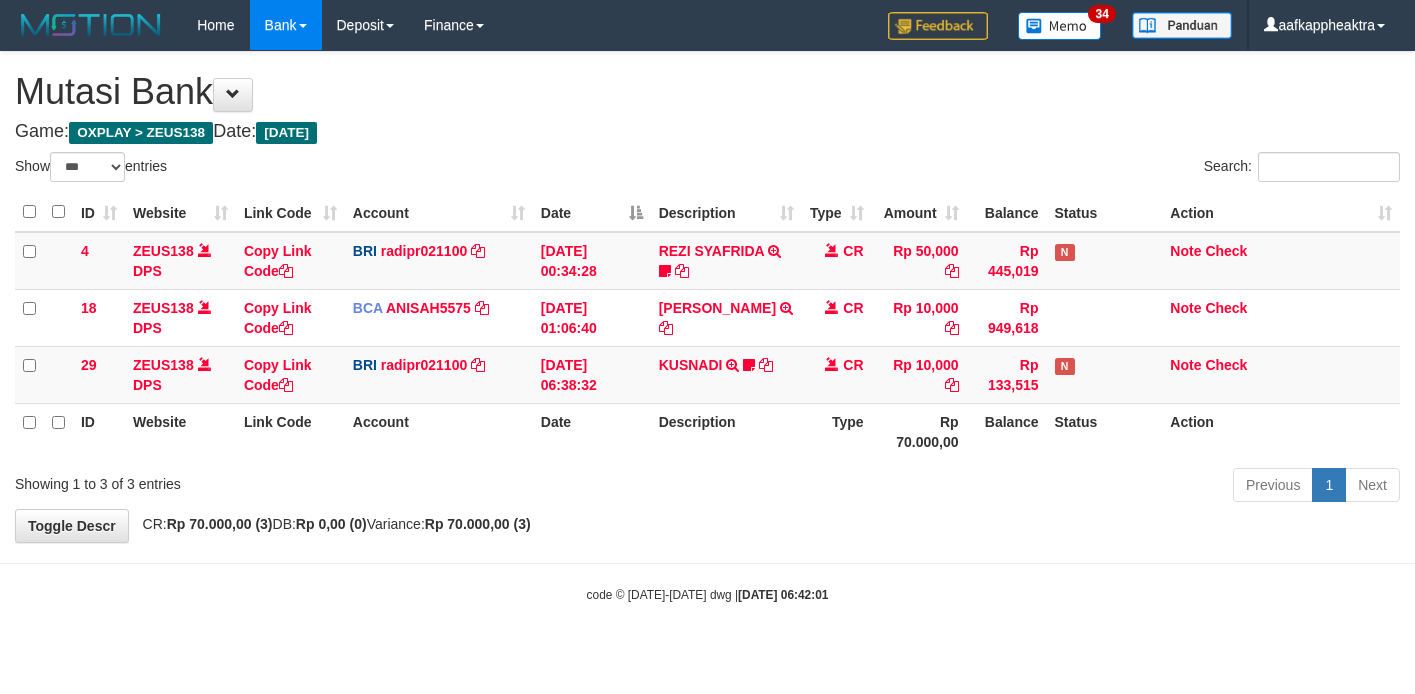 scroll, scrollTop: 0, scrollLeft: 0, axis: both 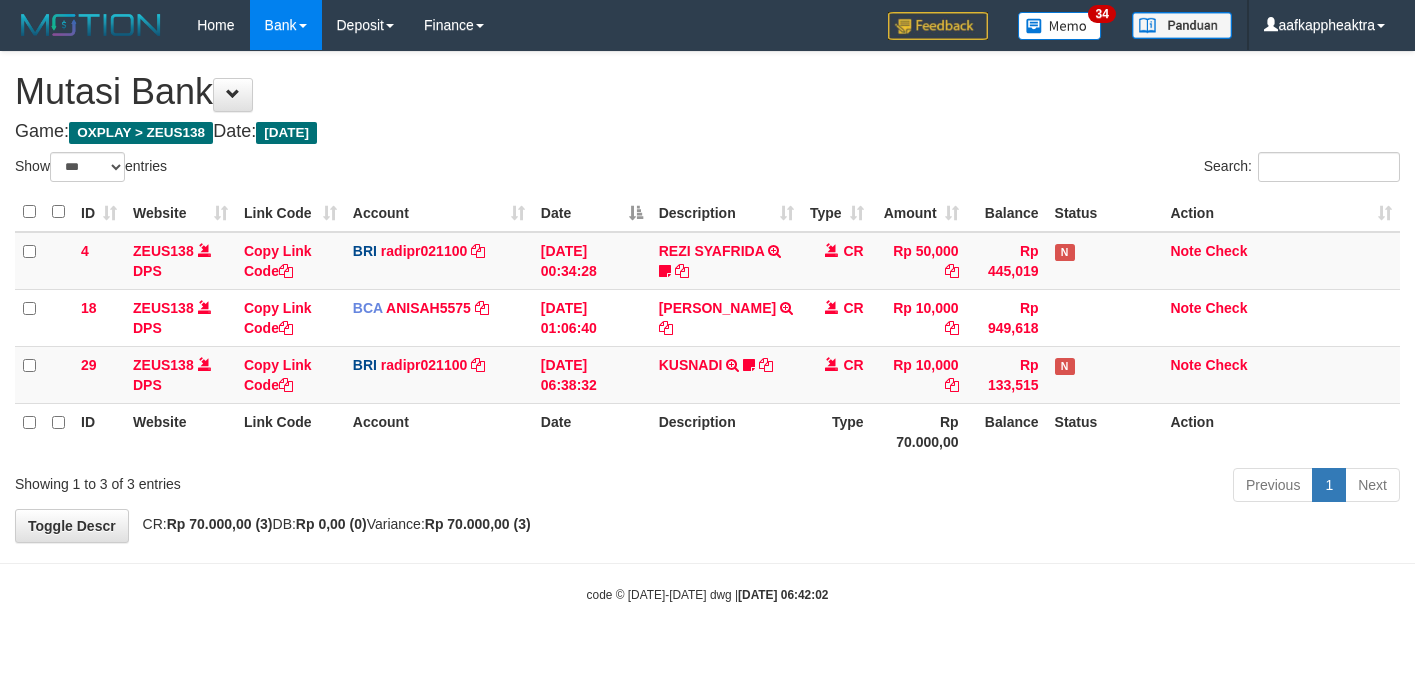 select on "***" 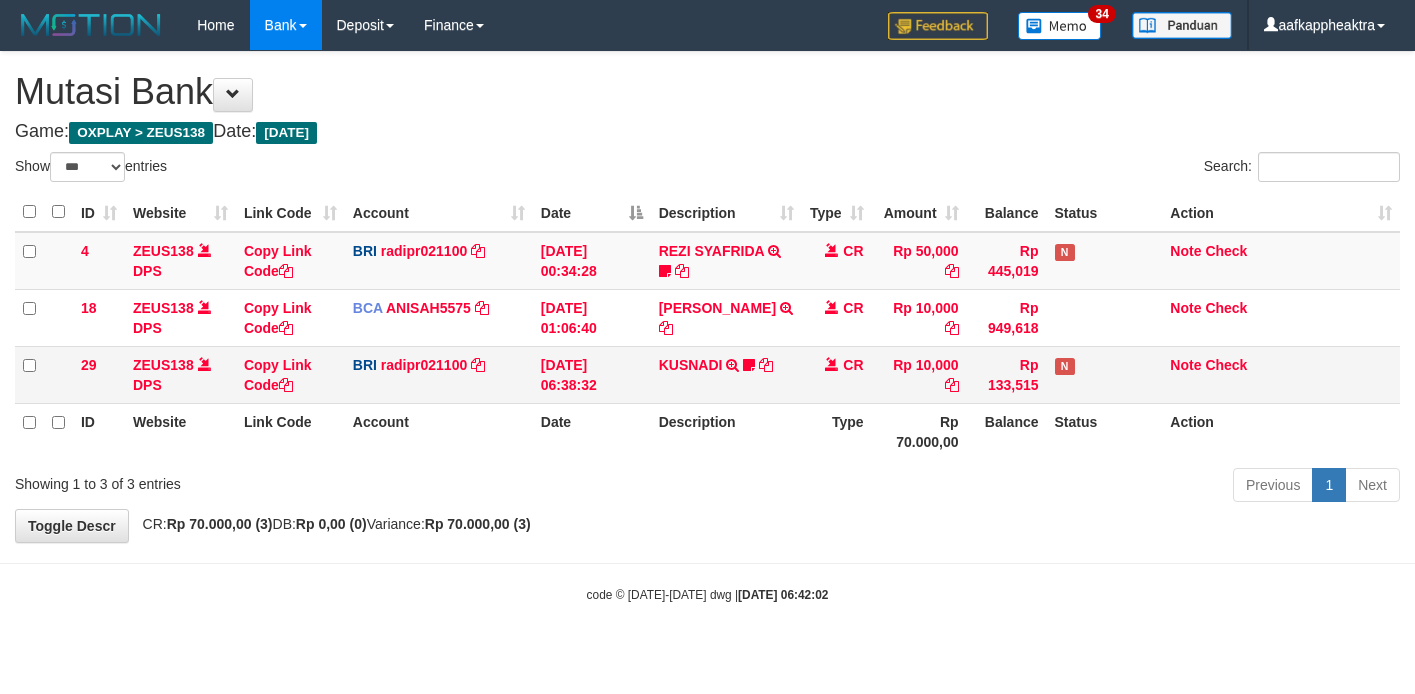 scroll, scrollTop: 0, scrollLeft: 0, axis: both 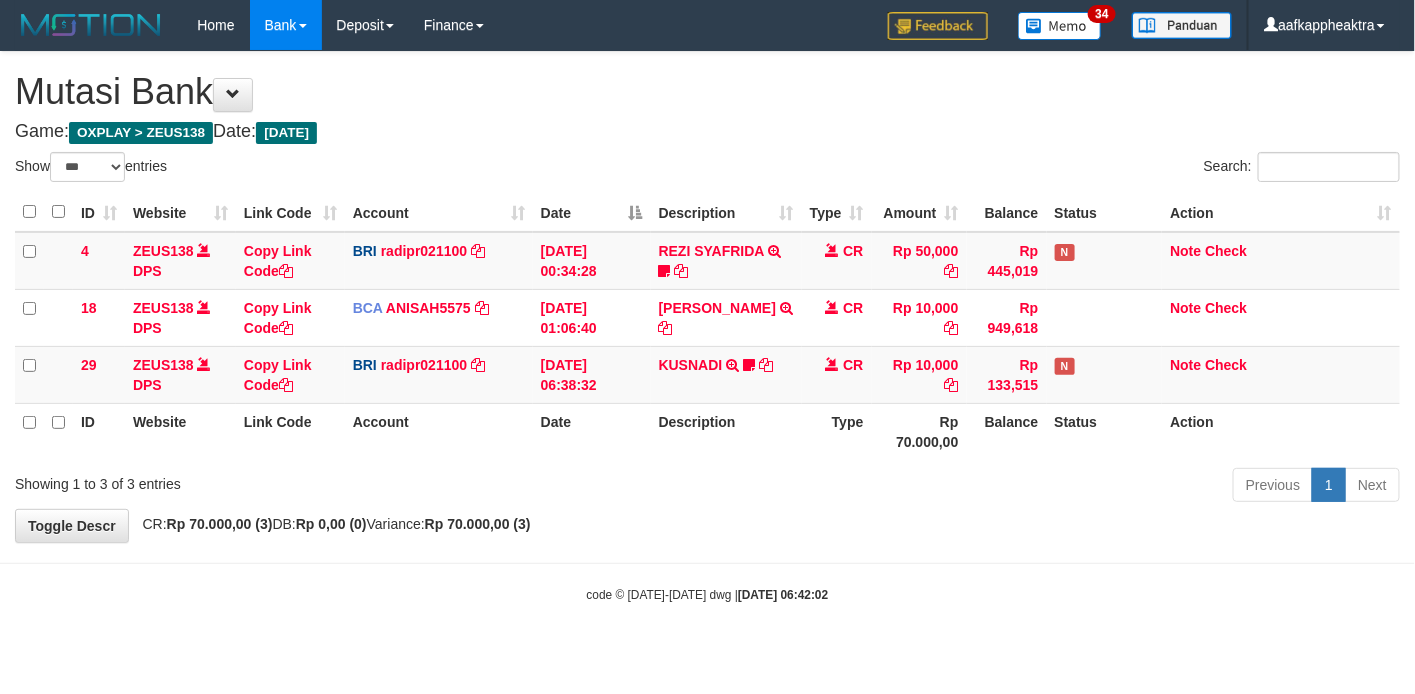 drag, startPoint x: 1014, startPoint y: 392, endPoint x: 1001, endPoint y: 431, distance: 41.109608 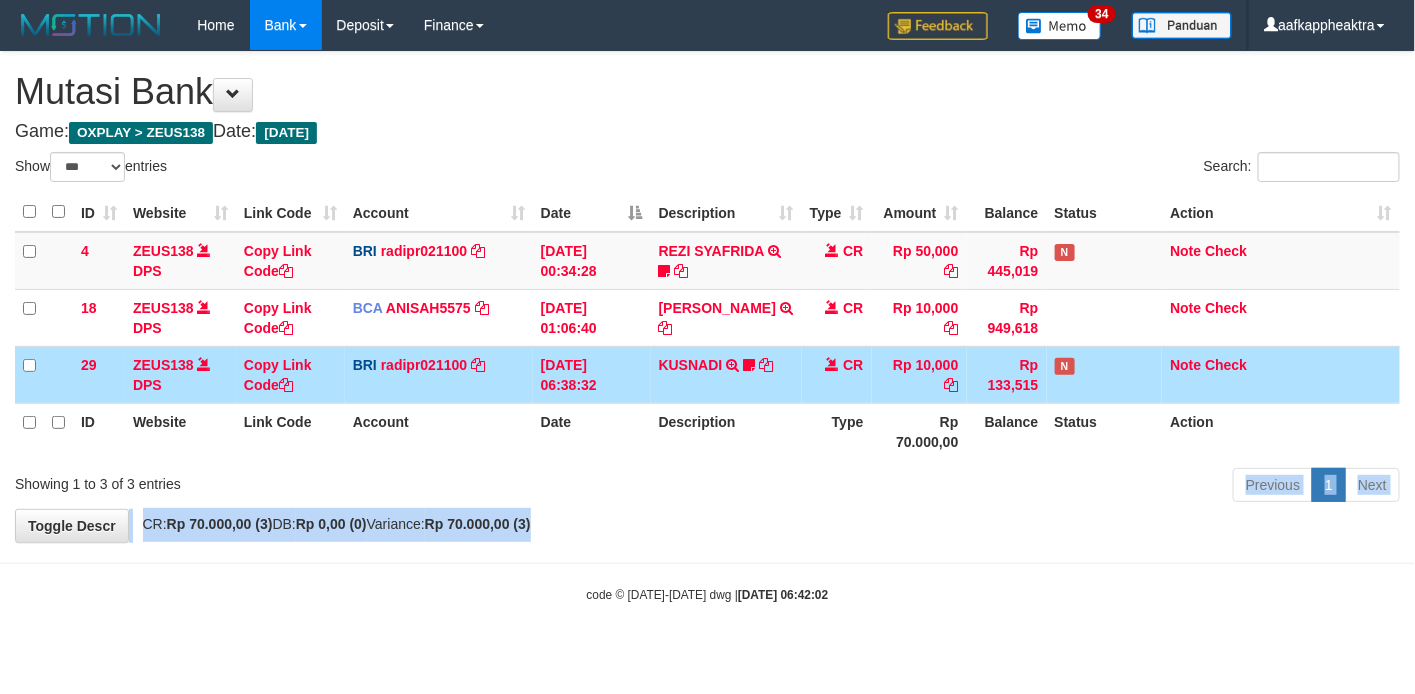 drag, startPoint x: 872, startPoint y: 502, endPoint x: 920, endPoint y: 495, distance: 48.507732 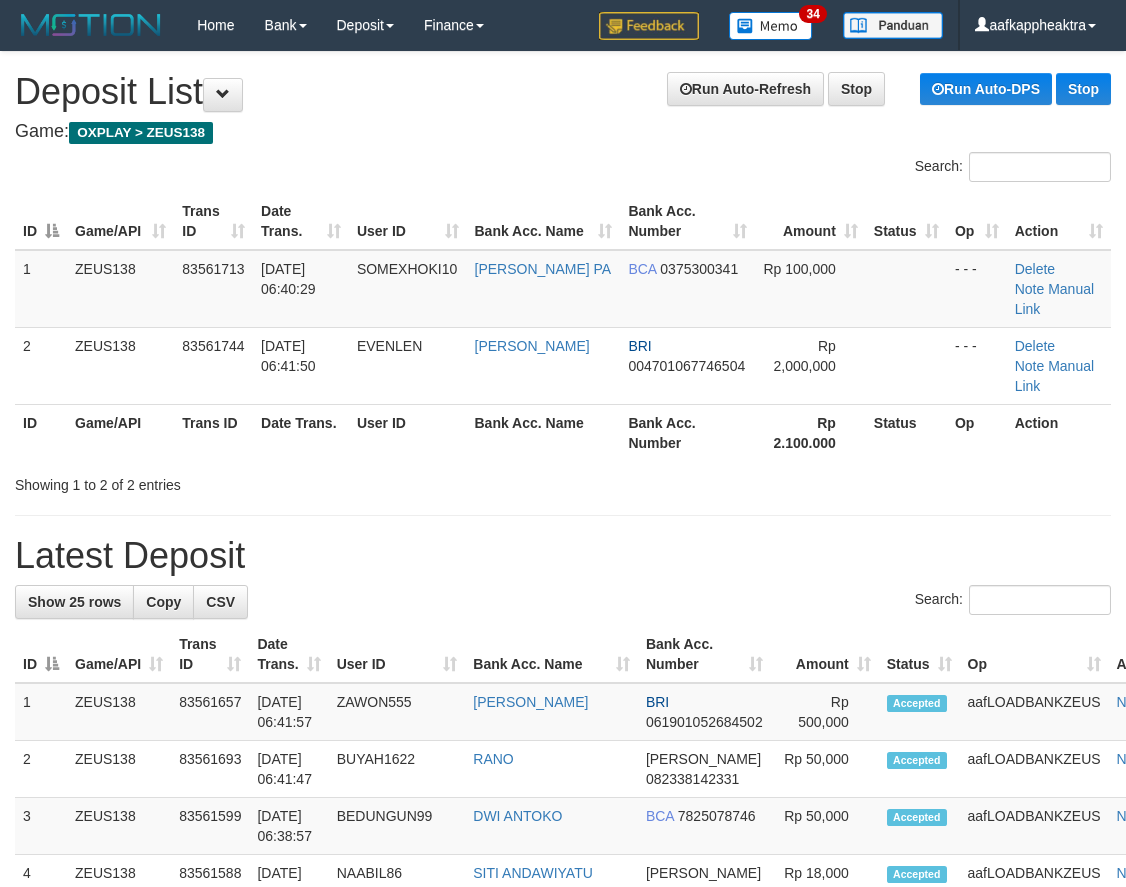 click on "Bank Acc. Name" at bounding box center [551, 654] 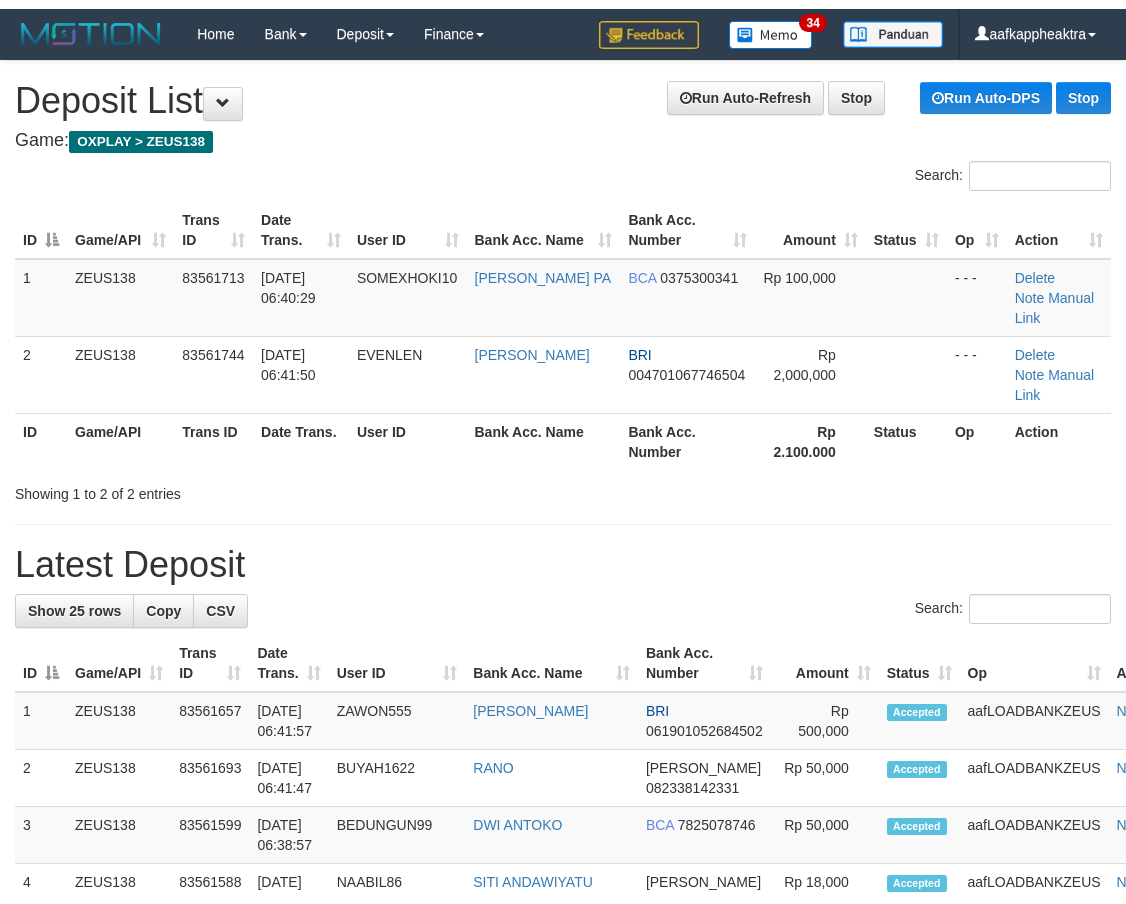 scroll, scrollTop: 0, scrollLeft: 0, axis: both 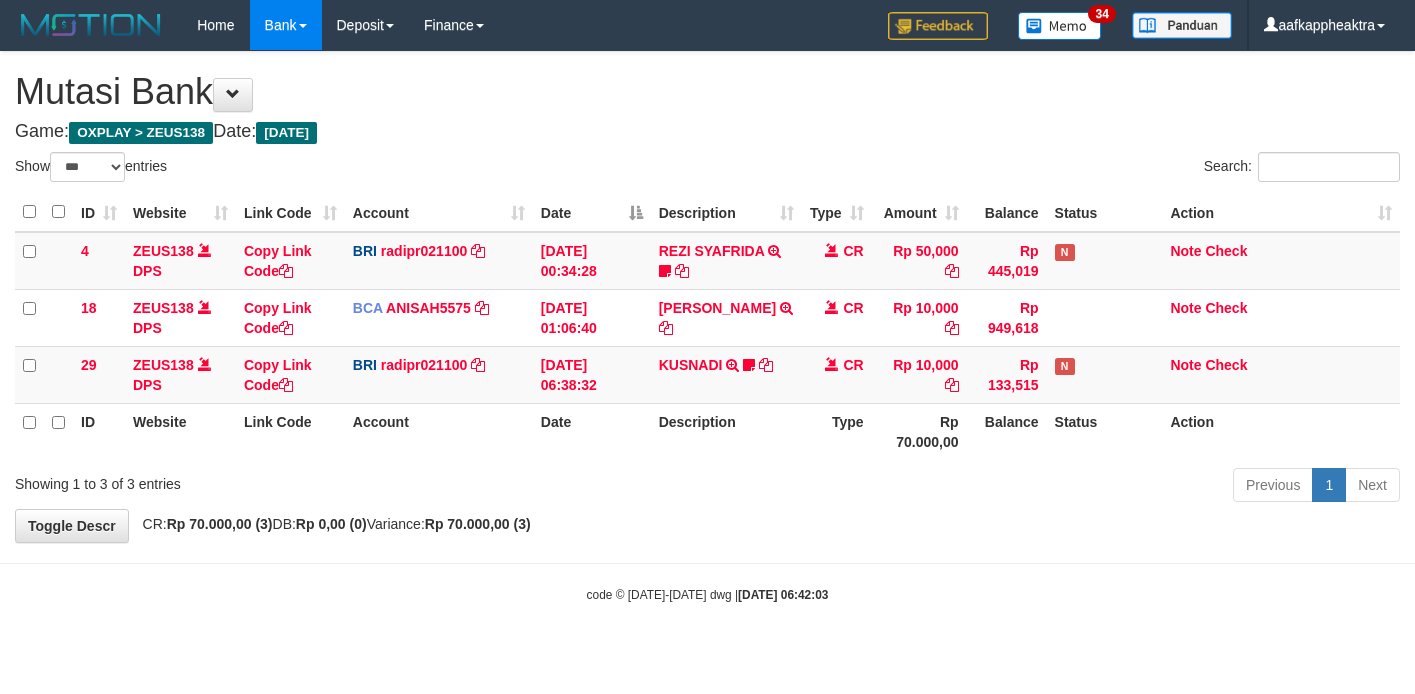 select on "***" 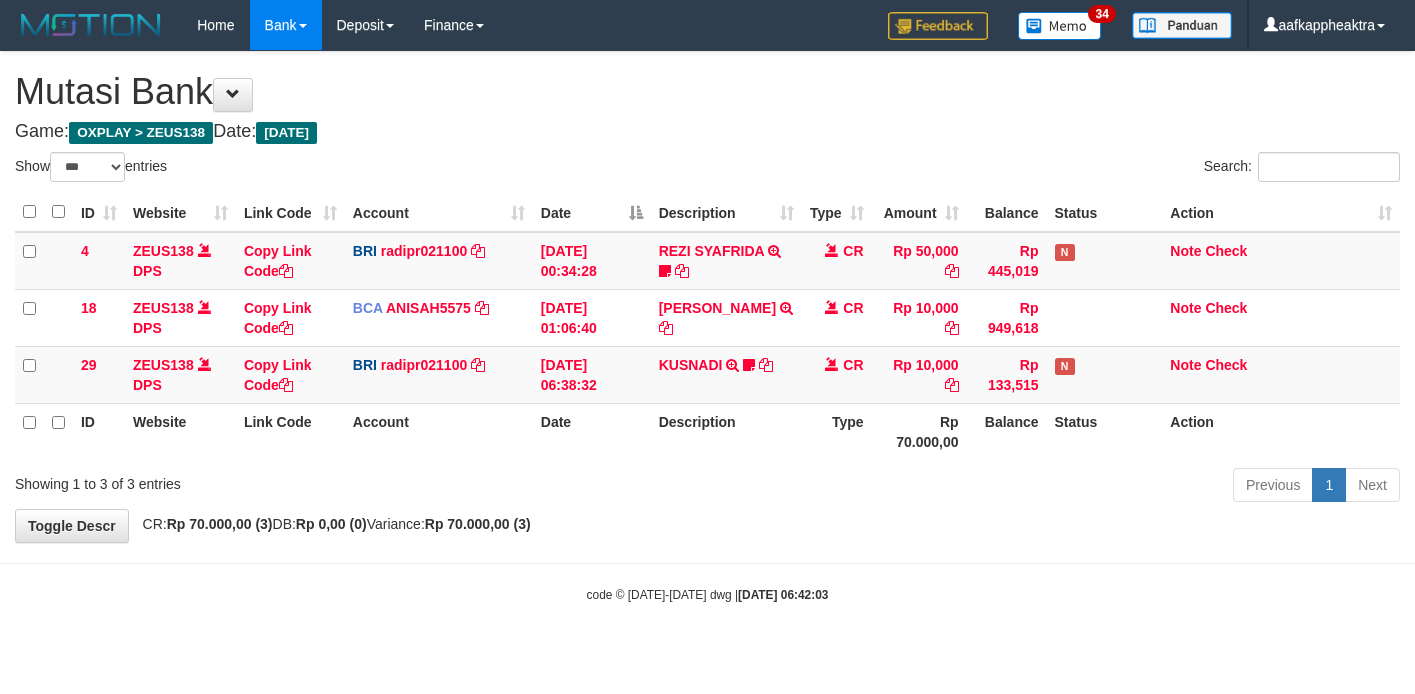 scroll, scrollTop: 0, scrollLeft: 0, axis: both 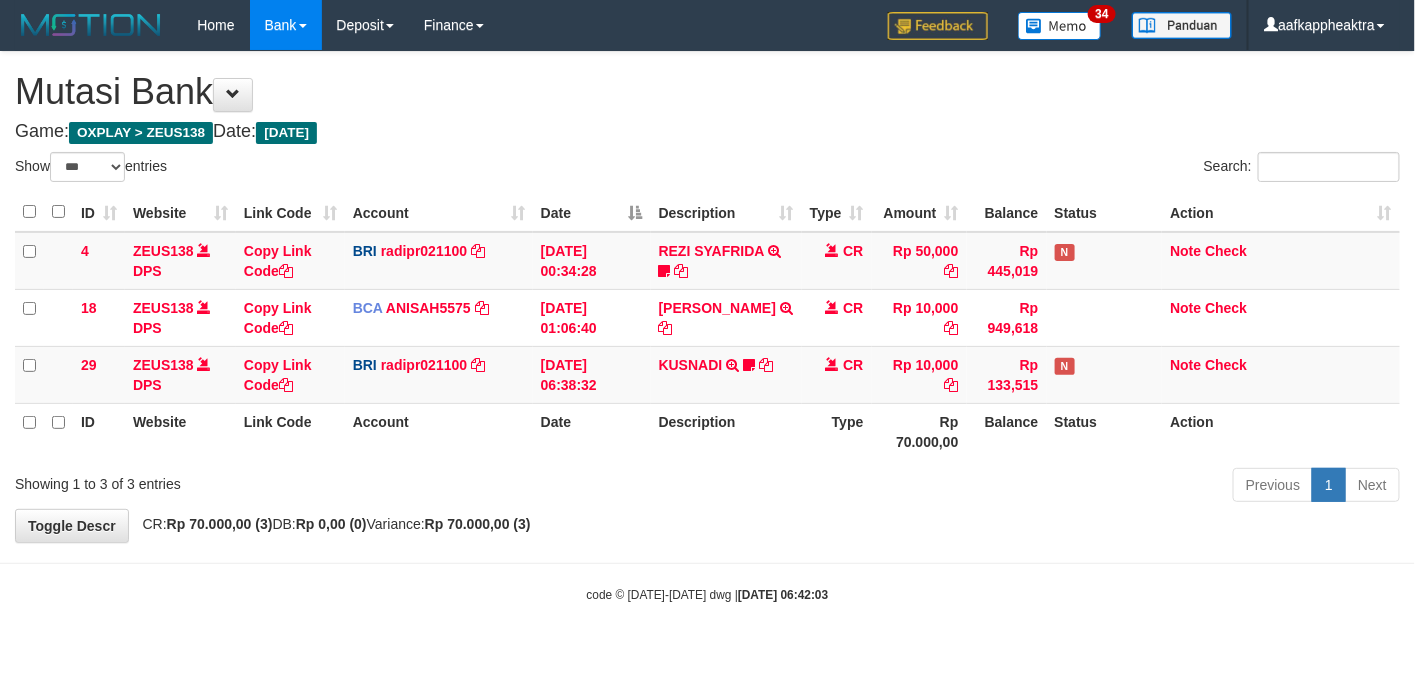 click on "Previous 1 Next" at bounding box center (1002, 487) 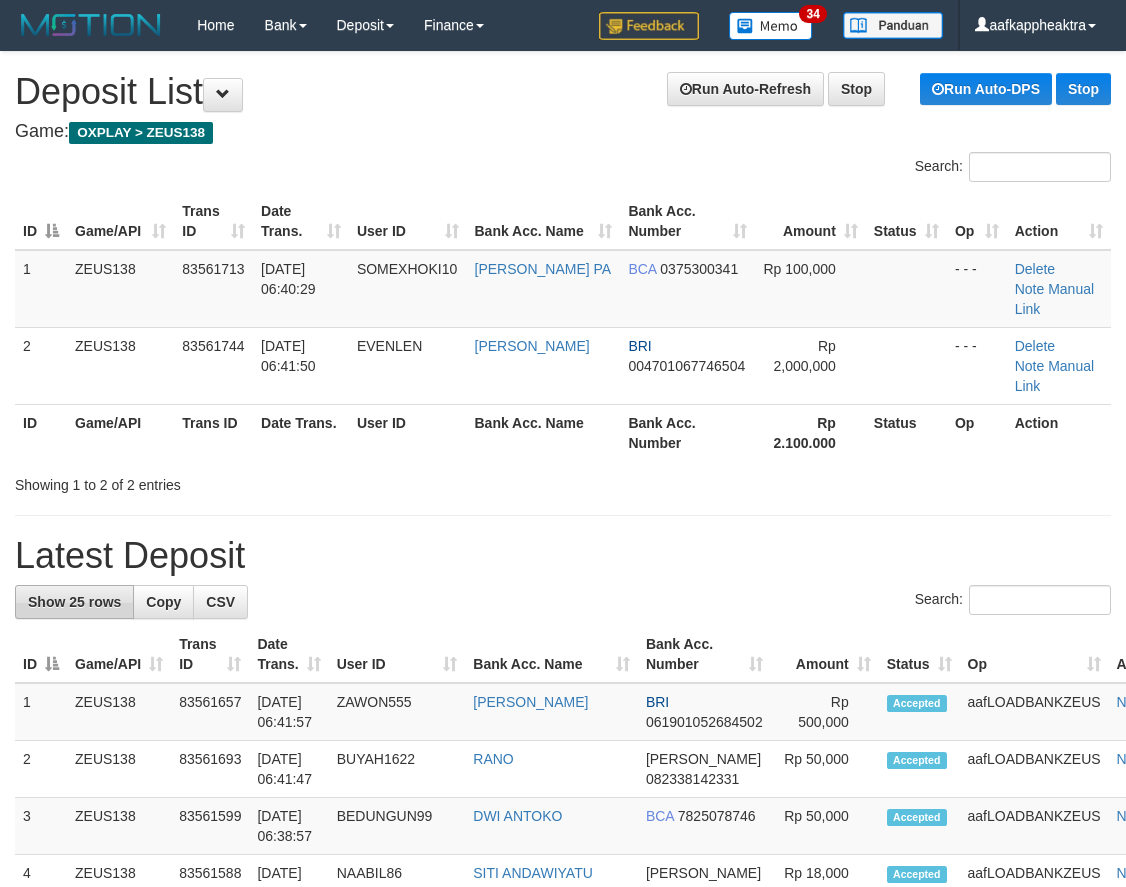 click on "**********" at bounding box center [563, 1147] 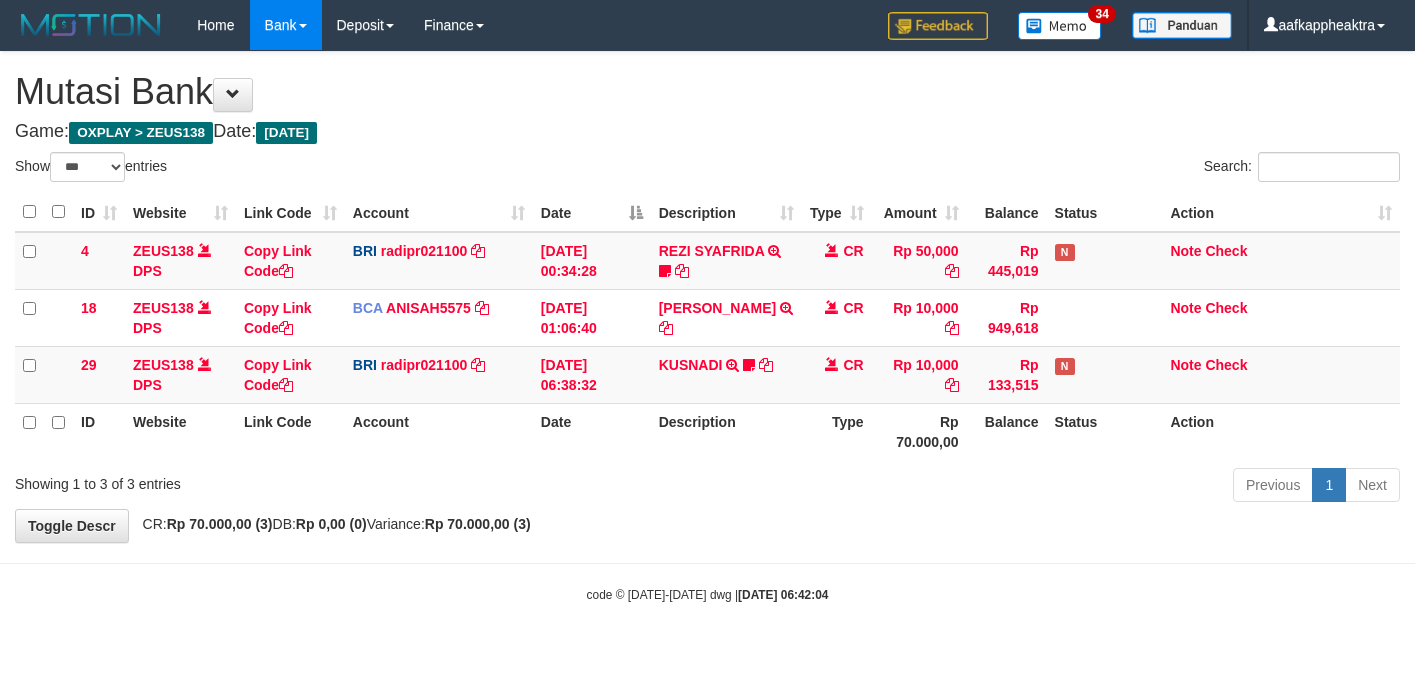 select on "***" 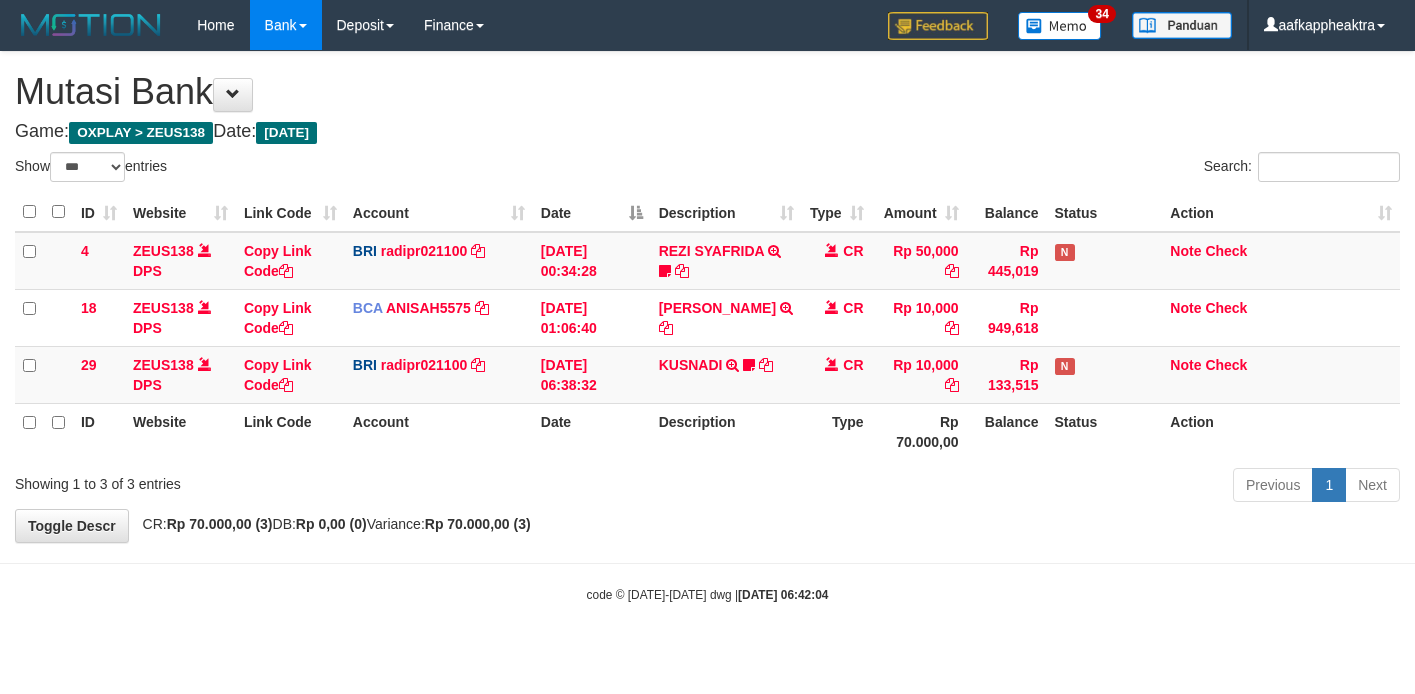 scroll, scrollTop: 0, scrollLeft: 0, axis: both 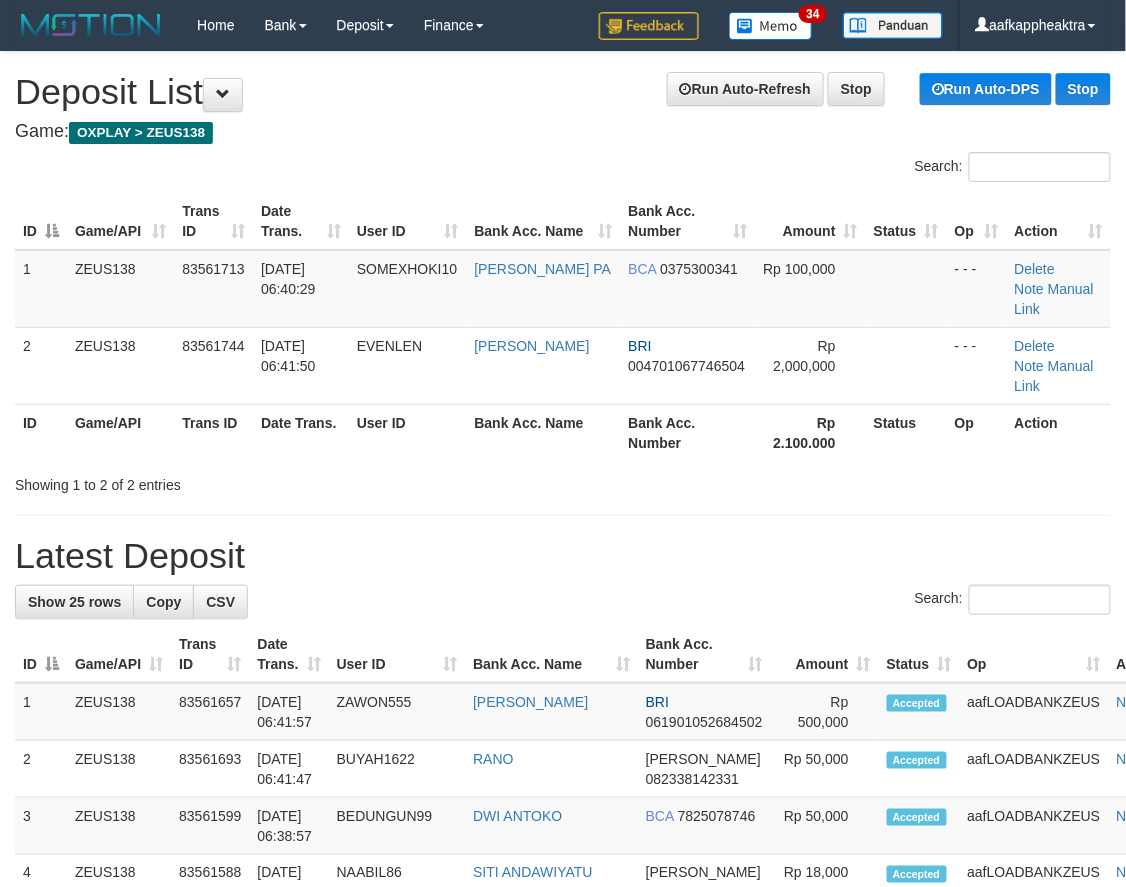 click on "**********" at bounding box center (563, 1147) 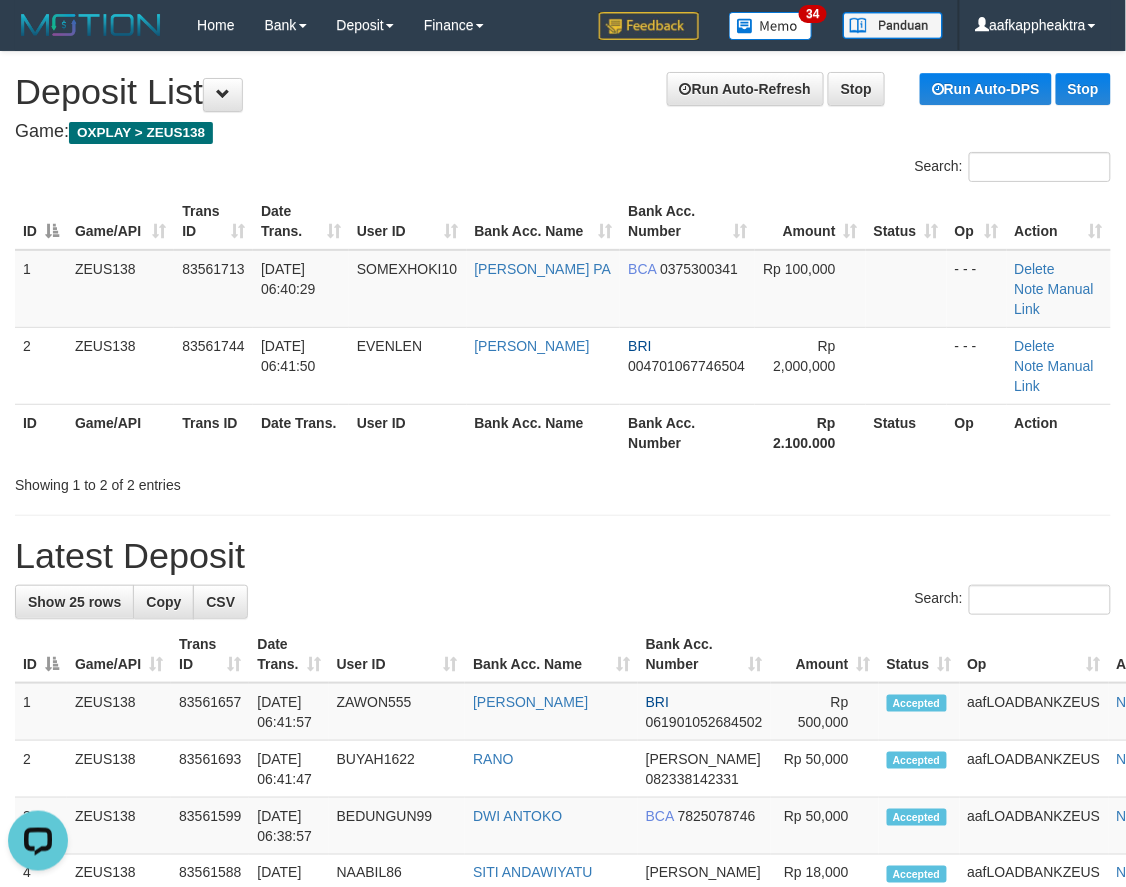 scroll, scrollTop: 0, scrollLeft: 0, axis: both 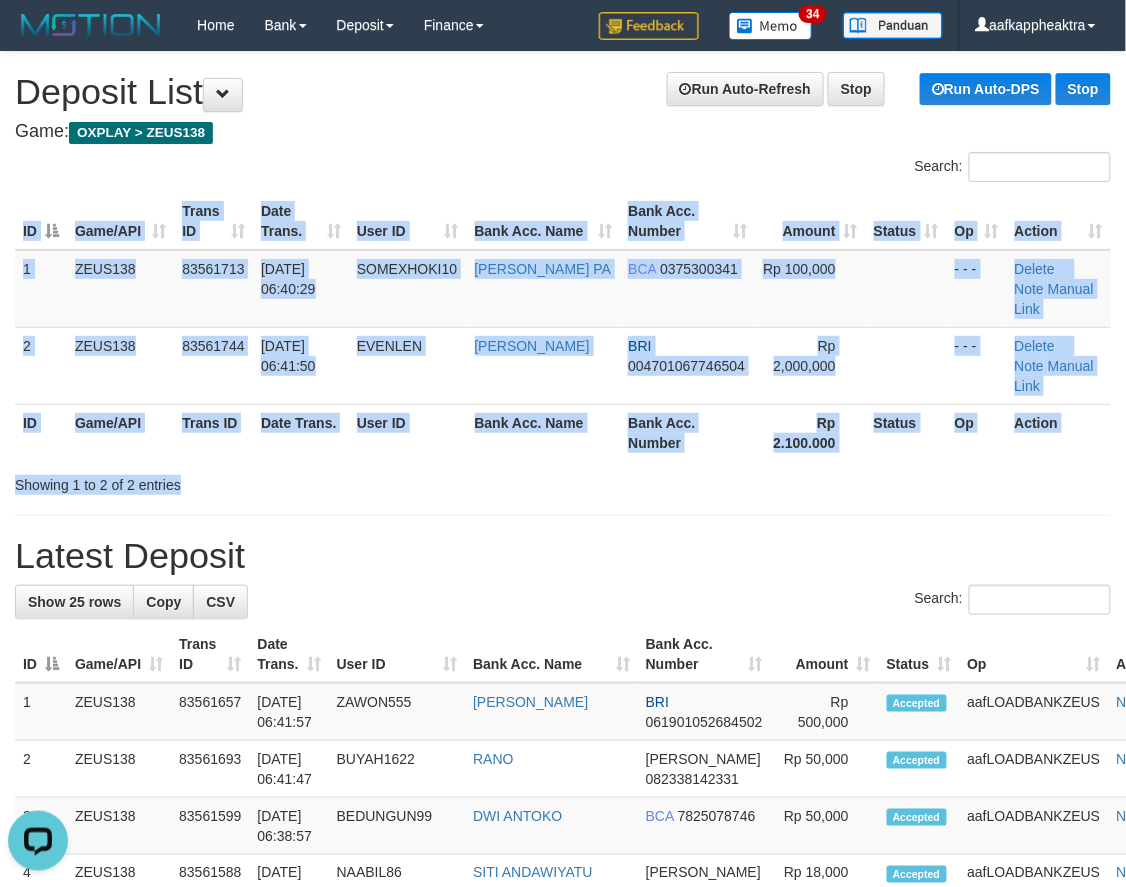 drag, startPoint x: 650, startPoint y: 460, endPoint x: 553, endPoint y: 471, distance: 97.62172 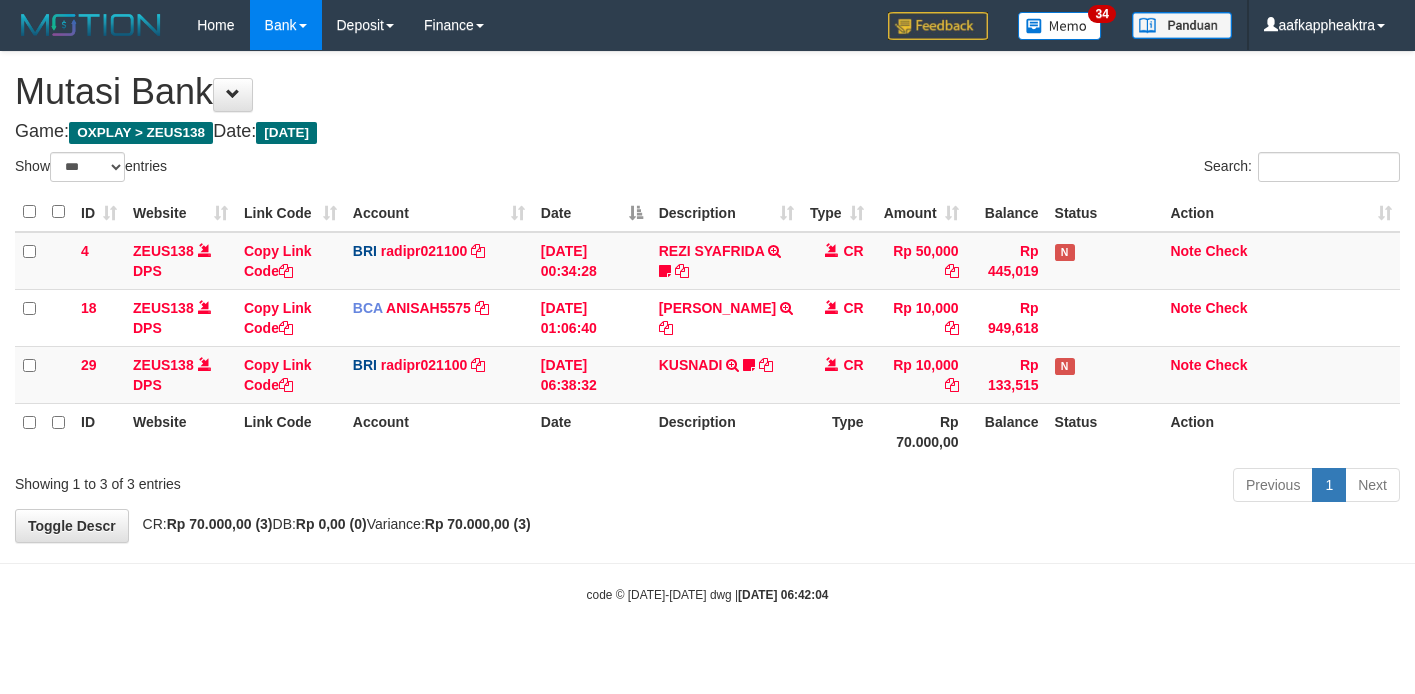 select on "***" 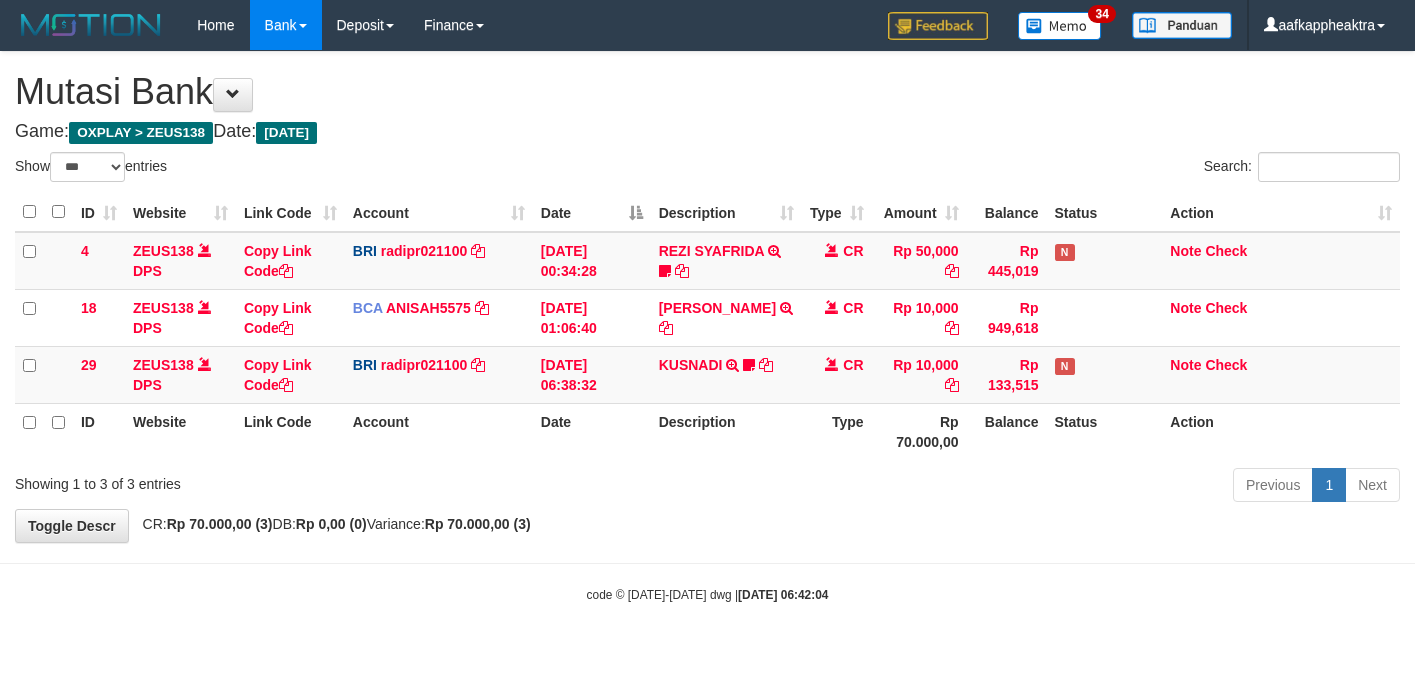 scroll, scrollTop: 0, scrollLeft: 0, axis: both 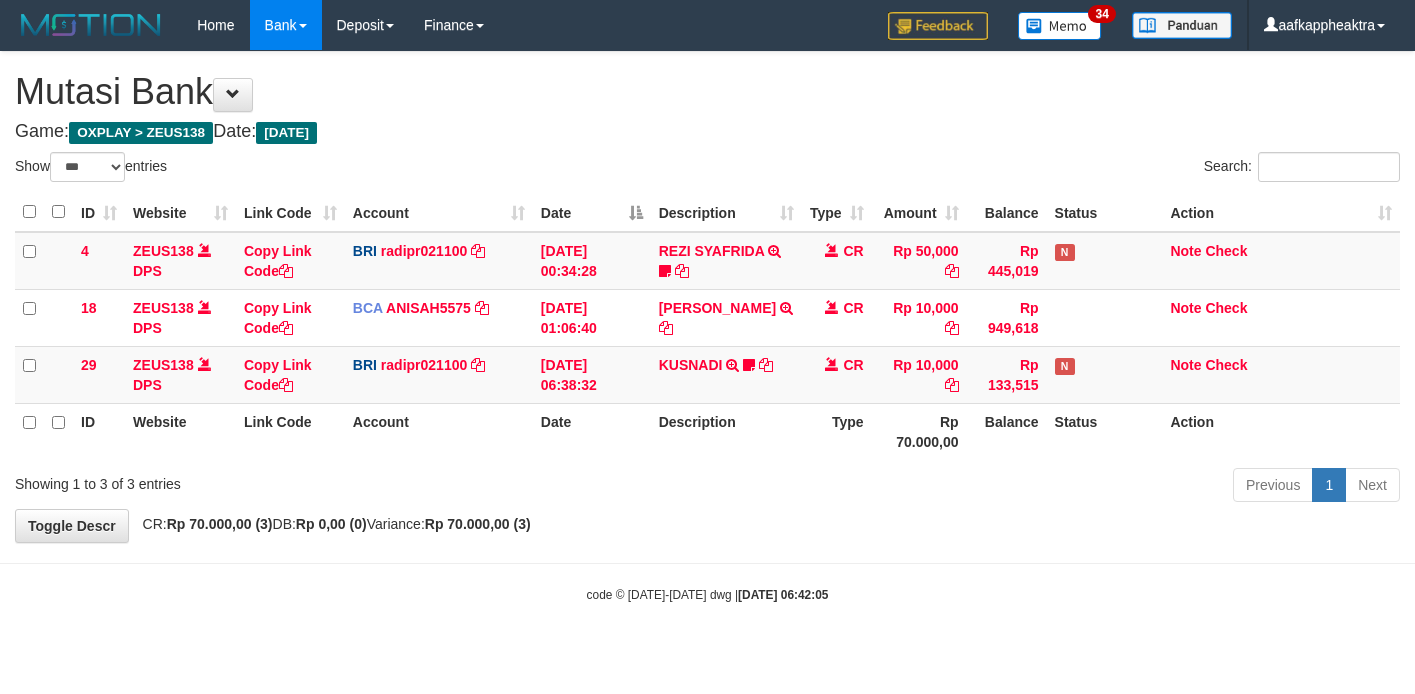select on "***" 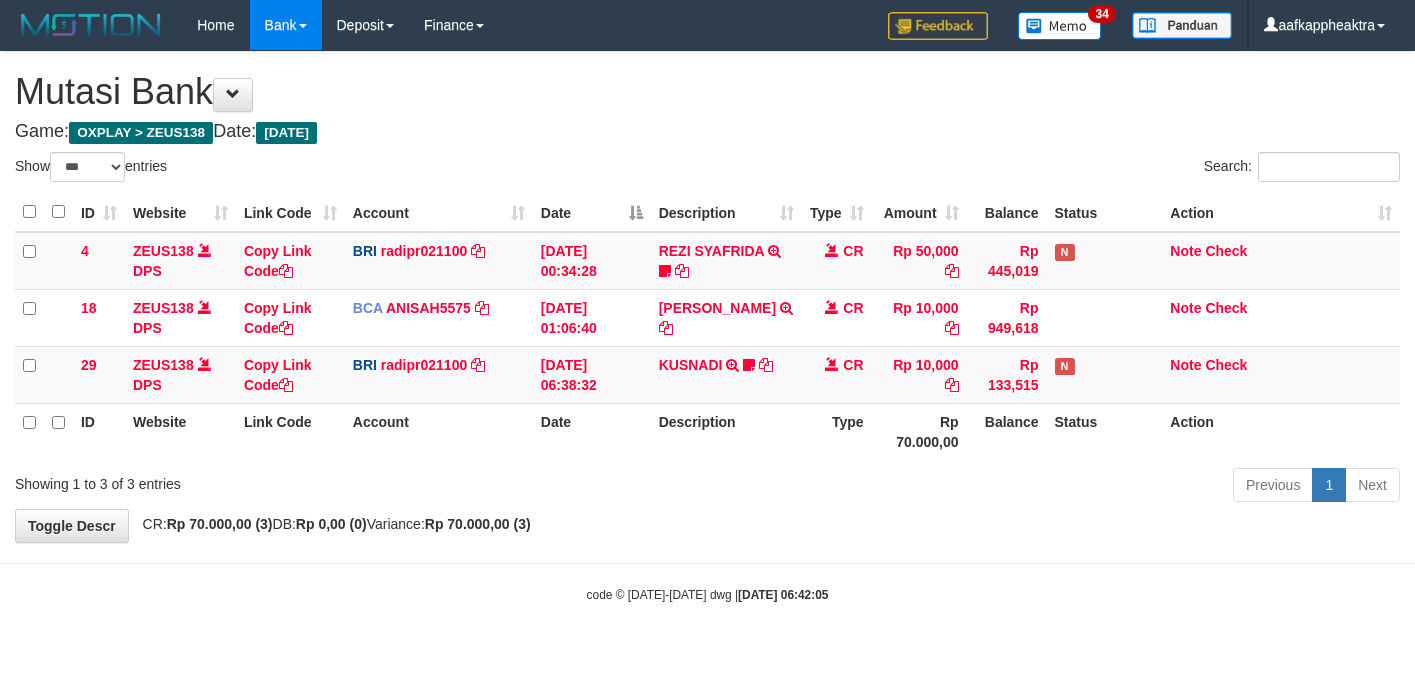 scroll, scrollTop: 0, scrollLeft: 0, axis: both 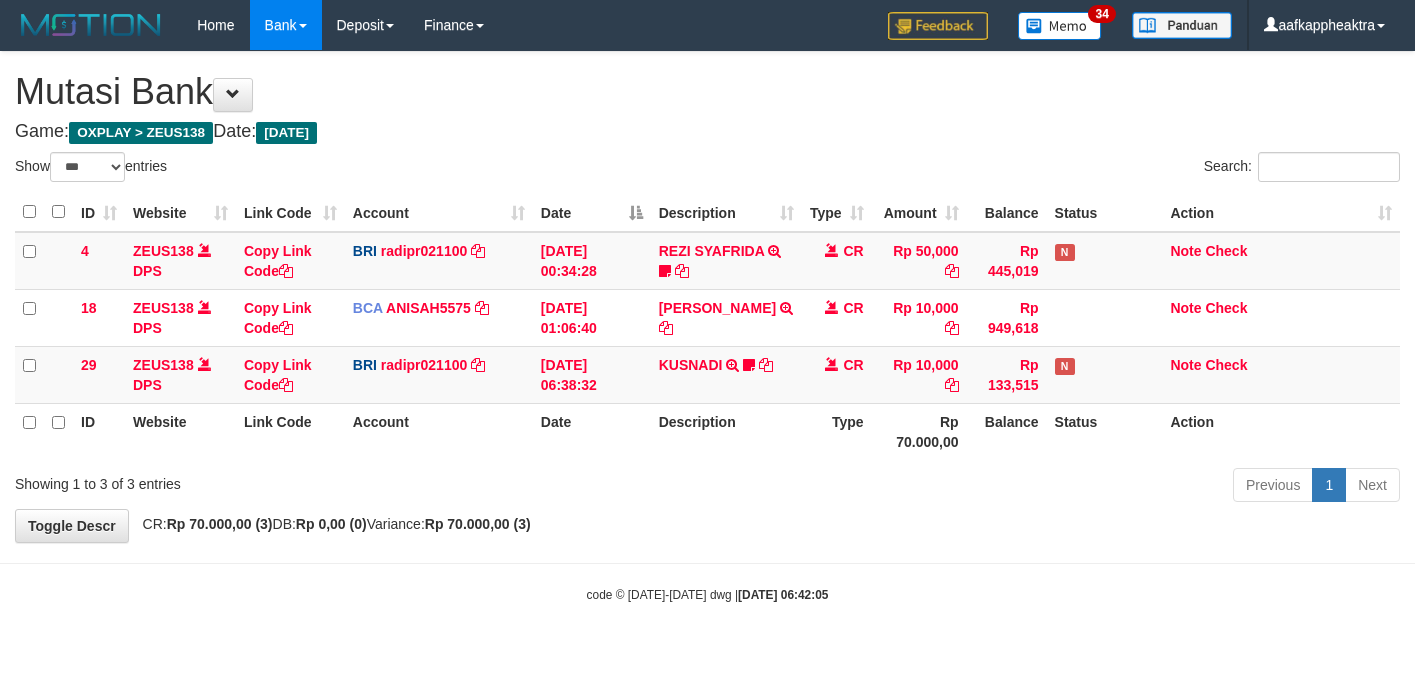 select on "***" 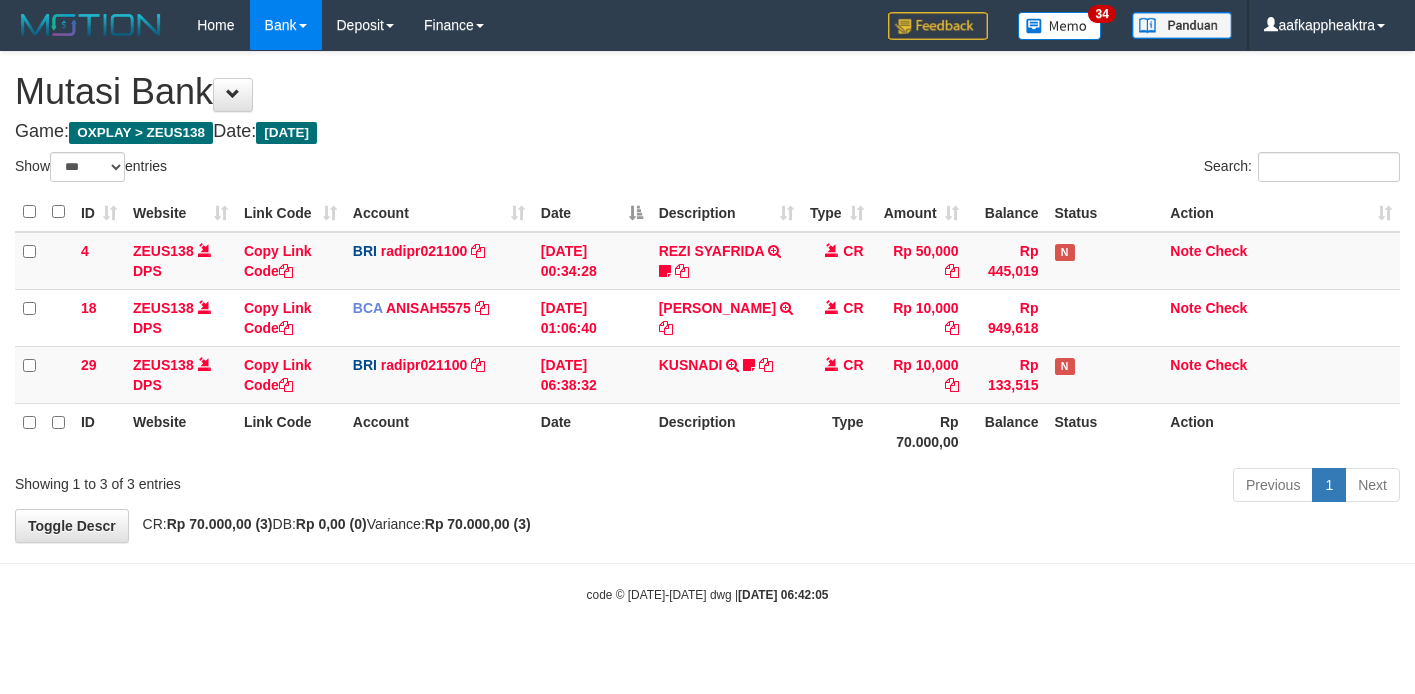 scroll, scrollTop: 0, scrollLeft: 0, axis: both 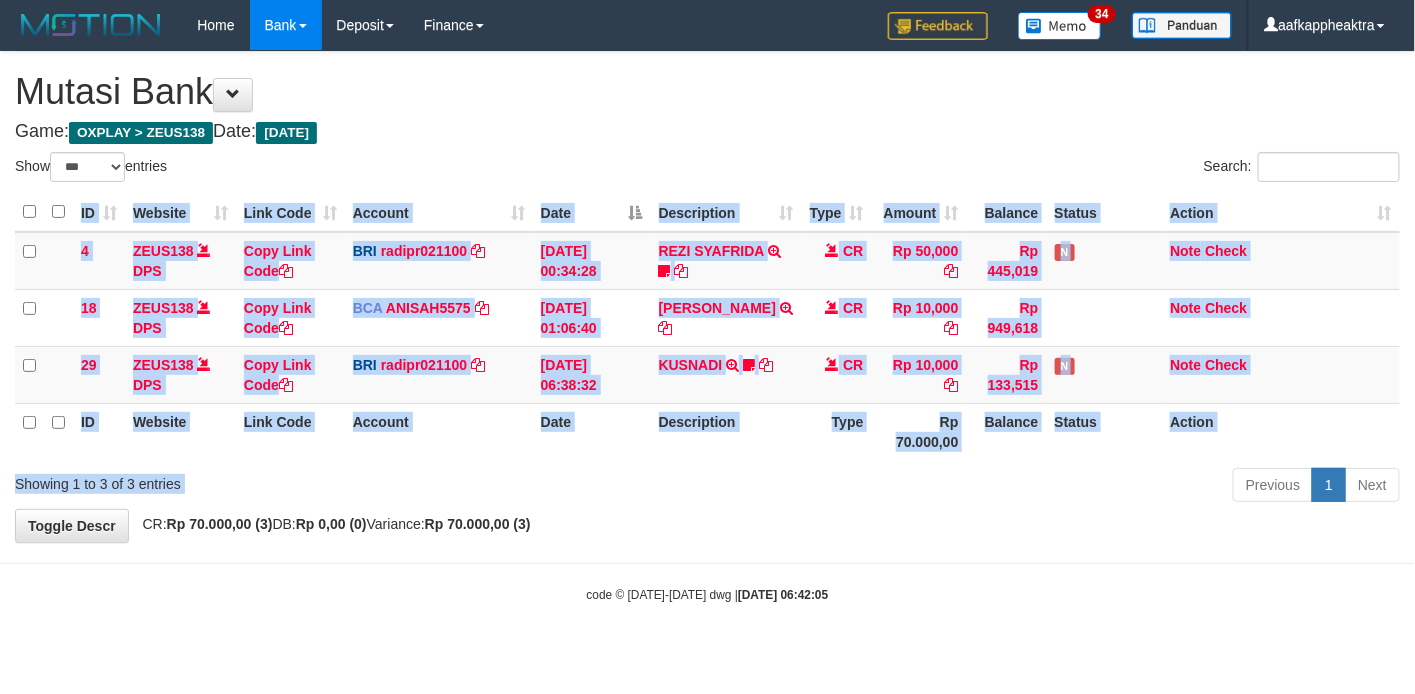 drag, startPoint x: 418, startPoint y: 458, endPoint x: 485, endPoint y: 418, distance: 78.03204 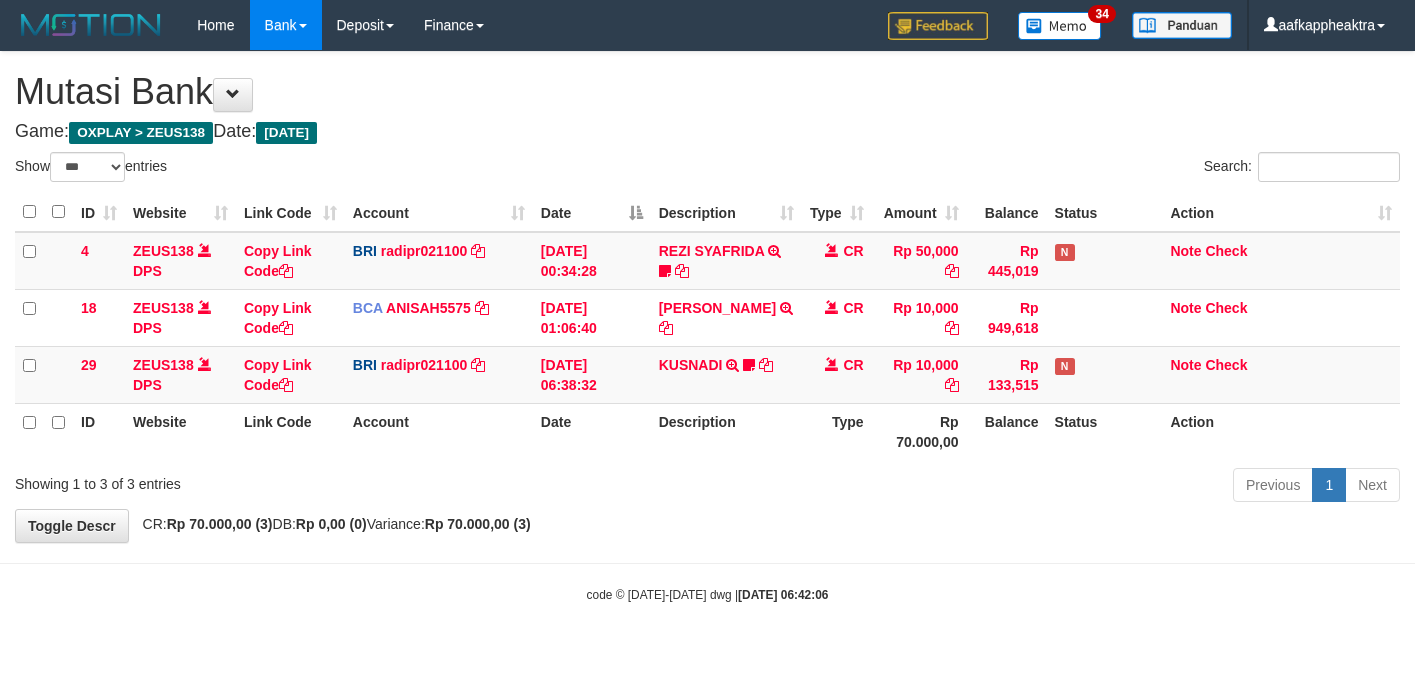 select on "***" 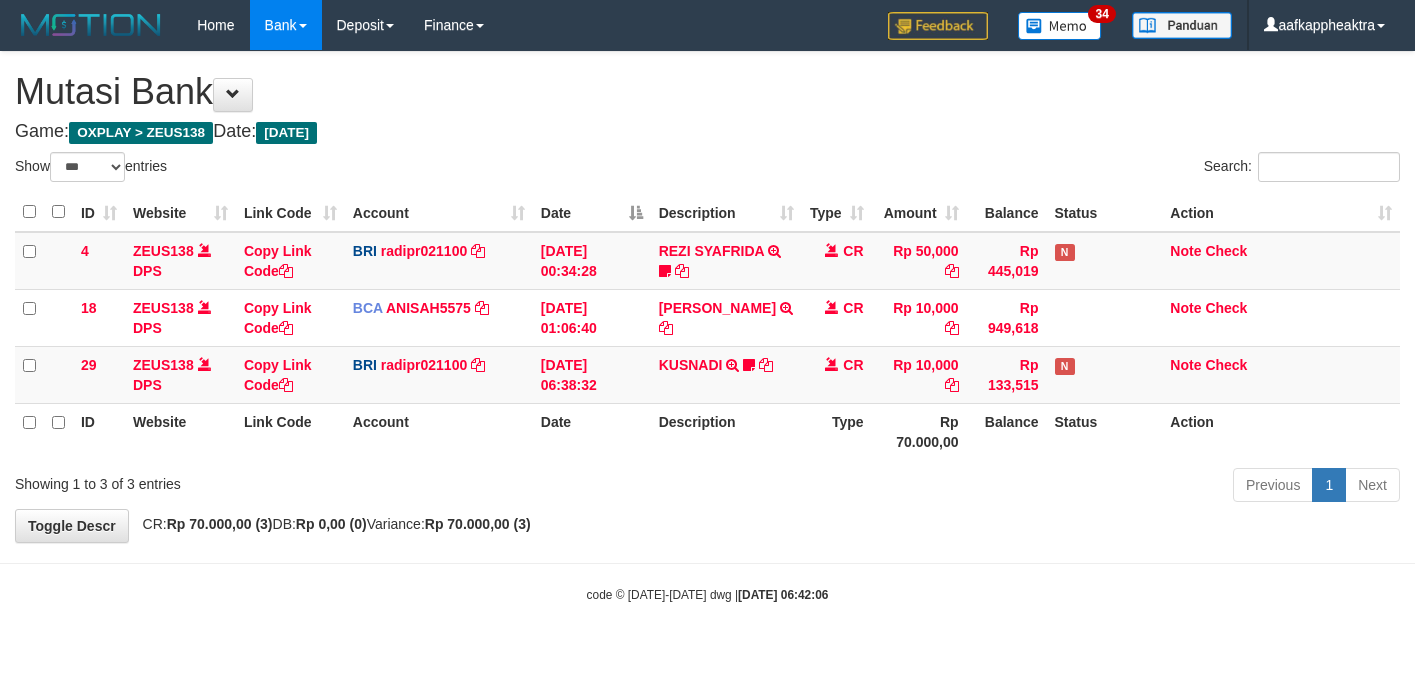 scroll, scrollTop: 0, scrollLeft: 0, axis: both 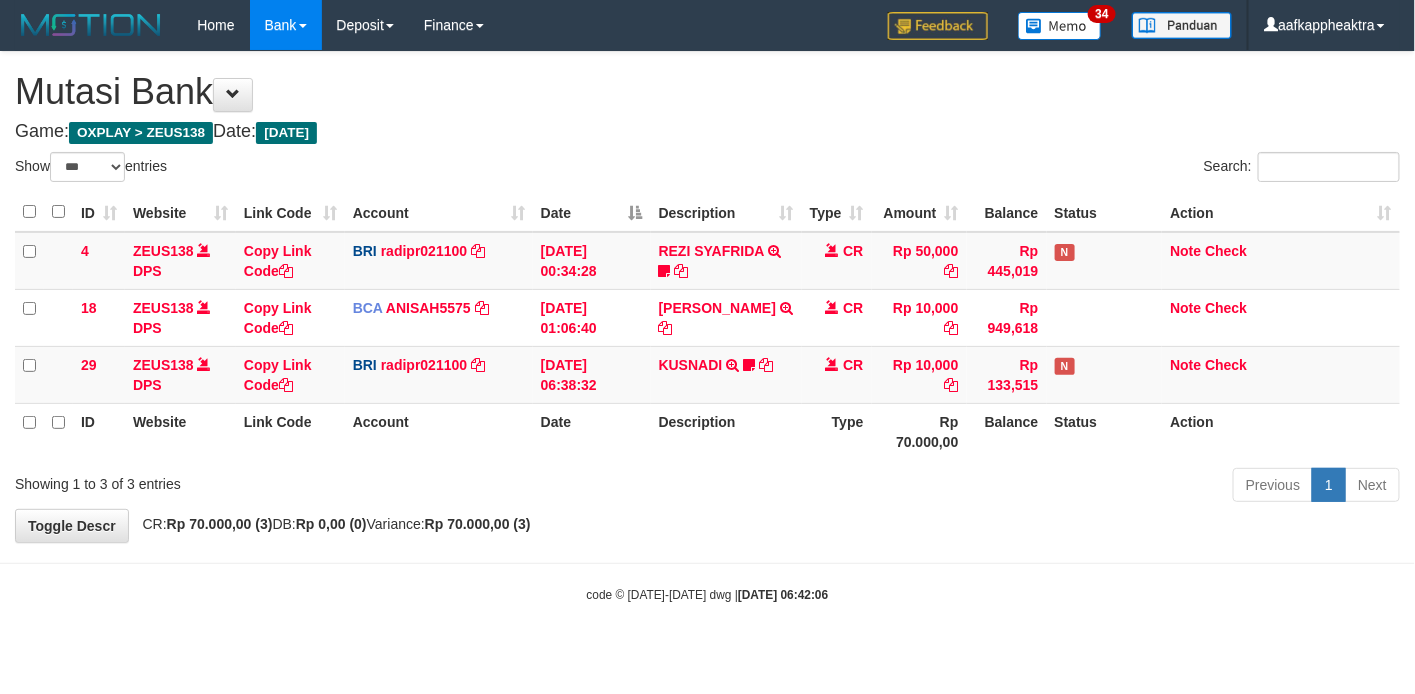 click on "Previous 1 Next" at bounding box center [1002, 487] 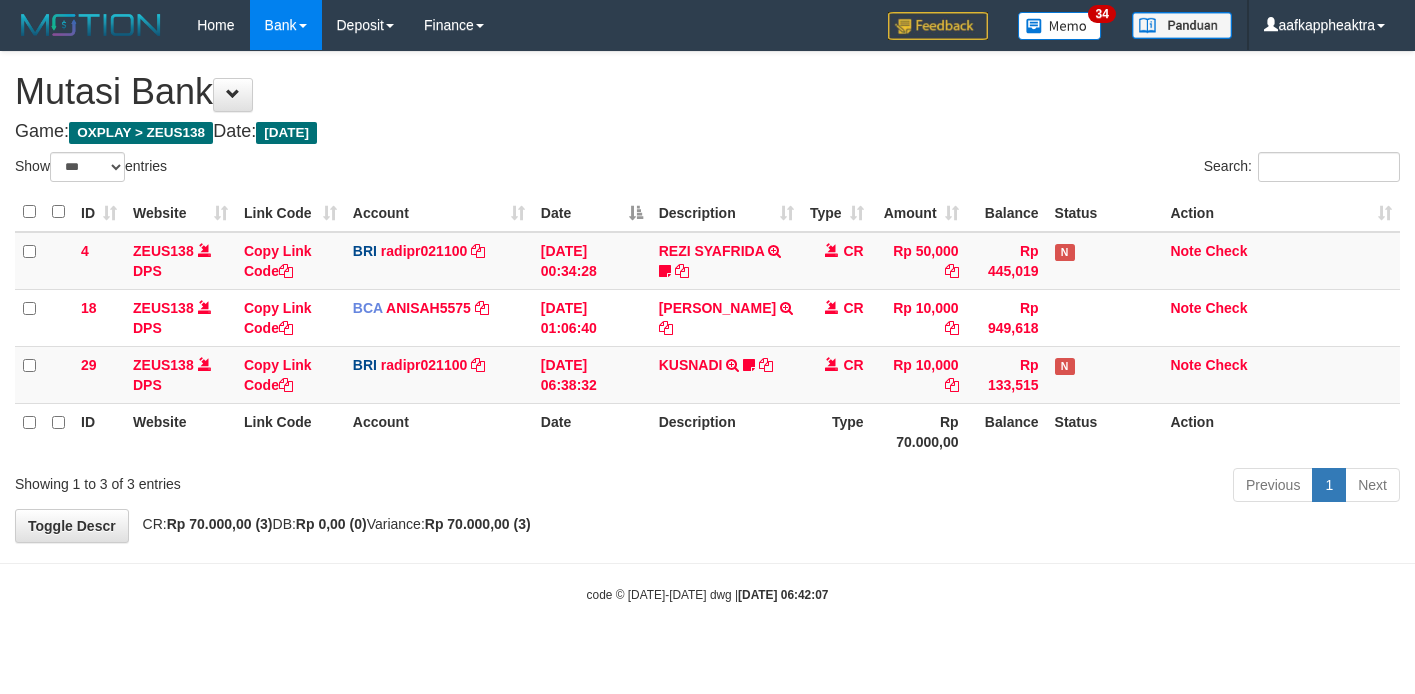 select on "***" 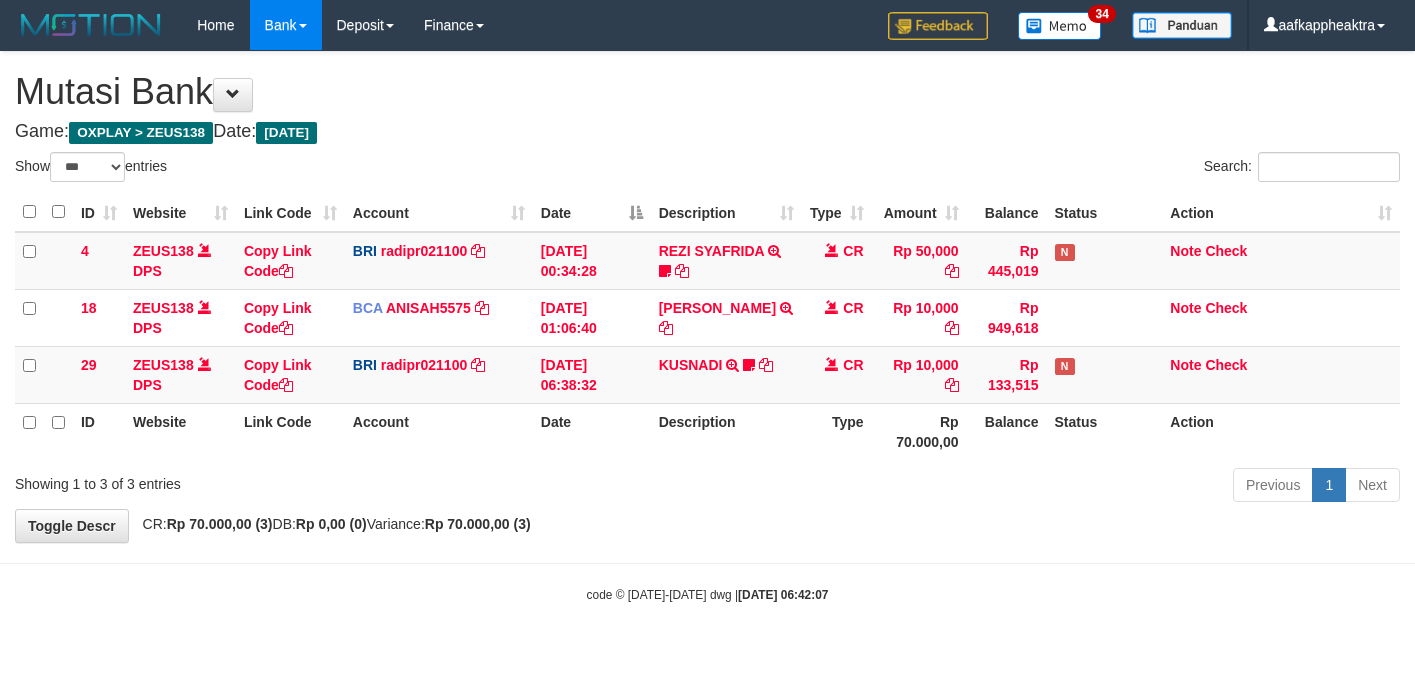 scroll, scrollTop: 0, scrollLeft: 0, axis: both 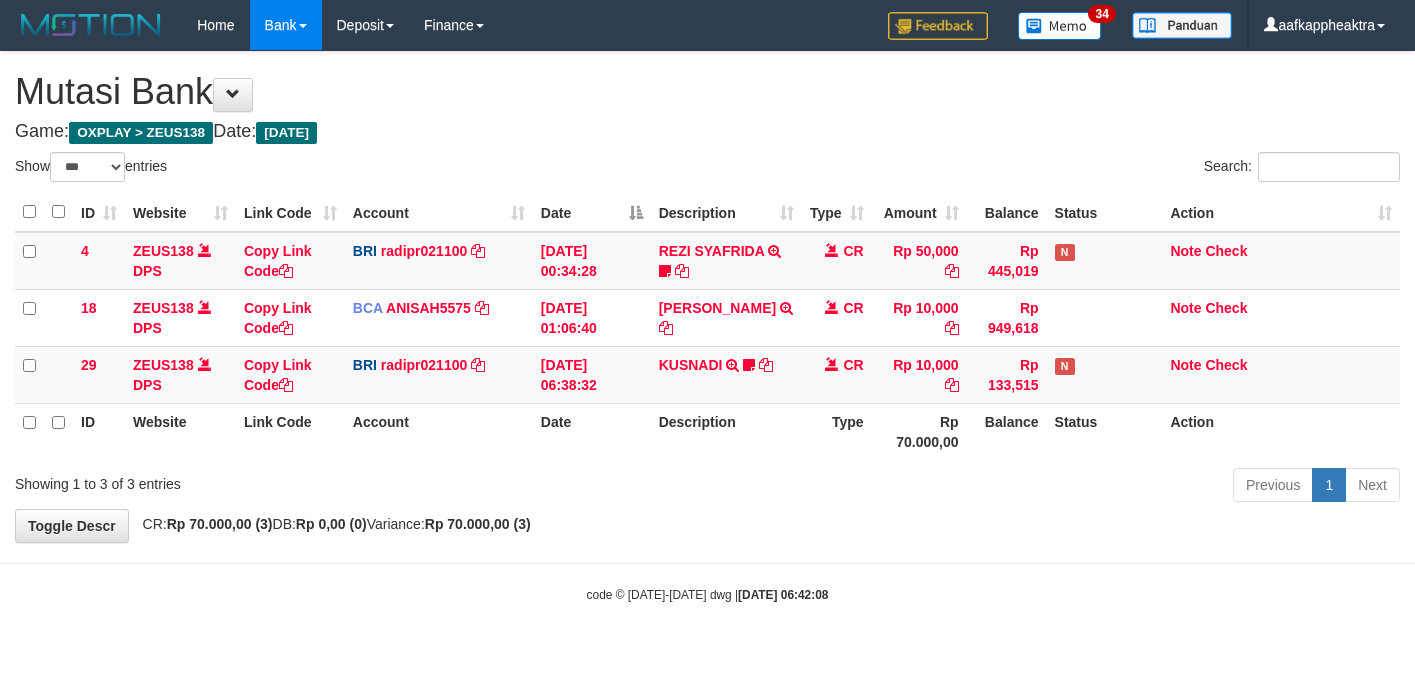 select on "***" 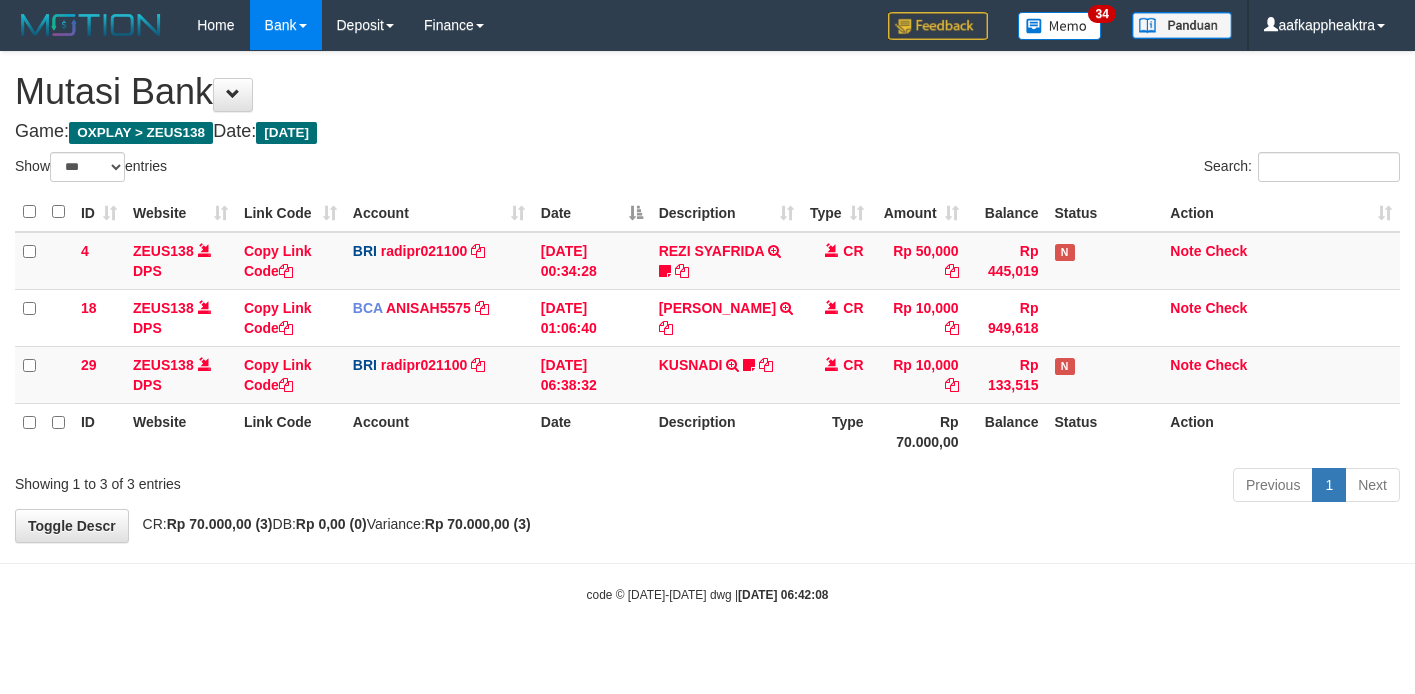scroll, scrollTop: 0, scrollLeft: 0, axis: both 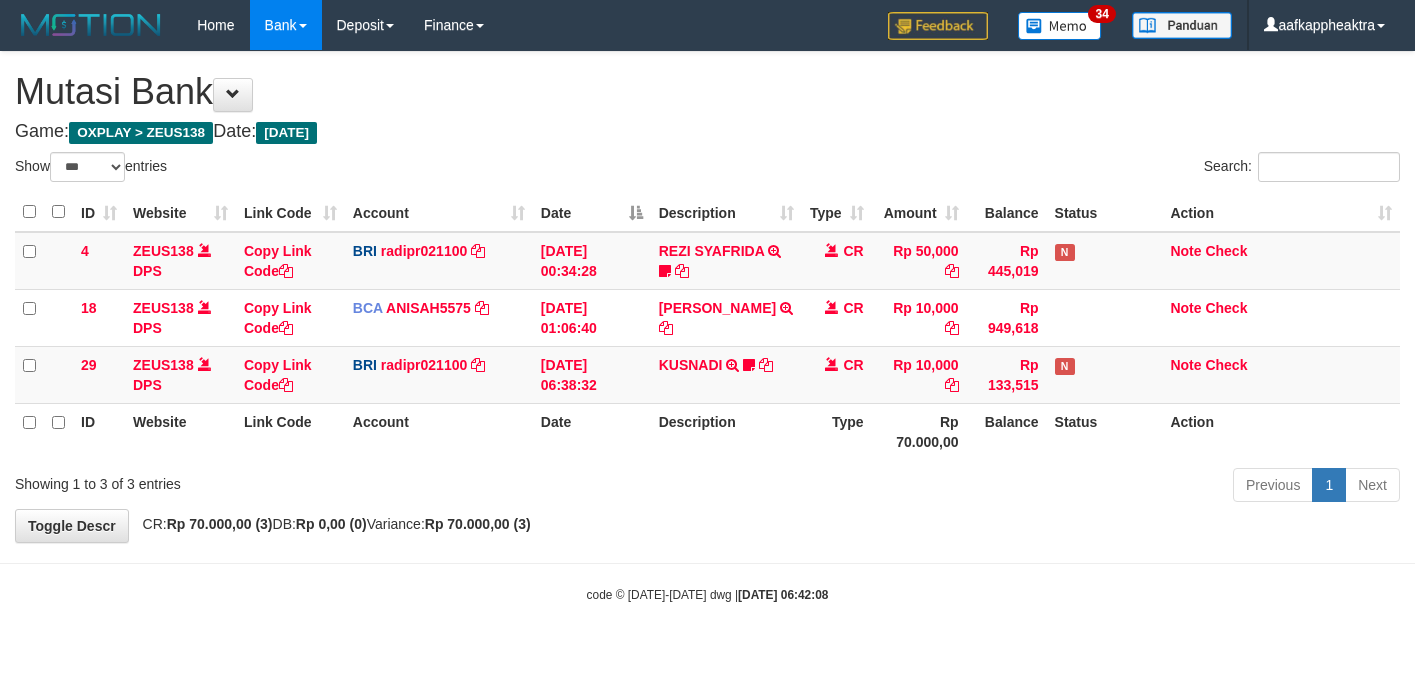 select on "***" 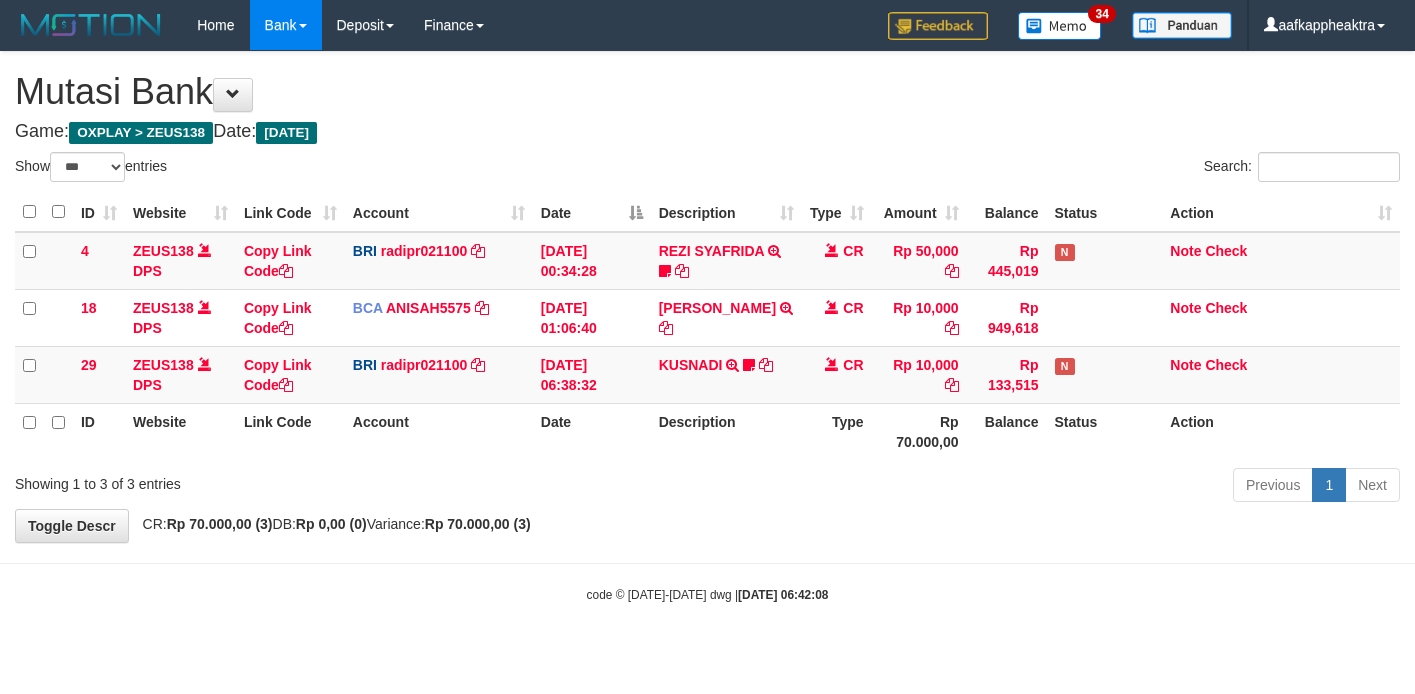 scroll, scrollTop: 0, scrollLeft: 0, axis: both 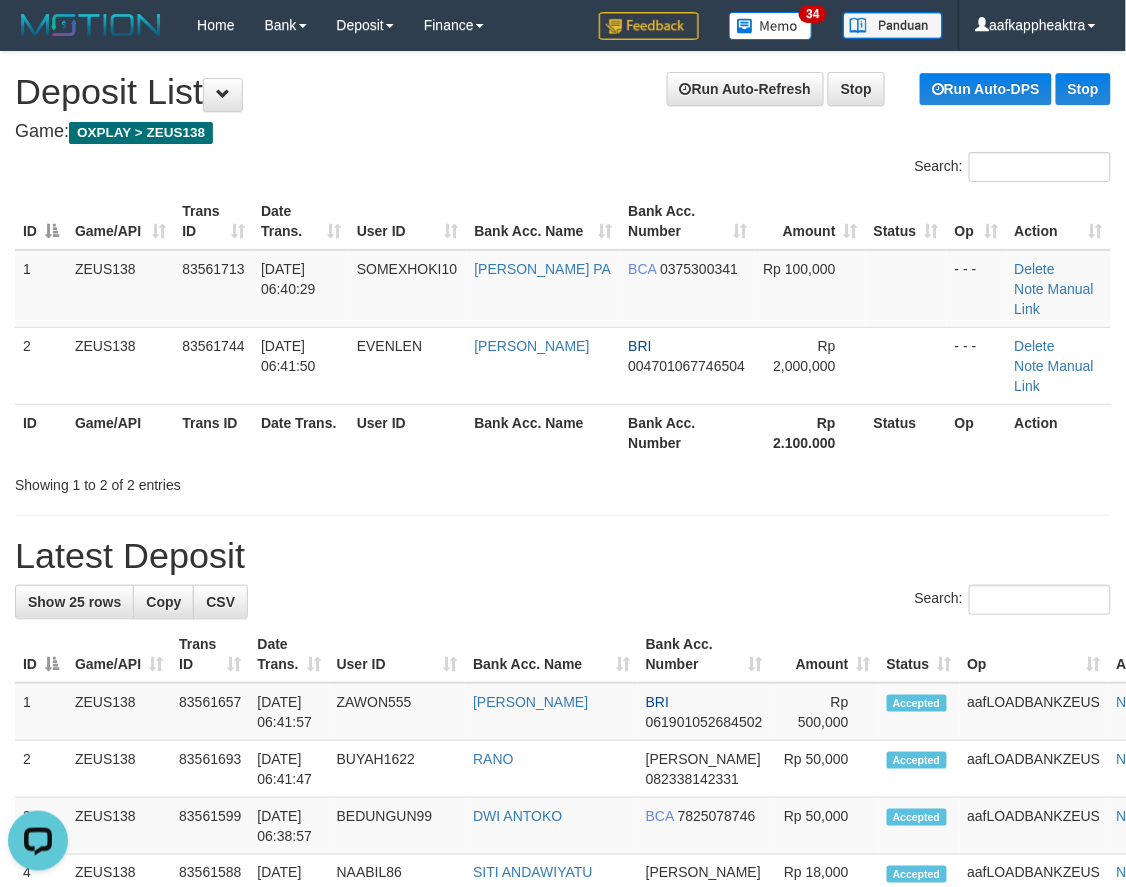 drag, startPoint x: 470, startPoint y: 458, endPoint x: 454, endPoint y: 452, distance: 17.088007 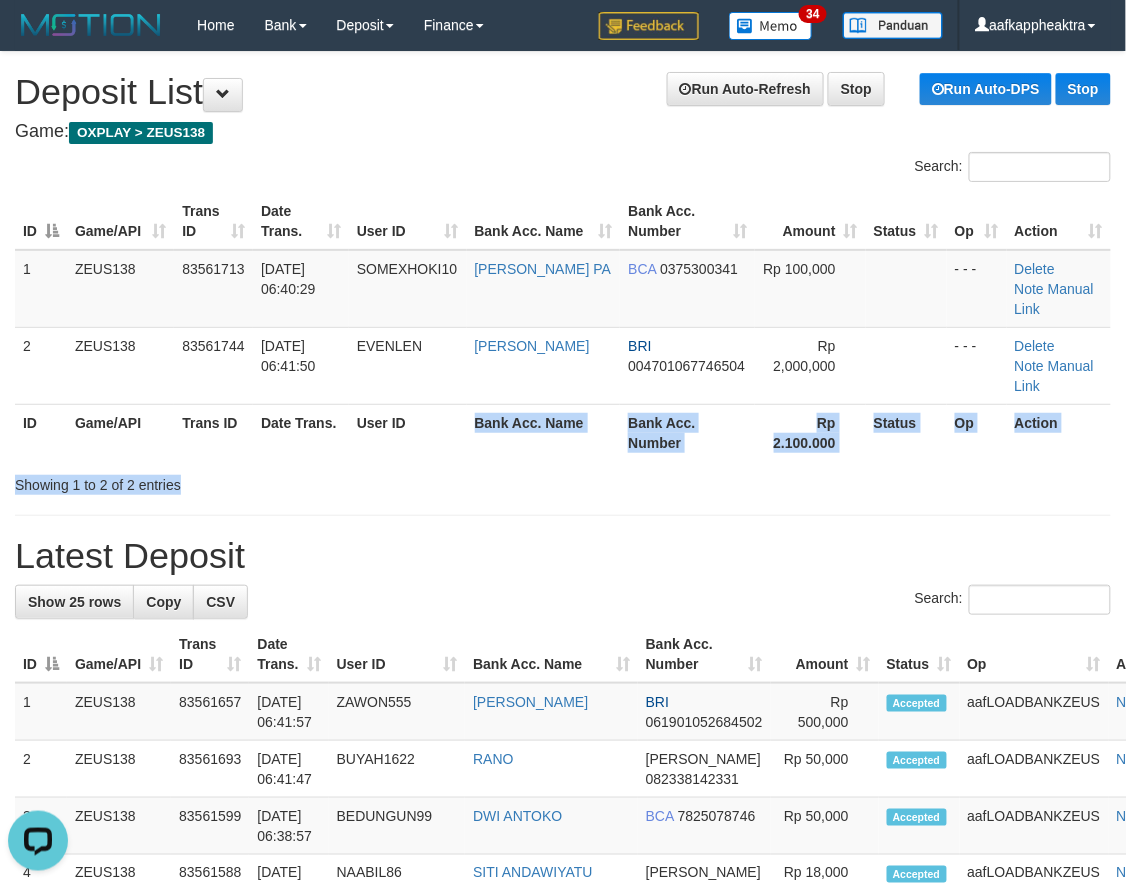 drag, startPoint x: 464, startPoint y: 428, endPoint x: 224, endPoint y: 415, distance: 240.35182 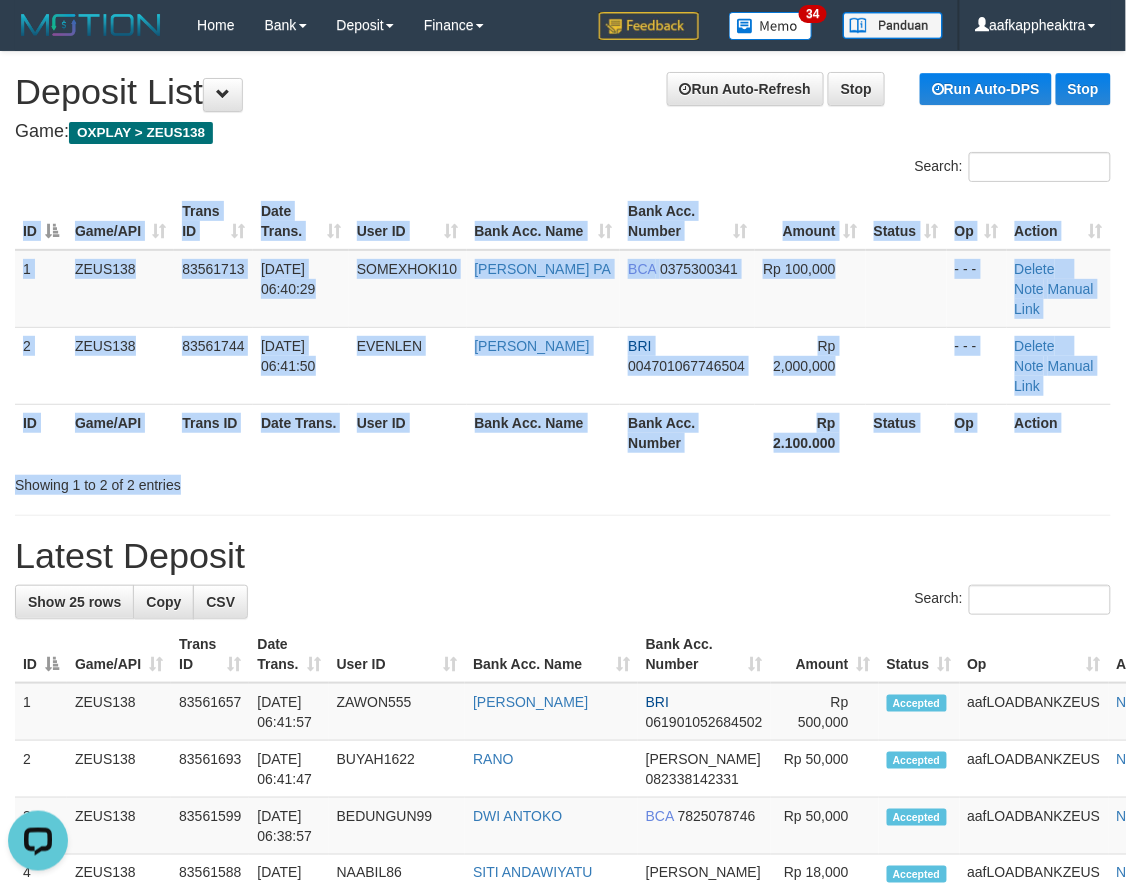 drag, startPoint x: 531, startPoint y: 454, endPoint x: 1, endPoint y: 373, distance: 536.1539 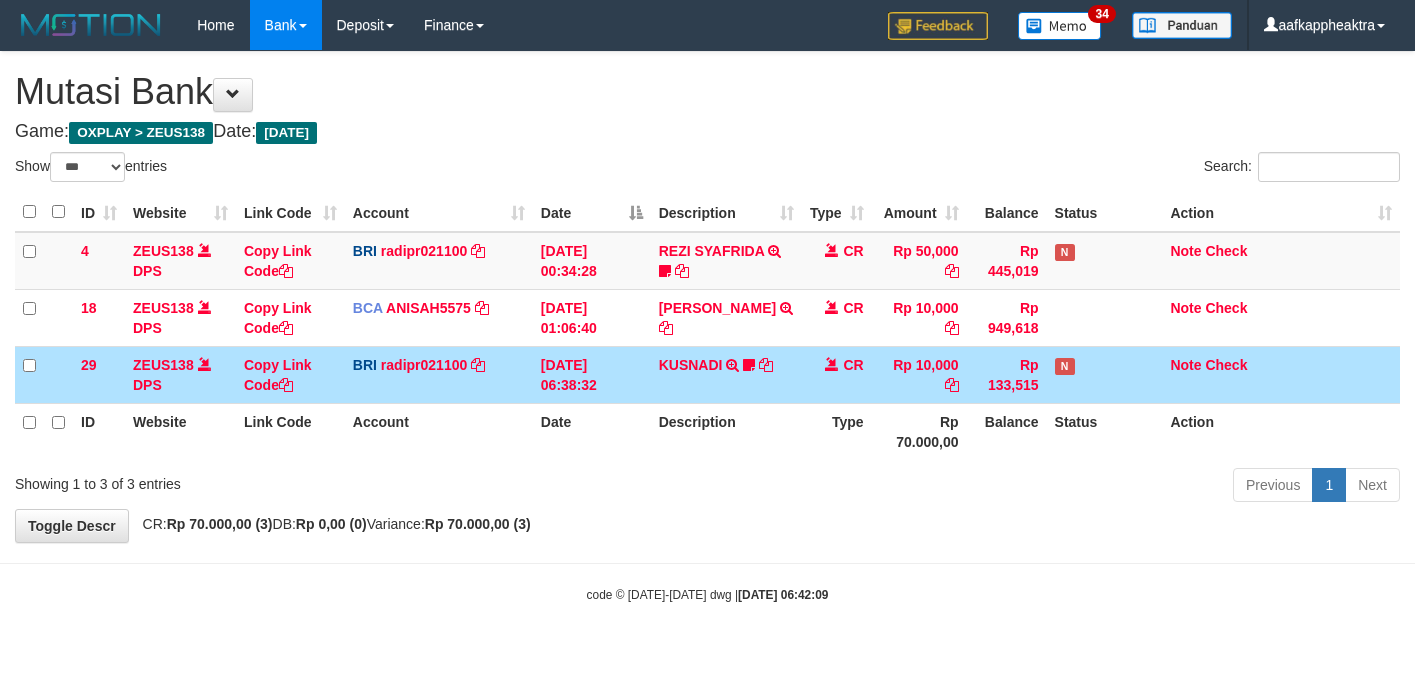 select on "***" 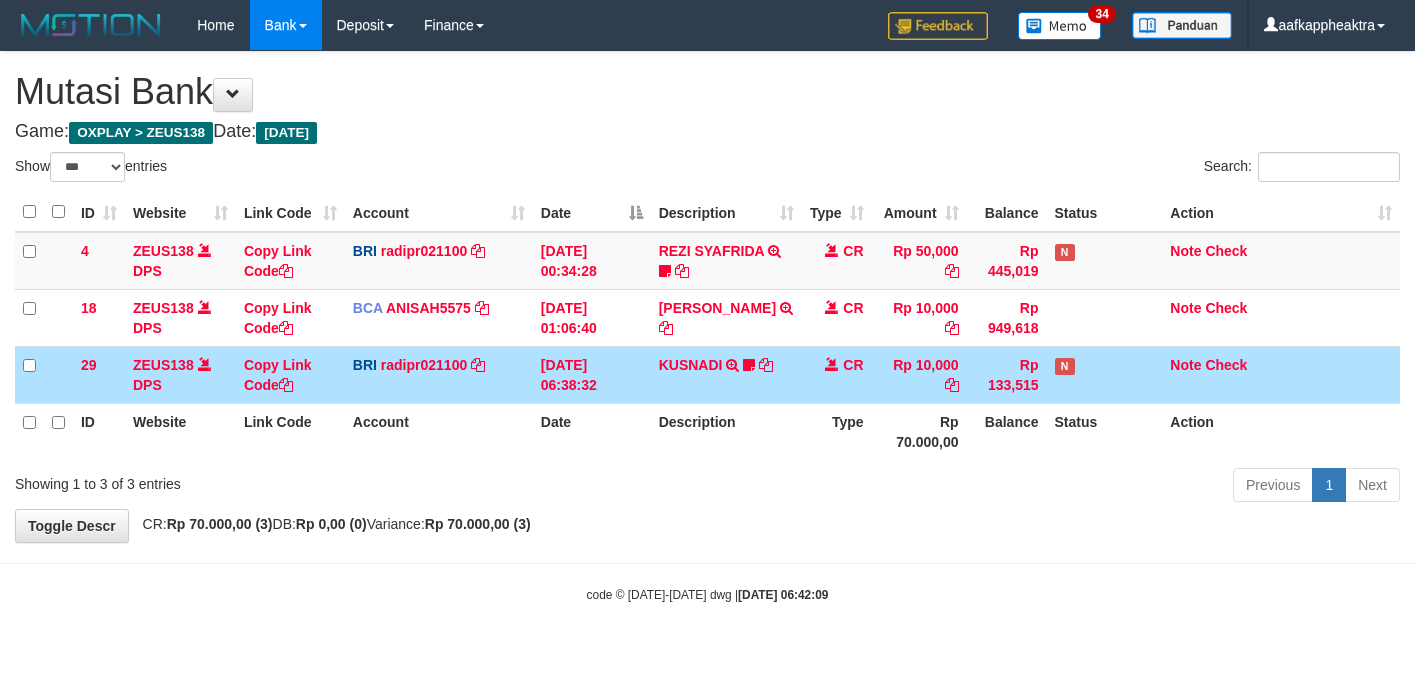 click on "Type" at bounding box center [837, 431] 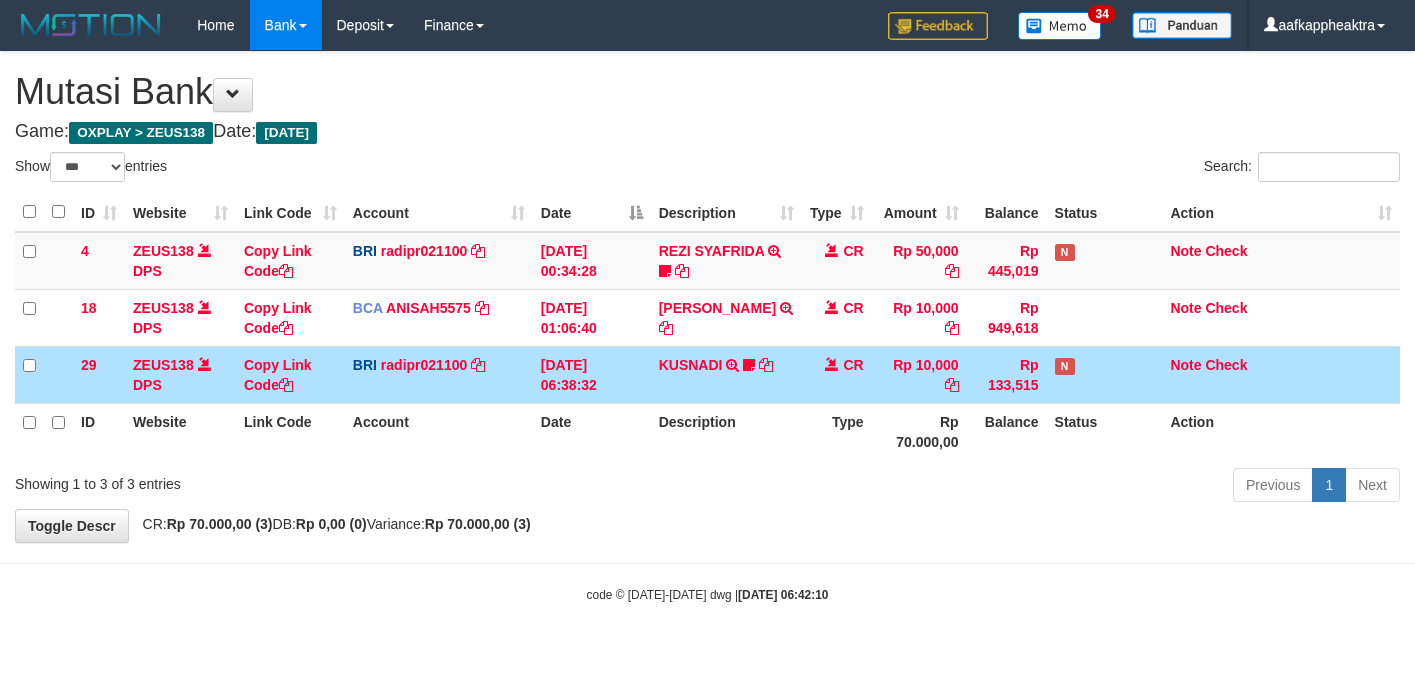 select on "***" 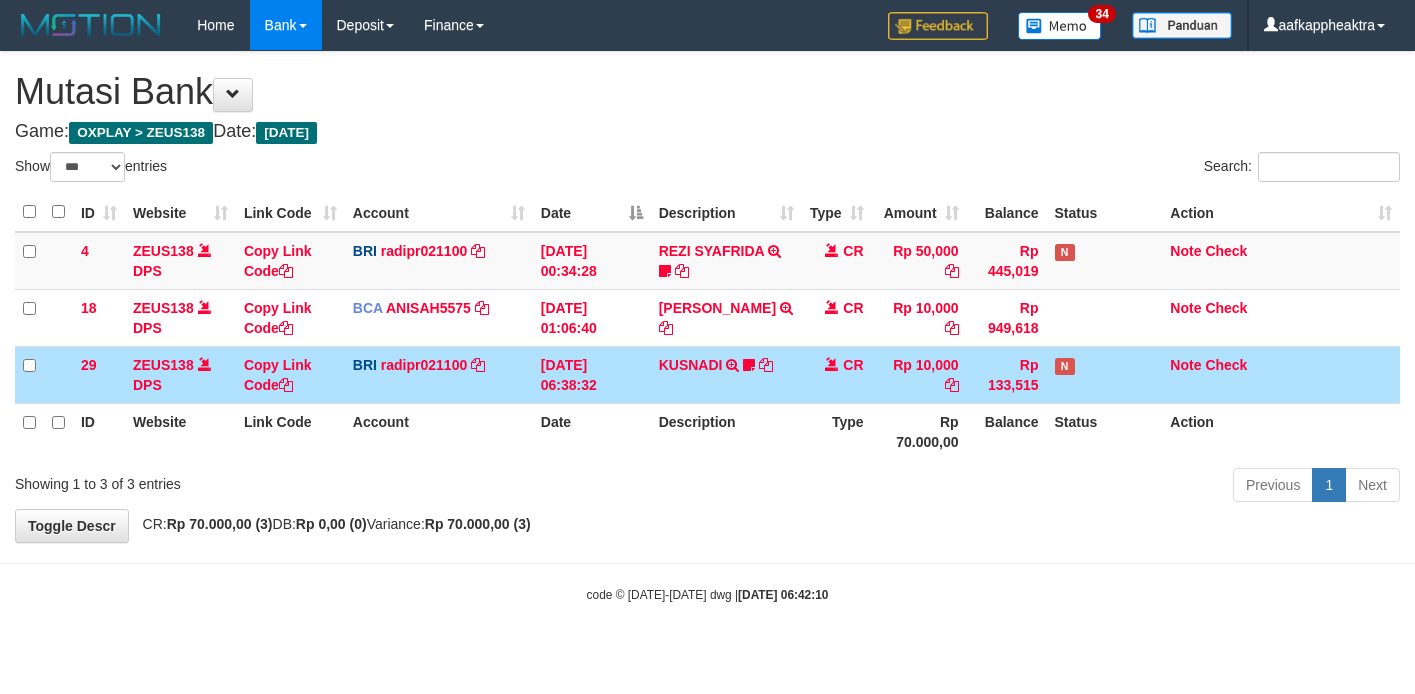 click on "CR" at bounding box center [837, 374] 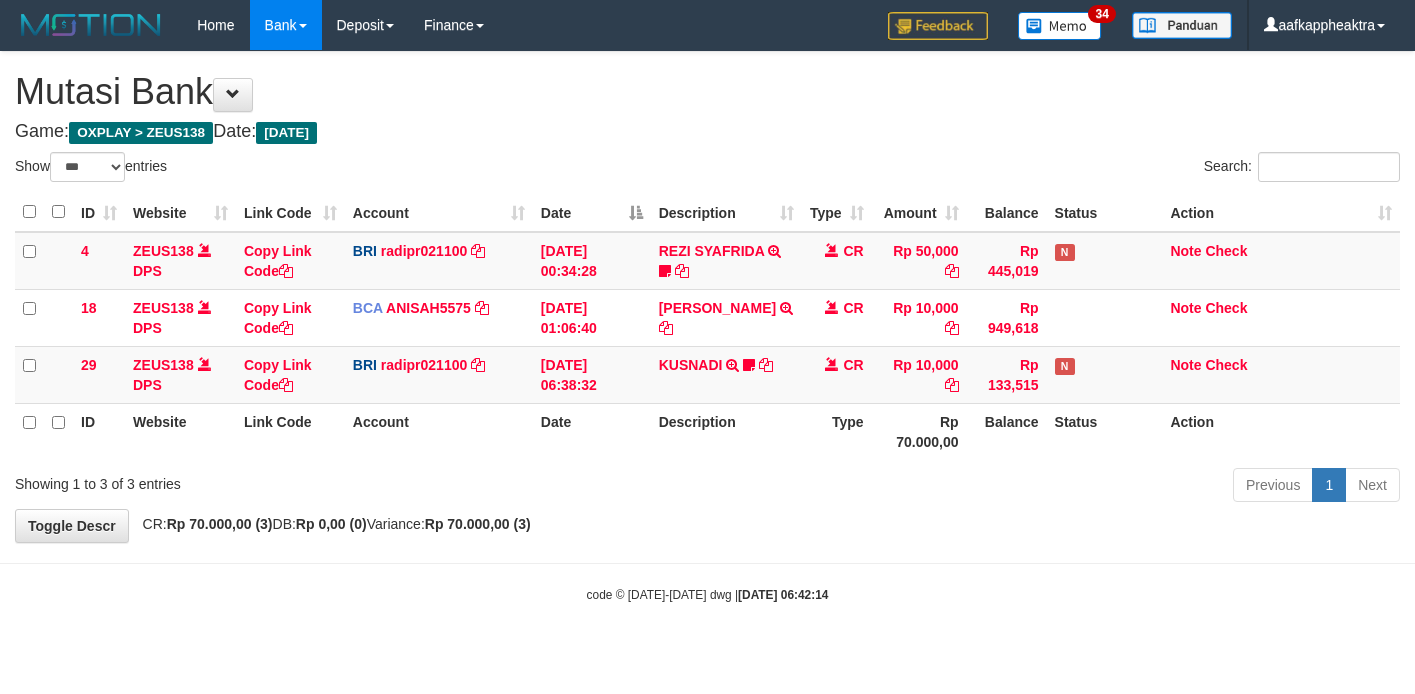 select on "***" 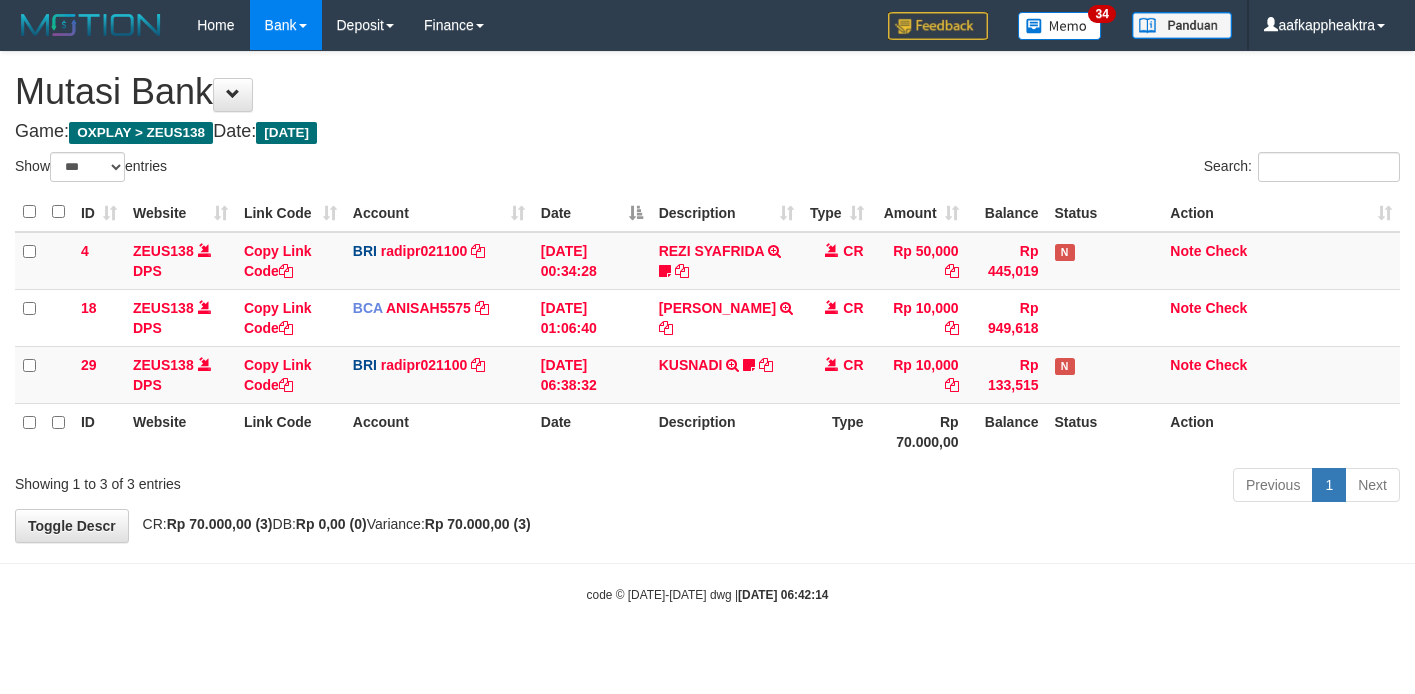 scroll, scrollTop: 0, scrollLeft: 0, axis: both 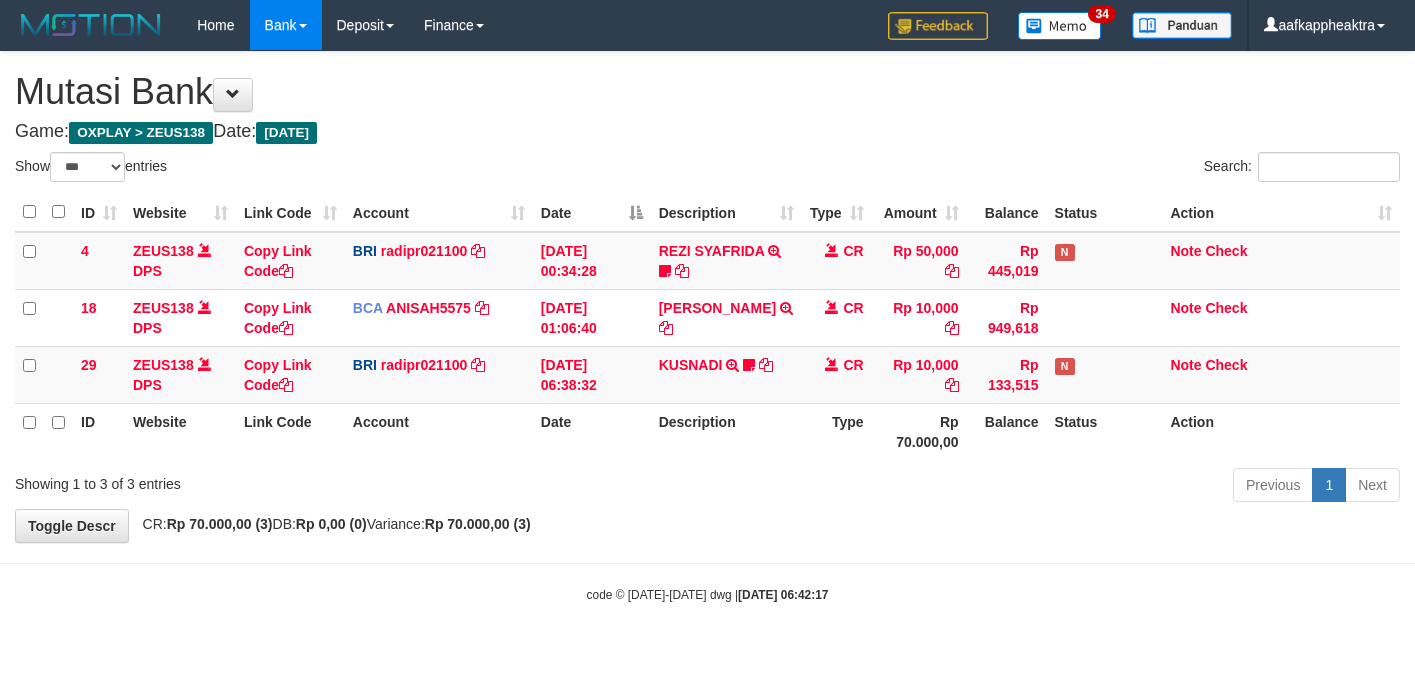 select on "***" 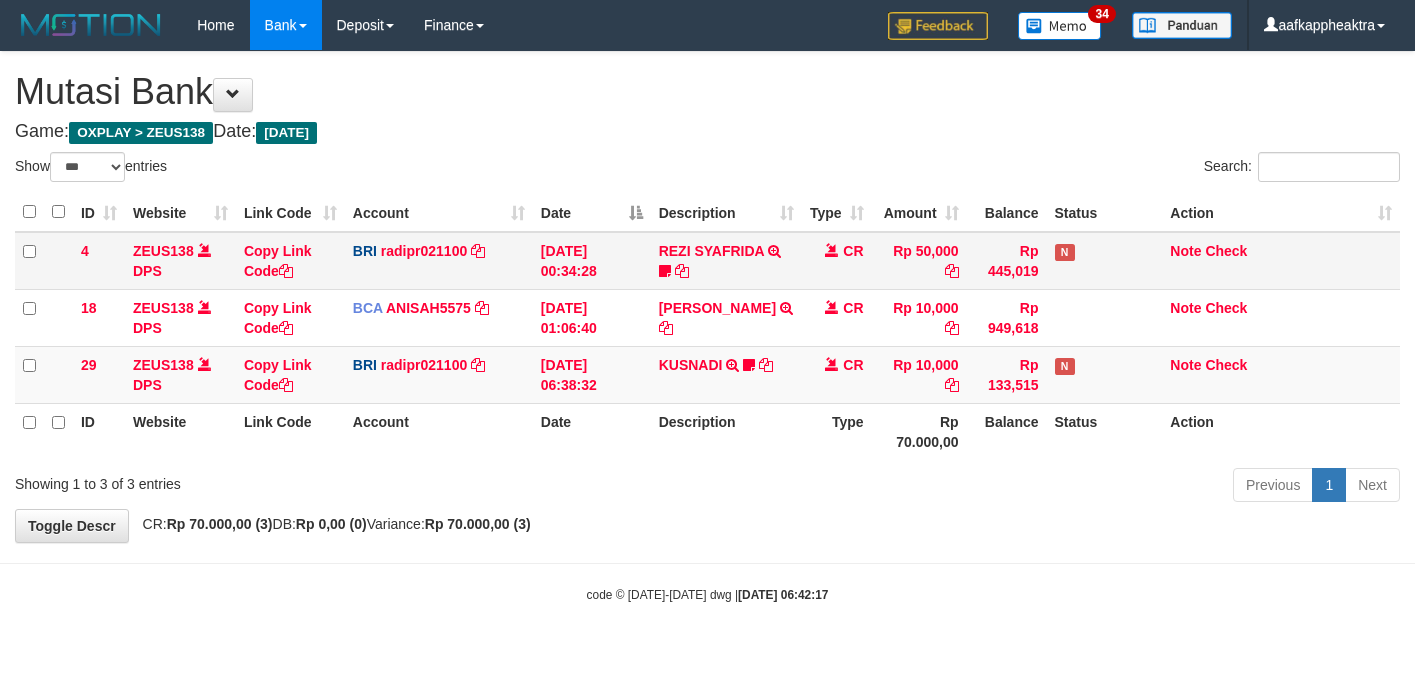 scroll, scrollTop: 0, scrollLeft: 0, axis: both 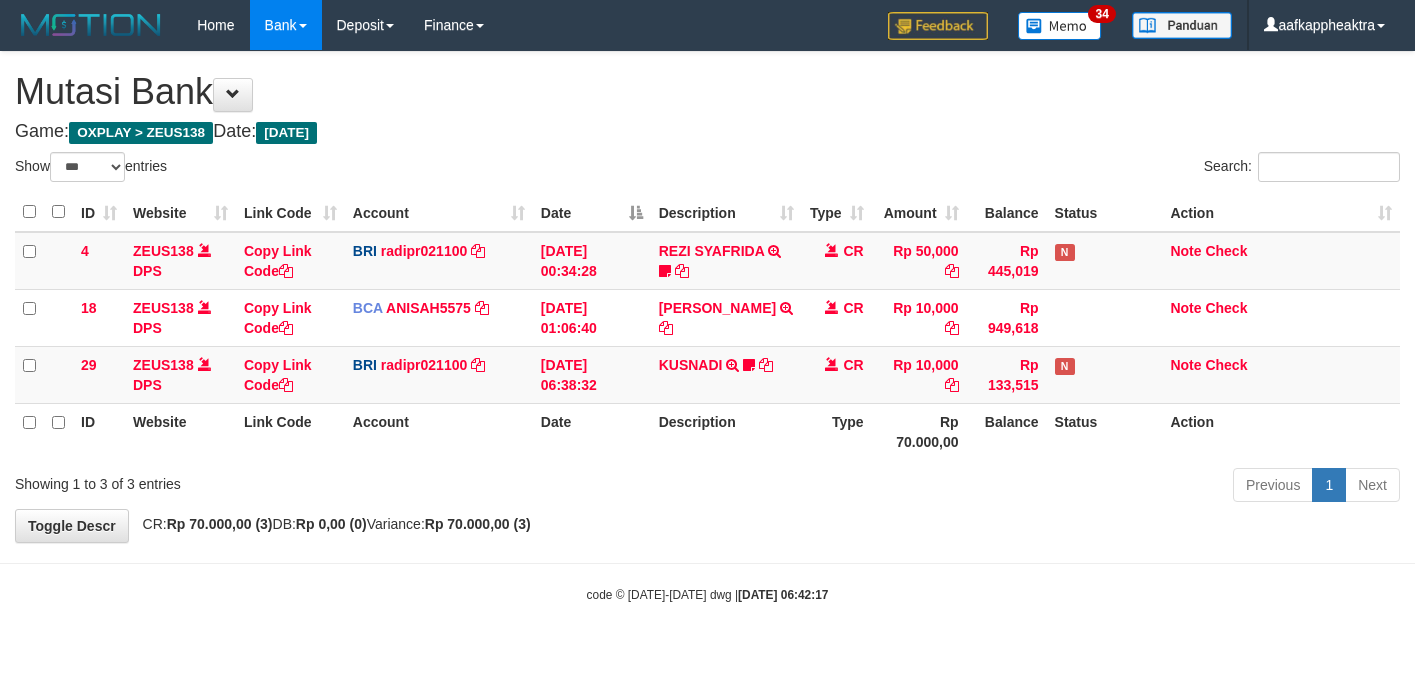 select on "***" 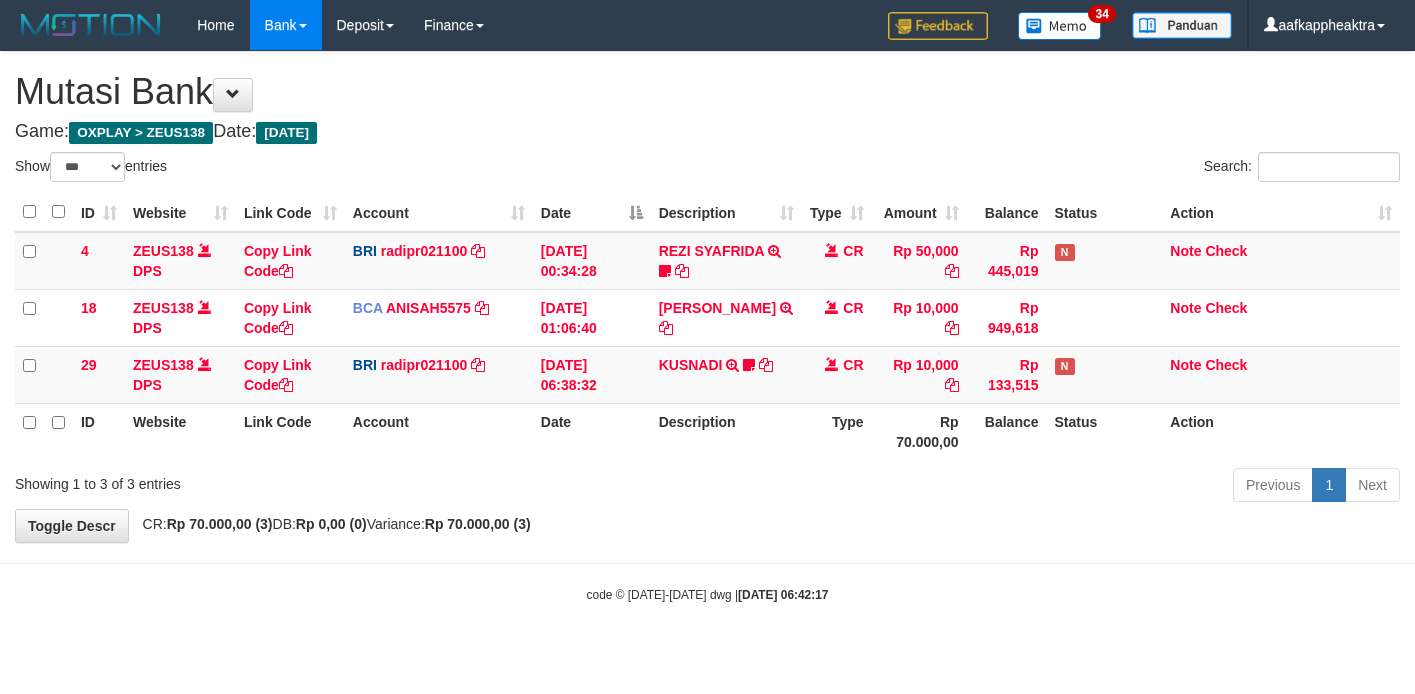 scroll, scrollTop: 0, scrollLeft: 0, axis: both 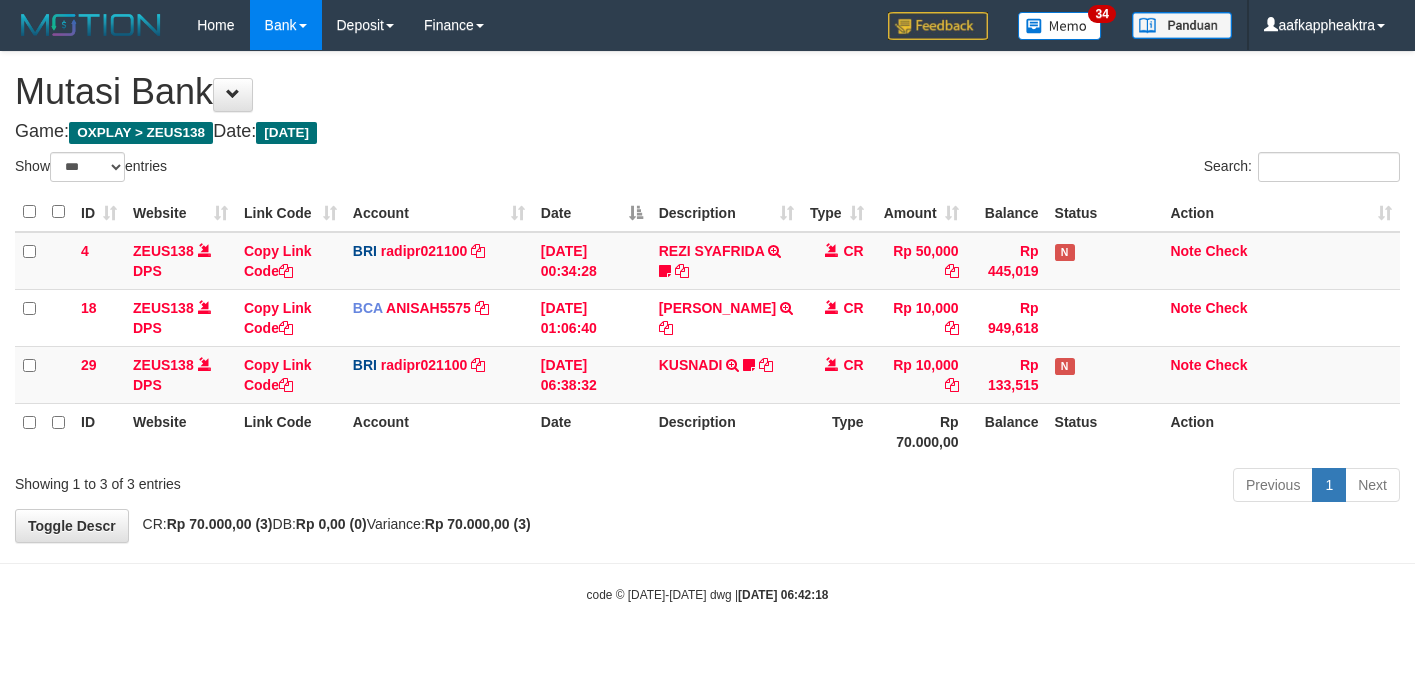 select on "***" 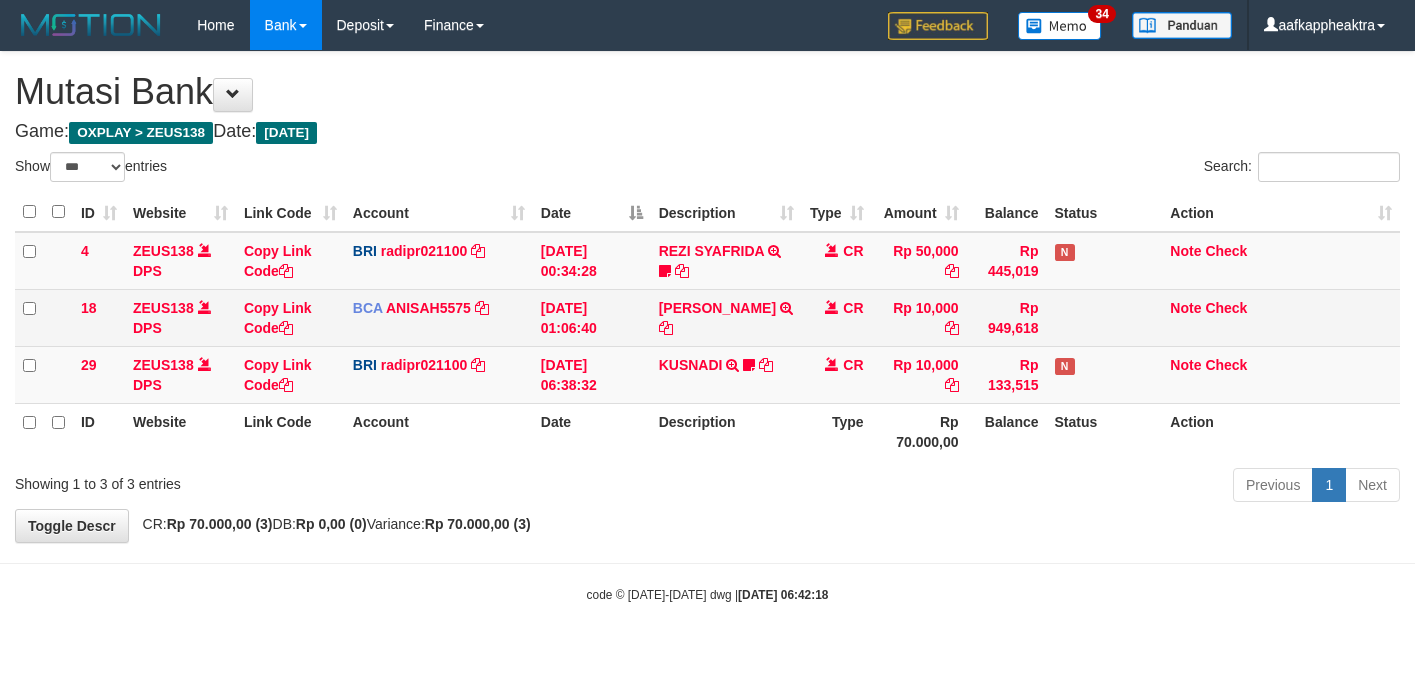 scroll, scrollTop: 0, scrollLeft: 0, axis: both 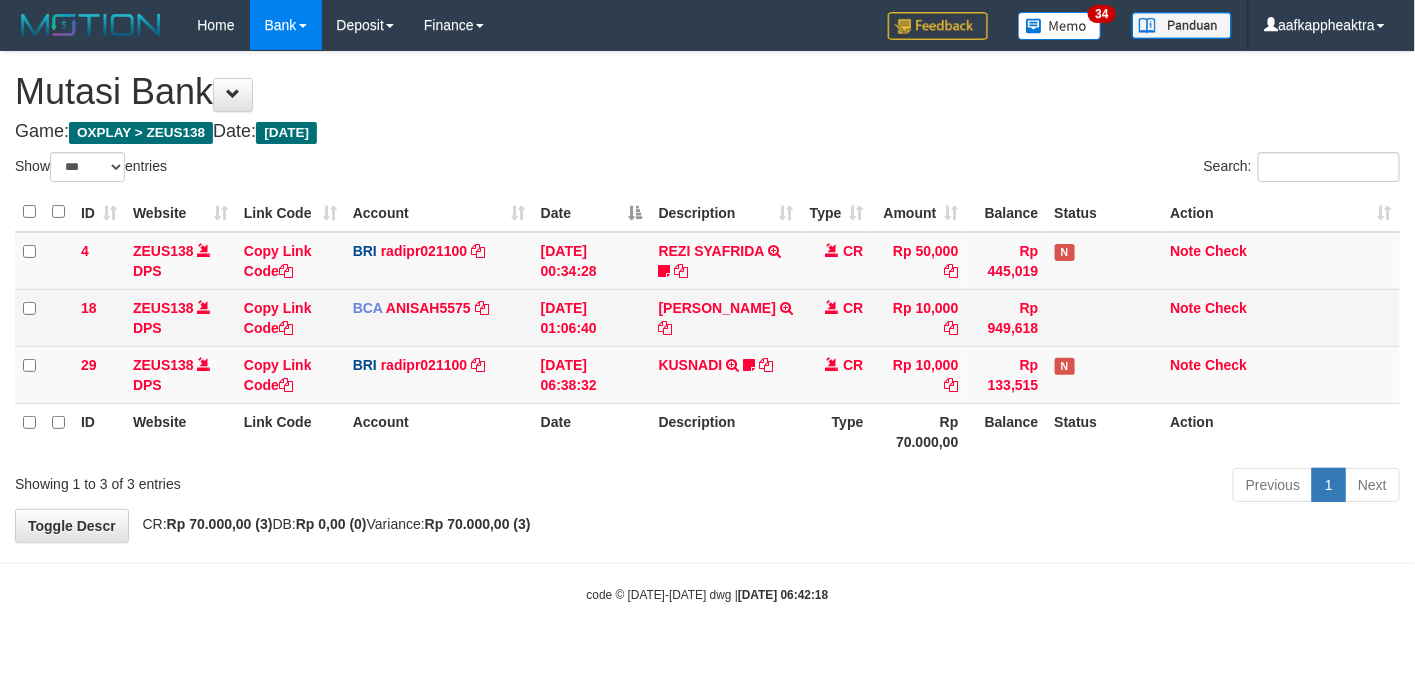 click on "Rp 949,618" at bounding box center [1007, 317] 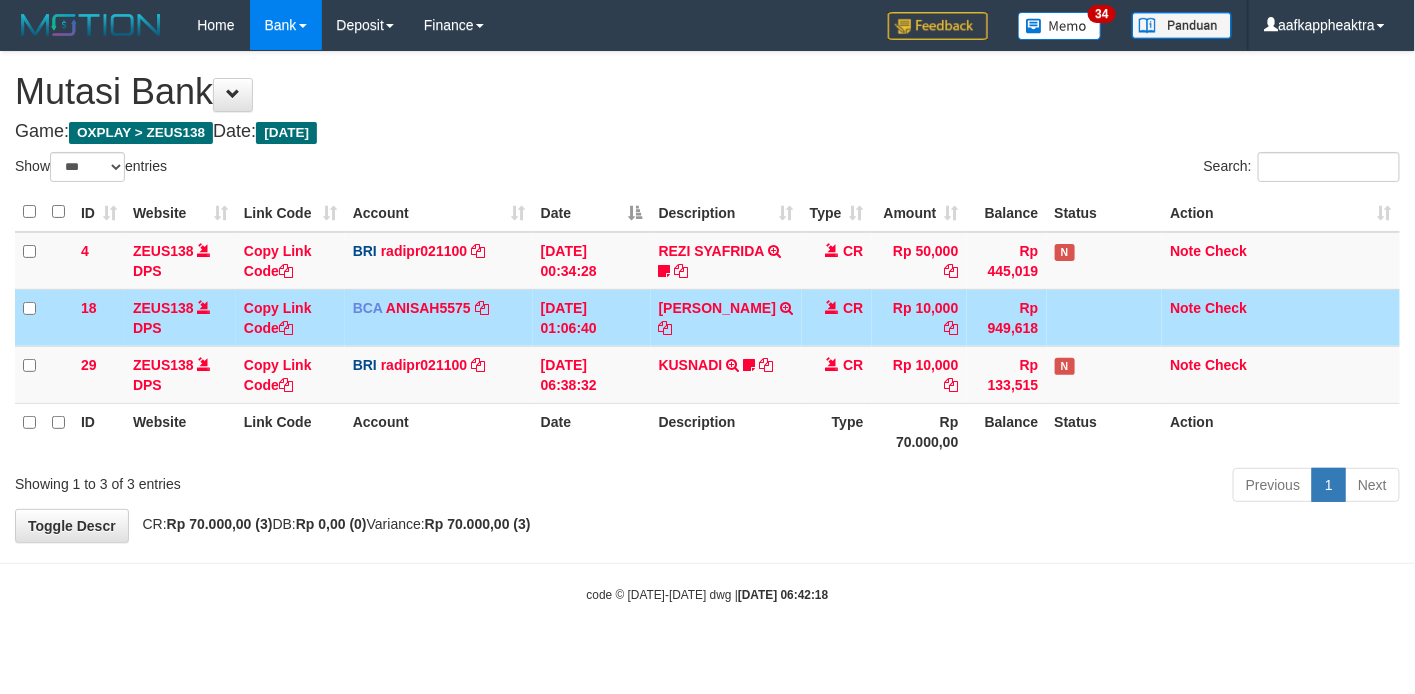 drag, startPoint x: 774, startPoint y: 427, endPoint x: 1407, endPoint y: 370, distance: 635.56116 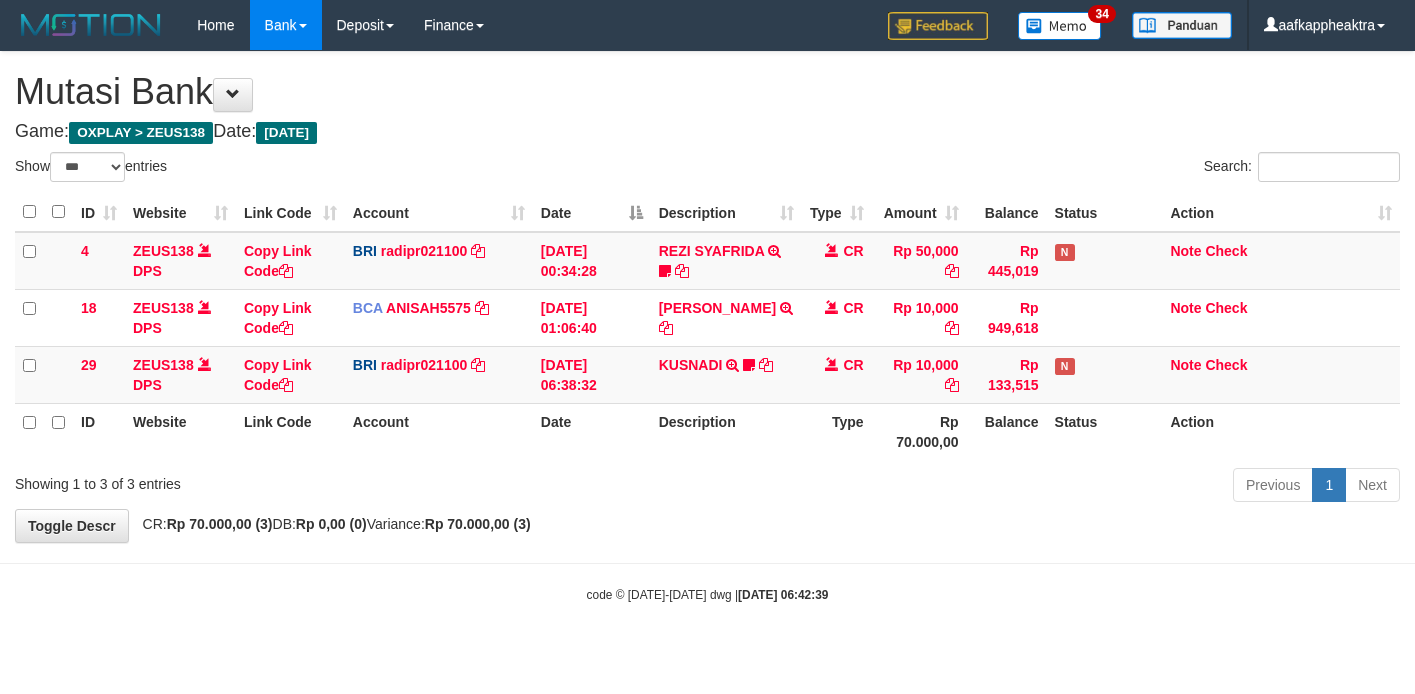 select on "***" 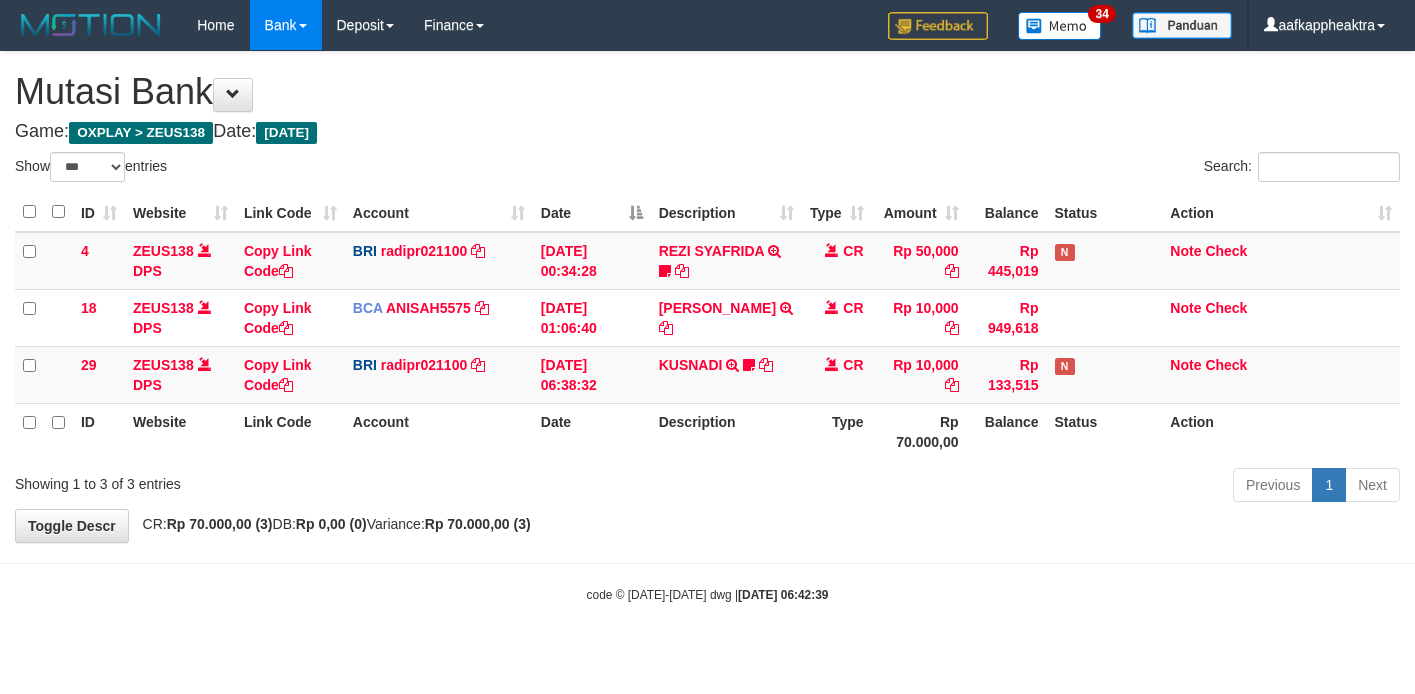 scroll, scrollTop: 0, scrollLeft: 0, axis: both 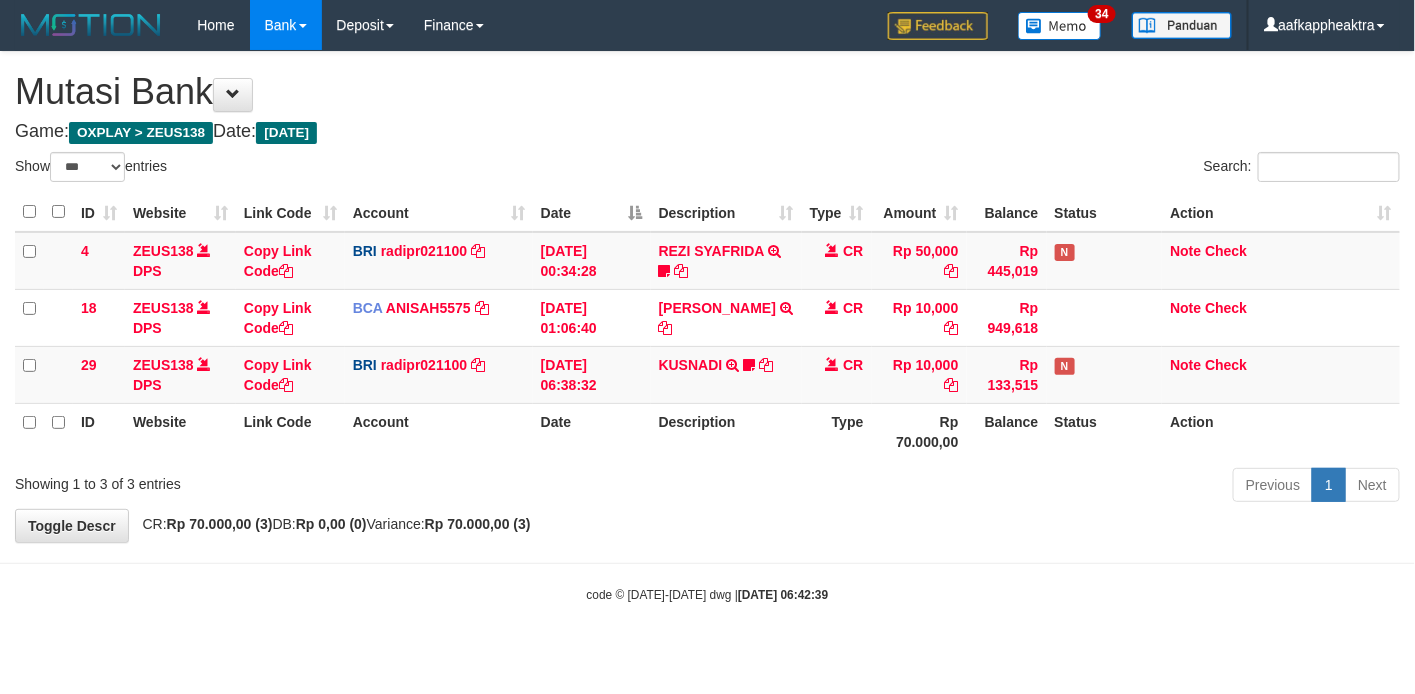 click on "Previous 1 Next" at bounding box center (1002, 487) 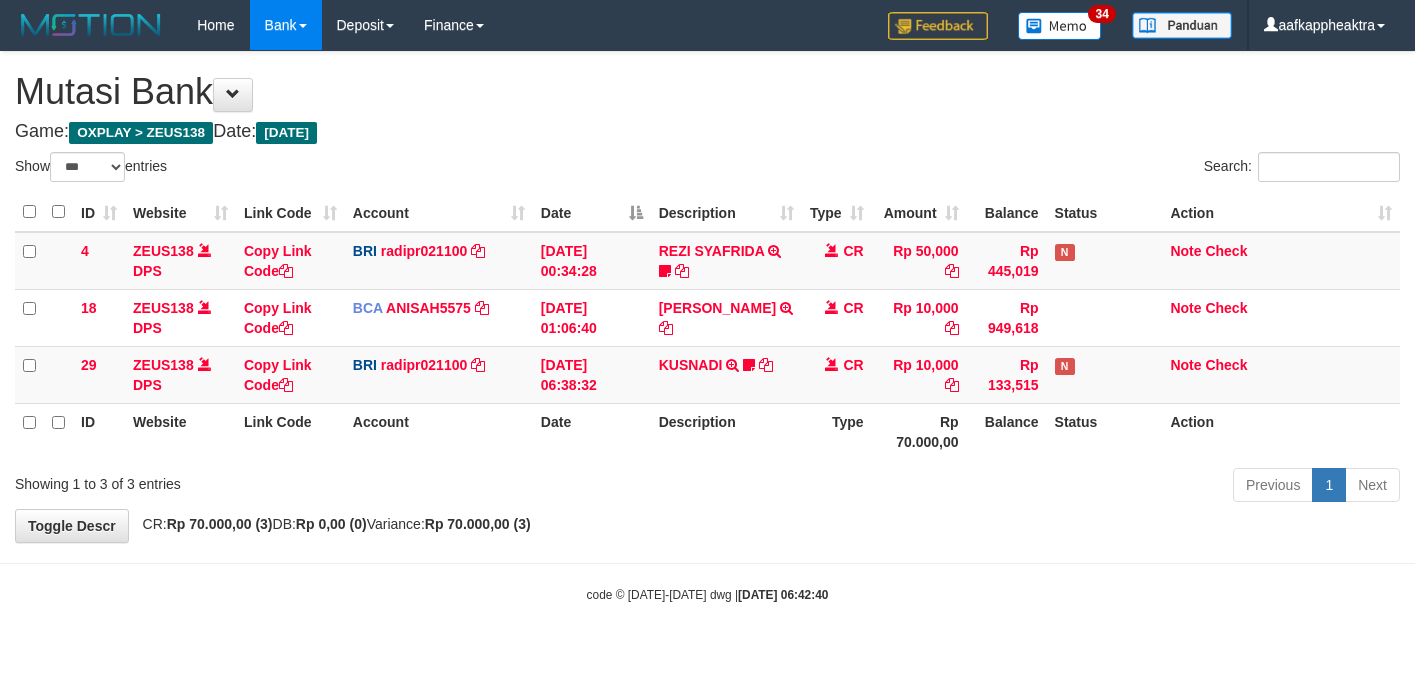 select on "***" 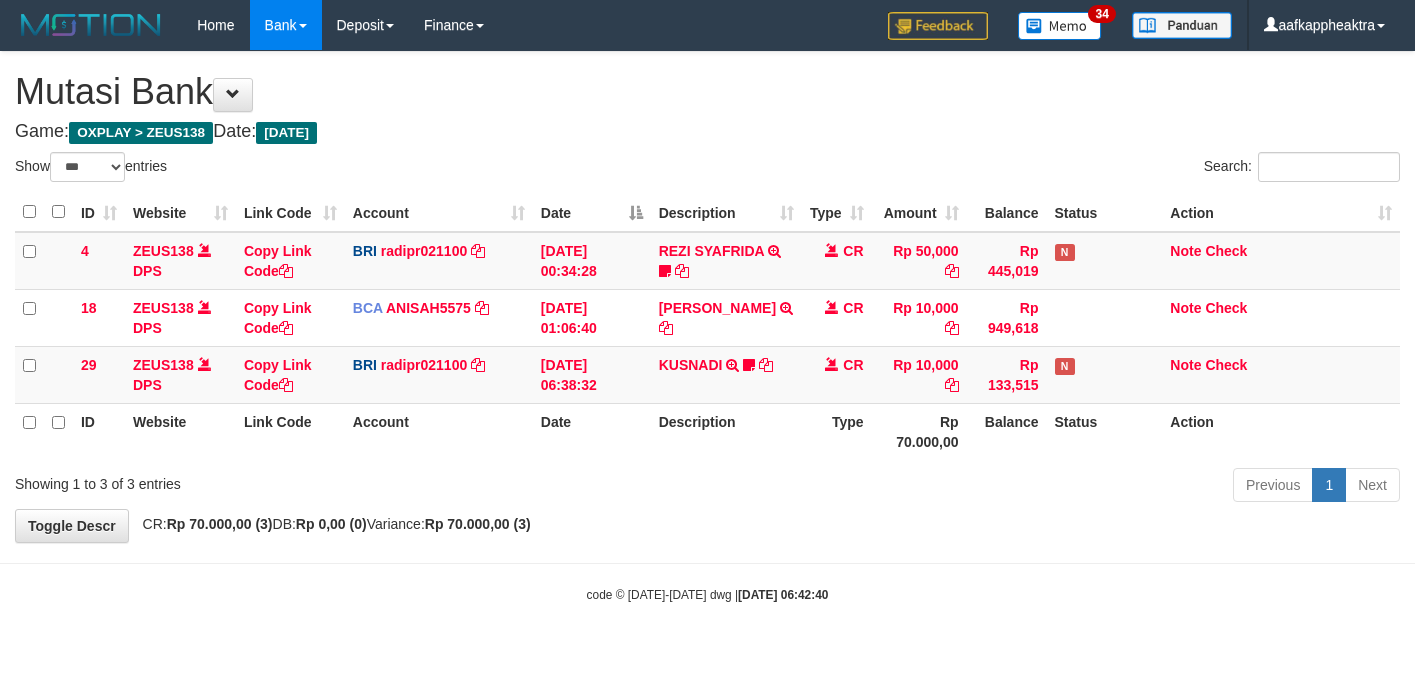 scroll, scrollTop: 0, scrollLeft: 0, axis: both 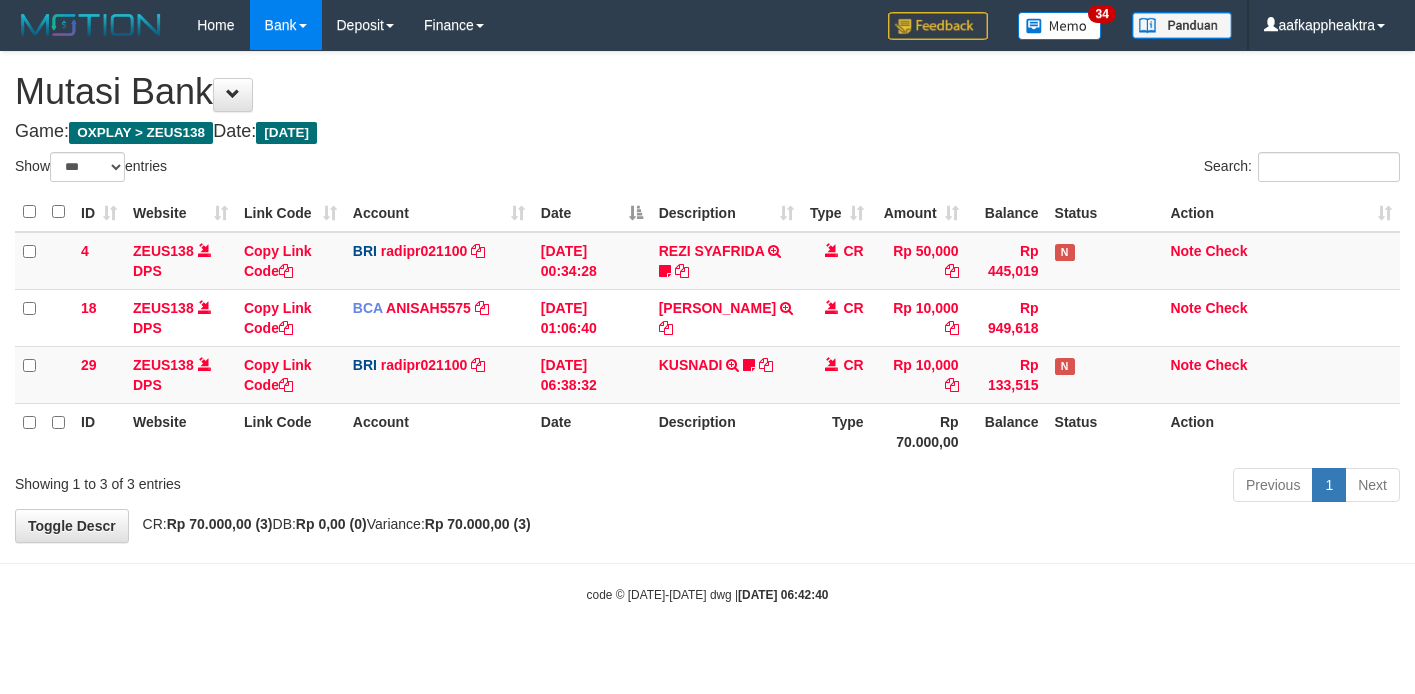 select on "***" 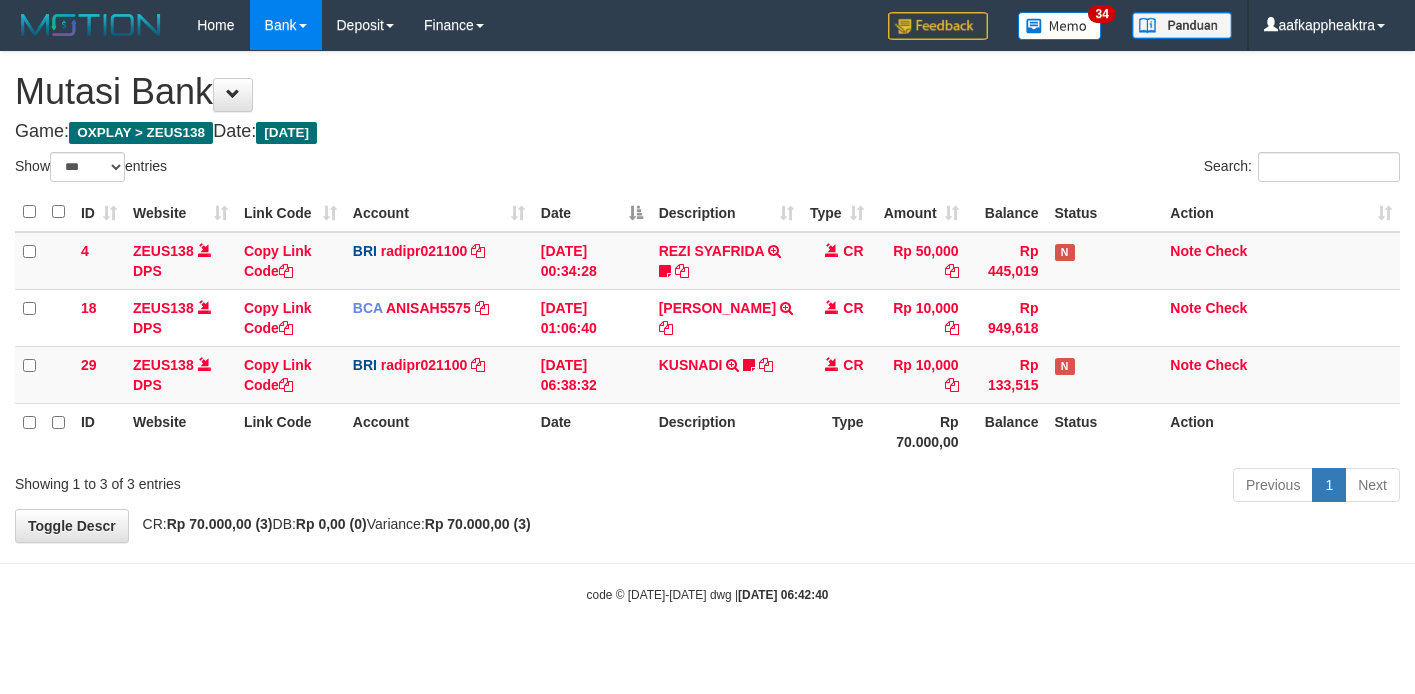 scroll, scrollTop: 0, scrollLeft: 0, axis: both 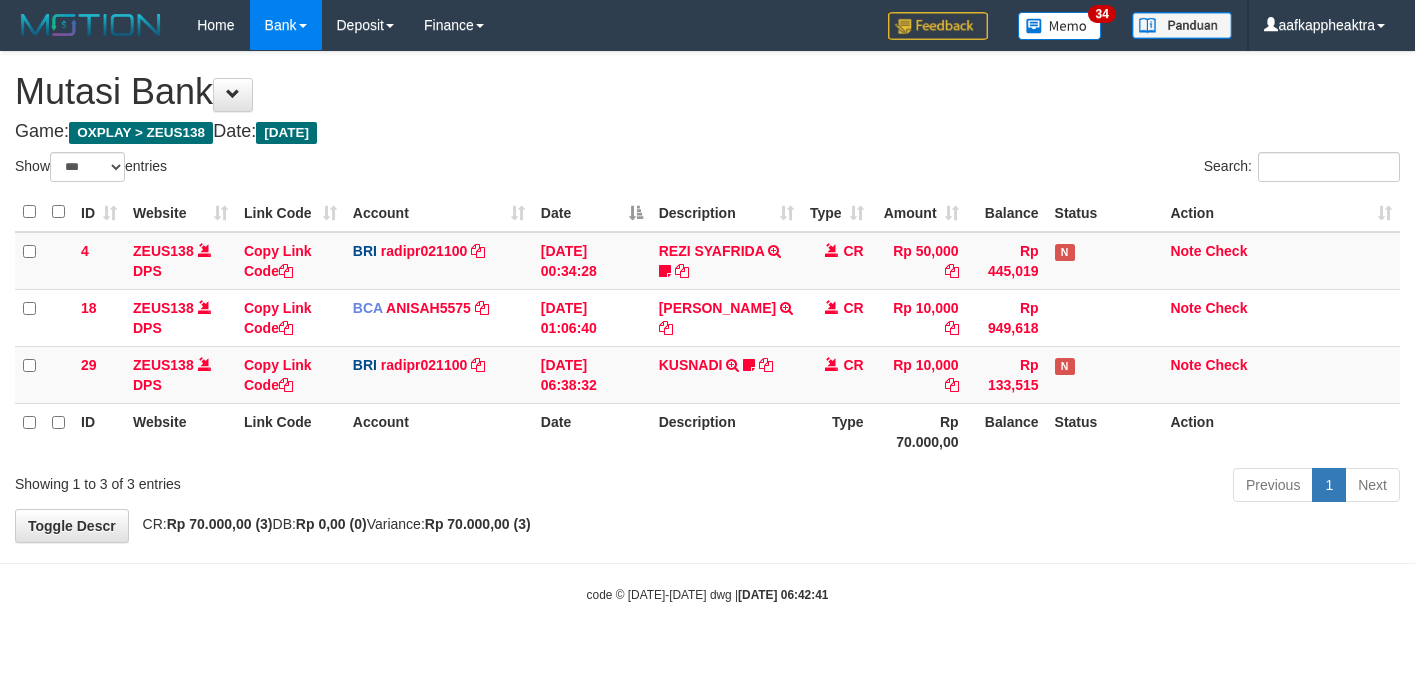 select on "***" 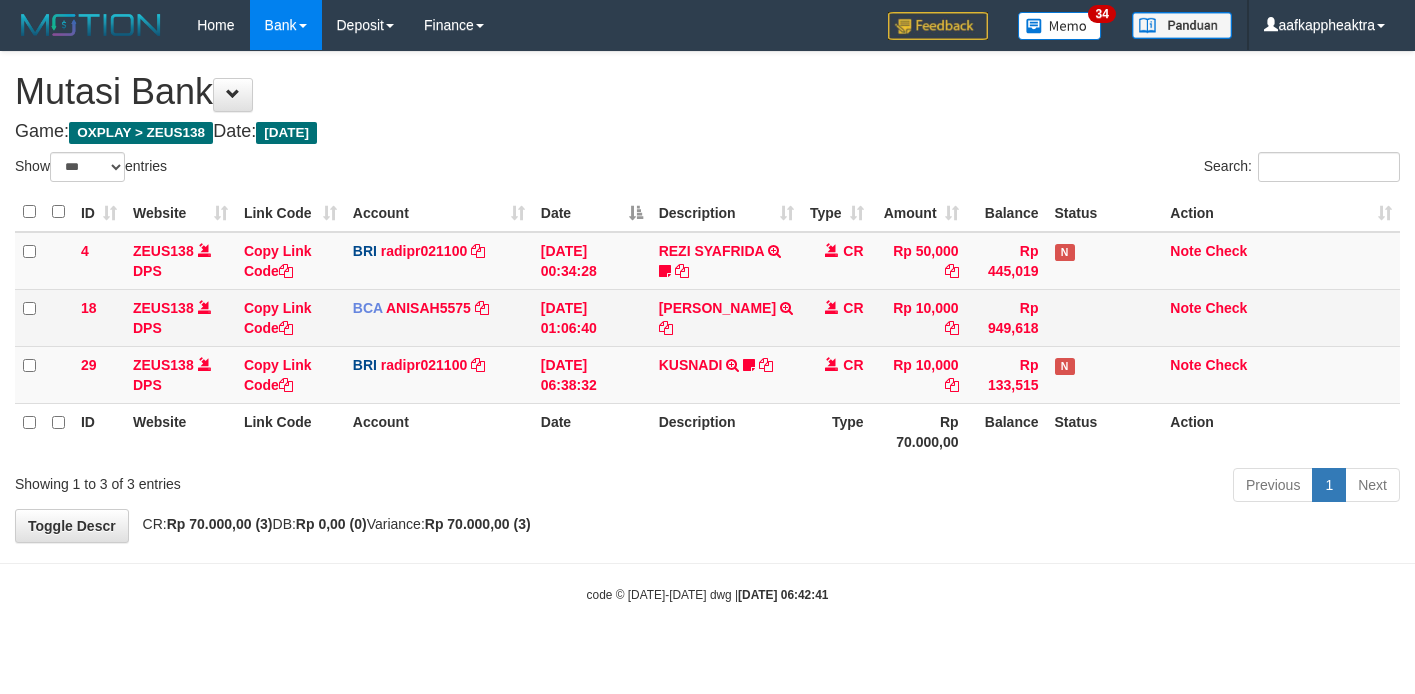 scroll, scrollTop: 0, scrollLeft: 0, axis: both 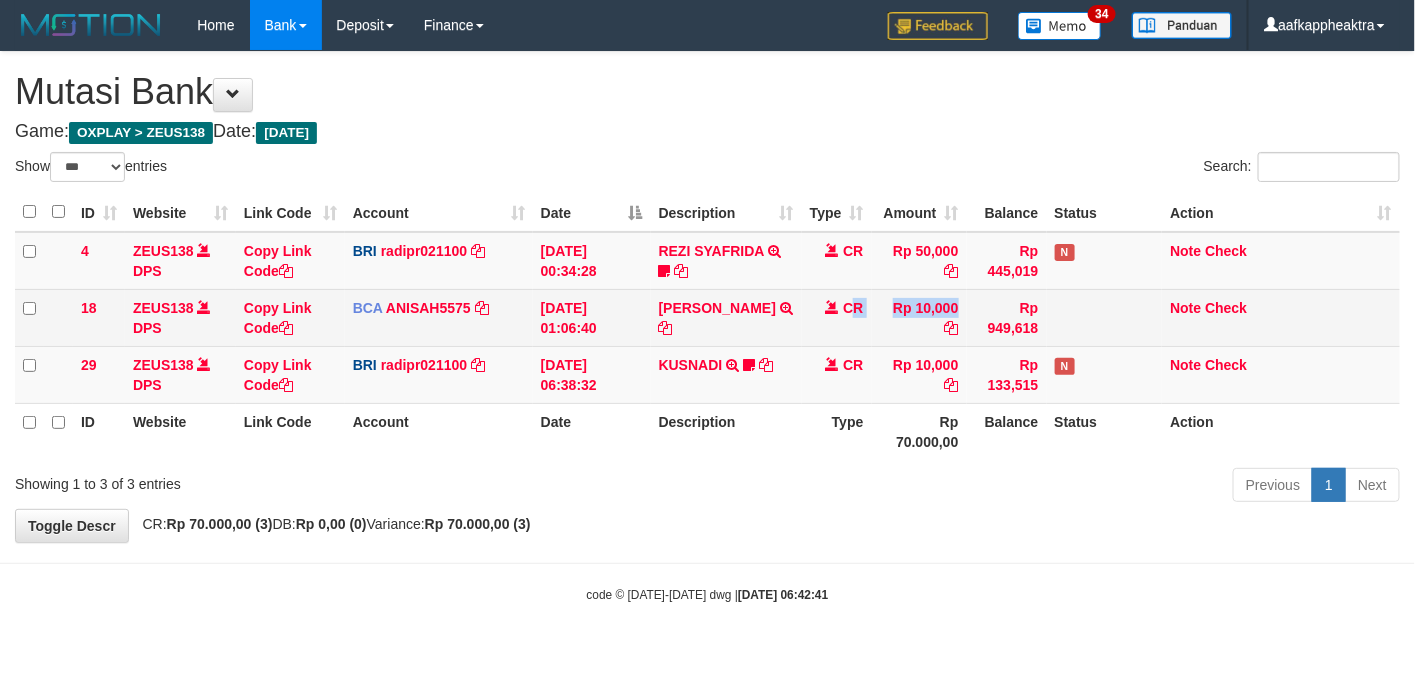 click on "Rp 10,000" at bounding box center [919, 317] 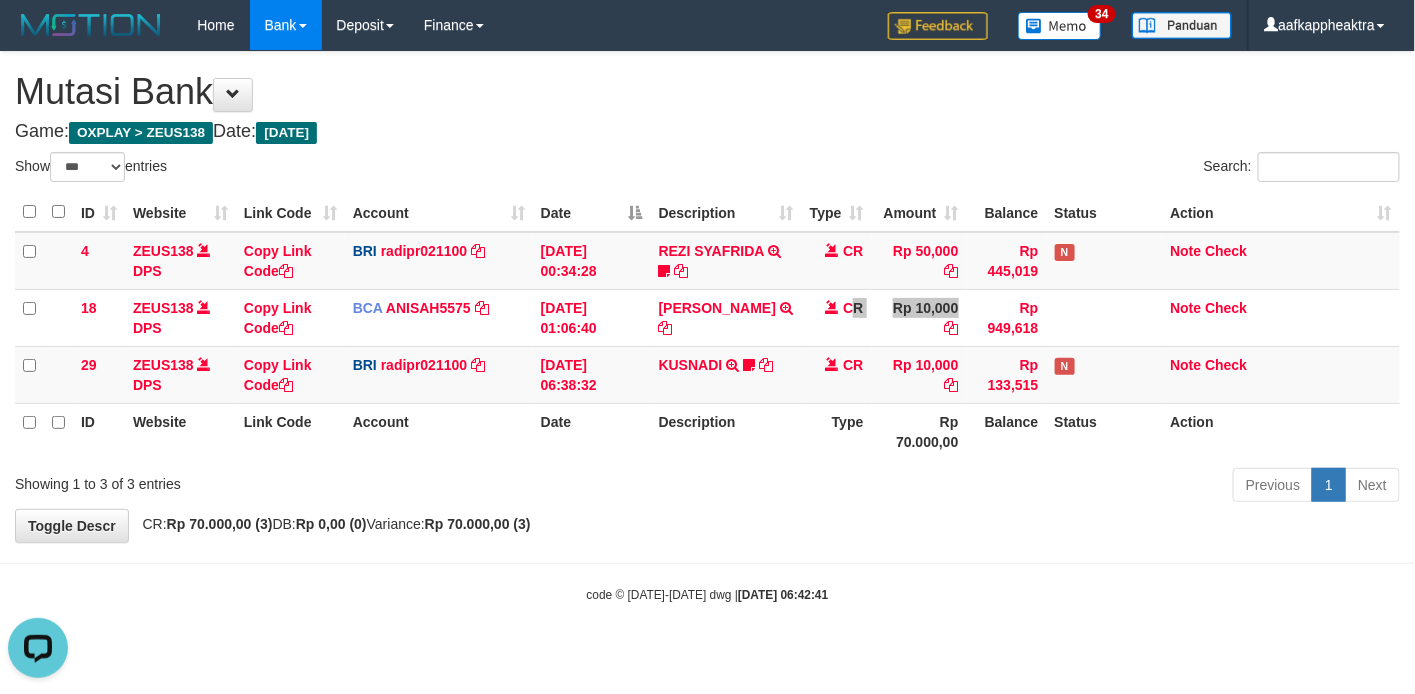 scroll, scrollTop: 0, scrollLeft: 0, axis: both 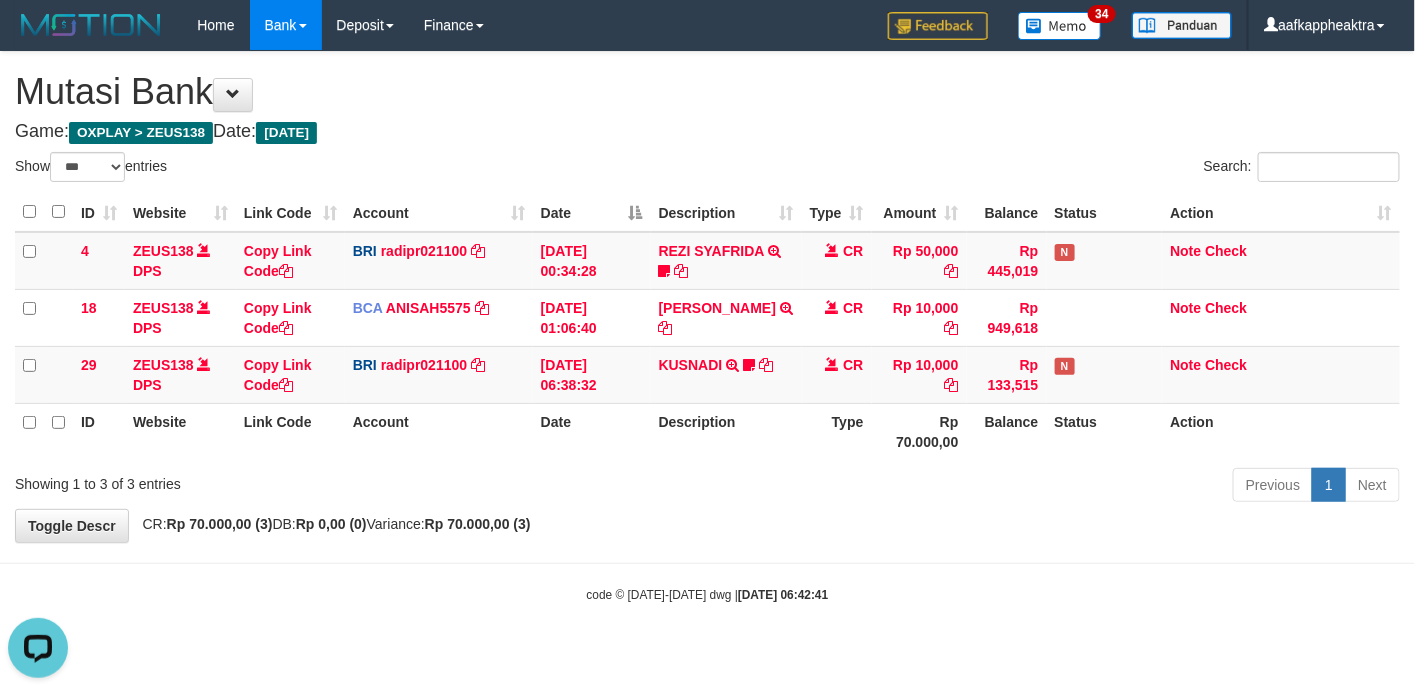 click on "Previous 1 Next" at bounding box center (1002, 487) 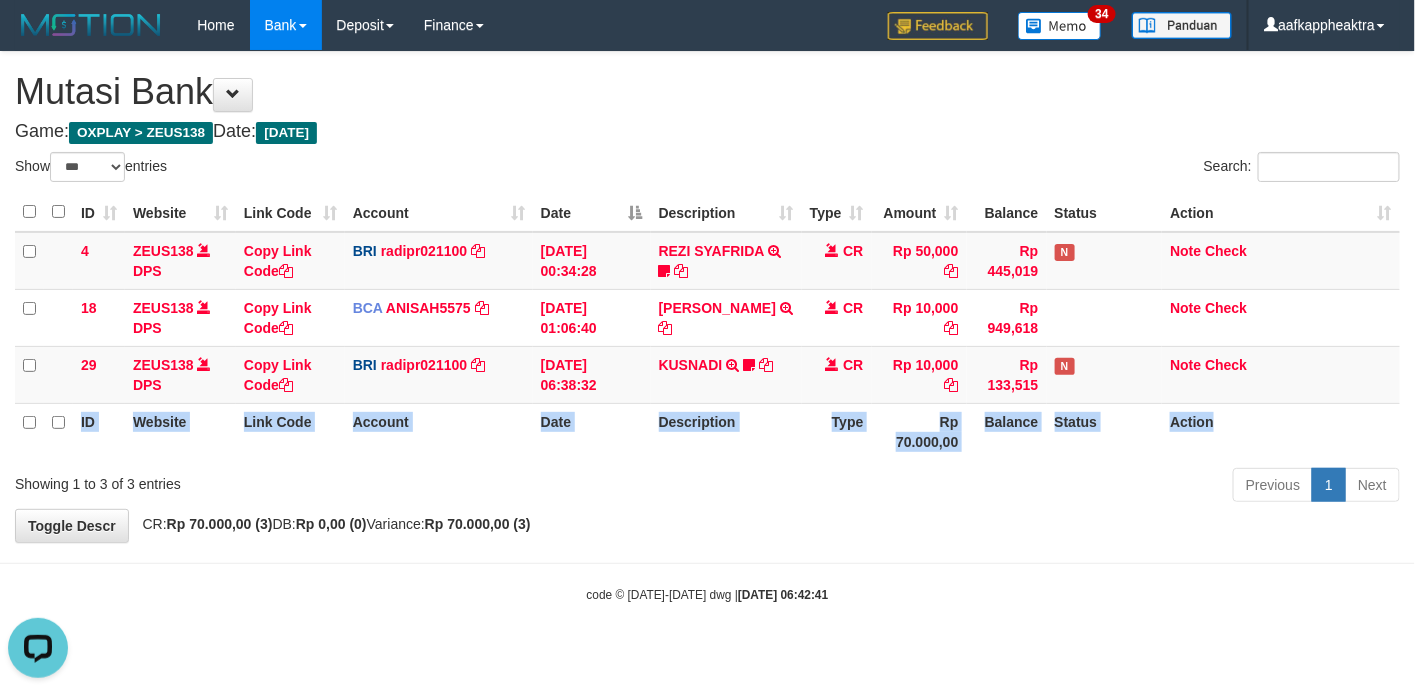 click on "Action" at bounding box center (1281, 431) 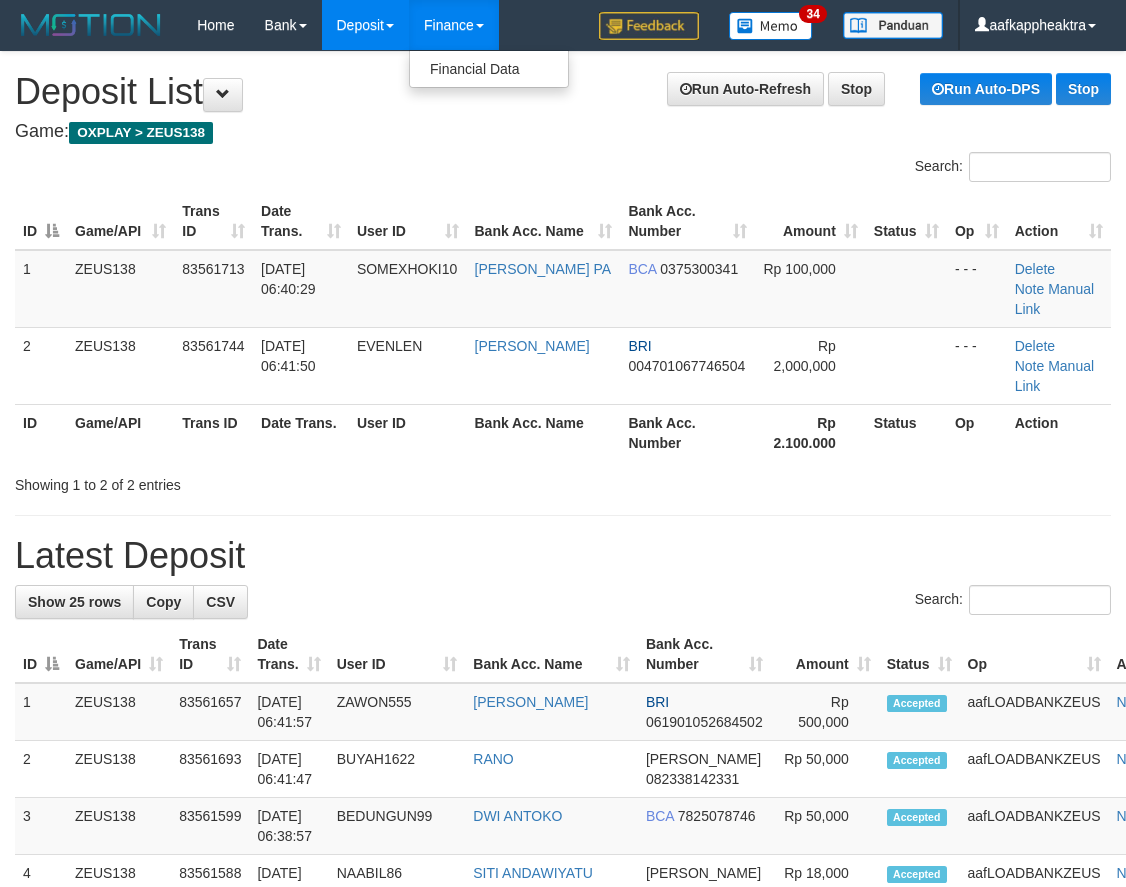 scroll, scrollTop: 0, scrollLeft: 0, axis: both 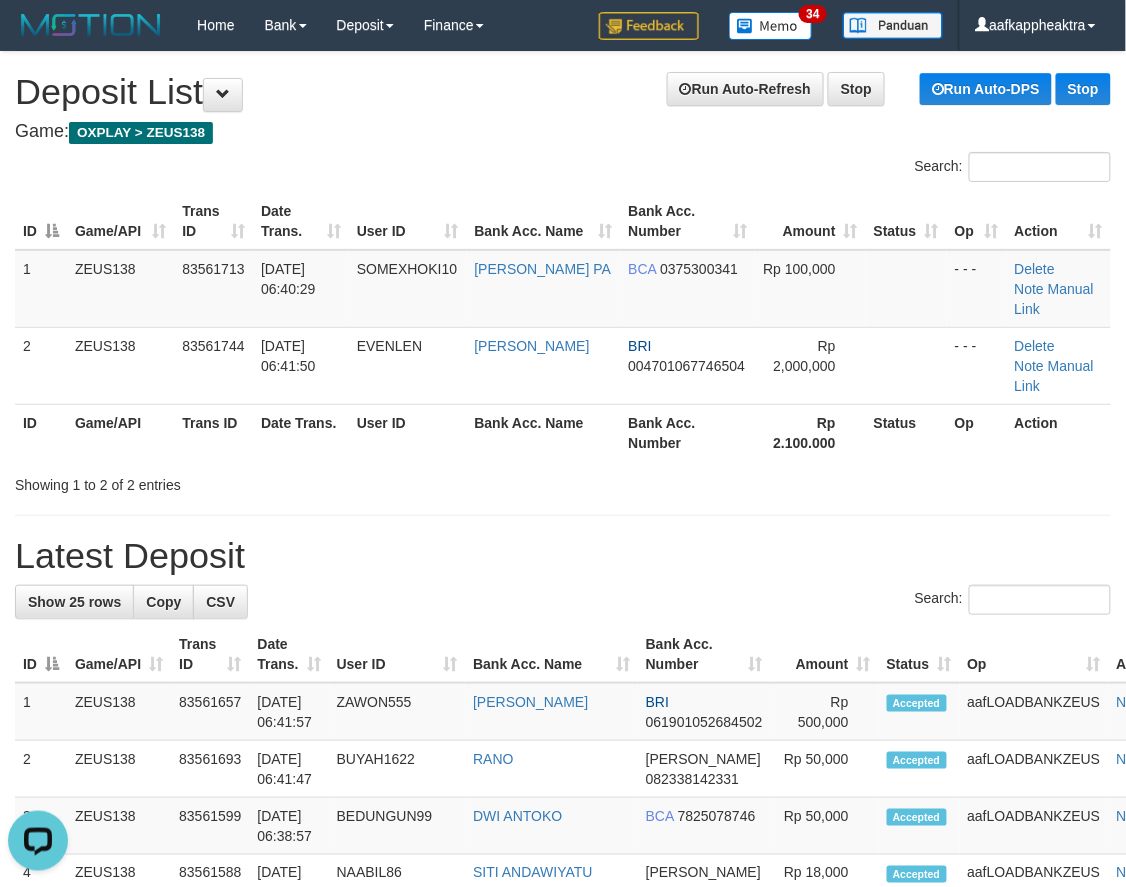 click on "**********" at bounding box center [563, 1147] 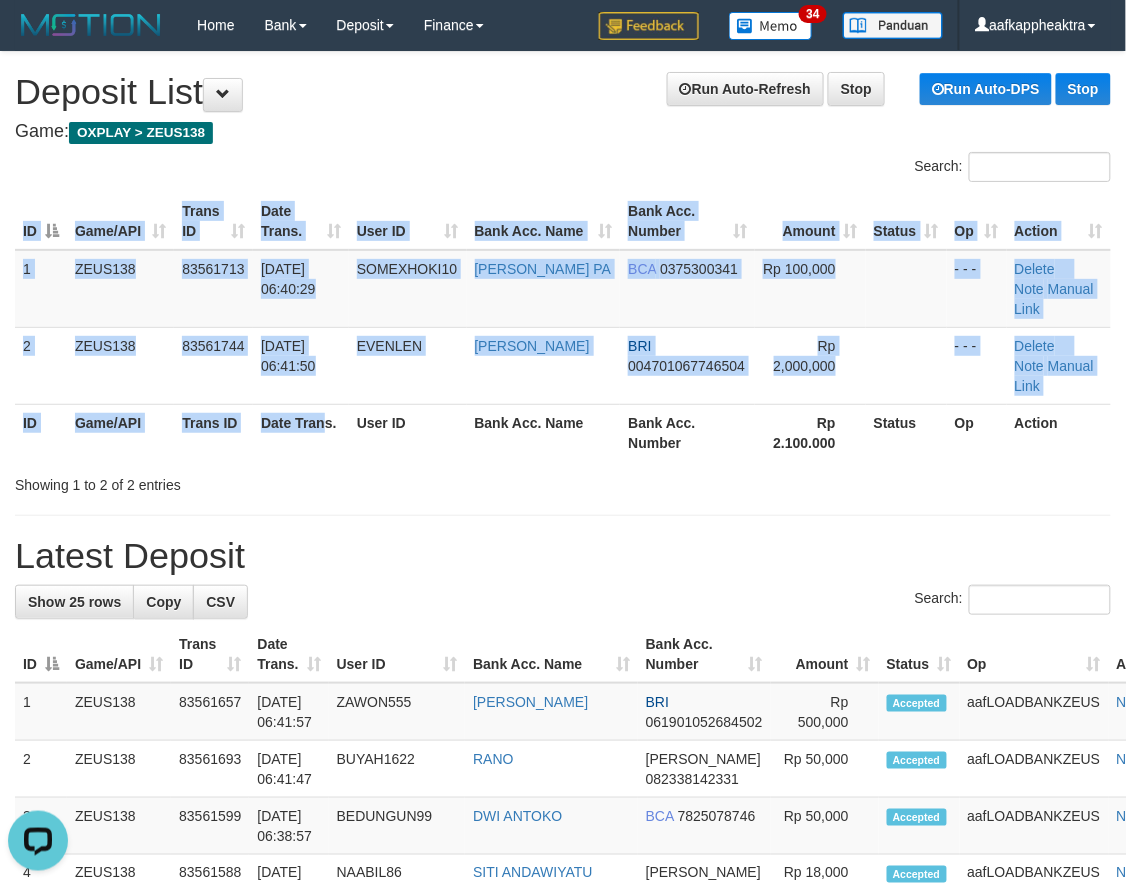 drag, startPoint x: 323, startPoint y: 418, endPoint x: 341, endPoint y: 415, distance: 18.248287 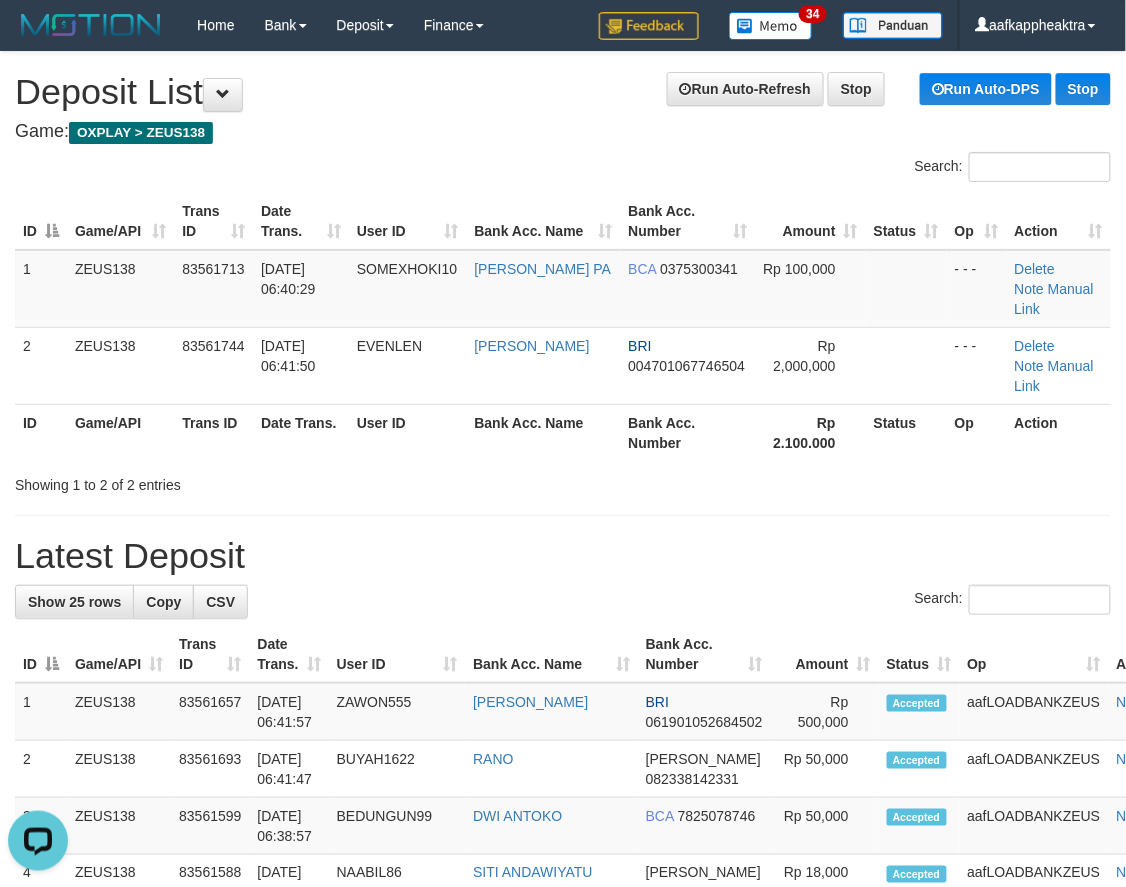 drag, startPoint x: 424, startPoint y: 464, endPoint x: 325, endPoint y: 472, distance: 99.32271 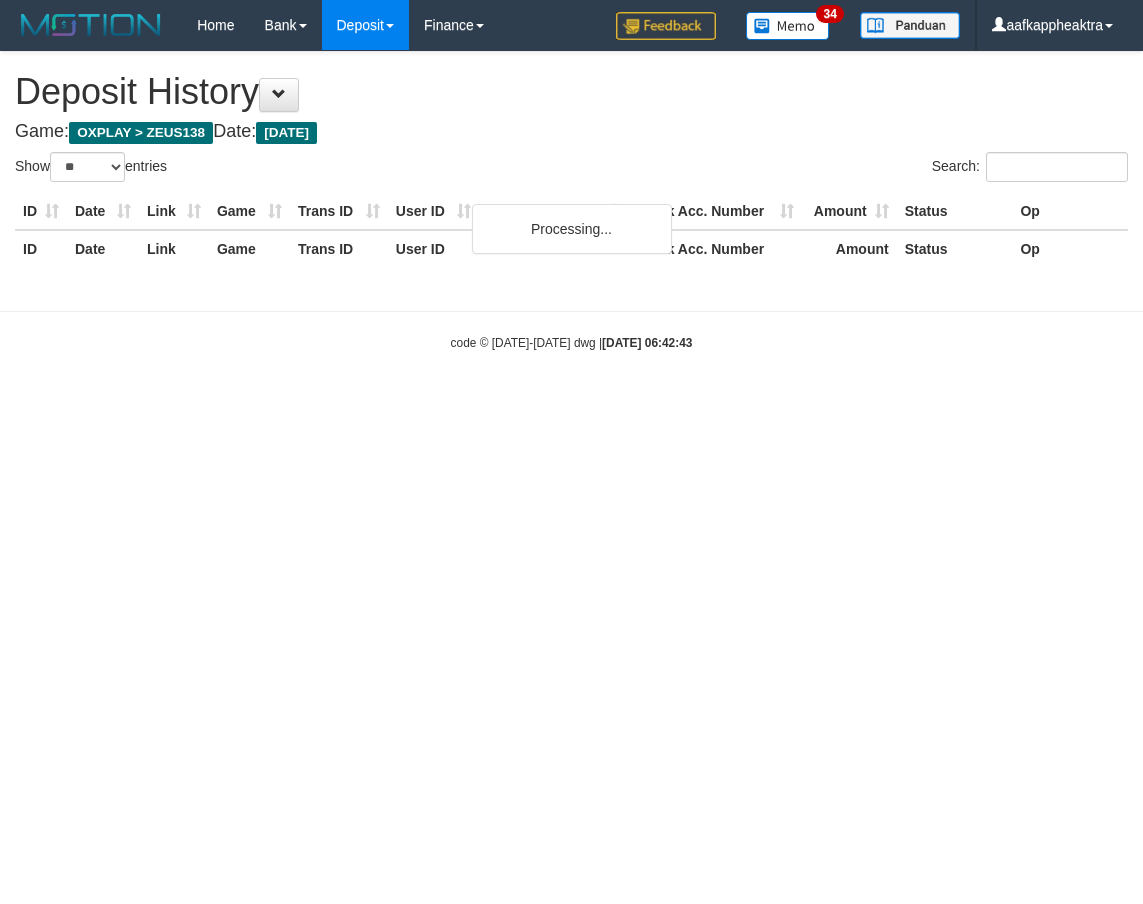 select on "**" 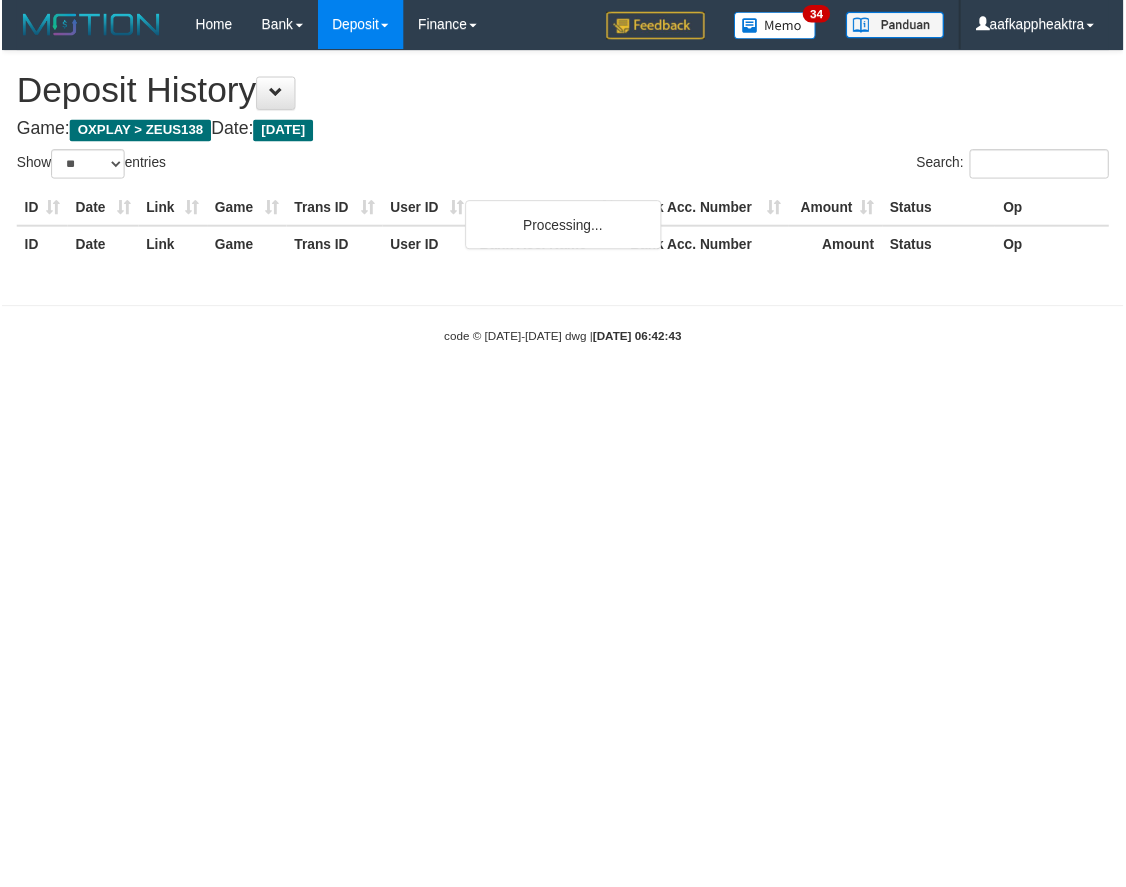 scroll, scrollTop: 0, scrollLeft: 0, axis: both 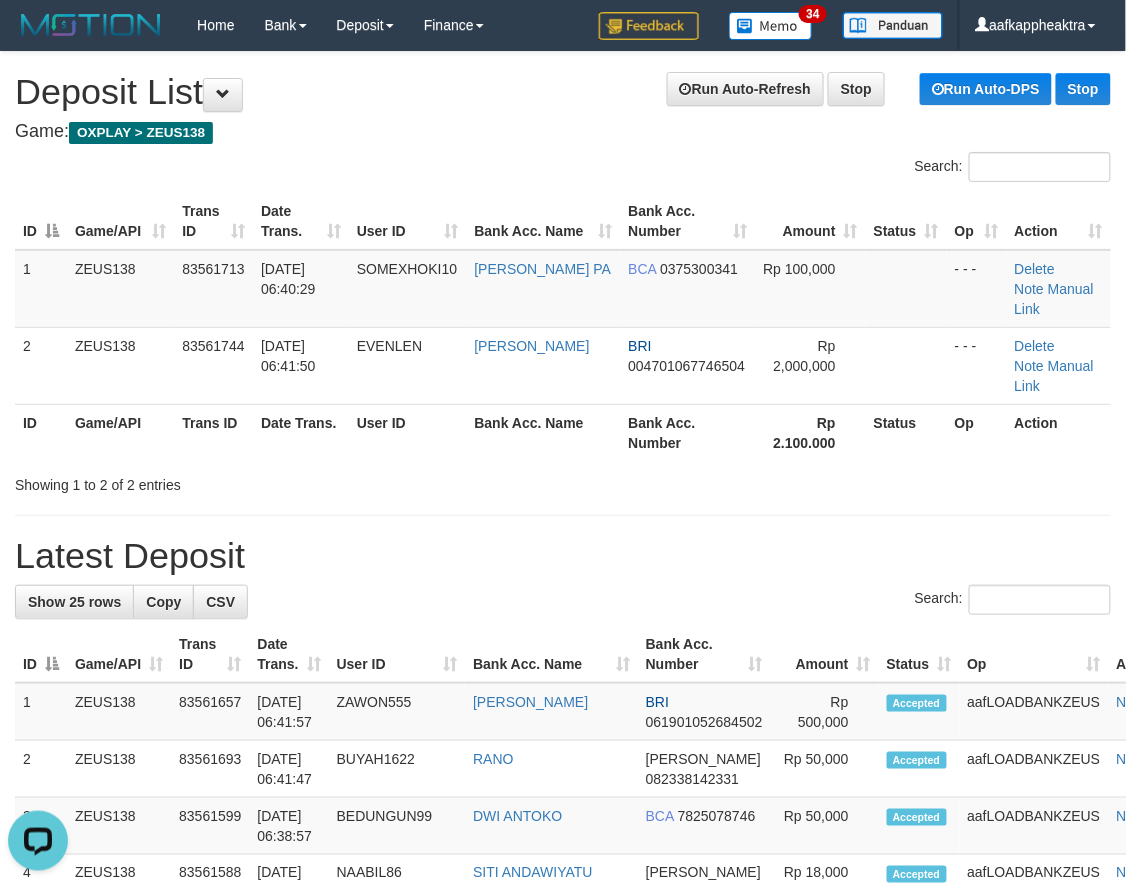 drag, startPoint x: 676, startPoint y: 546, endPoint x: 663, endPoint y: 546, distance: 13 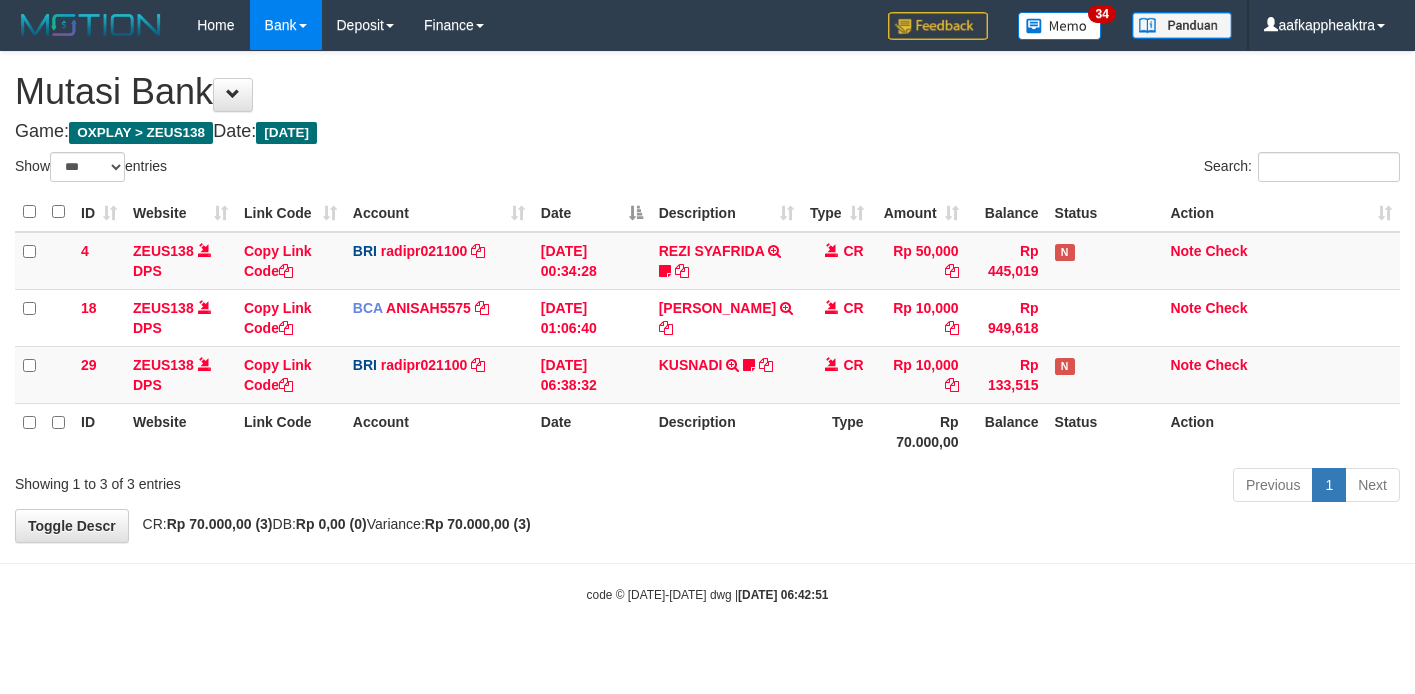 select on "***" 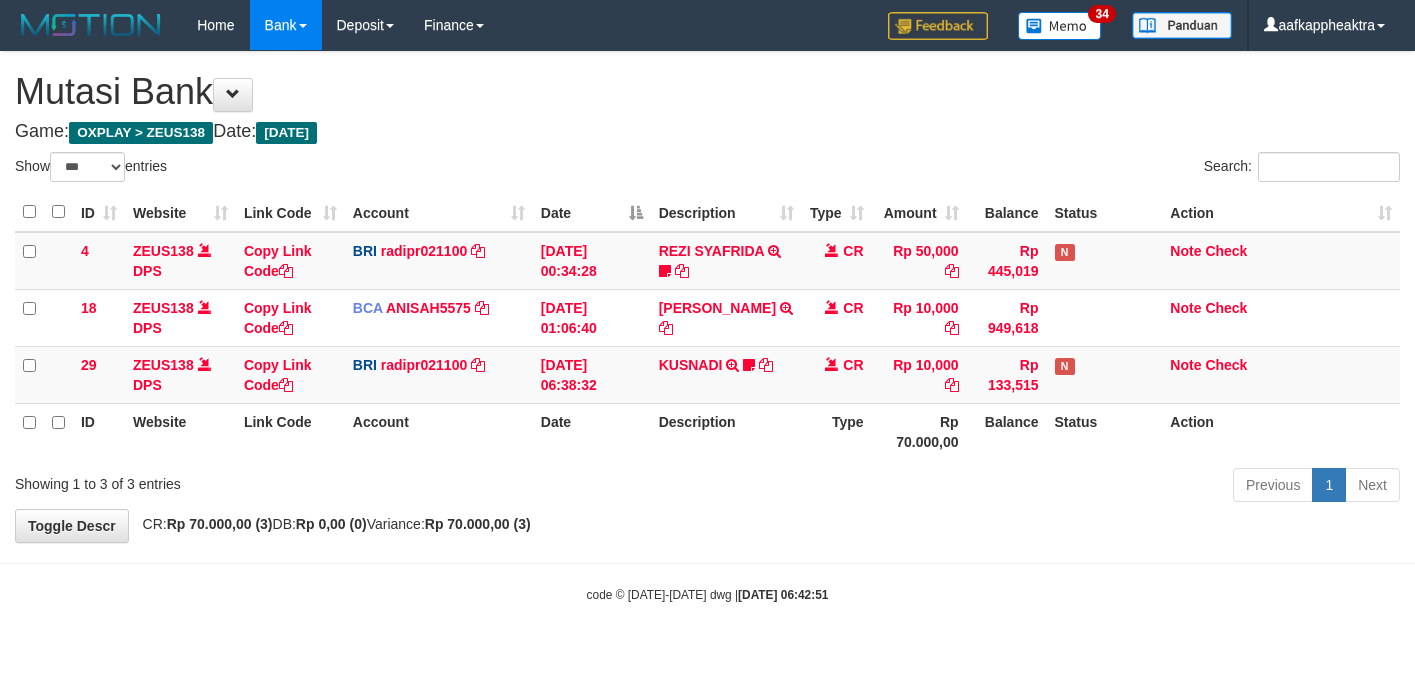scroll, scrollTop: 0, scrollLeft: 0, axis: both 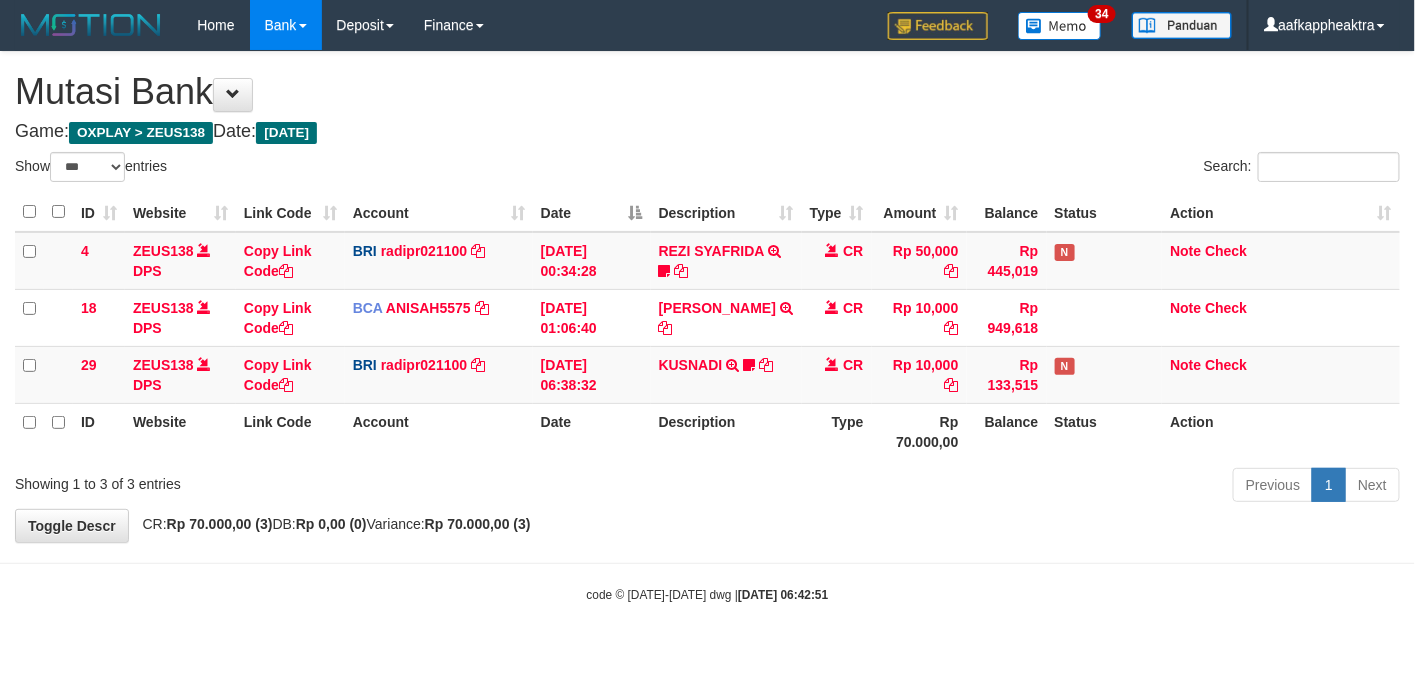 click on "Action" at bounding box center [1281, 431] 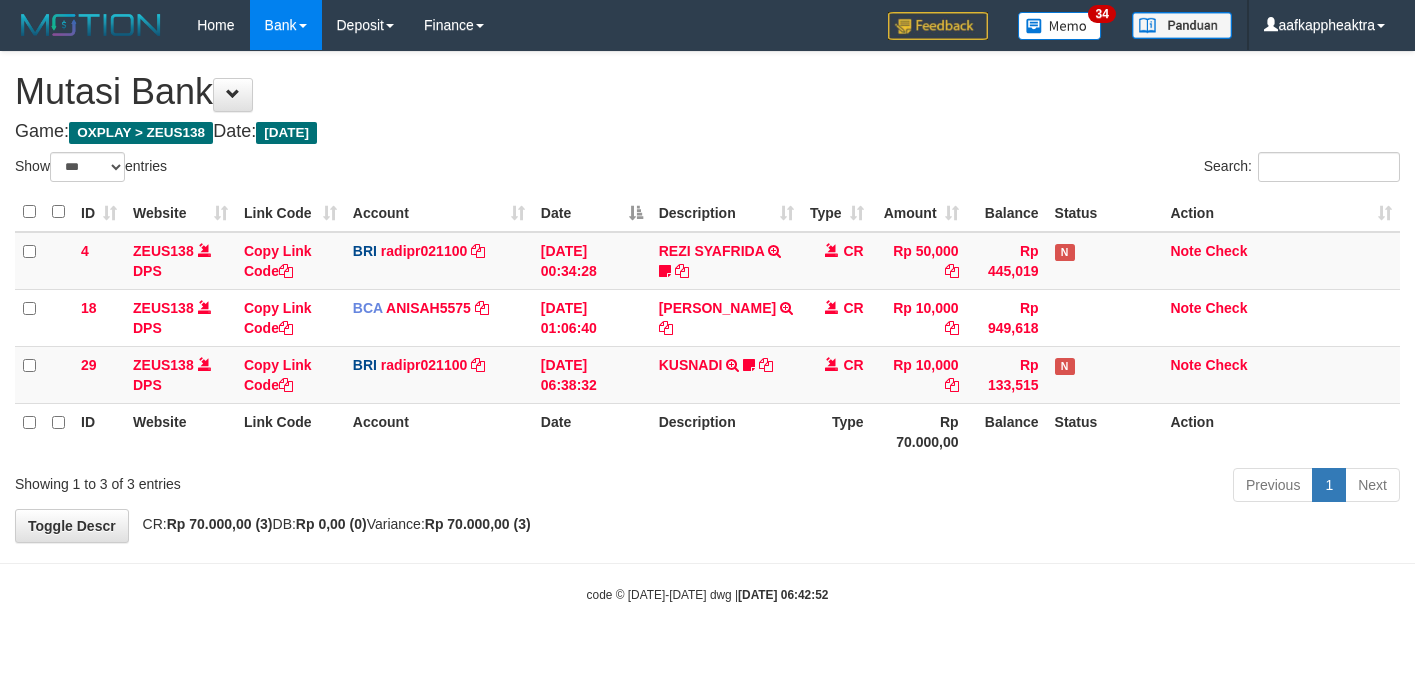 select on "***" 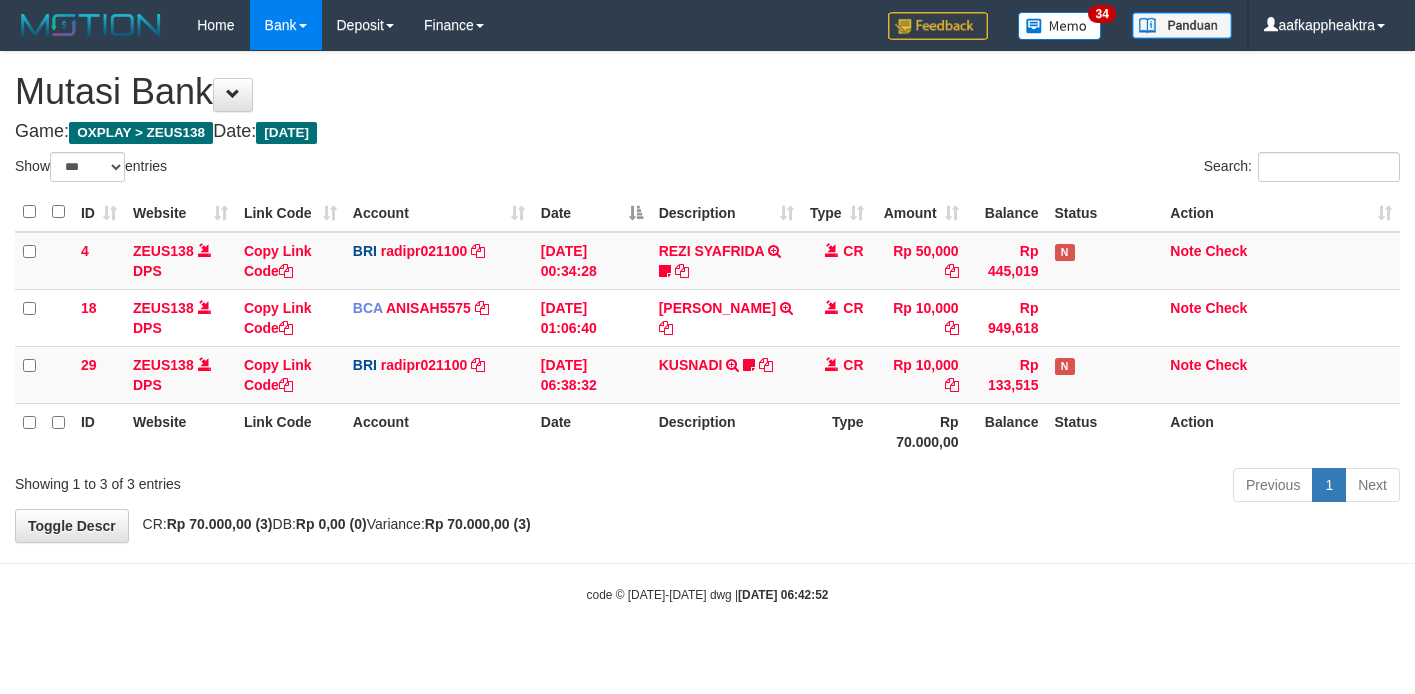 scroll, scrollTop: 0, scrollLeft: 0, axis: both 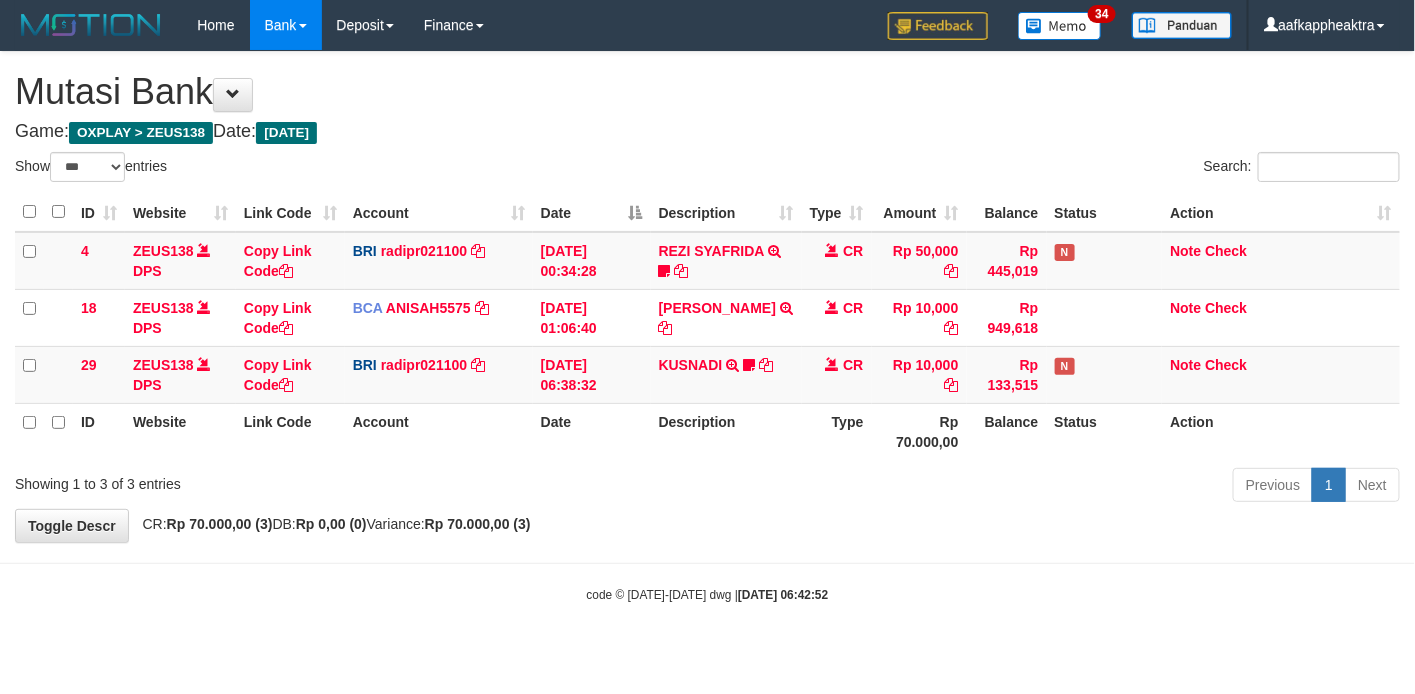 click on "Action" at bounding box center [1281, 431] 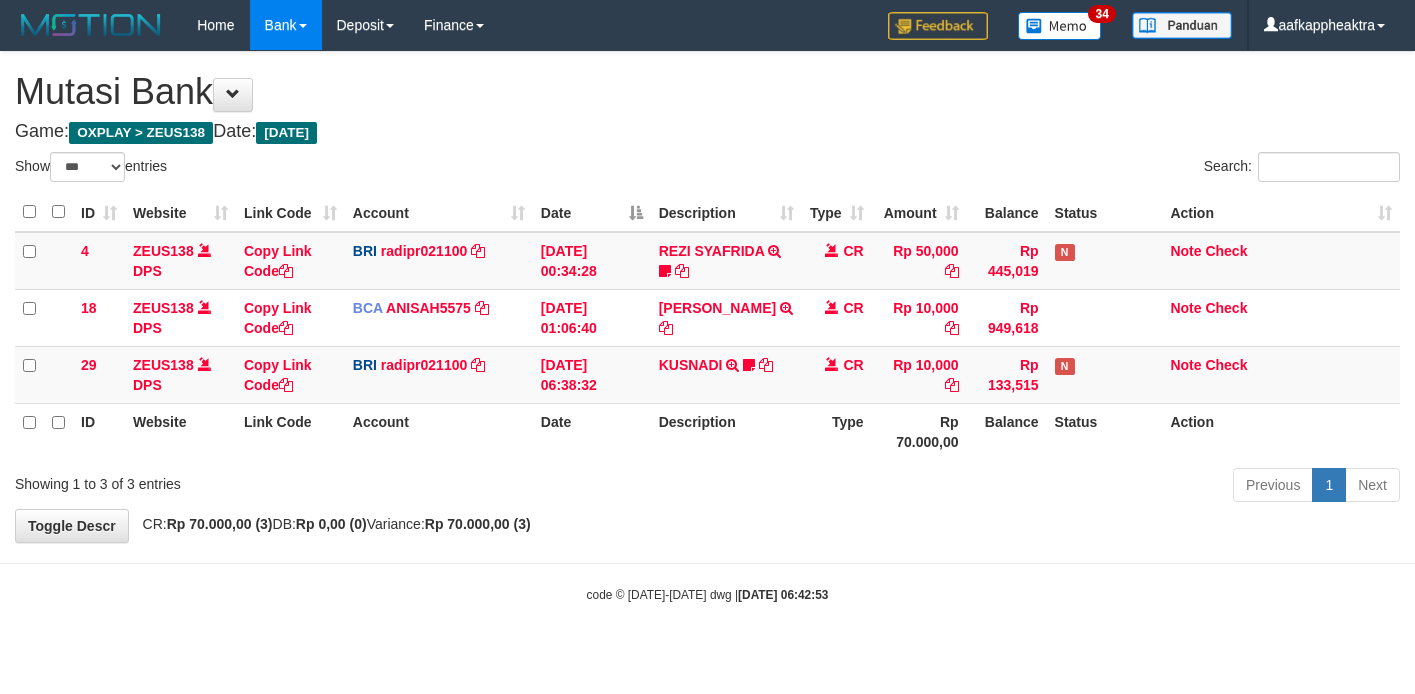 select on "***" 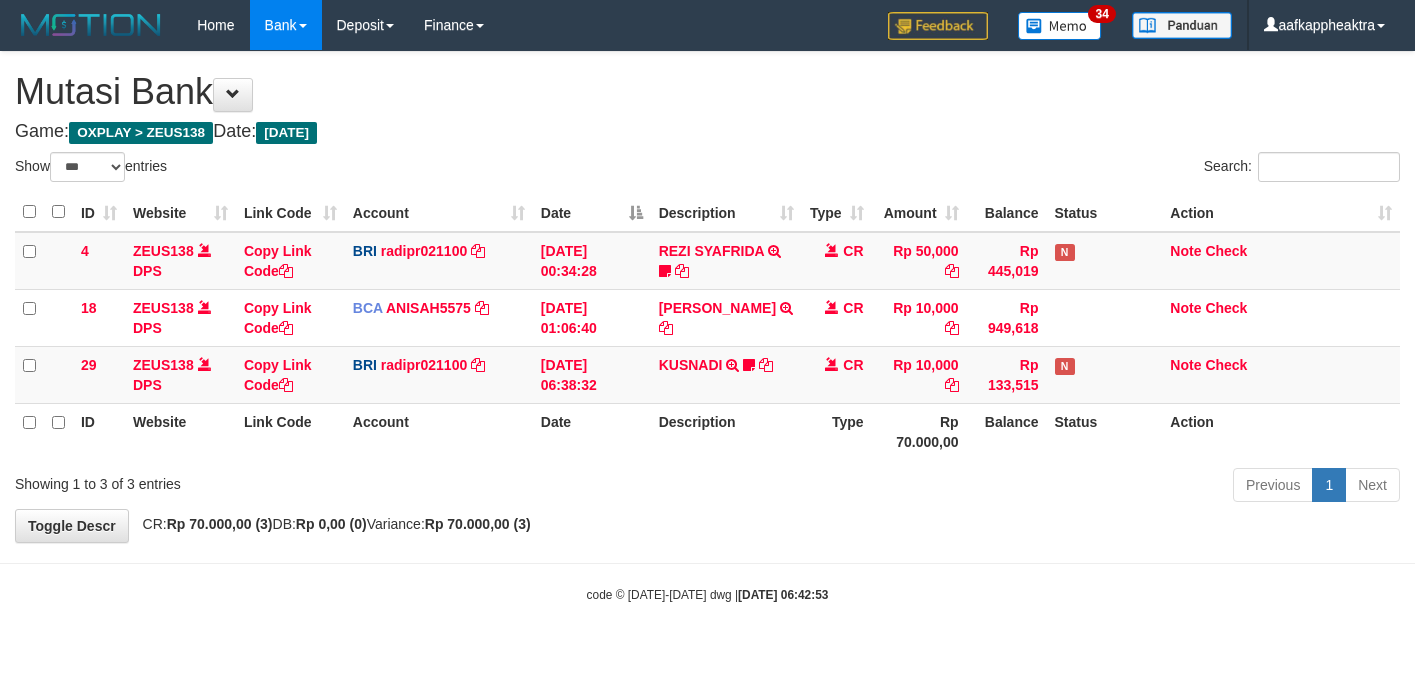 scroll, scrollTop: 0, scrollLeft: 0, axis: both 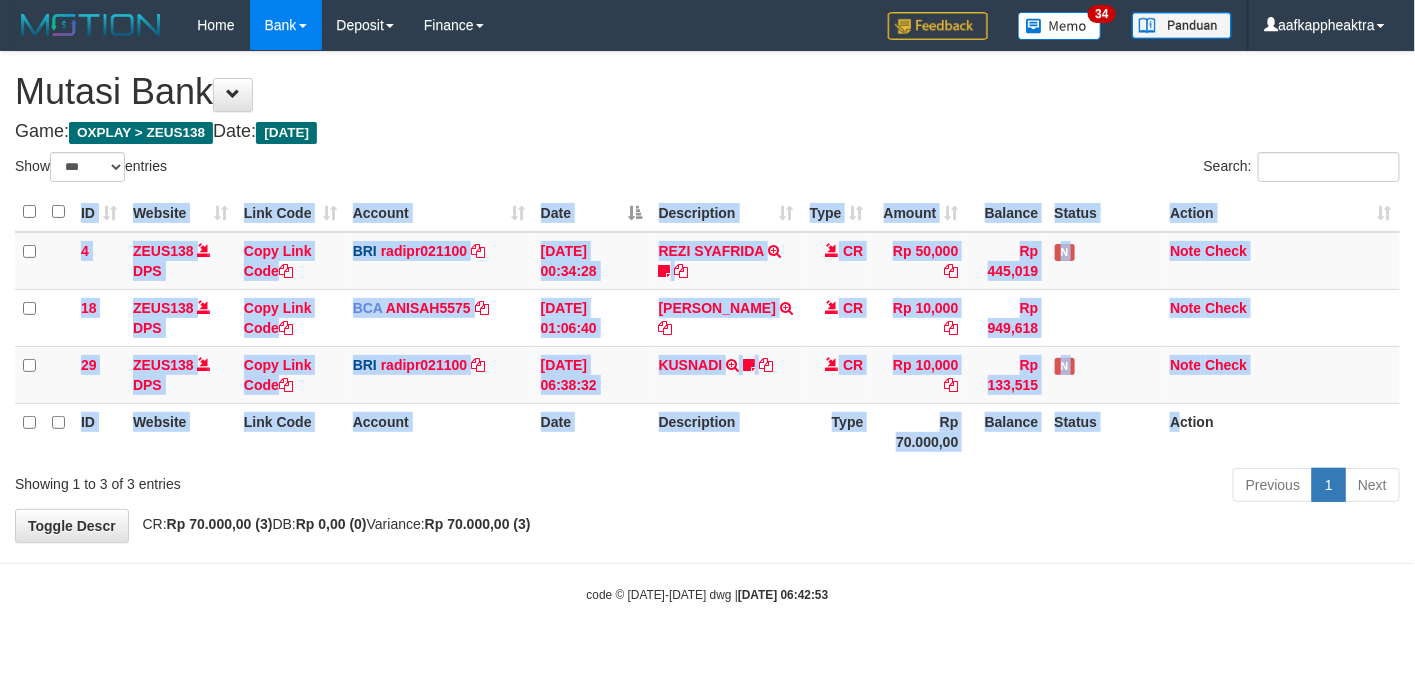 click on "Show  ** ** ** ***  entries Search:
ID Website Link Code Account Date Description Type Amount Balance Status Action
4
ZEUS138    DPS
Copy Link Code
BRI
radipr021100
DPS
REYNALDI ADI PRATAMA
mutasi_20250714_3774 | 4
mutasi_20250714_3774 | 4
14/07/2025 00:34:28
REZI SYAFRIDA            TRANSFER NBMB REZI SYAFRIDA TO REYNALDI ADI PRATAMA    808801023311535
CR
Rp 50,000
Rp 445,019
N
Note
Check
18
ZEUS138    DPS
Copy Link Code
BCA
ANISAH5575" at bounding box center (707, 330) 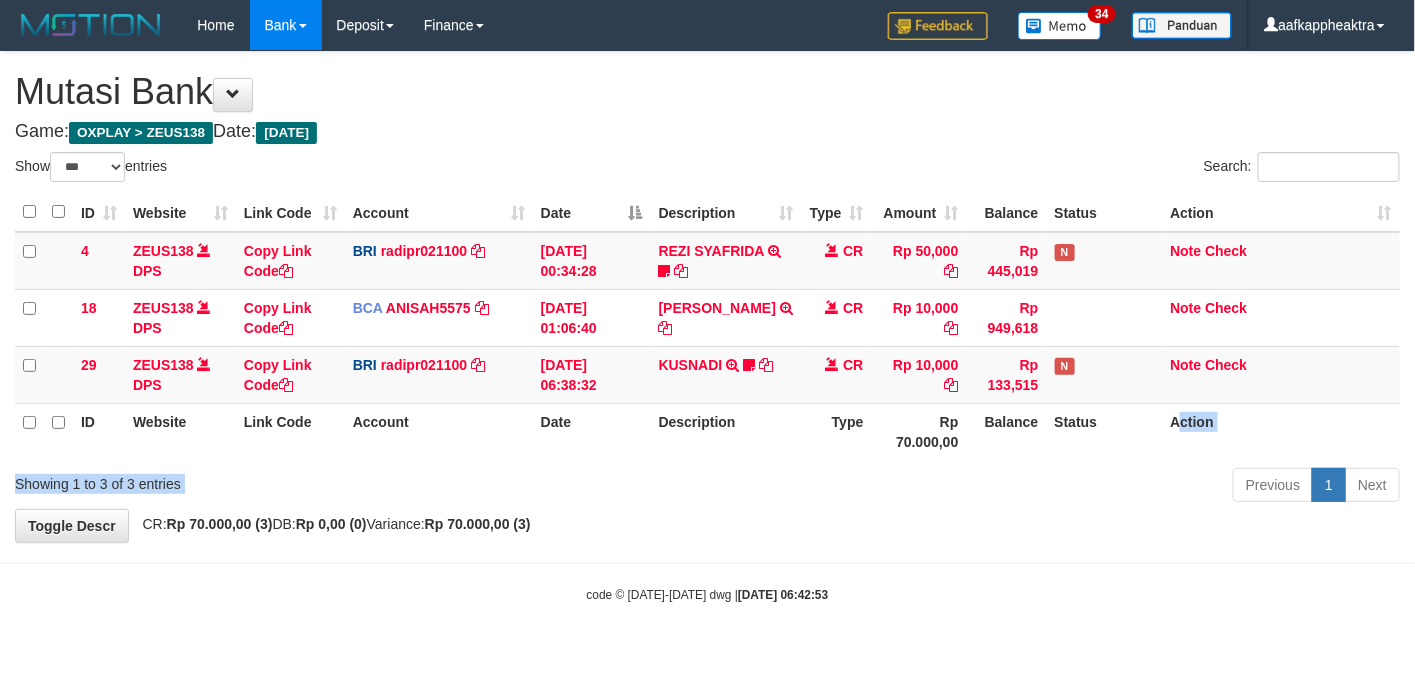 click on "Previous 1 Next" at bounding box center (1002, 487) 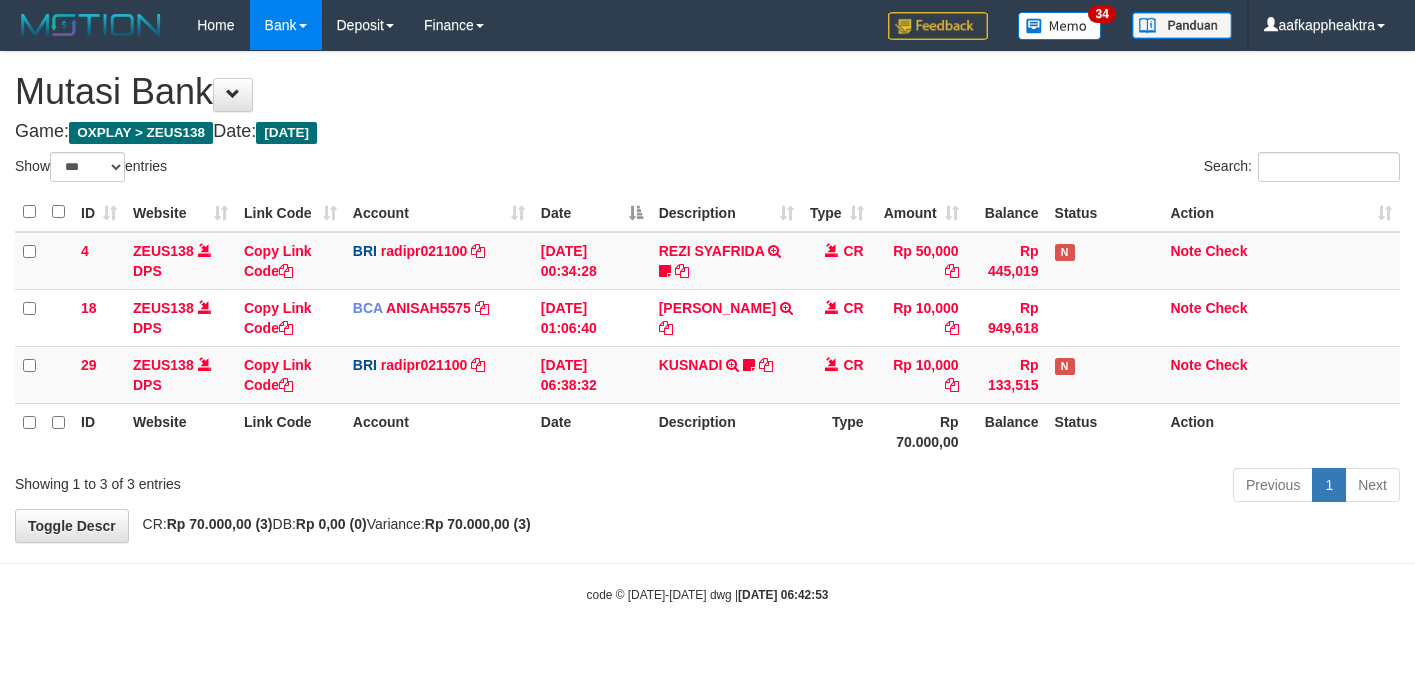 select on "***" 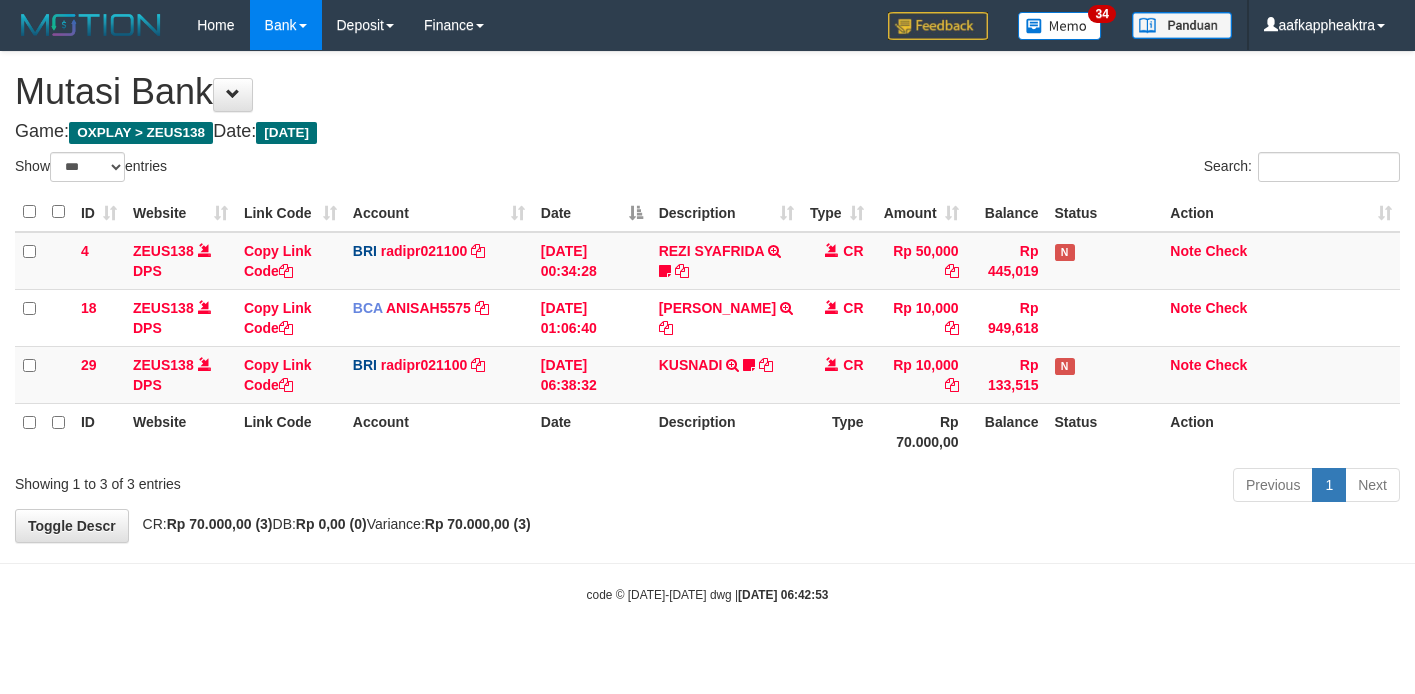 scroll, scrollTop: 0, scrollLeft: 0, axis: both 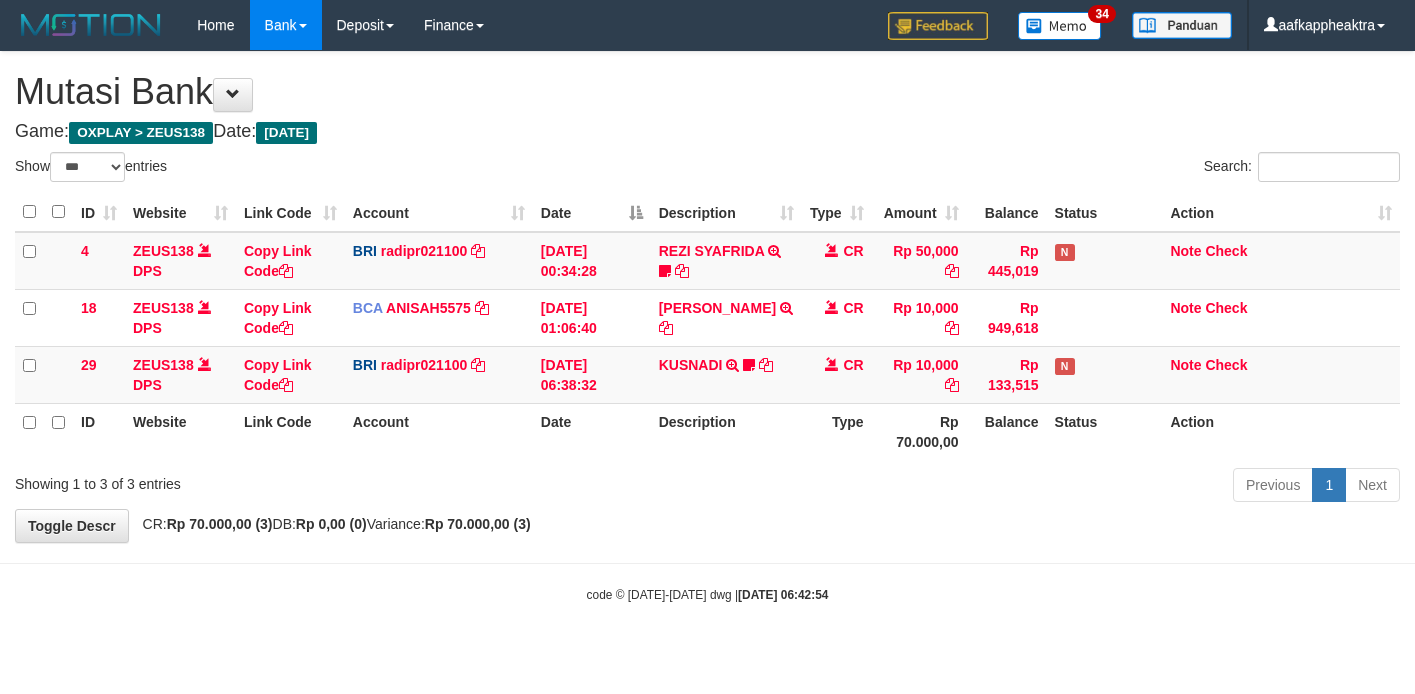 select on "***" 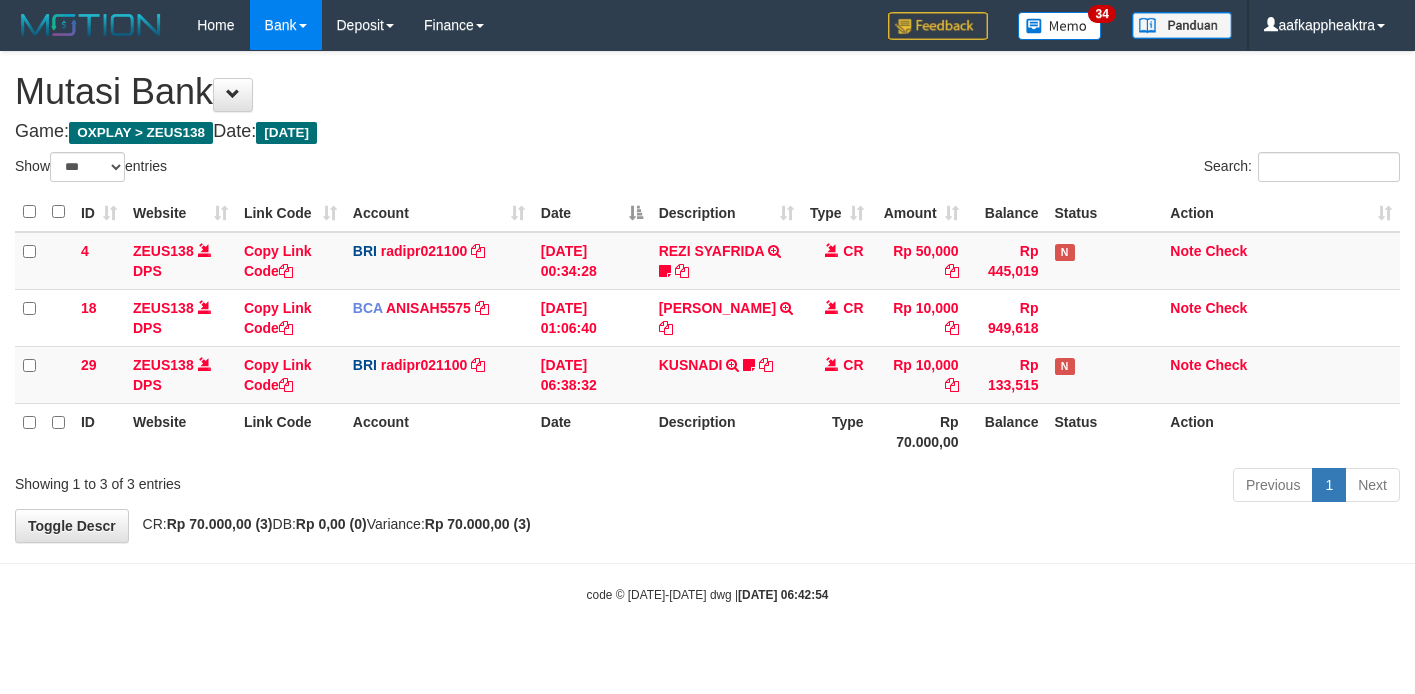scroll, scrollTop: 0, scrollLeft: 0, axis: both 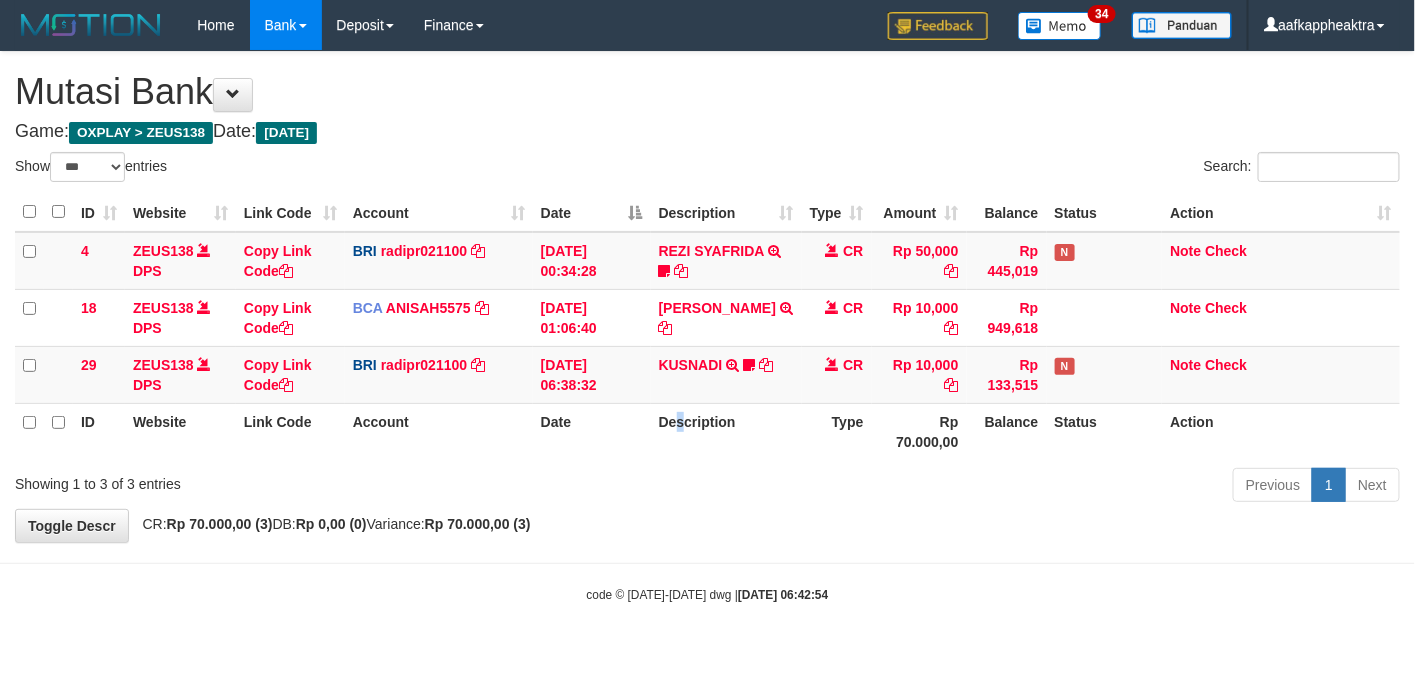 click on "Description" at bounding box center (726, 431) 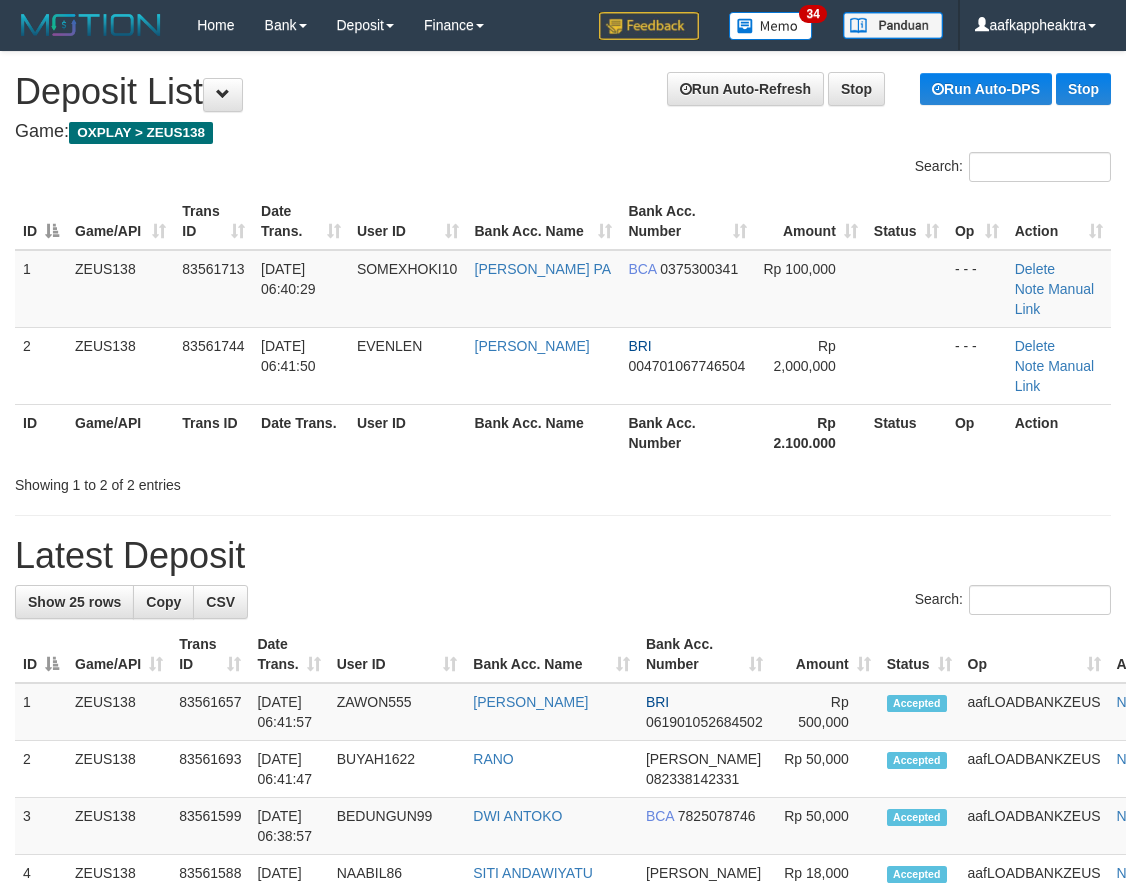 scroll, scrollTop: 0, scrollLeft: 0, axis: both 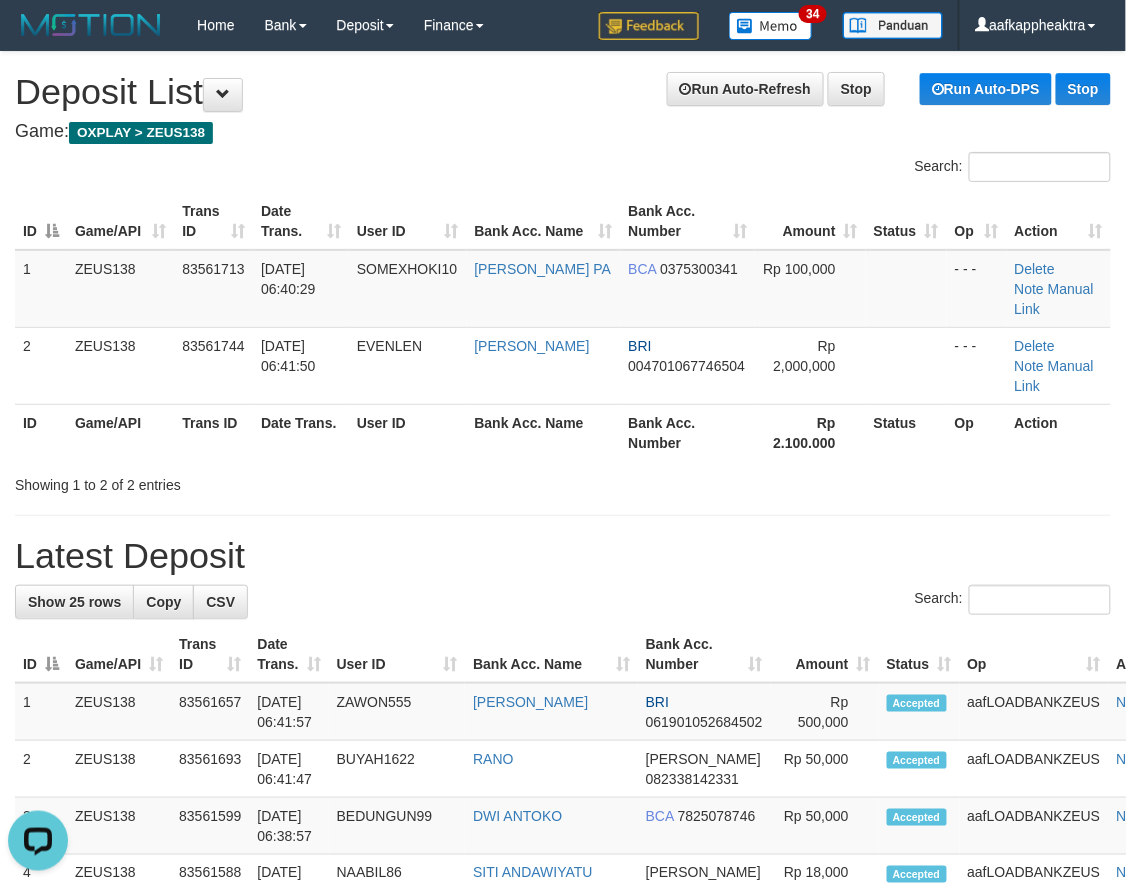 drag, startPoint x: 455, startPoint y: 454, endPoint x: 265, endPoint y: 460, distance: 190.09471 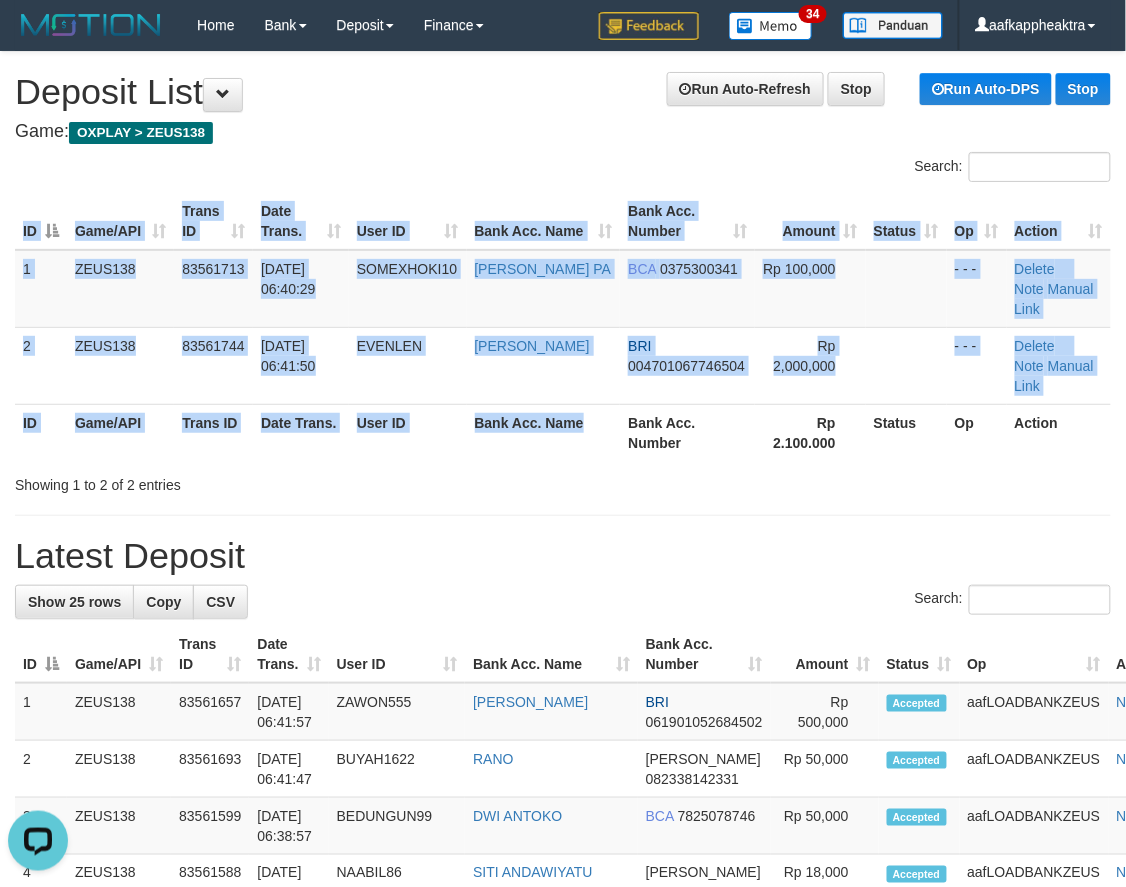 click on "ID Game/API Trans ID Date Trans. User ID Bank Acc. Name Bank Acc. Number Amount Status Op Action
1
ZEUS138
83561713
14/07/2025 06:40:29
SOMEXHOKI10
PRAMUDITO PUTRO PA
BCA
0375300341
Rp 100,000
- - -
Delete
Note
Manual Link
2
ZEUS138
83561744
14/07/2025 06:41:50
EVENLEN
STEVEN PALLOAN
BRI
004701067746504
Rp 2,000,000
- - -
Delete Note" at bounding box center [563, 327] 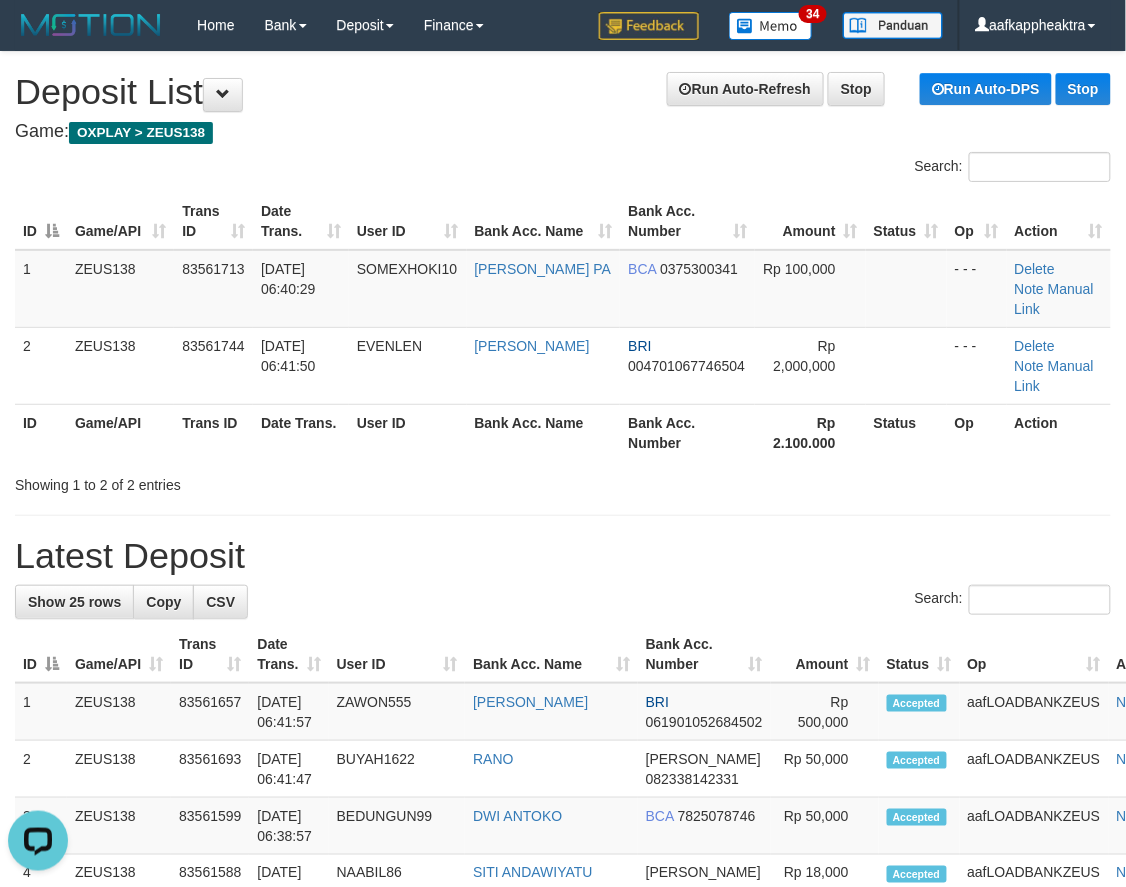 drag, startPoint x: 321, startPoint y: 440, endPoint x: 347, endPoint y: 441, distance: 26.019224 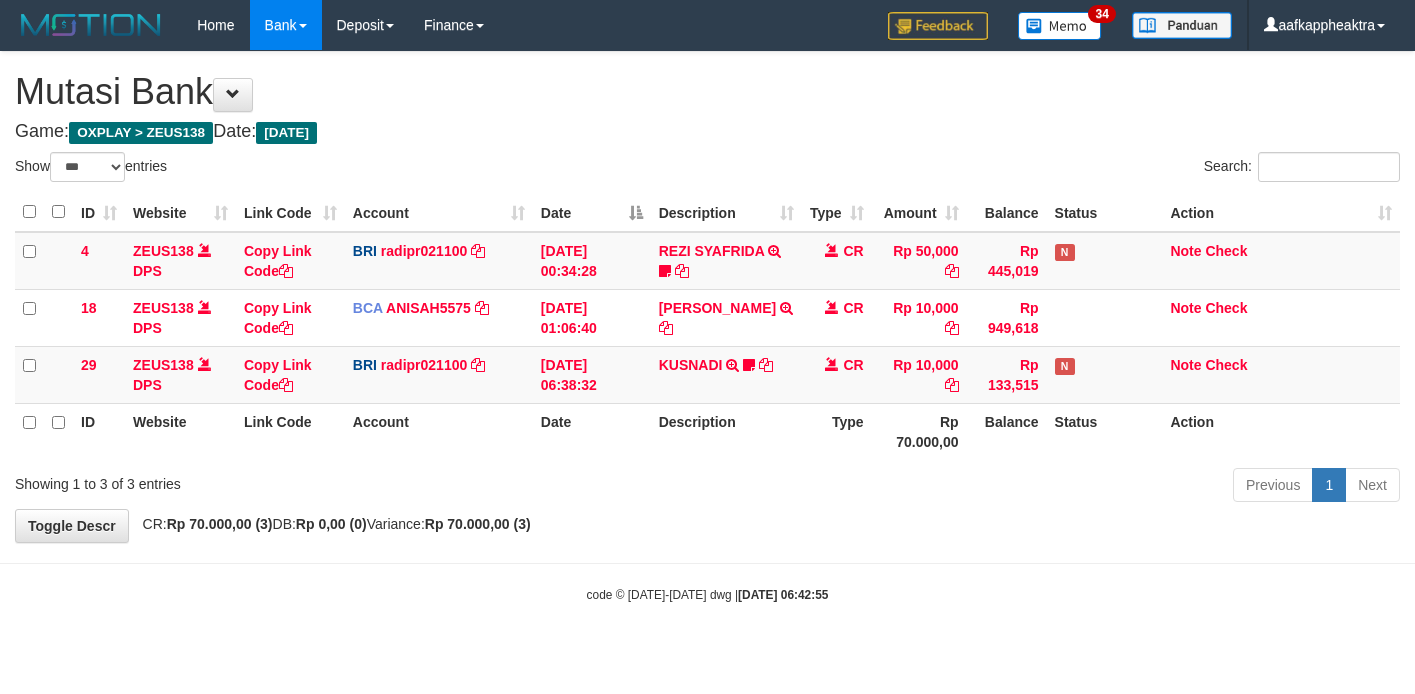 select on "***" 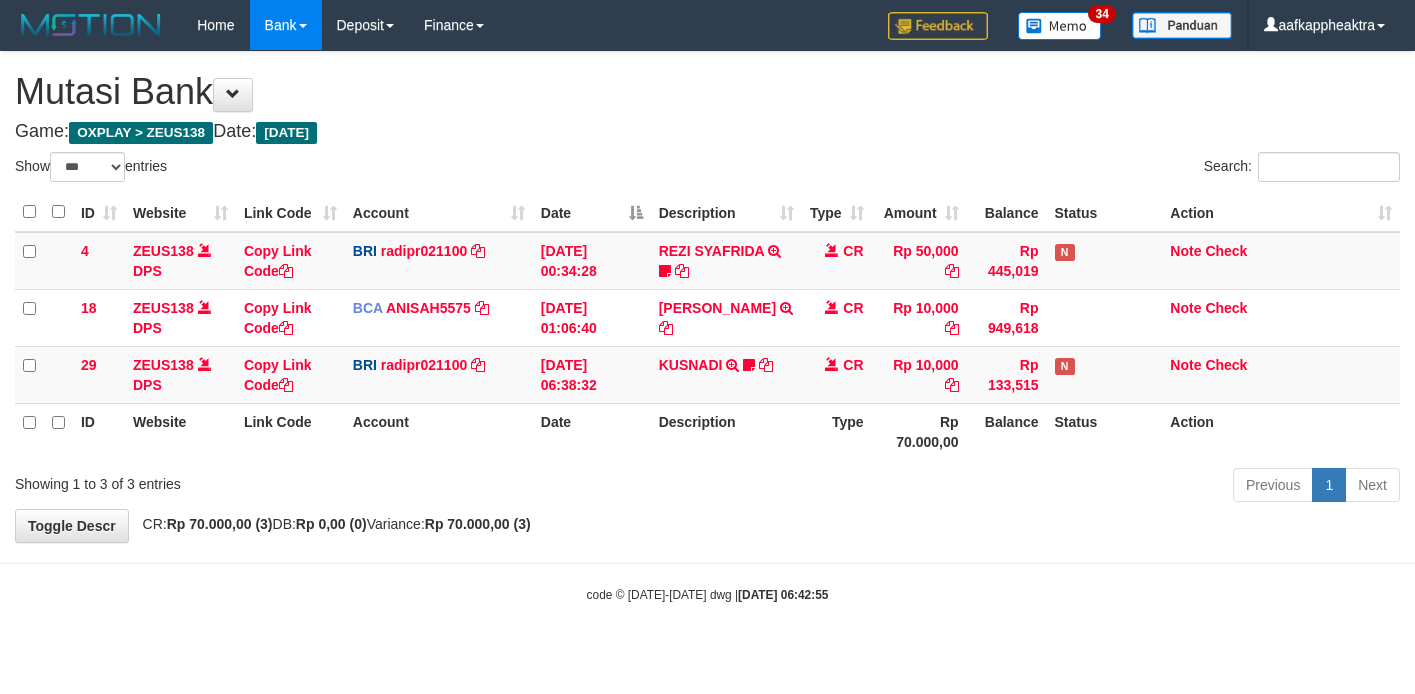 scroll, scrollTop: 0, scrollLeft: 0, axis: both 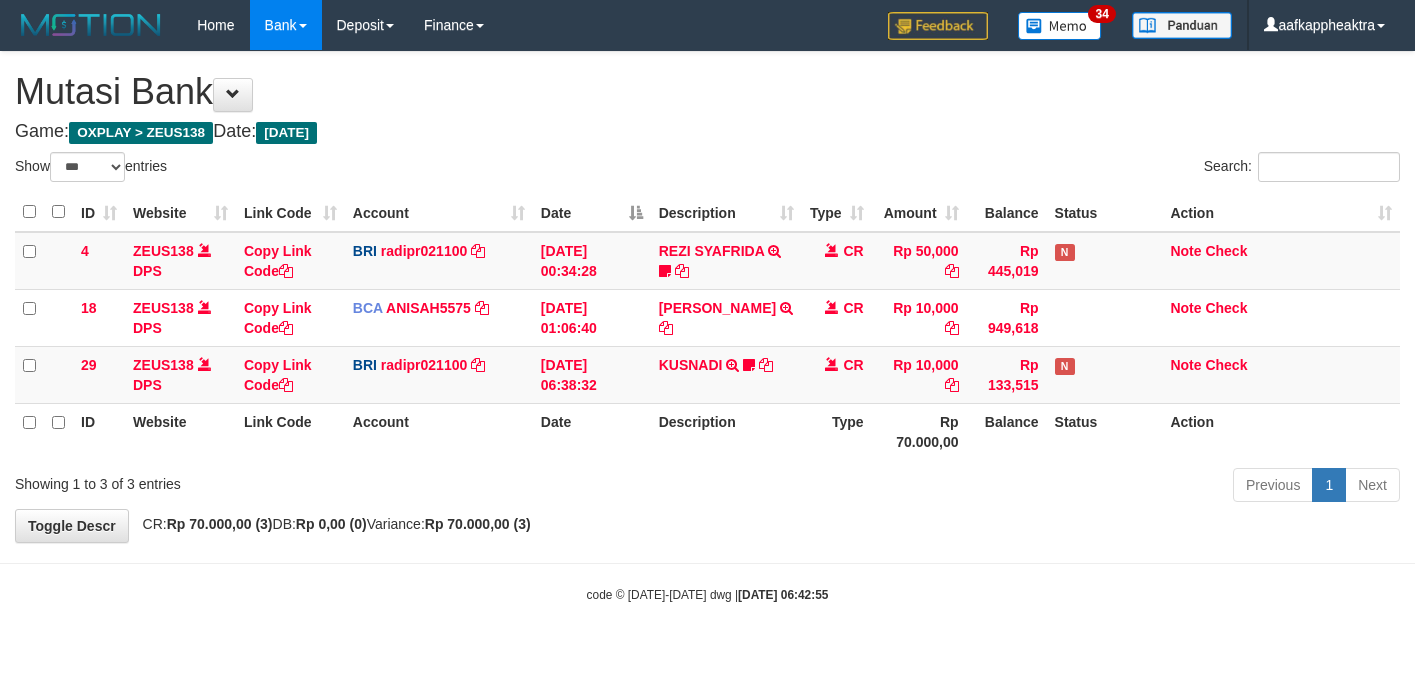 select on "***" 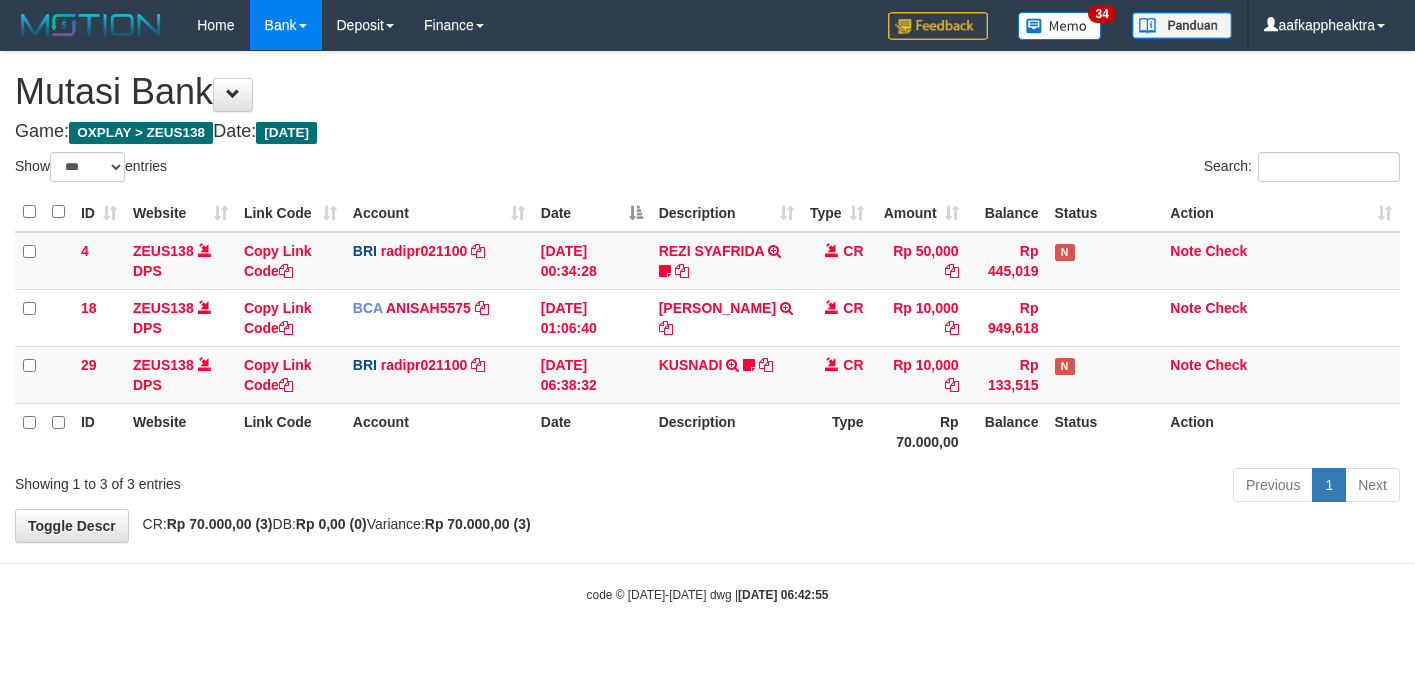 scroll, scrollTop: 0, scrollLeft: 0, axis: both 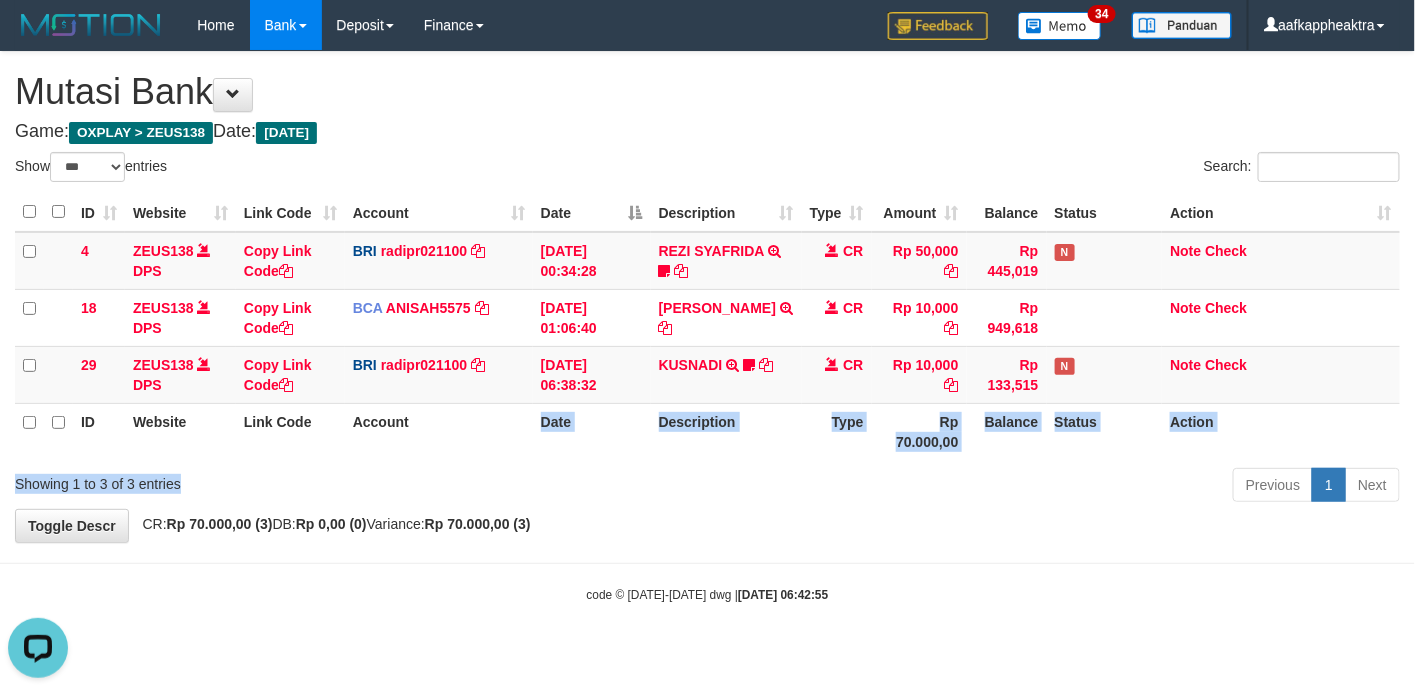 drag, startPoint x: 558, startPoint y: 472, endPoint x: 572, endPoint y: 474, distance: 14.142136 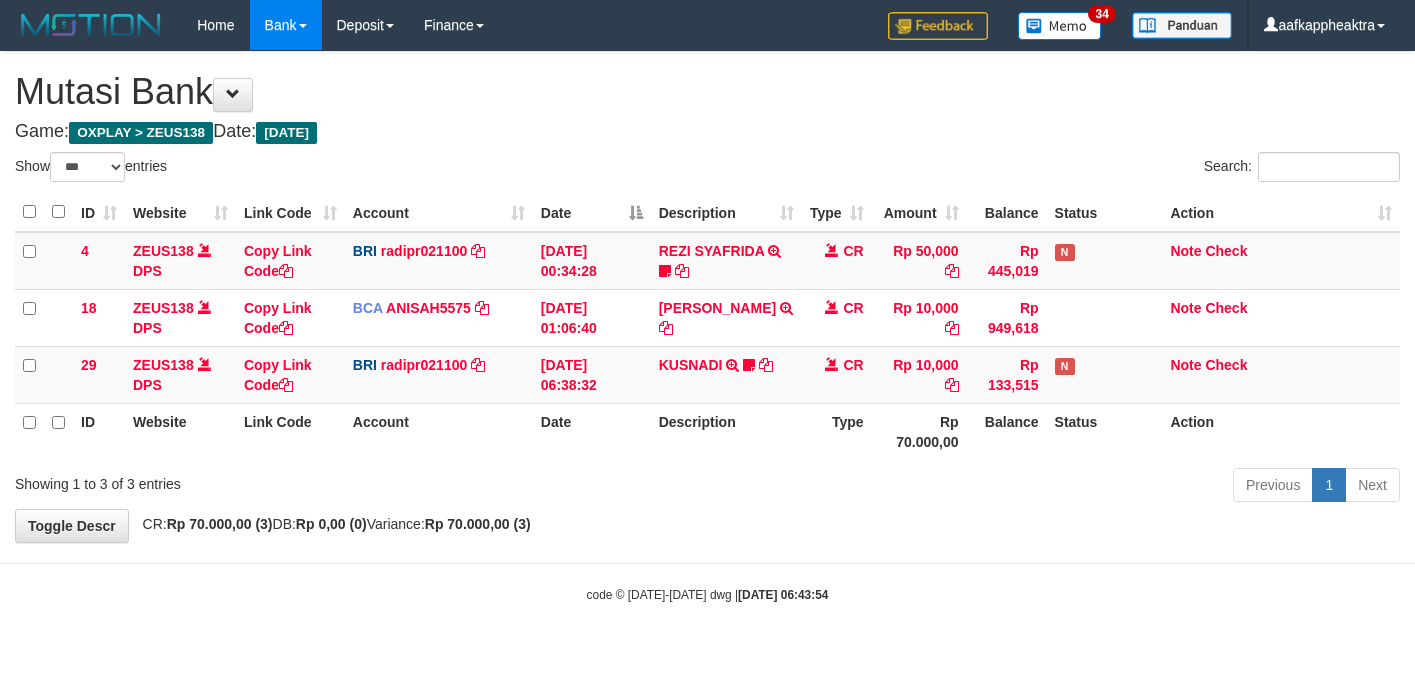 select on "***" 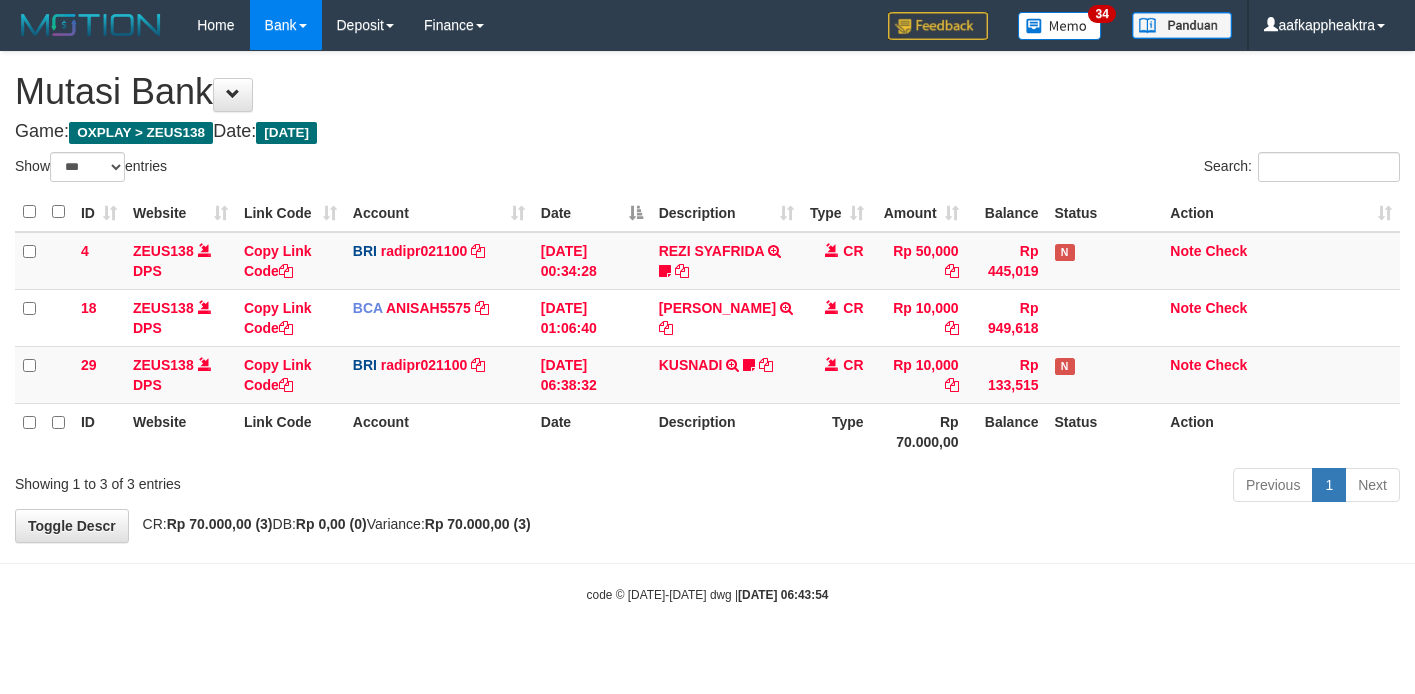 scroll, scrollTop: 0, scrollLeft: 0, axis: both 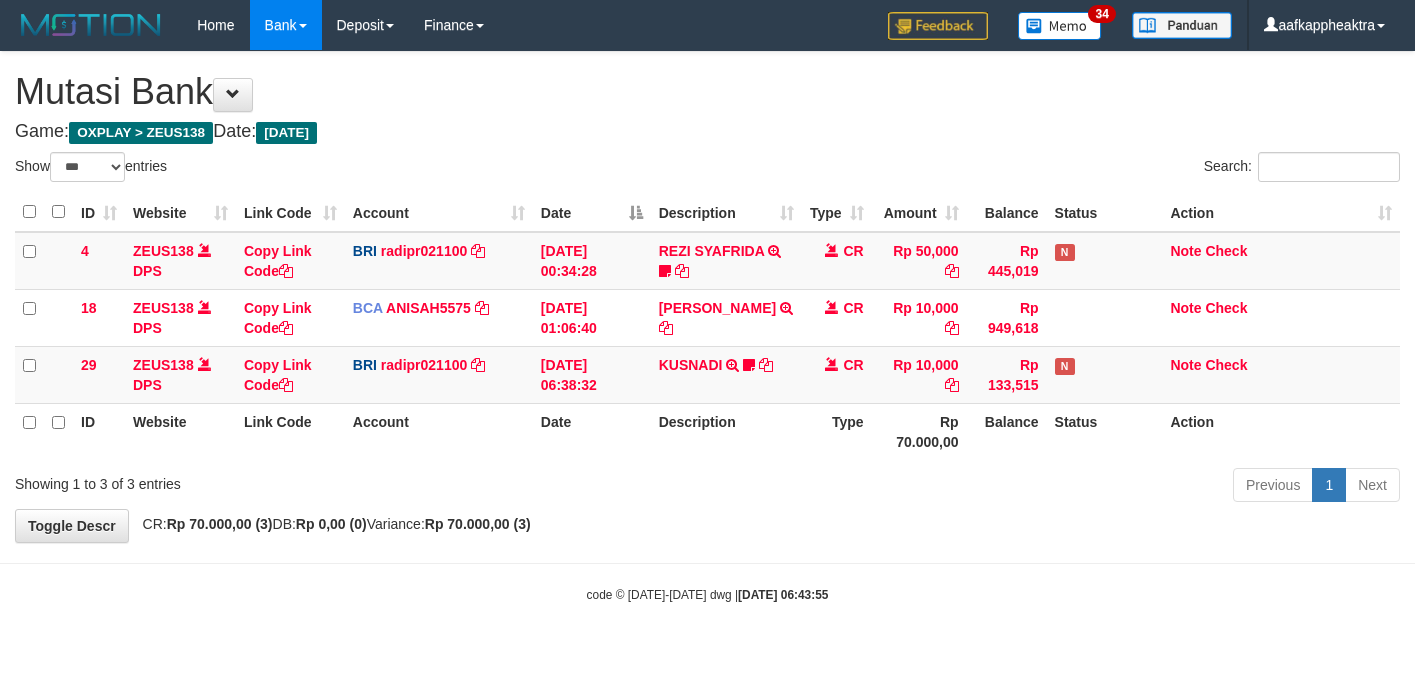 select on "***" 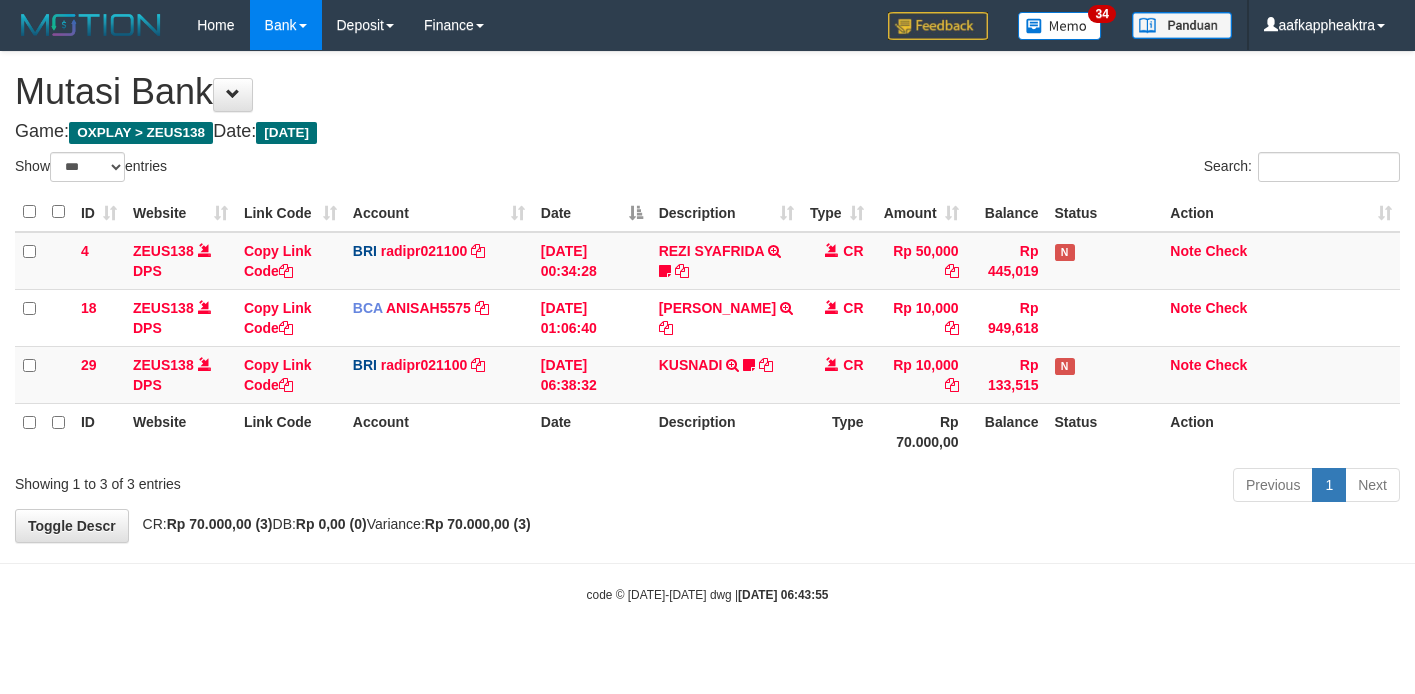 scroll, scrollTop: 0, scrollLeft: 0, axis: both 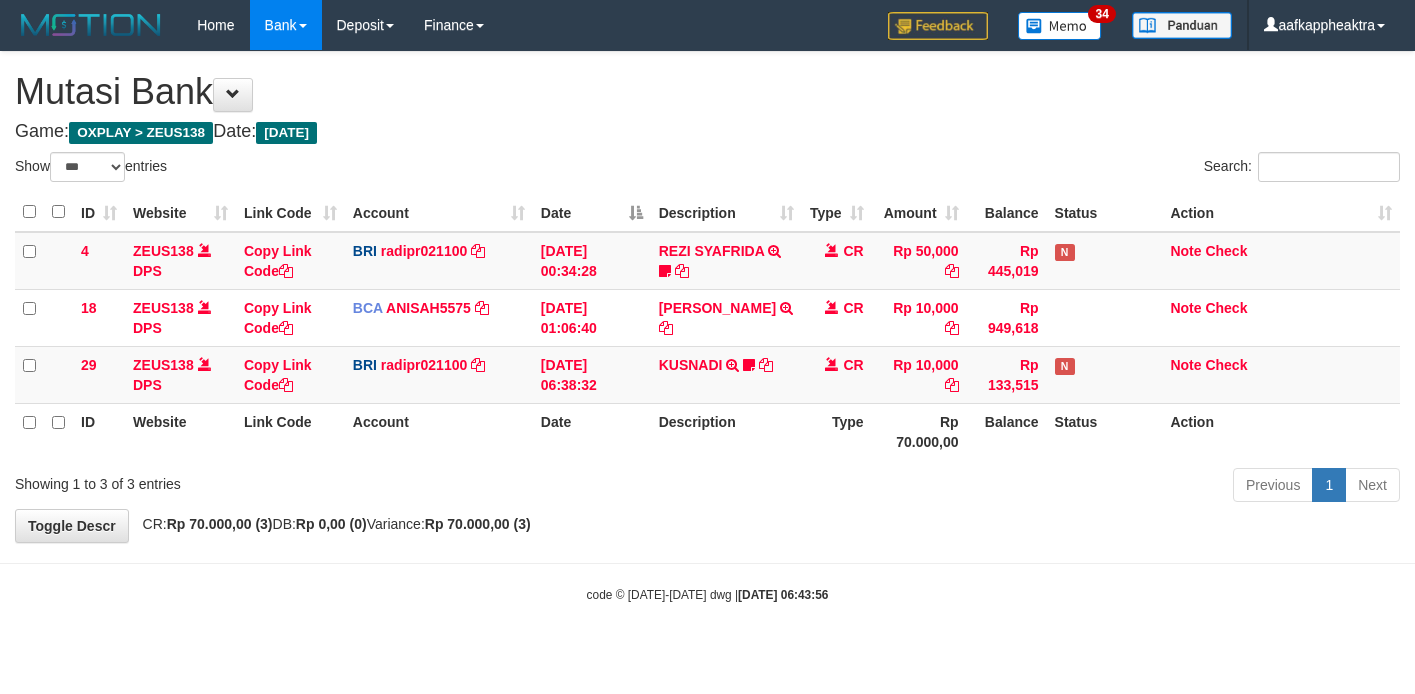 select on "***" 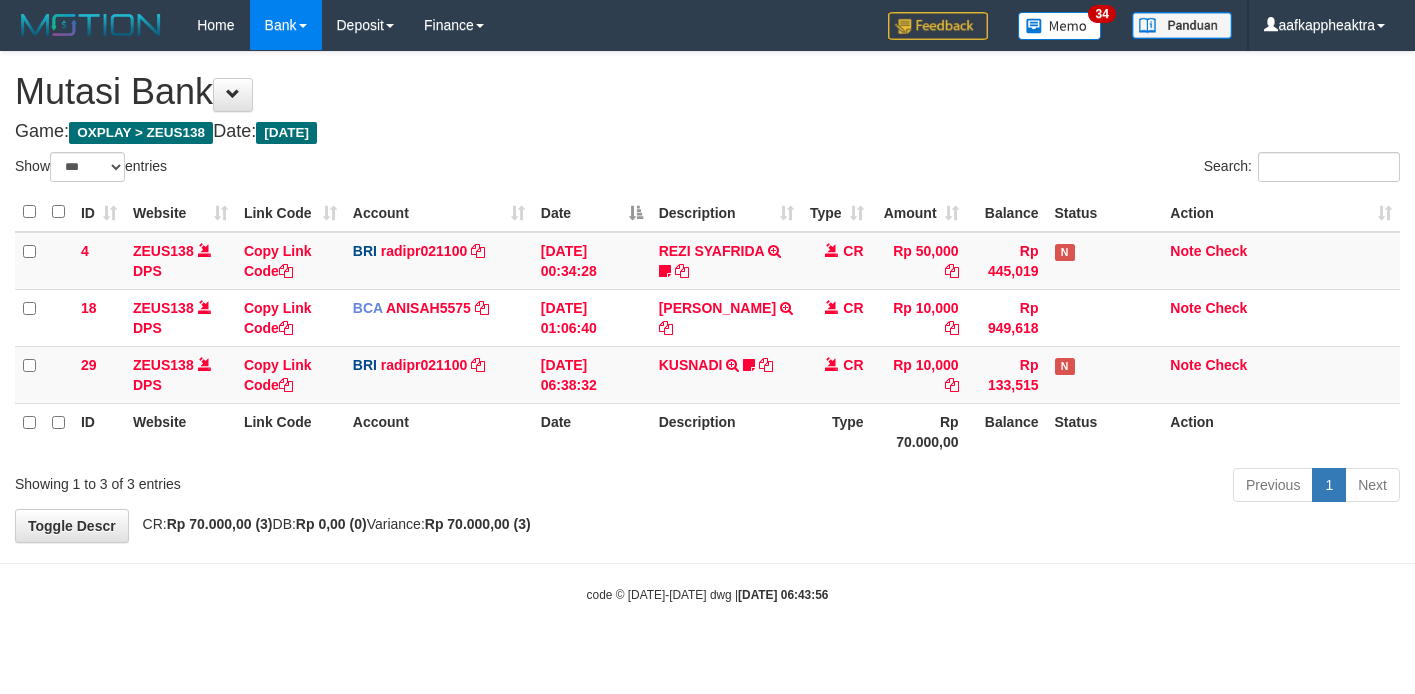 scroll, scrollTop: 0, scrollLeft: 0, axis: both 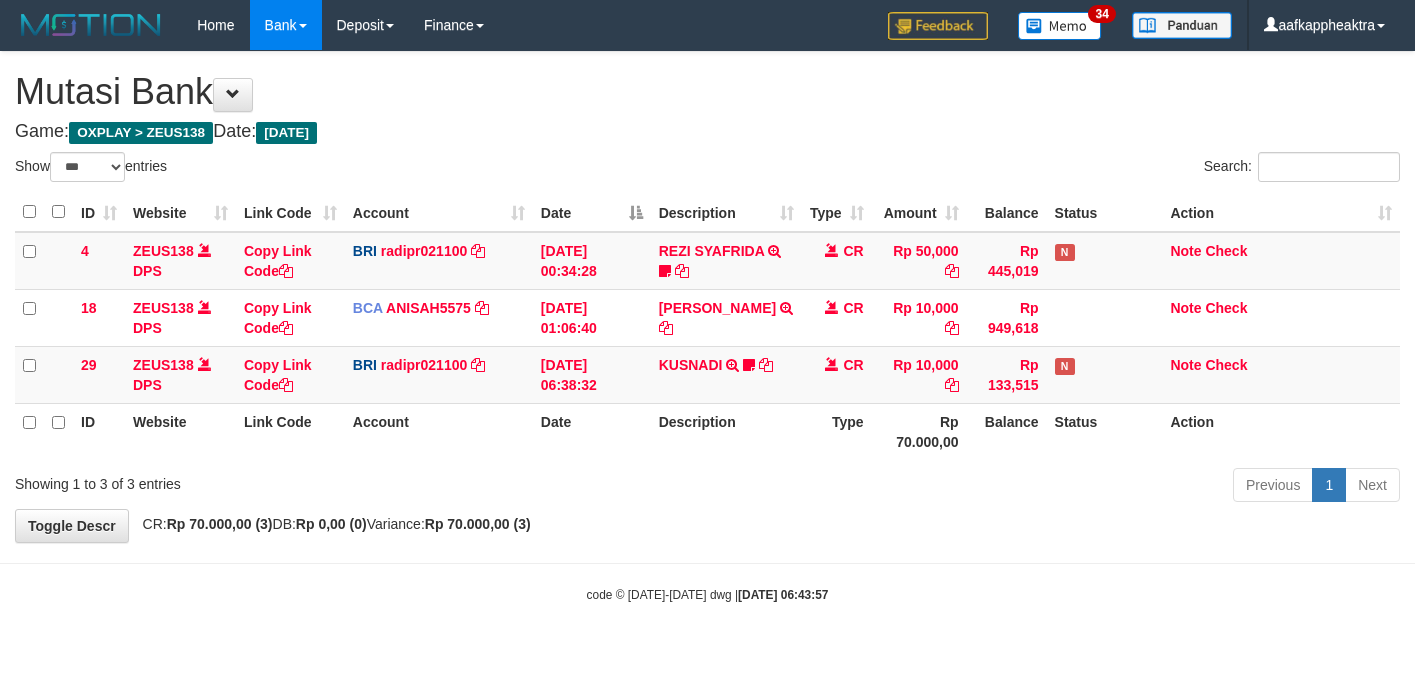 select on "***" 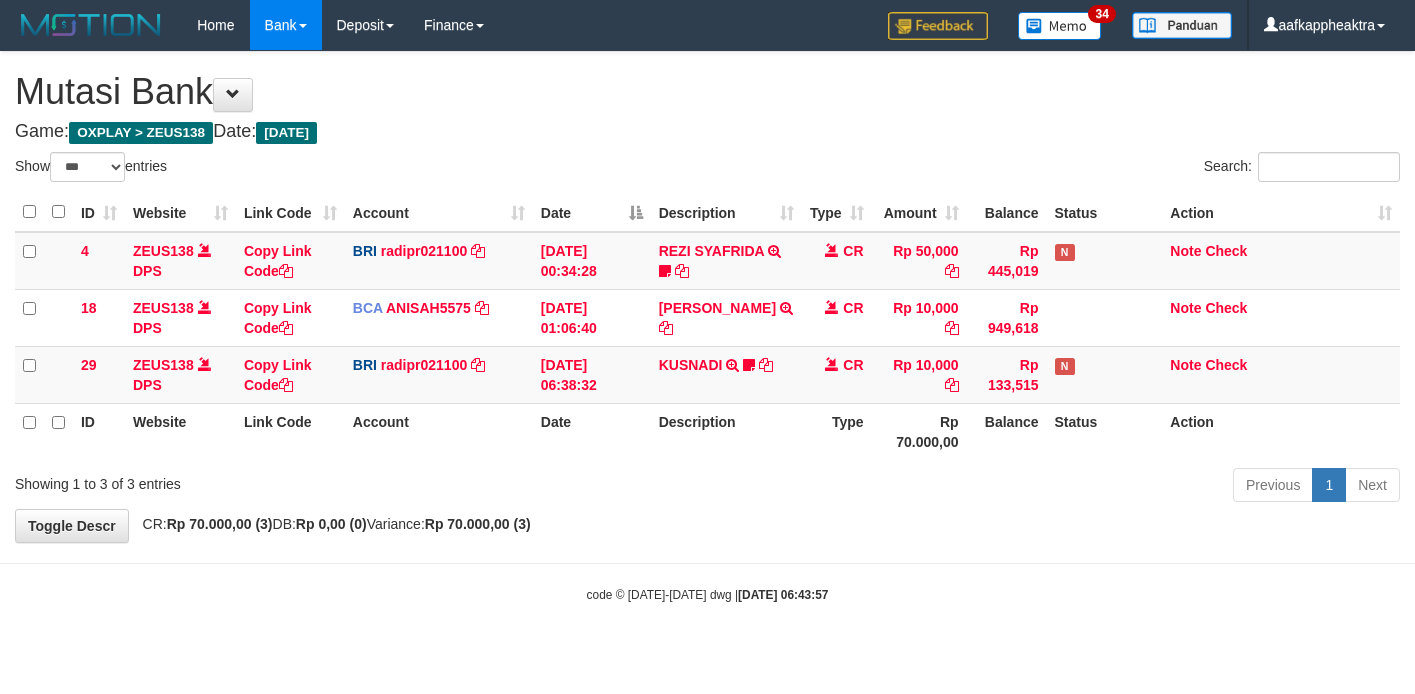 scroll, scrollTop: 0, scrollLeft: 0, axis: both 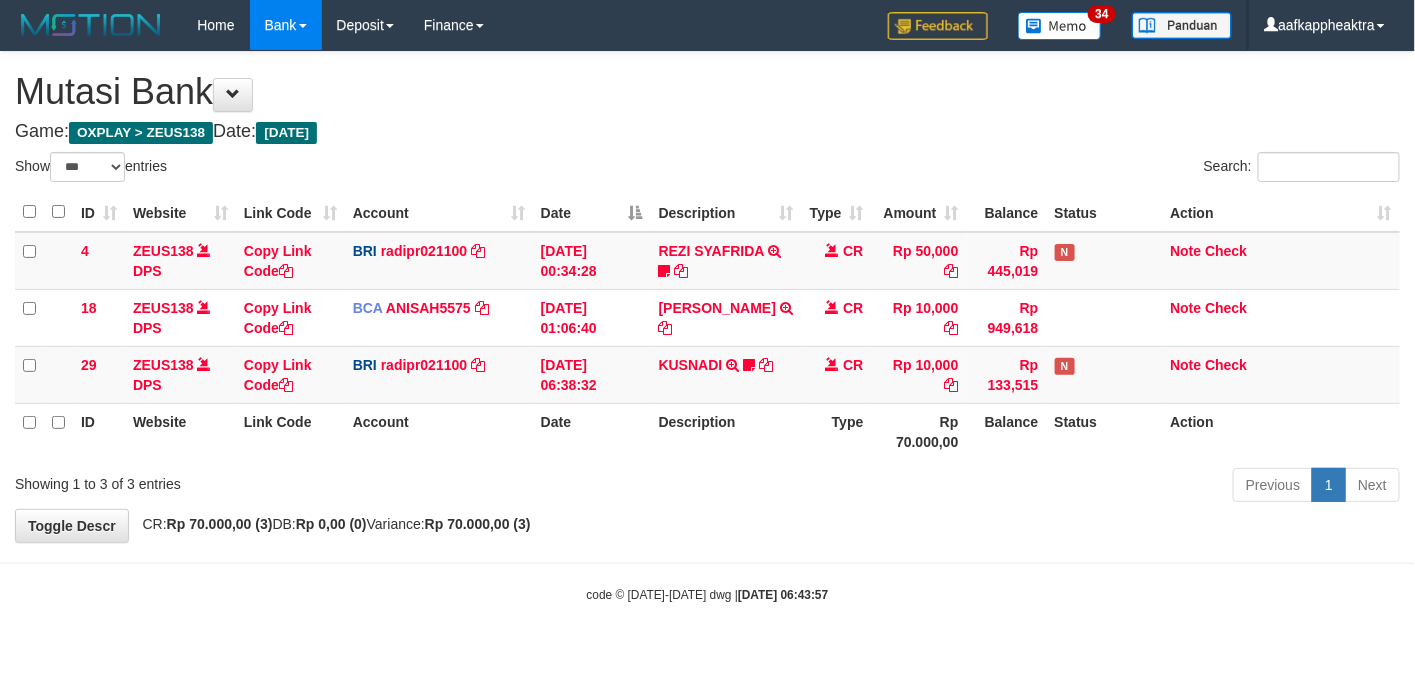 click on "Type" at bounding box center (837, 431) 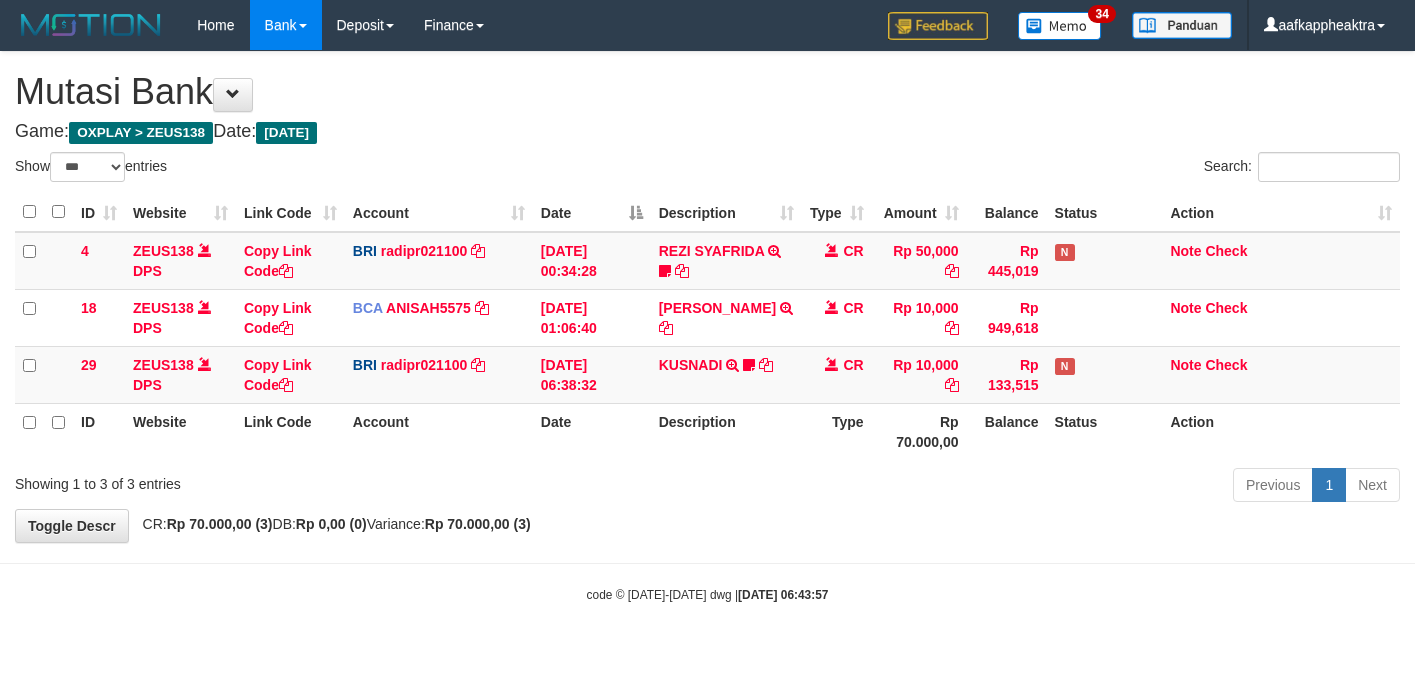 select on "***" 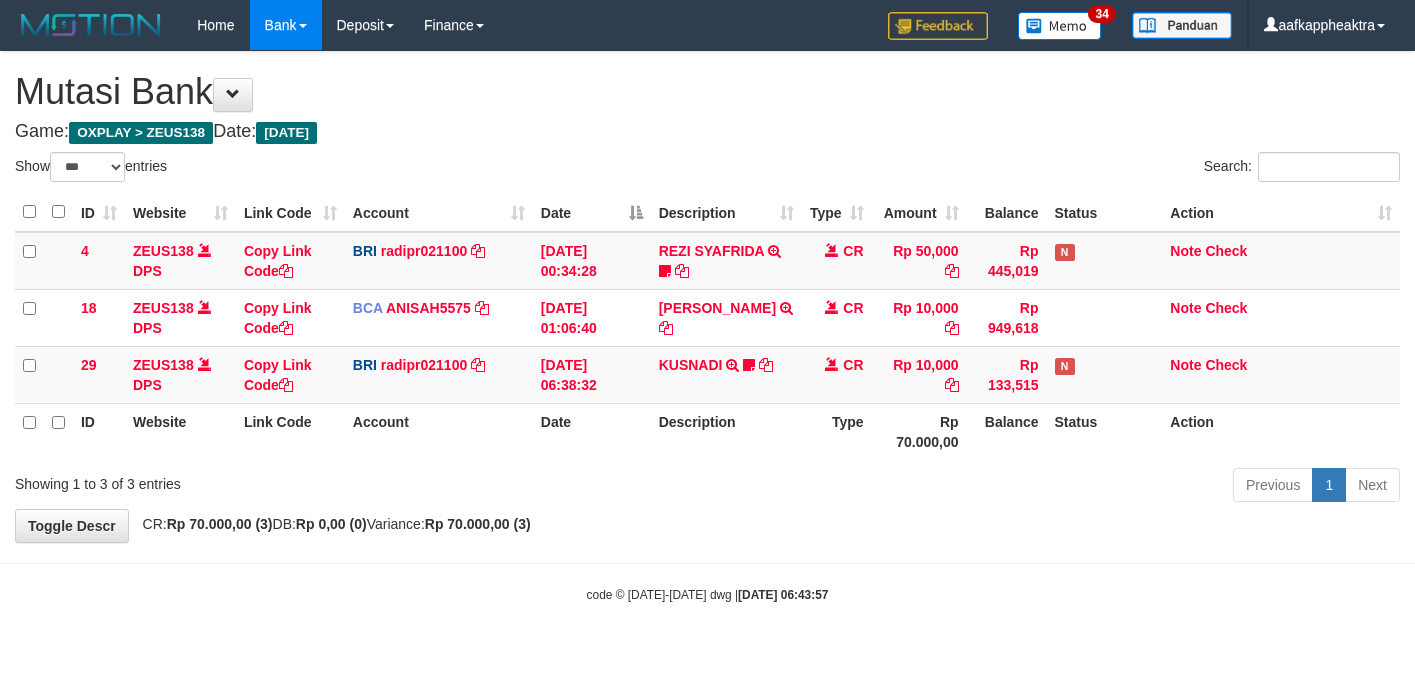 scroll, scrollTop: 0, scrollLeft: 0, axis: both 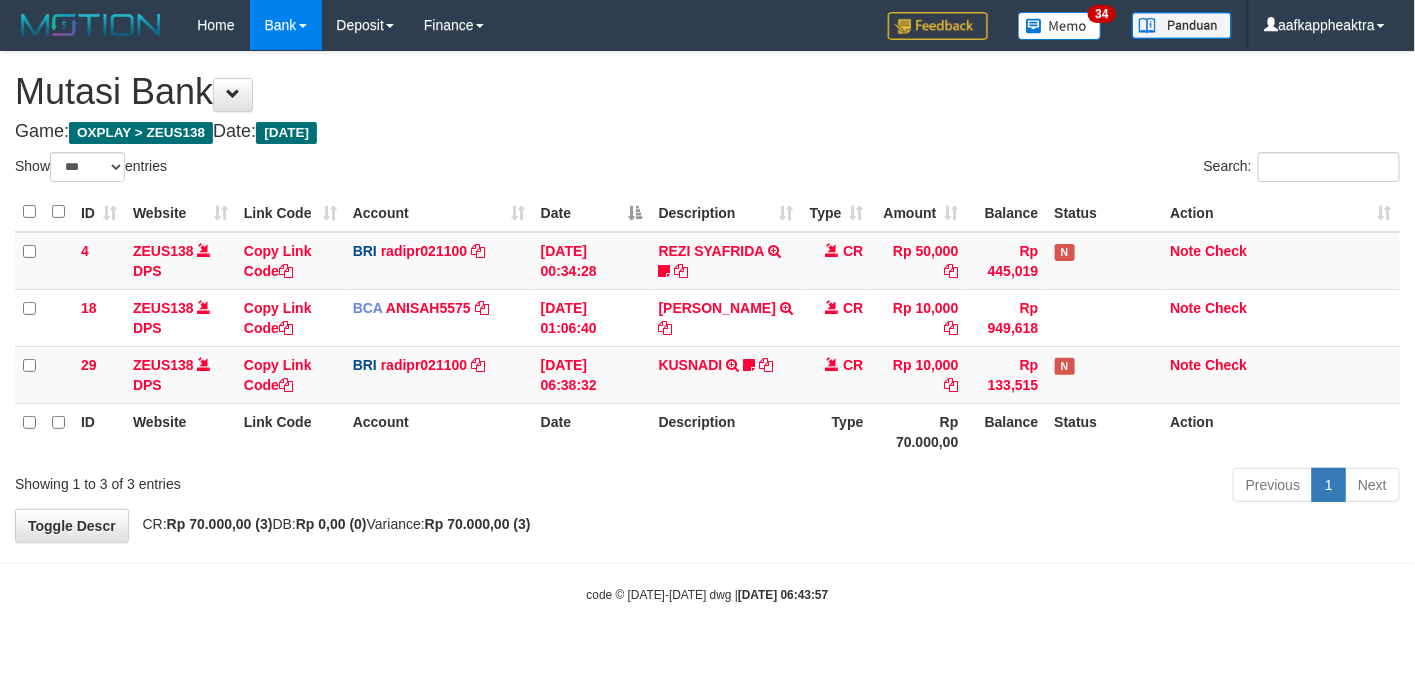 drag, startPoint x: 820, startPoint y: 442, endPoint x: 840, endPoint y: 405, distance: 42.059483 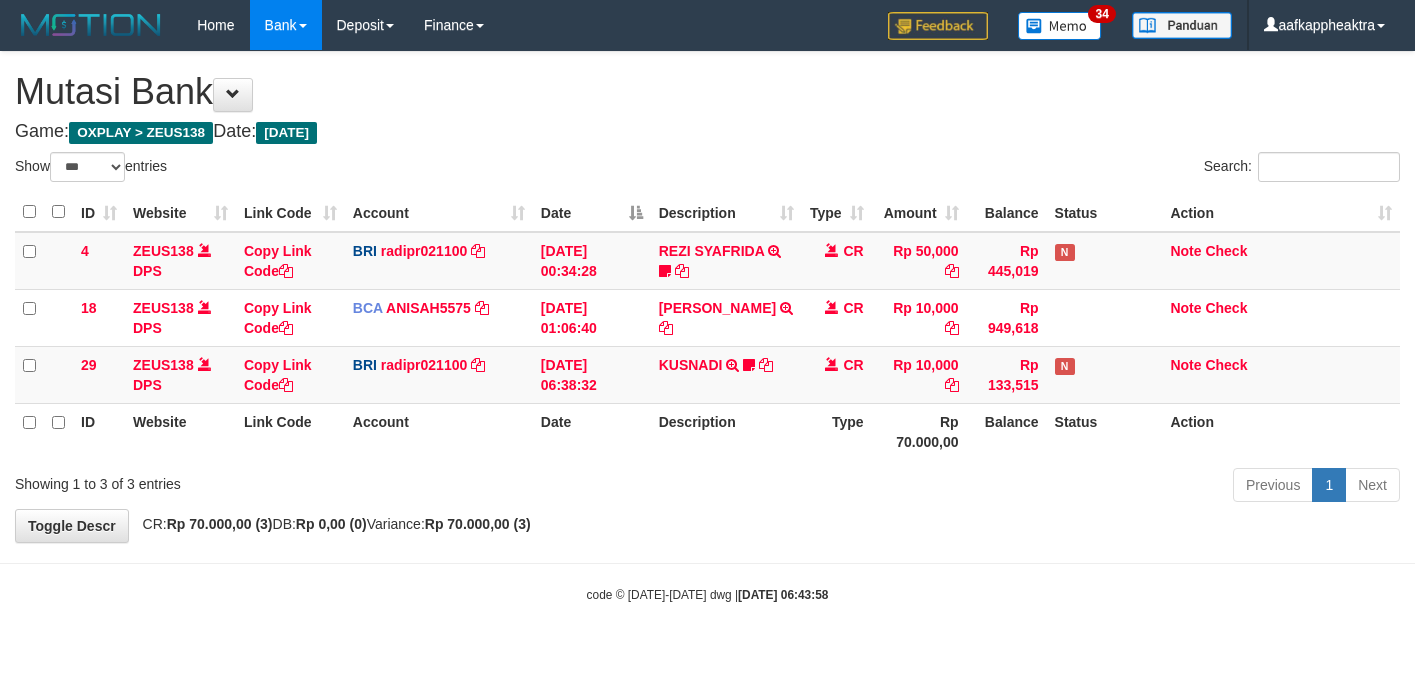 select on "***" 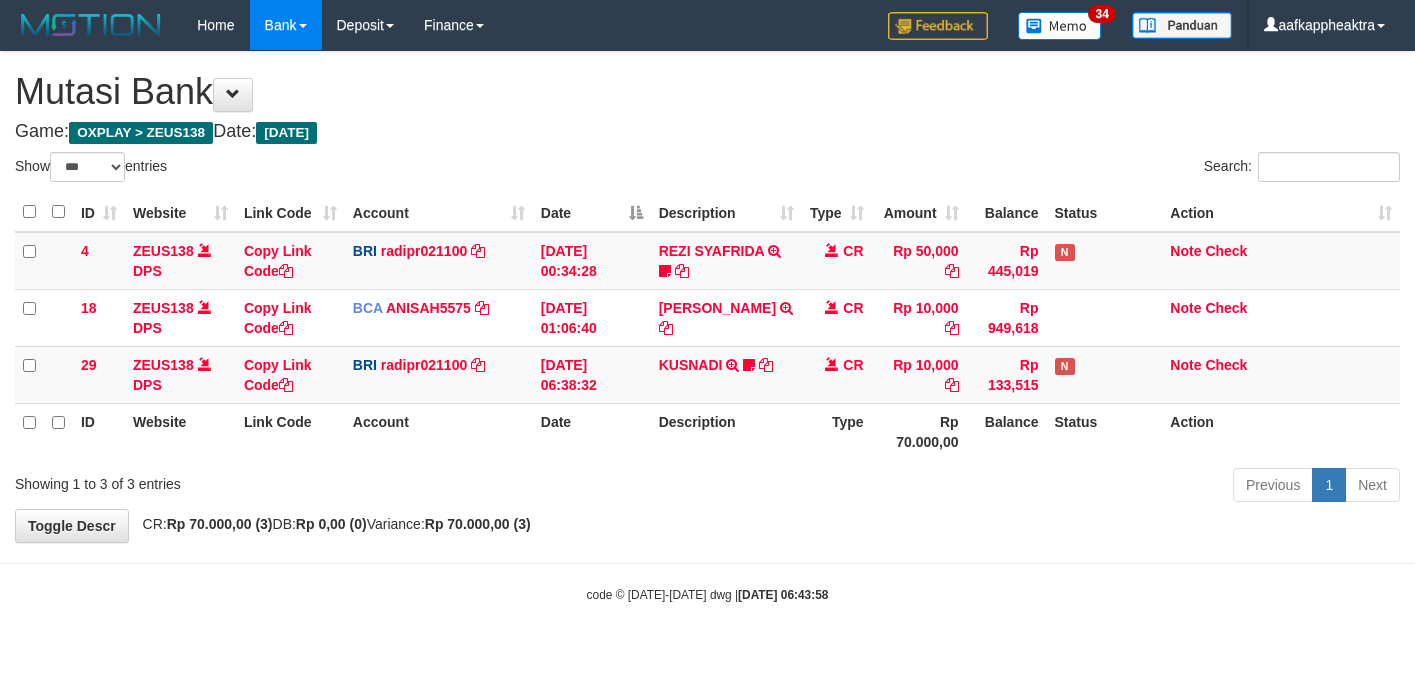 scroll, scrollTop: 0, scrollLeft: 0, axis: both 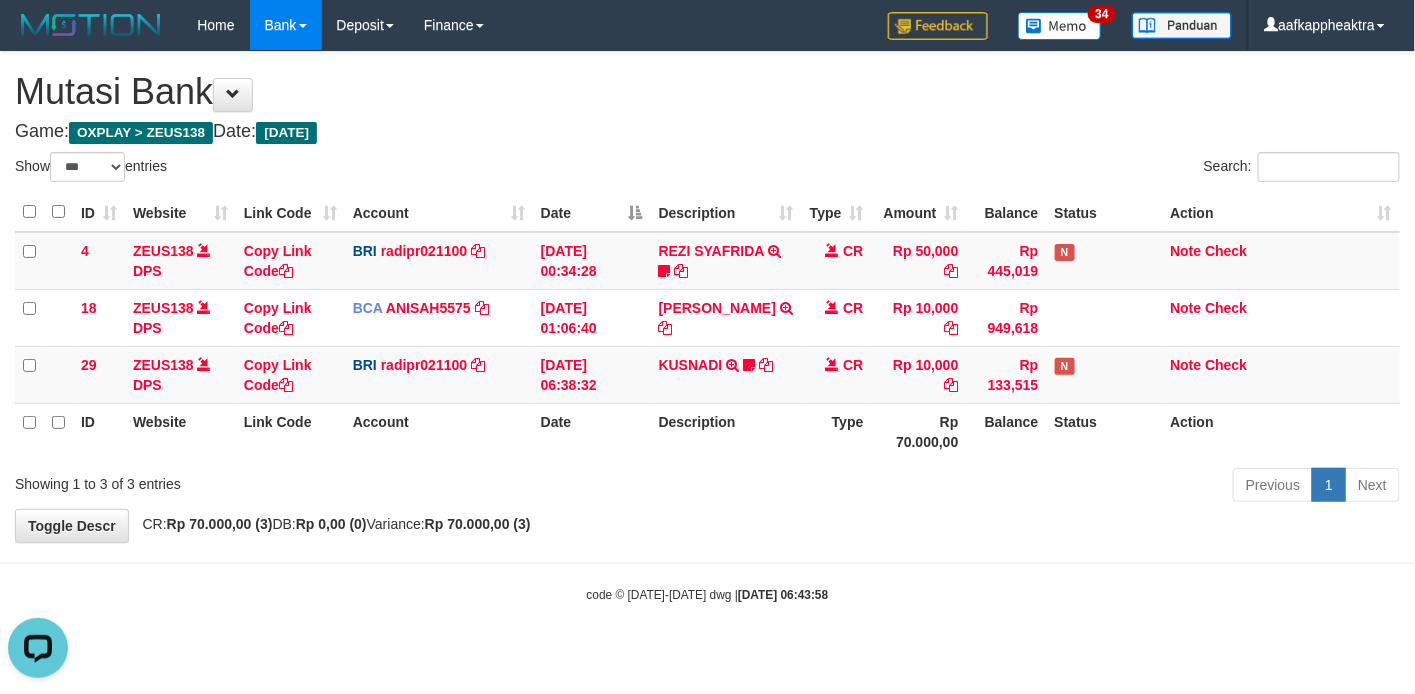 drag, startPoint x: 512, startPoint y: 505, endPoint x: 555, endPoint y: 483, distance: 48.30114 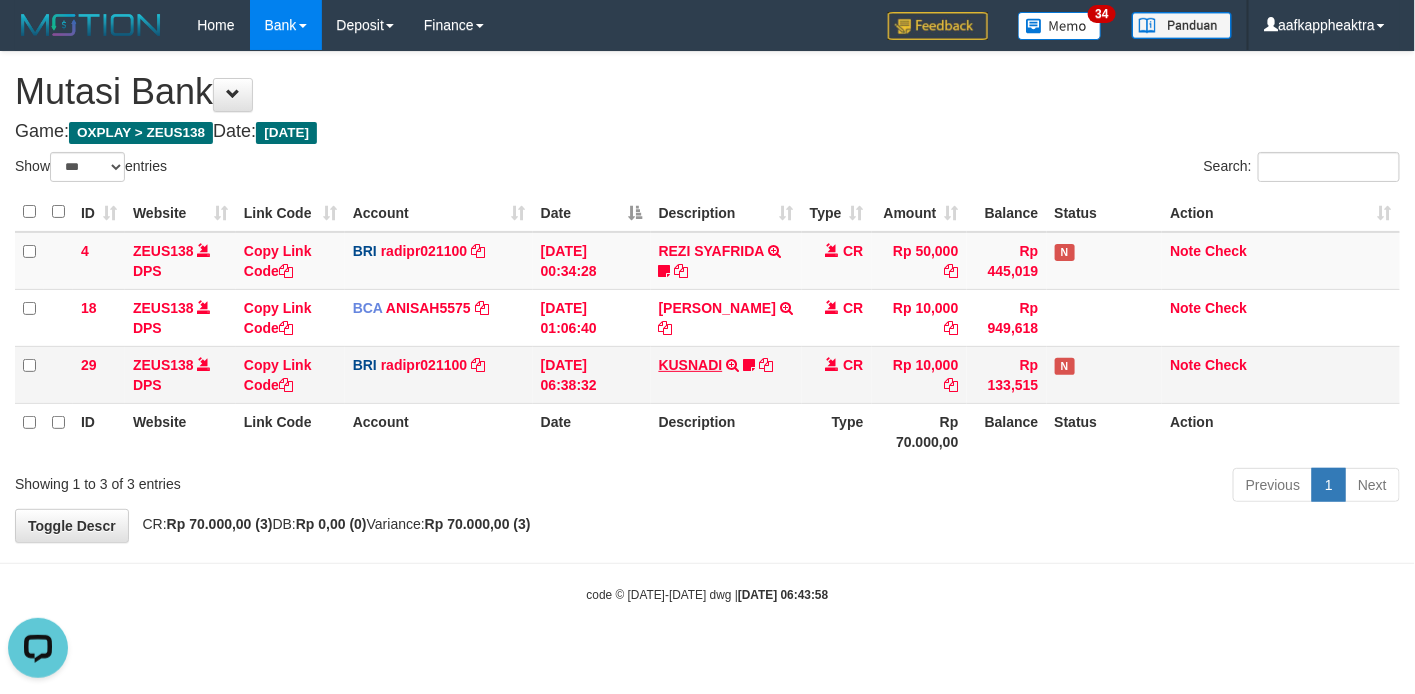 click on "29
ZEUS138    DPS
Copy Link Code
BRI
radipr021100
DPS
REYNALDI ADI PRATAMA
mutasi_20250714_3774 | 29
mutasi_20250714_3774 | 29
14/07/2025 06:38:32
KUSNADI            TRANSFER NBMB KUSNADI TO REYNALDI ADI PRATAMA    Aldimaulana7
CR
Rp 10,000
Rp 133,515
N
Note
Check" at bounding box center [707, 374] 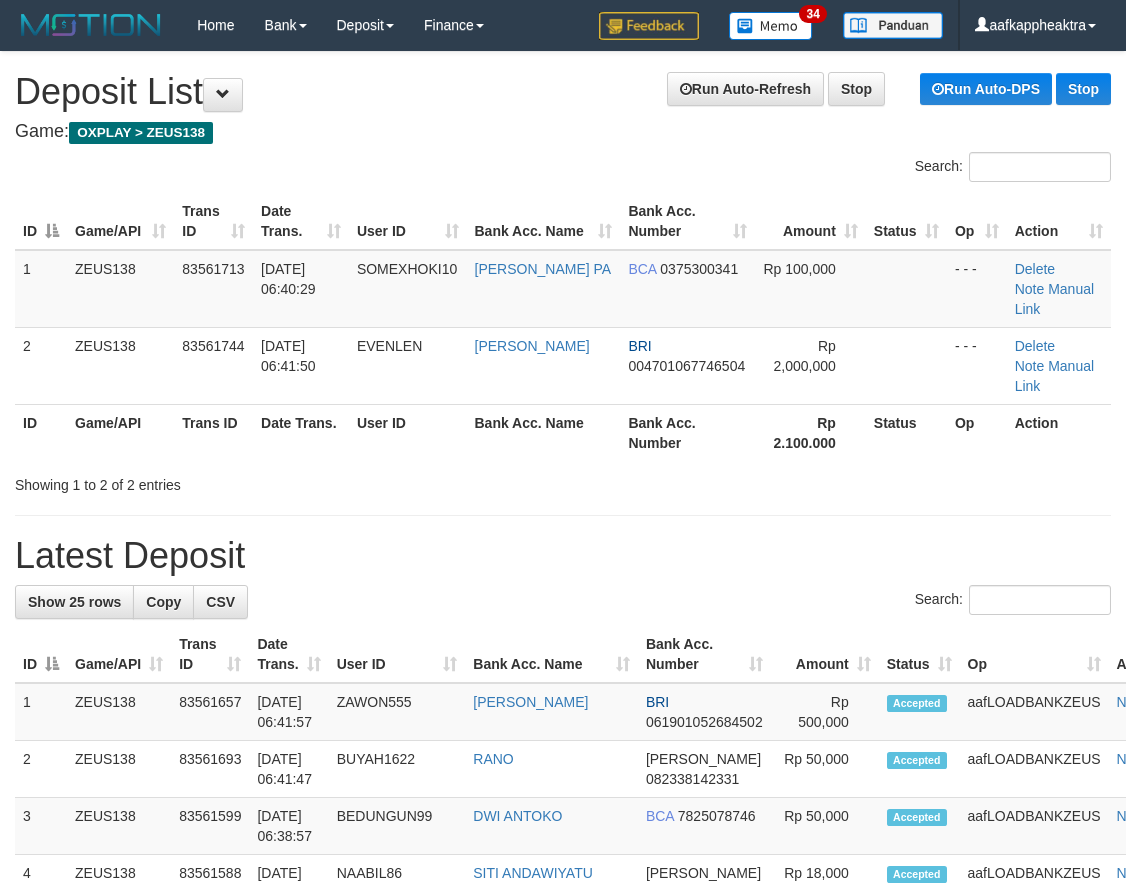 scroll, scrollTop: 0, scrollLeft: 0, axis: both 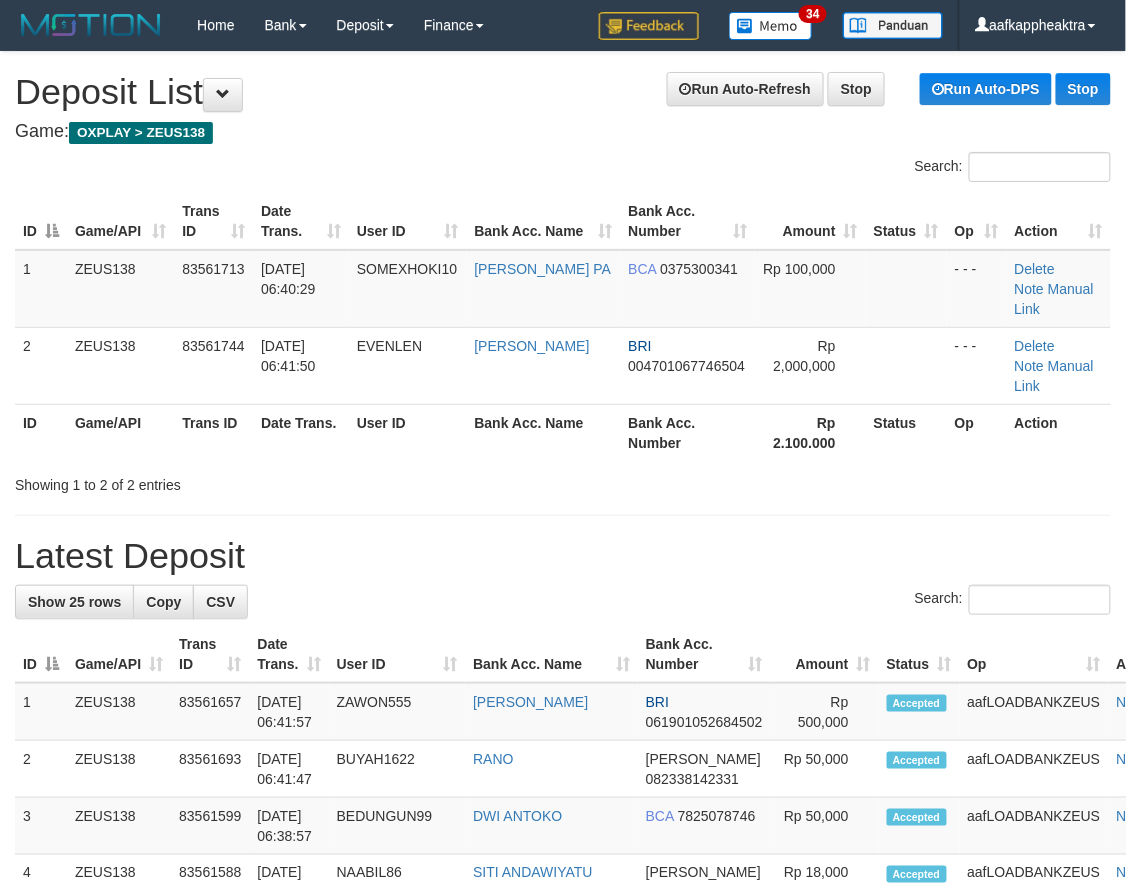 click on "**********" at bounding box center [563, 1147] 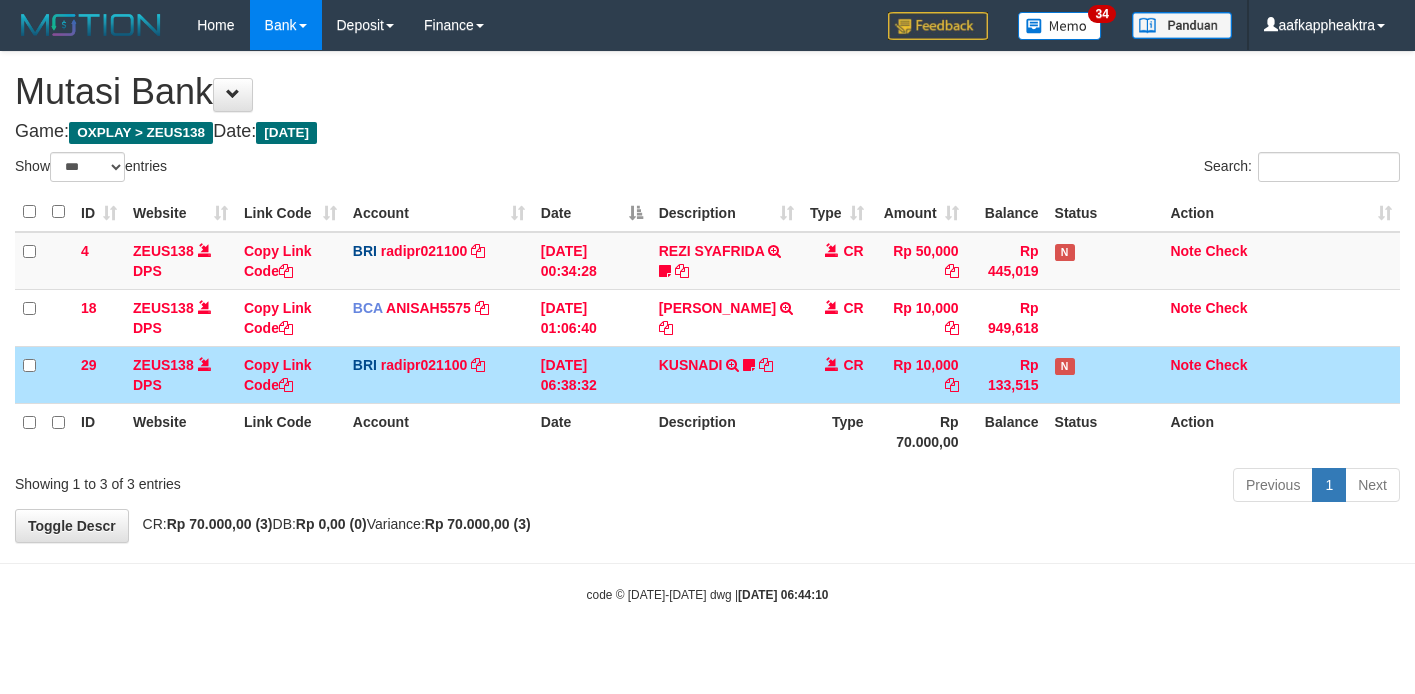 select on "***" 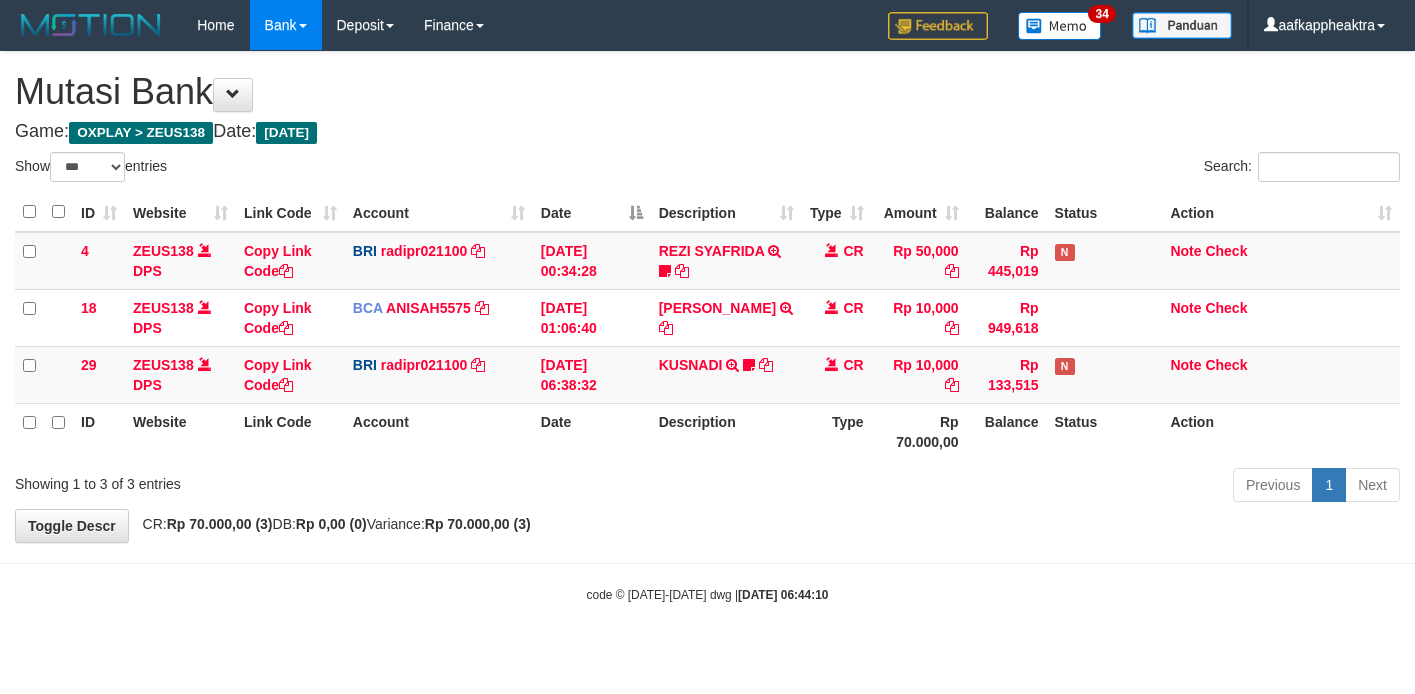 select on "***" 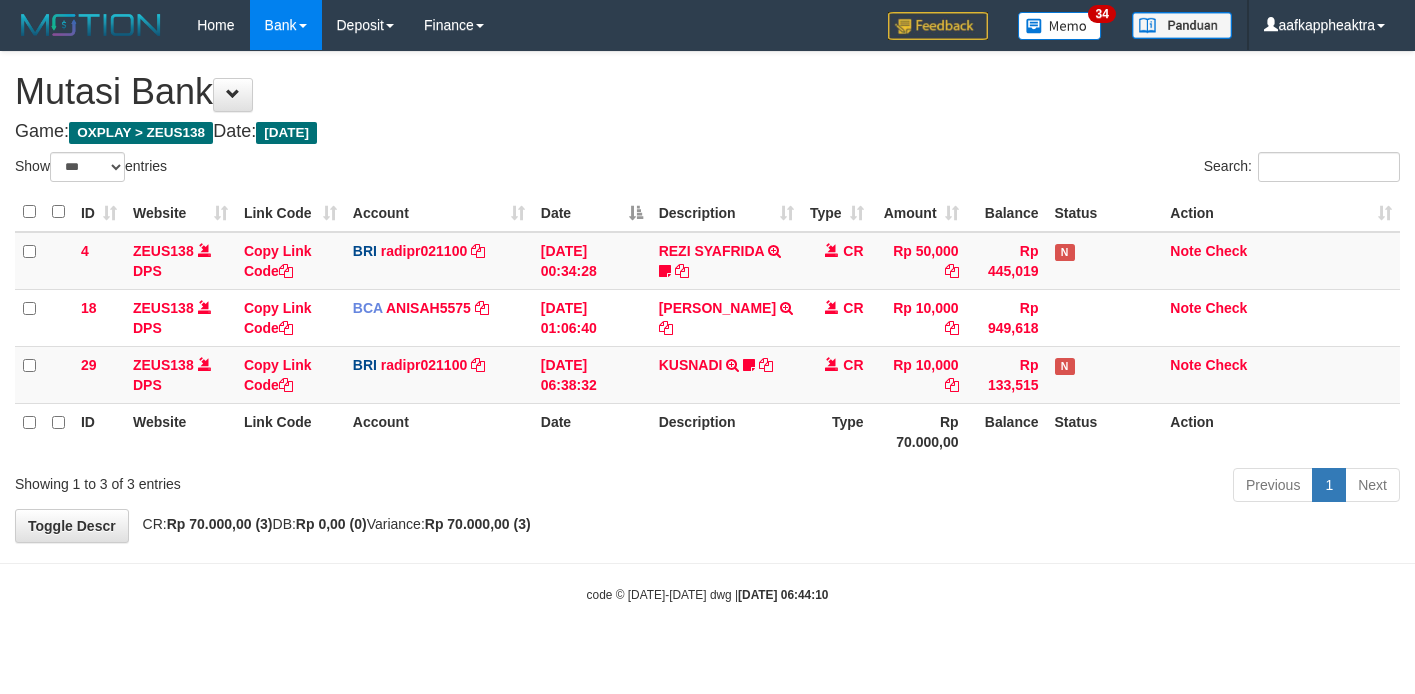 scroll, scrollTop: 0, scrollLeft: 0, axis: both 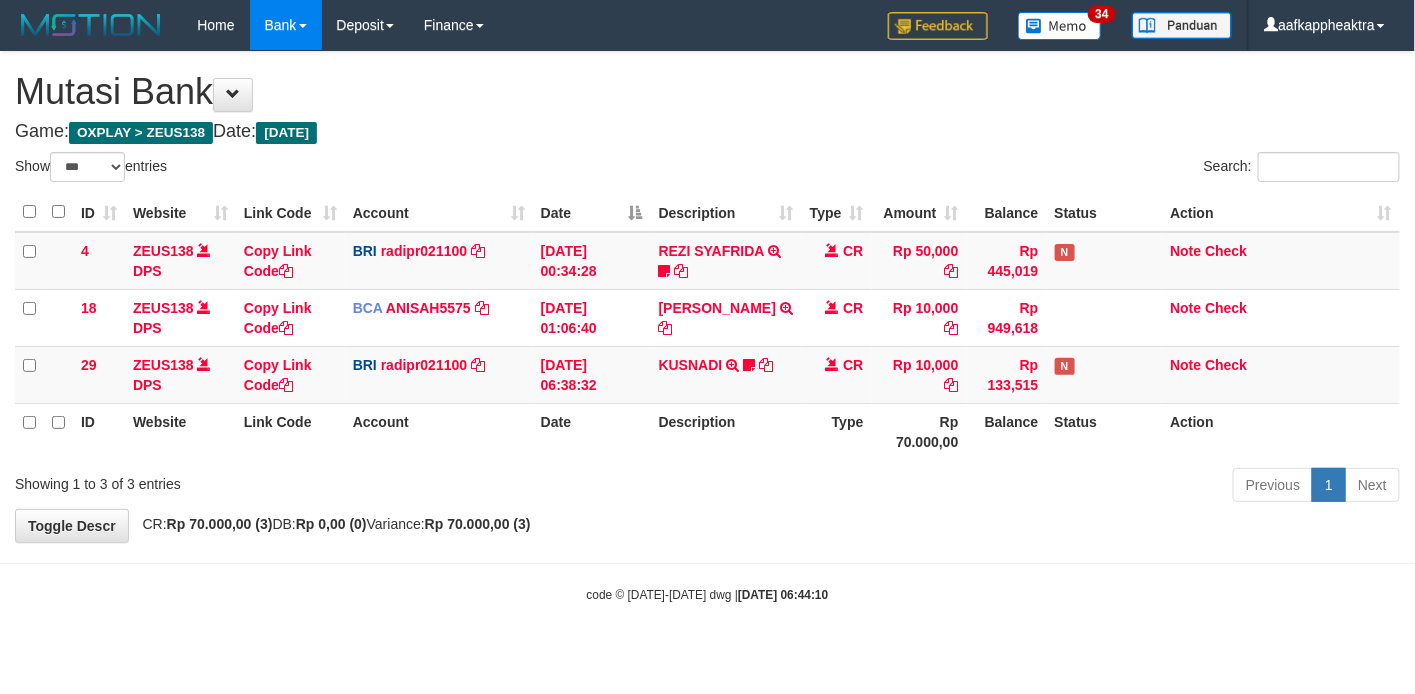 drag, startPoint x: 777, startPoint y: 415, endPoint x: 817, endPoint y: 398, distance: 43.462627 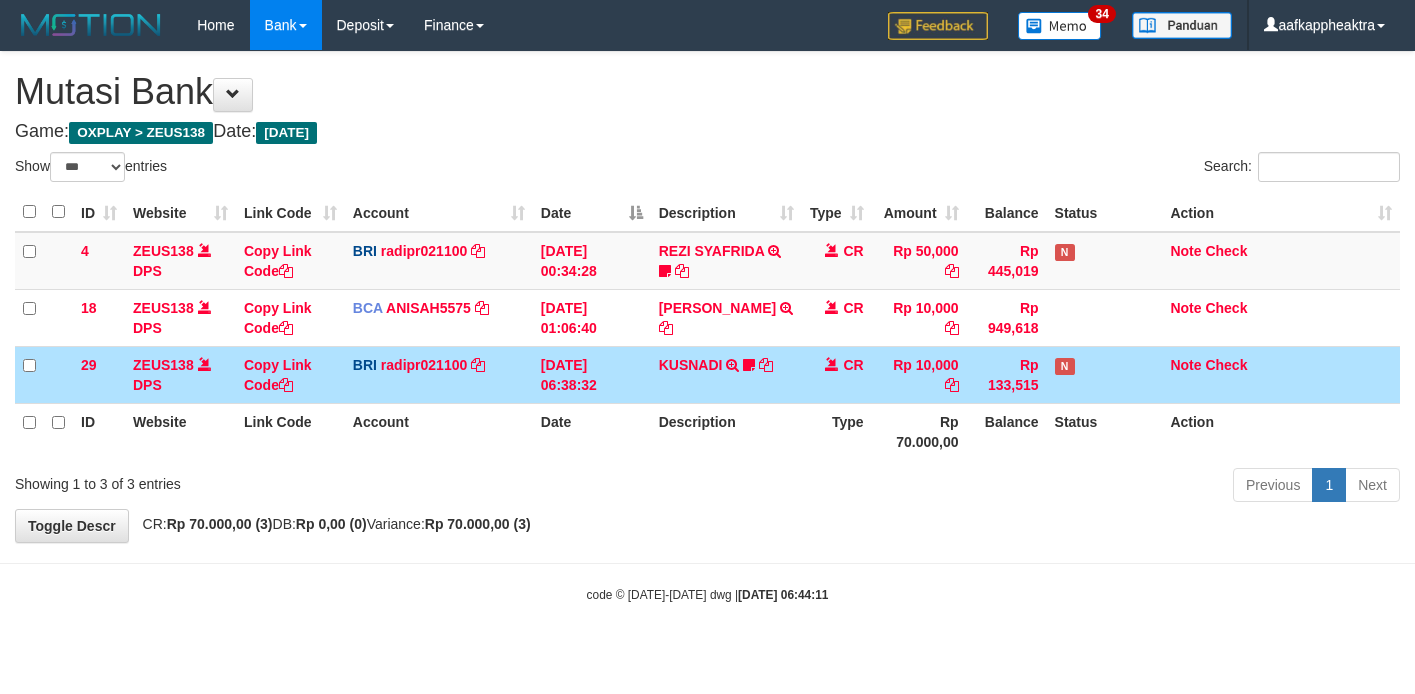 select on "***" 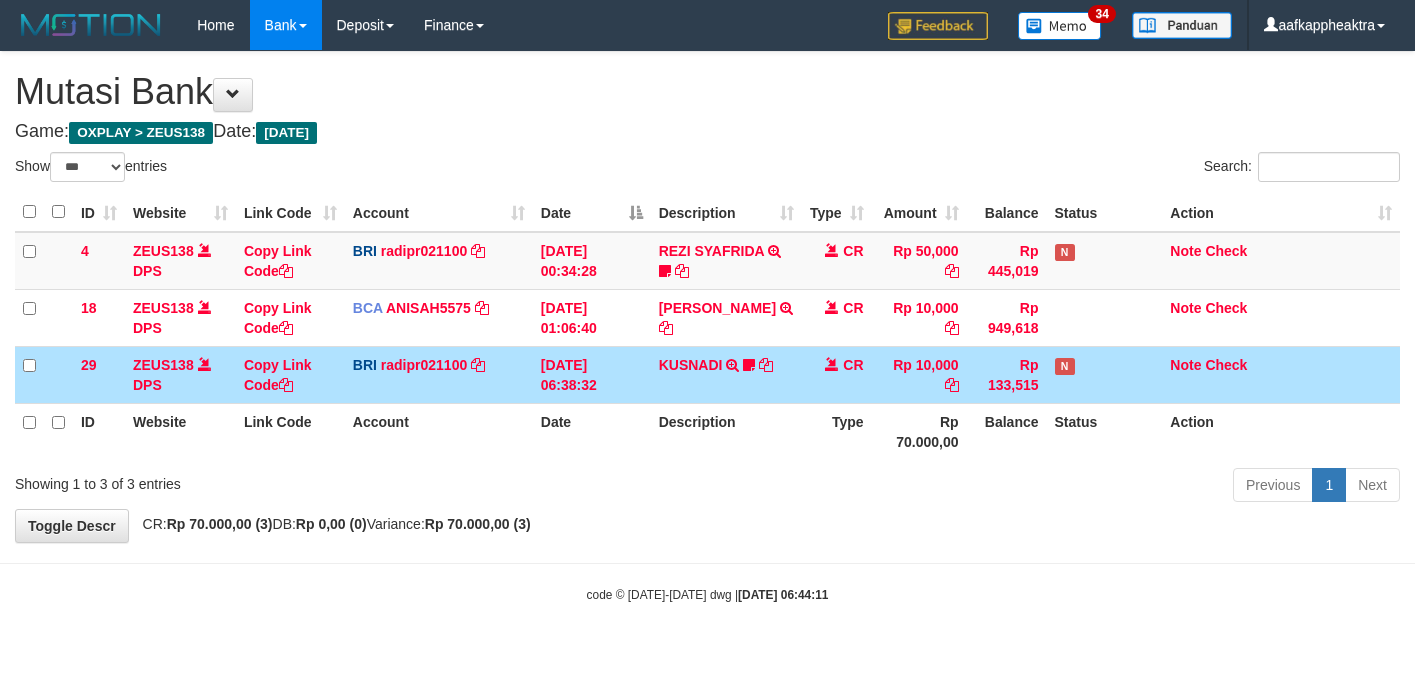 scroll, scrollTop: 0, scrollLeft: 0, axis: both 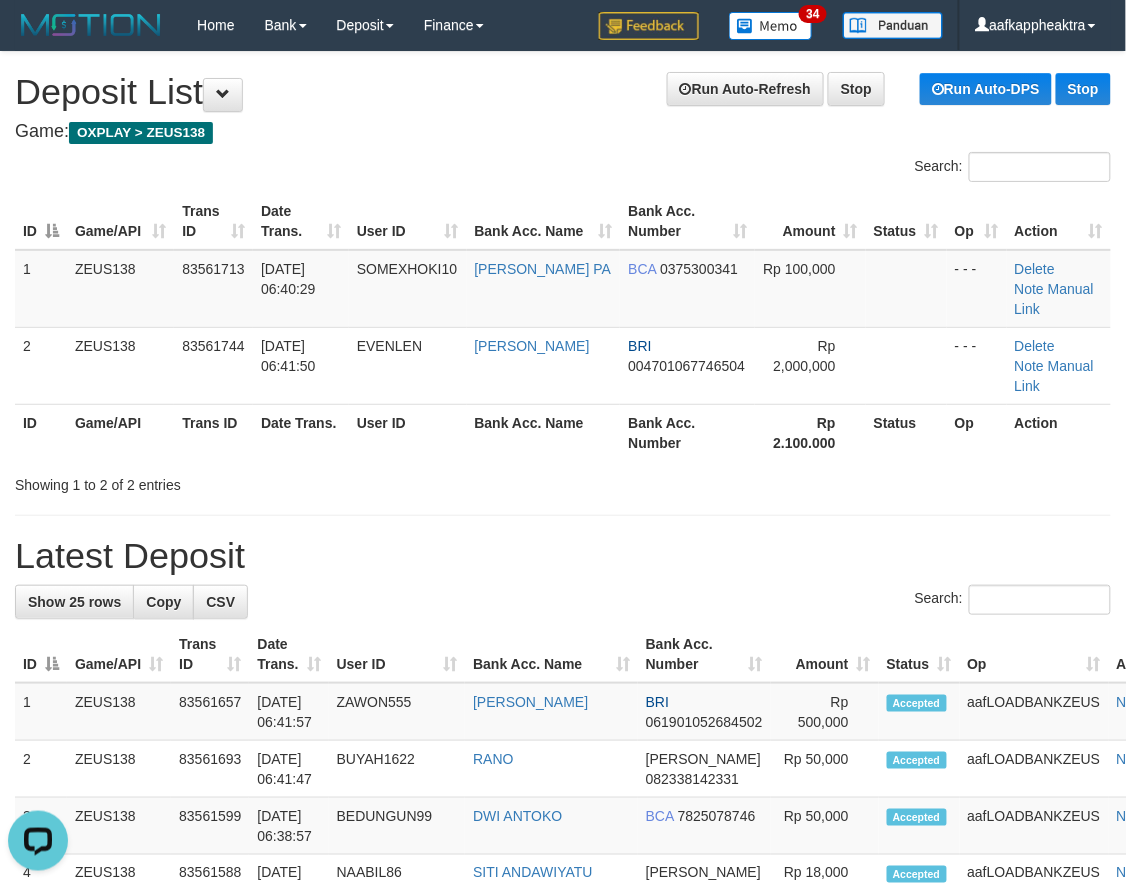 drag, startPoint x: 768, startPoint y: 601, endPoint x: 21, endPoint y: 537, distance: 749.73663 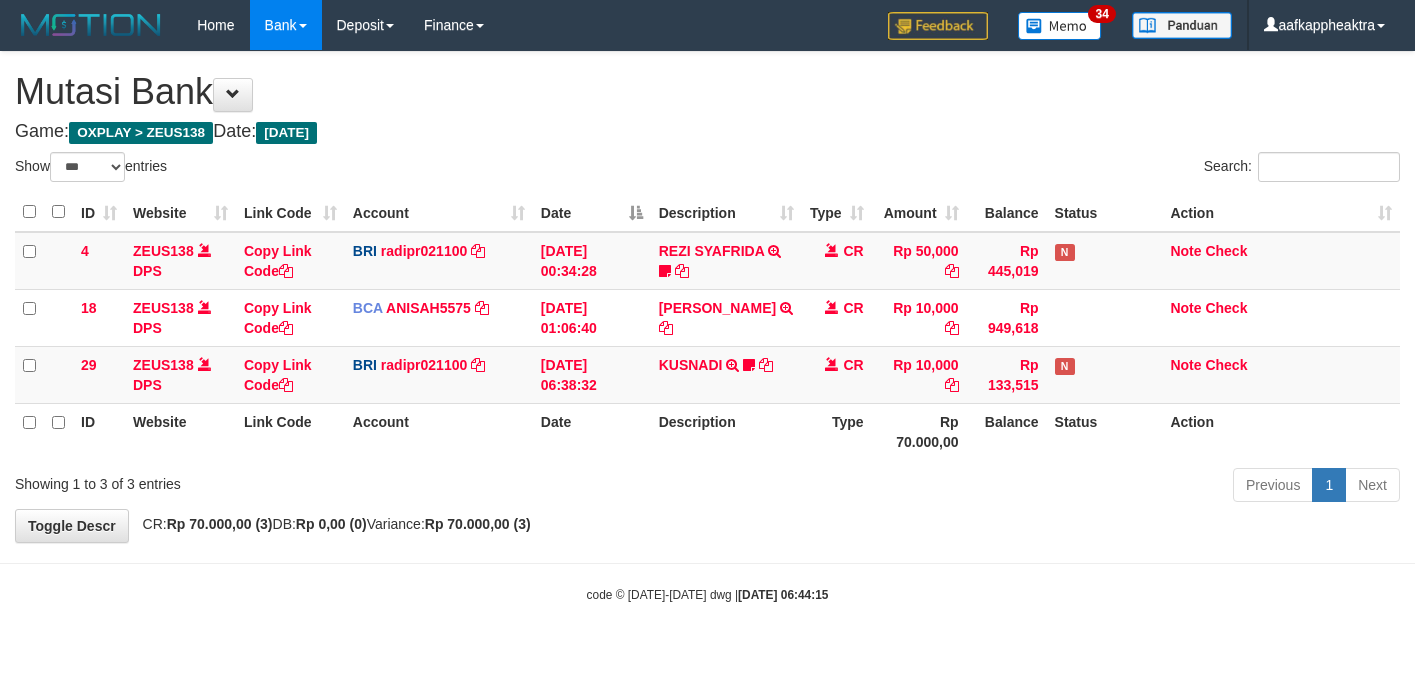 select on "***" 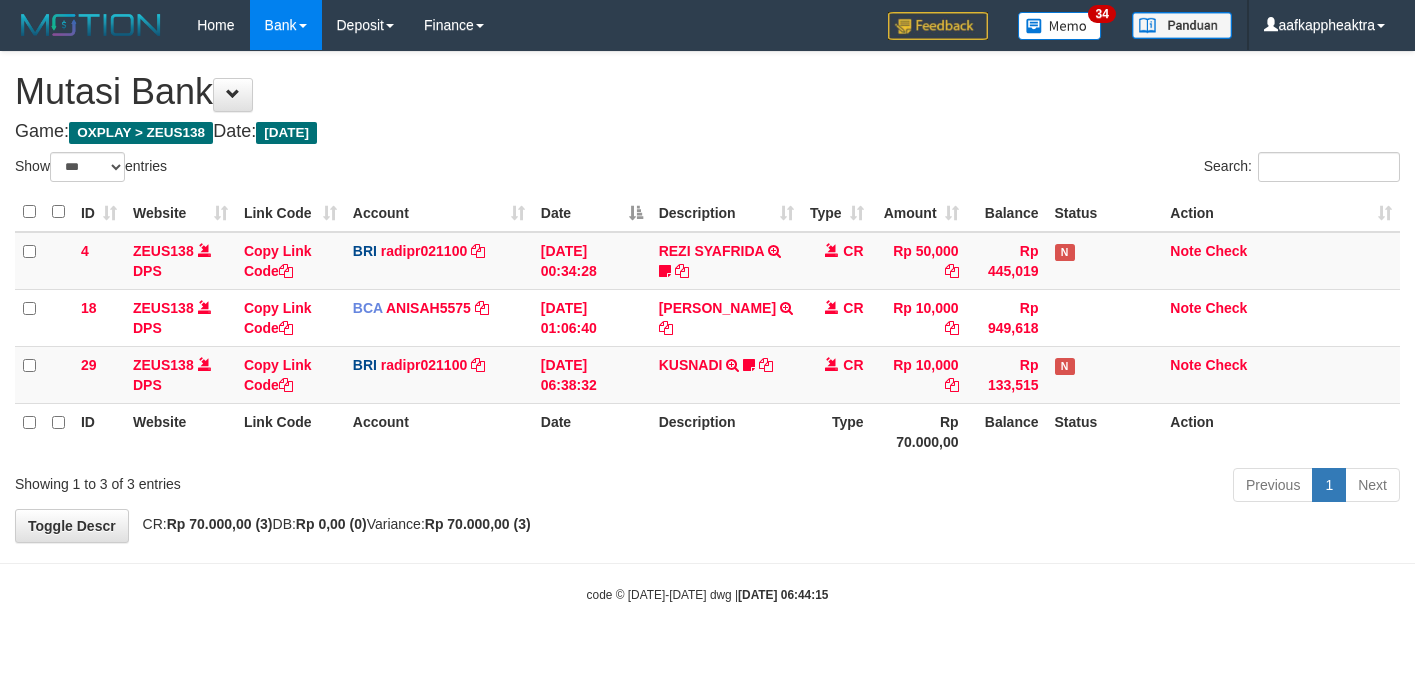 scroll, scrollTop: 0, scrollLeft: 0, axis: both 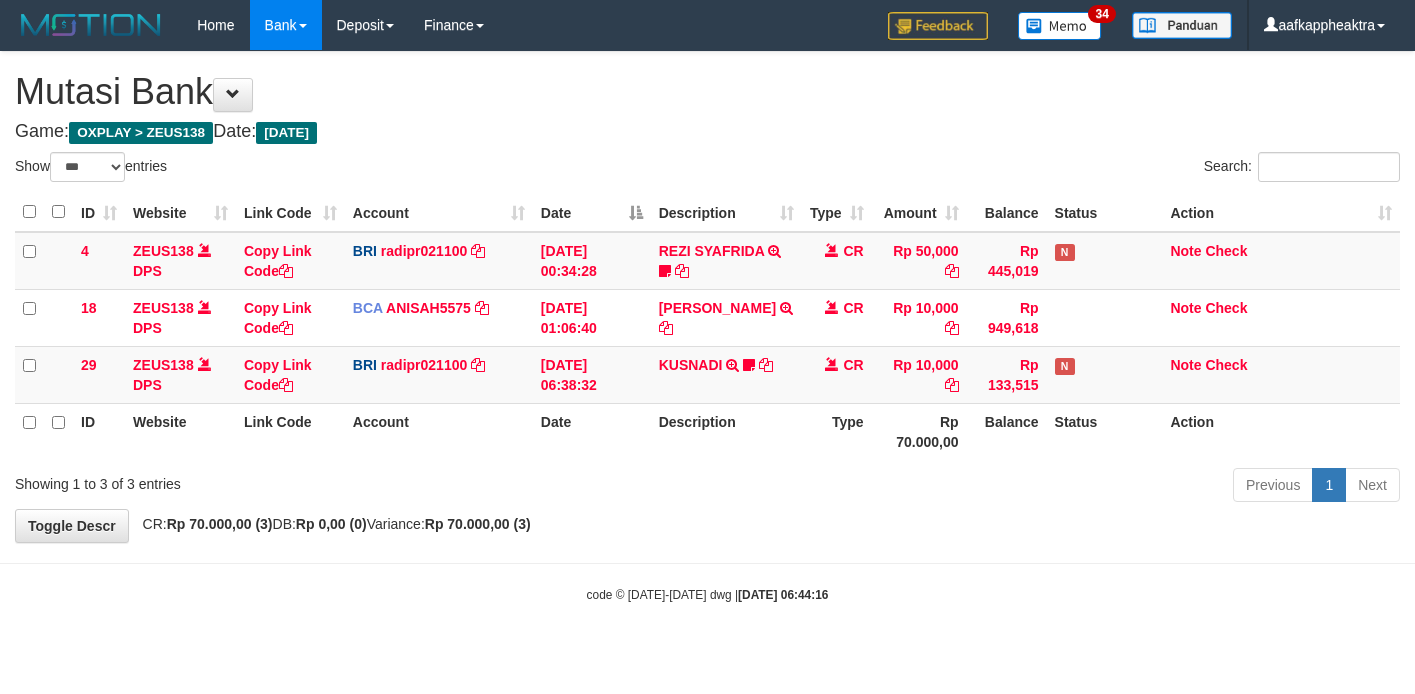 select on "***" 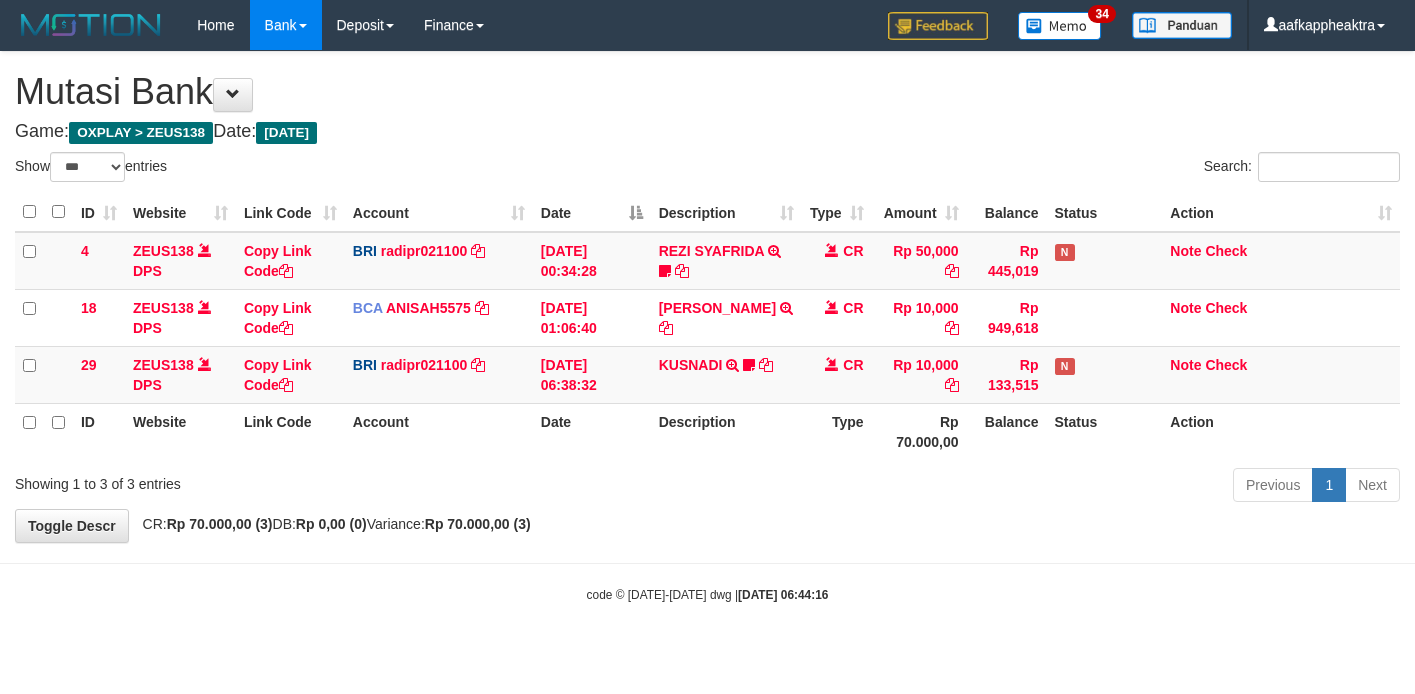 scroll, scrollTop: 0, scrollLeft: 0, axis: both 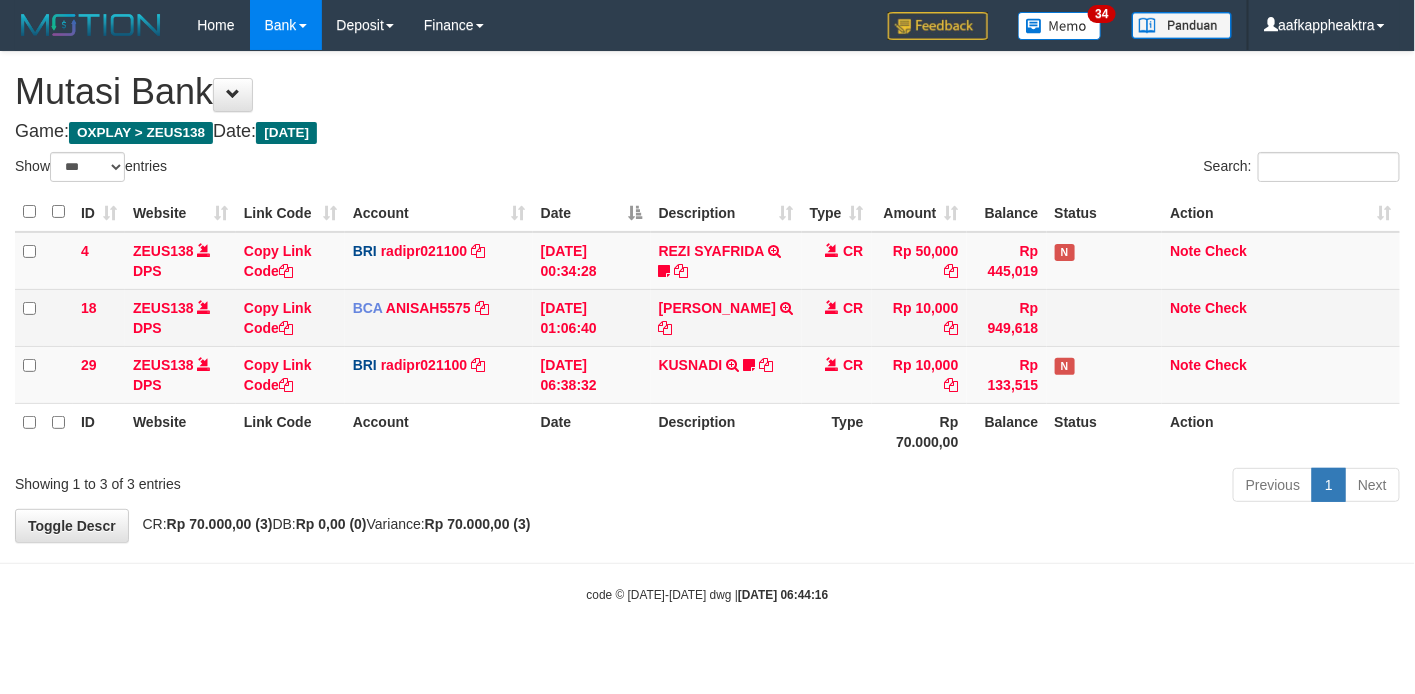click at bounding box center [29, 317] 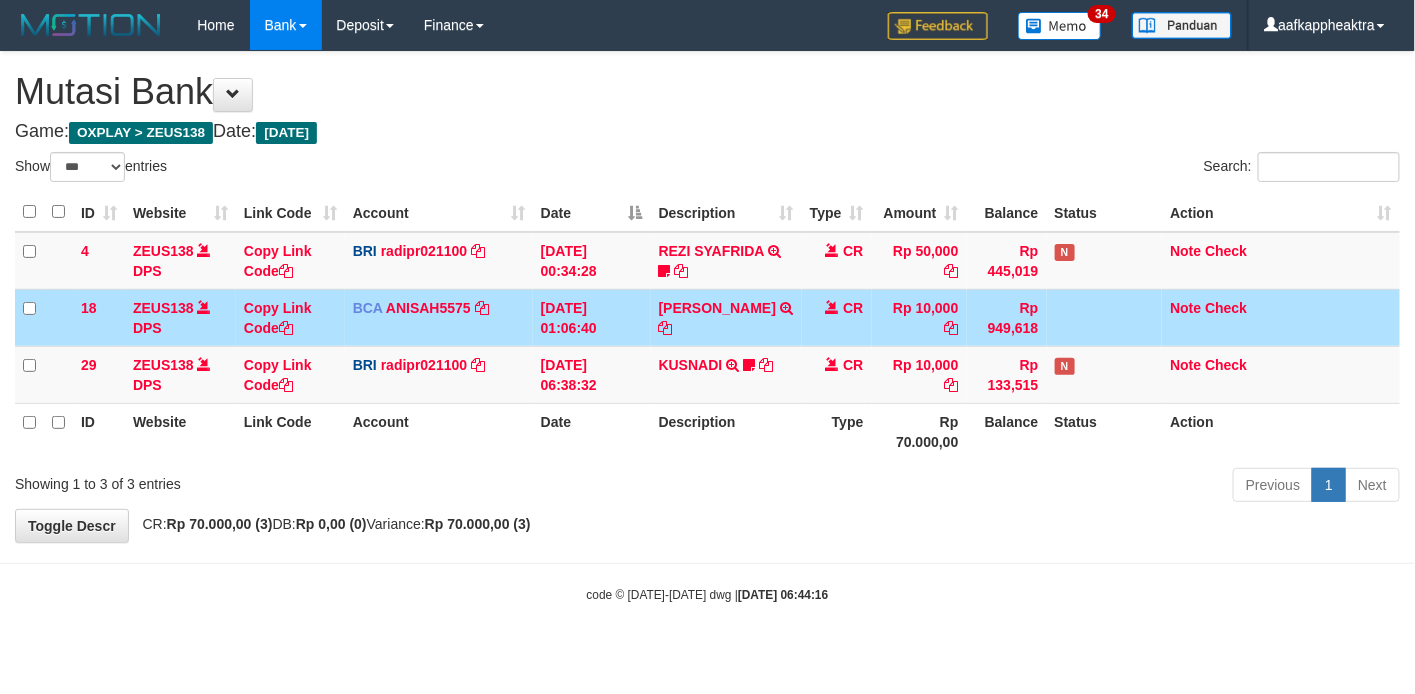 click at bounding box center (58, 317) 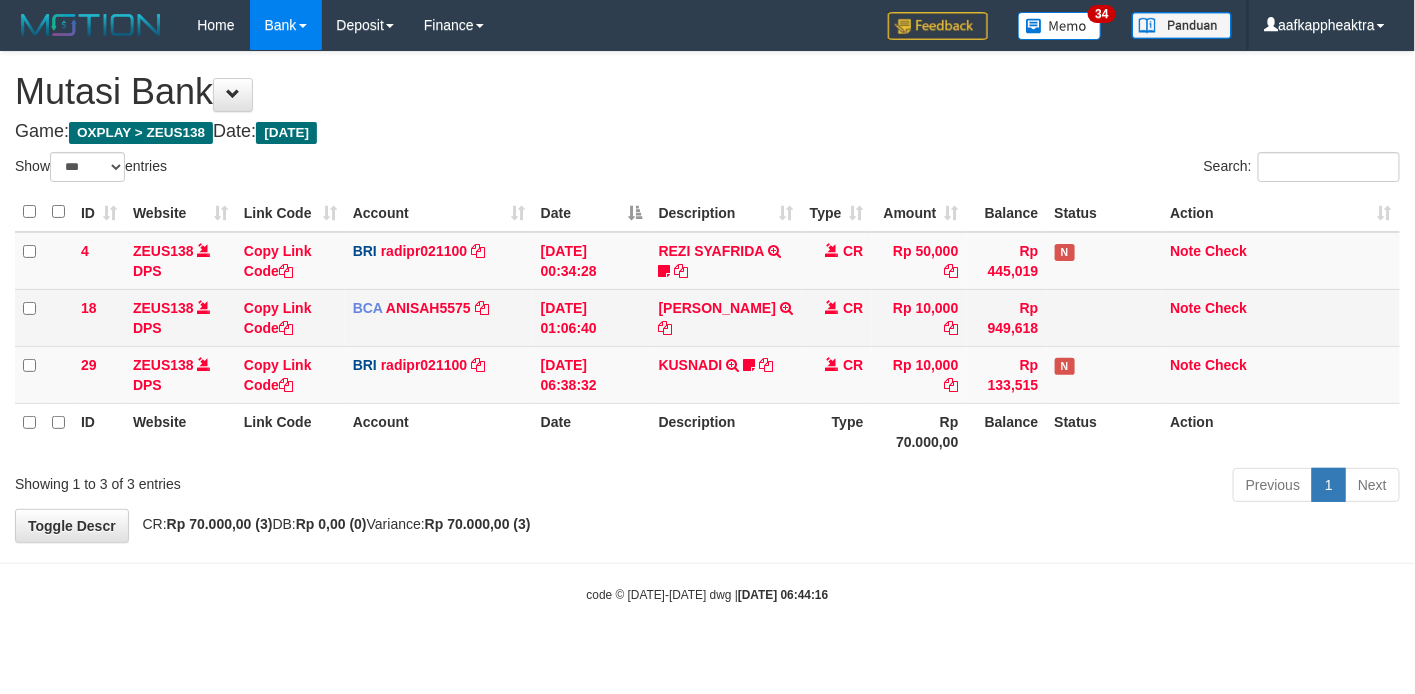 click on "18
ZEUS138    DPS
Copy Link Code
BCA
ANISAH5575
DPS
ANISAH
mutasi_20250714_3827 | 18
mutasi_20250714_3827 | 18
14/07/2025 01:06:40
ACHMAD JAINUDIN         TRSF E-BANKING CR 1407/FTSCY/WS95031
10000.00ACHMAD JAINUDIN
CR
Rp 10,000
Rp 949,618
Note
Check" at bounding box center (707, 317) 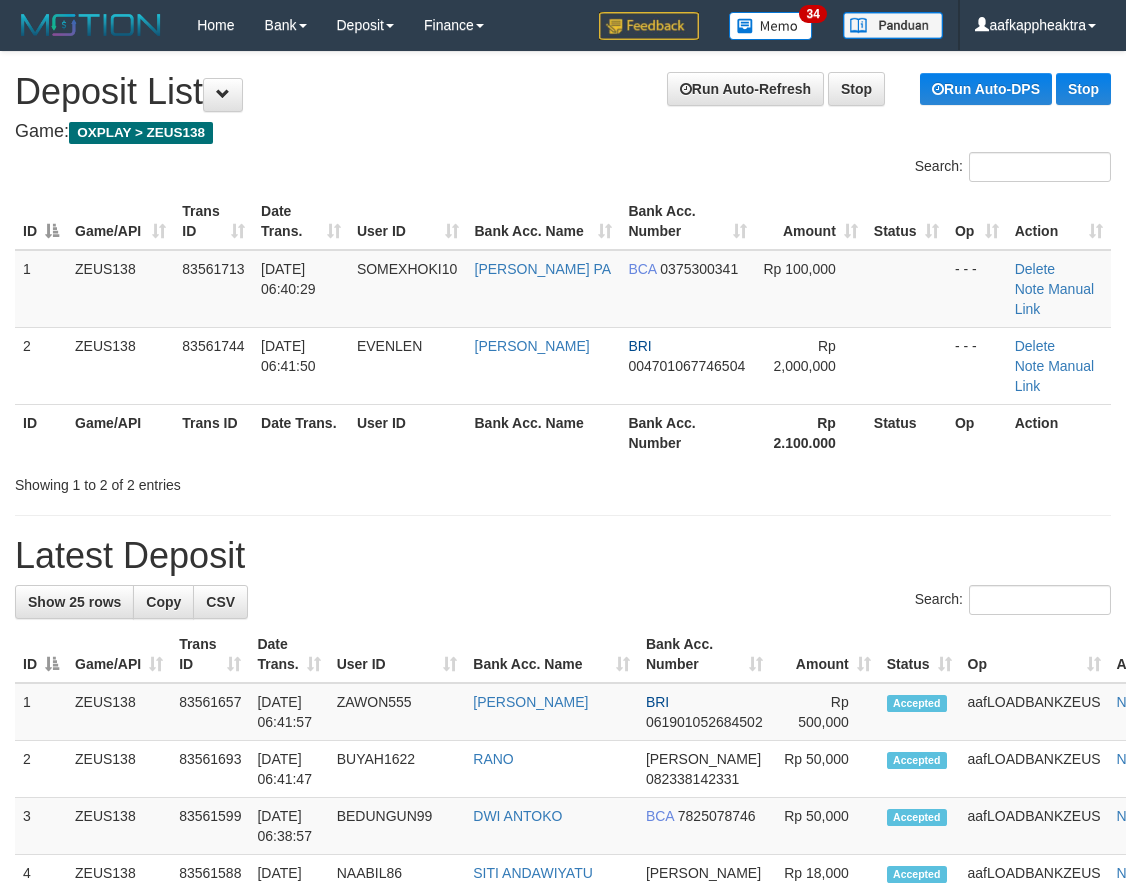 scroll, scrollTop: 0, scrollLeft: 0, axis: both 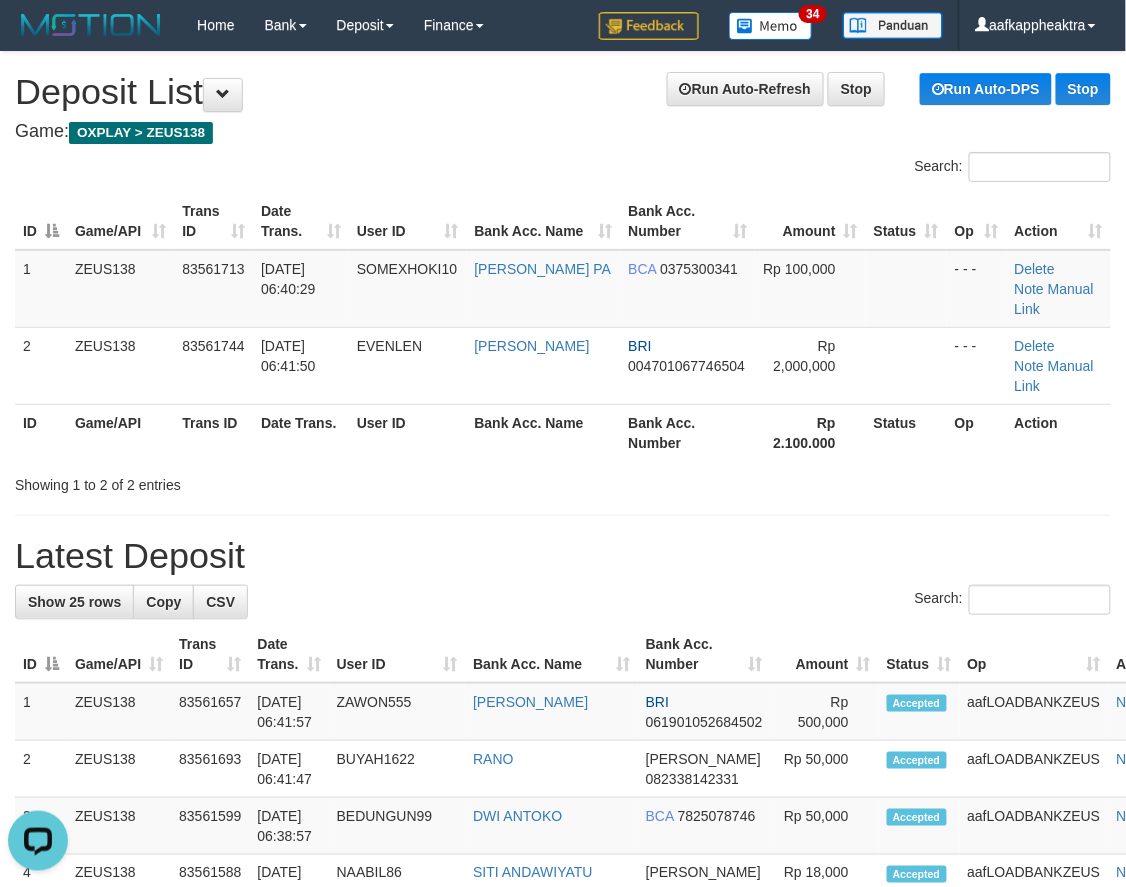 click on "**********" at bounding box center [563, 1147] 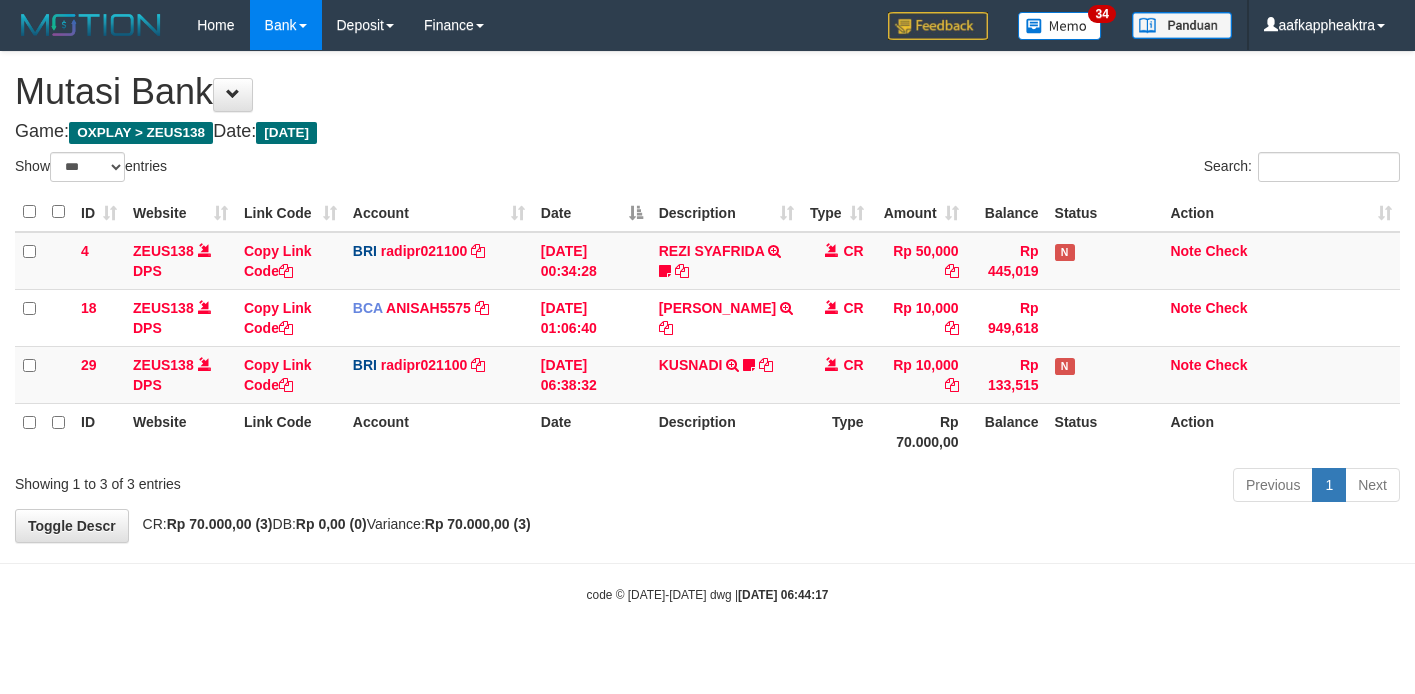 select on "***" 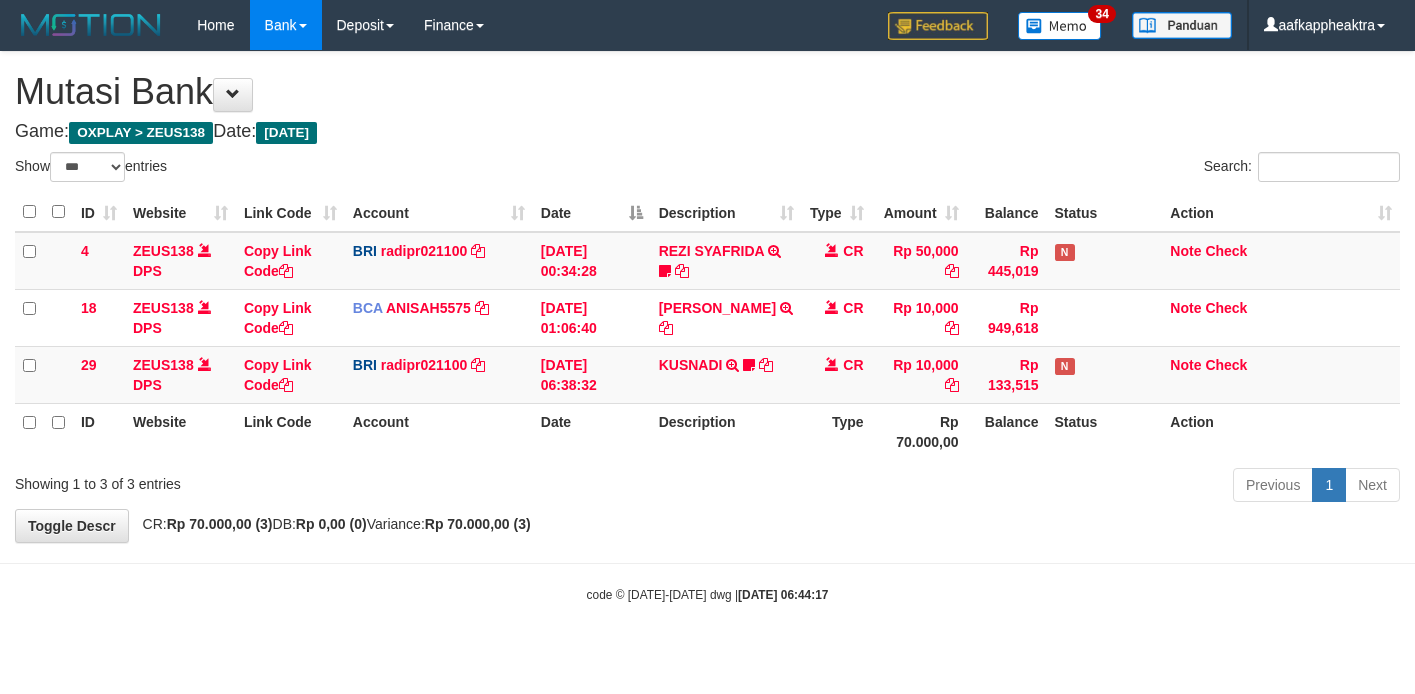 scroll, scrollTop: 0, scrollLeft: 0, axis: both 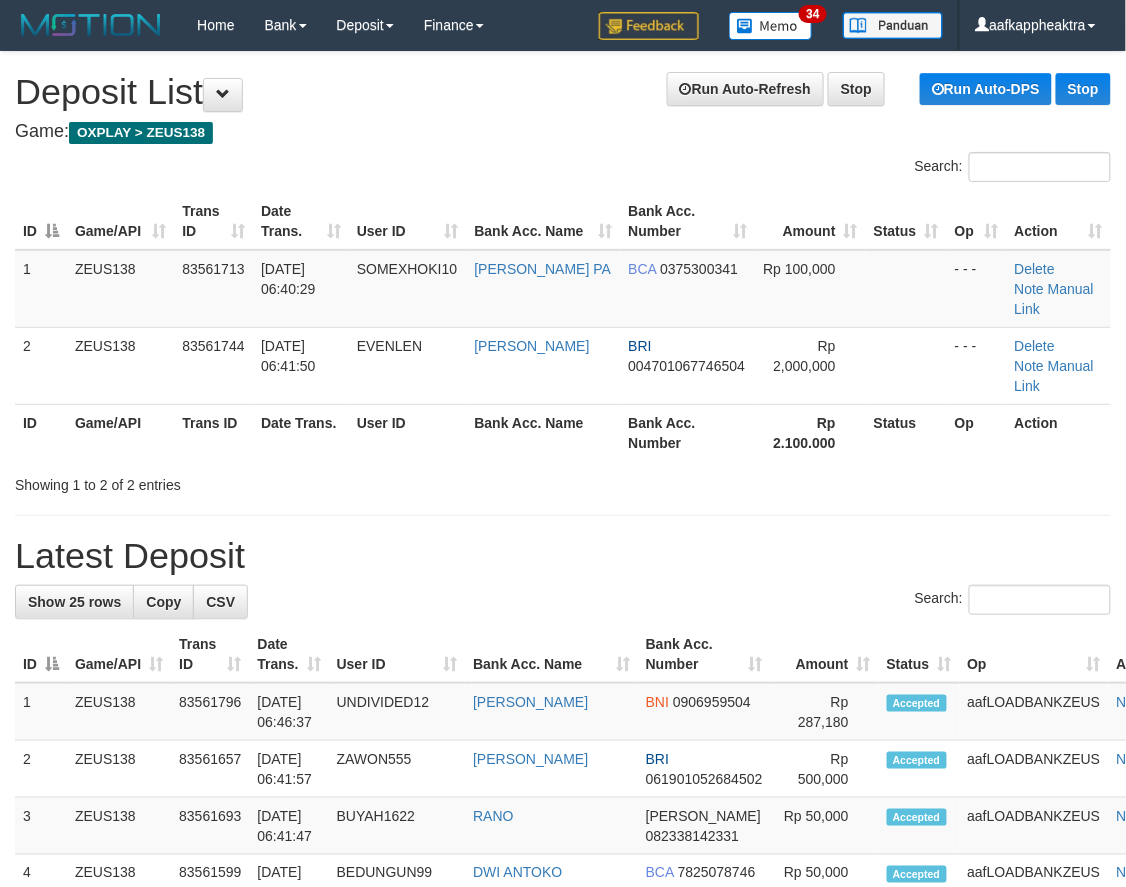 click on "**********" at bounding box center (563, 1147) 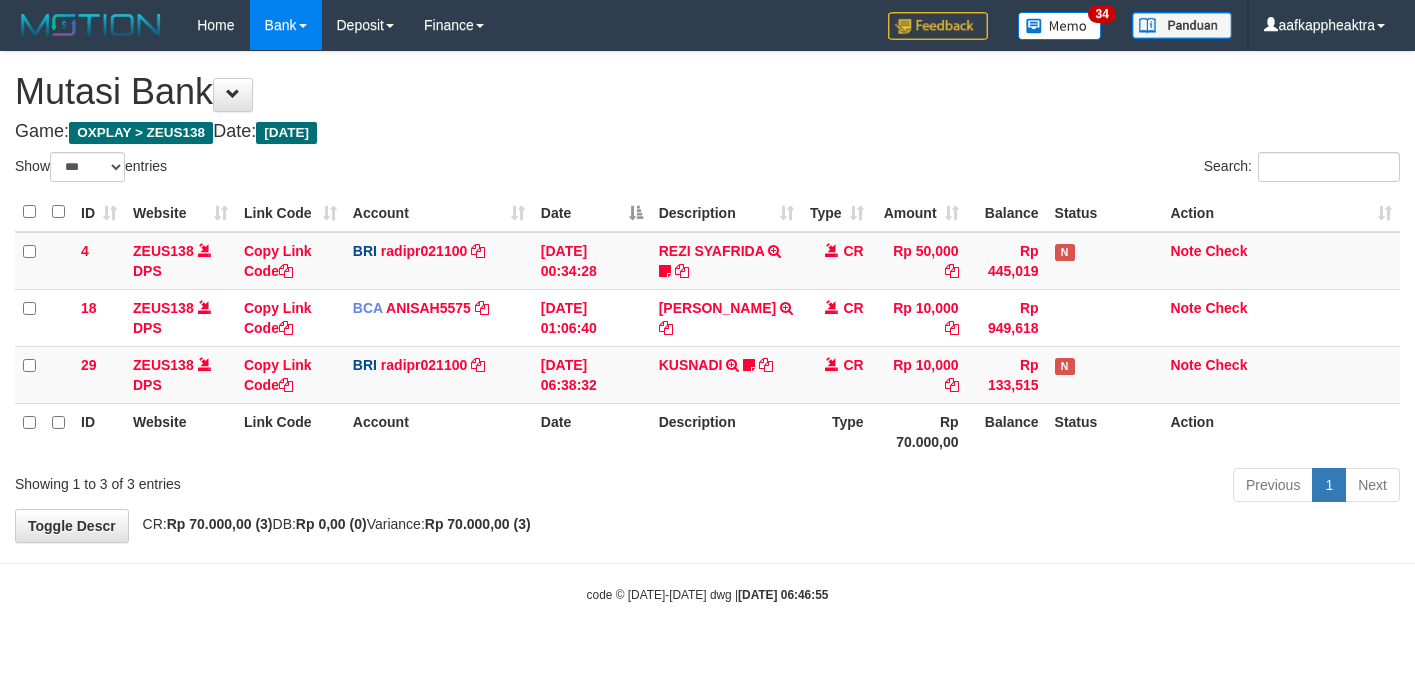 select on "***" 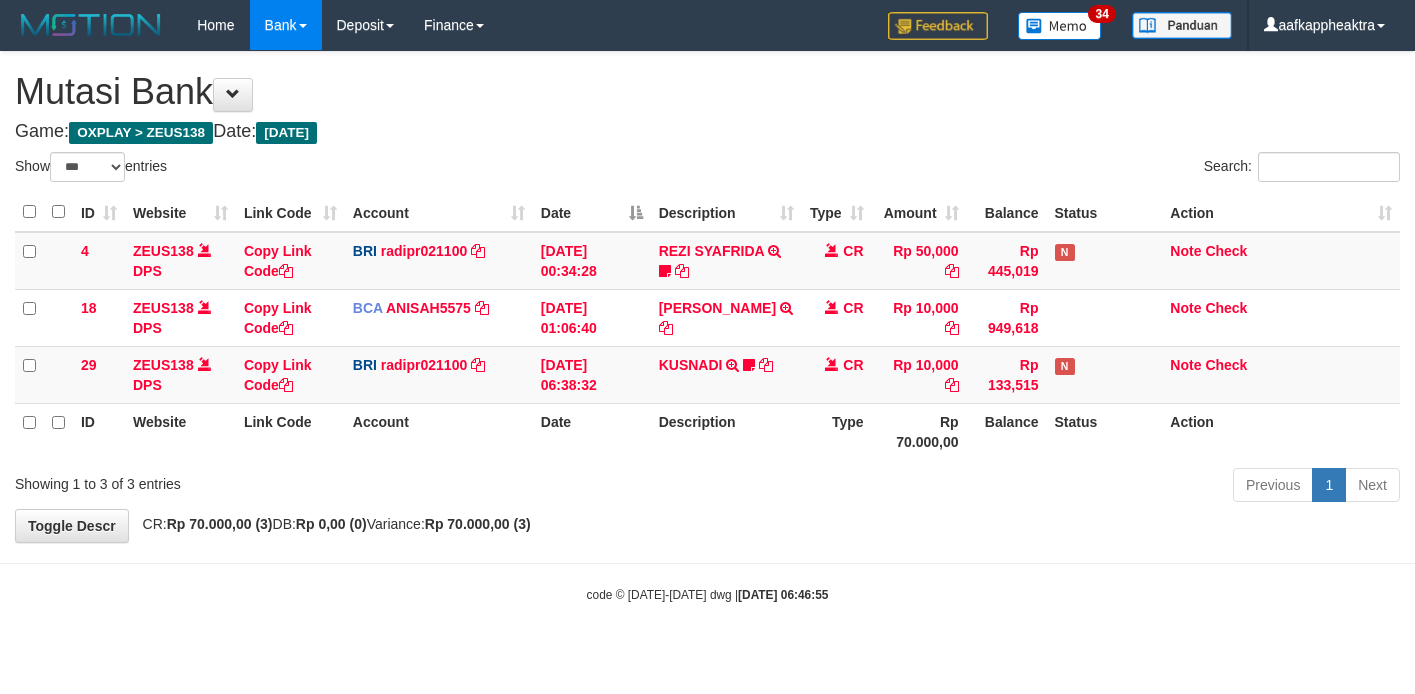 scroll, scrollTop: 0, scrollLeft: 0, axis: both 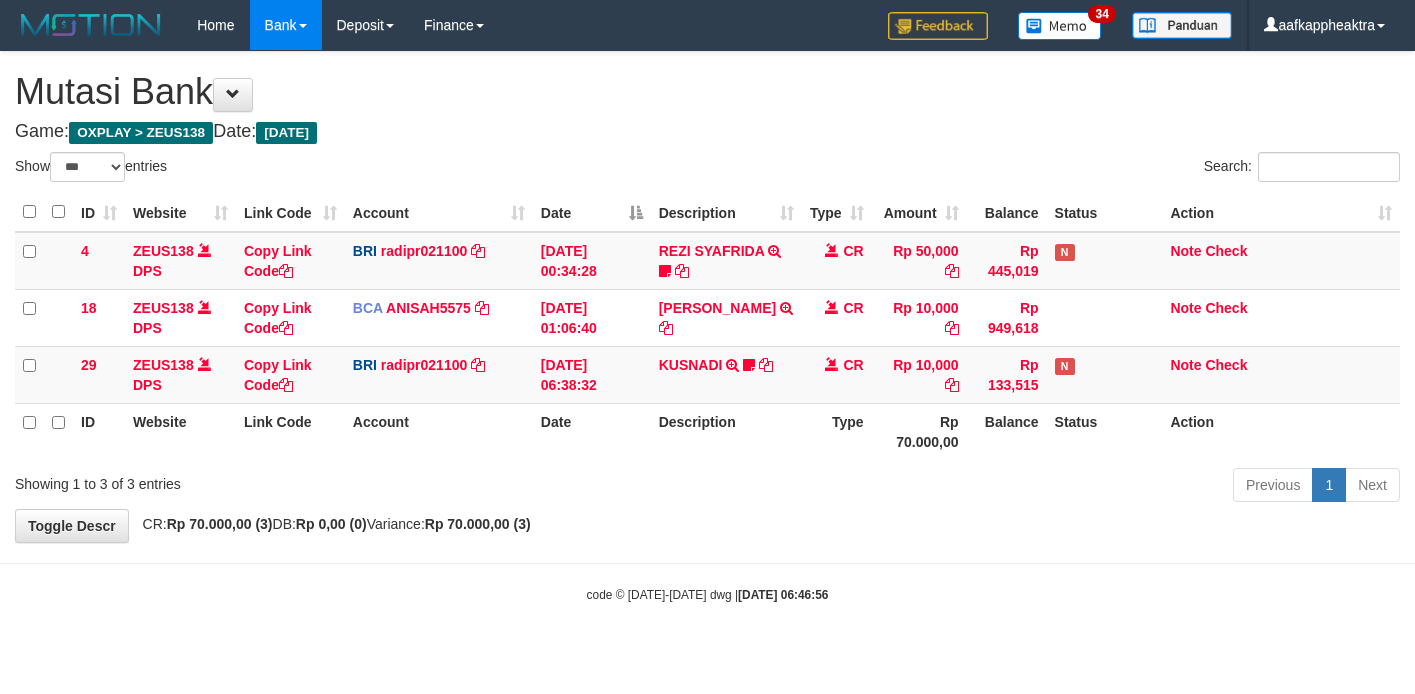 select on "***" 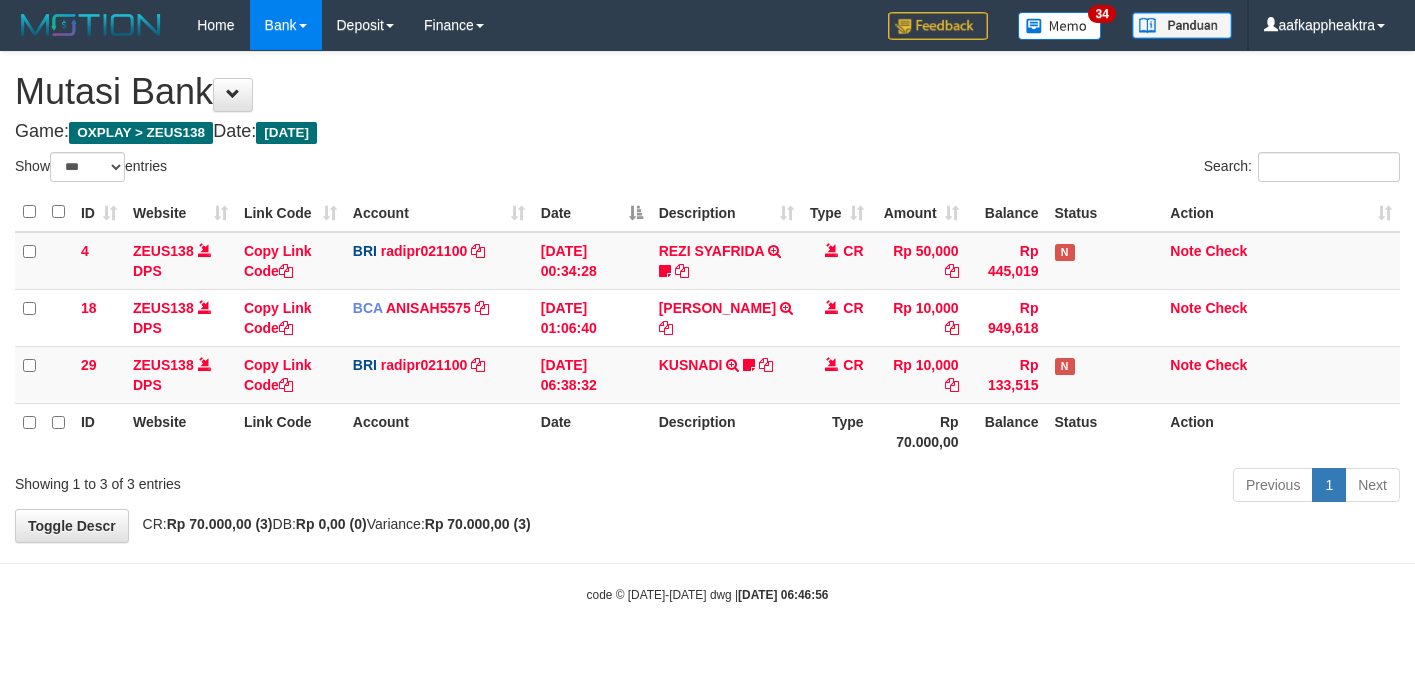 scroll, scrollTop: 0, scrollLeft: 0, axis: both 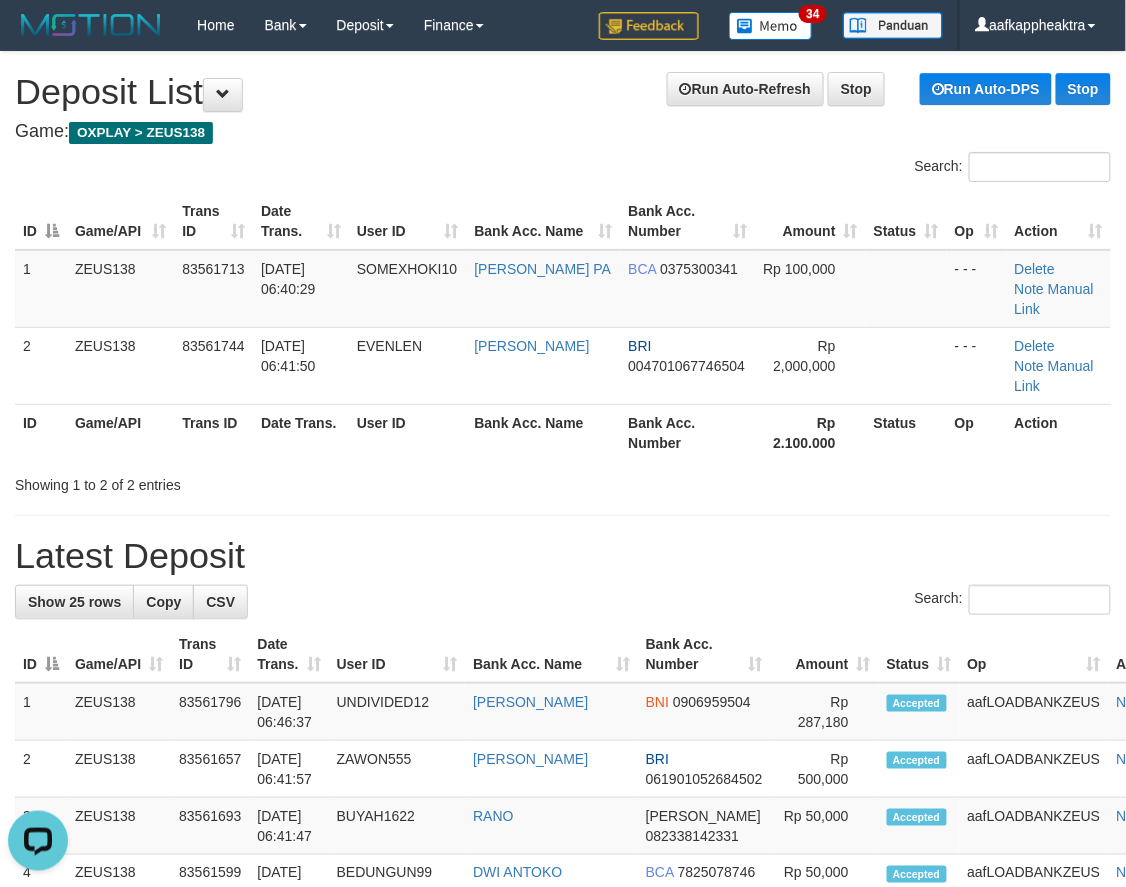 click on "Showing 1 to 2 of 2 entries" at bounding box center [563, 481] 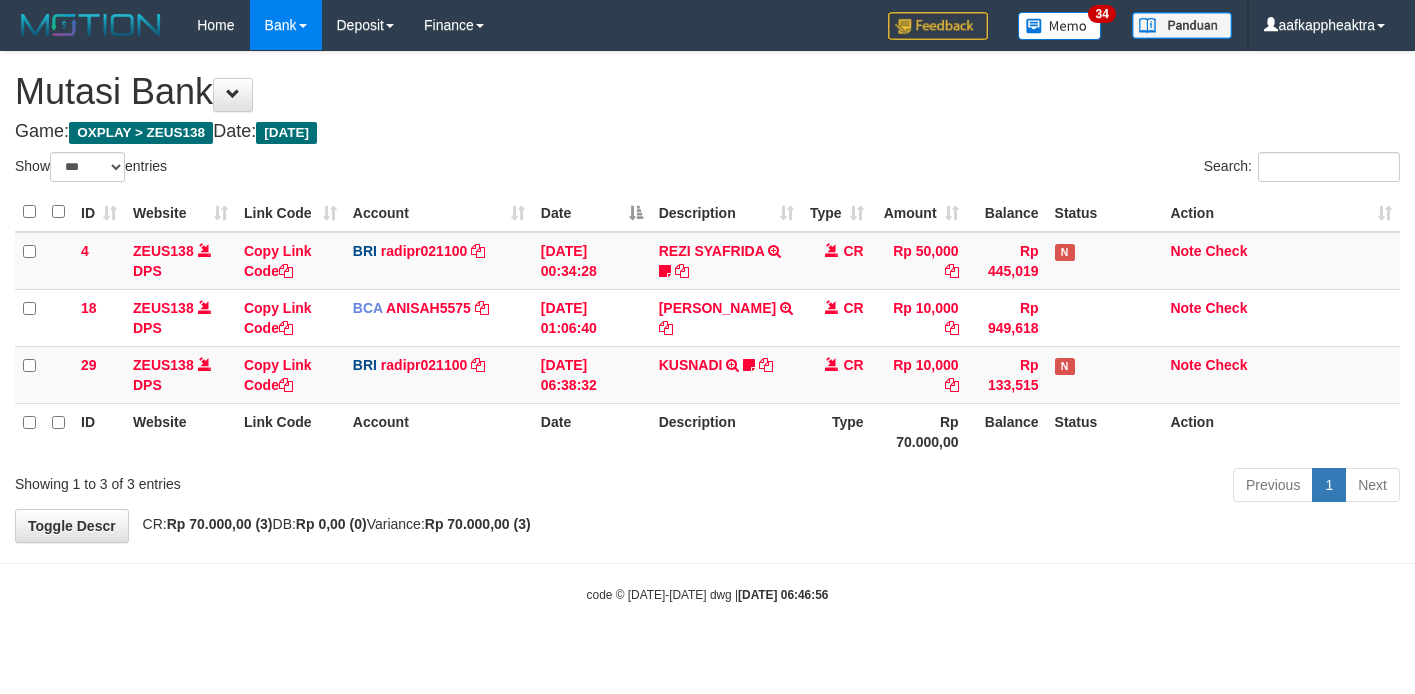 select on "***" 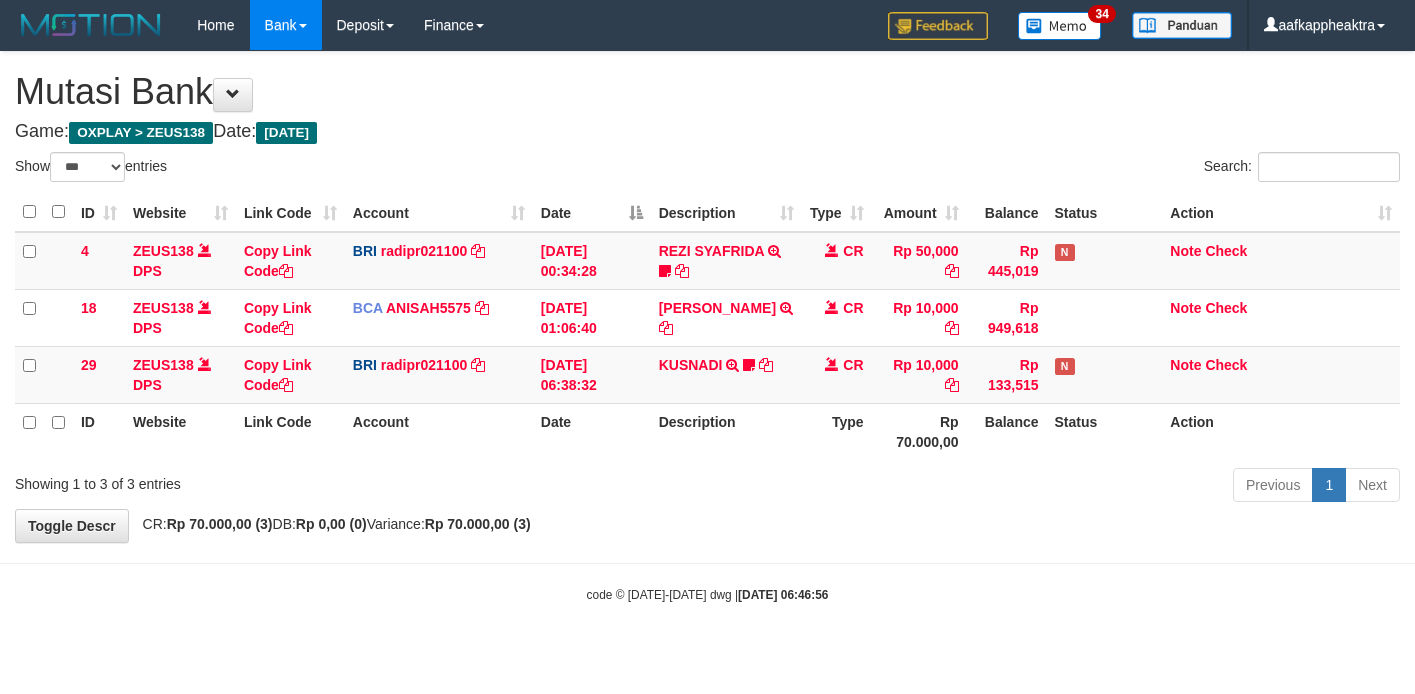 scroll, scrollTop: 0, scrollLeft: 0, axis: both 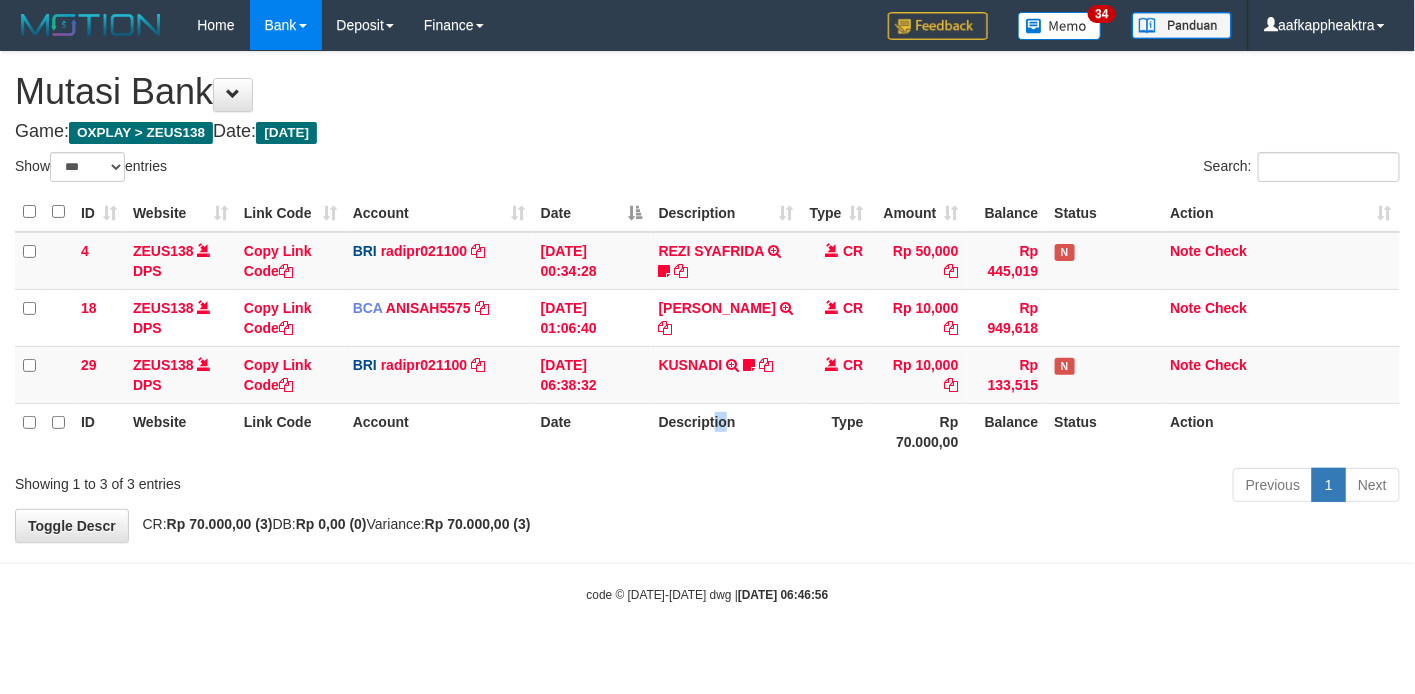 click on "Description" at bounding box center (726, 431) 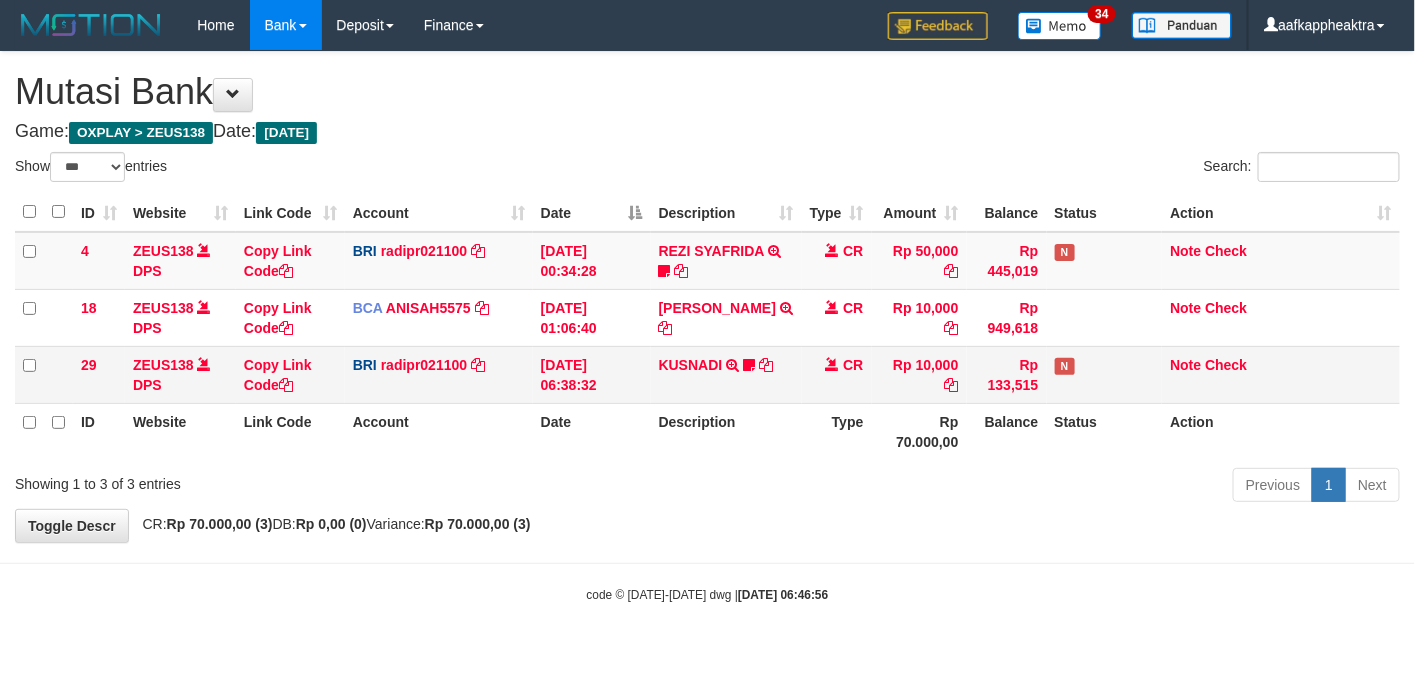 drag, startPoint x: 705, startPoint y: 418, endPoint x: 708, endPoint y: 401, distance: 17.262676 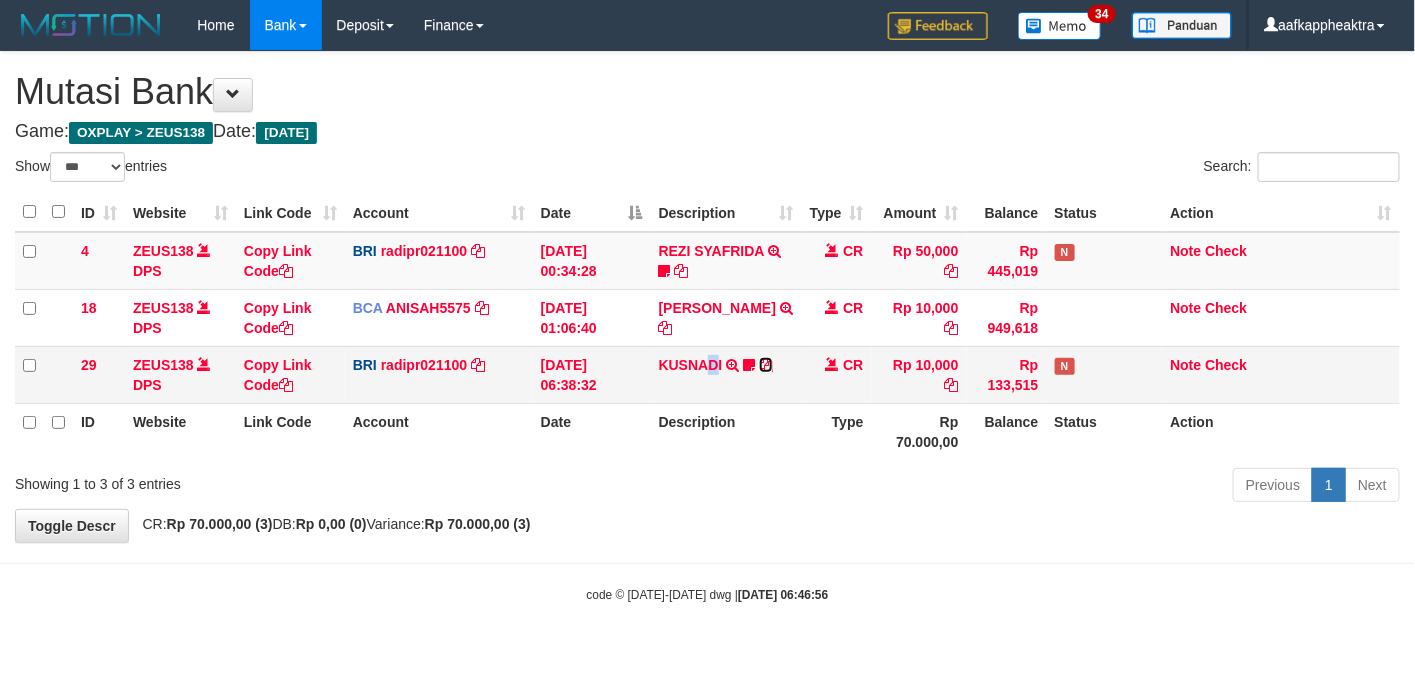 click at bounding box center (766, 365) 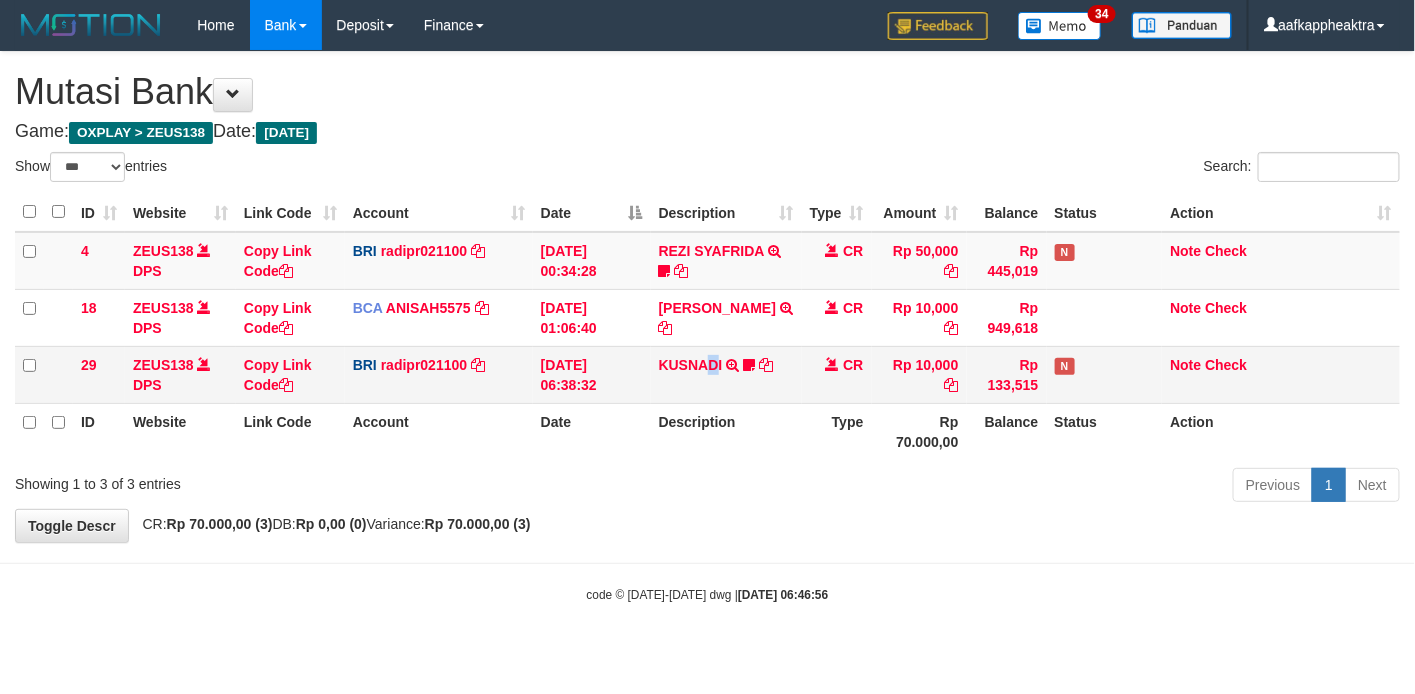 copy on "D" 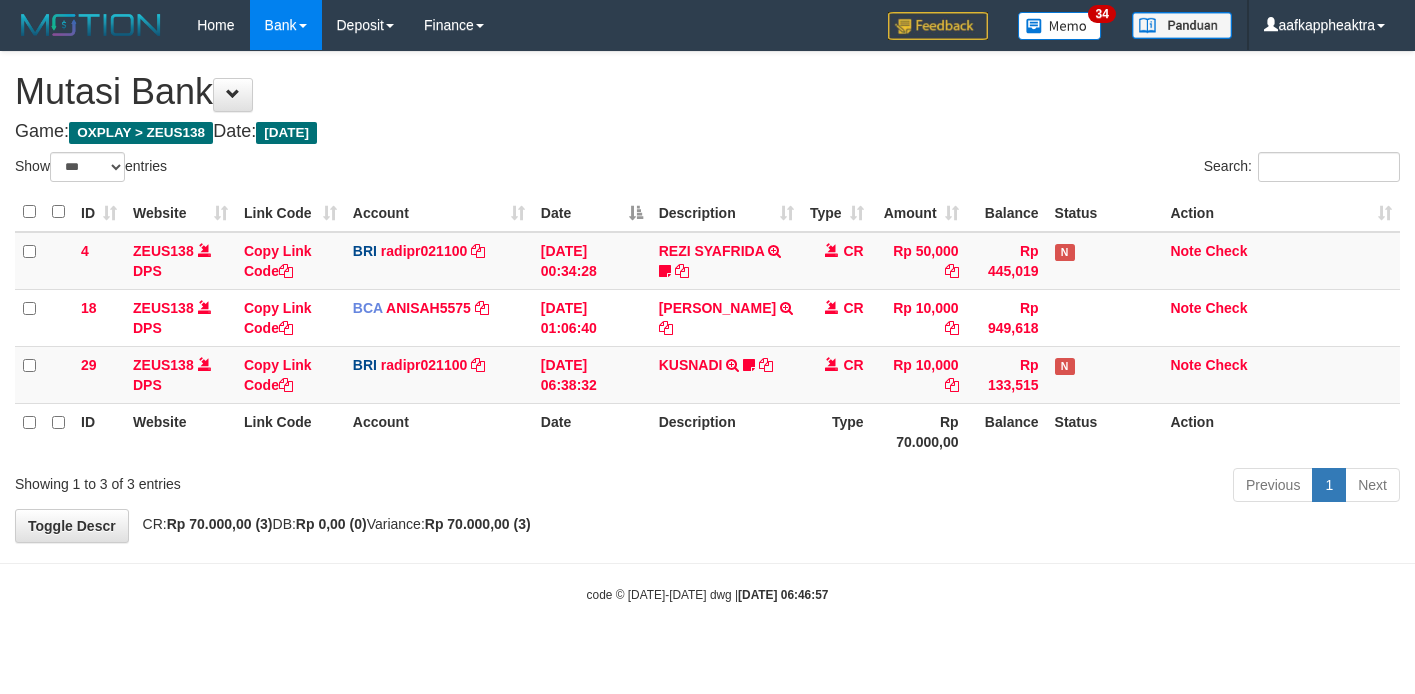 select on "***" 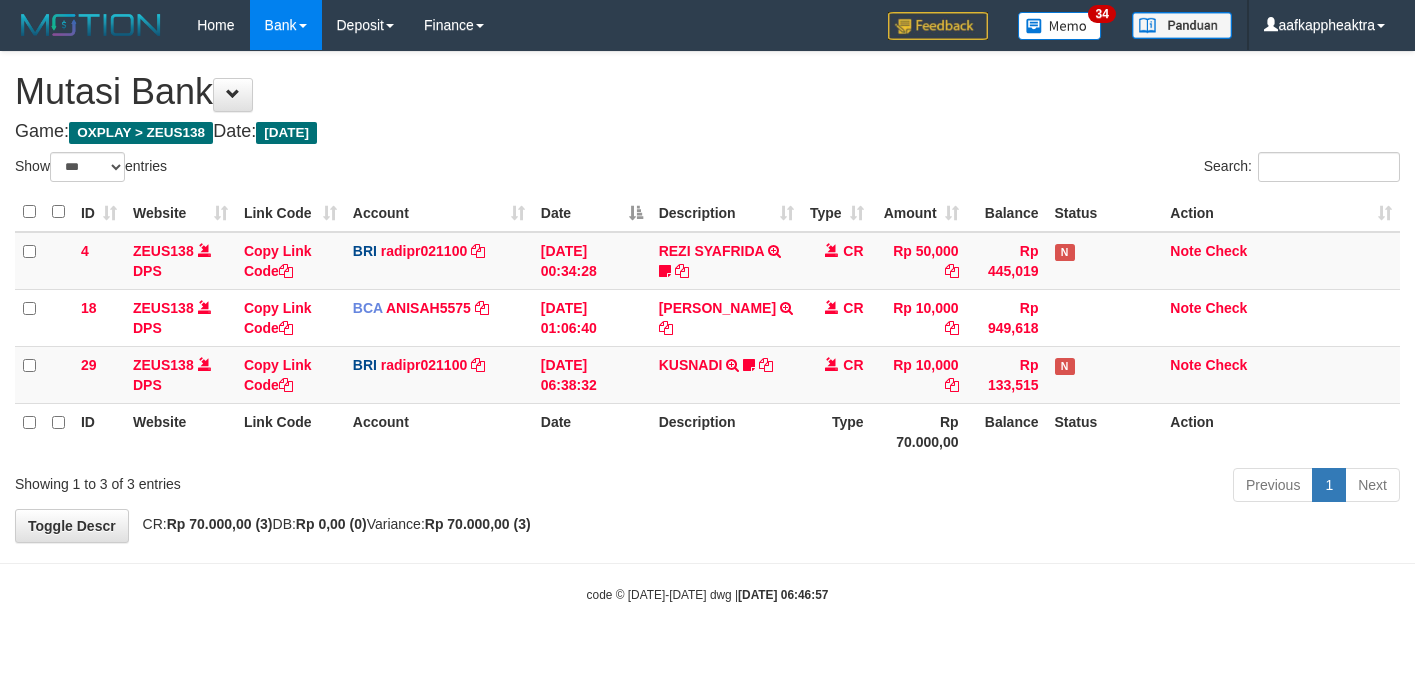 scroll, scrollTop: 0, scrollLeft: 0, axis: both 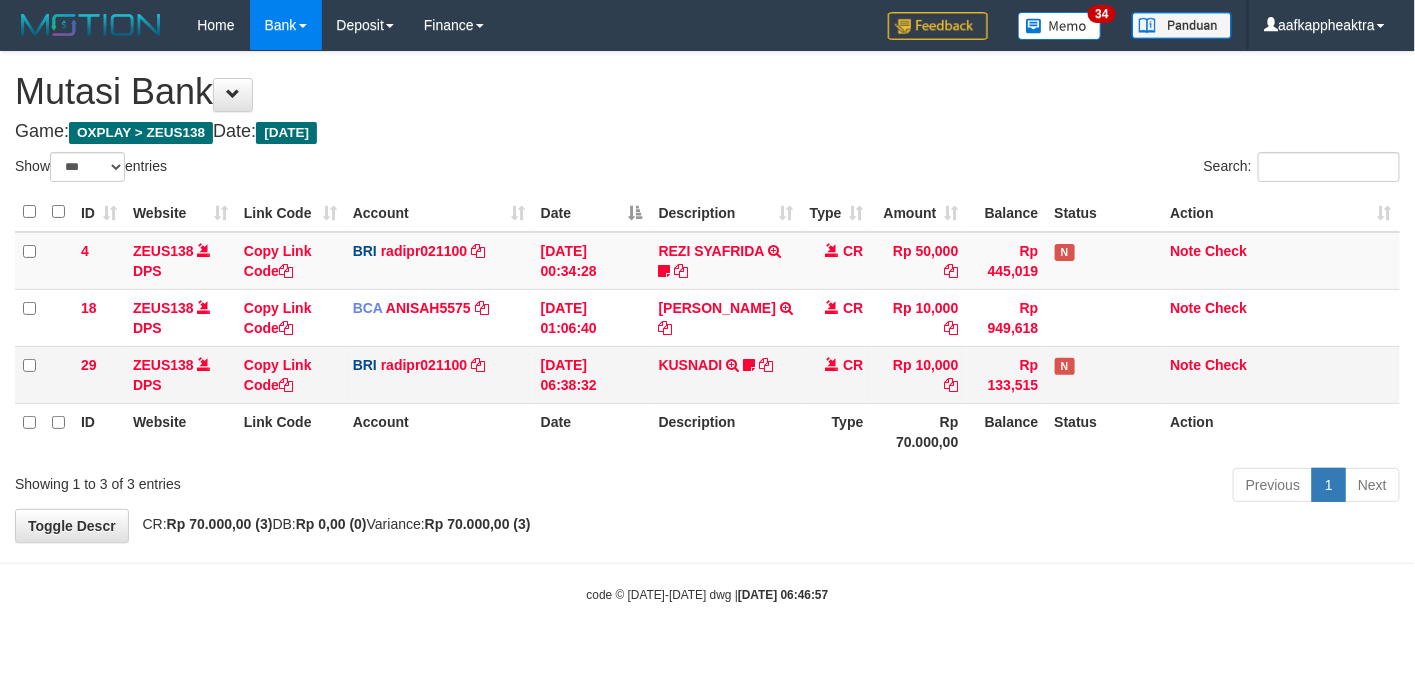 click on "KUSNADI            TRANSFER NBMB KUSNADI TO REYNALDI ADI PRATAMA    Aldimaulana7" at bounding box center [726, 374] 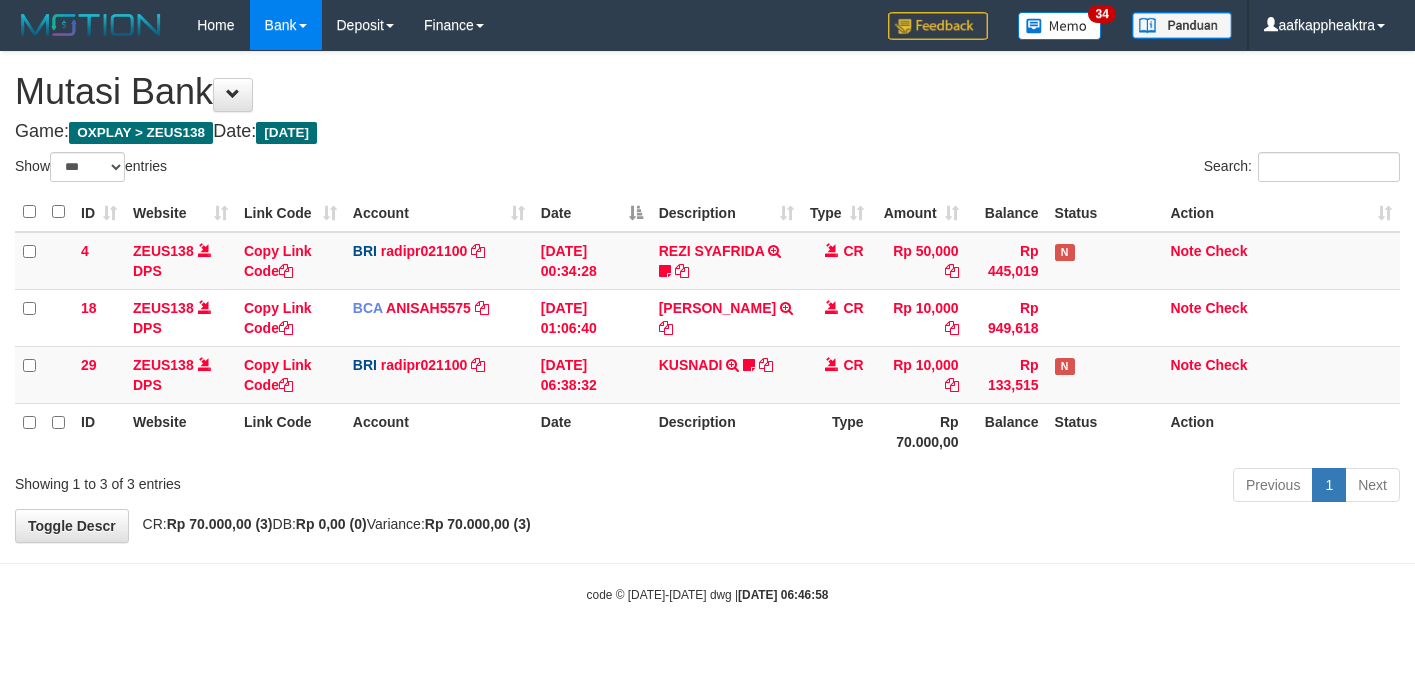 select on "***" 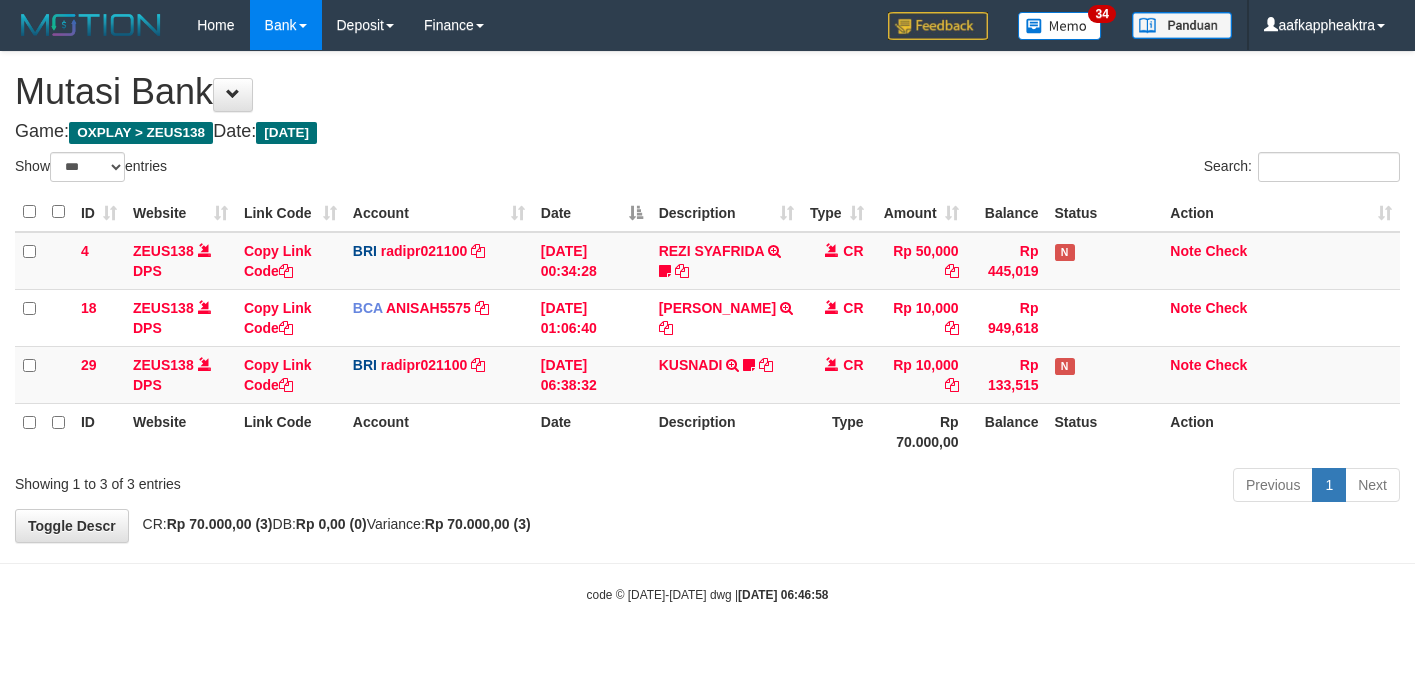 scroll, scrollTop: 0, scrollLeft: 0, axis: both 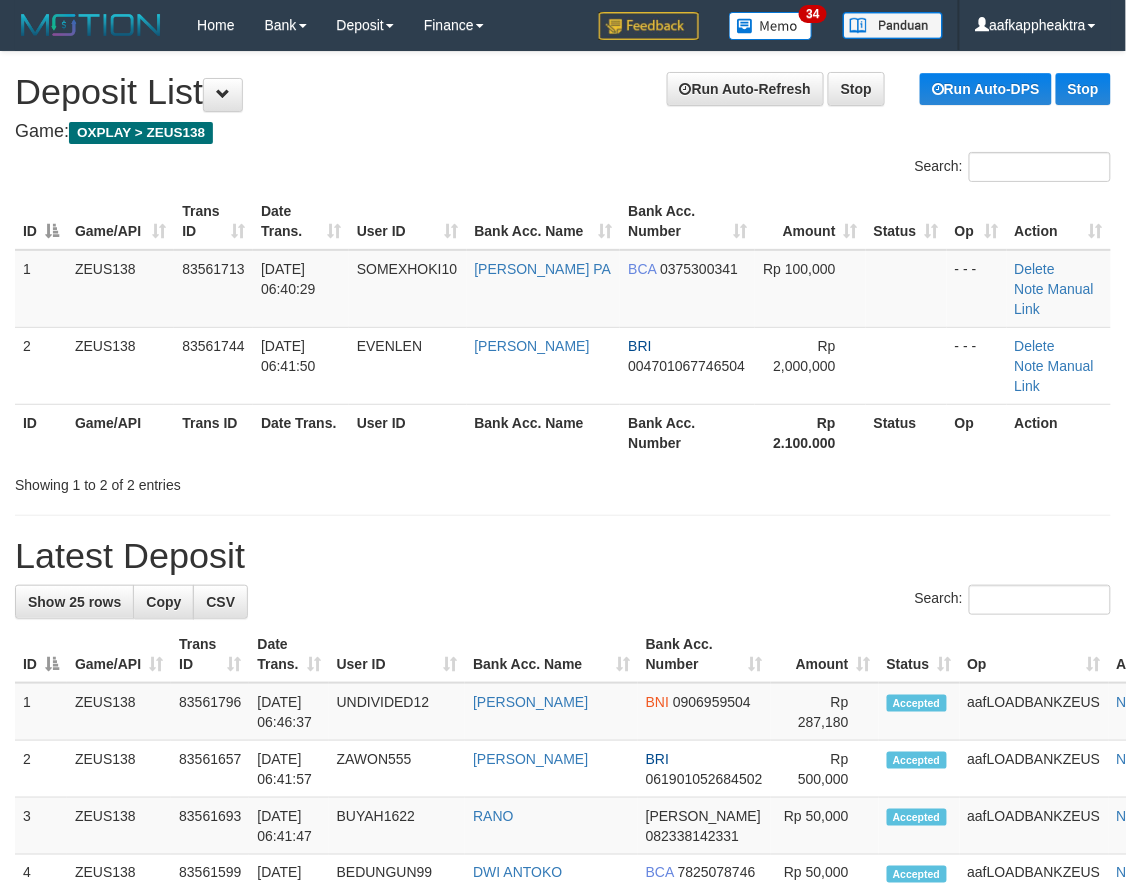 drag, startPoint x: 770, startPoint y: 484, endPoint x: 748, endPoint y: 478, distance: 22.803509 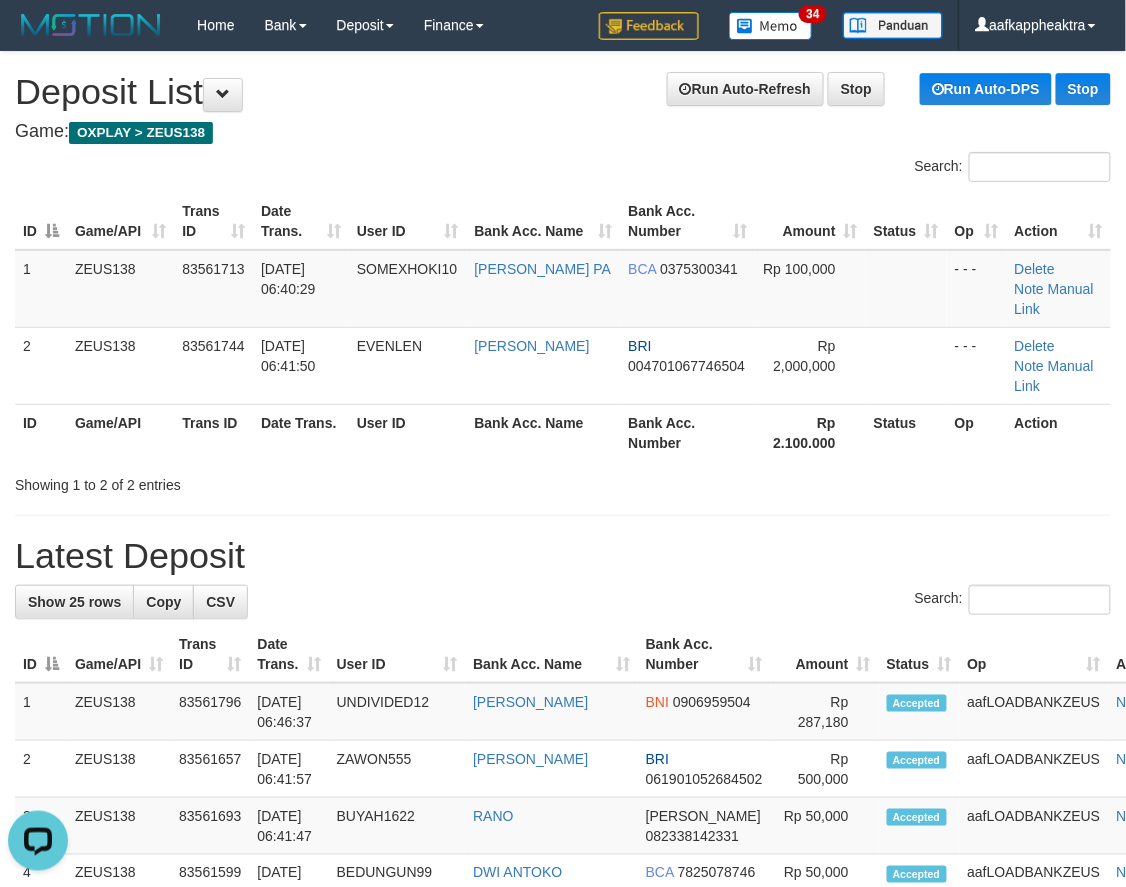 scroll, scrollTop: 0, scrollLeft: 0, axis: both 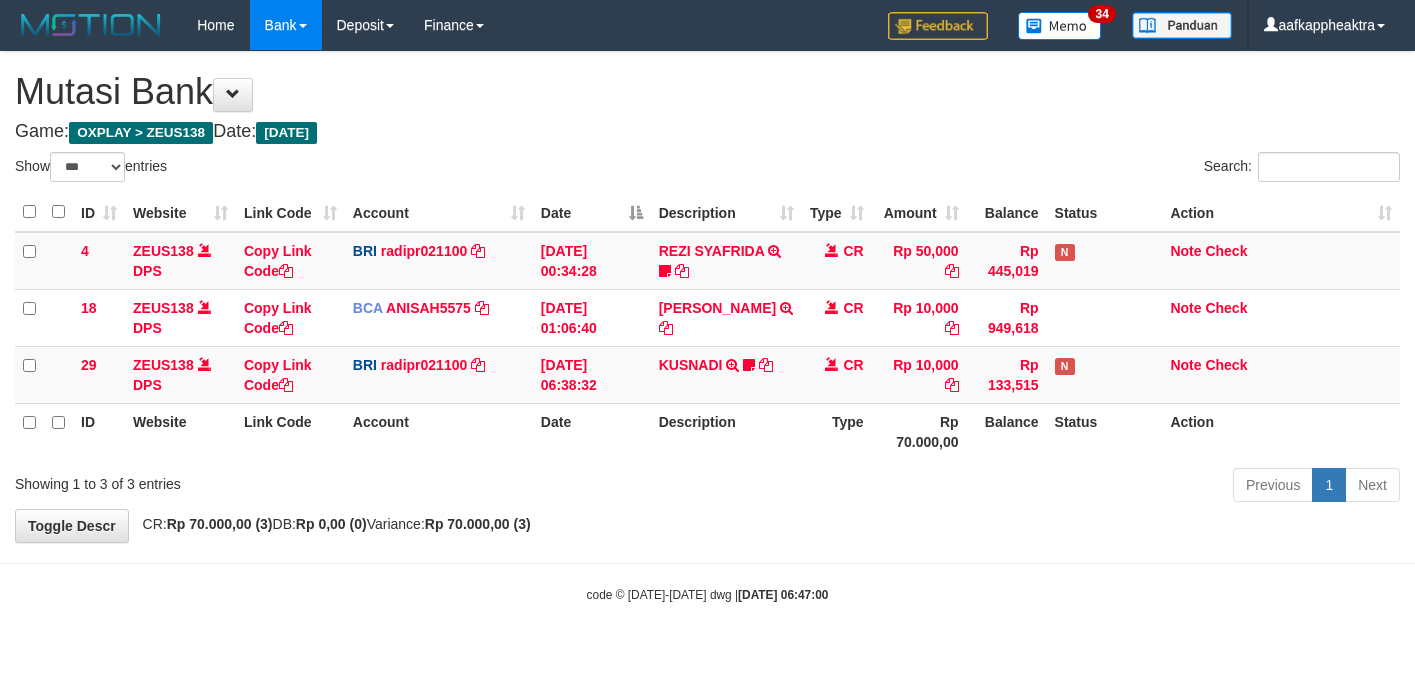 select on "***" 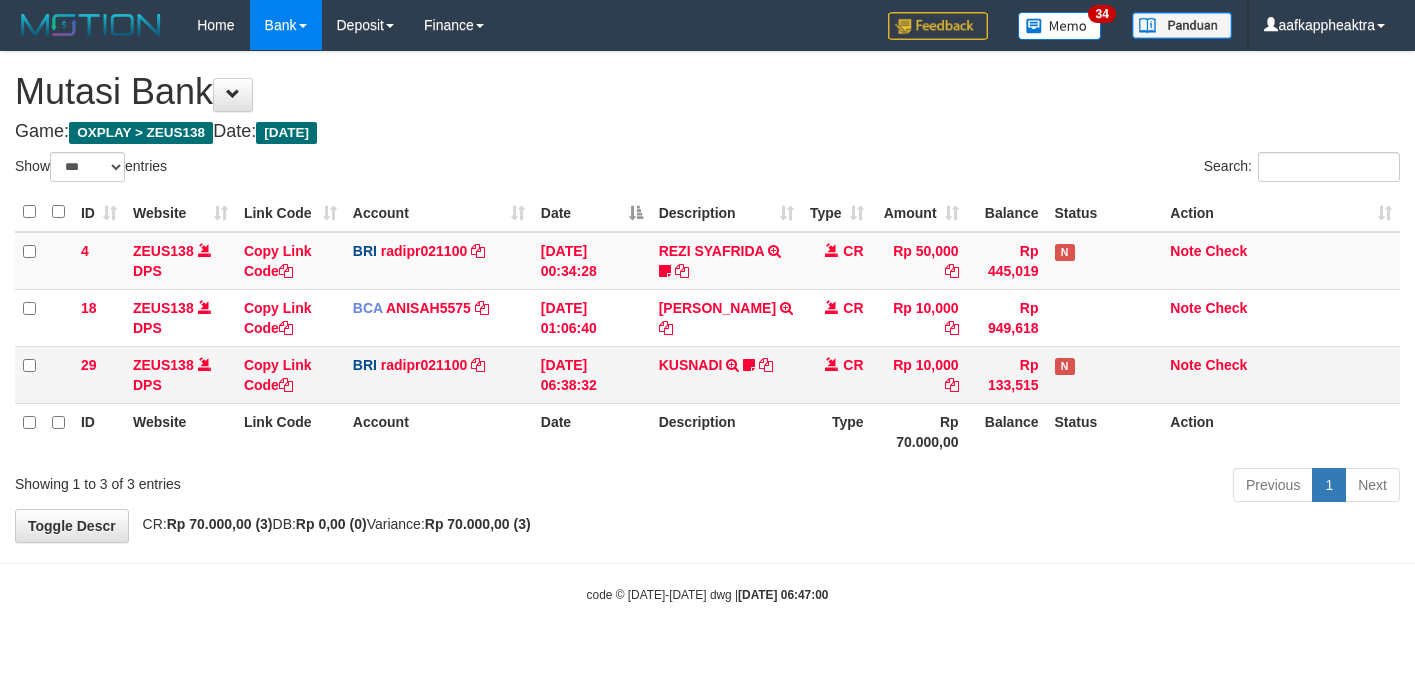 scroll, scrollTop: 0, scrollLeft: 0, axis: both 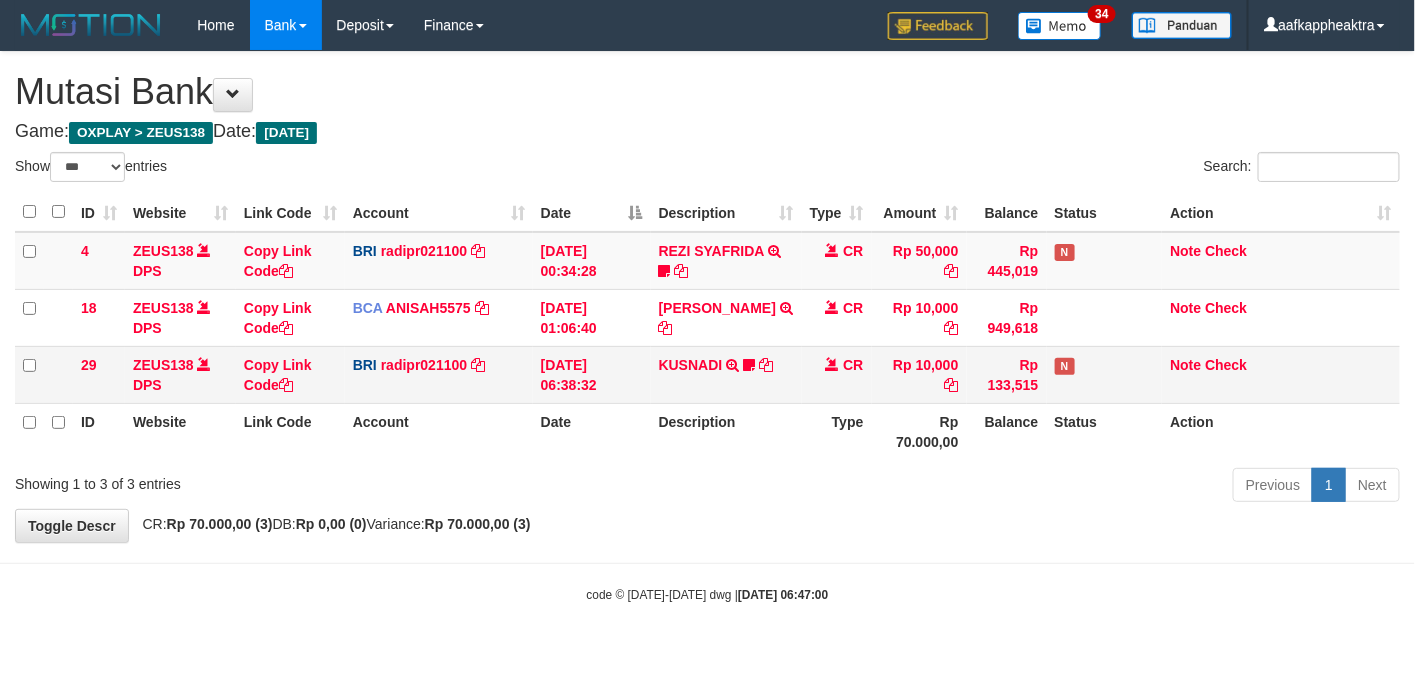drag, startPoint x: 792, startPoint y: 370, endPoint x: 791, endPoint y: 381, distance: 11.045361 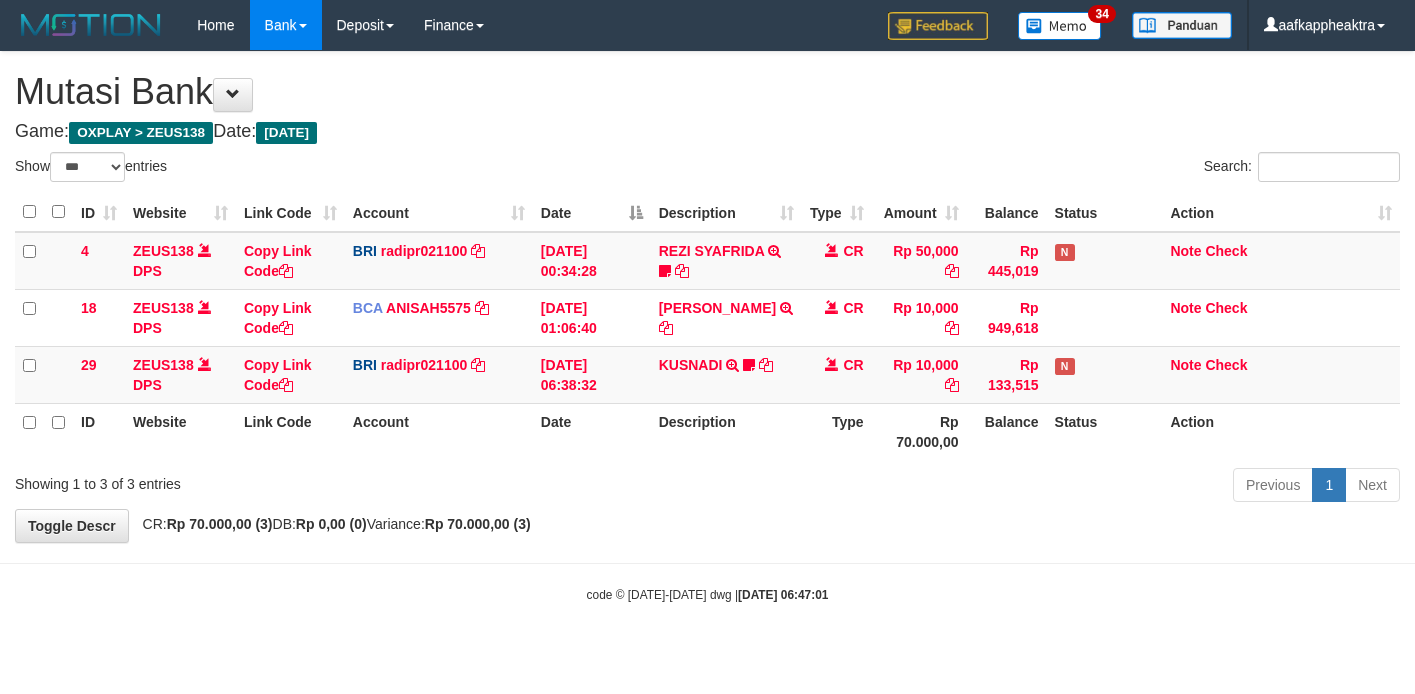 select on "***" 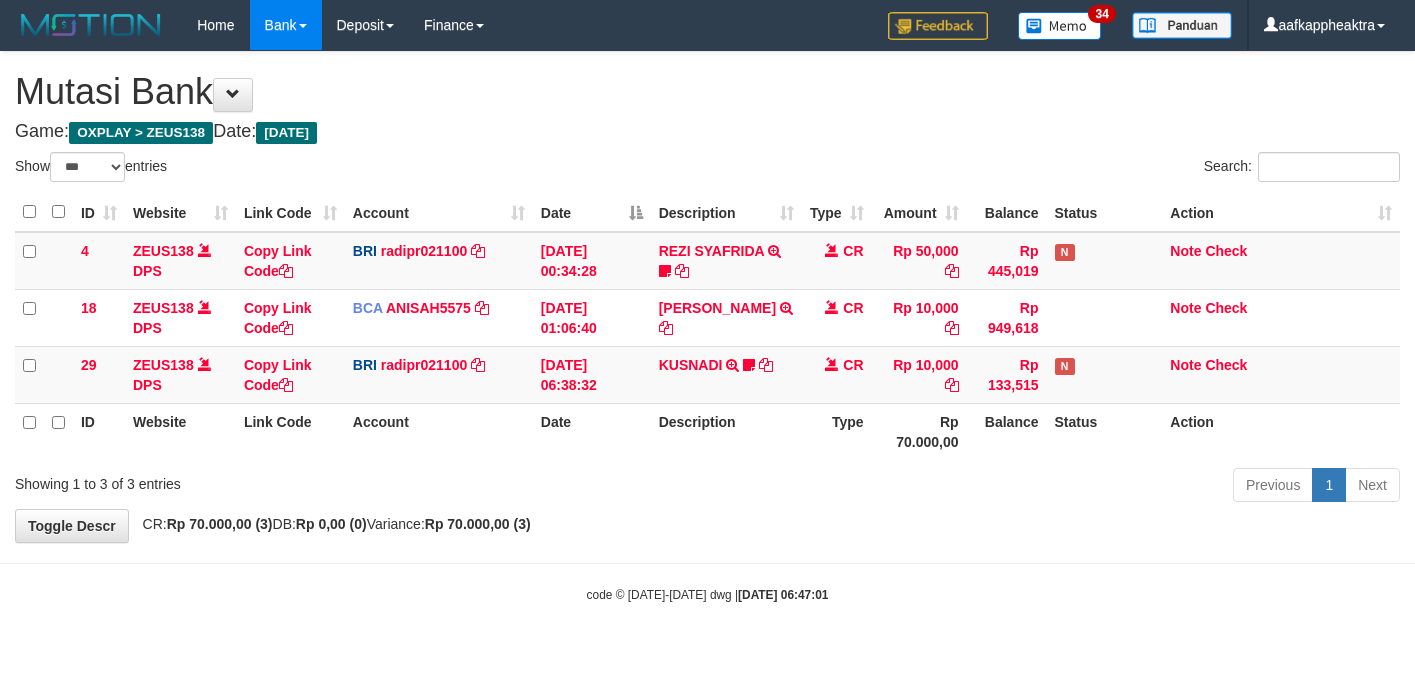 scroll, scrollTop: 0, scrollLeft: 0, axis: both 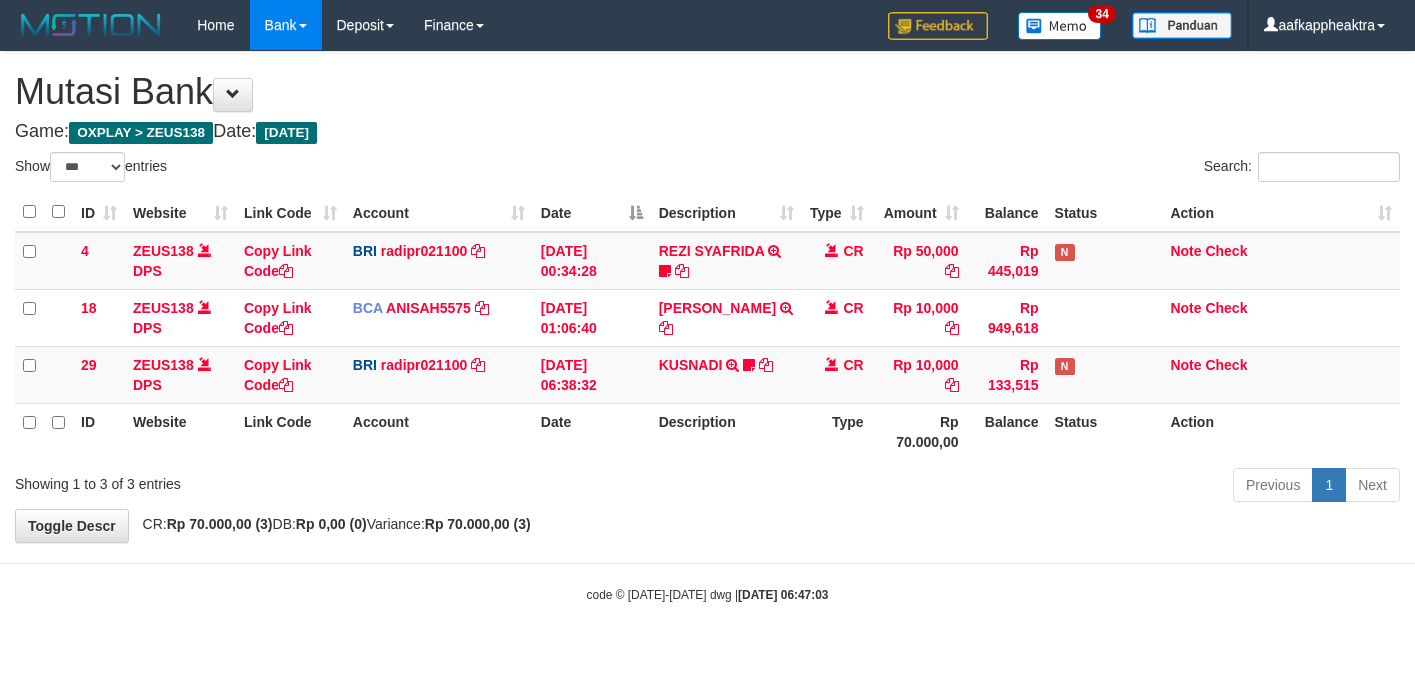 select on "***" 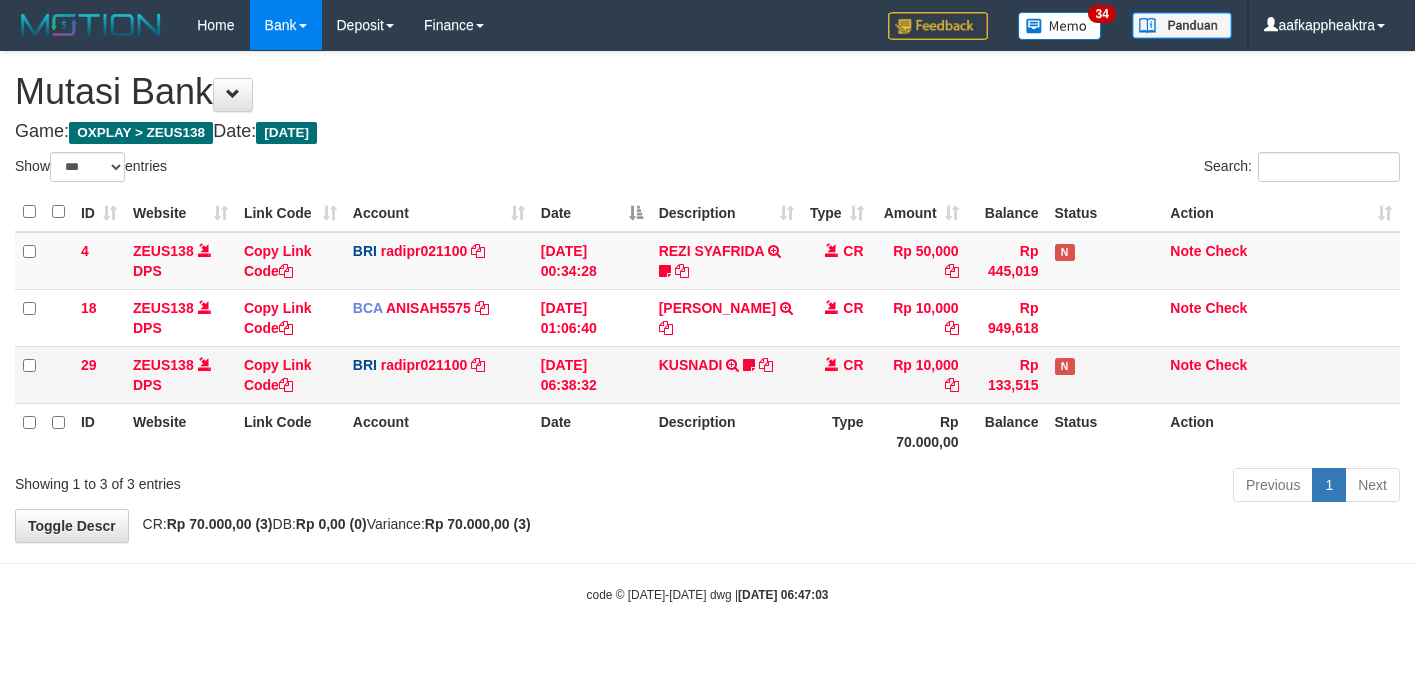 scroll, scrollTop: 0, scrollLeft: 0, axis: both 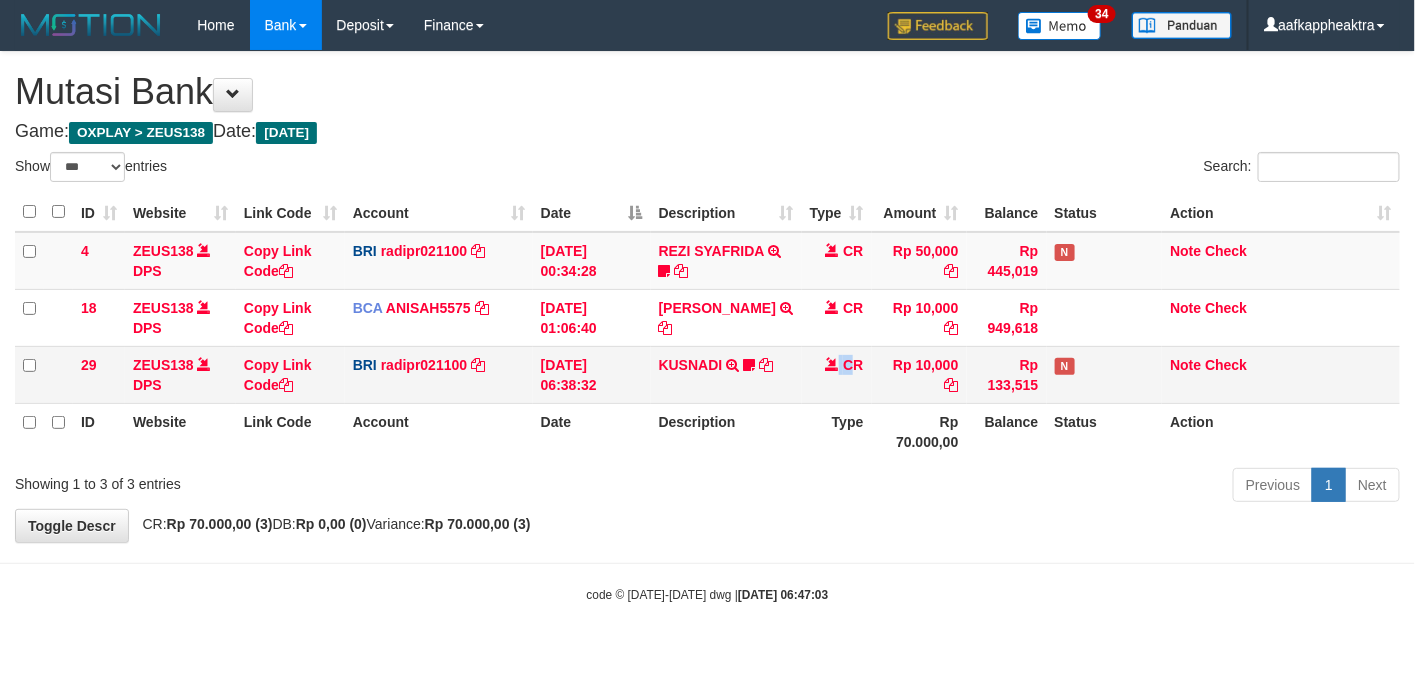 drag, startPoint x: 840, startPoint y: 388, endPoint x: 881, endPoint y: 380, distance: 41.773197 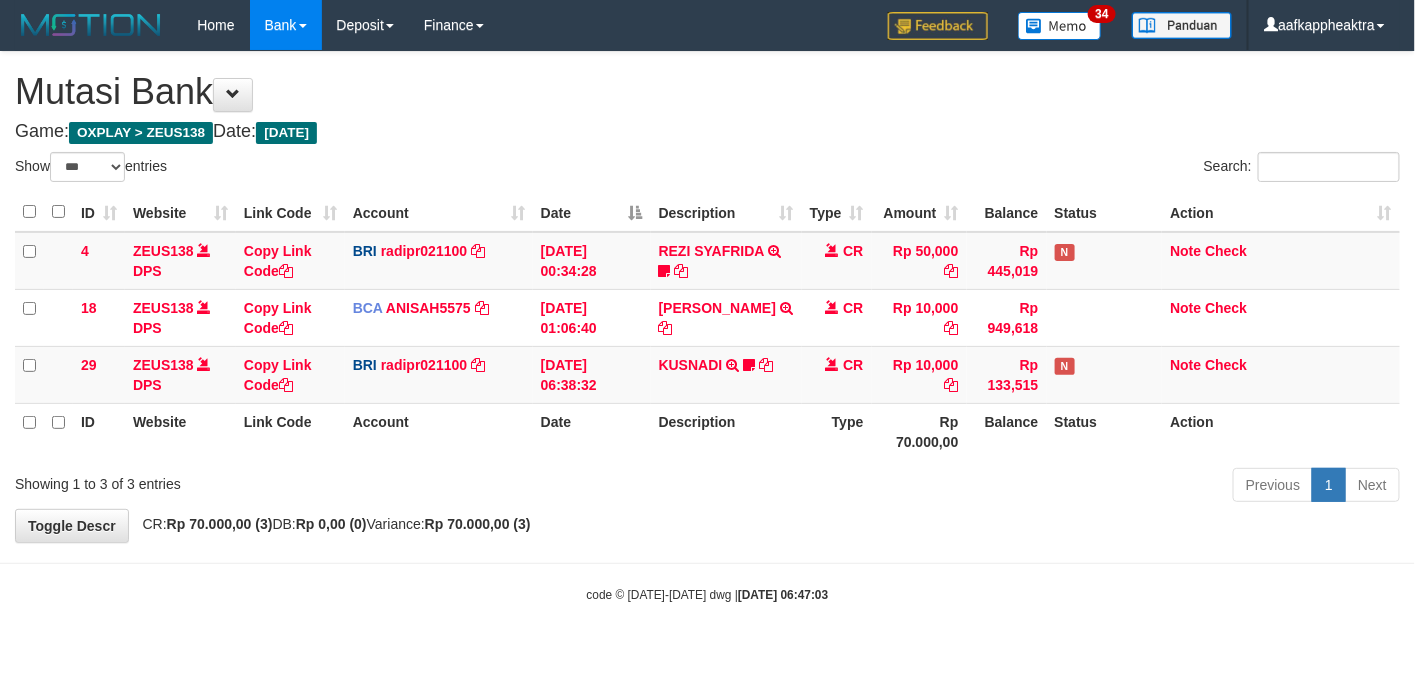 click on "Previous 1 Next" at bounding box center [1002, 487] 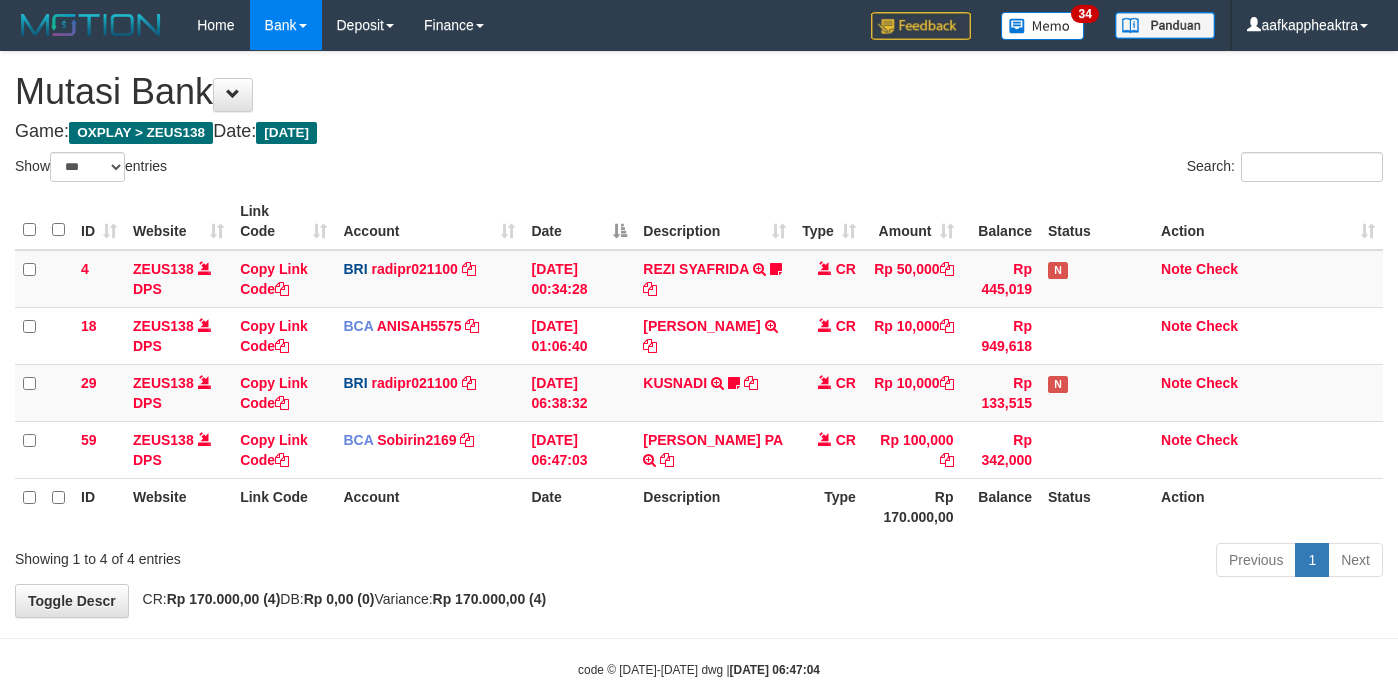select on "***" 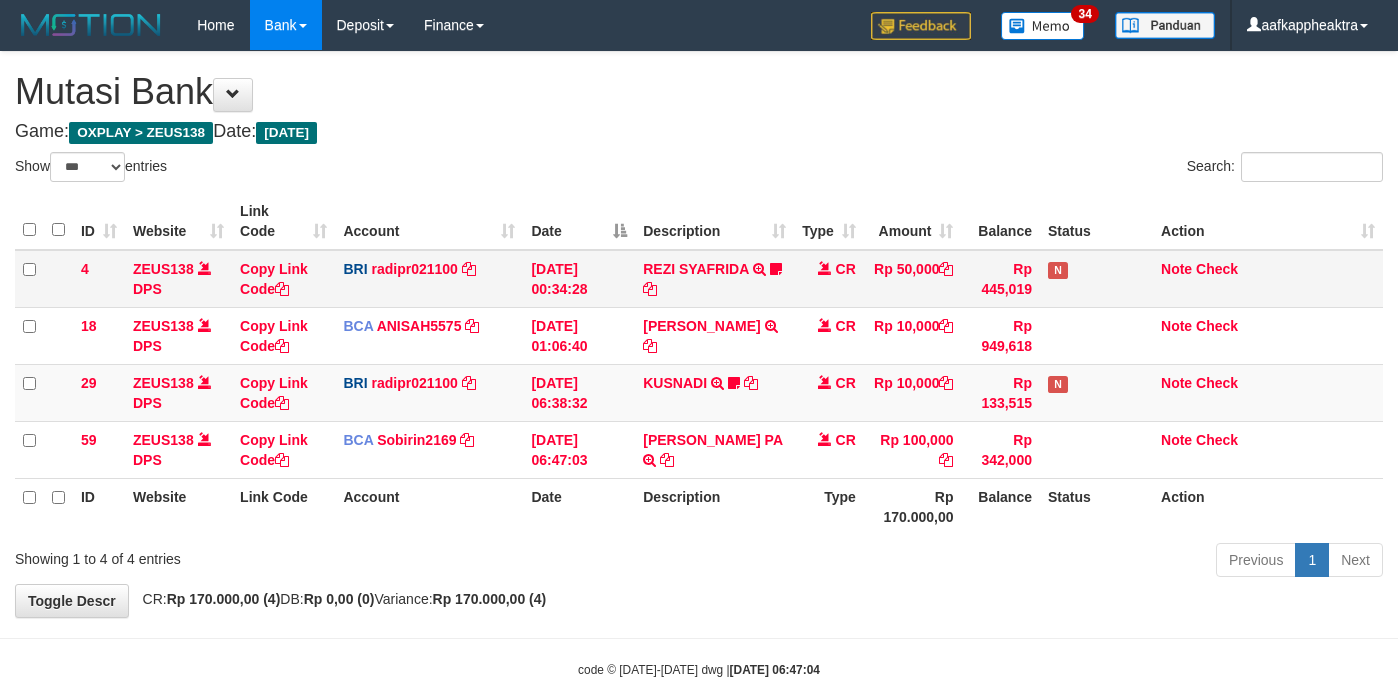 scroll, scrollTop: 0, scrollLeft: 0, axis: both 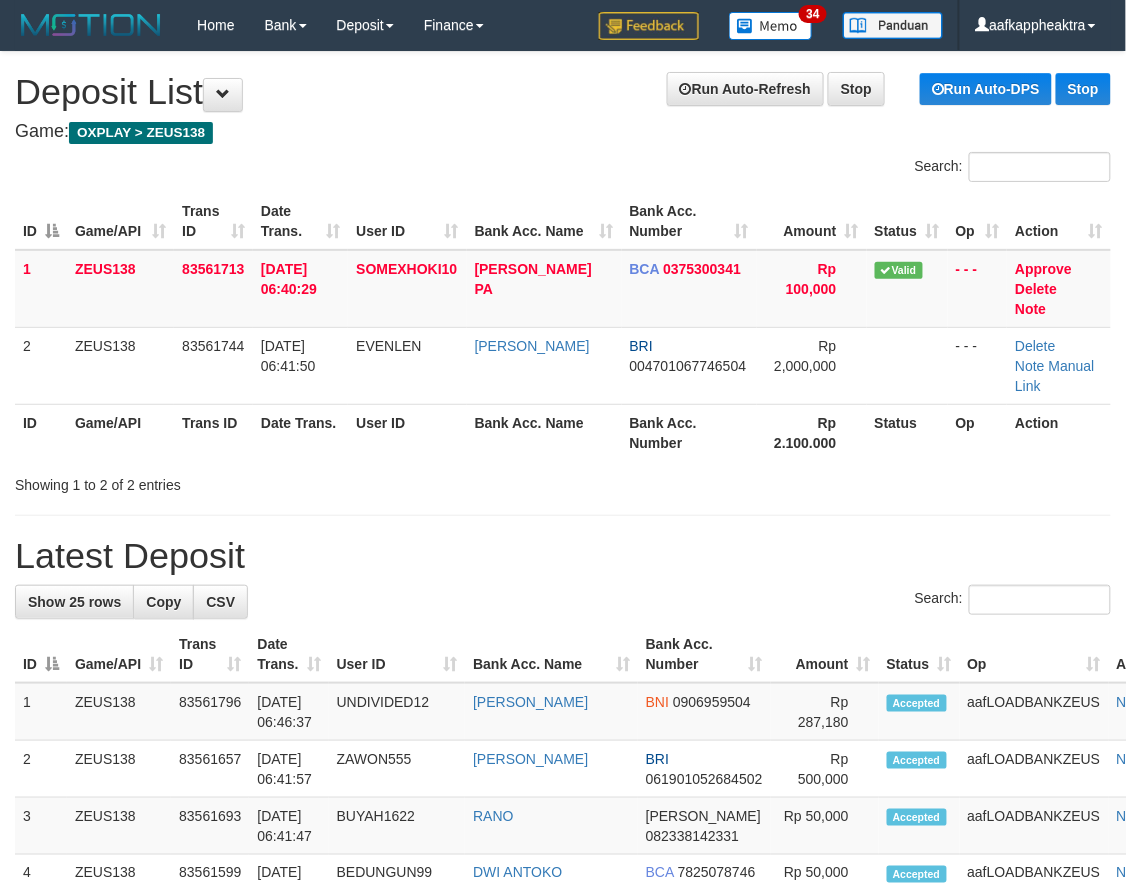 click on "**********" at bounding box center [563, 1147] 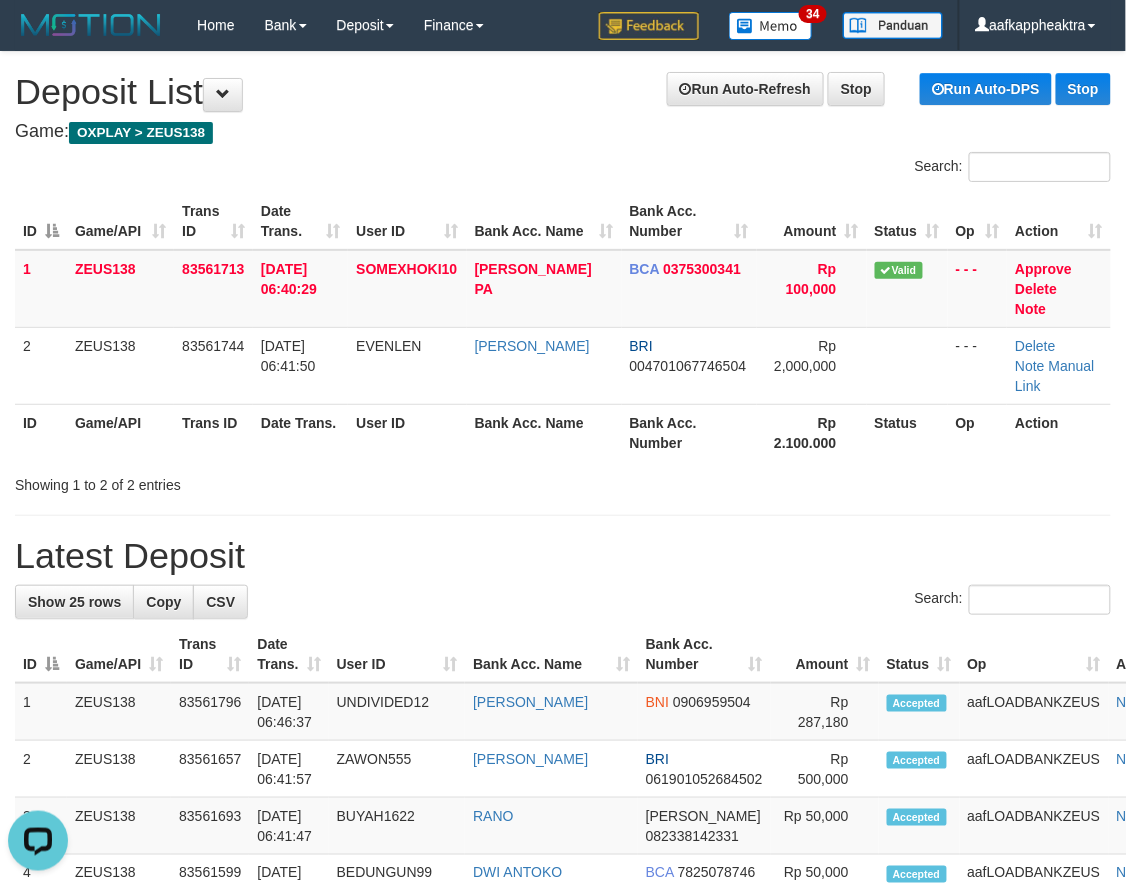 scroll, scrollTop: 0, scrollLeft: 0, axis: both 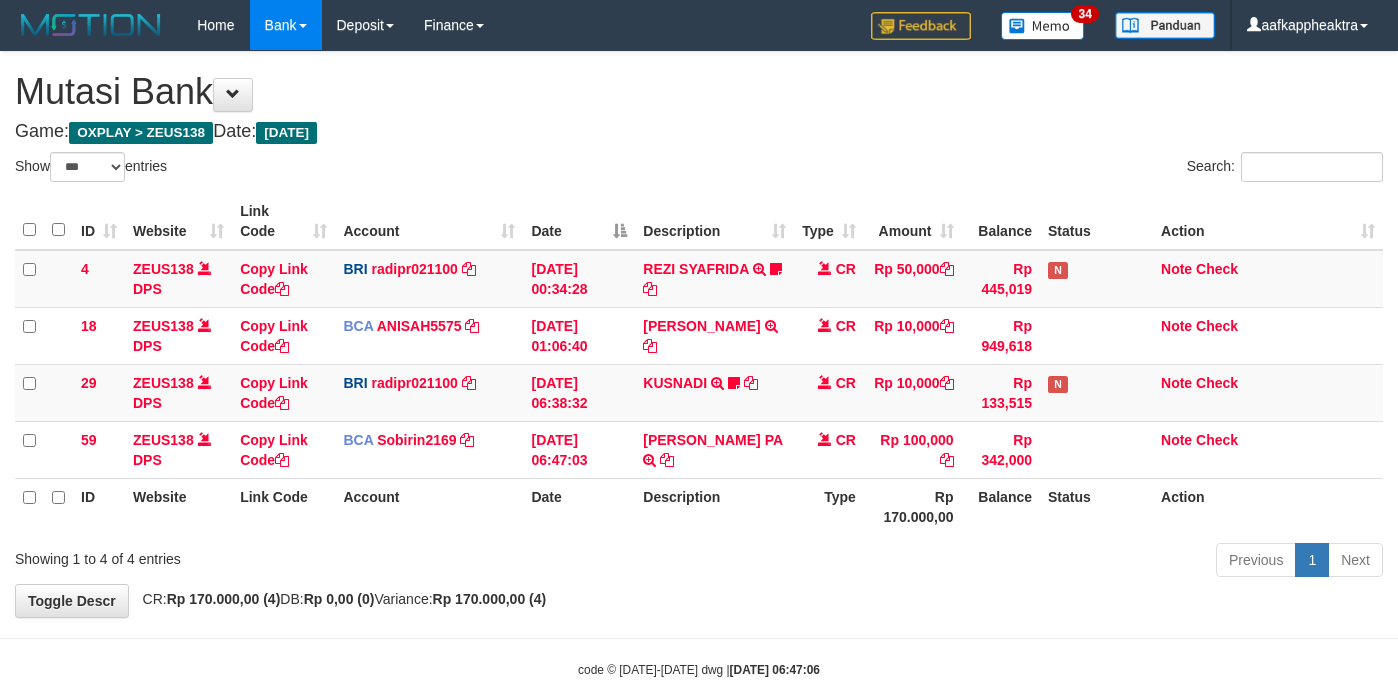 select on "***" 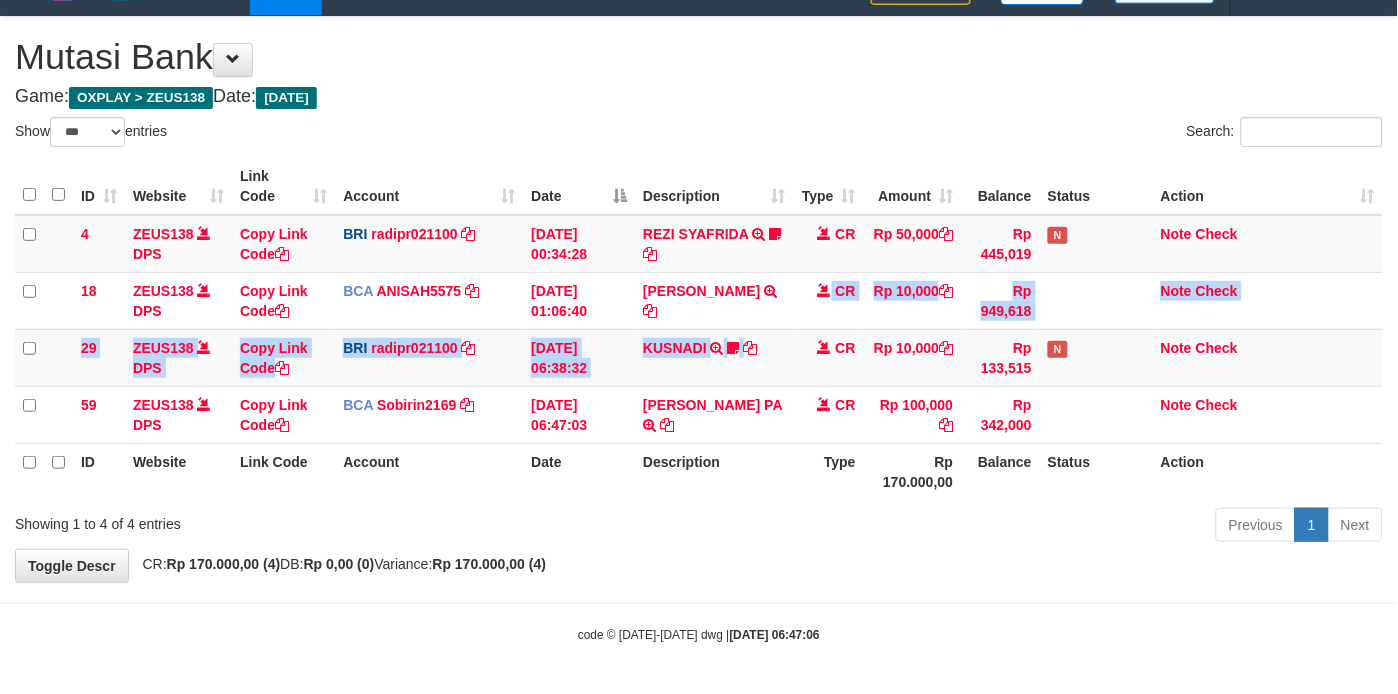 scroll, scrollTop: 35, scrollLeft: 0, axis: vertical 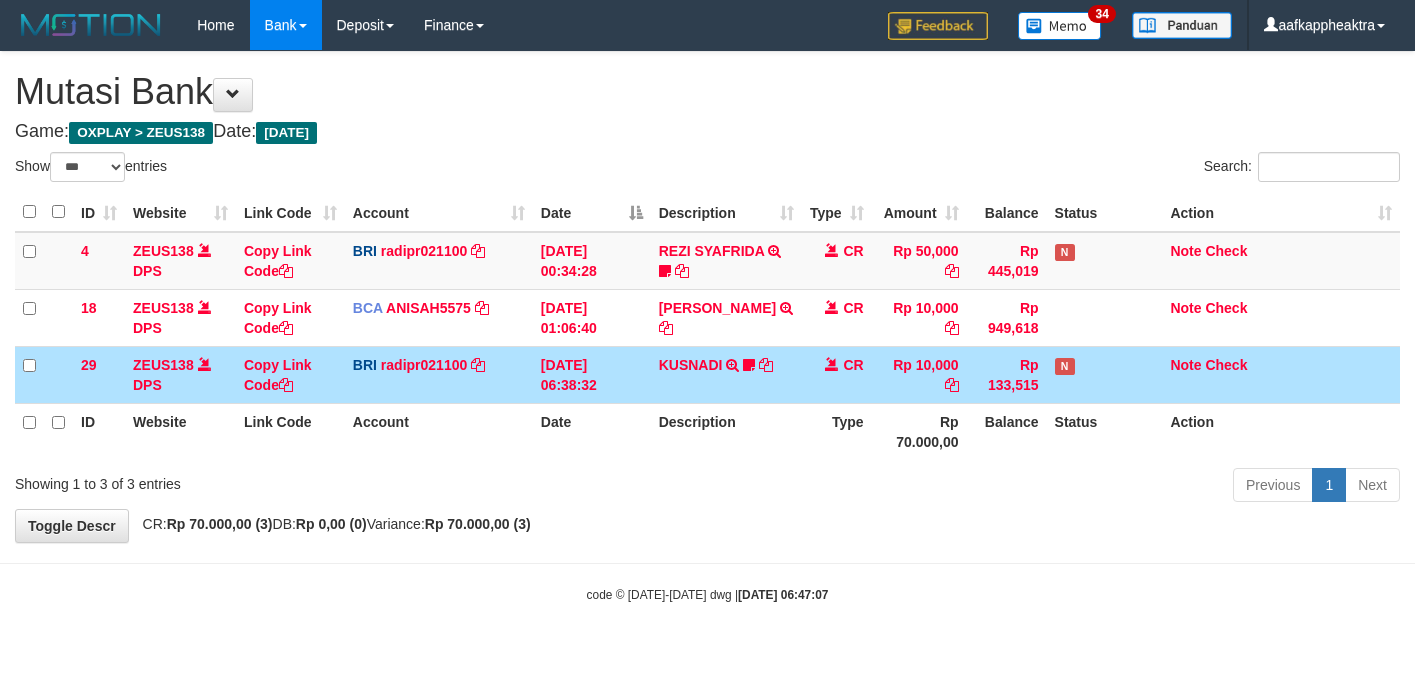 select on "***" 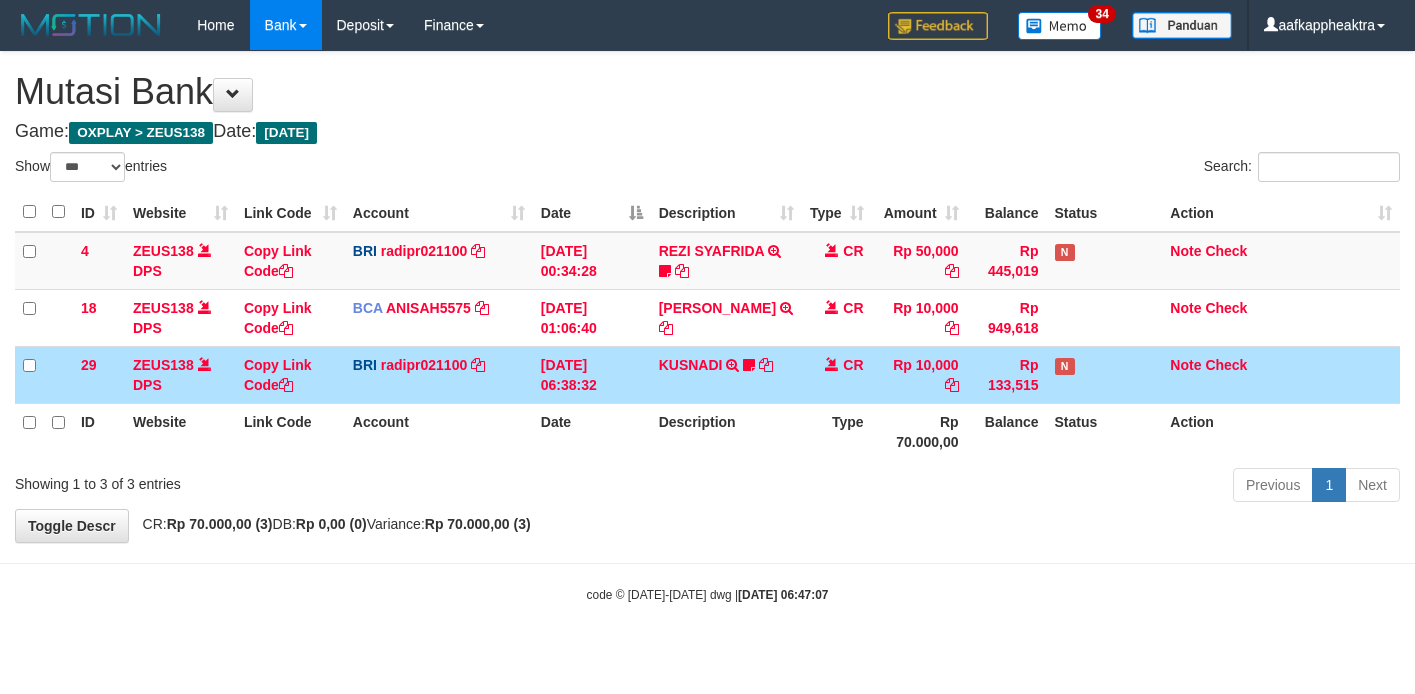 scroll, scrollTop: 0, scrollLeft: 0, axis: both 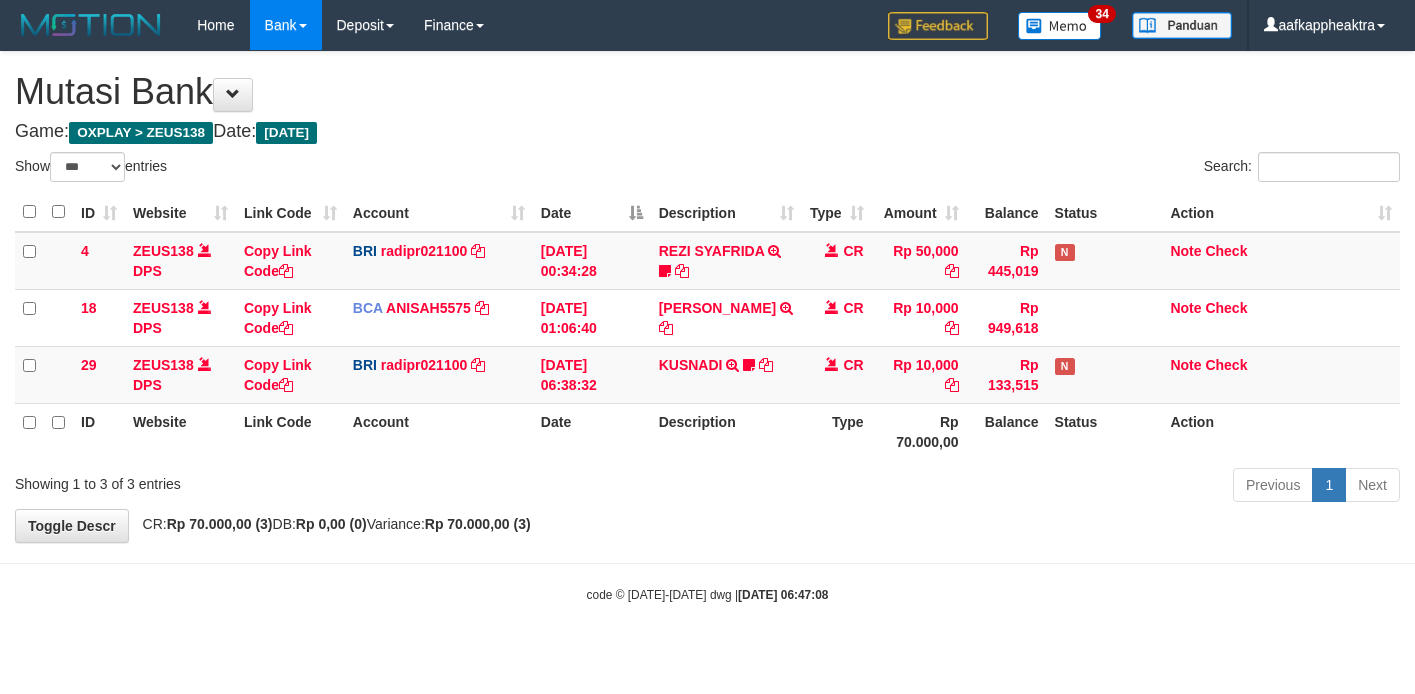 select on "***" 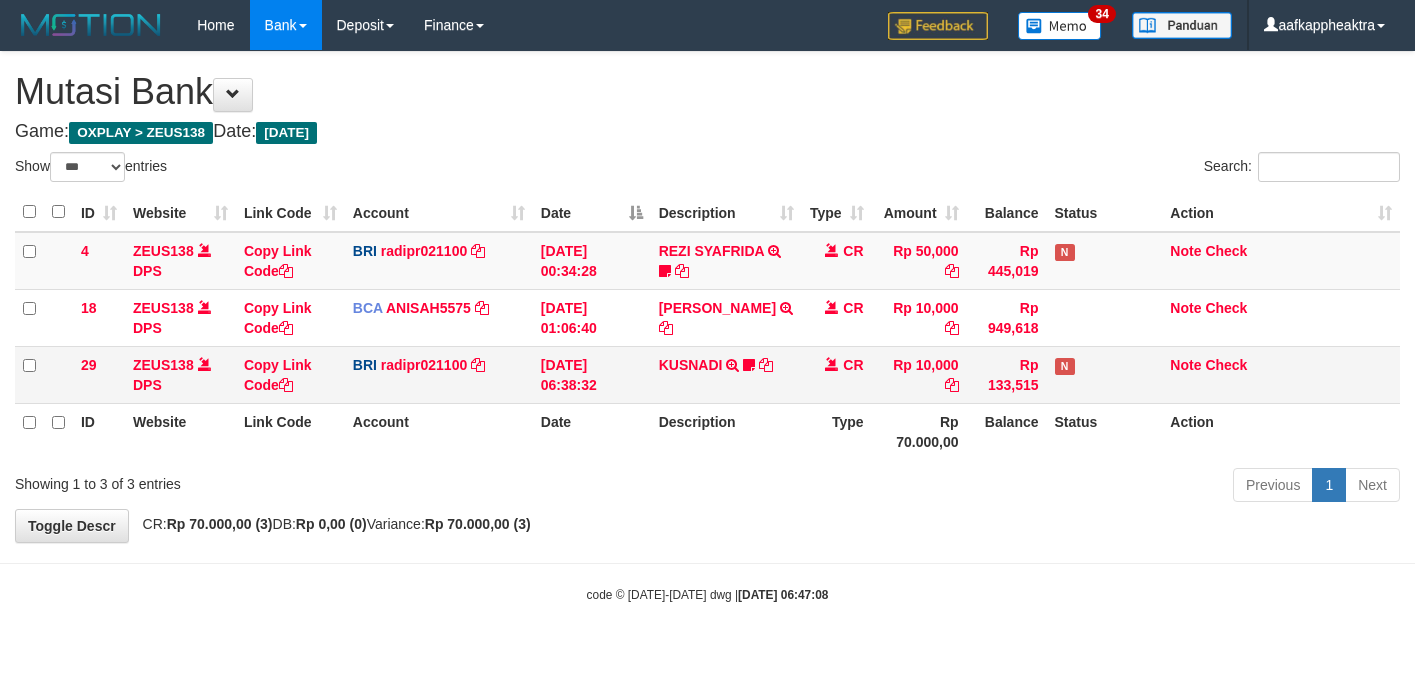 scroll, scrollTop: 0, scrollLeft: 0, axis: both 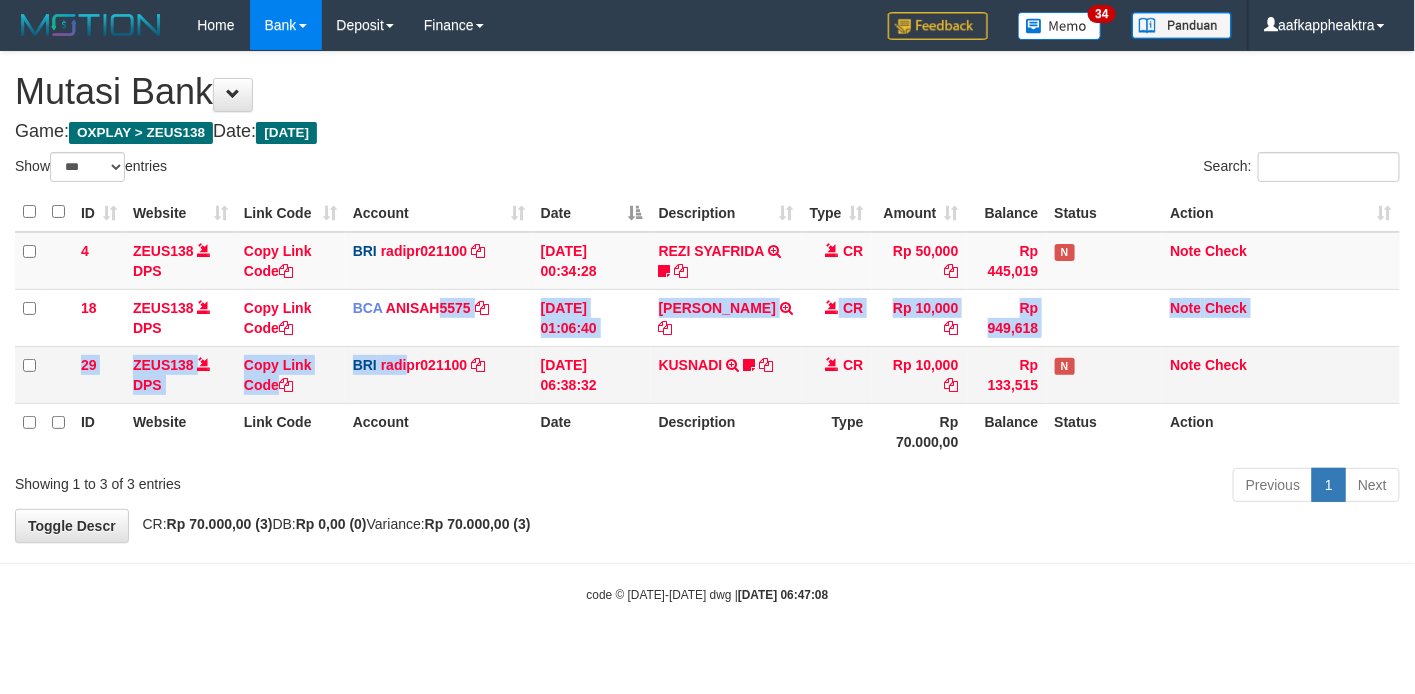 click on "4
ZEUS138    DPS
Copy Link Code
BRI
radipr021100
DPS
[PERSON_NAME]
mutasi_20250714_3774 | 4
mutasi_20250714_3774 | 4
[DATE] 00:34:28
[PERSON_NAME]            TRANSFER NBMB [PERSON_NAME] TO [PERSON_NAME]    808801023311535
CR
Rp 50,000
Rp 445,019
N
Note
Check
18
ZEUS138    DPS
Copy Link Code
BCA
ANISAH5575
DPS
ANISAH
mutasi_20250714_3827 | 18
mutasi_20250714_3827 | 18" at bounding box center [707, 318] 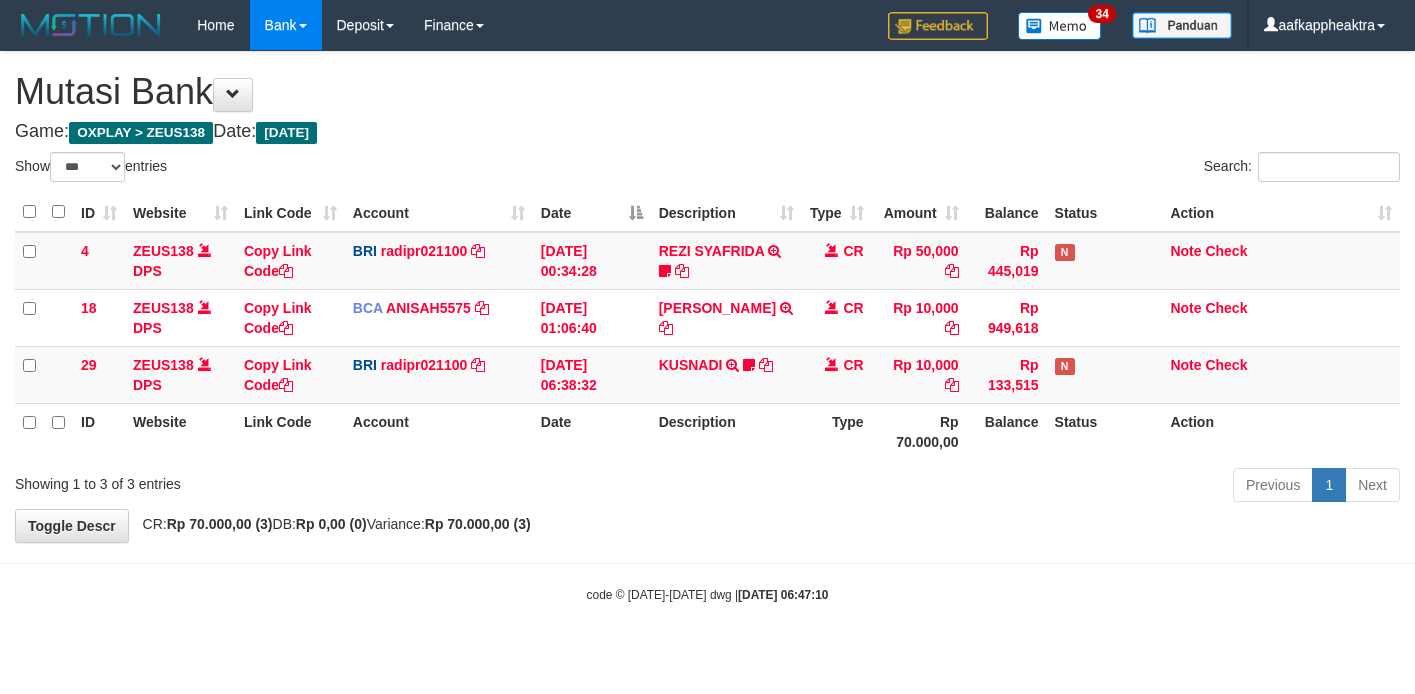 select on "***" 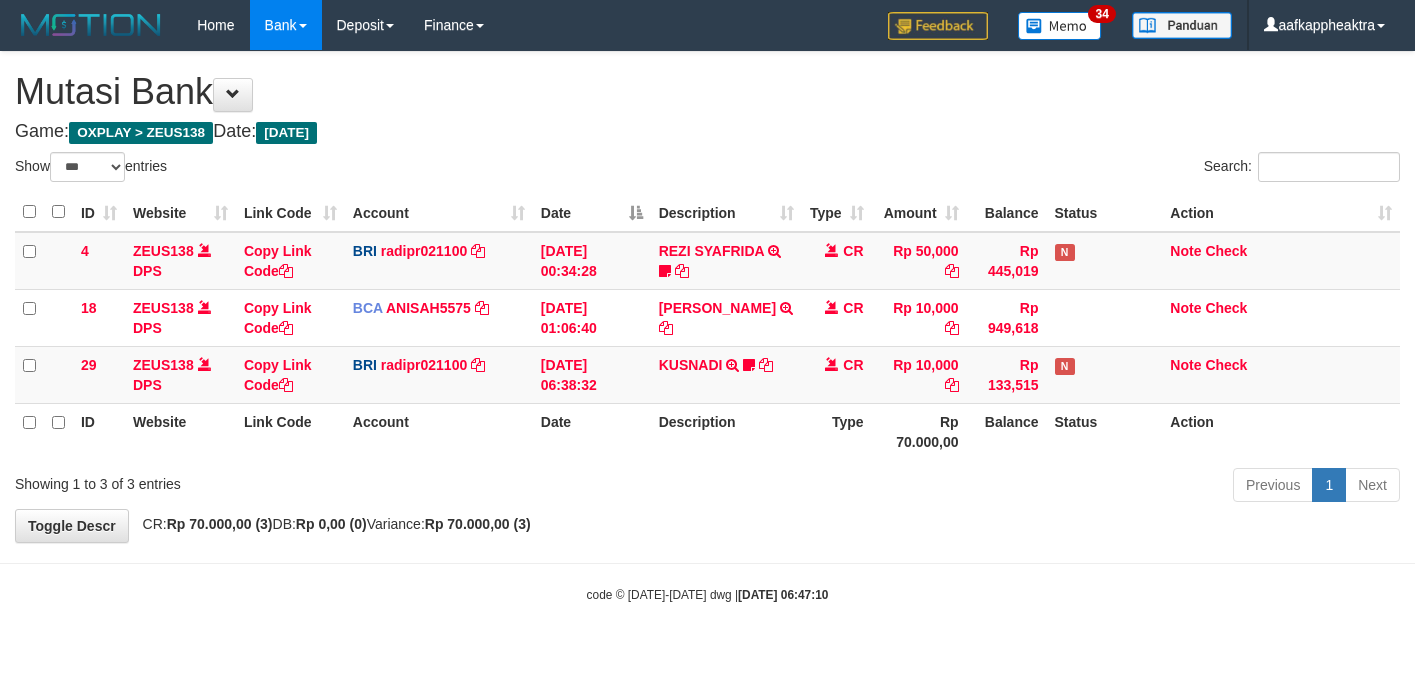 scroll, scrollTop: 0, scrollLeft: 0, axis: both 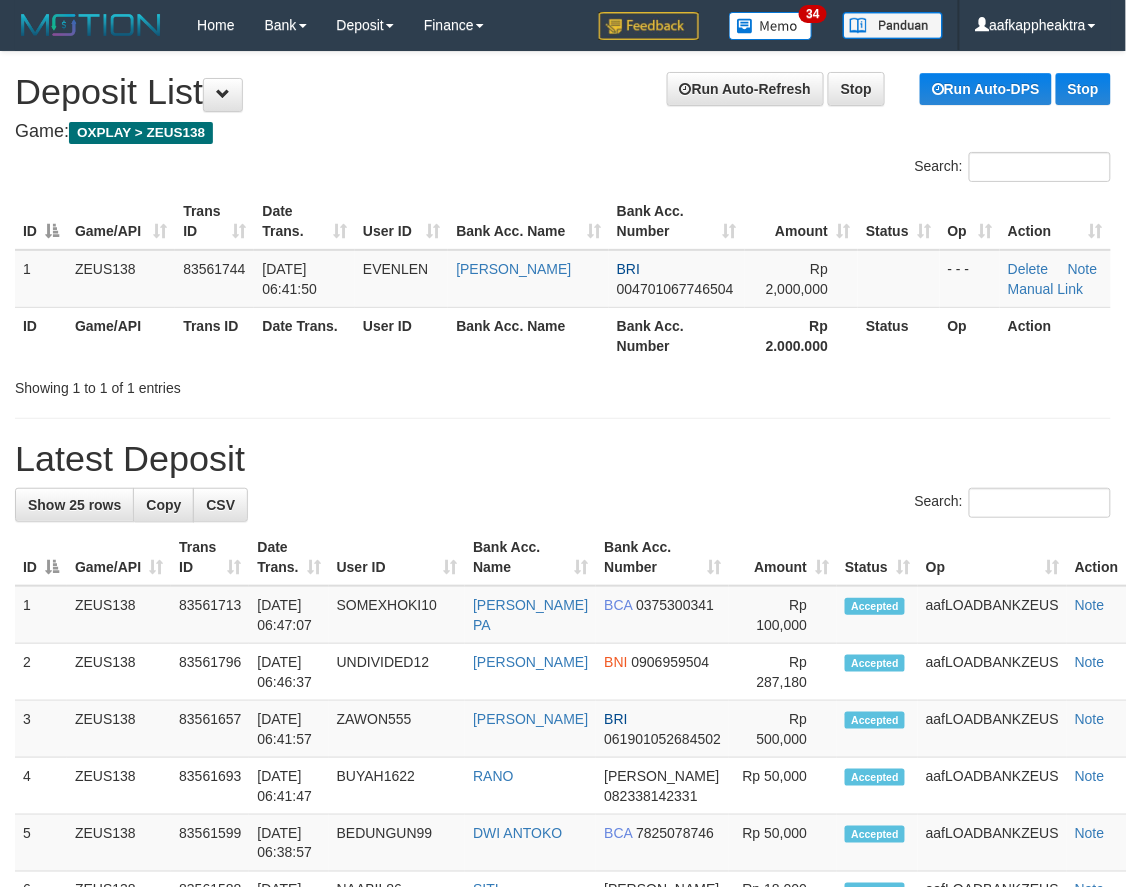 click on "Latest Deposit" at bounding box center [563, 459] 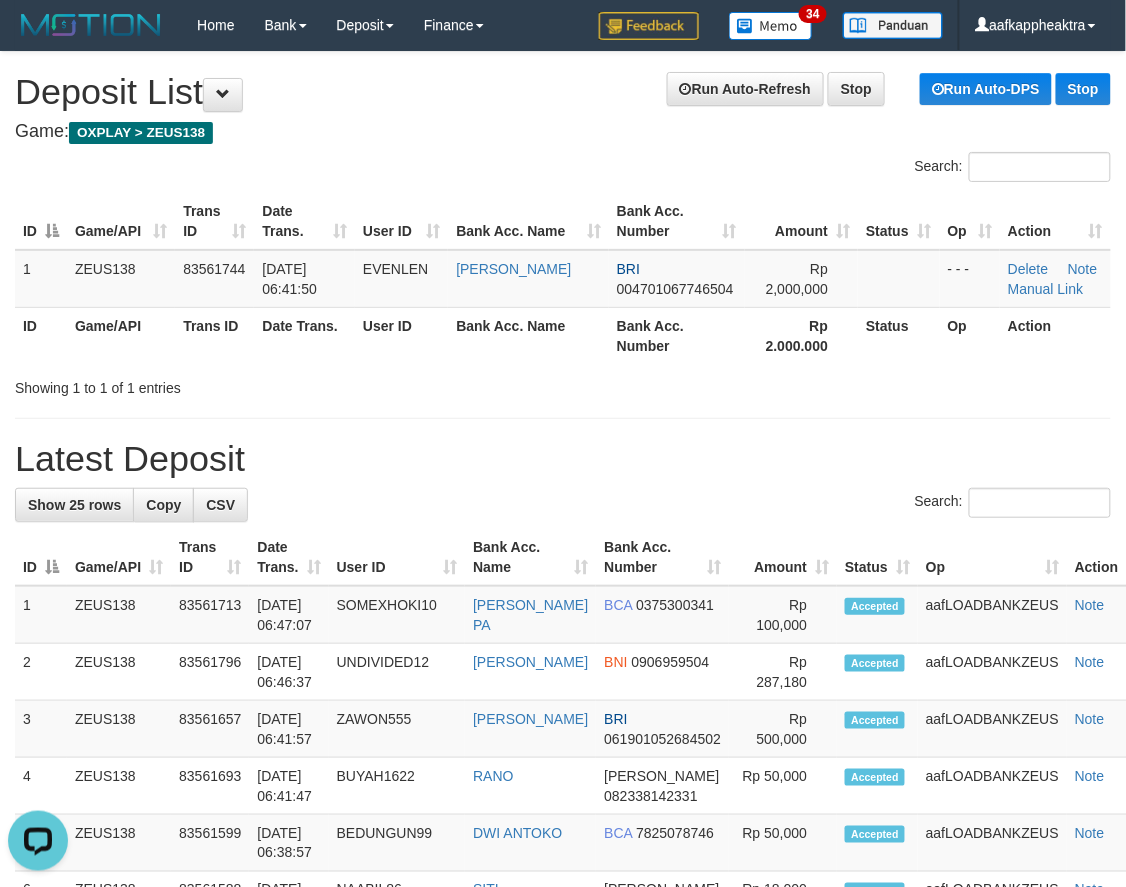 scroll, scrollTop: 0, scrollLeft: 0, axis: both 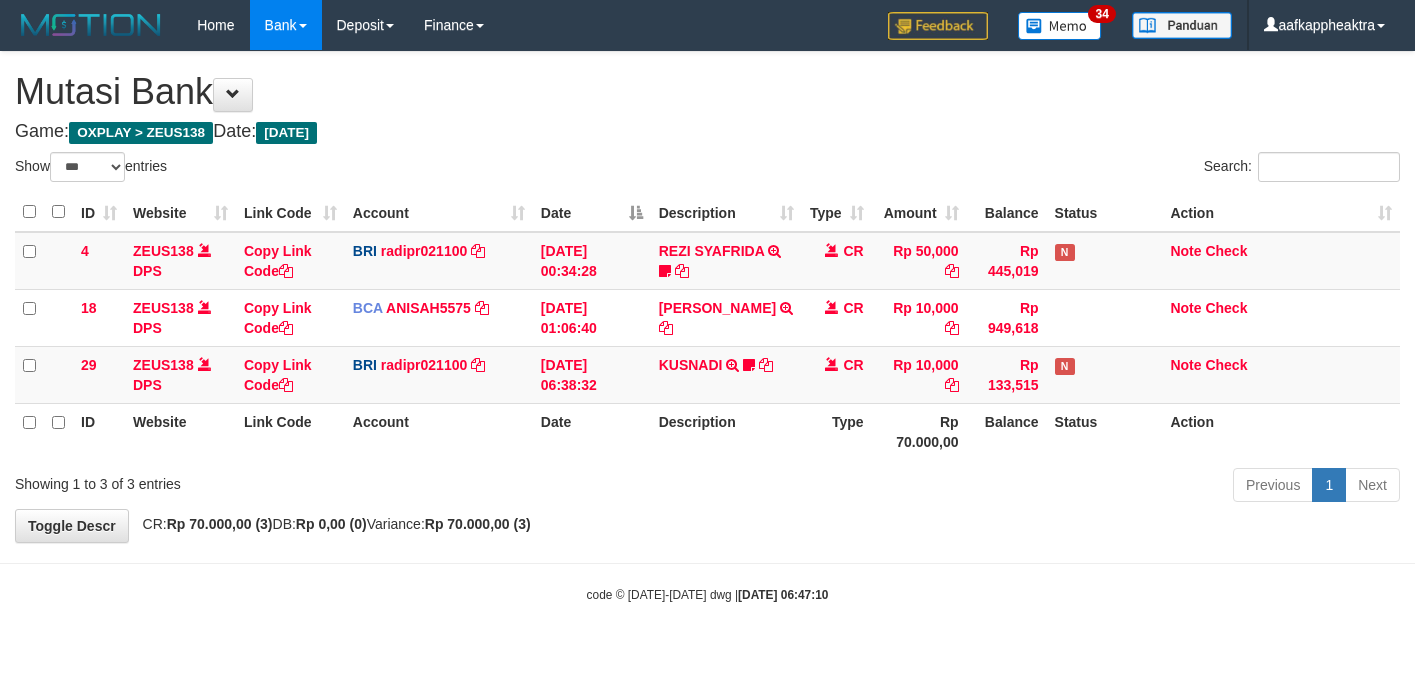 select on "***" 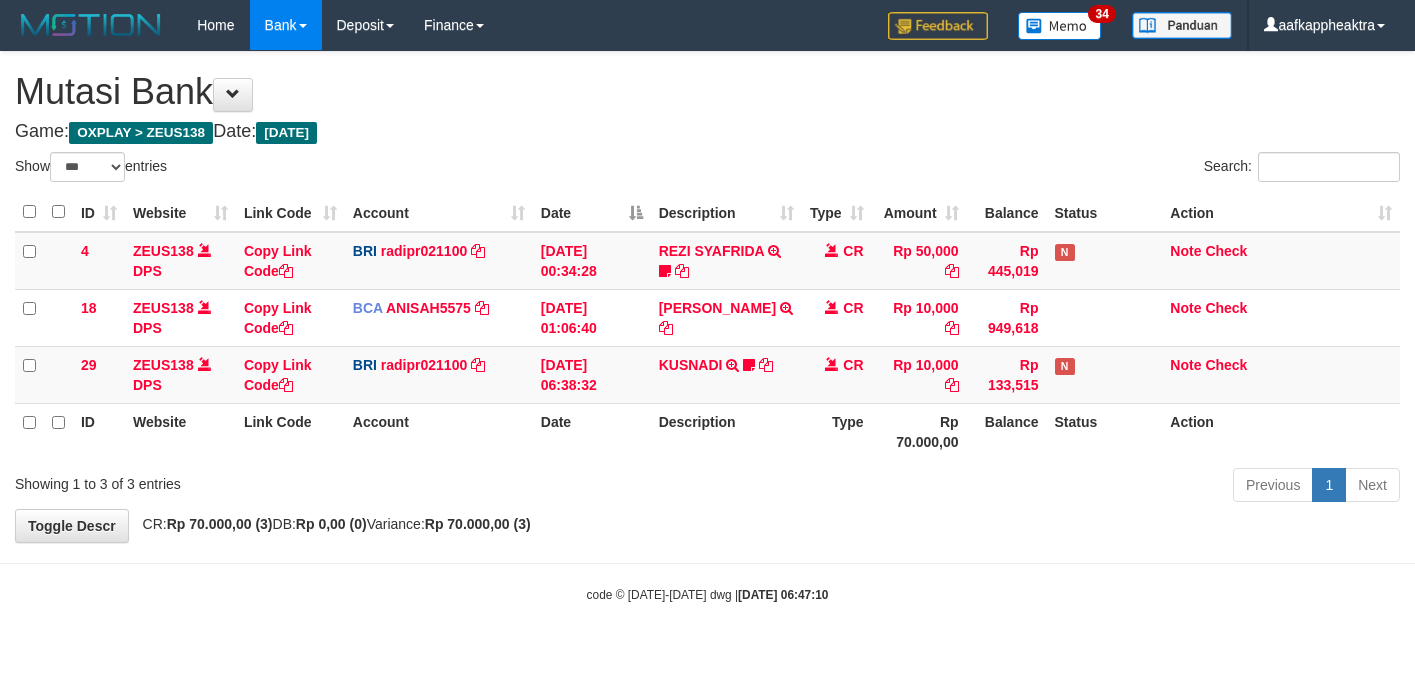 scroll, scrollTop: 0, scrollLeft: 0, axis: both 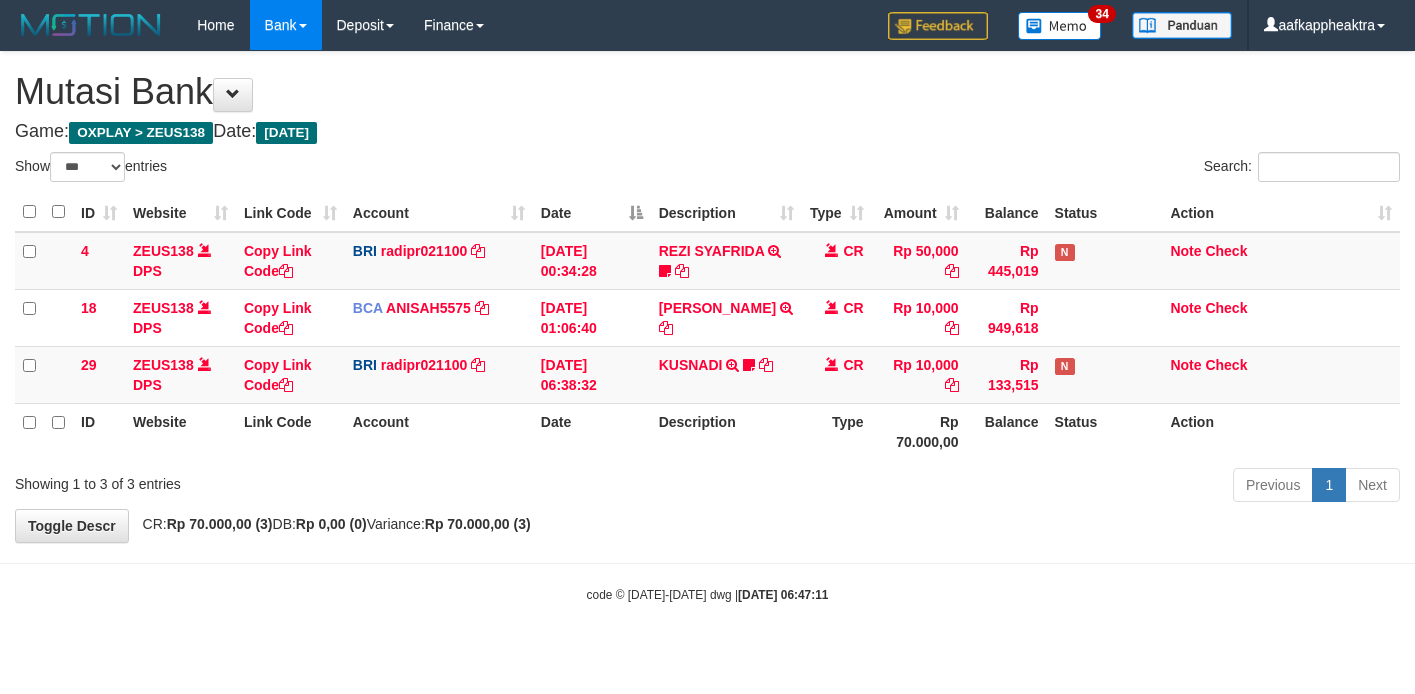 select on "***" 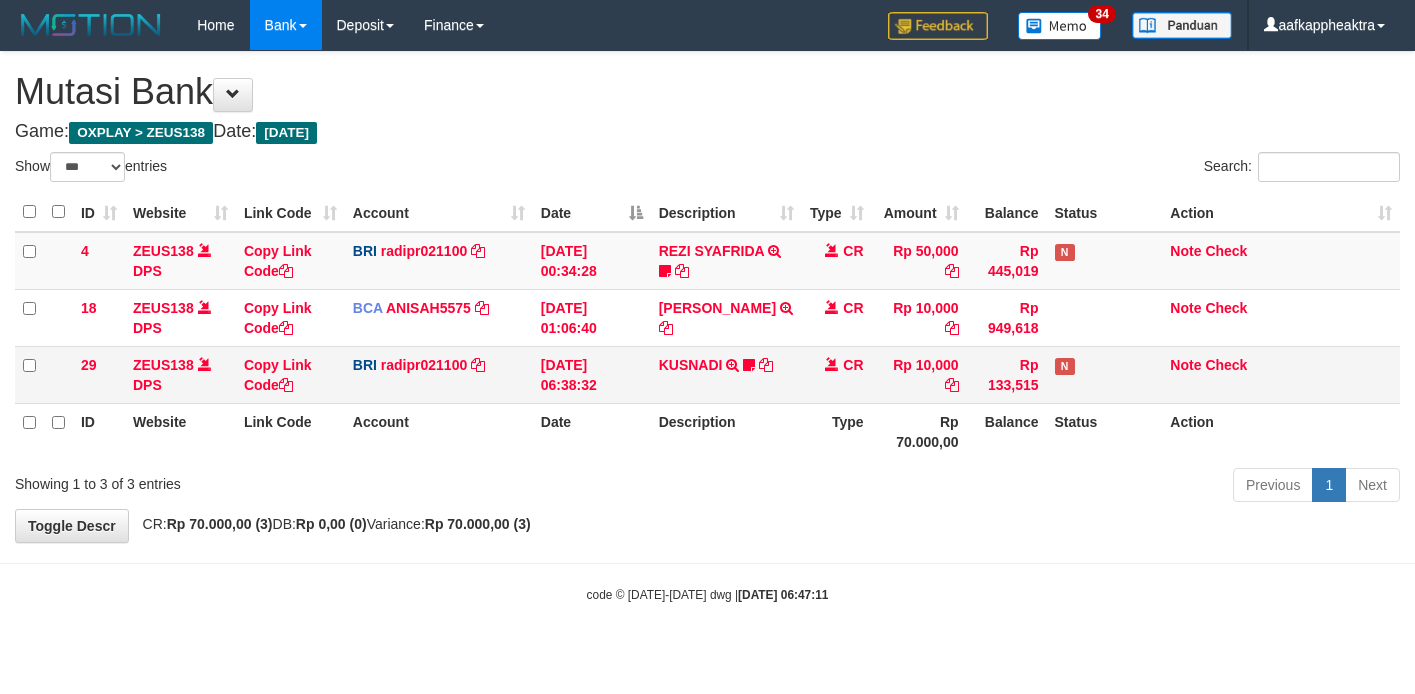 scroll, scrollTop: 0, scrollLeft: 0, axis: both 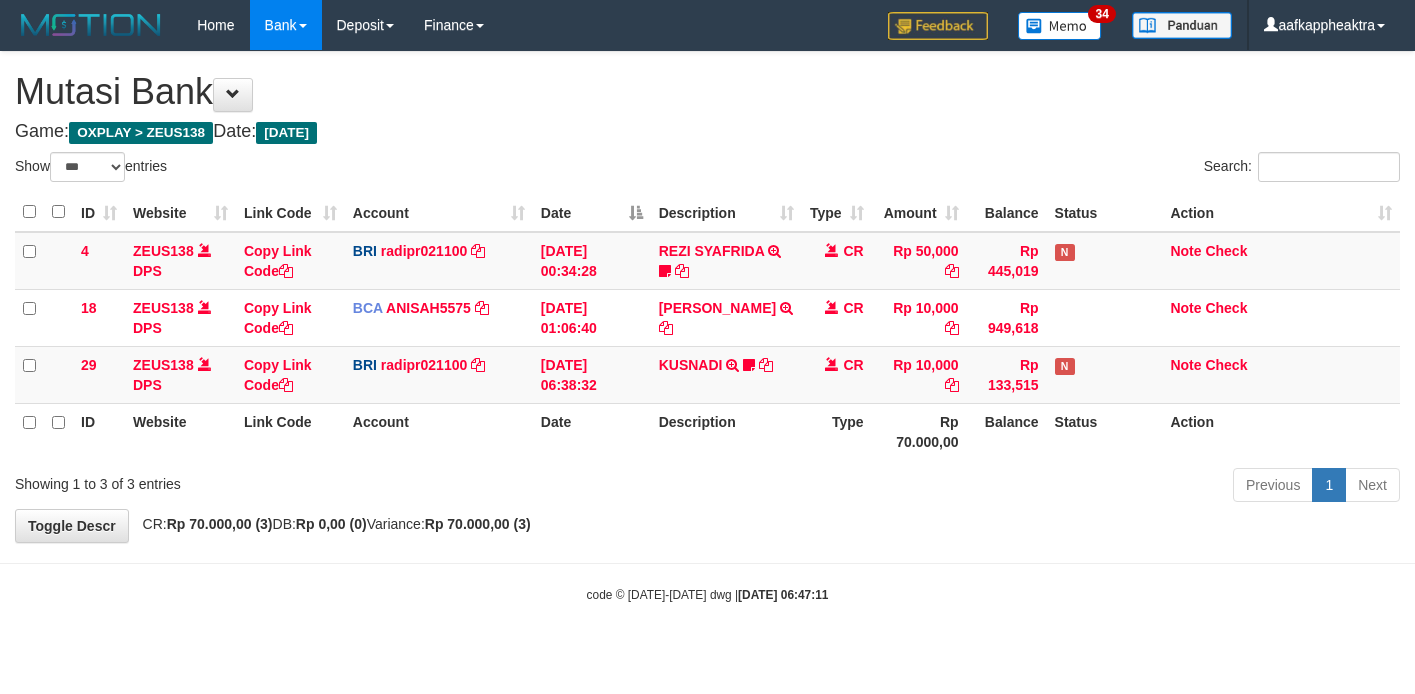 select on "***" 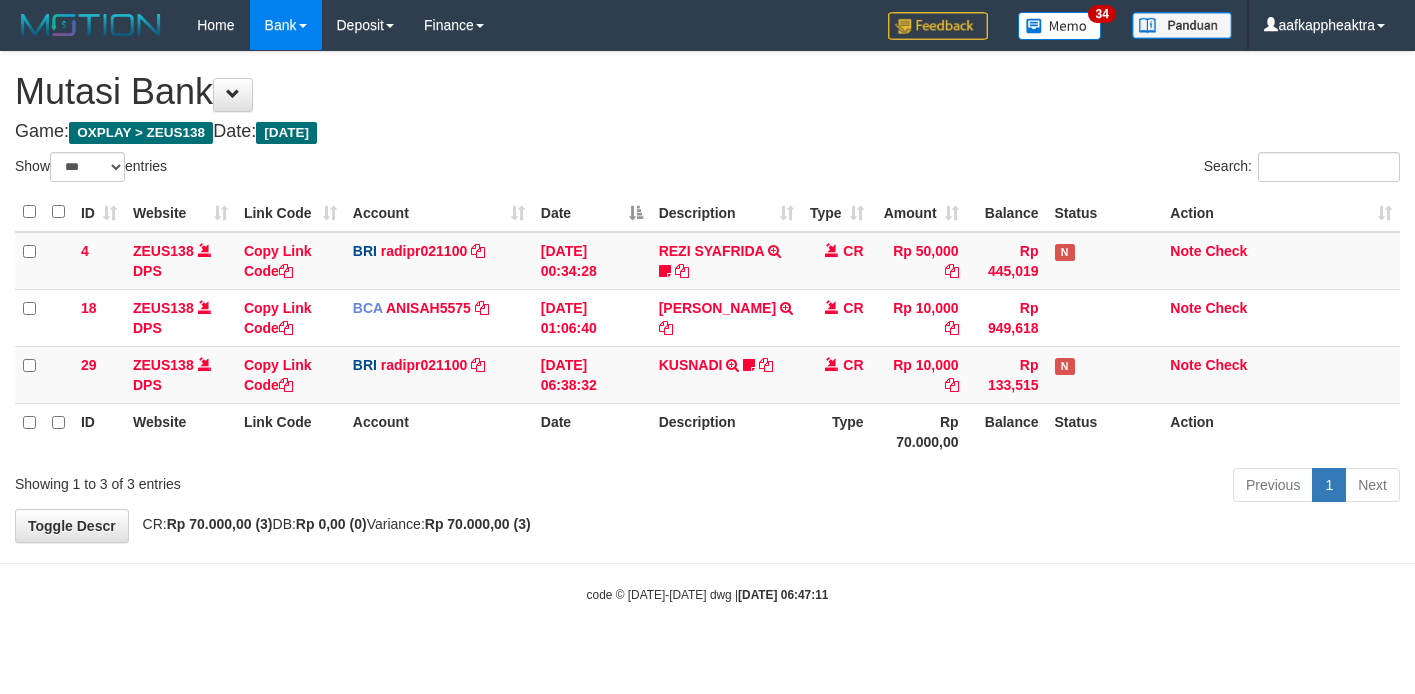 scroll, scrollTop: 0, scrollLeft: 0, axis: both 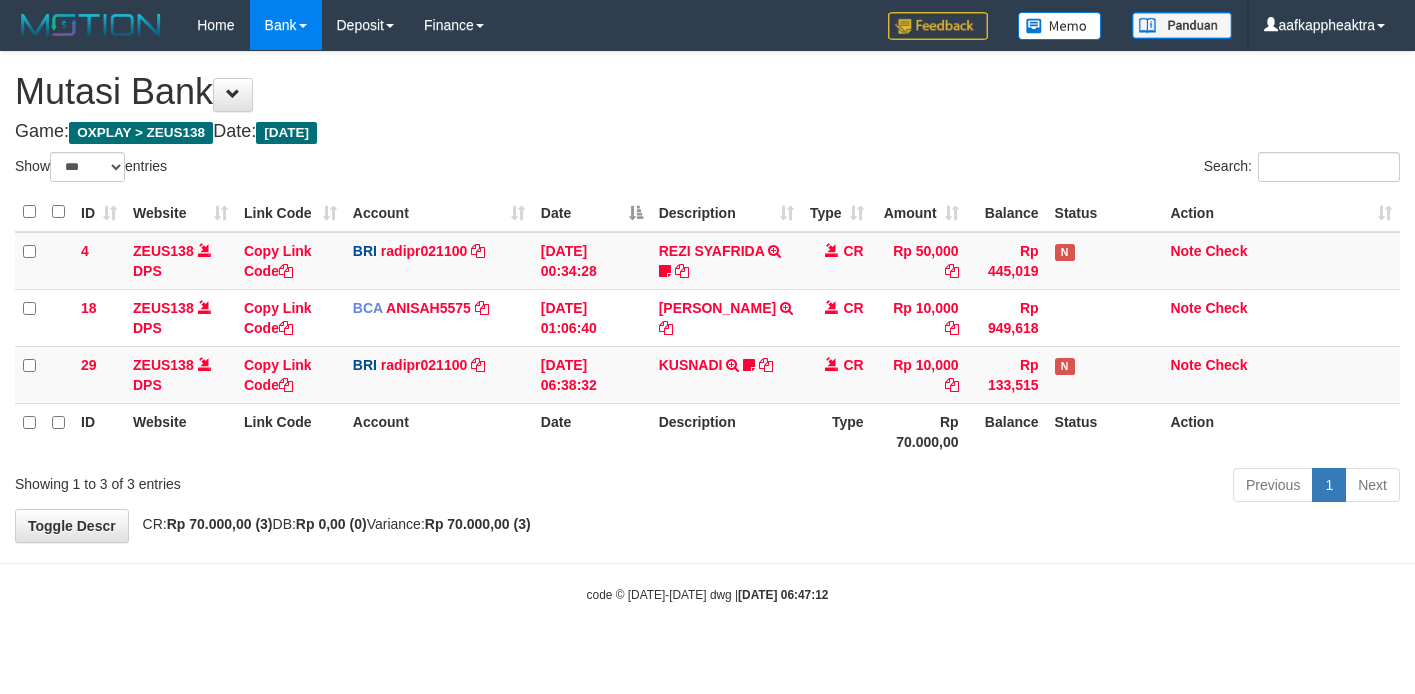 select on "***" 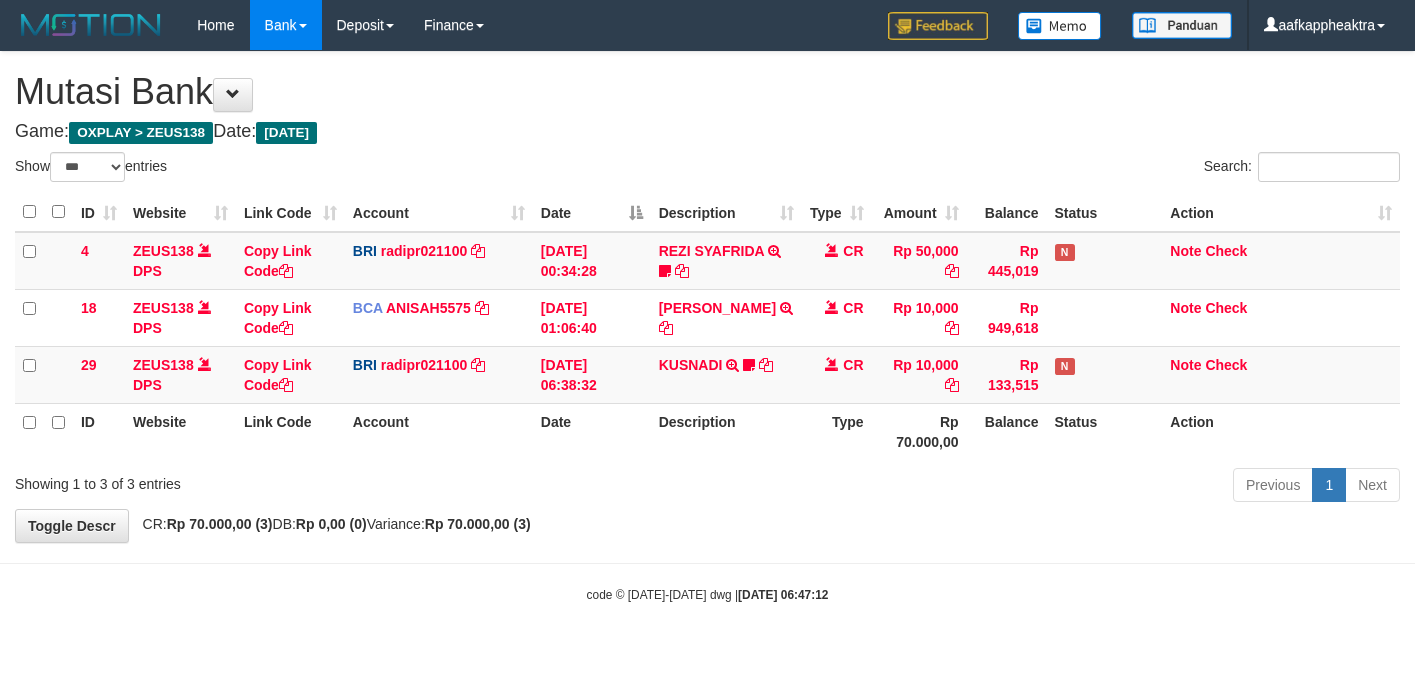scroll, scrollTop: 0, scrollLeft: 0, axis: both 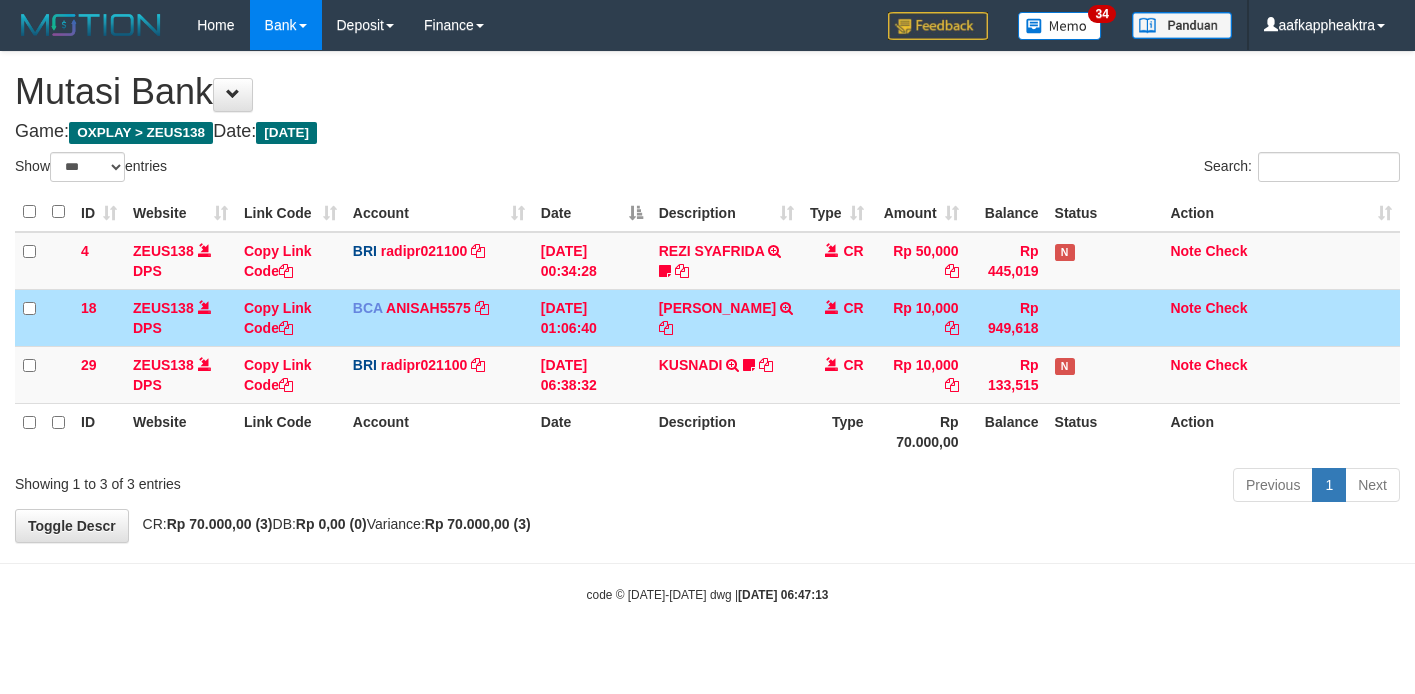 select on "***" 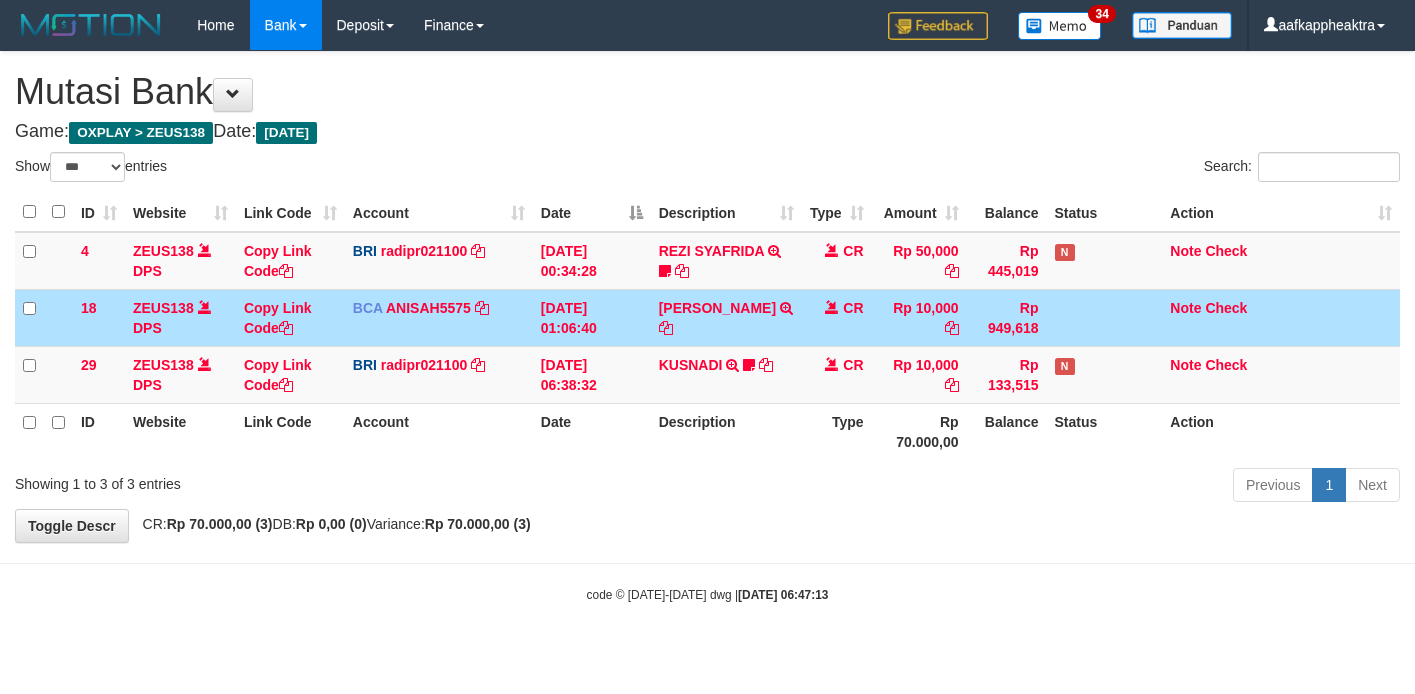 scroll, scrollTop: 0, scrollLeft: 0, axis: both 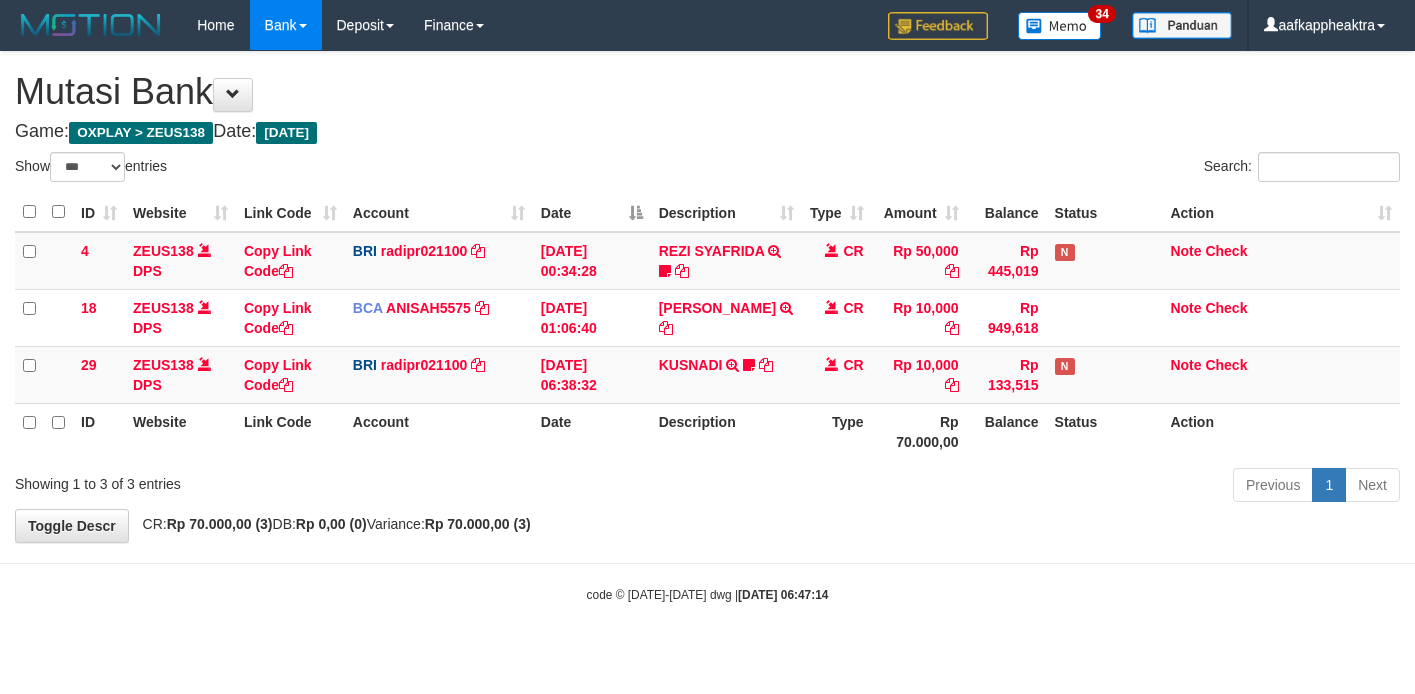 select on "***" 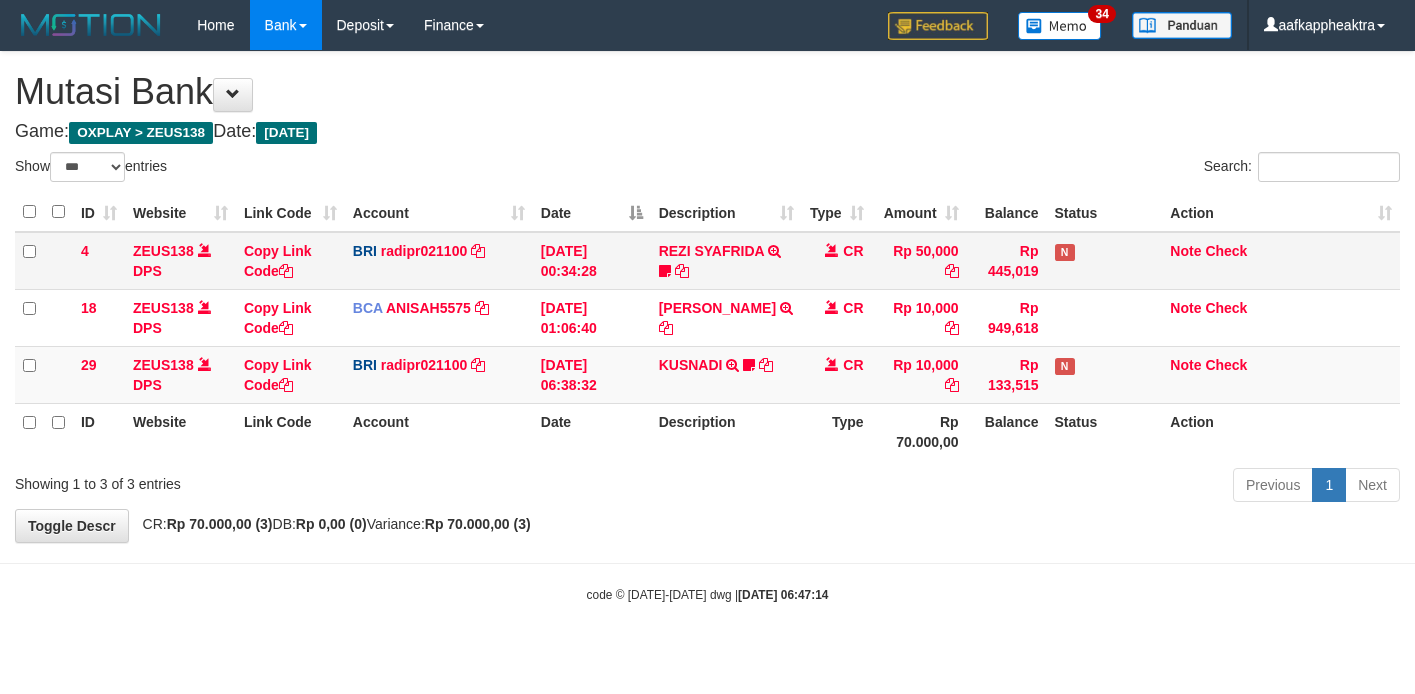 scroll, scrollTop: 0, scrollLeft: 0, axis: both 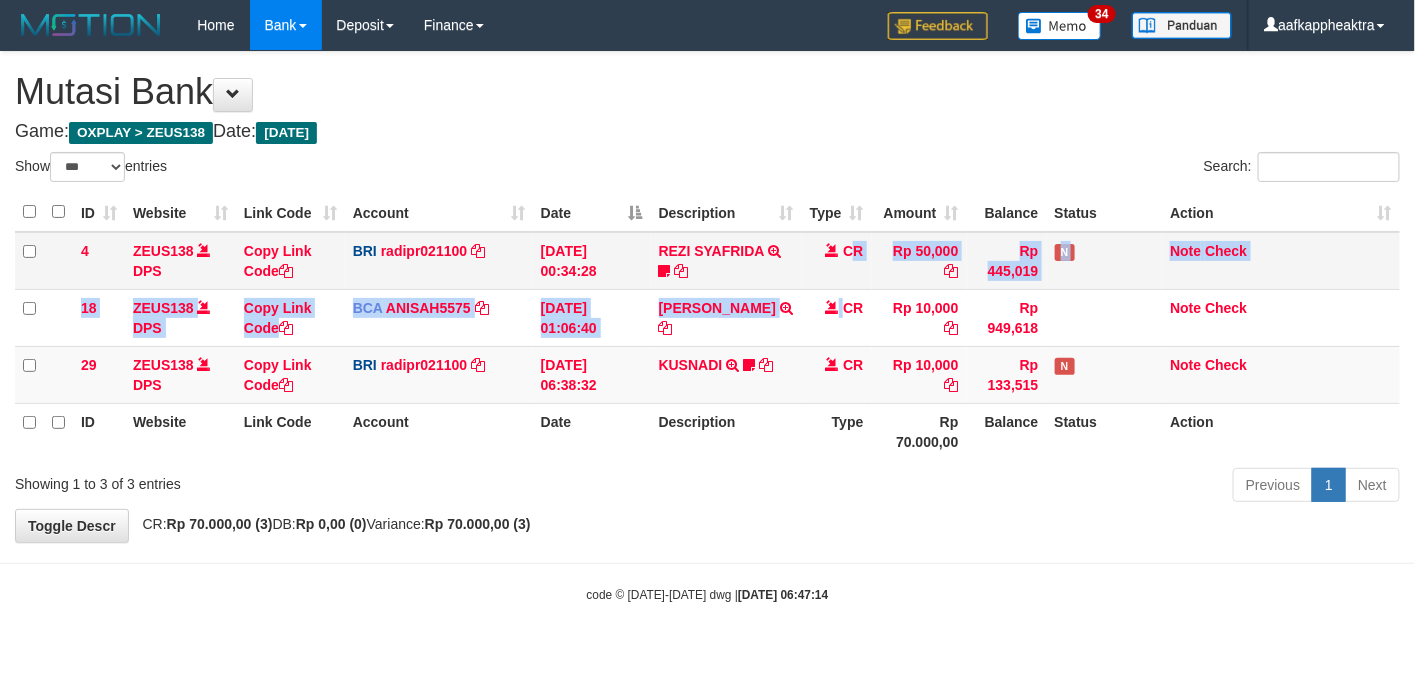 click on "4
ZEUS138    DPS
Copy Link Code
BRI
radipr021100
DPS
REYNALDI ADI PRATAMA
mutasi_20250714_3774 | 4
mutasi_20250714_3774 | 4
14/07/2025 00:34:28
REZI SYAFRIDA            TRANSFER NBMB REZI SYAFRIDA TO REYNALDI ADI PRATAMA    808801023311535
CR
Rp 50,000
Rp 445,019
N
Note
Check
18
ZEUS138    DPS
Copy Link Code
BCA
ANISAH5575
DPS
ANISAH
mutasi_20250714_3827 | 18
mutasi_20250714_3827 | 18" at bounding box center [707, 318] 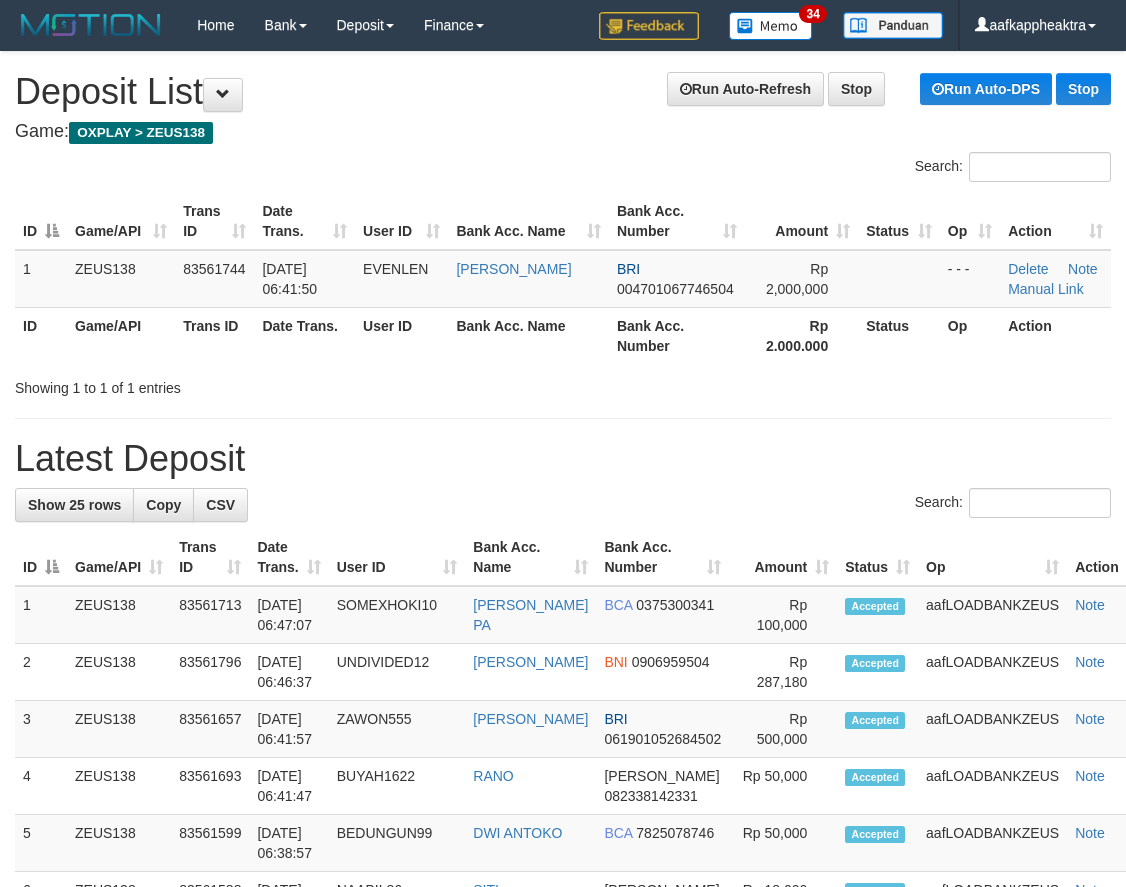 scroll, scrollTop: 0, scrollLeft: 0, axis: both 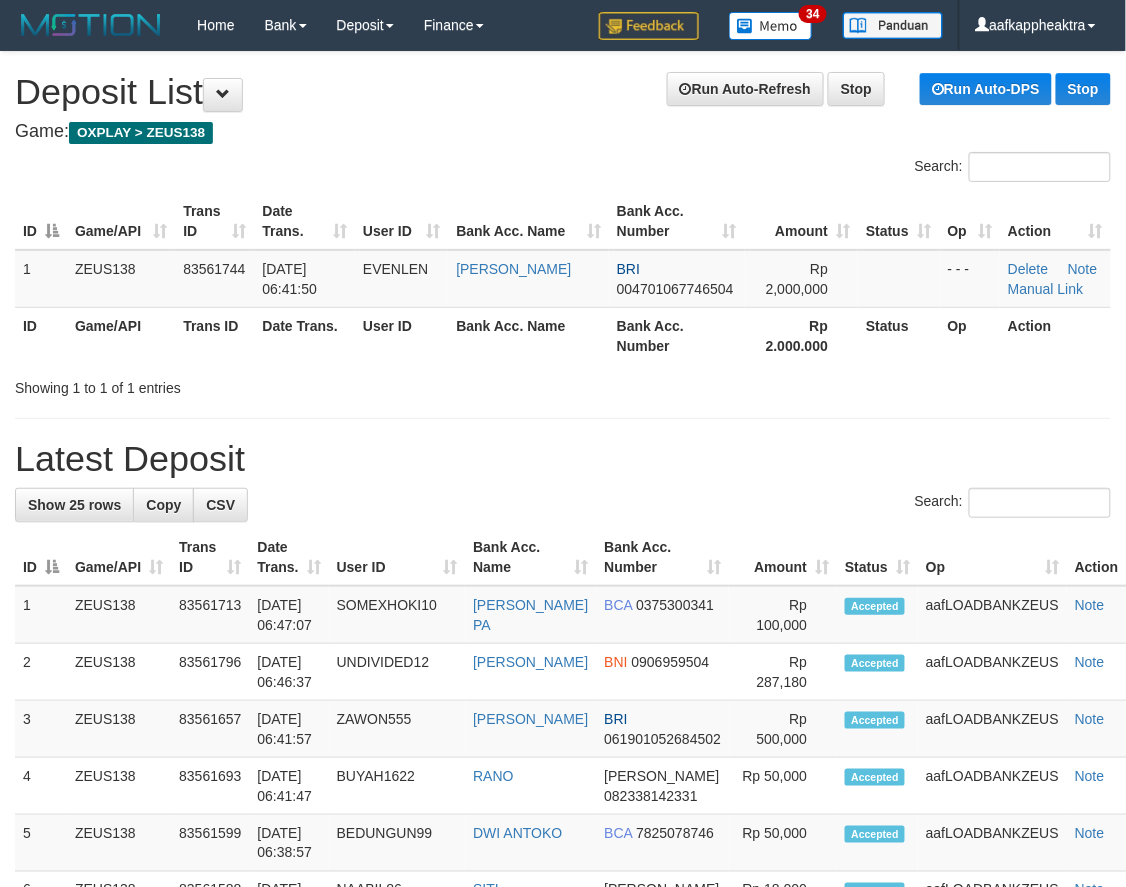 click on "**********" at bounding box center (563, 1108) 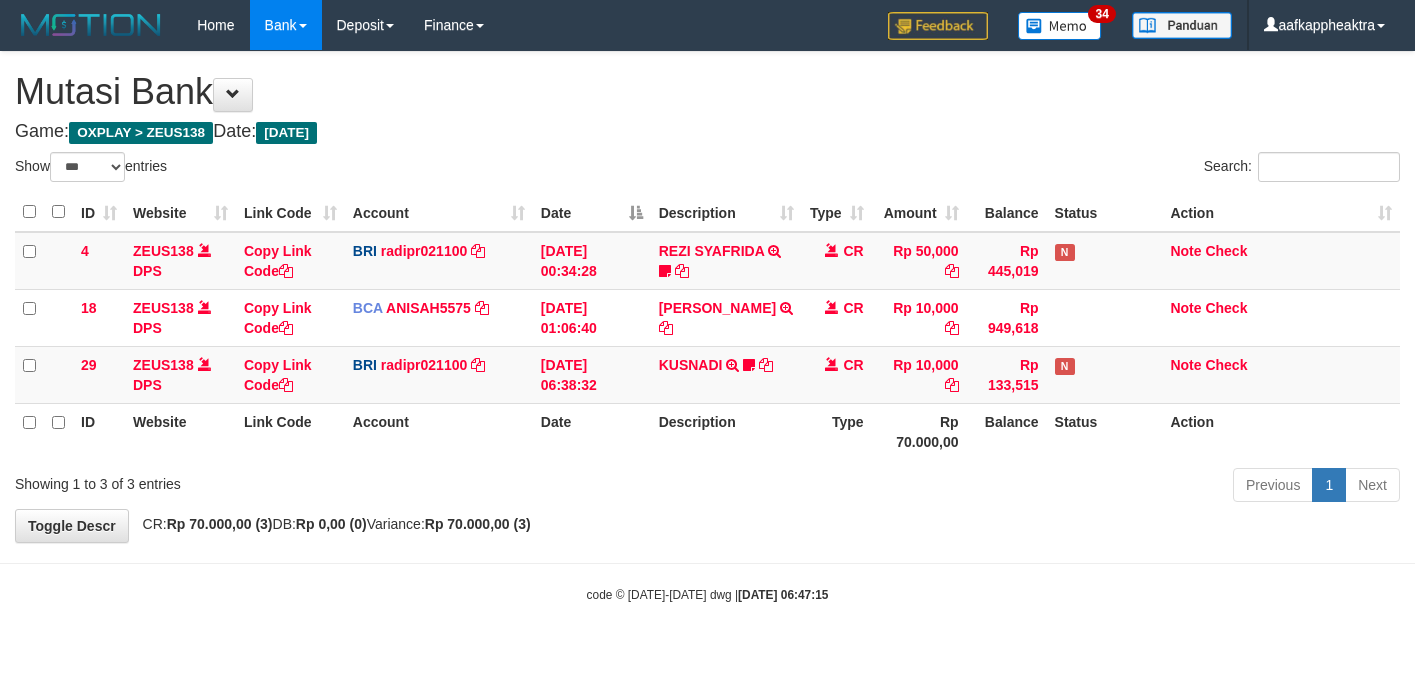 select on "***" 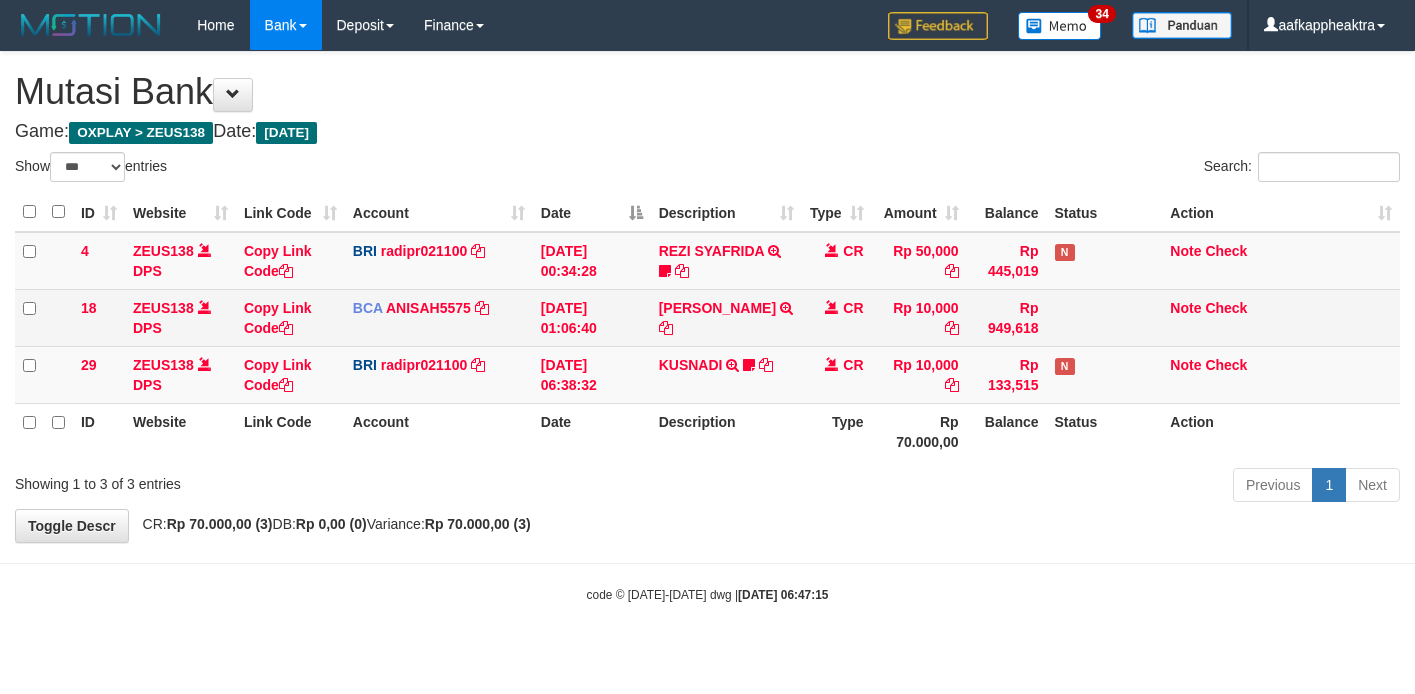 scroll, scrollTop: 0, scrollLeft: 0, axis: both 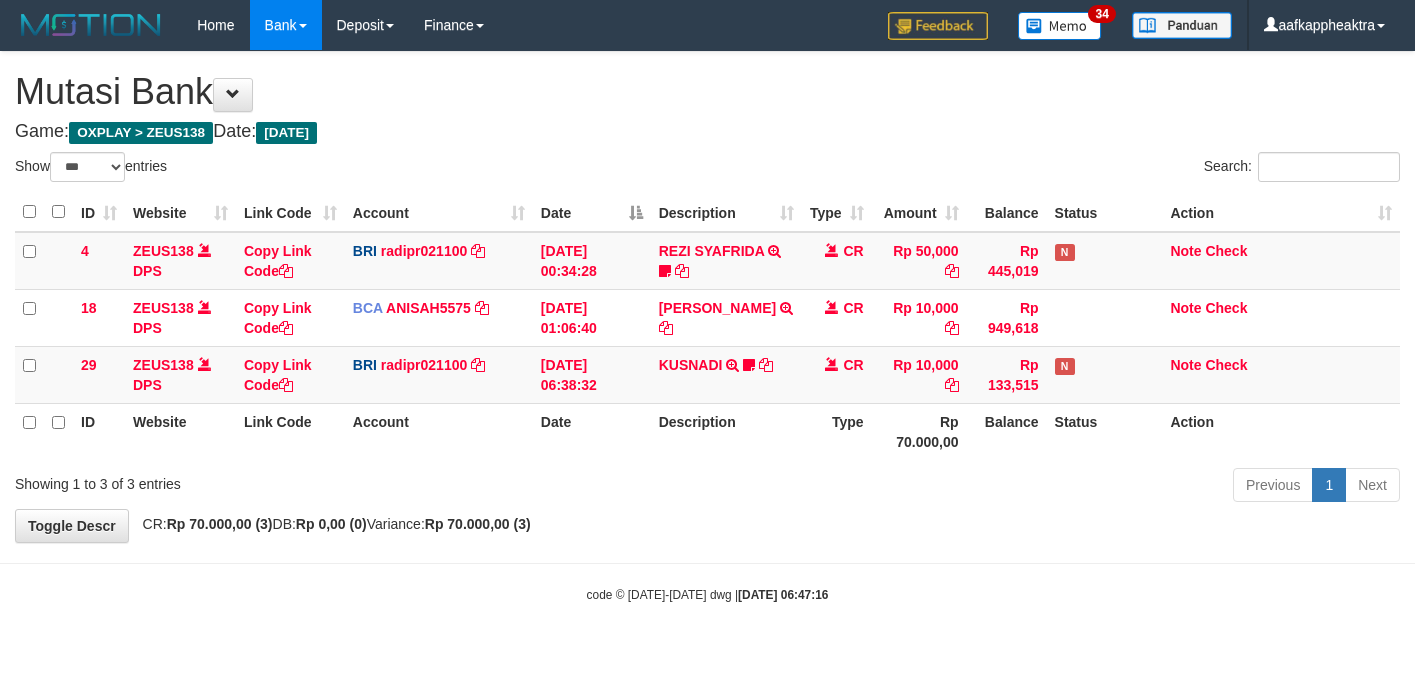 select on "***" 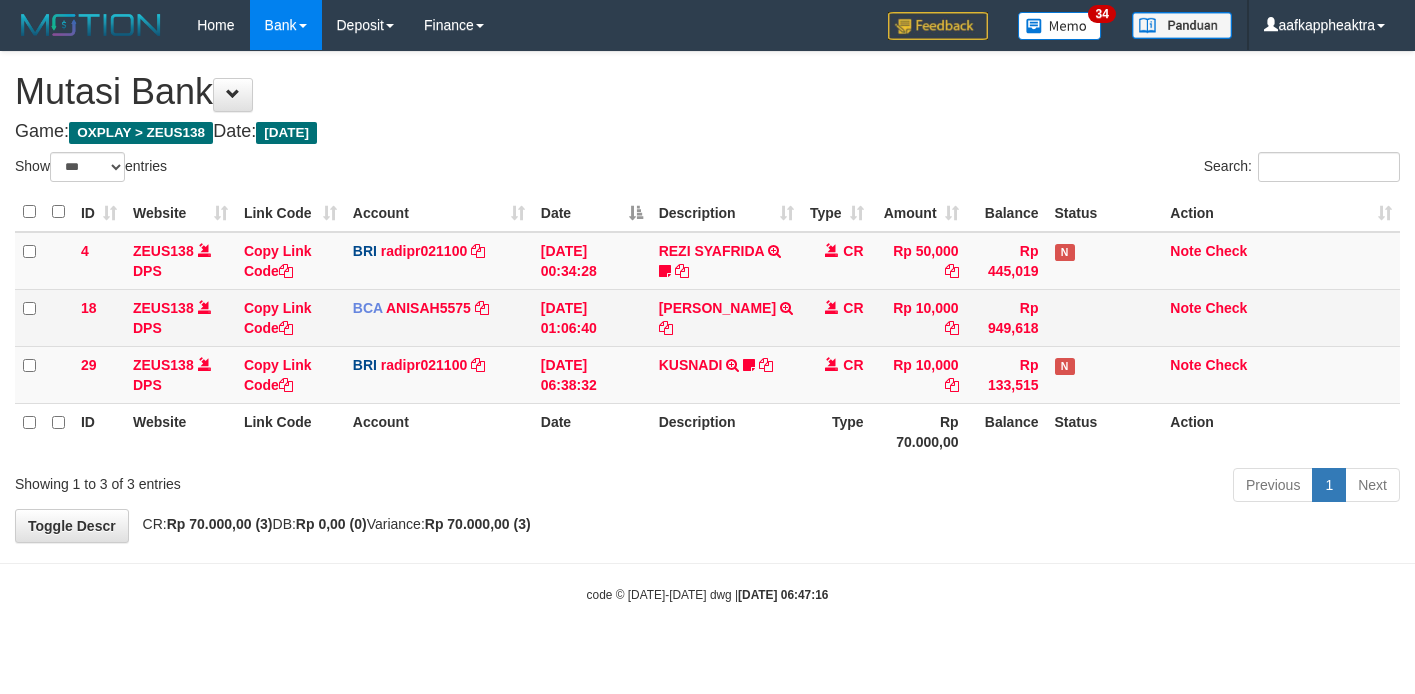 scroll, scrollTop: 0, scrollLeft: 0, axis: both 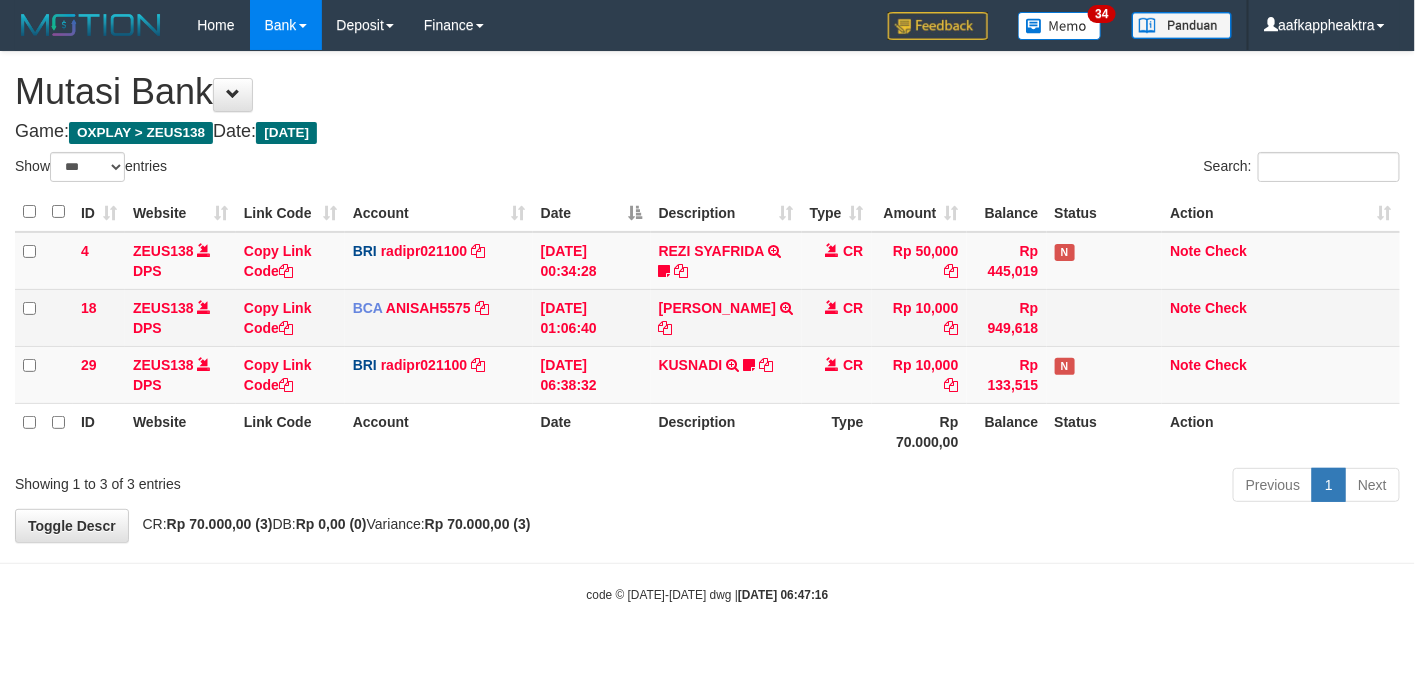 click on "ACHMAD JAINUDIN         TRSF E-BANKING CR 1407/FTSCY/WS95031
10000.00ACHMAD JAINUDIN" at bounding box center [726, 317] 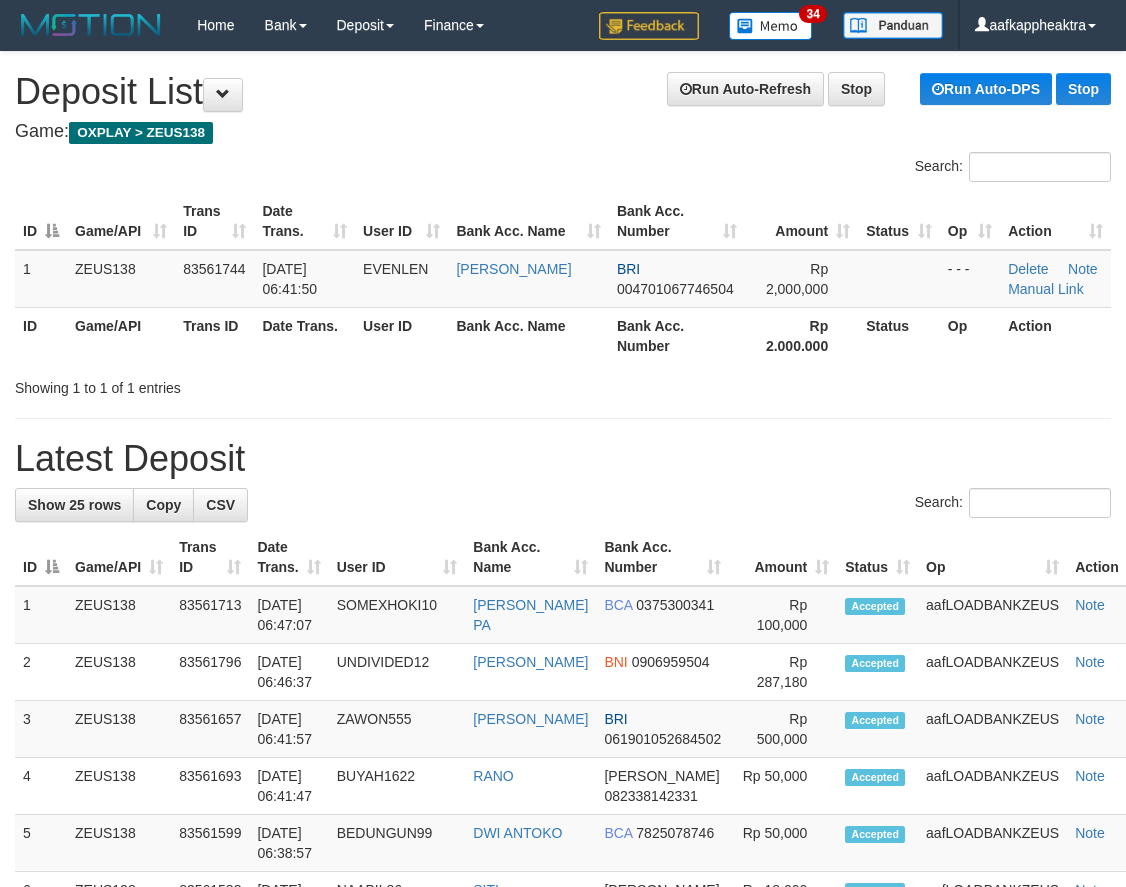 scroll, scrollTop: 0, scrollLeft: 0, axis: both 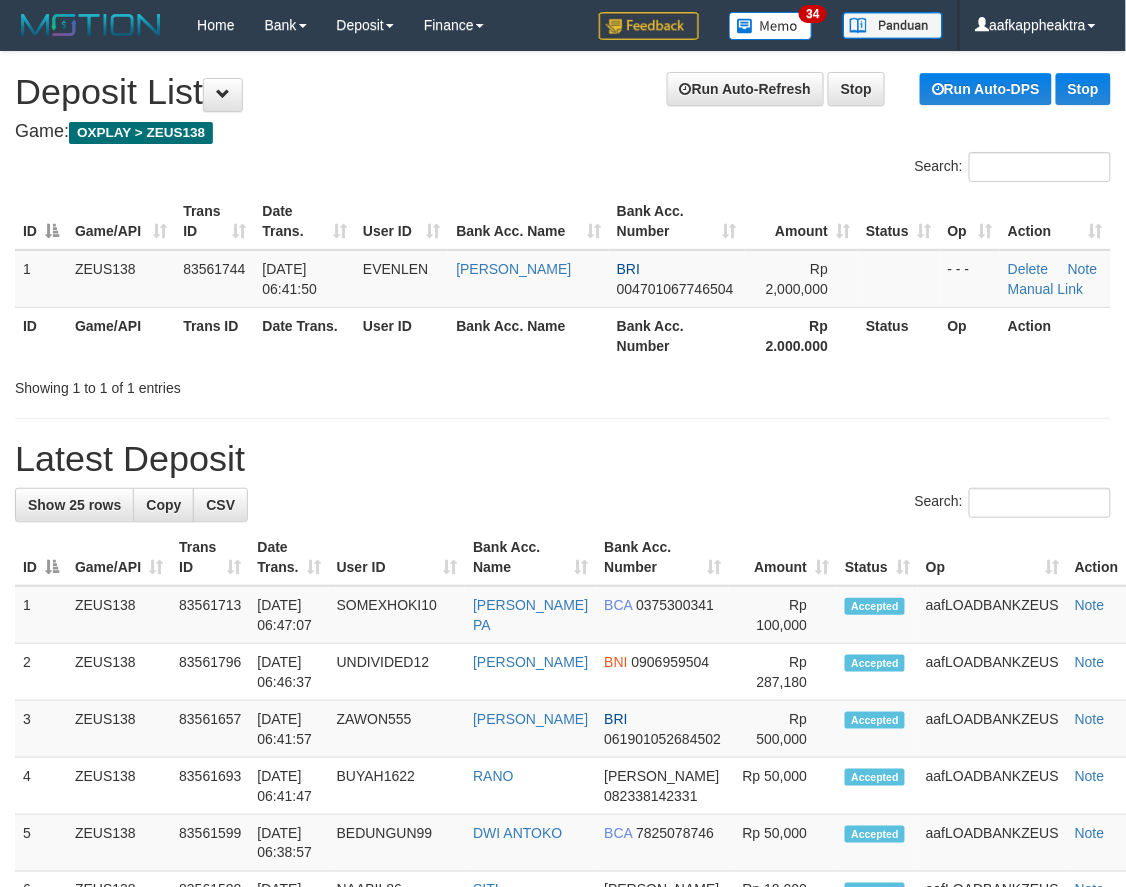 click on "**********" at bounding box center [563, 1108] 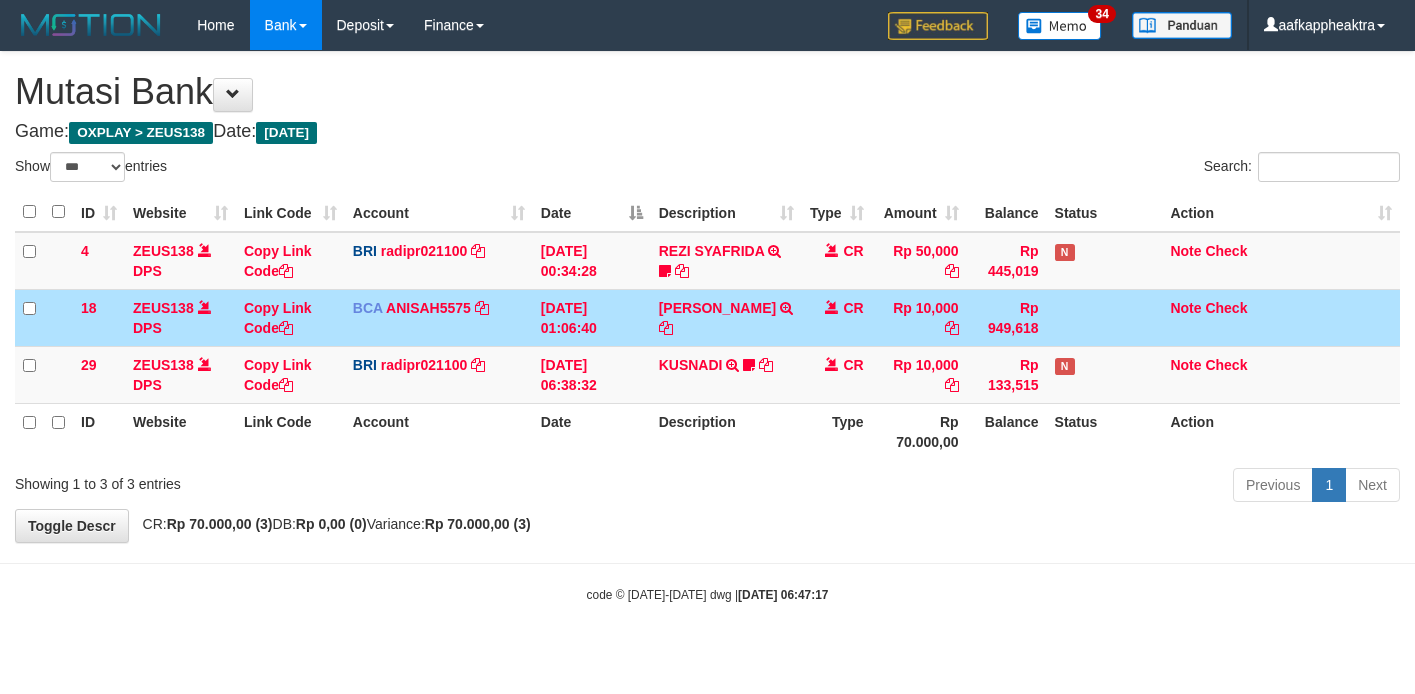 select on "***" 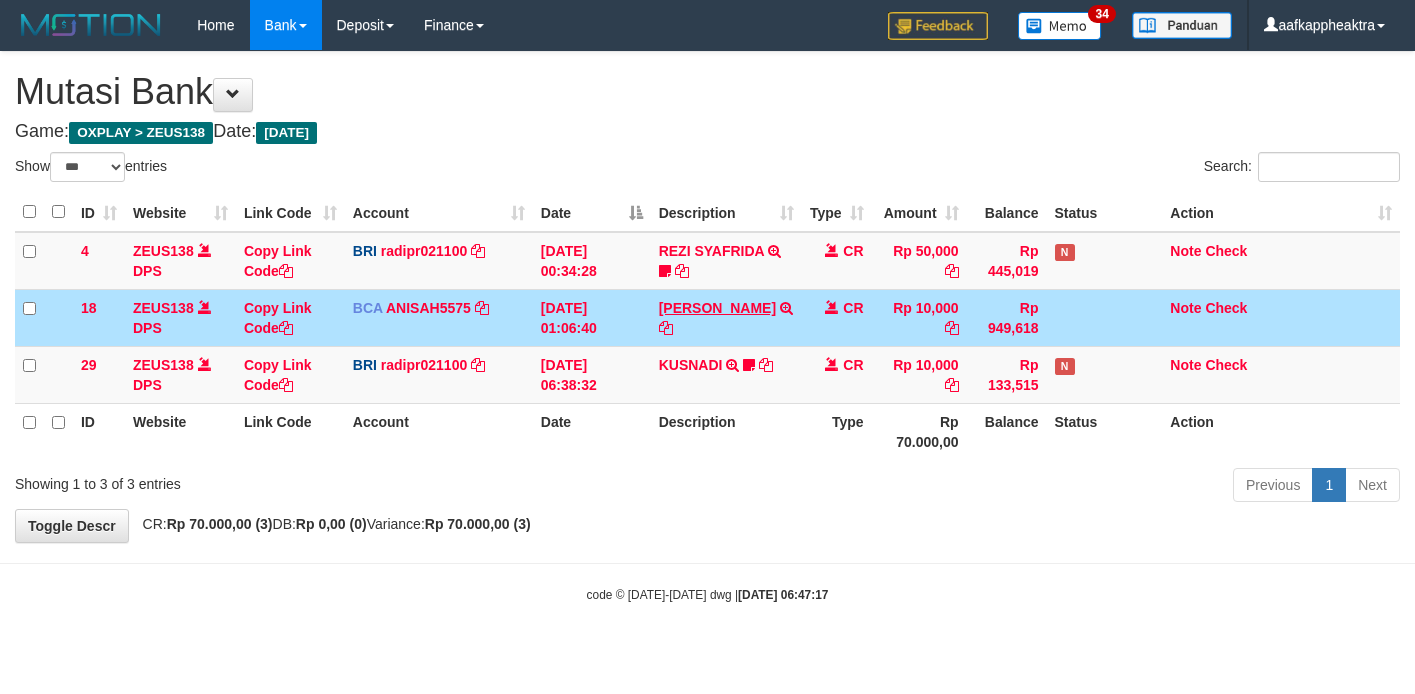 scroll, scrollTop: 0, scrollLeft: 0, axis: both 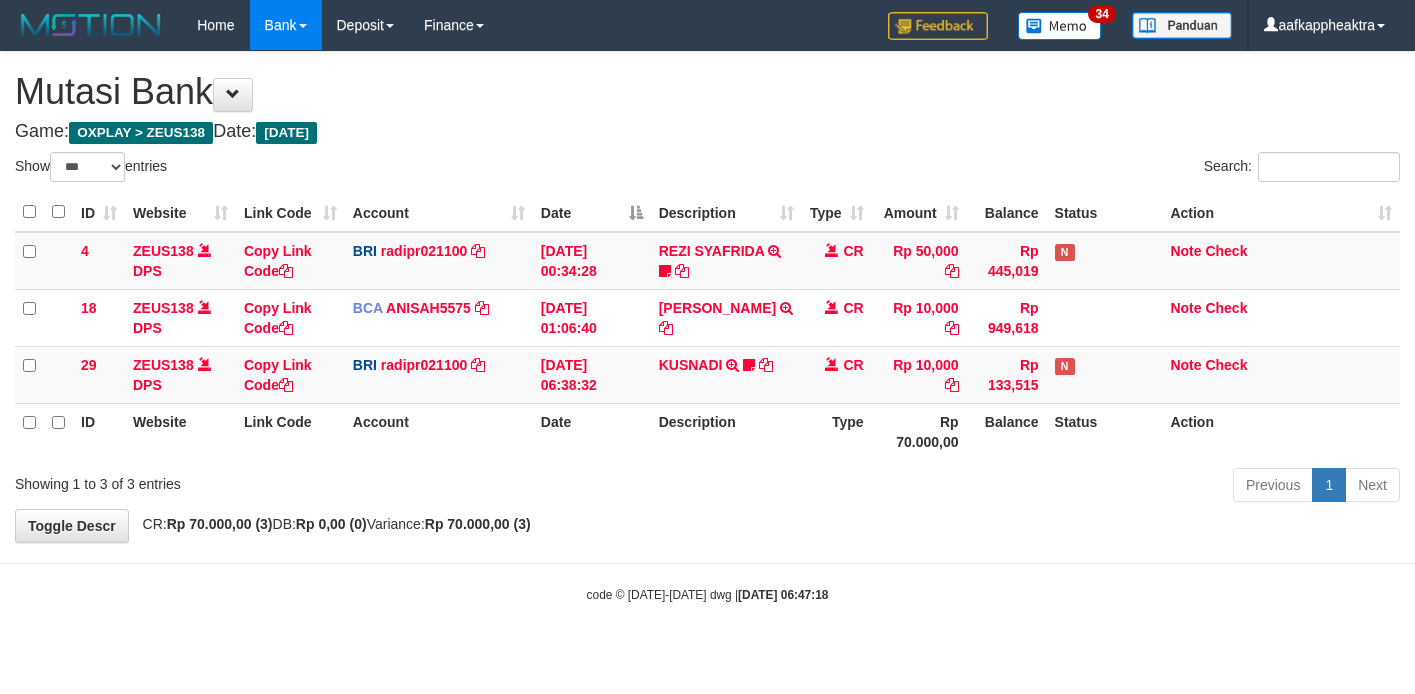 select on "***" 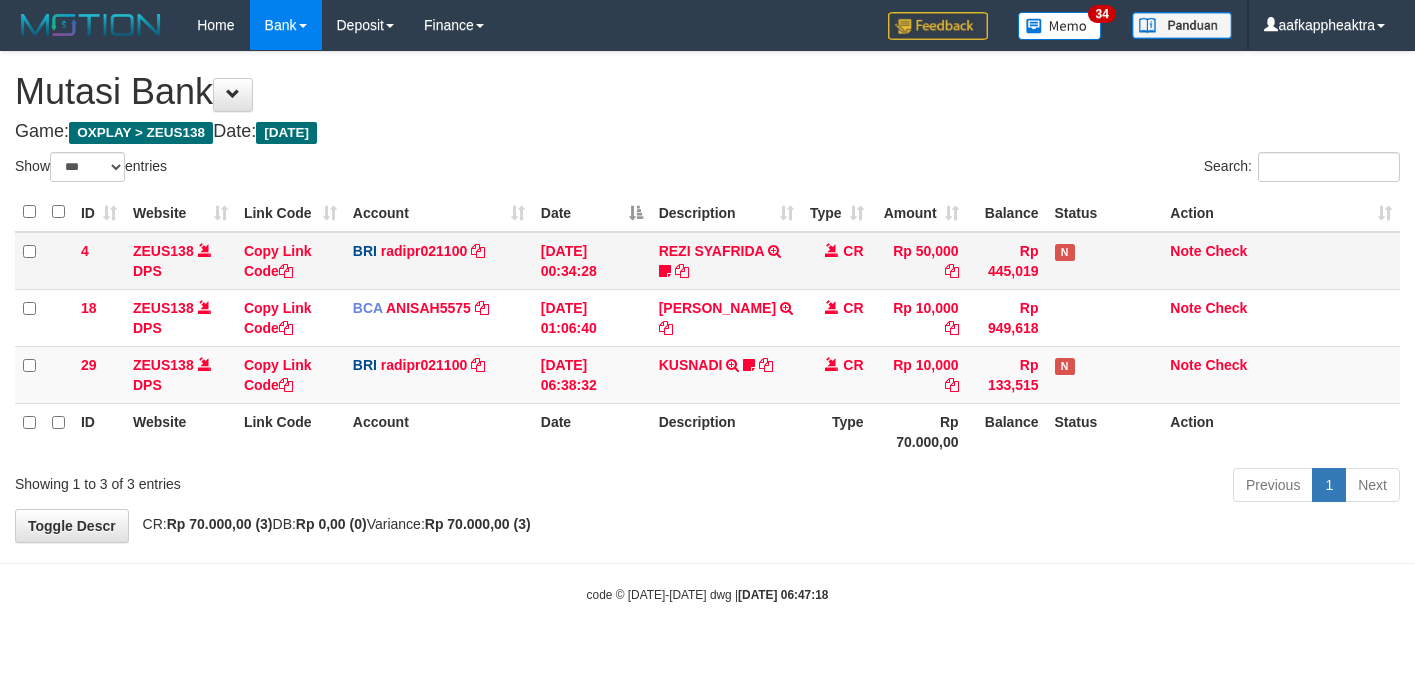 scroll, scrollTop: 0, scrollLeft: 0, axis: both 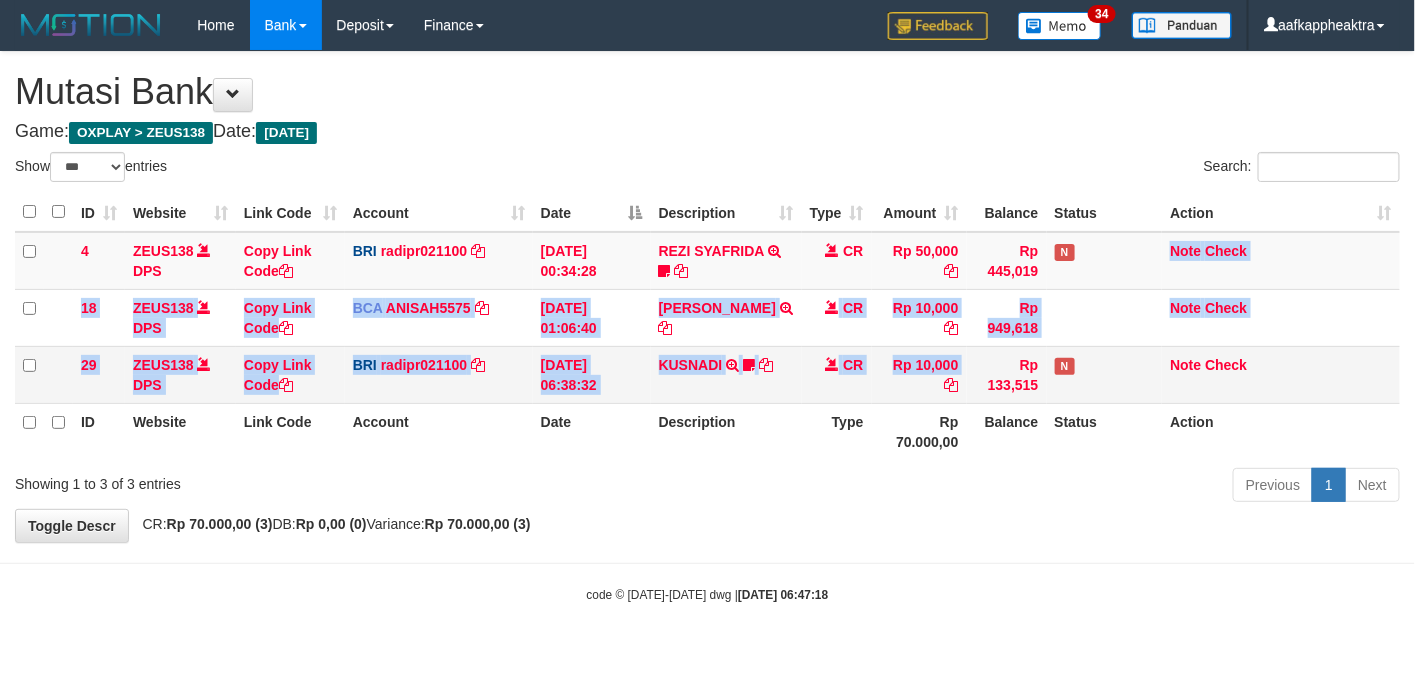 drag, startPoint x: 1172, startPoint y: 275, endPoint x: 1218, endPoint y: 347, distance: 85.44004 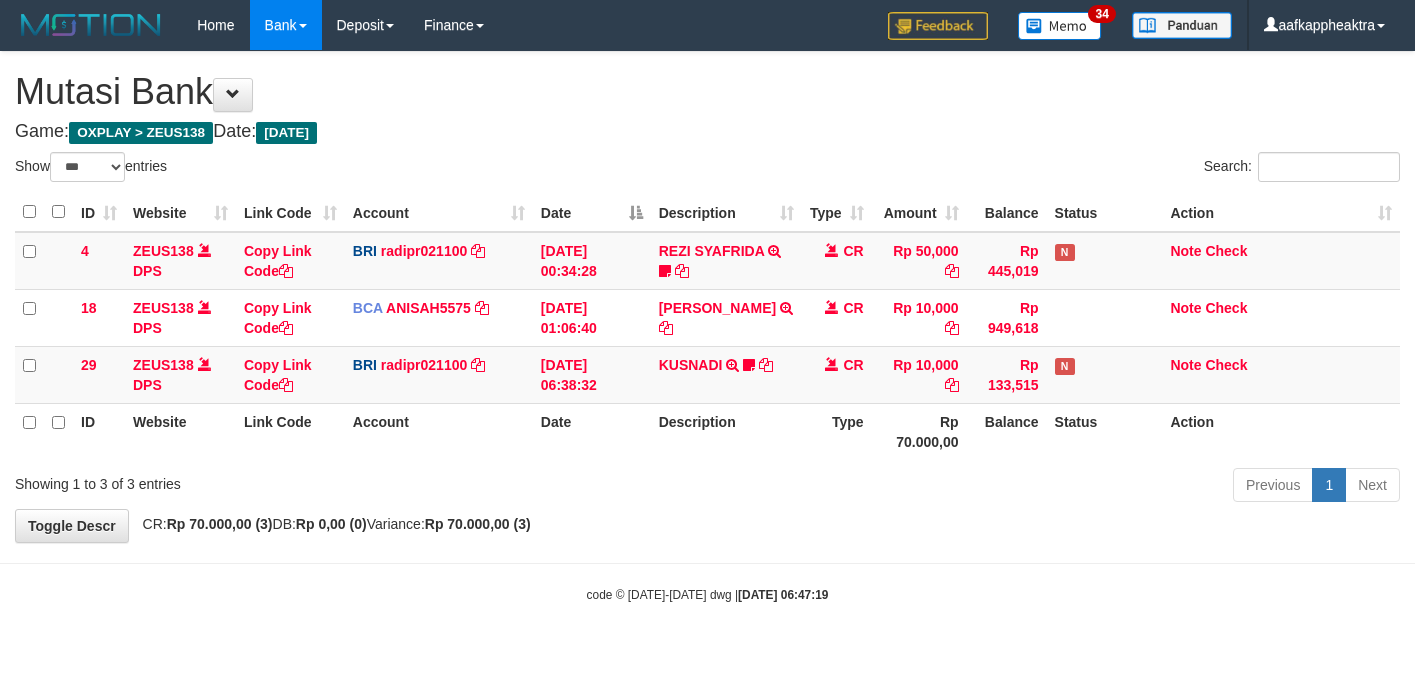 select on "***" 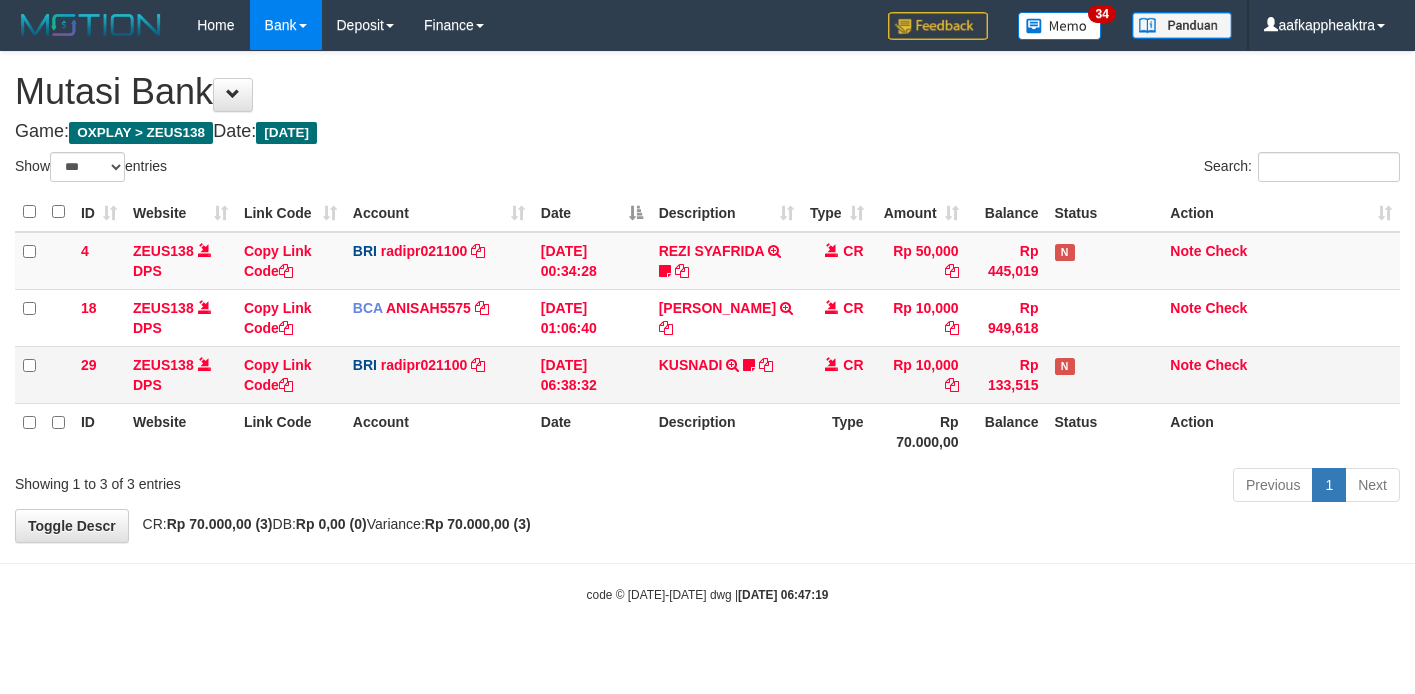 scroll, scrollTop: 0, scrollLeft: 0, axis: both 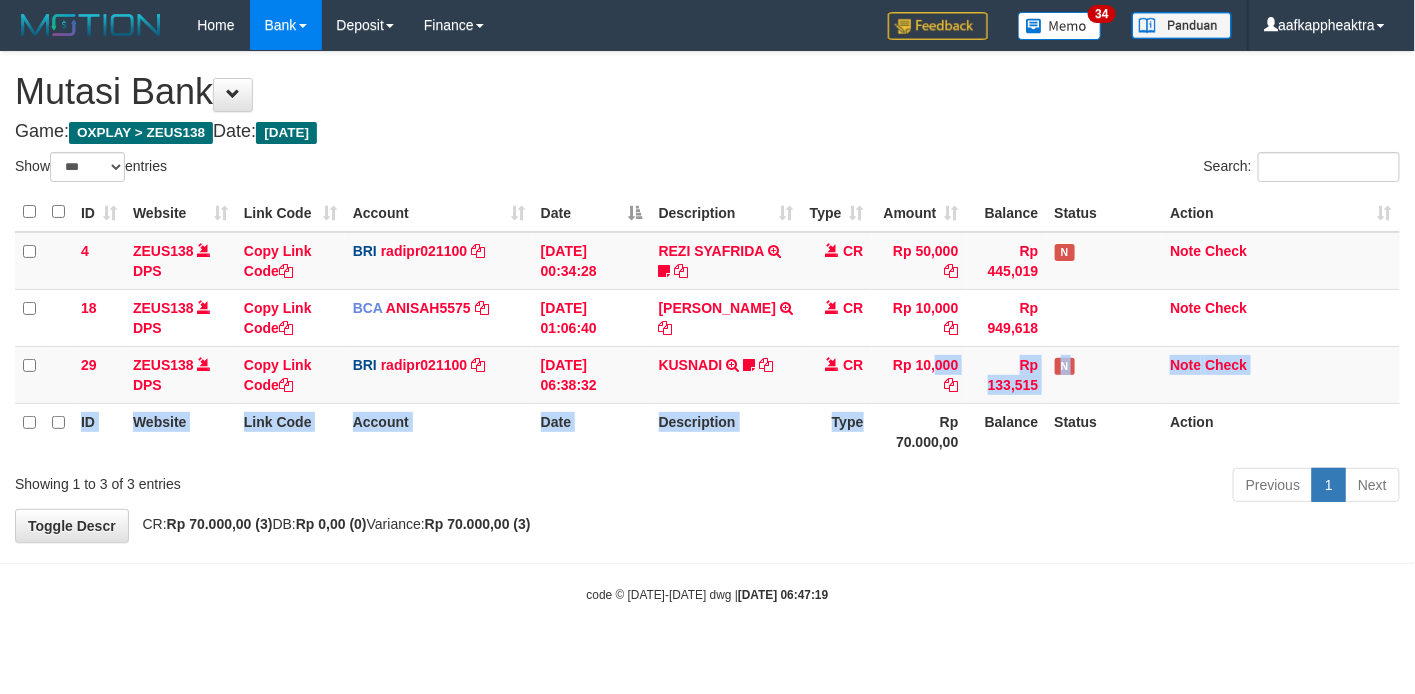 drag, startPoint x: 883, startPoint y: 408, endPoint x: 865, endPoint y: 454, distance: 49.396355 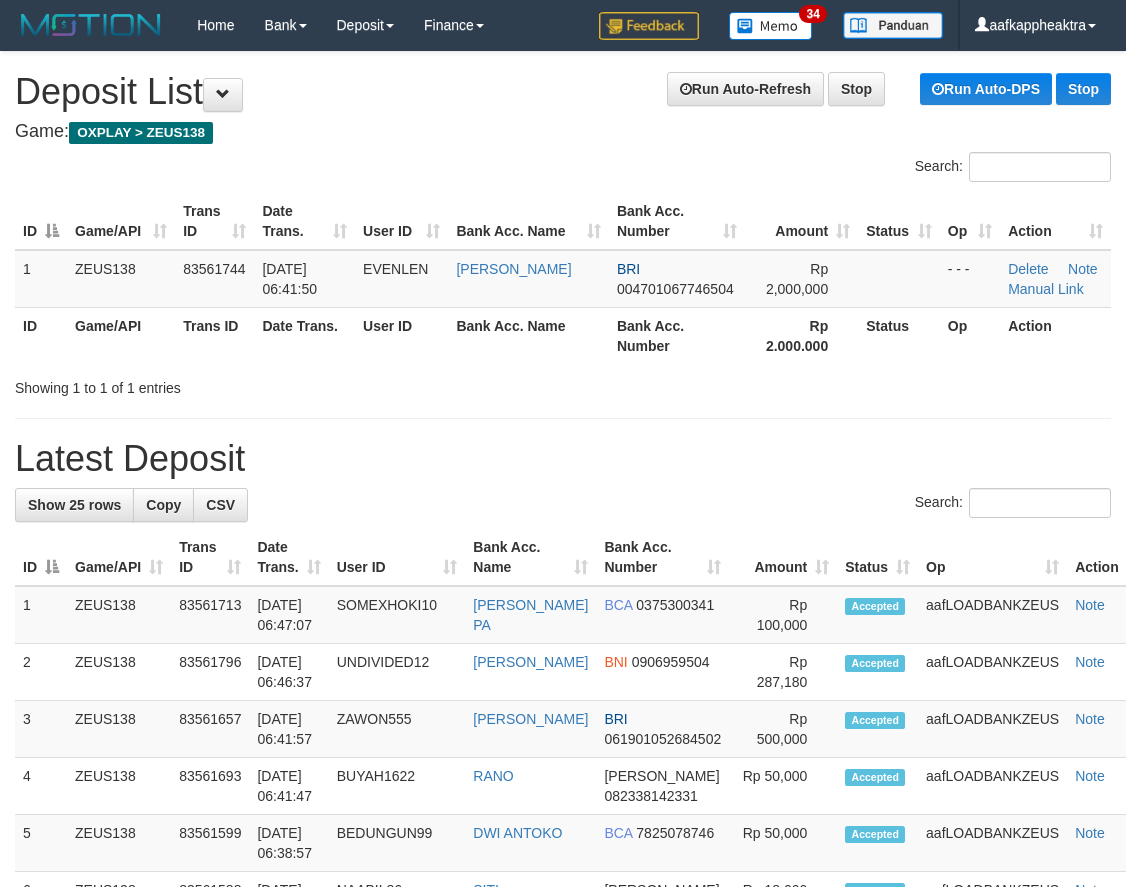 scroll, scrollTop: 0, scrollLeft: 0, axis: both 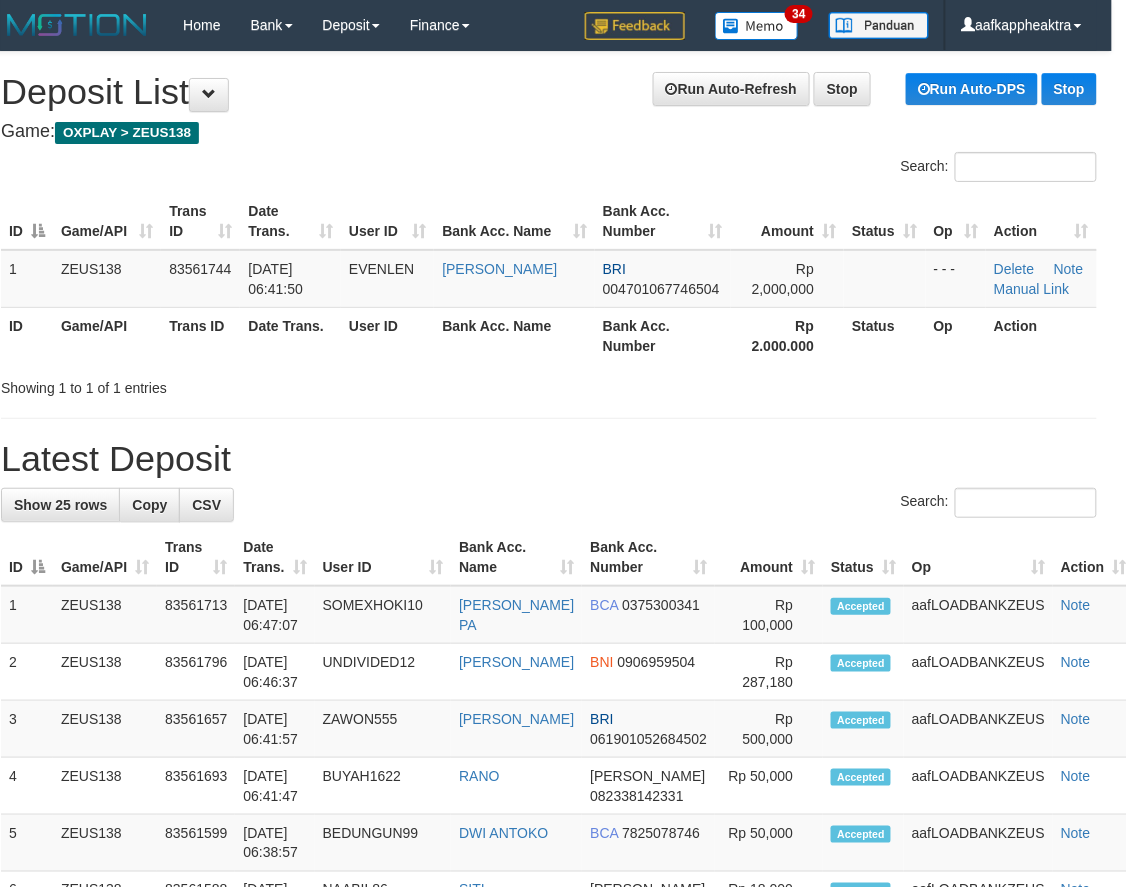 drag, startPoint x: 1168, startPoint y: 542, endPoint x: 933, endPoint y: 563, distance: 235.93643 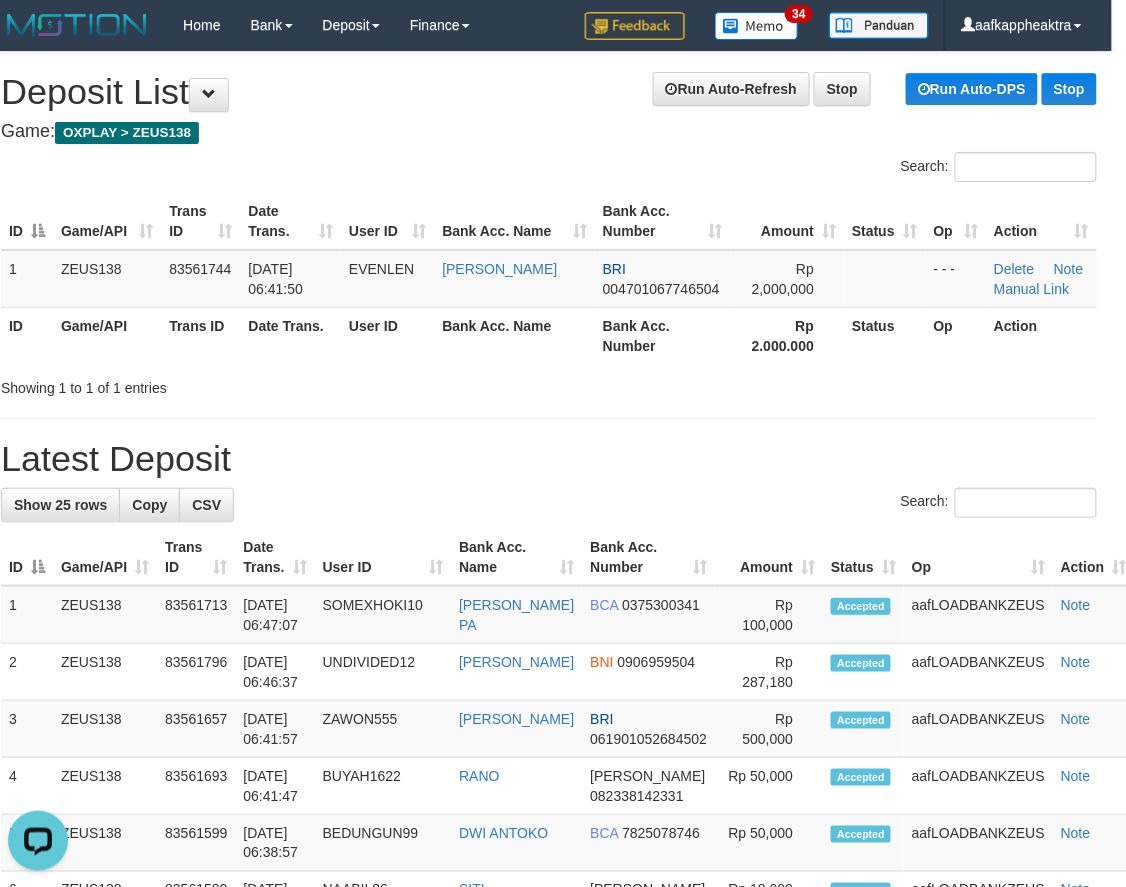 scroll, scrollTop: 0, scrollLeft: 0, axis: both 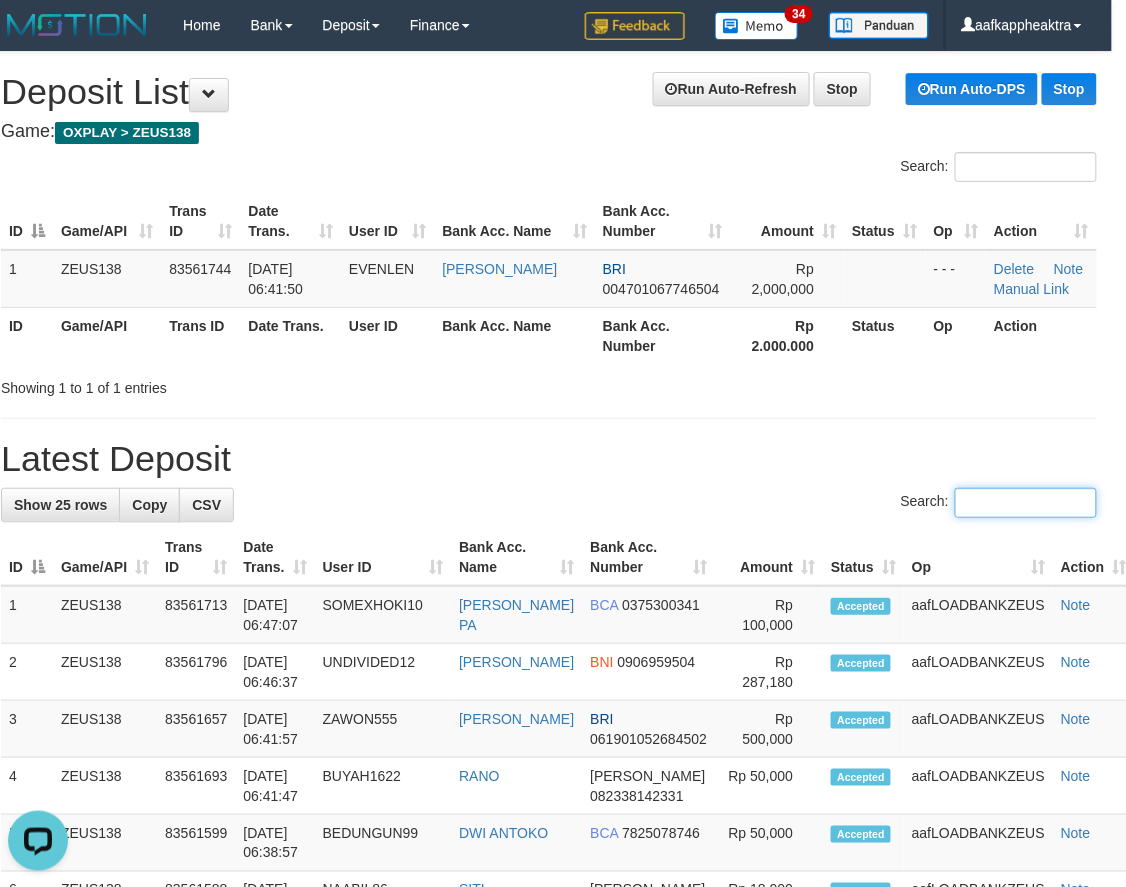 click on "Search:" at bounding box center [1026, 503] 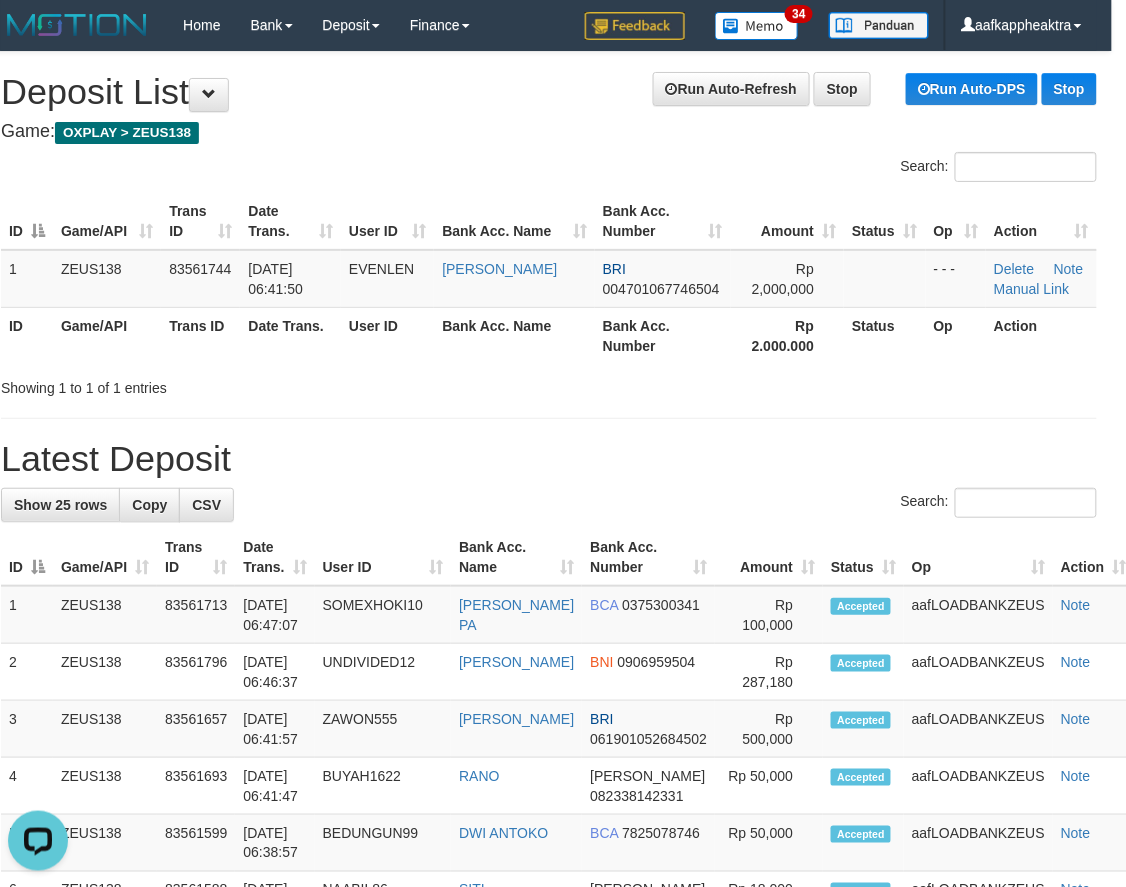 click on "**********" at bounding box center (549, 1108) 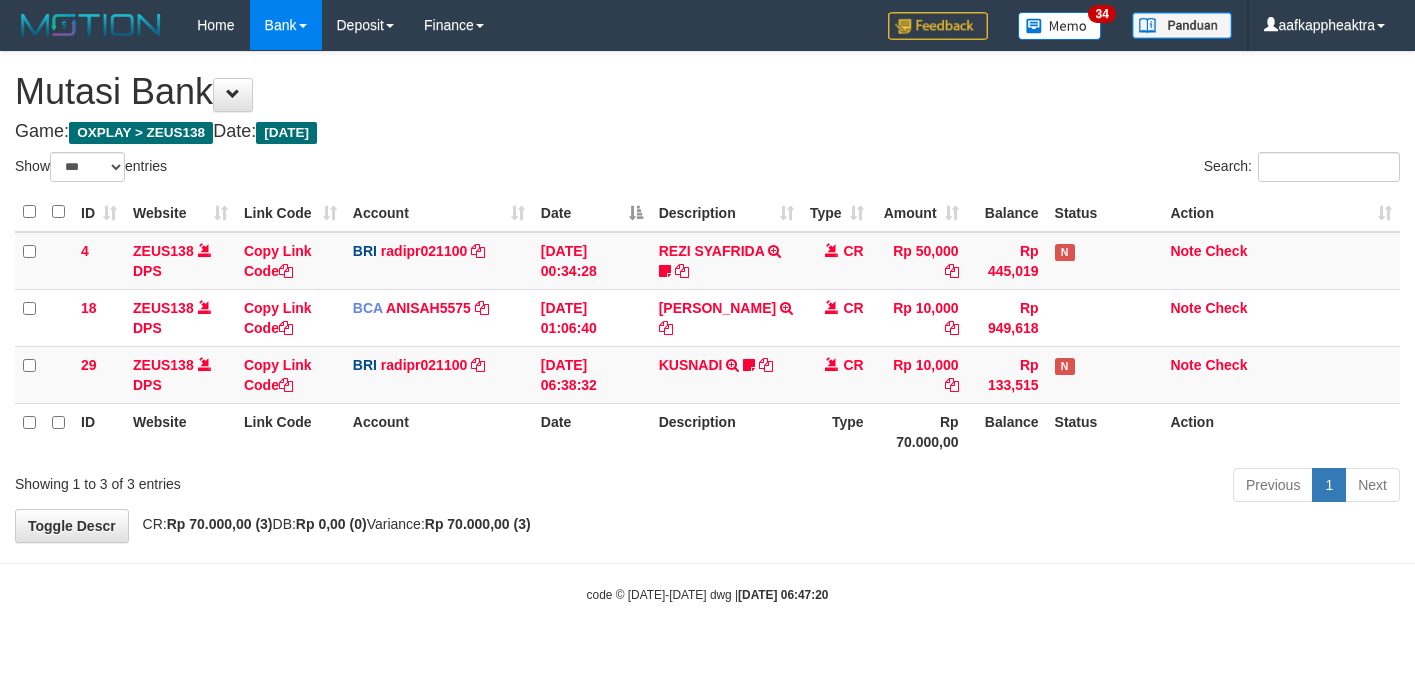 select on "***" 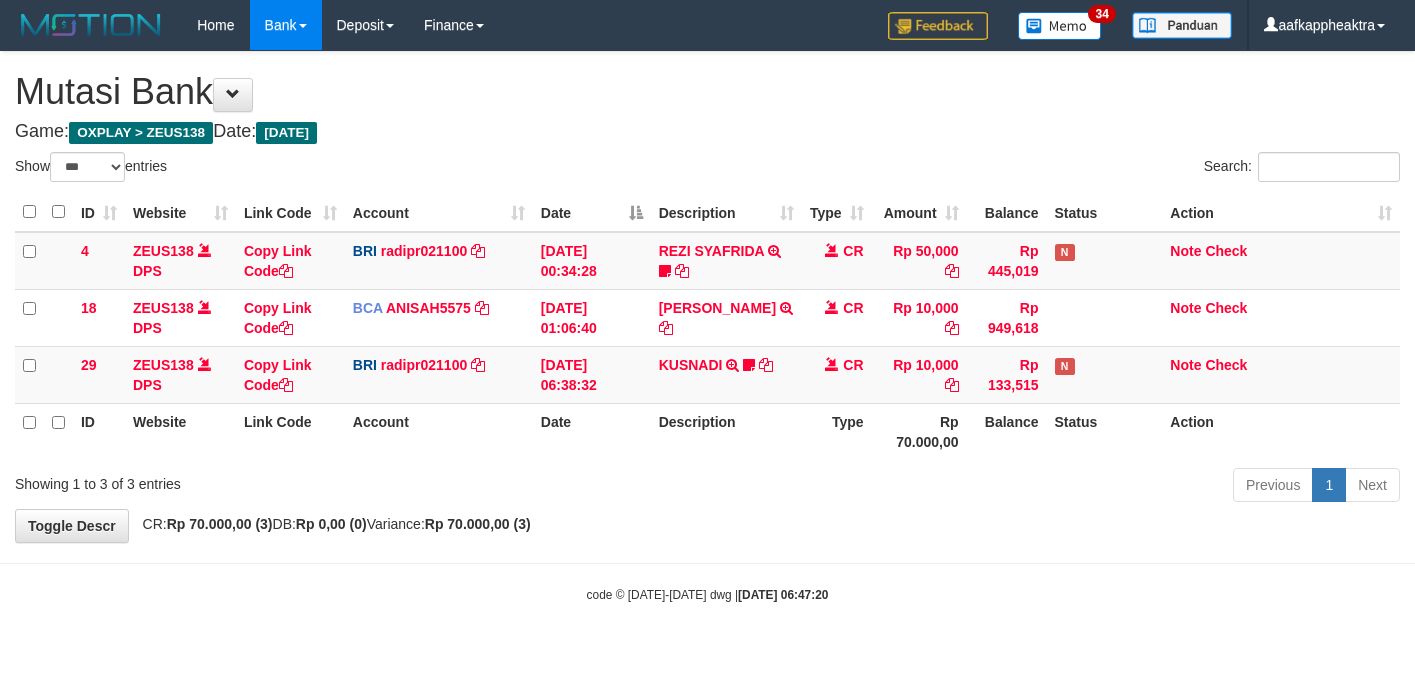 scroll, scrollTop: 0, scrollLeft: 0, axis: both 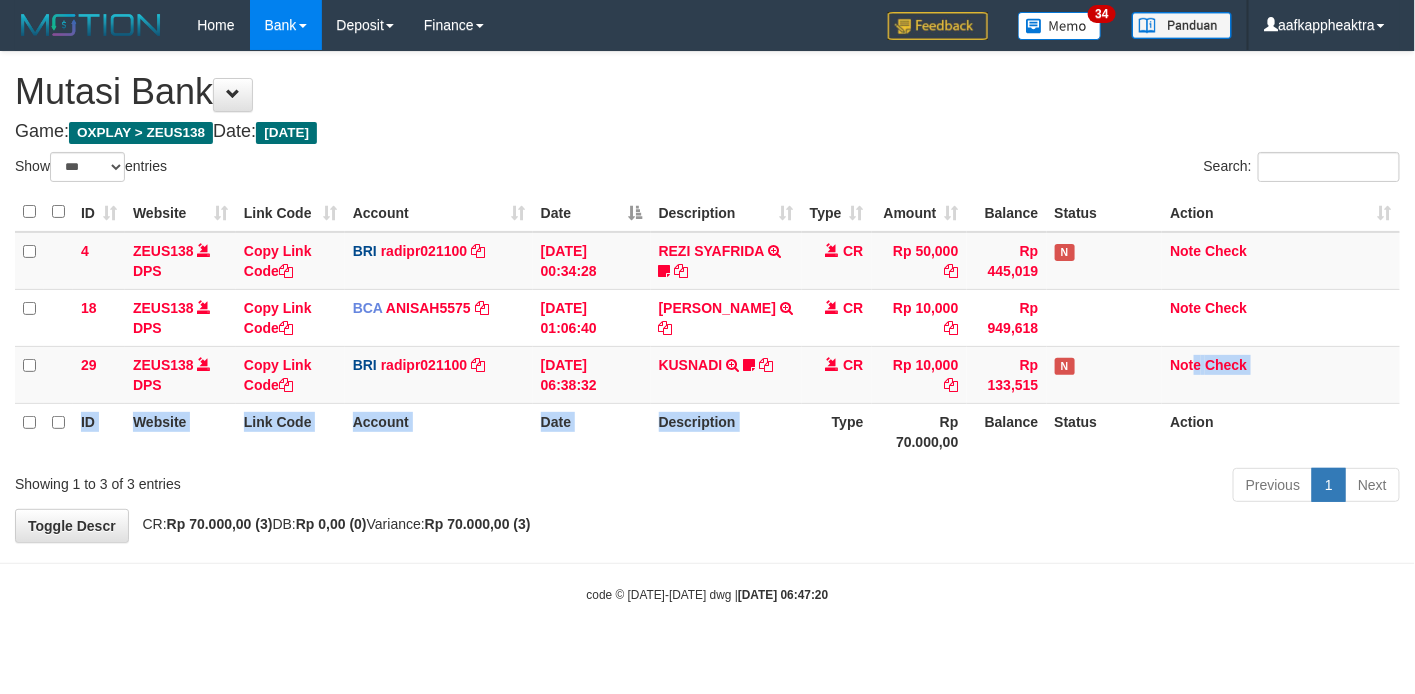 click on "ID Website Link Code Account Date Description Type Amount Balance Status Action
4
ZEUS138    DPS
Copy Link Code
BRI
radipr021100
DPS
REYNALDI ADI PRATAMA
mutasi_20250714_3774 | 4
mutasi_20250714_3774 | 4
14/07/2025 00:34:28
REZI SYAFRIDA            TRANSFER NBMB REZI SYAFRIDA TO REYNALDI ADI PRATAMA    808801023311535
CR
Rp 50,000
Rp 445,019
N
Note
Check
18
ZEUS138    DPS
Copy Link Code
BCA
ANISAH5575
DPS" at bounding box center (707, 326) 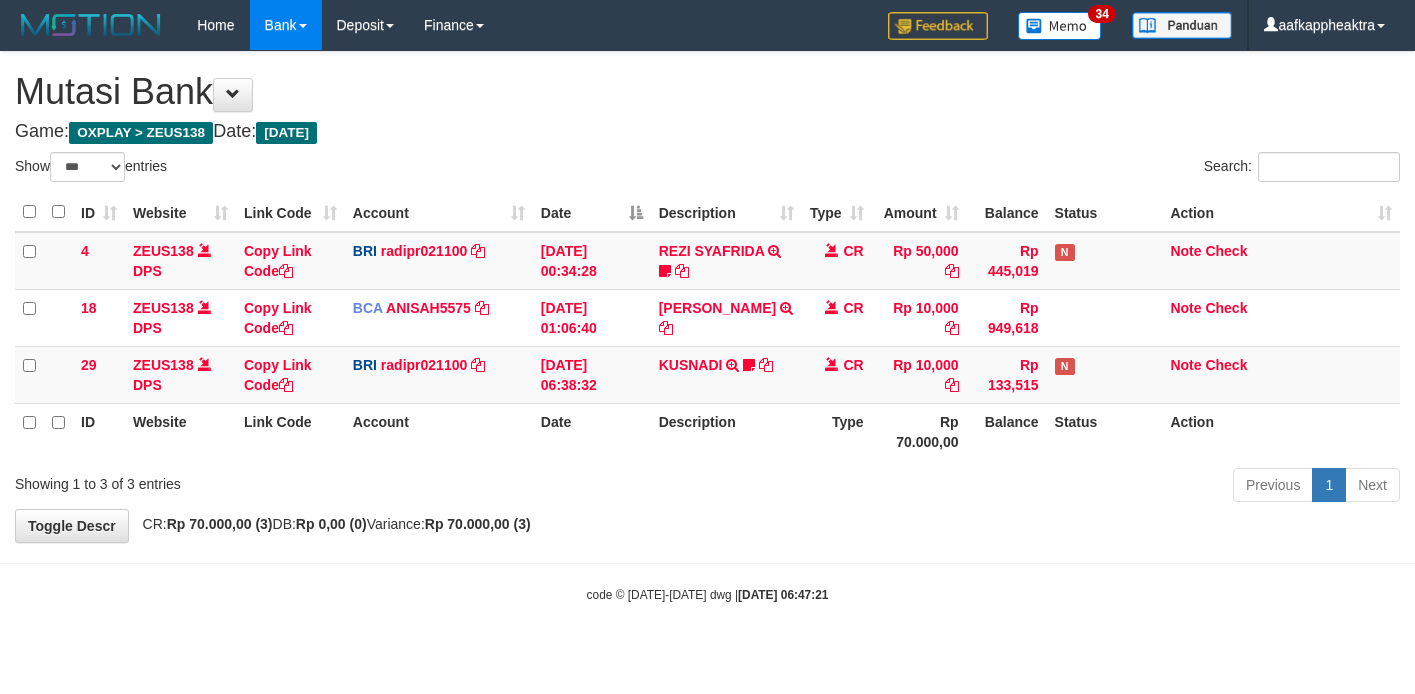 select on "***" 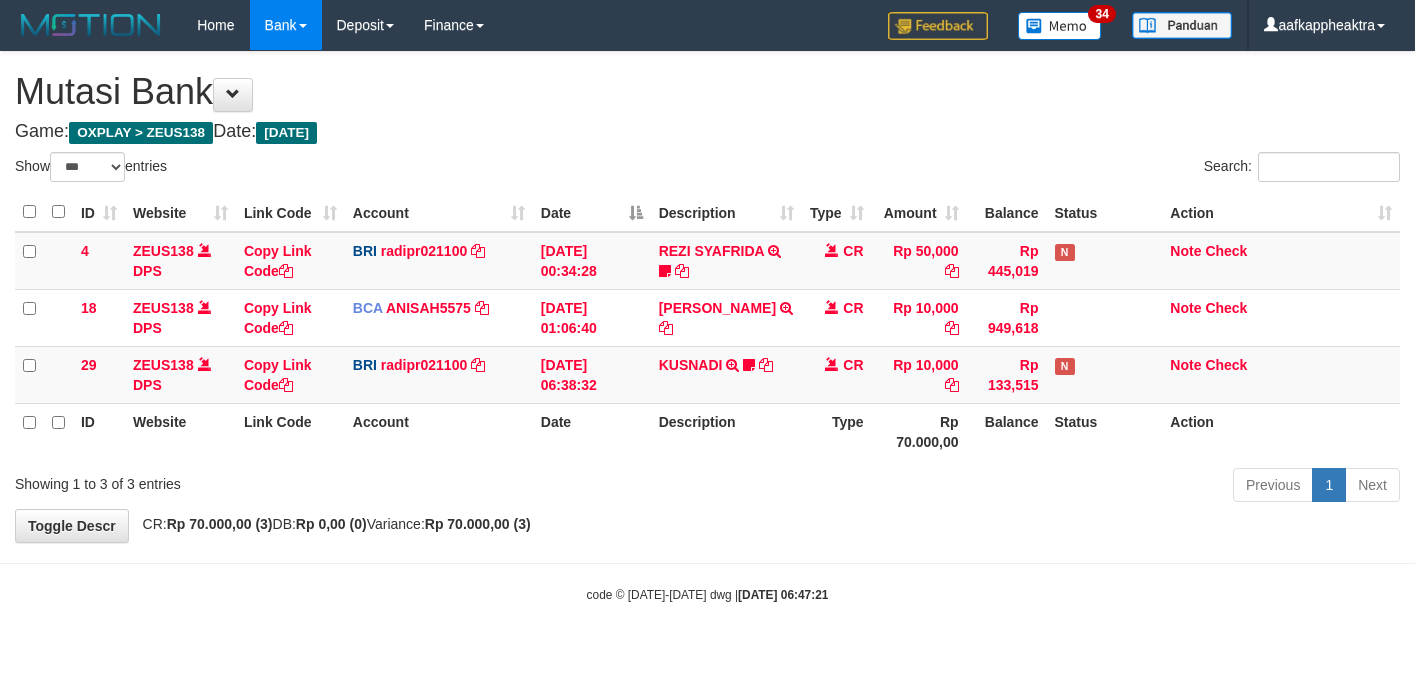 scroll, scrollTop: 0, scrollLeft: 0, axis: both 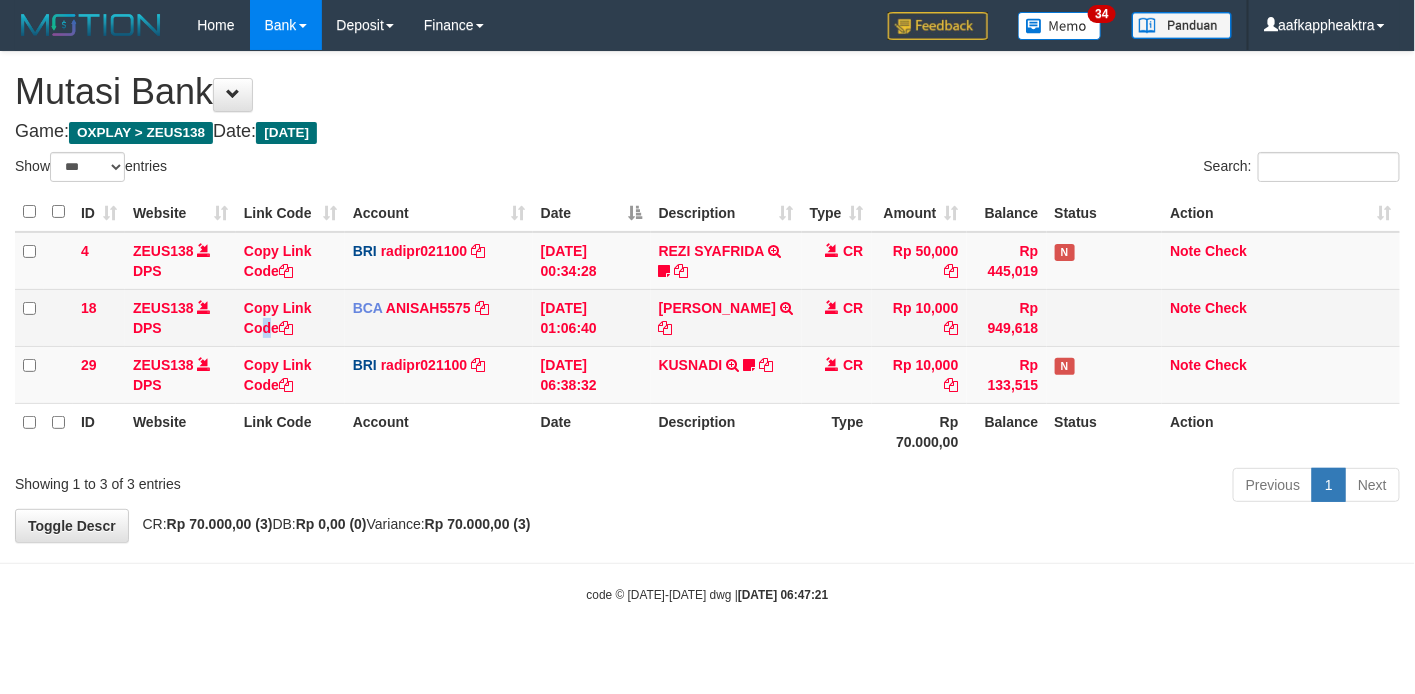 click on "Copy Link Code" at bounding box center (290, 317) 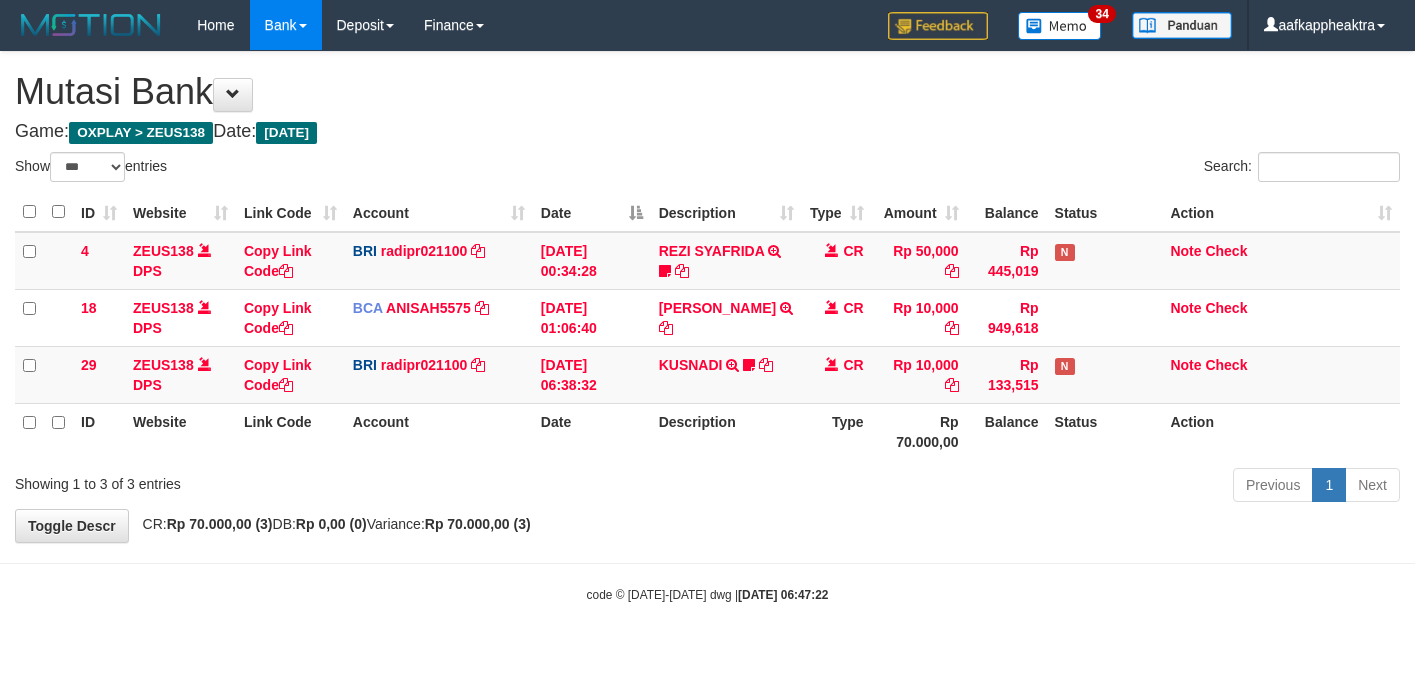 select on "***" 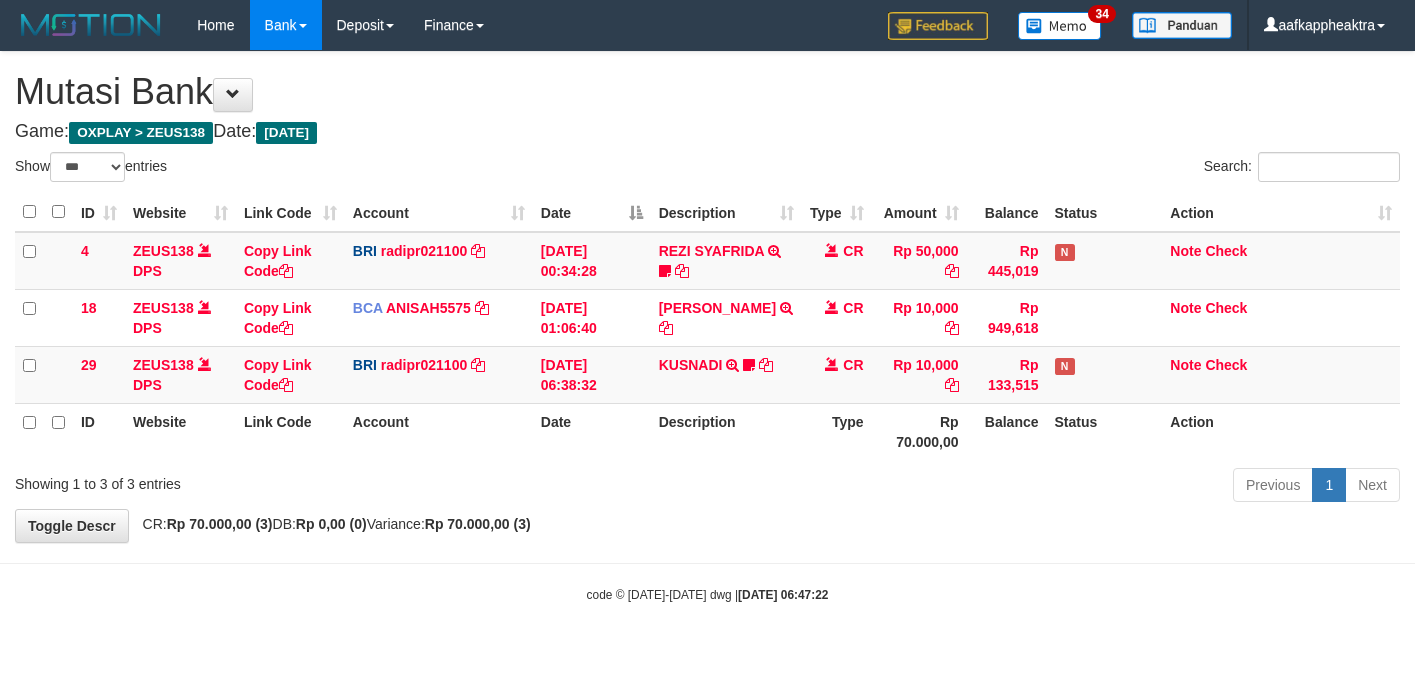scroll, scrollTop: 0, scrollLeft: 0, axis: both 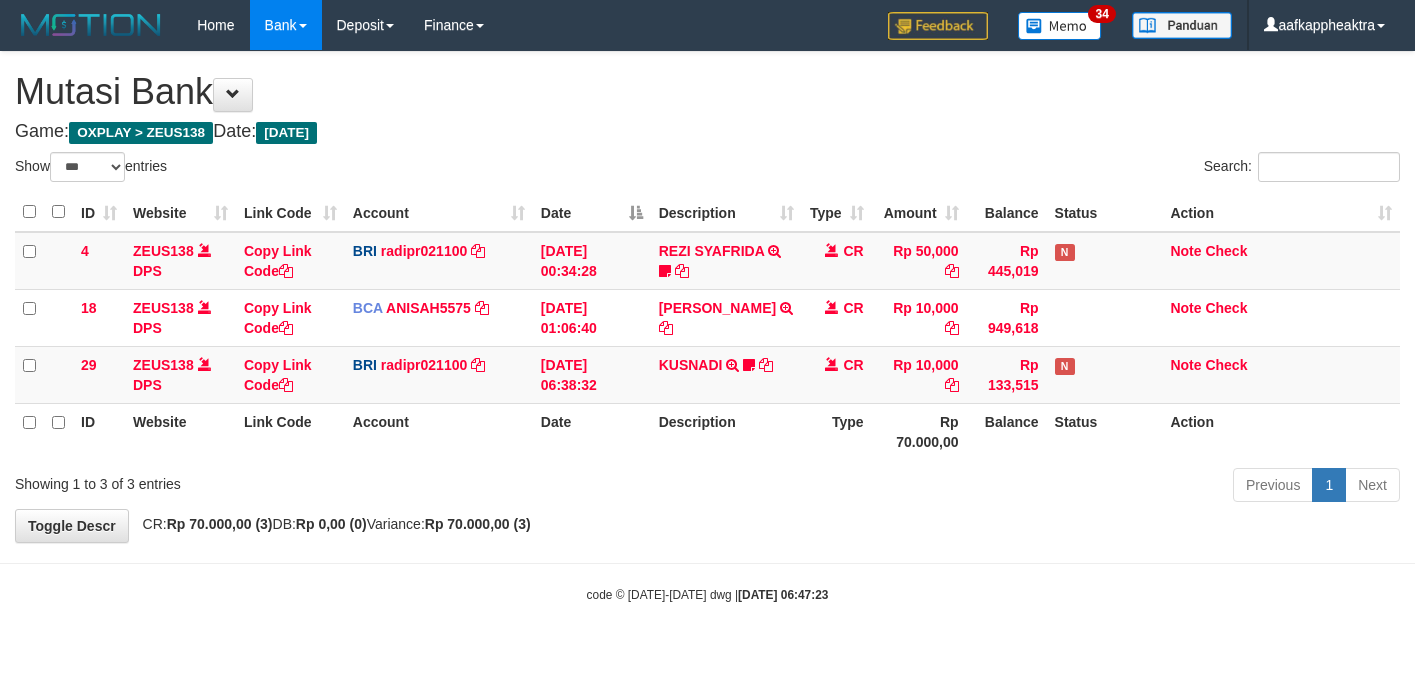 select on "***" 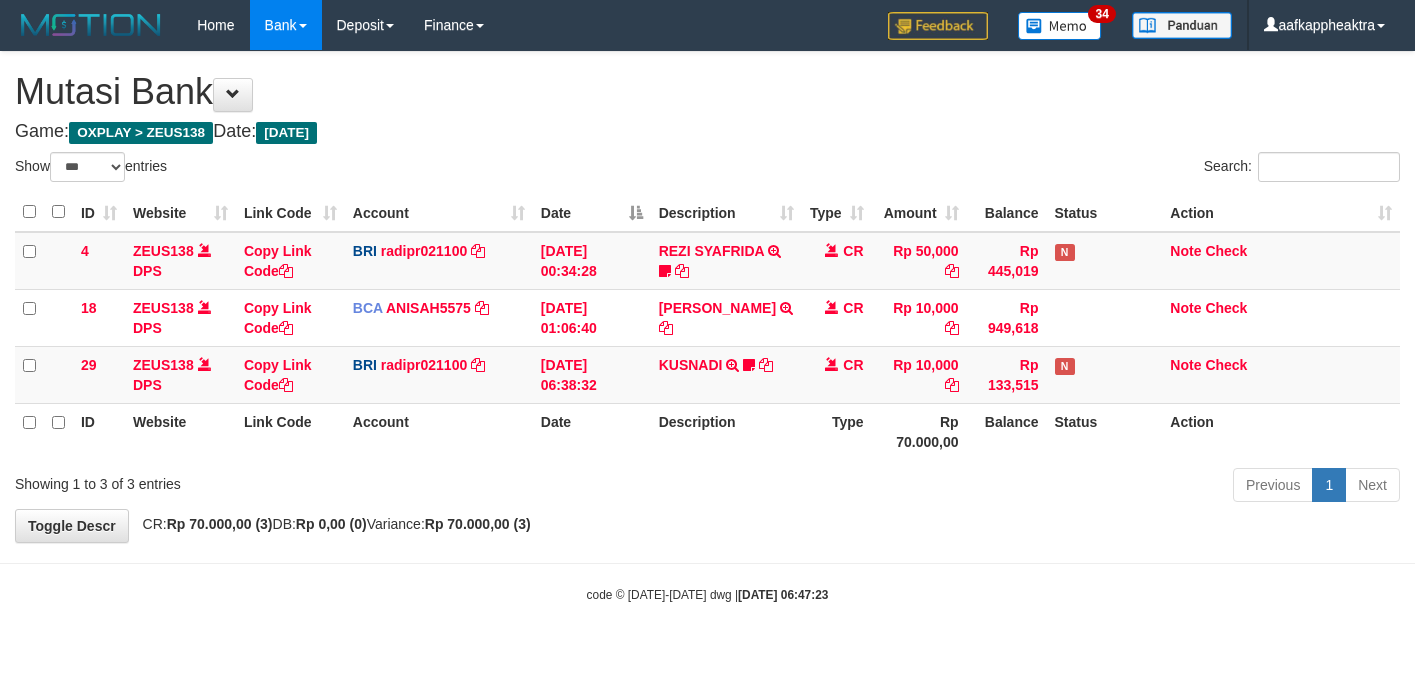 scroll, scrollTop: 0, scrollLeft: 0, axis: both 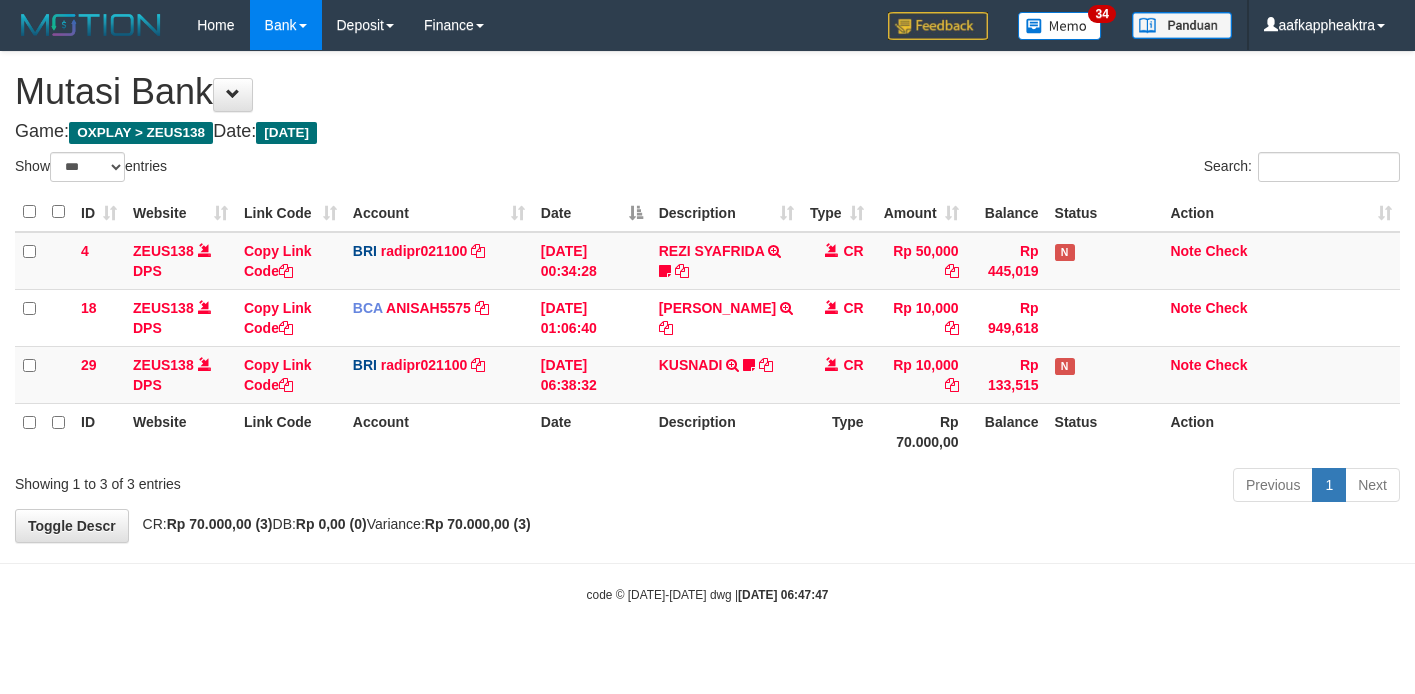 select on "***" 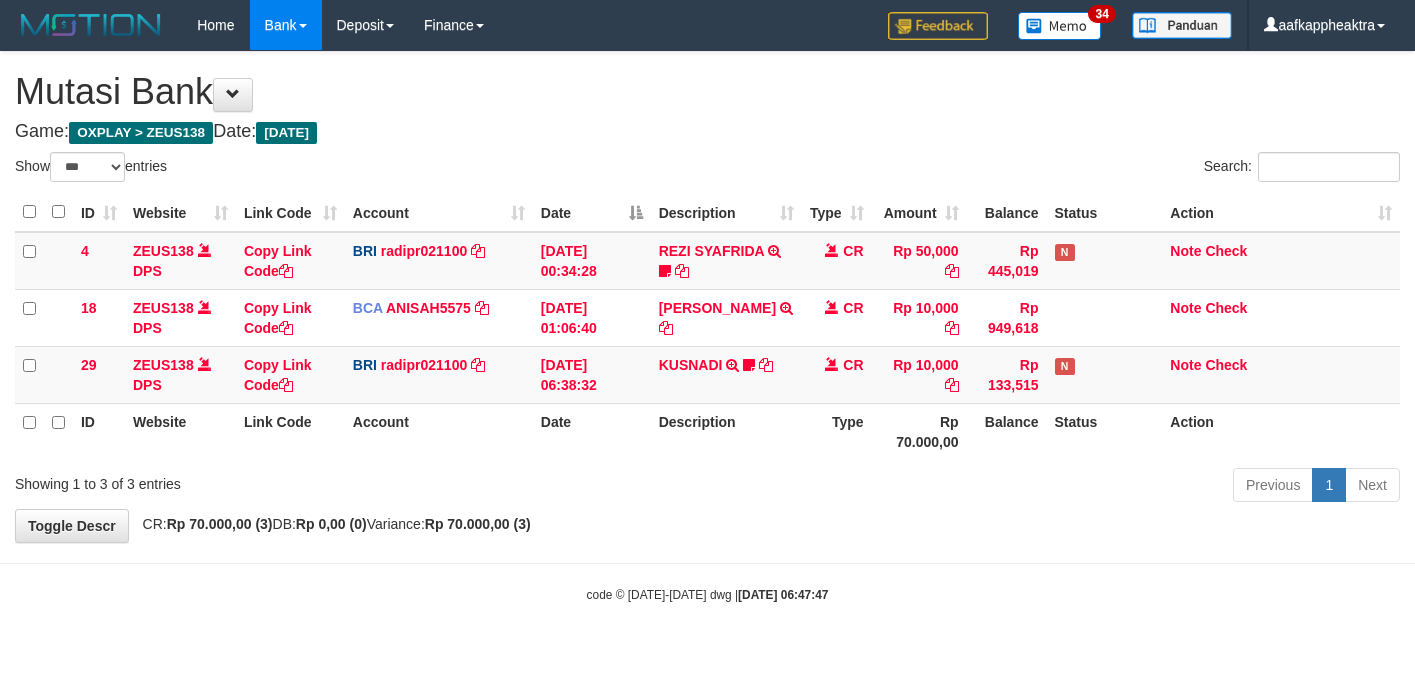 scroll, scrollTop: 0, scrollLeft: 0, axis: both 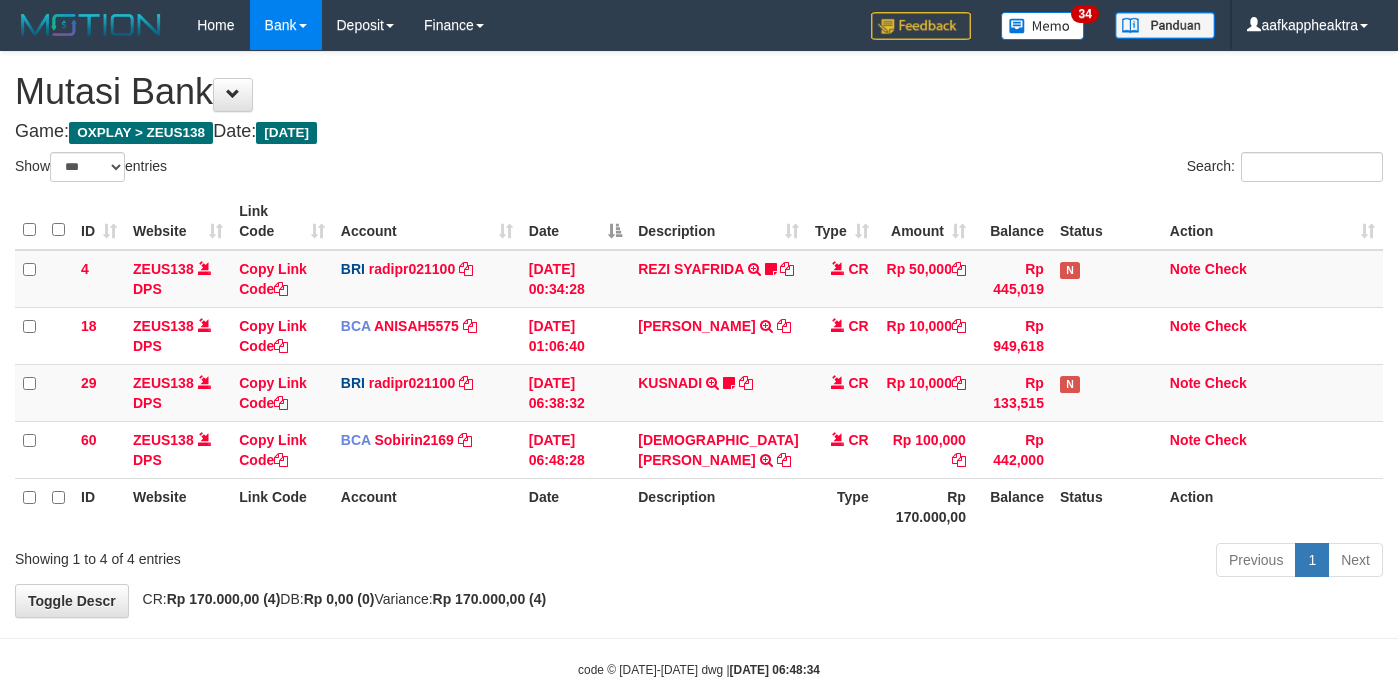 select on "***" 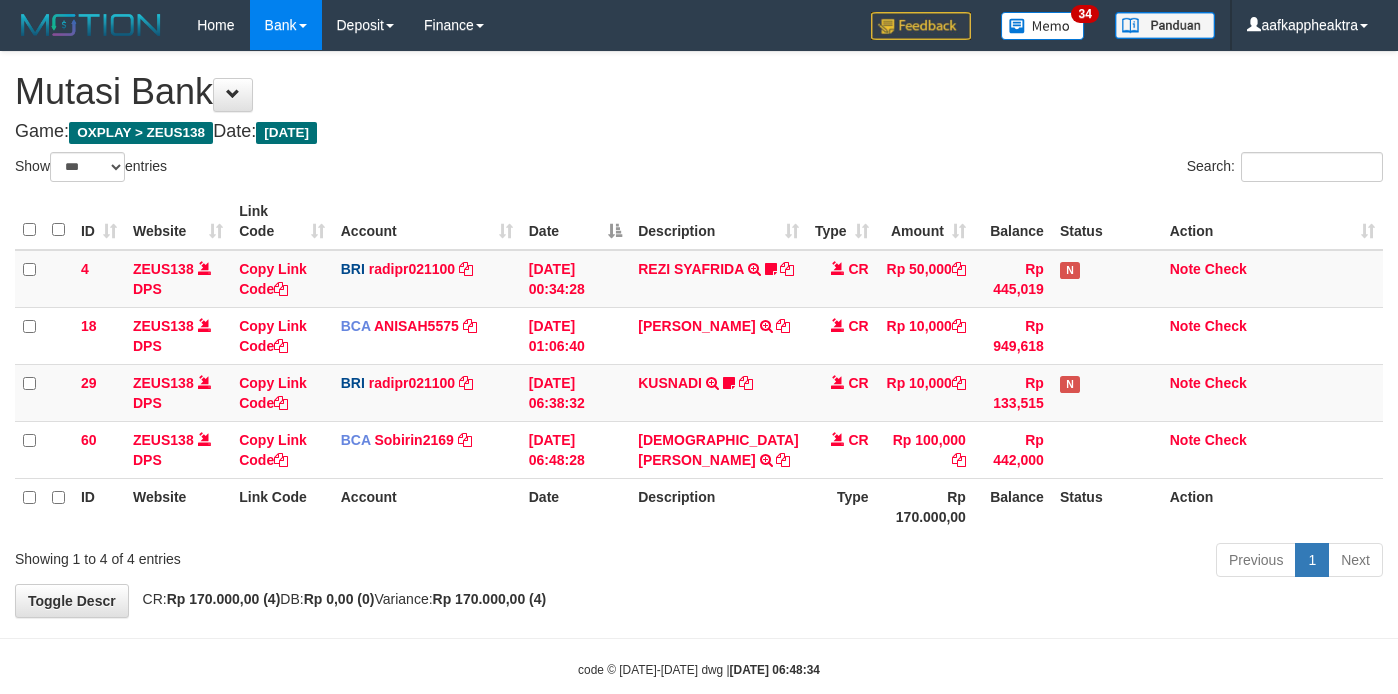 scroll, scrollTop: 0, scrollLeft: 0, axis: both 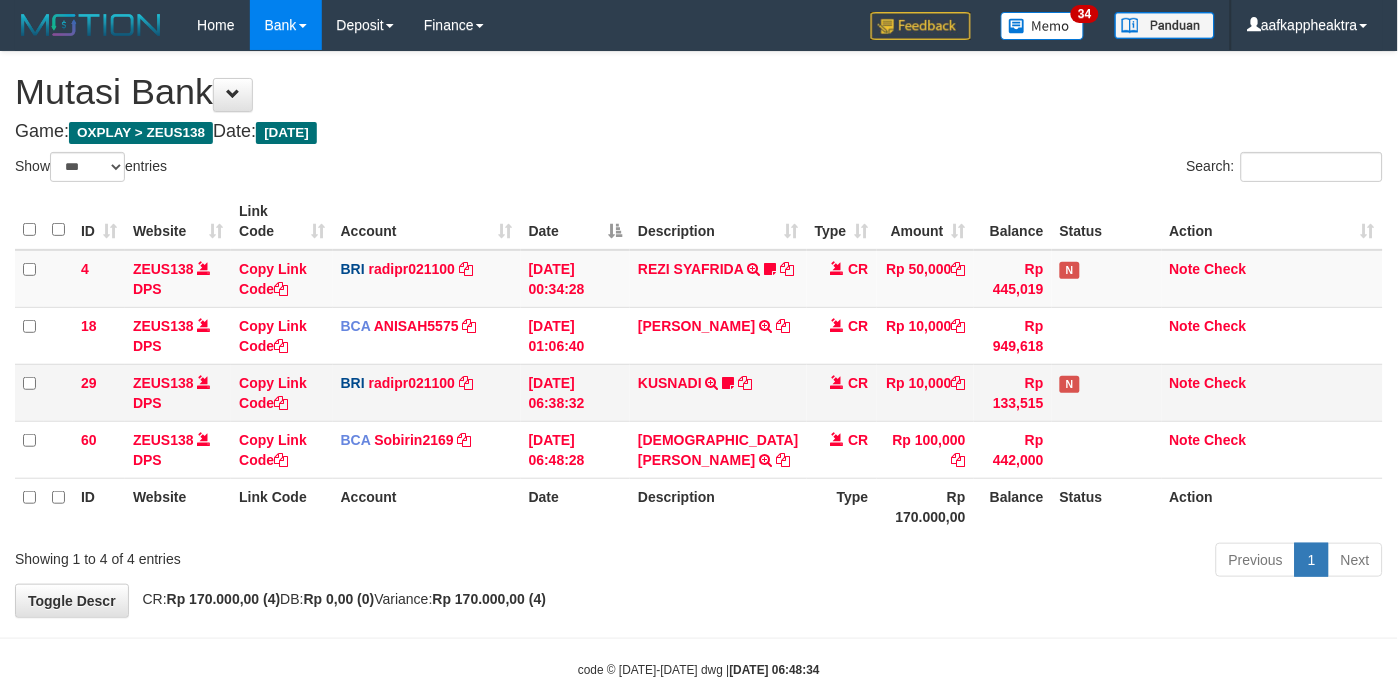 drag, startPoint x: 460, startPoint y: 408, endPoint x: 615, endPoint y: 410, distance: 155.01291 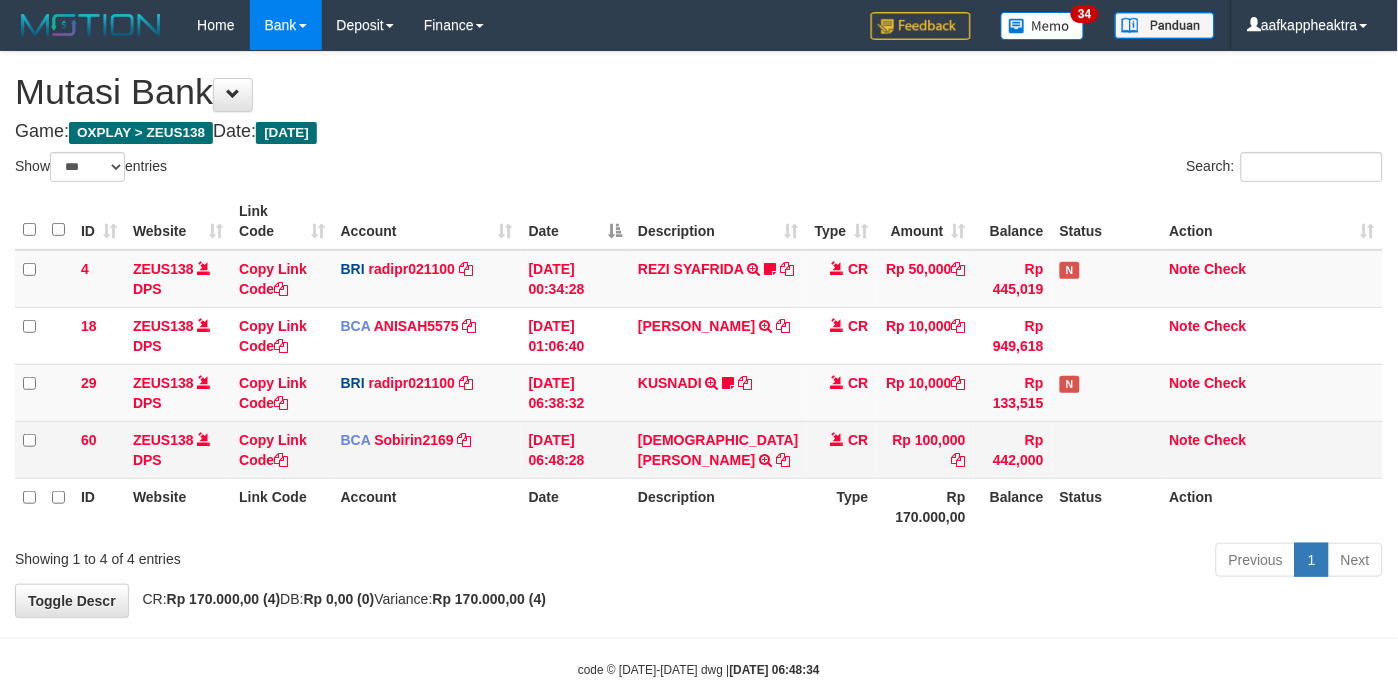 click on "MUHAMAD MUNDOFAR         TRSF E-BANKING CR 1407/FTSCY/WS95031
100000.00MUHAMAD MUNDOFAR" at bounding box center (718, 449) 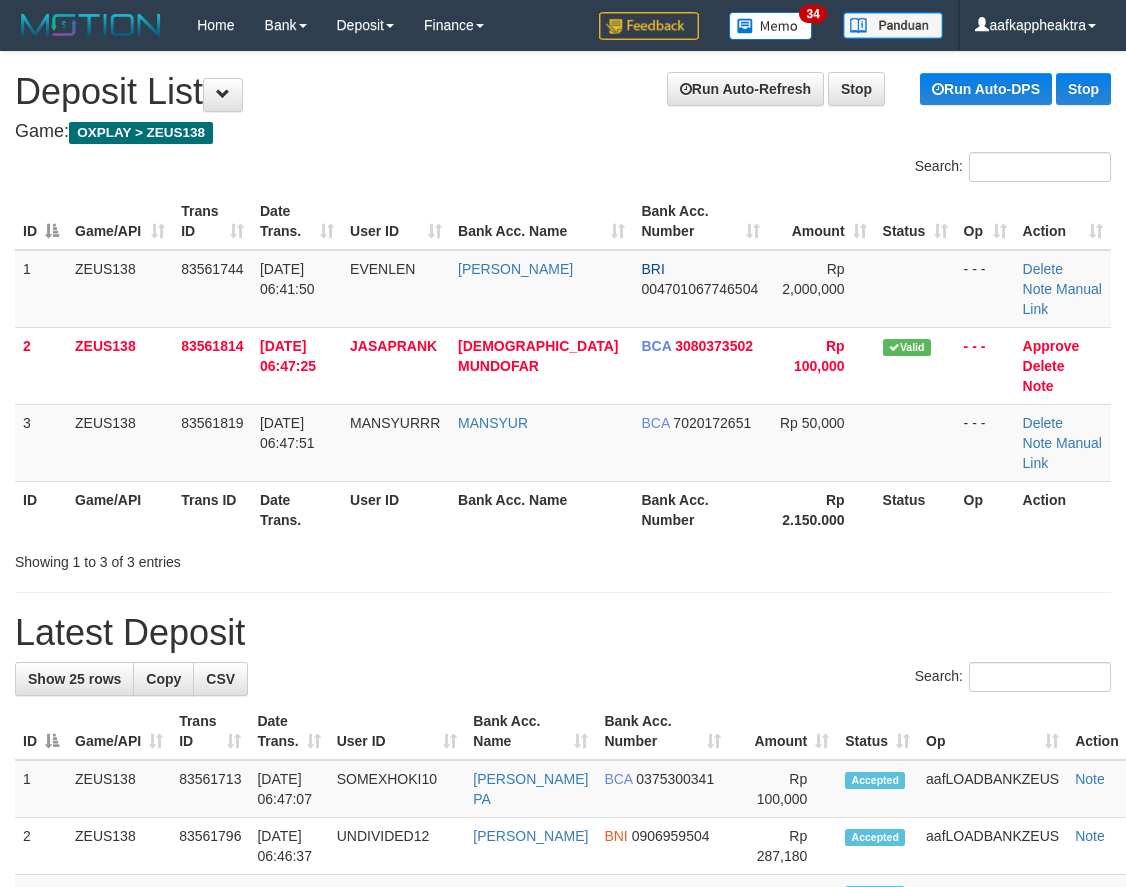 scroll, scrollTop: 0, scrollLeft: 0, axis: both 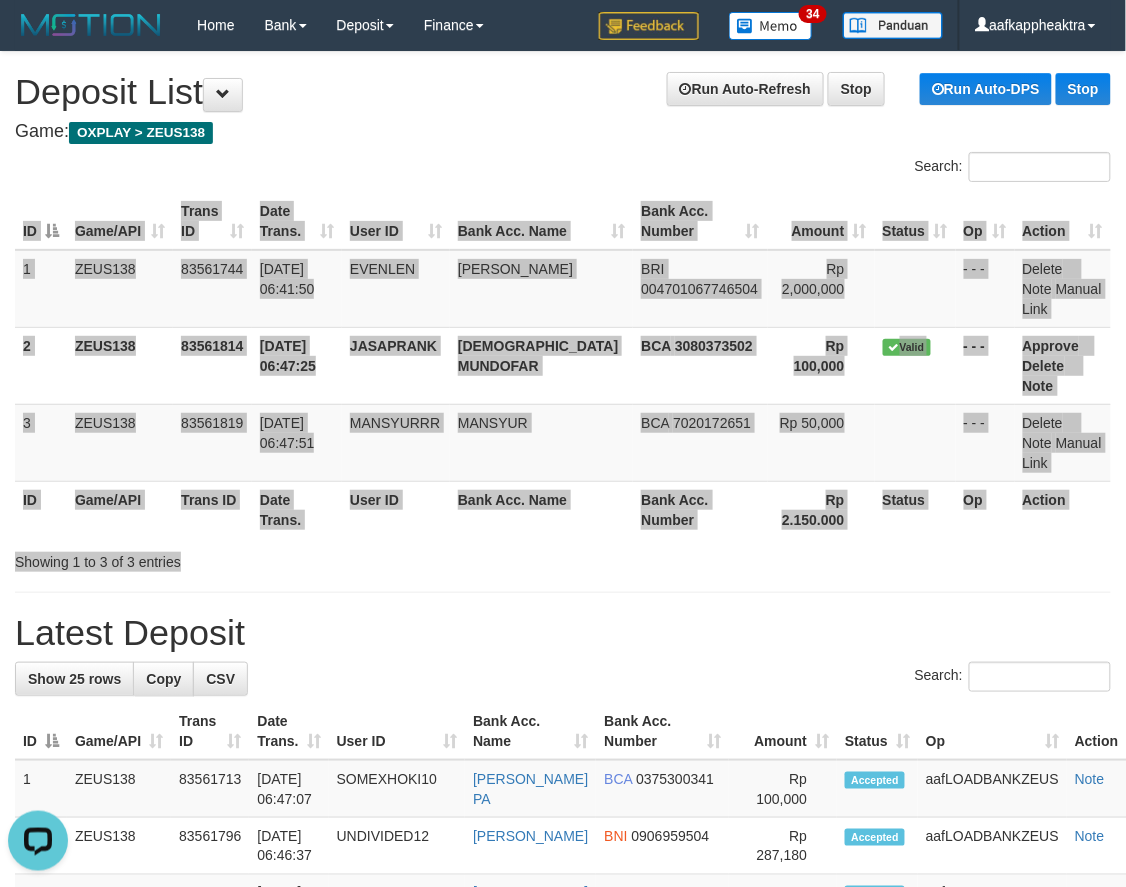 drag, startPoint x: 610, startPoint y: 480, endPoint x: 730, endPoint y: 500, distance: 121.65525 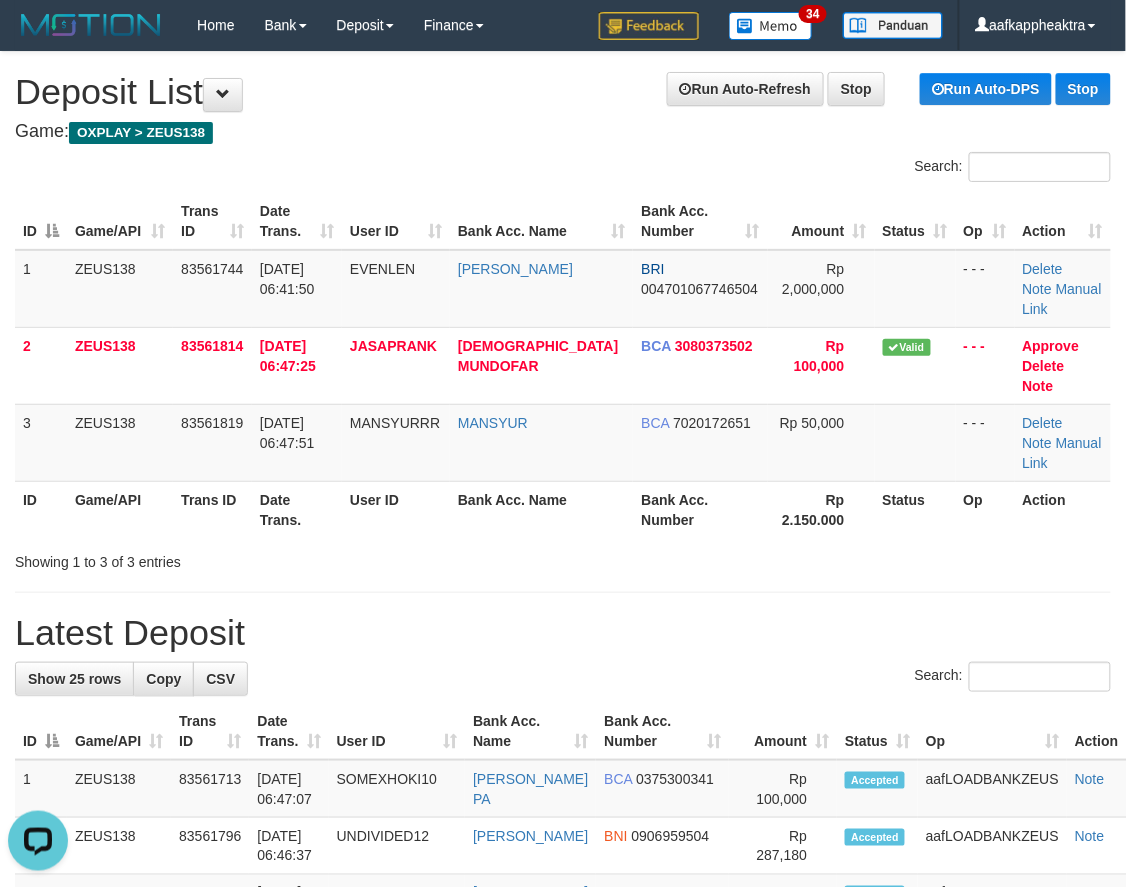 drag, startPoint x: 730, startPoint y: 500, endPoint x: 718, endPoint y: 511, distance: 16.27882 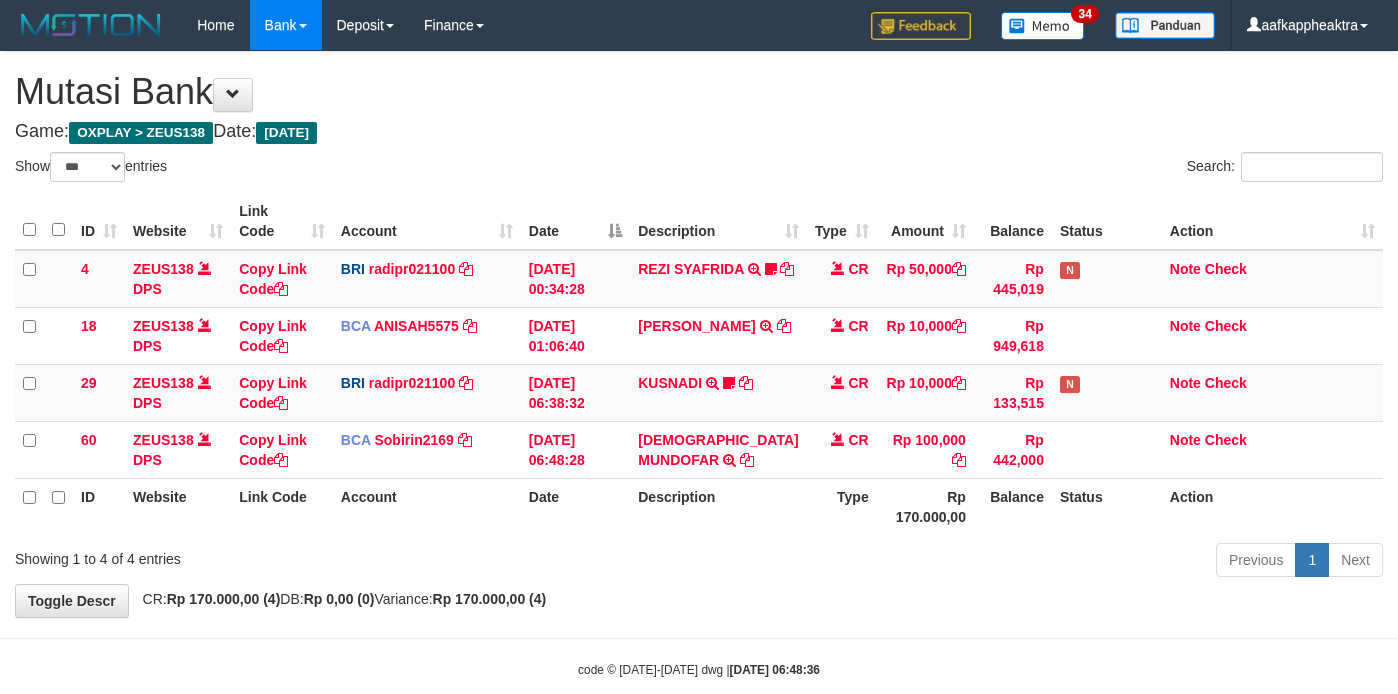select on "***" 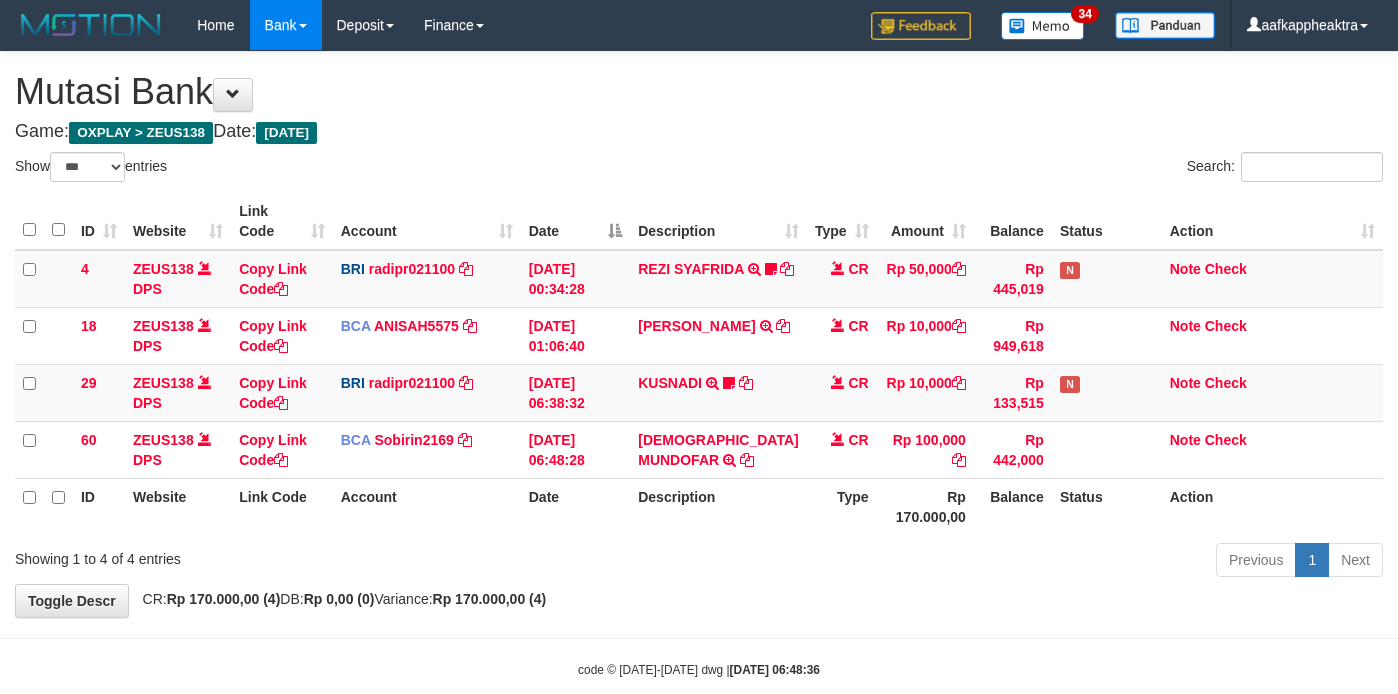 scroll, scrollTop: 35, scrollLeft: 0, axis: vertical 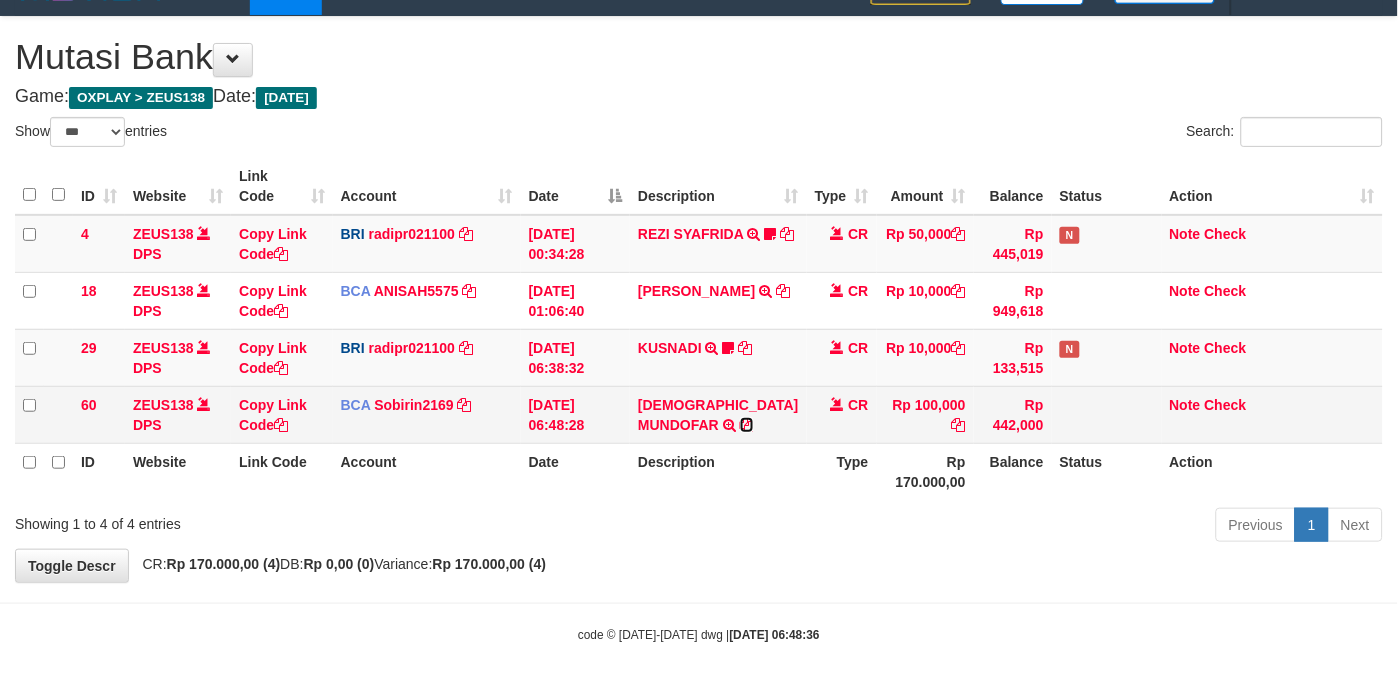click at bounding box center (747, 425) 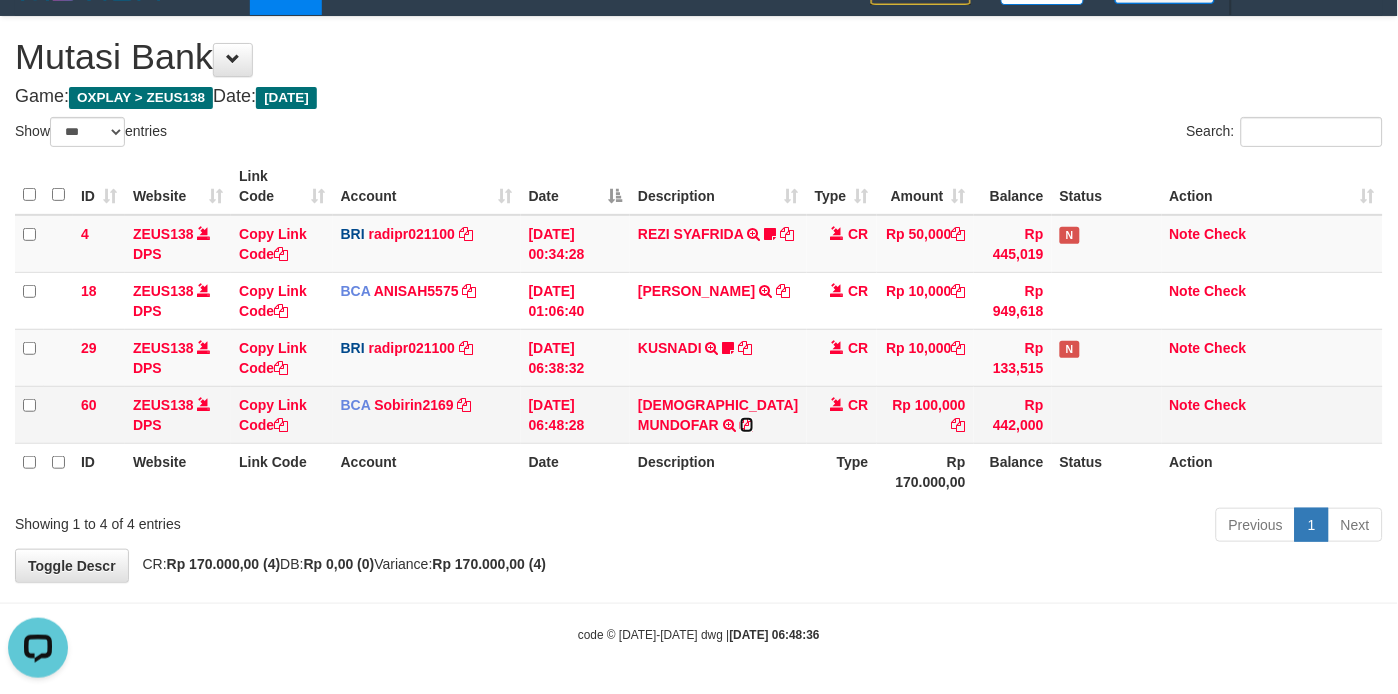 scroll, scrollTop: 0, scrollLeft: 0, axis: both 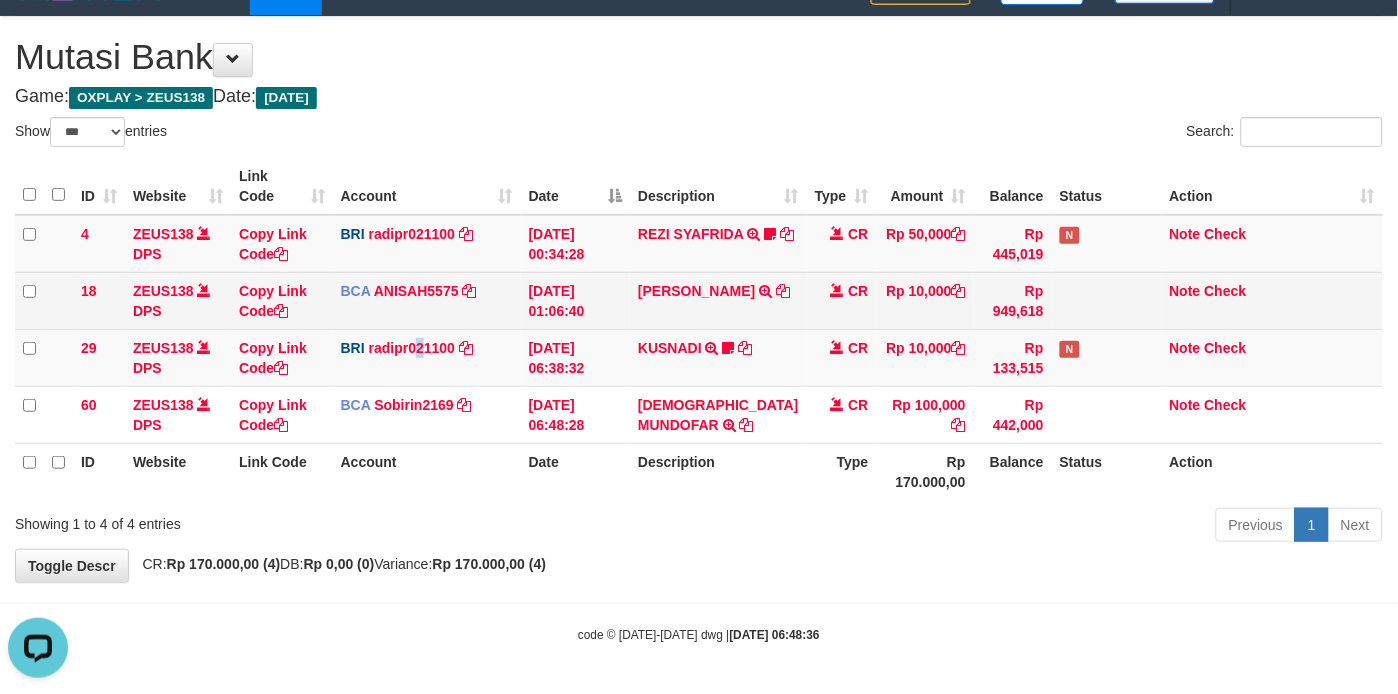 drag, startPoint x: 425, startPoint y: 360, endPoint x: 678, endPoint y: 323, distance: 255.69122 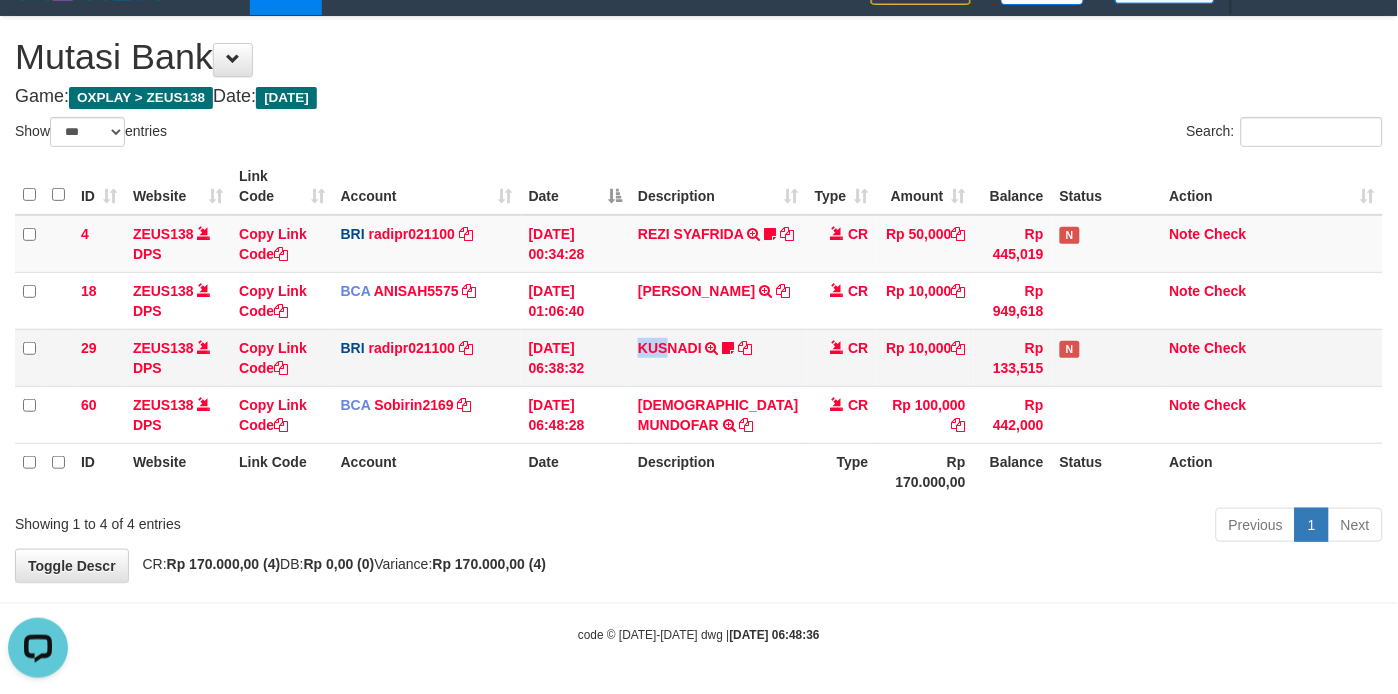 drag, startPoint x: 640, startPoint y: 366, endPoint x: 650, endPoint y: 363, distance: 10.440307 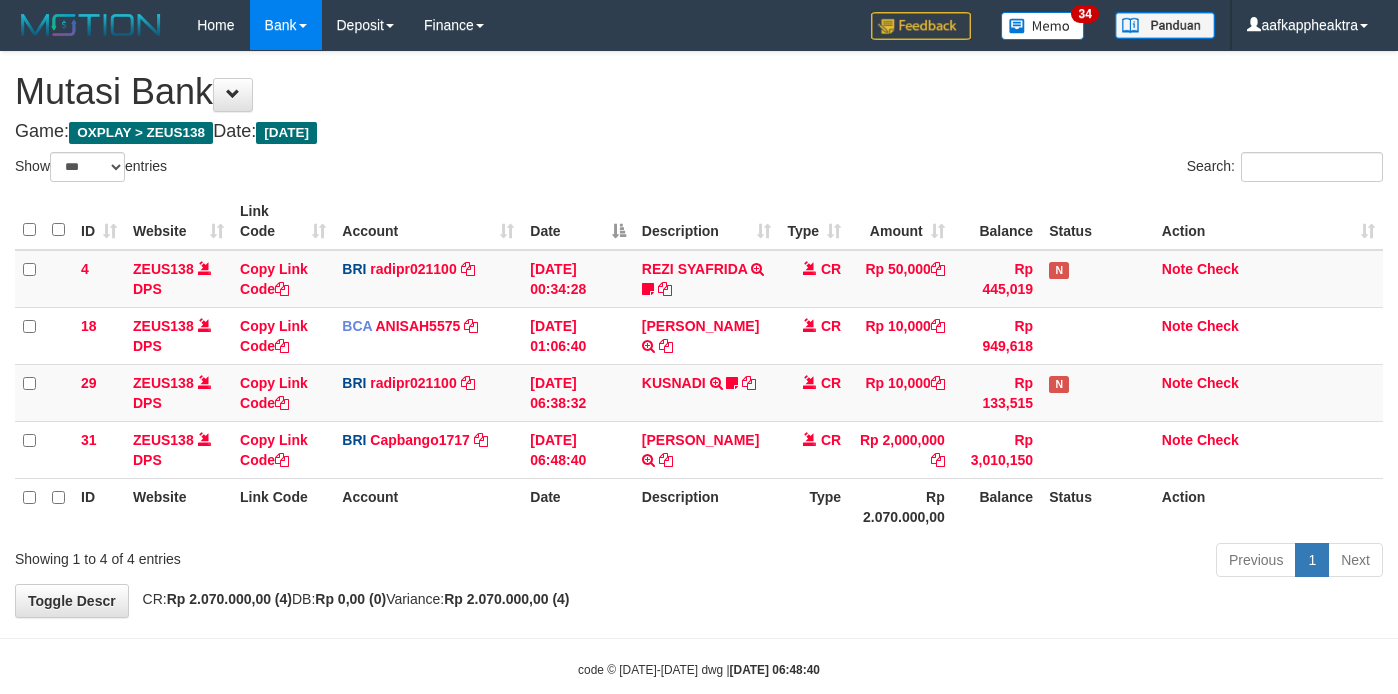 select on "***" 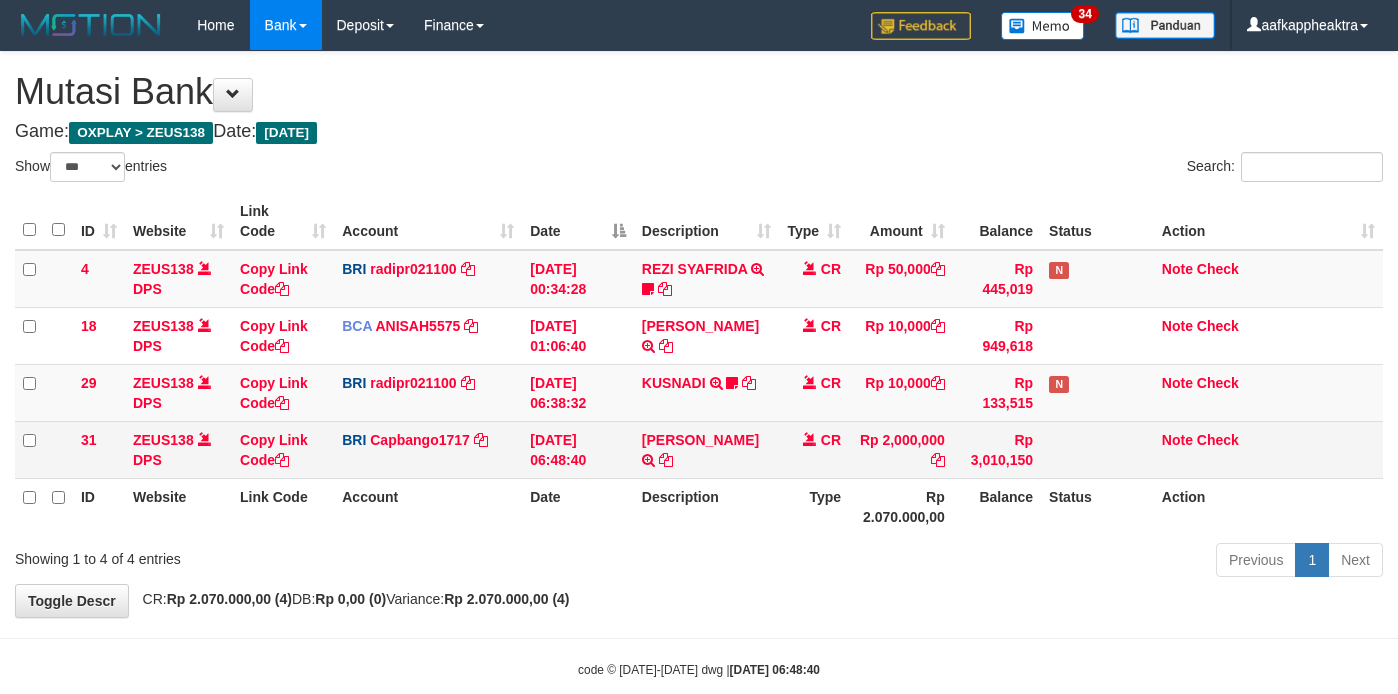 scroll, scrollTop: 35, scrollLeft: 0, axis: vertical 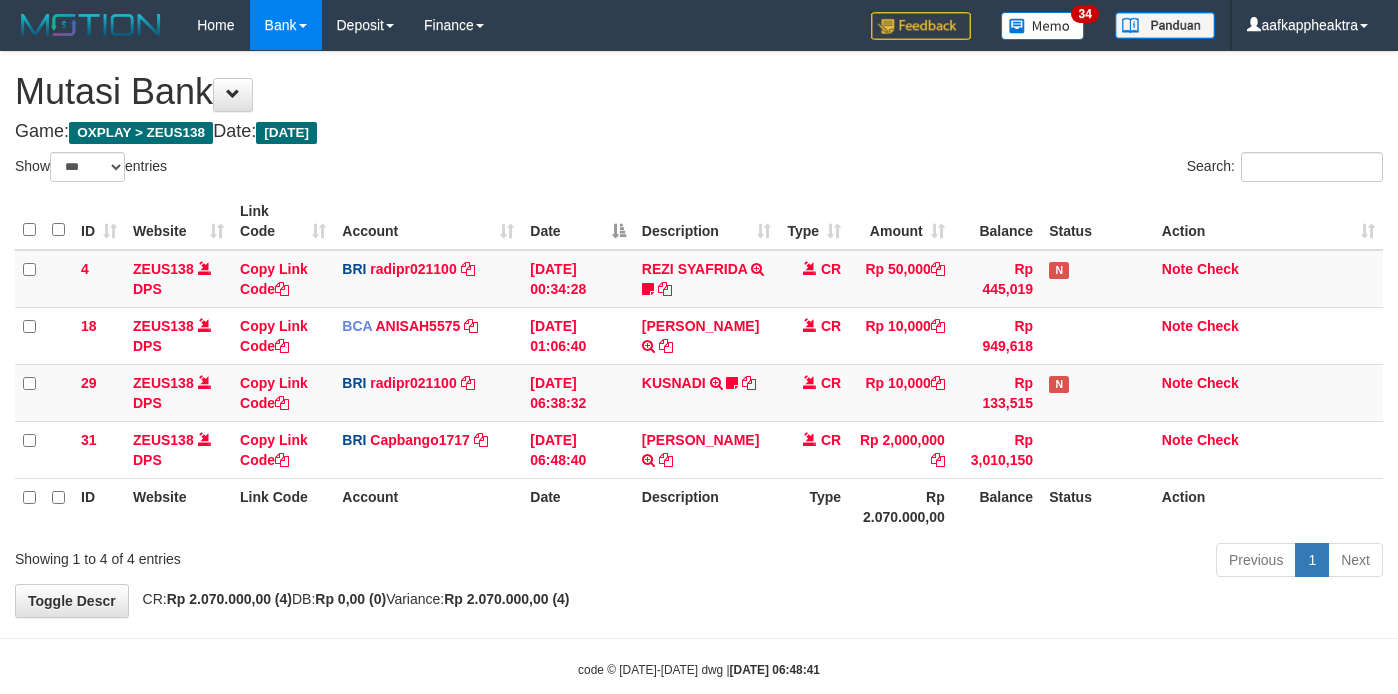 select on "***" 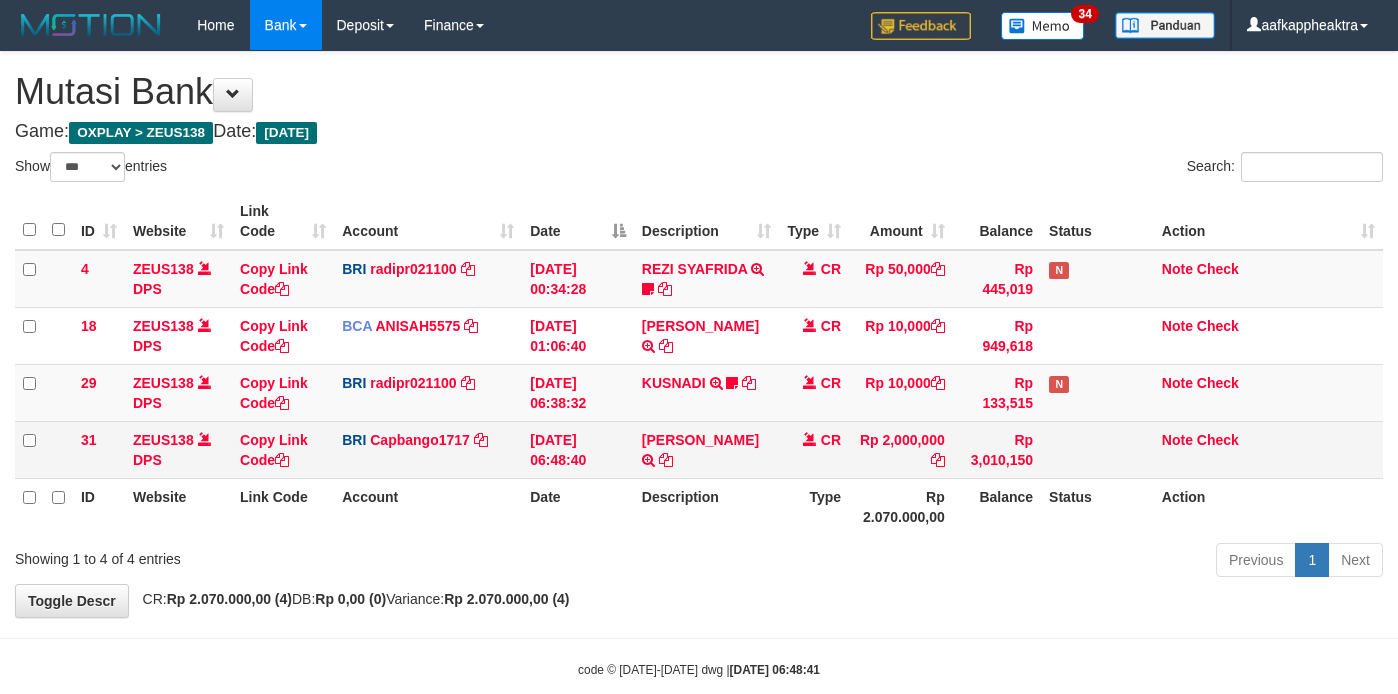 scroll, scrollTop: 35, scrollLeft: 0, axis: vertical 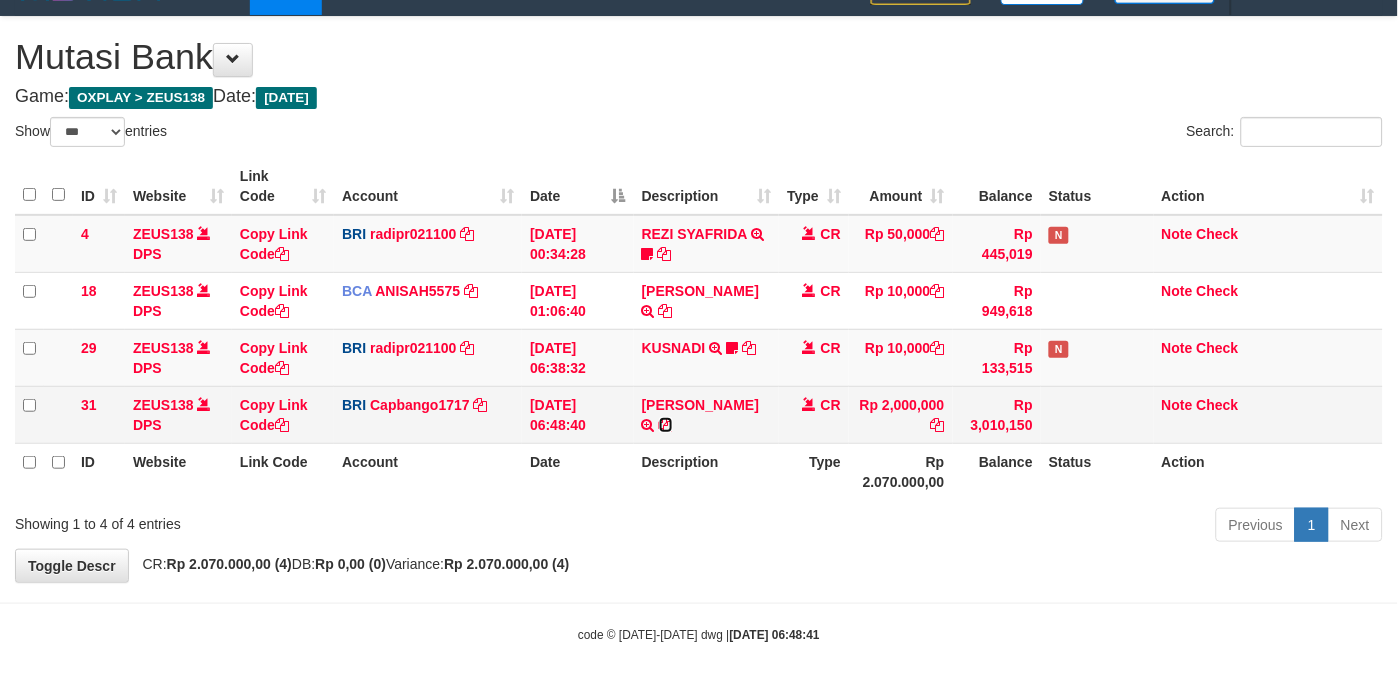 click at bounding box center (666, 425) 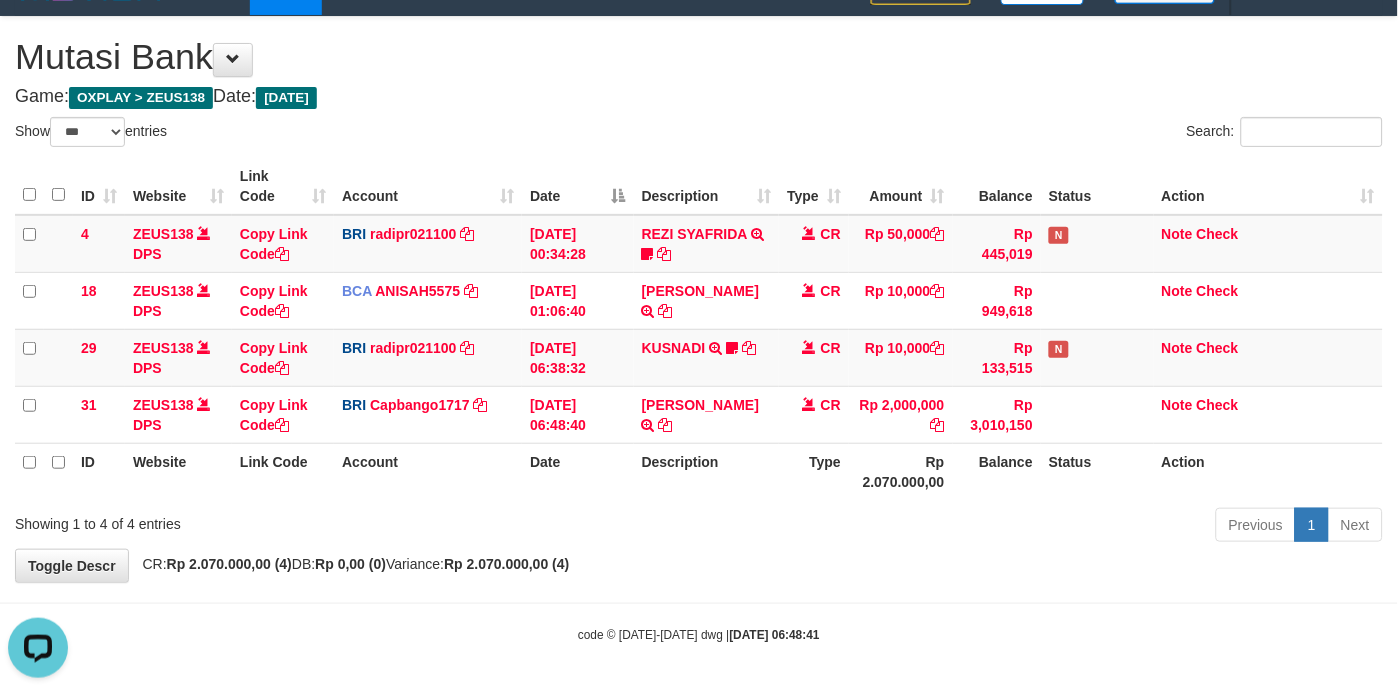 scroll, scrollTop: 0, scrollLeft: 0, axis: both 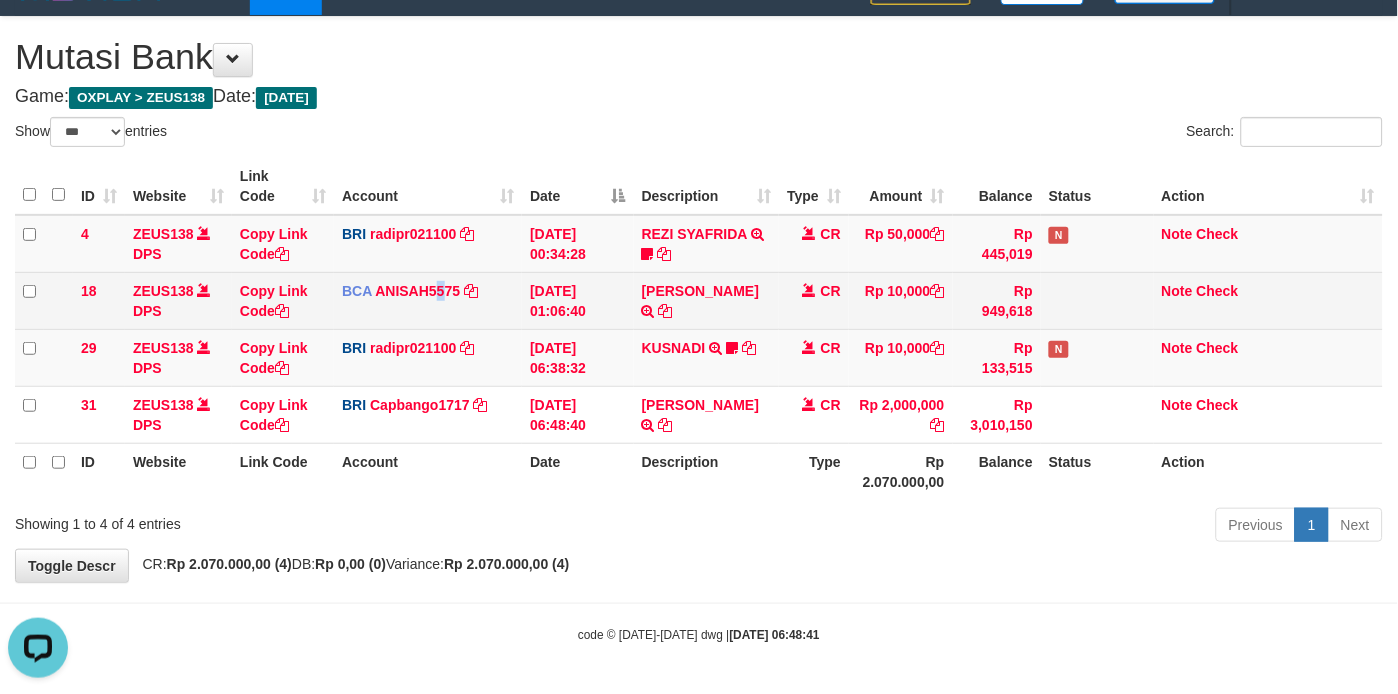 drag, startPoint x: 471, startPoint y: 318, endPoint x: 838, endPoint y: 258, distance: 371.87228 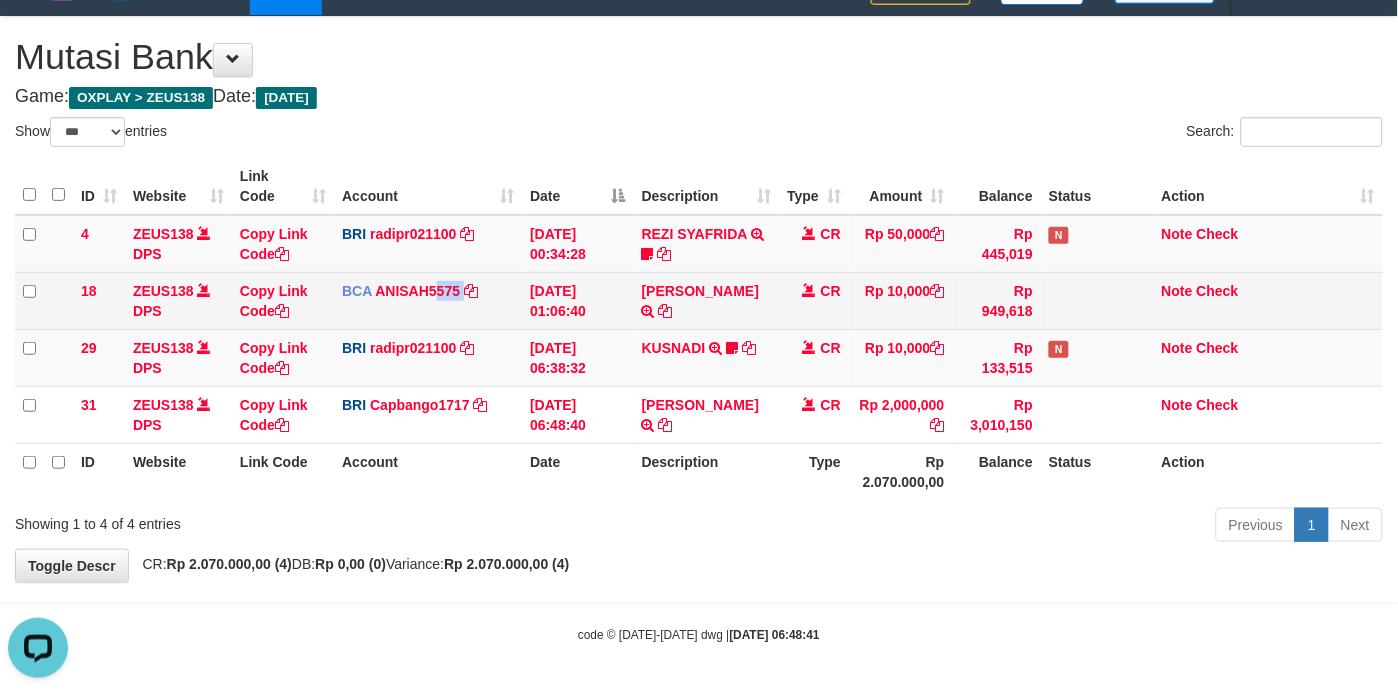 click on "18
ZEUS138    DPS
Copy Link Code
BCA
ANISAH5575
DPS
ANISAH
mutasi_20250714_3827 | 18
mutasi_20250714_3827 | 18
14/07/2025 01:06:40
ACHMAD JAINUDIN         TRSF E-BANKING CR 1407/FTSCY/WS95031
10000.00ACHMAD JAINUDIN
CR
Rp 10,000
Rp 949,618
Note
Check" at bounding box center [699, 300] 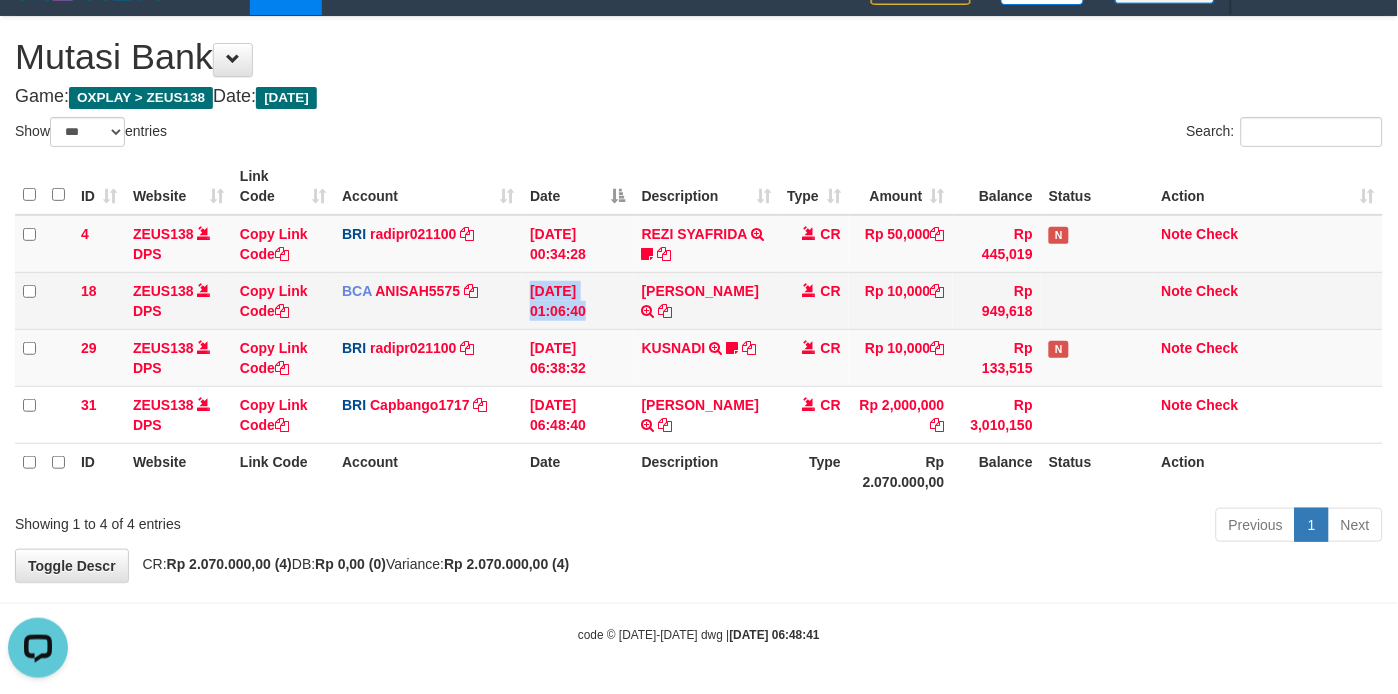 click on "4
ZEUS138    DPS
Copy Link Code
BRI
radipr021100
DPS
REYNALDI ADI PRATAMA
mutasi_20250714_3774 | 4
mutasi_20250714_3774 | 4
14/07/2025 00:34:28
REZI SYAFRIDA            TRANSFER NBMB REZI SYAFRIDA TO REYNALDI ADI PRATAMA    808801023311535
CR
Rp 50,000
Rp 445,019
N
Note
Check
18
ZEUS138    DPS
Copy Link Code
BCA
ANISAH5575
DPS
ANISAH
mutasi_20250714_3827 | 18
mutasi_20250714_3827 | 18" at bounding box center (699, 329) 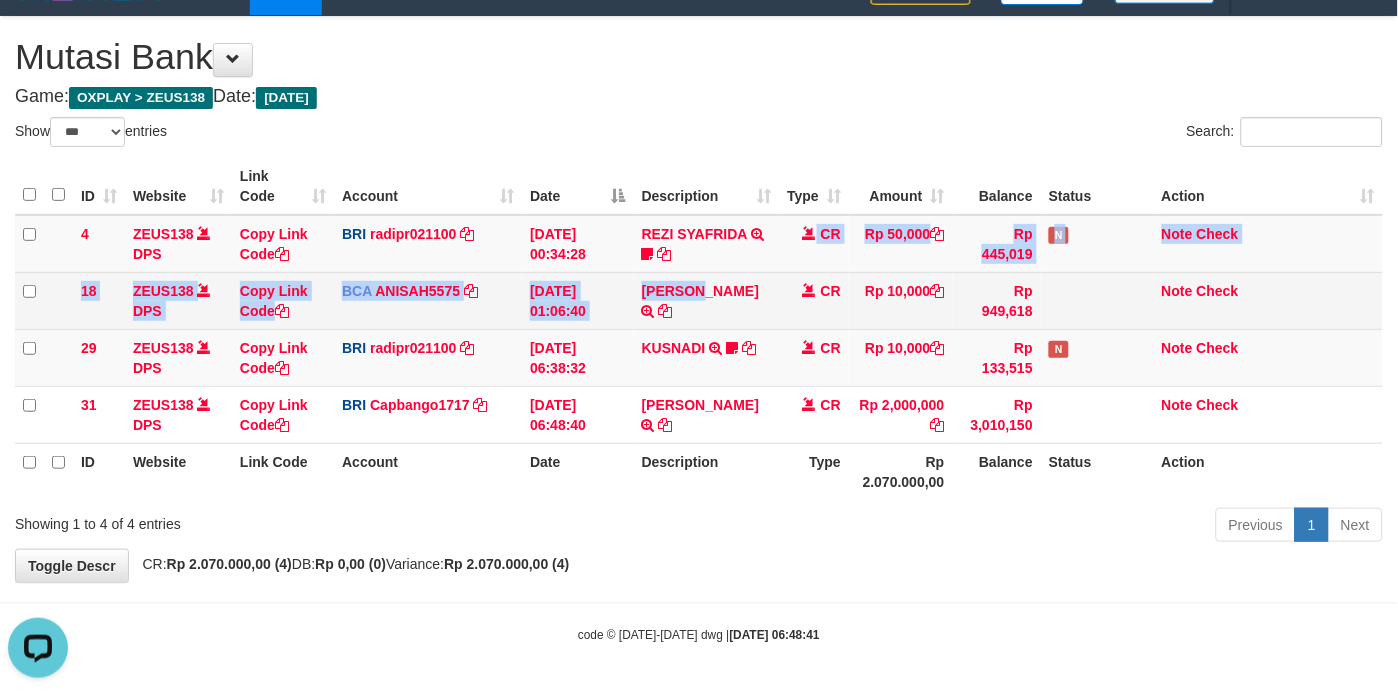 click on "ACHMAD JAINUDIN         TRSF E-BANKING CR 1407/FTSCY/WS95031
10000.00ACHMAD JAINUDIN" at bounding box center [706, 300] 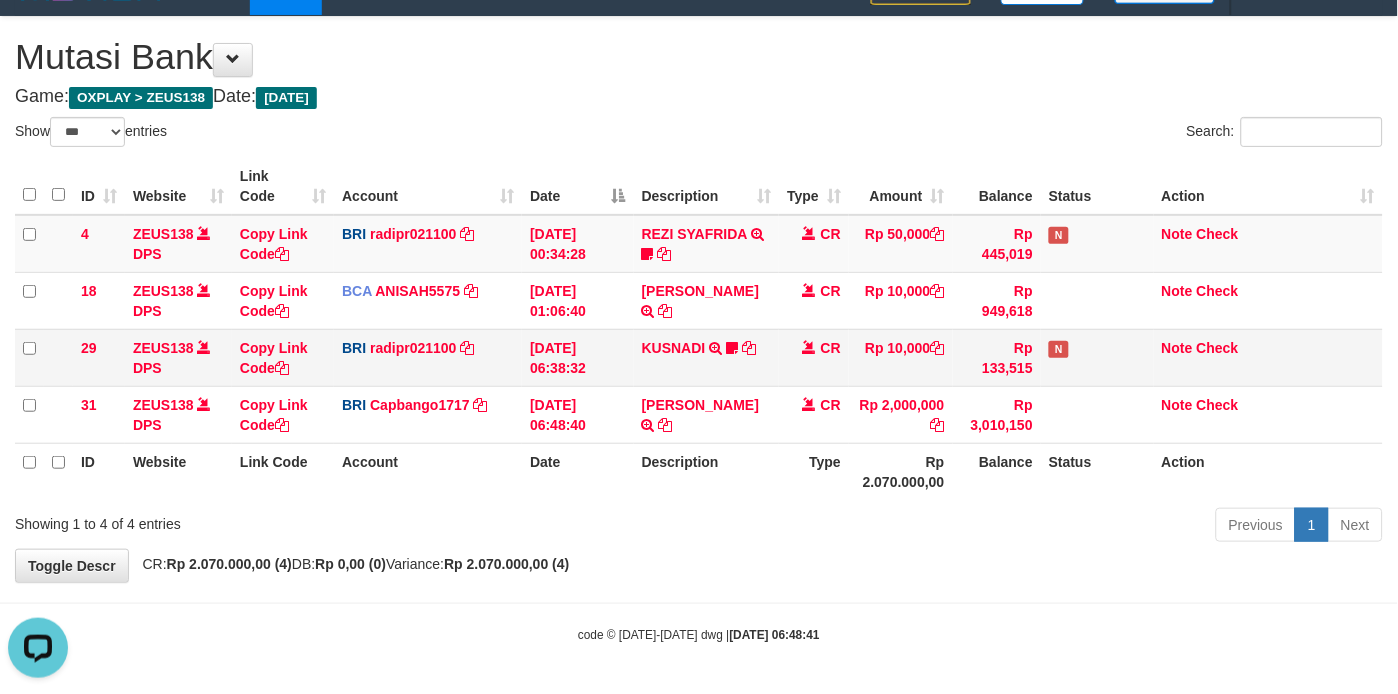 drag, startPoint x: 645, startPoint y: 387, endPoint x: 747, endPoint y: 361, distance: 105.26158 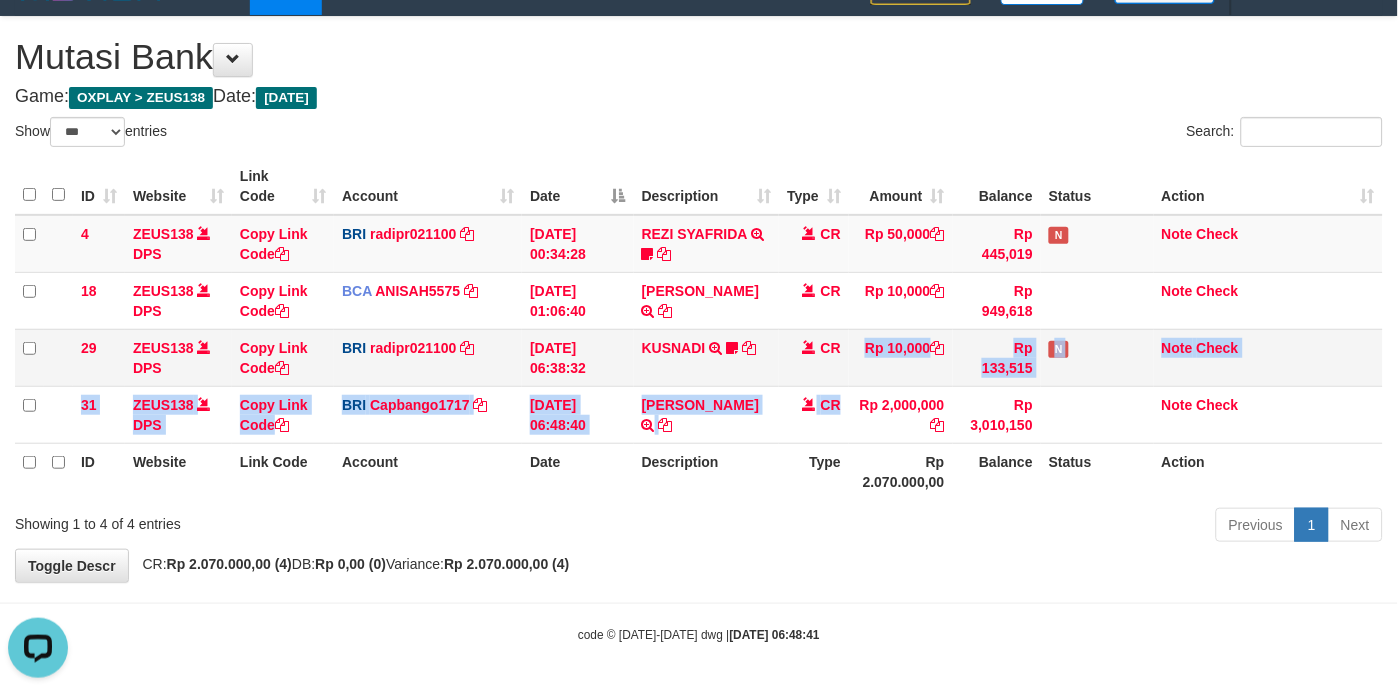 drag, startPoint x: 835, startPoint y: 393, endPoint x: 836, endPoint y: 360, distance: 33.01515 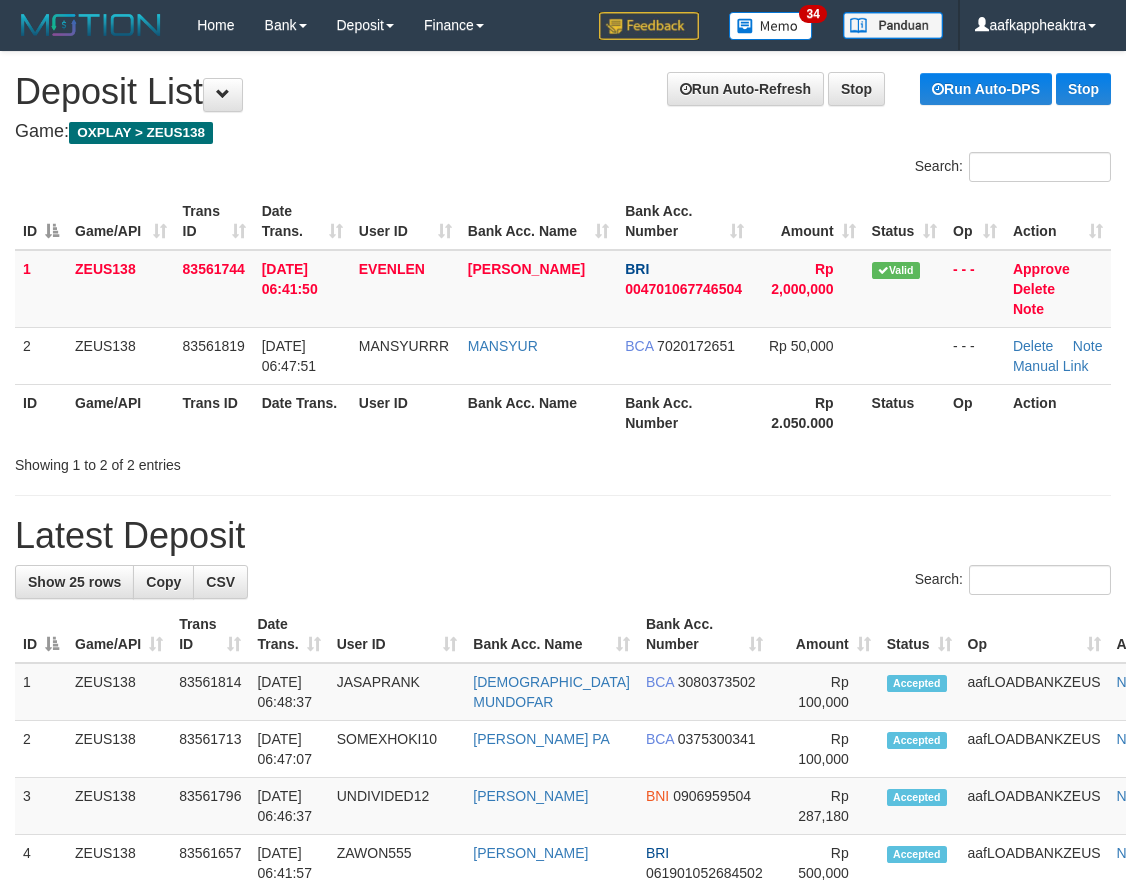 scroll, scrollTop: 0, scrollLeft: 0, axis: both 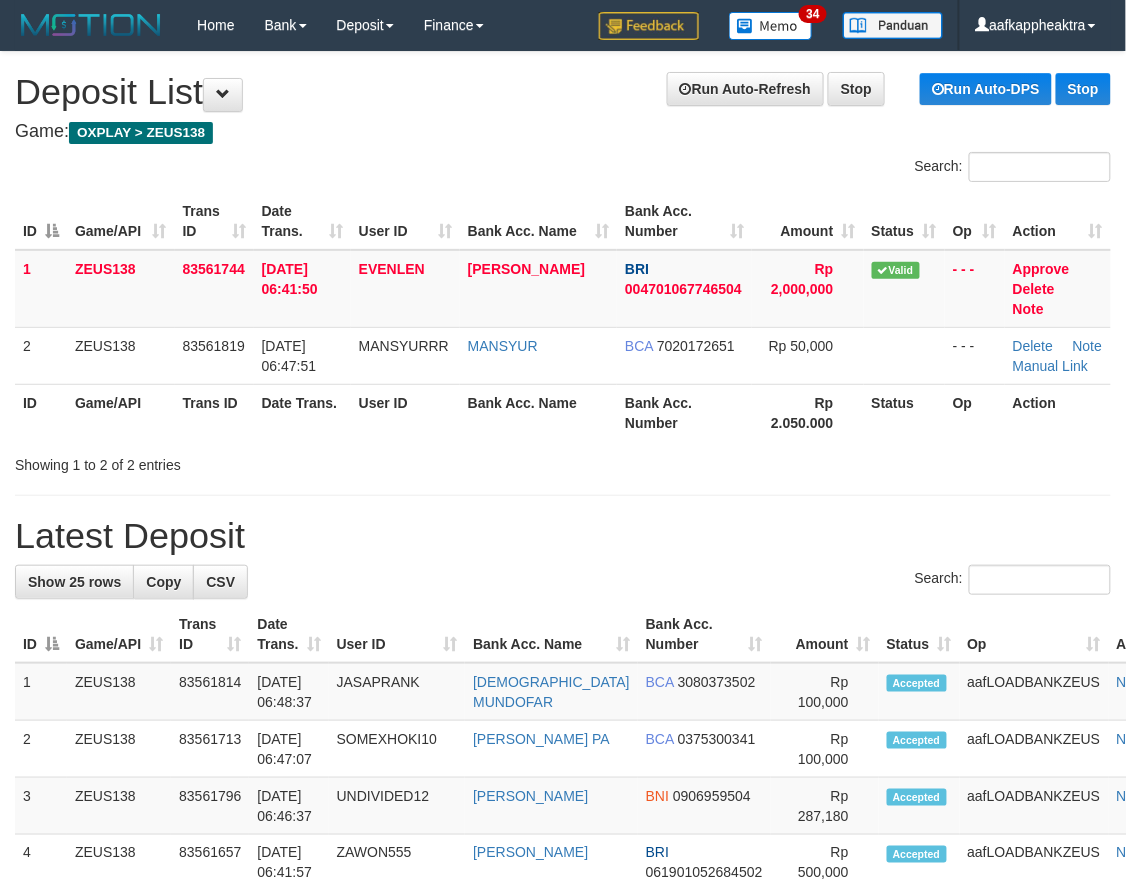 click on "Showing 1 to 2 of 2 entries" at bounding box center [563, 461] 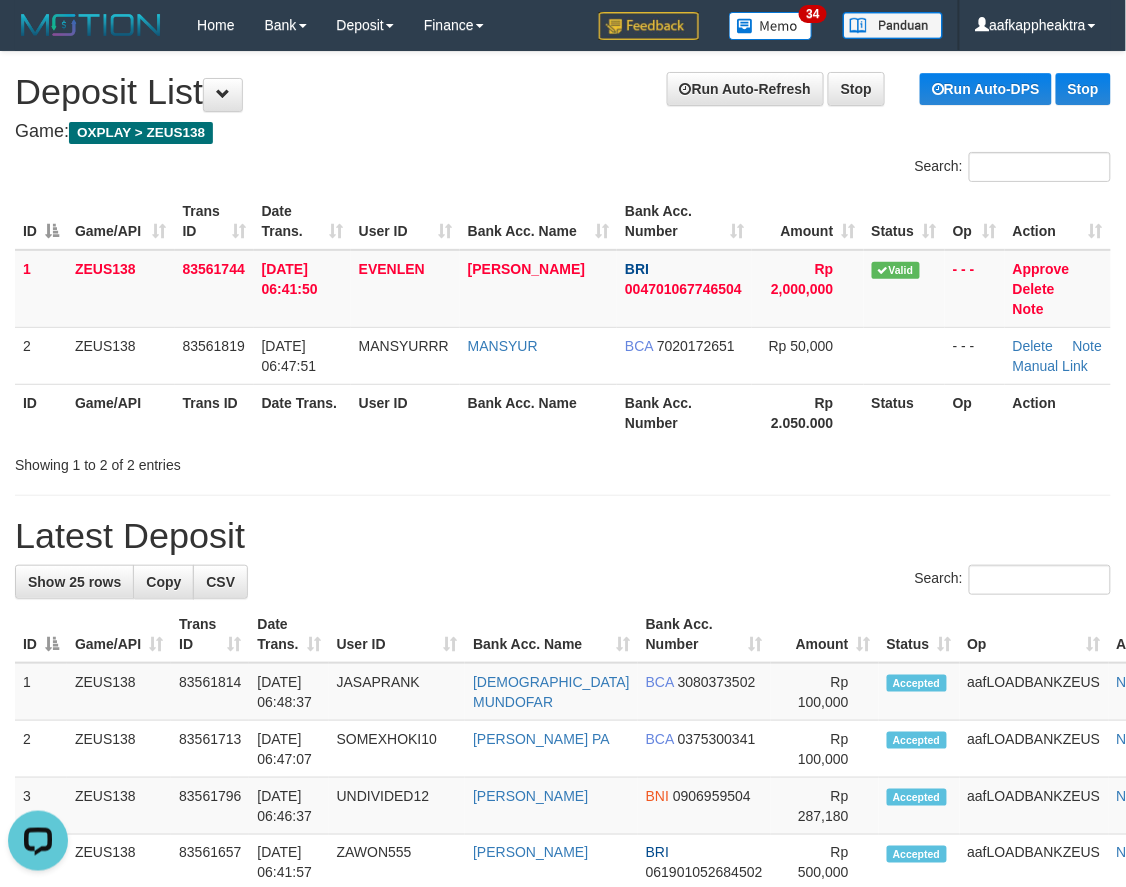 scroll, scrollTop: 0, scrollLeft: 0, axis: both 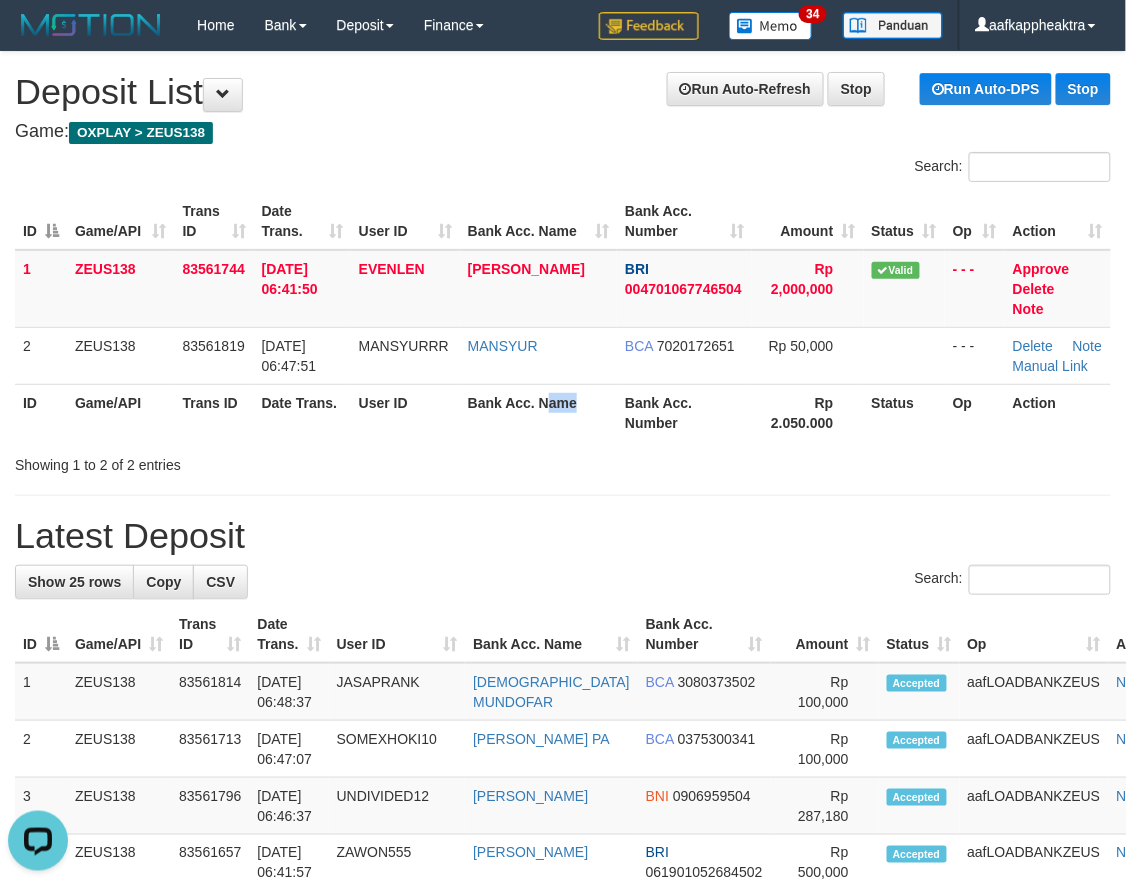 click on "Bank Acc. Name" at bounding box center [538, 412] 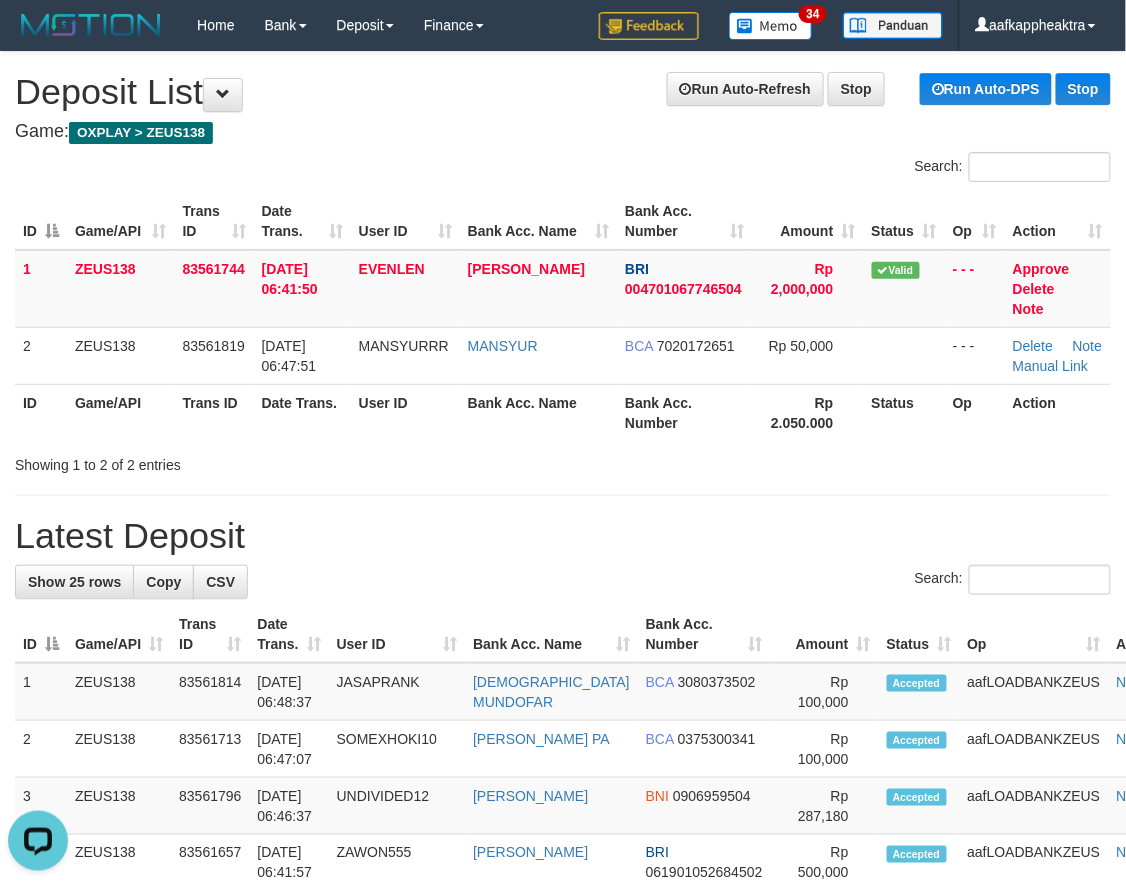 drag, startPoint x: 458, startPoint y: 405, endPoint x: 68, endPoint y: 423, distance: 390.41516 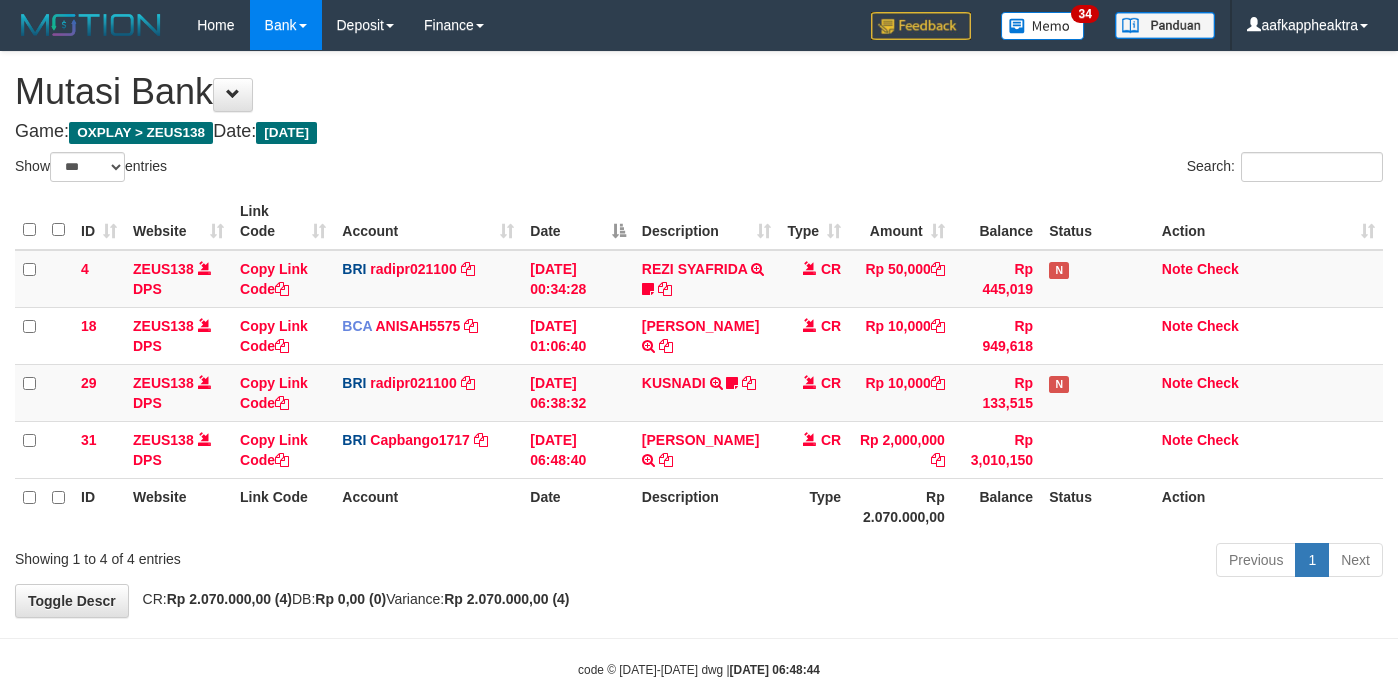 select on "***" 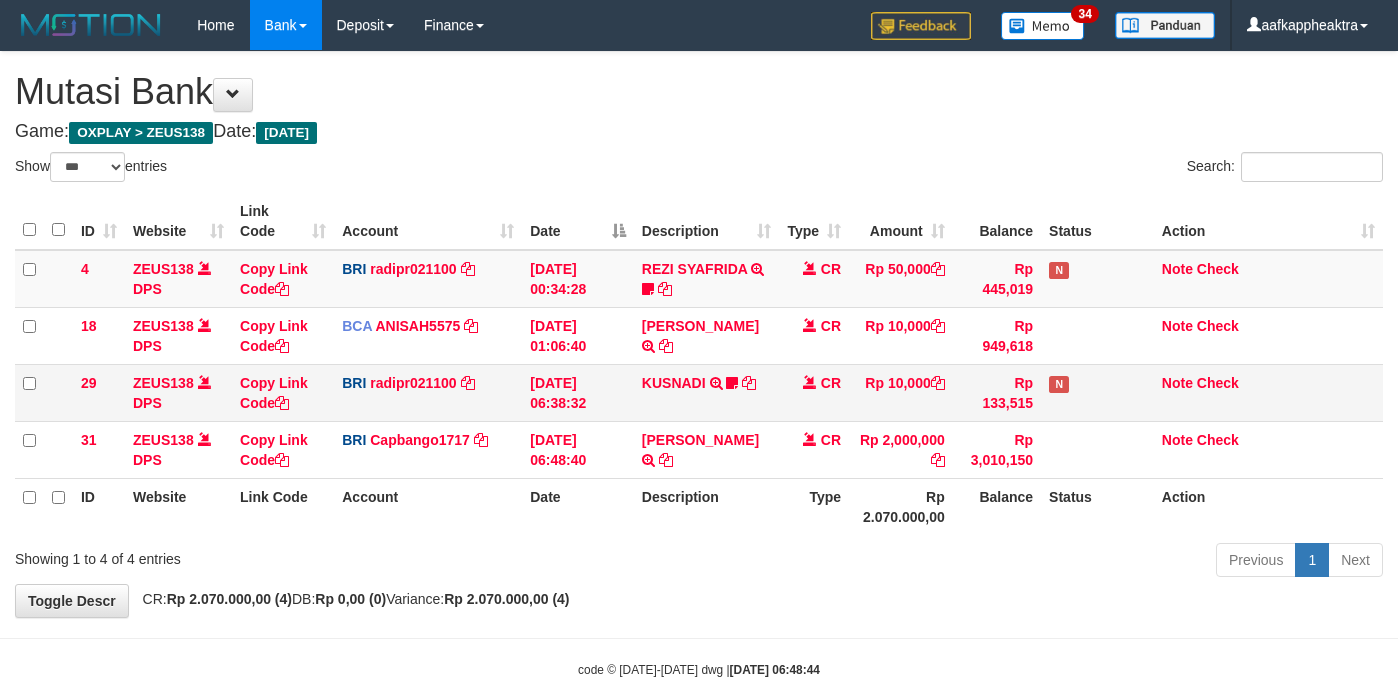 scroll, scrollTop: 35, scrollLeft: 0, axis: vertical 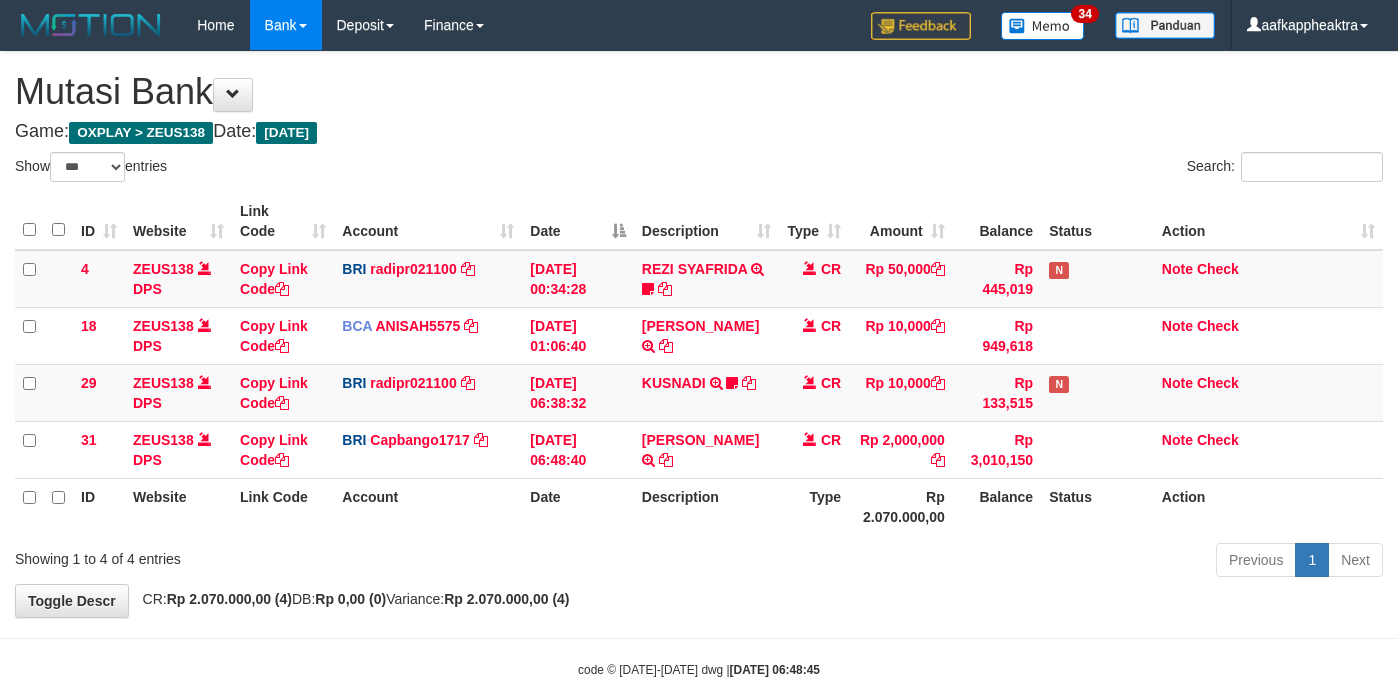 select on "***" 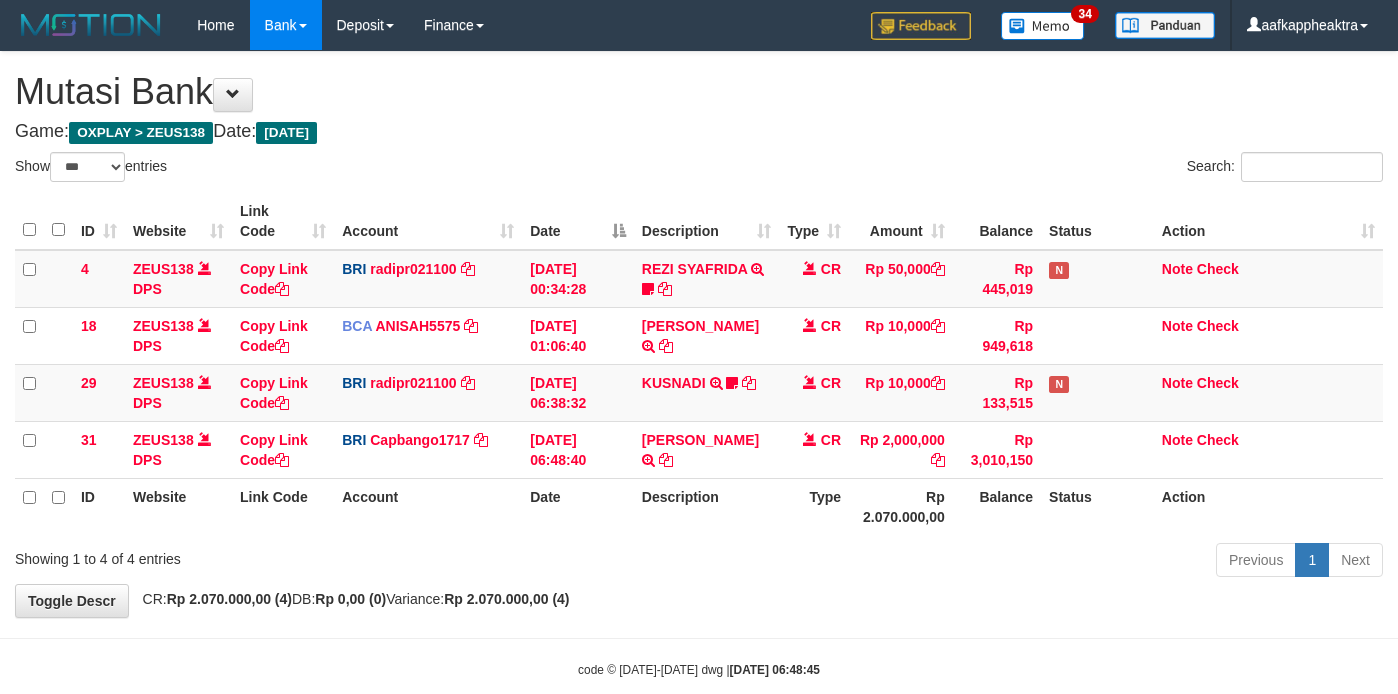 click on "31
ZEUS138    DPS
Copy Link Code
BRI
Capbango1717
DPS
HELMI
mutasi_20250714_2435 | 31
mutasi_20250714_2435 | 31
14/07/2025 06:48:40
STEVEN PALLOAN         TRANSFER NBMB STEVEN PALLOAN TO HELMI
CR
Rp 2,000,000
Rp 3,010,150
Note
Check" at bounding box center (699, 449) 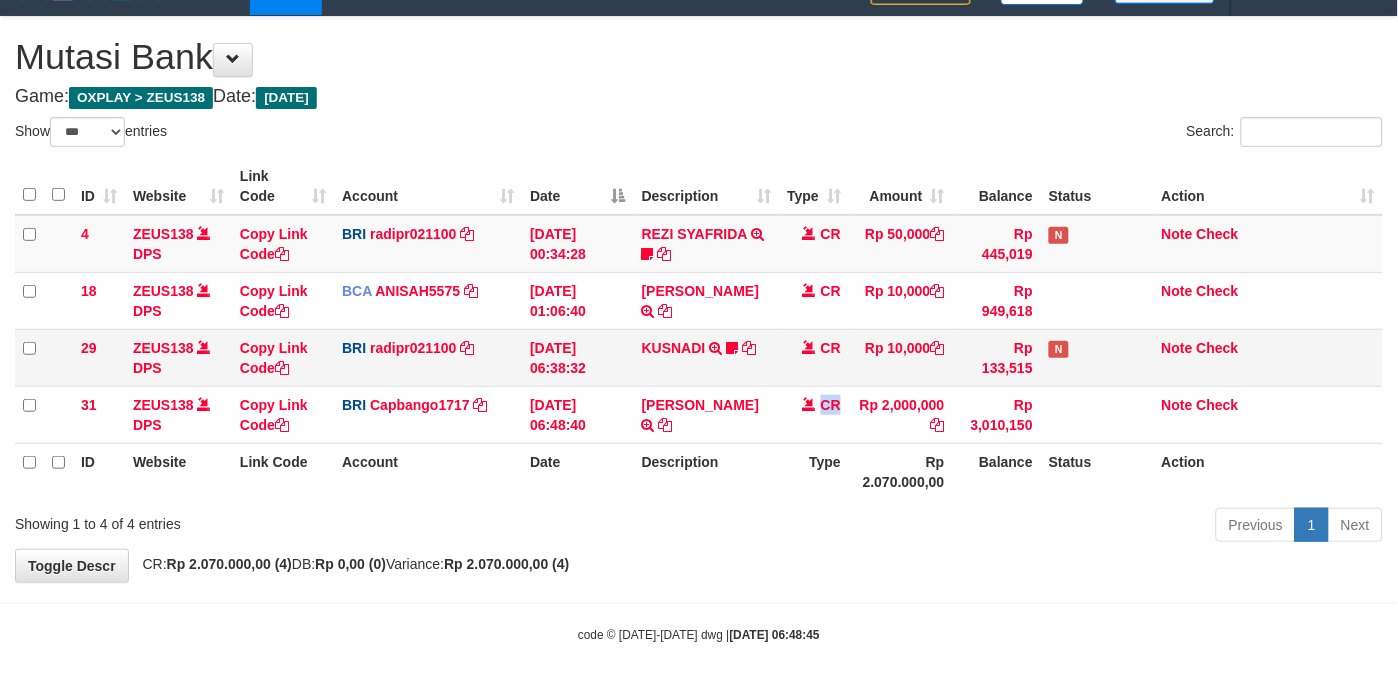 drag, startPoint x: 827, startPoint y: 410, endPoint x: 852, endPoint y: 380, distance: 39.051247 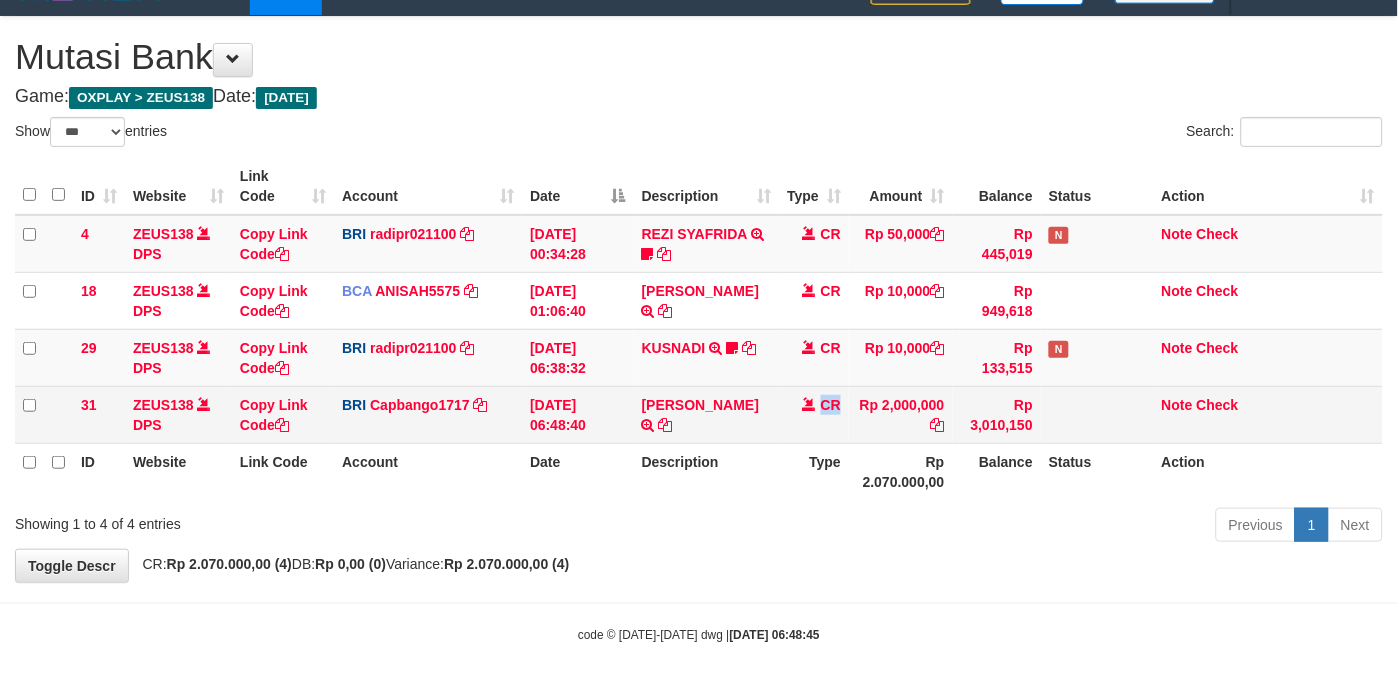 click on "4
ZEUS138    DPS
Copy Link Code
BRI
radipr021100
DPS
REYNALDI ADI PRATAMA
mutasi_20250714_3774 | 4
mutasi_20250714_3774 | 4
14/07/2025 00:34:28
REZI SYAFRIDA            TRANSFER NBMB REZI SYAFRIDA TO REYNALDI ADI PRATAMA    808801023311535
CR
Rp 50,000
Rp 445,019
N
Note
Check
18
ZEUS138    DPS
Copy Link Code
BCA
ANISAH5575
DPS
ANISAH
mutasi_20250714_3827 | 18
mutasi_20250714_3827 | 18" at bounding box center (699, 329) 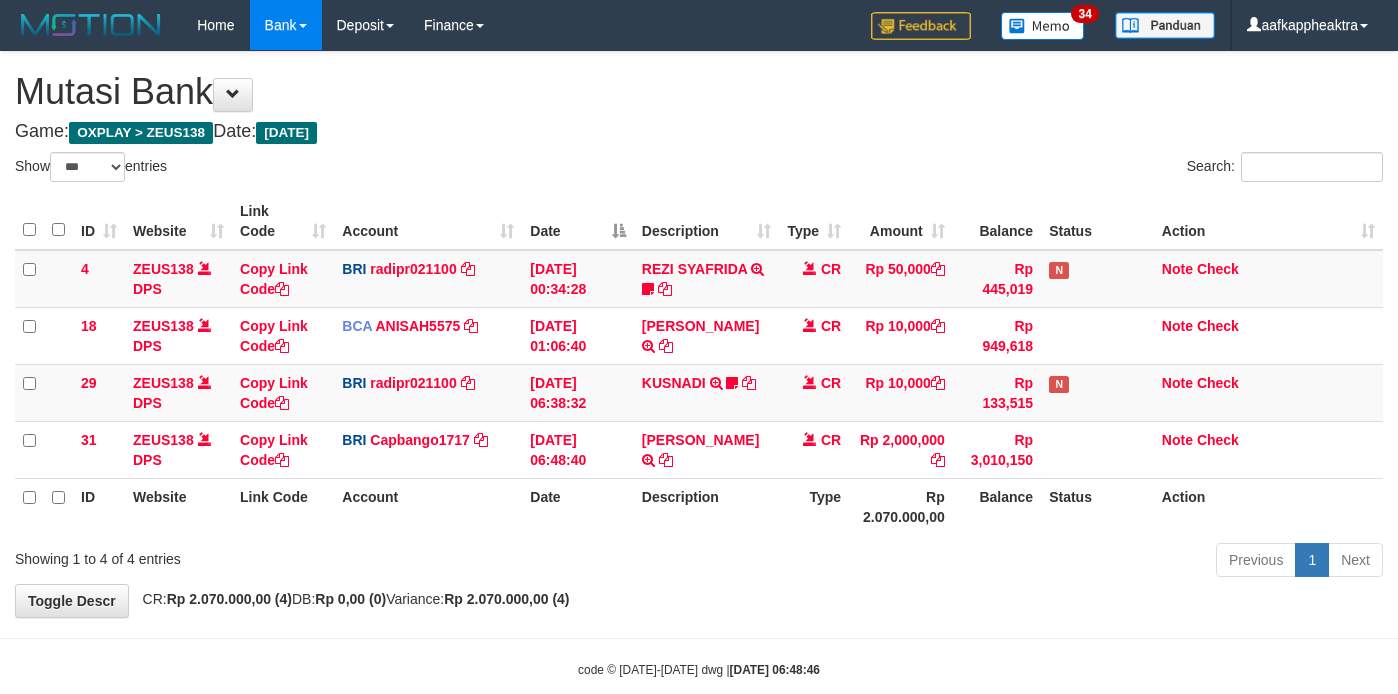 select on "***" 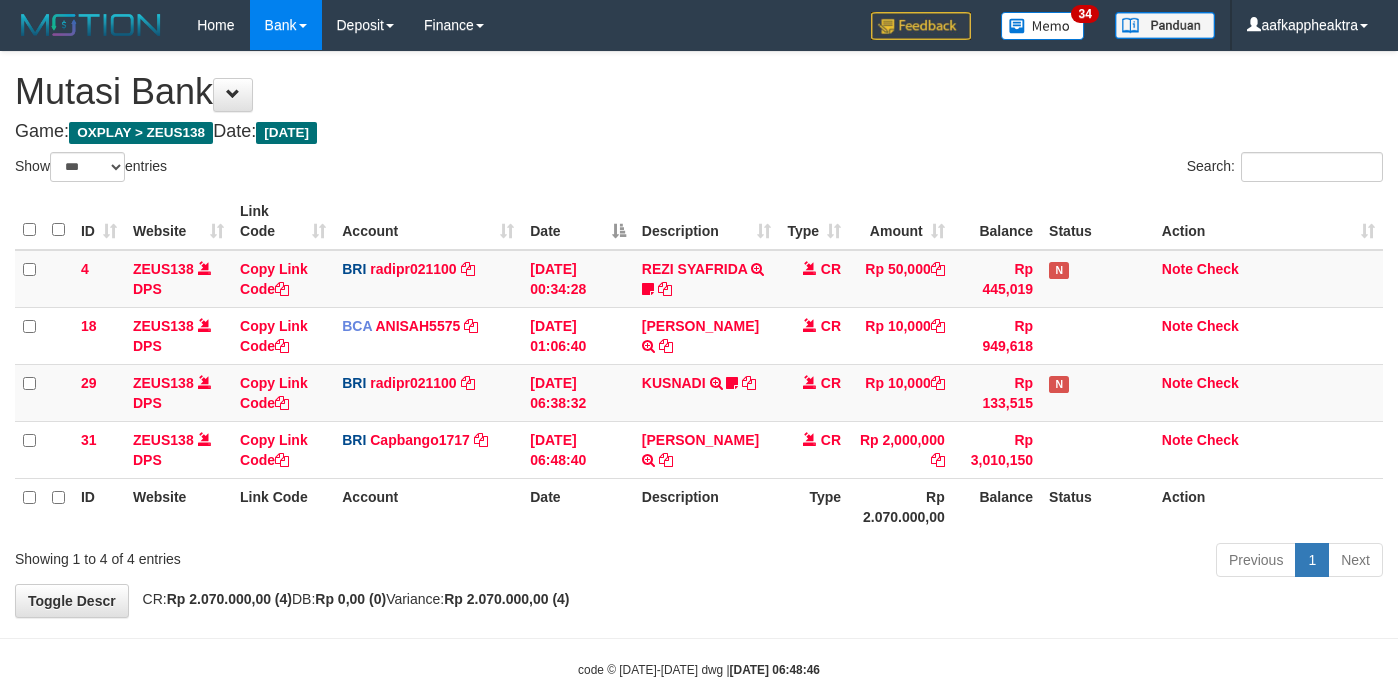 scroll, scrollTop: 35, scrollLeft: 0, axis: vertical 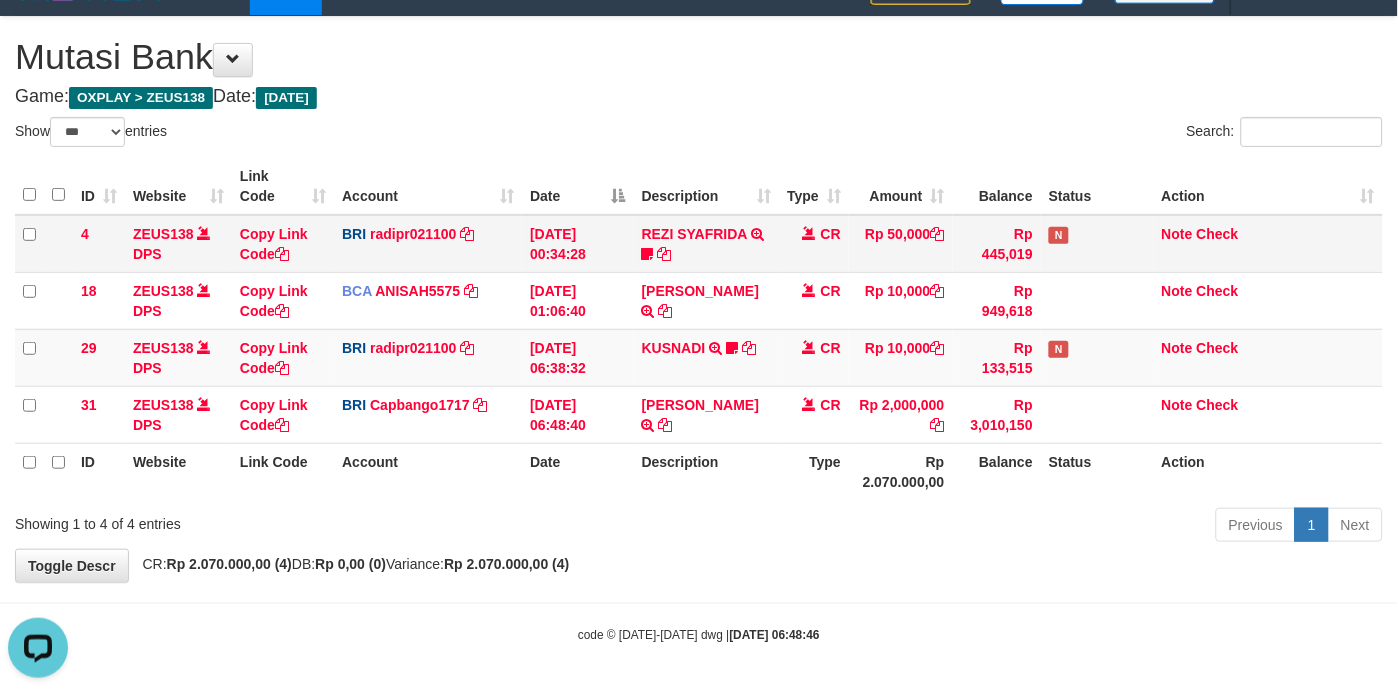 drag, startPoint x: 576, startPoint y: 194, endPoint x: 614, endPoint y: 231, distance: 53.037724 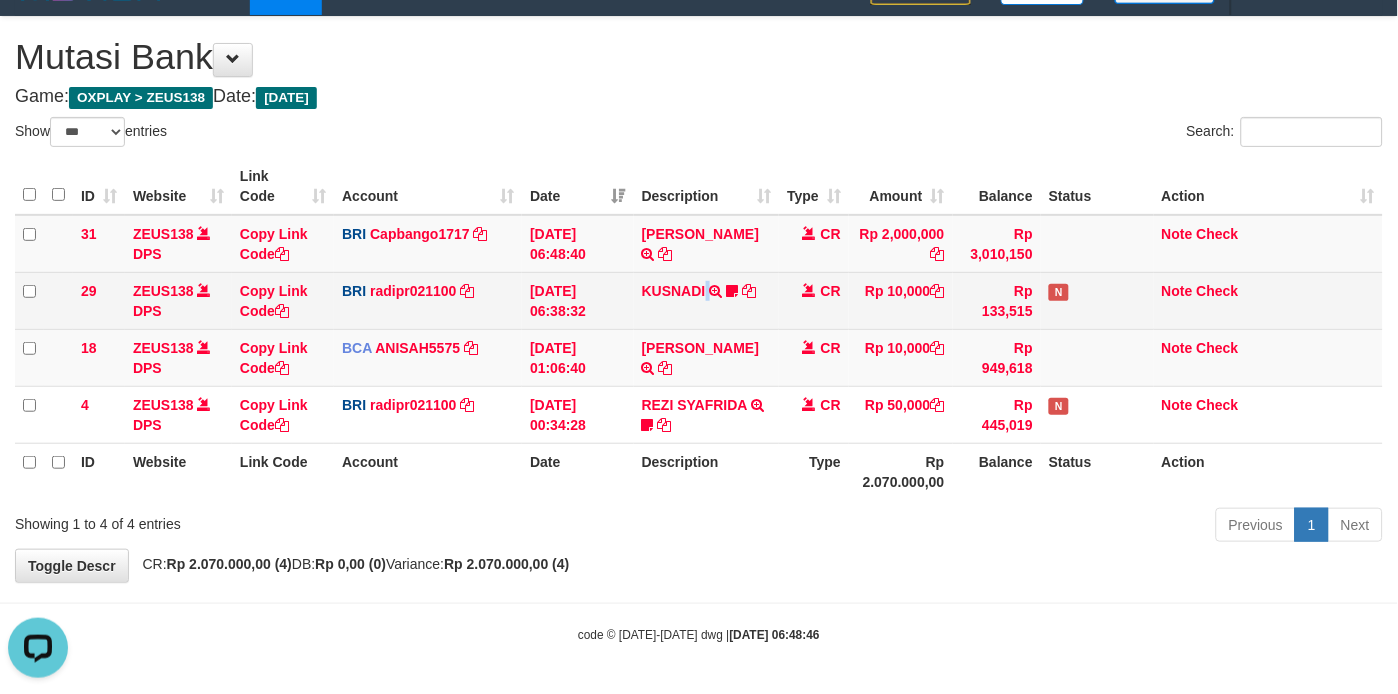 click on "KUSNADI            TRANSFER NBMB KUSNADI TO REYNALDI ADI PRATAMA    Aldimaulana7" at bounding box center [706, 300] 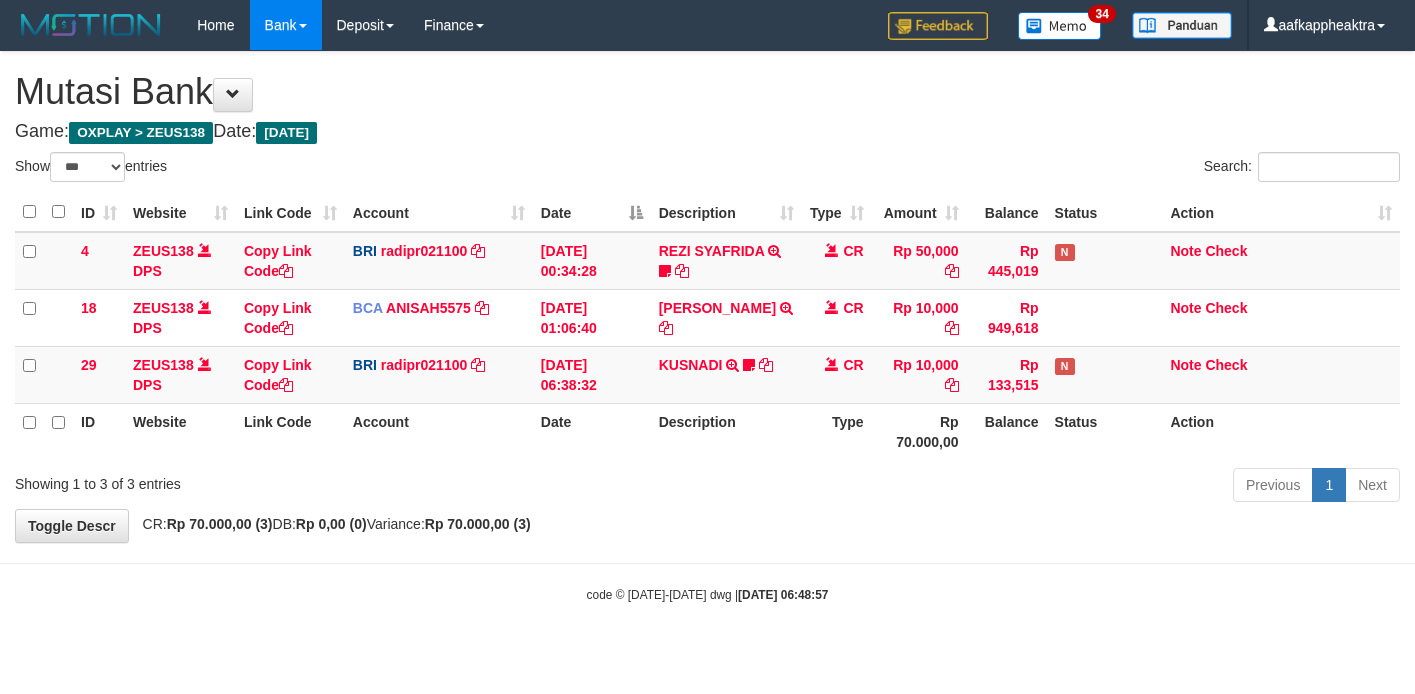 select on "***" 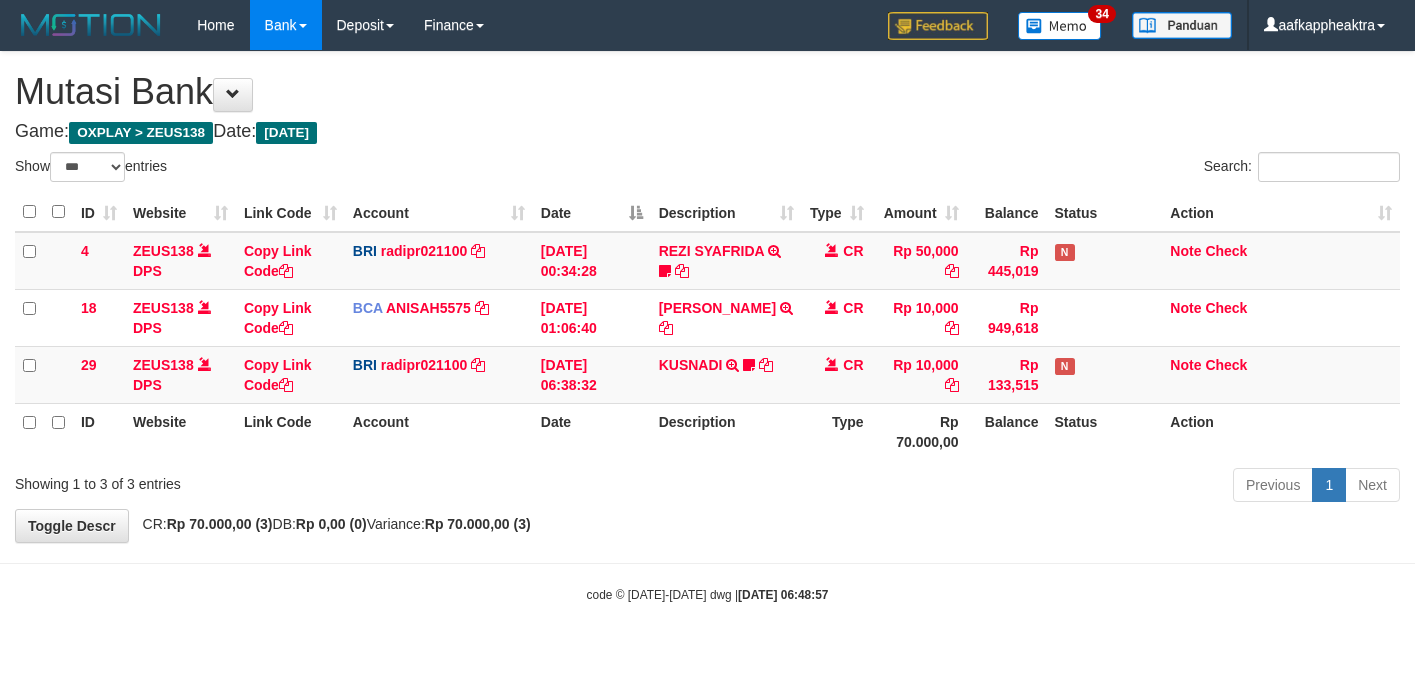 scroll, scrollTop: 0, scrollLeft: 0, axis: both 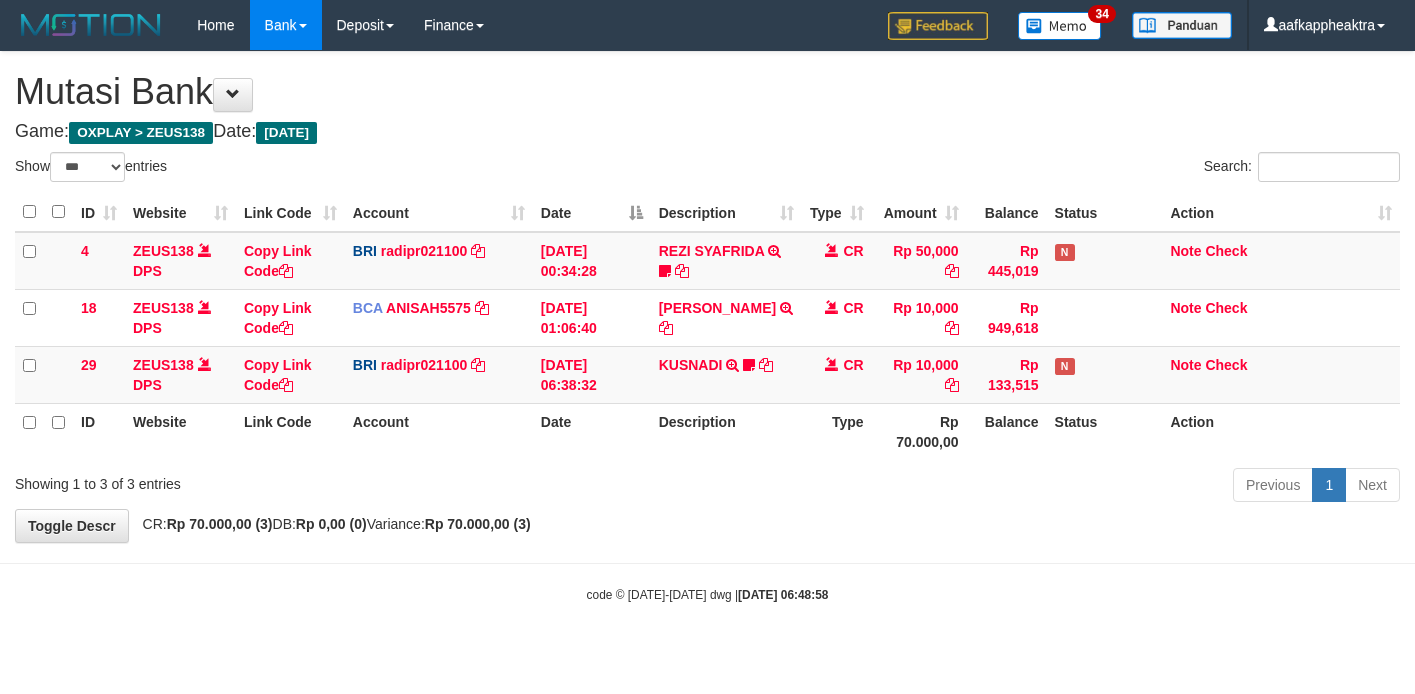 select on "***" 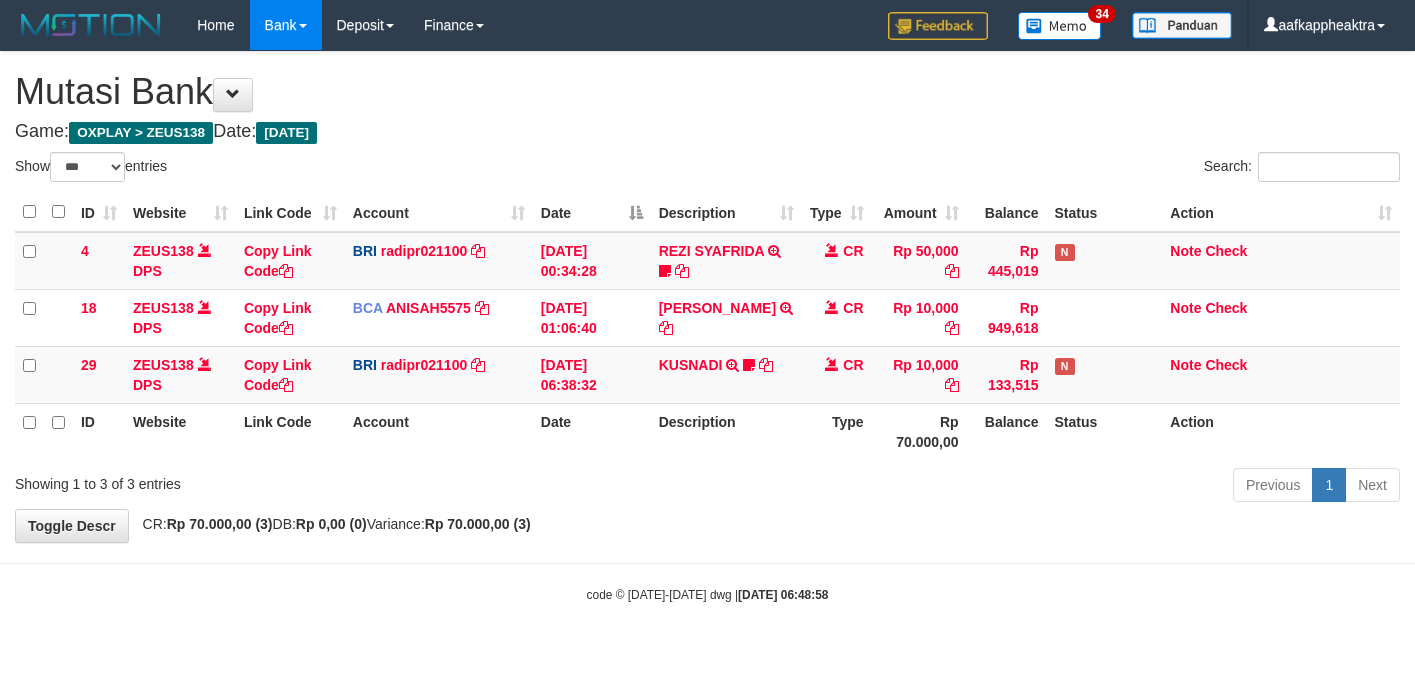 scroll, scrollTop: 0, scrollLeft: 0, axis: both 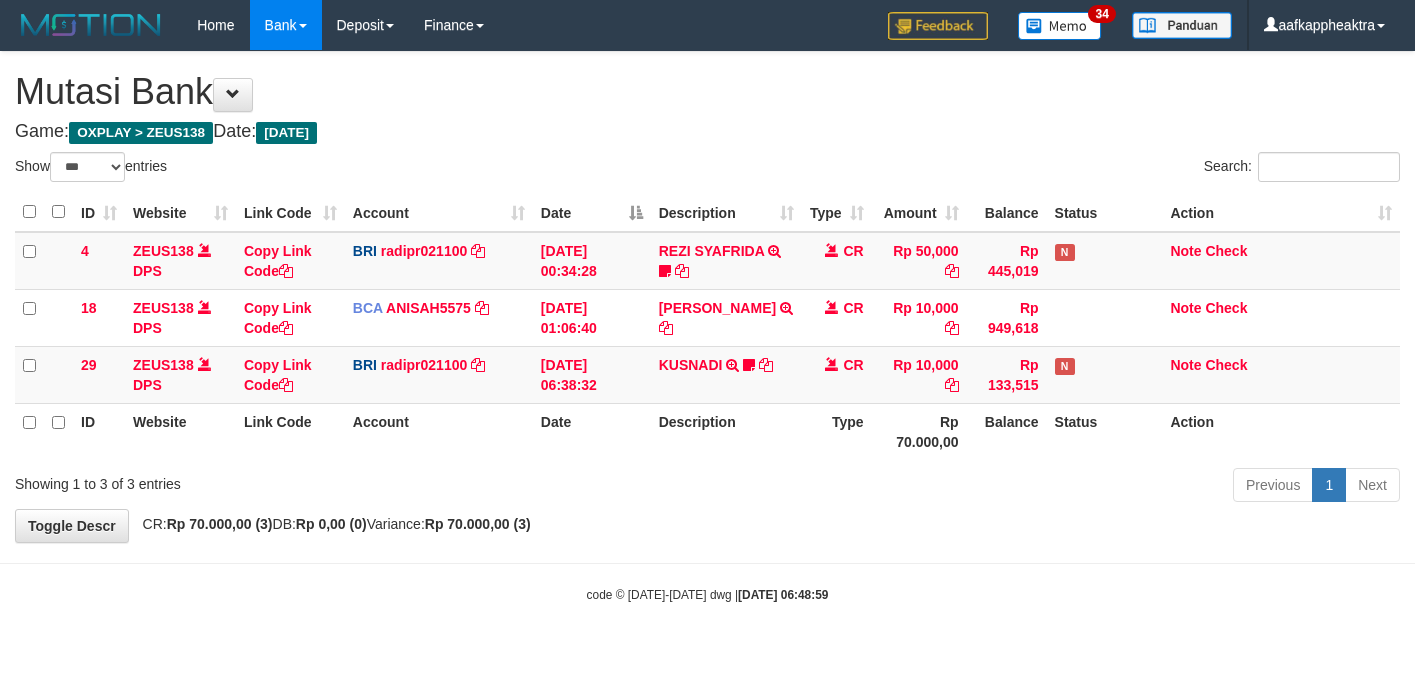 select on "***" 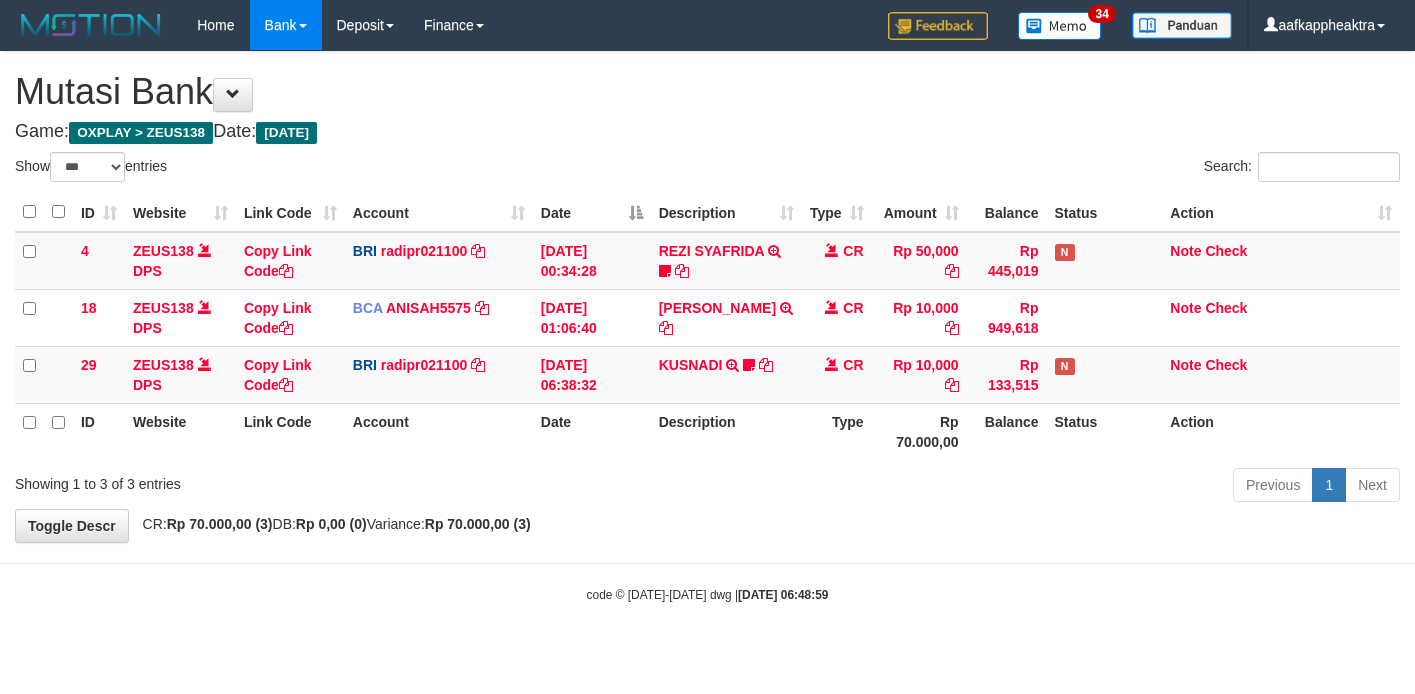 scroll, scrollTop: 0, scrollLeft: 0, axis: both 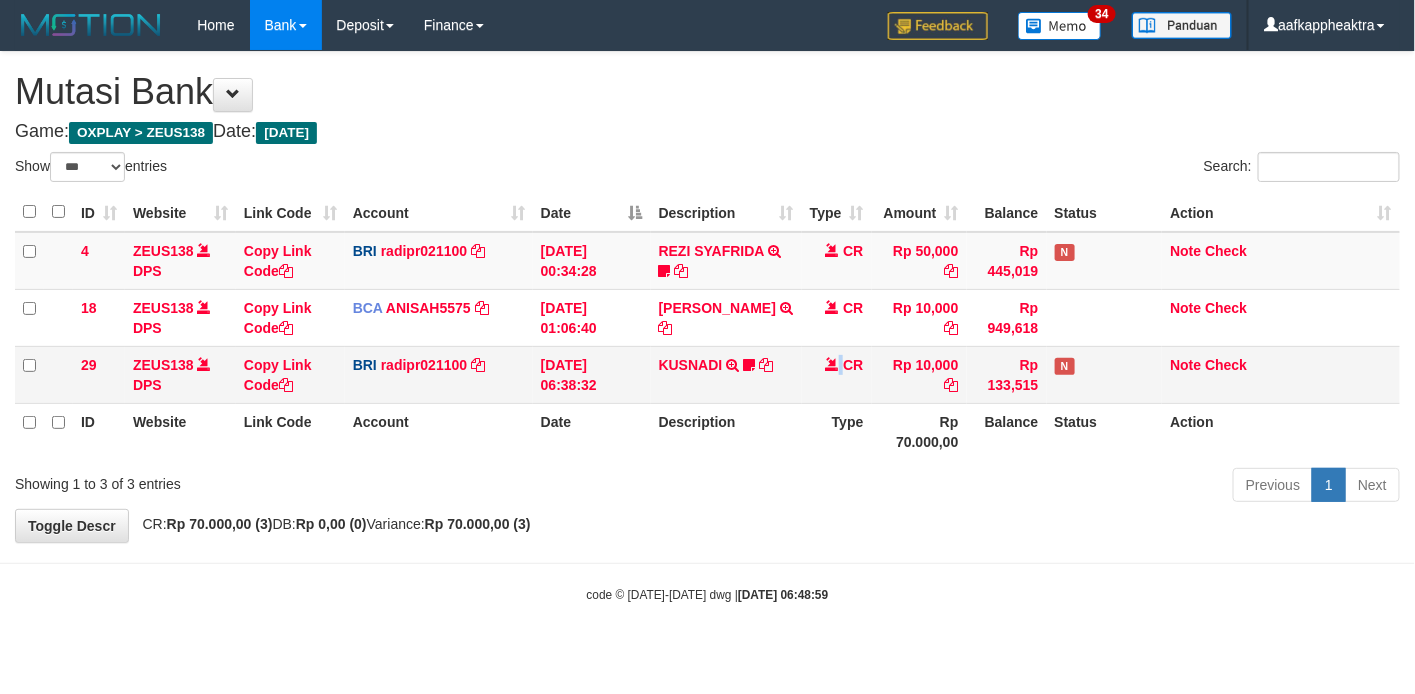 click on "CR" at bounding box center (837, 374) 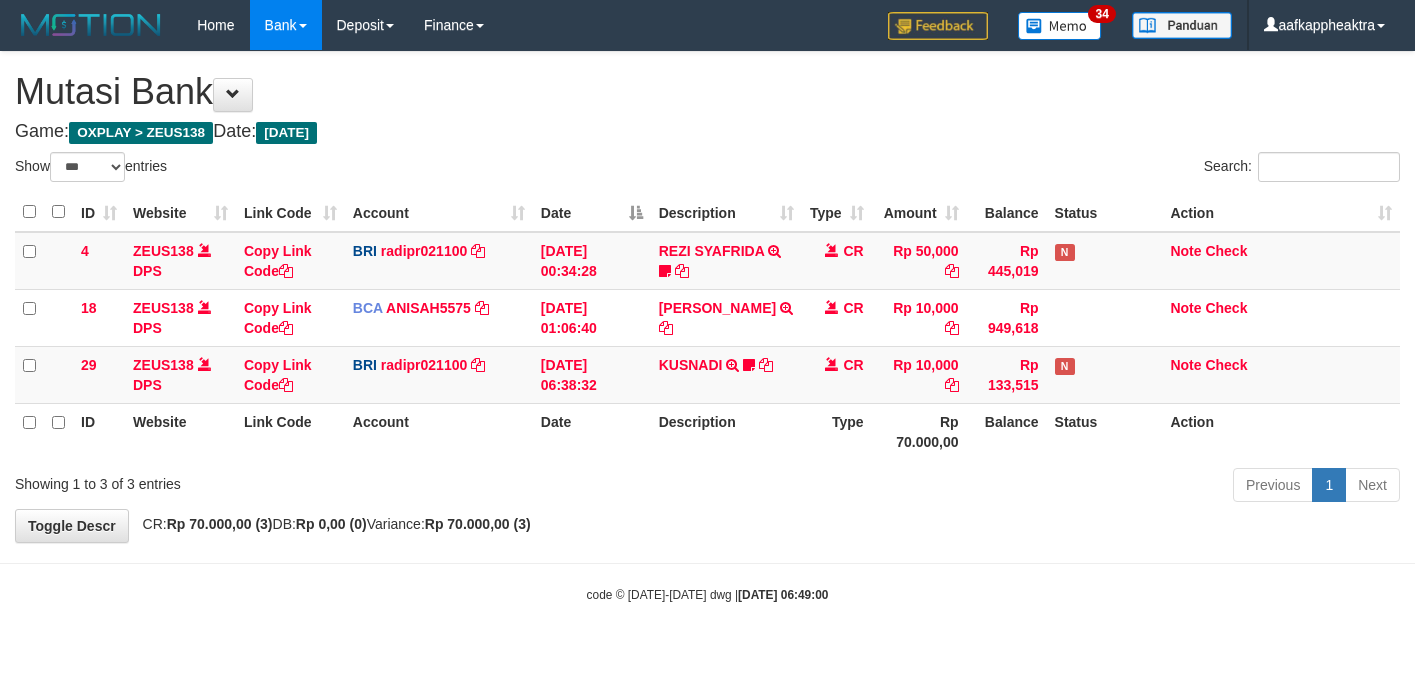 select on "***" 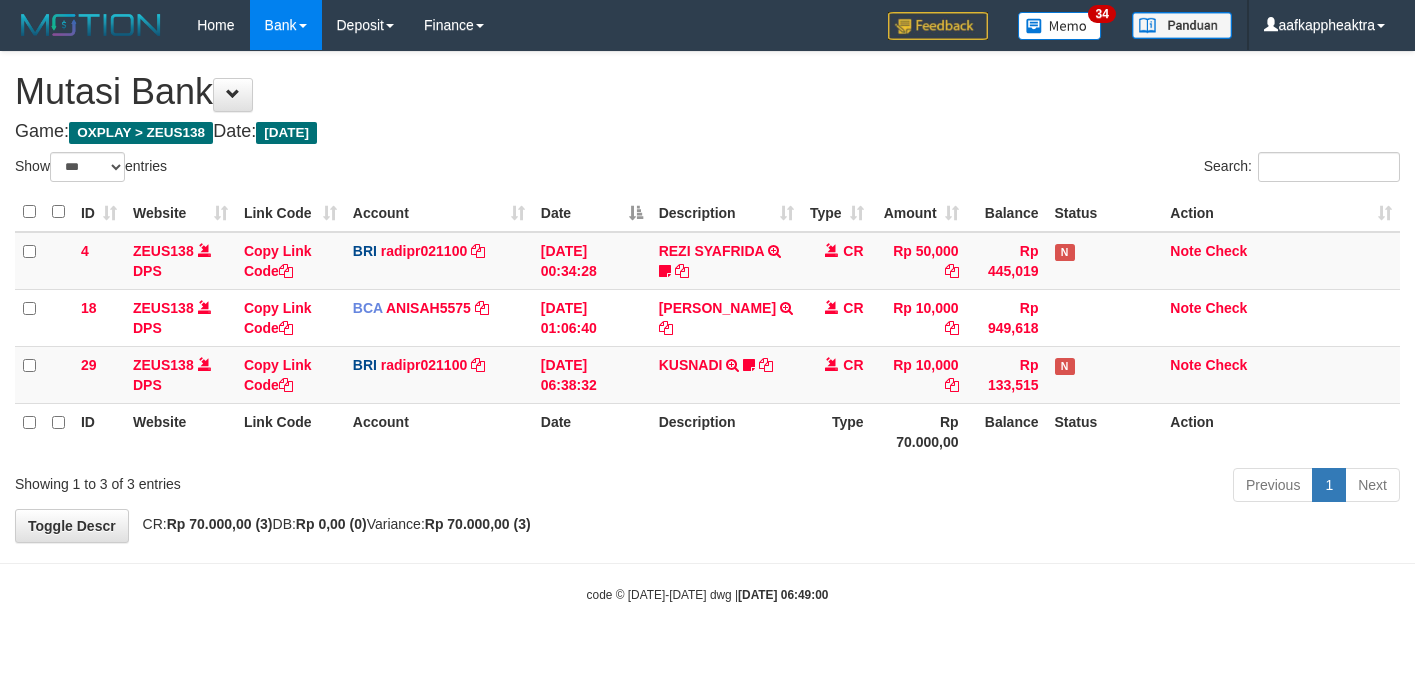 scroll, scrollTop: 0, scrollLeft: 0, axis: both 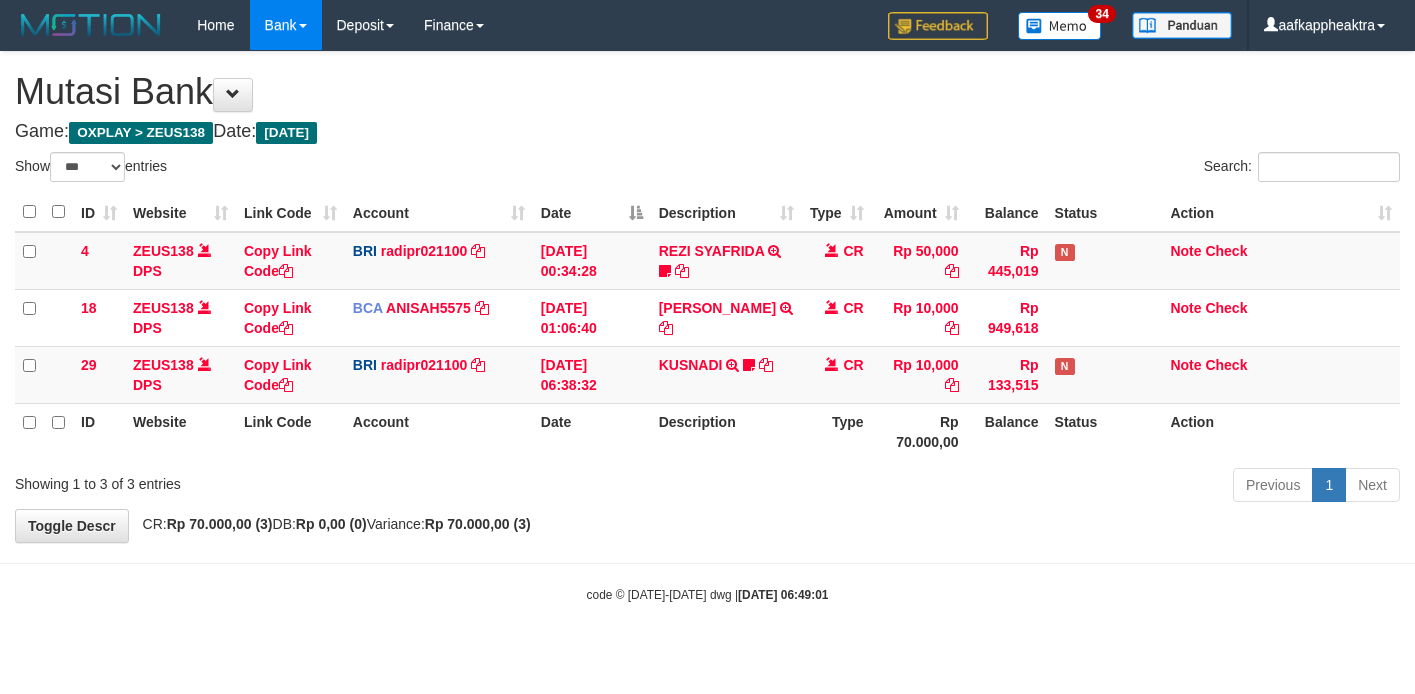 select on "***" 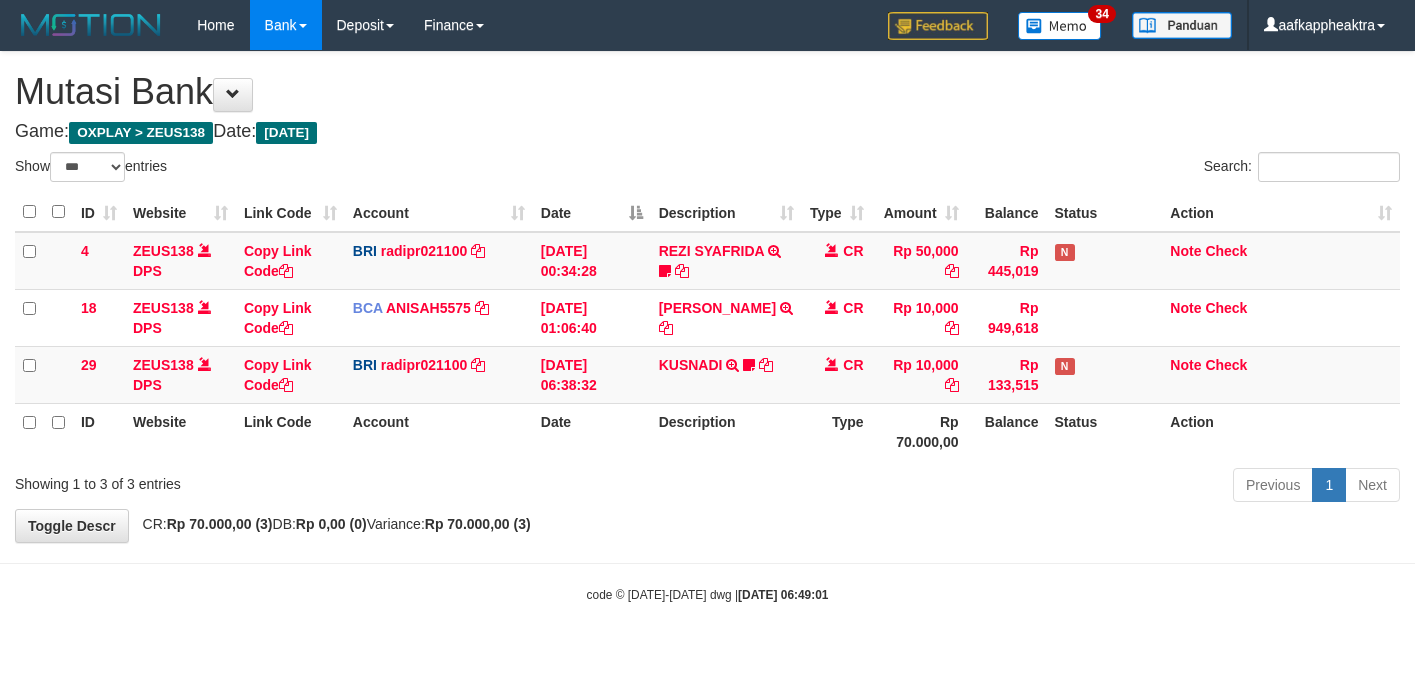 scroll, scrollTop: 0, scrollLeft: 0, axis: both 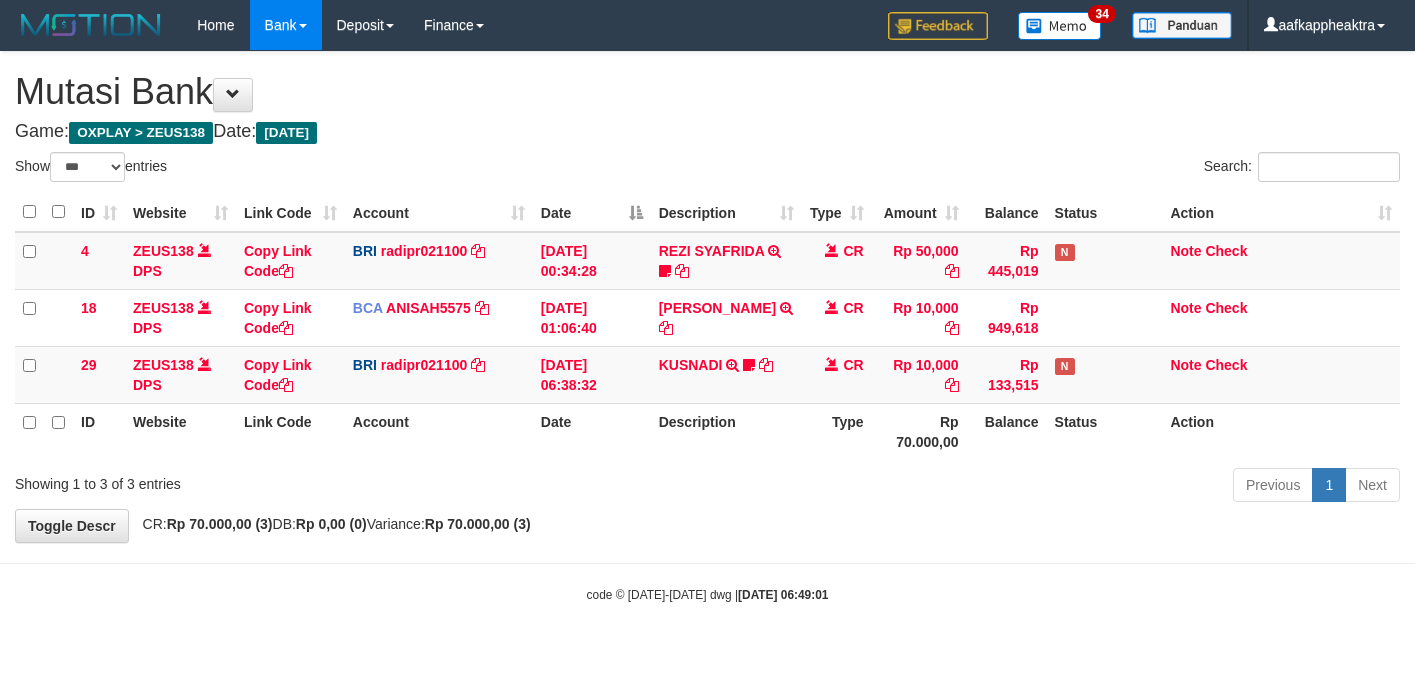 select on "***" 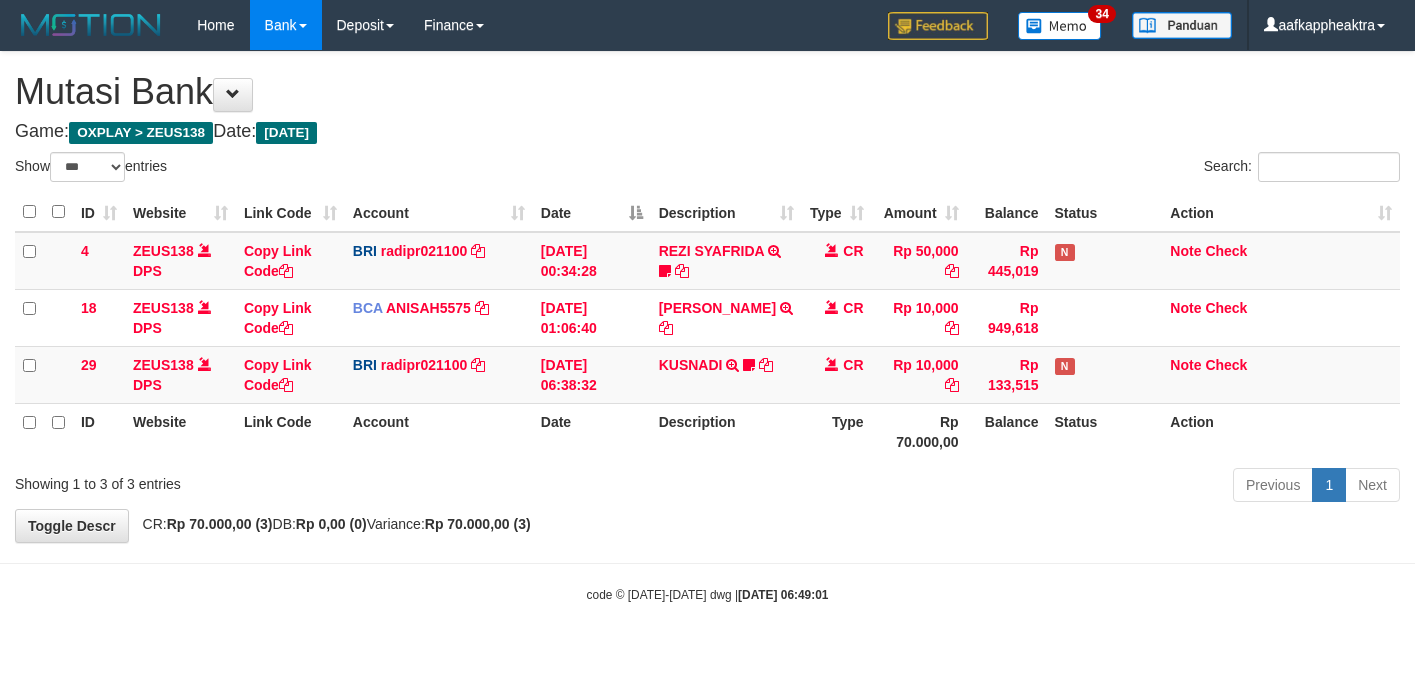 scroll, scrollTop: 0, scrollLeft: 0, axis: both 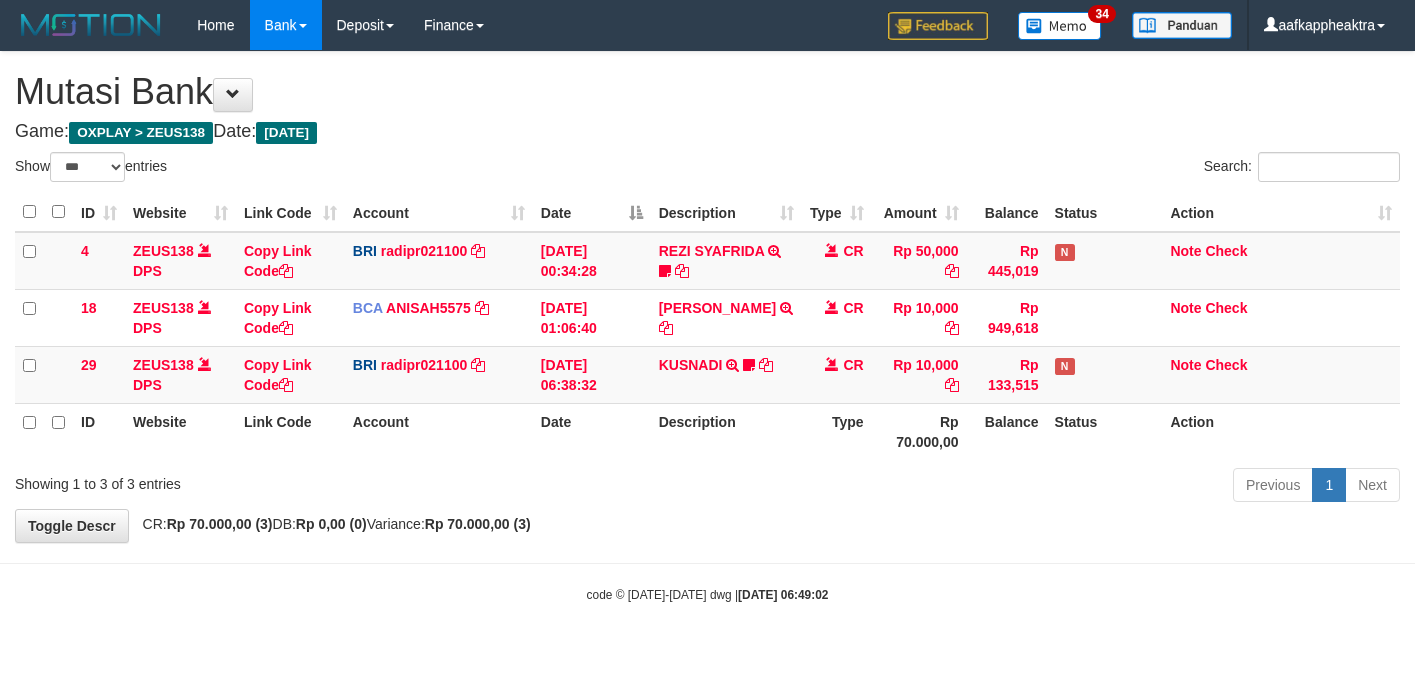 select on "***" 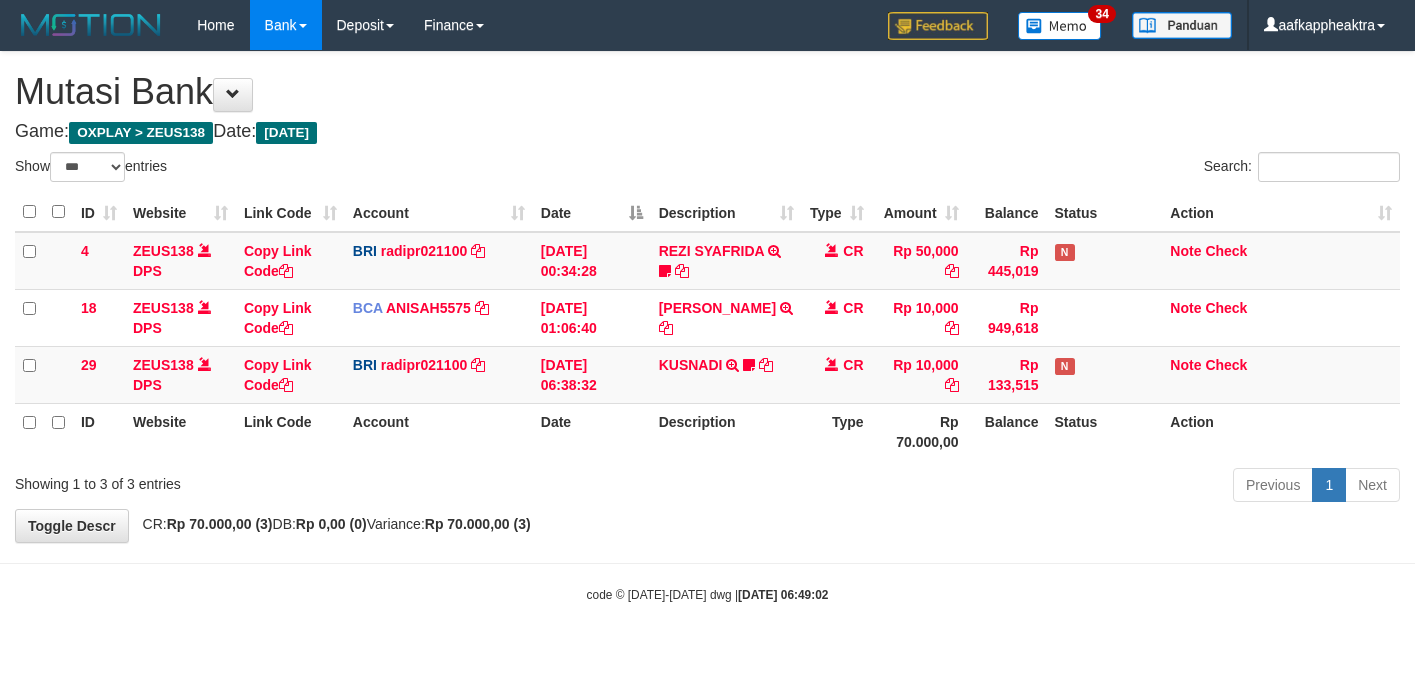 scroll, scrollTop: 0, scrollLeft: 0, axis: both 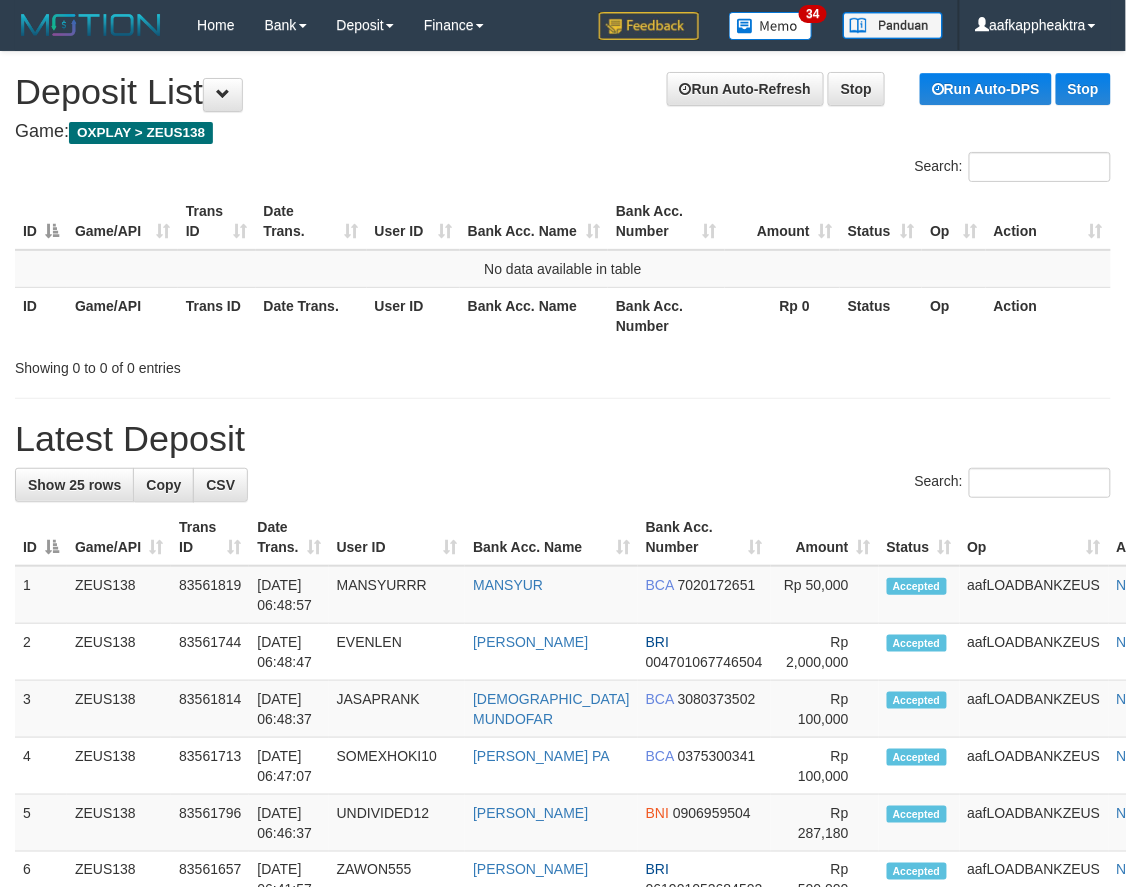 click on "**********" at bounding box center [563, 1088] 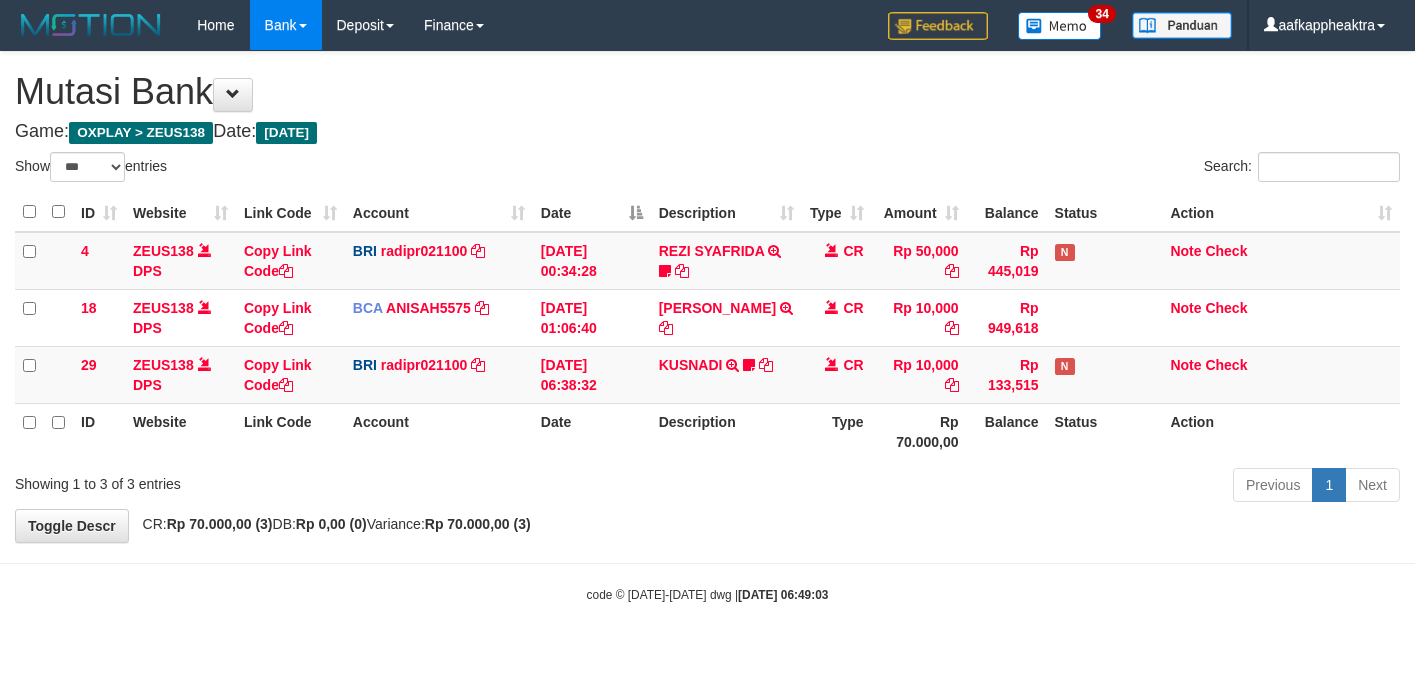 select on "***" 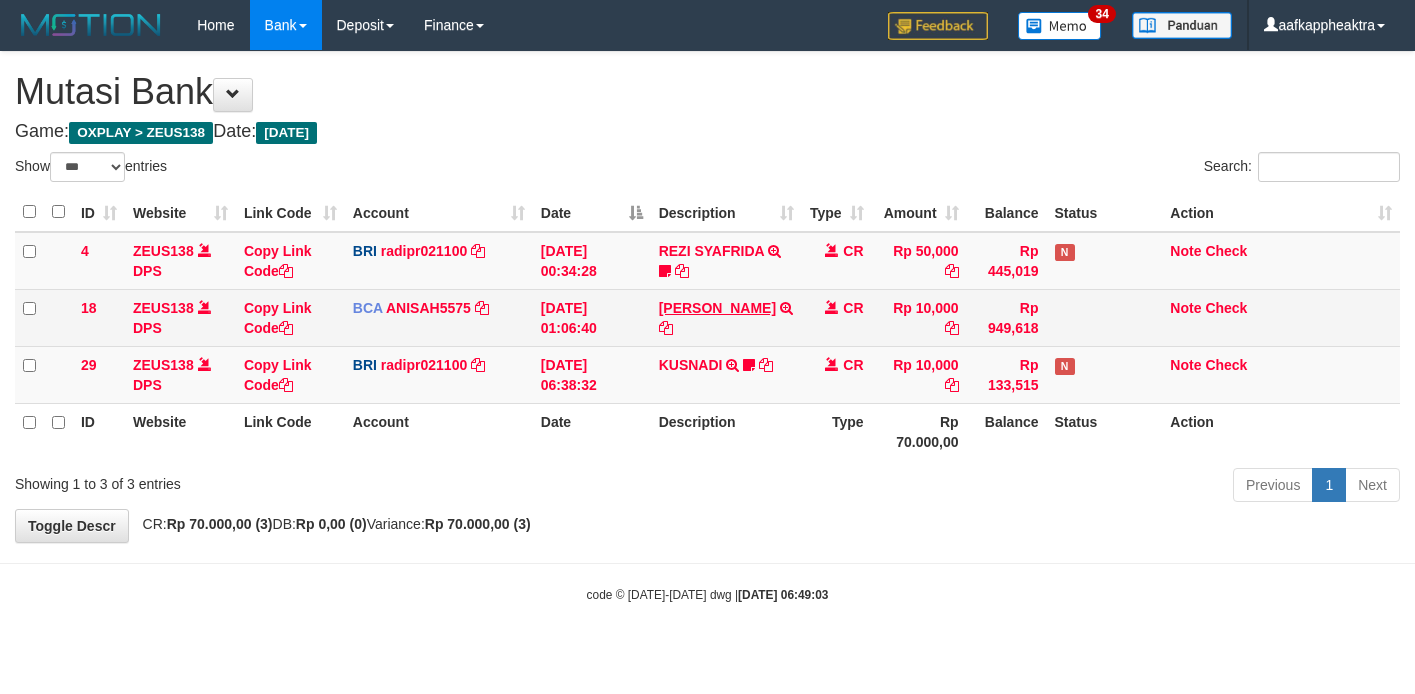 click on "4
ZEUS138    DPS
Copy Link Code
BRI
radipr021100
DPS
[PERSON_NAME]
mutasi_20250714_3774 | 4
mutasi_20250714_3774 | 4
[DATE] 00:34:28
[PERSON_NAME]            TRANSFER NBMB [PERSON_NAME] TO [PERSON_NAME]    808801023311535
CR
Rp 50,000
Rp 445,019
N
Note
Check
18
ZEUS138    DPS
Copy Link Code
BCA
ANISAH5575
DPS
ANISAH
mutasi_20250714_3827 | 18
mutasi_20250714_3827 | 18" at bounding box center [707, 318] 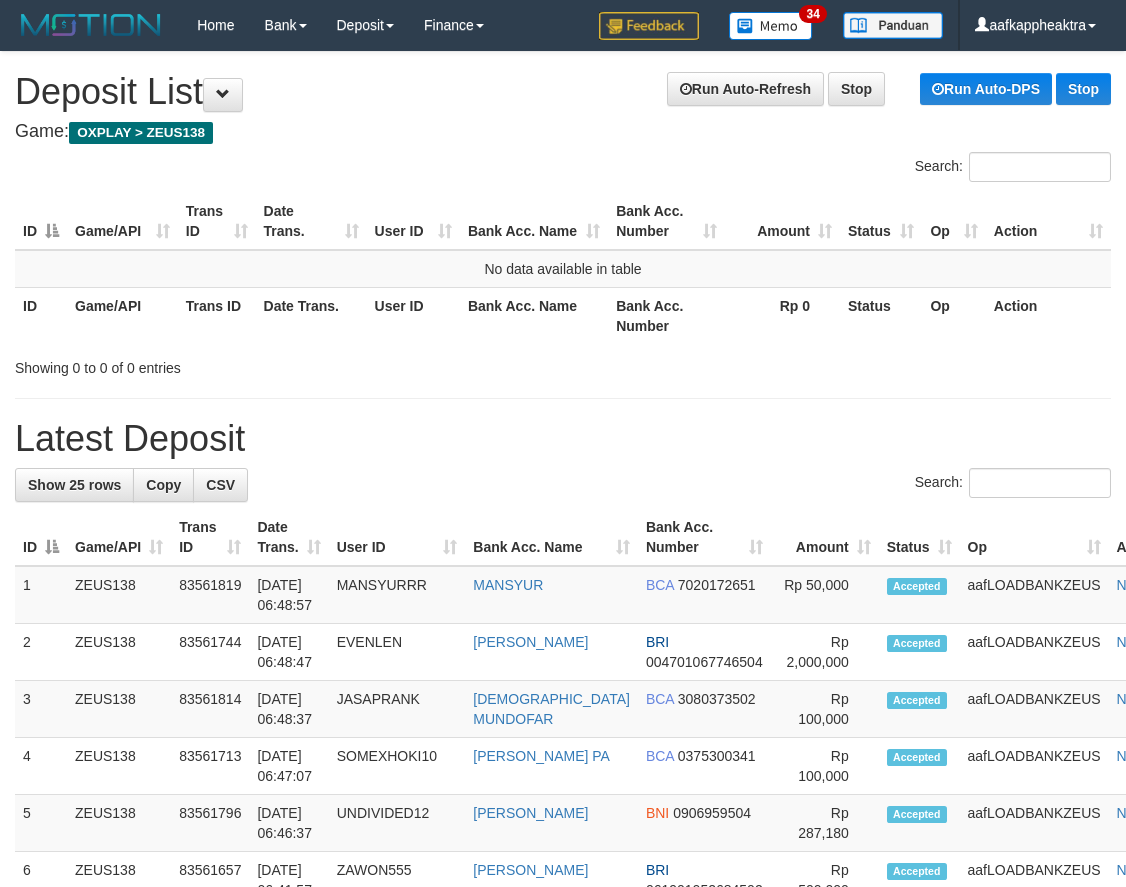 scroll, scrollTop: 0, scrollLeft: 0, axis: both 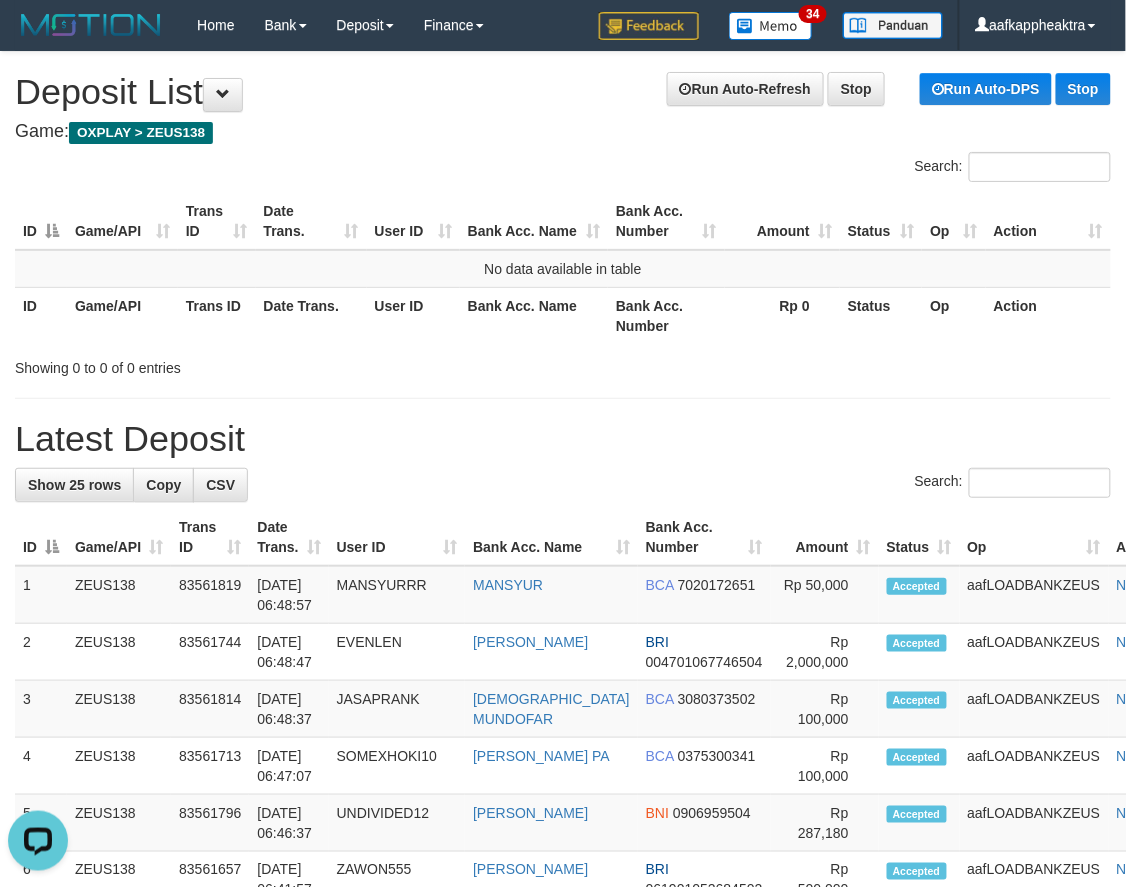 click on "**********" at bounding box center (563, 1088) 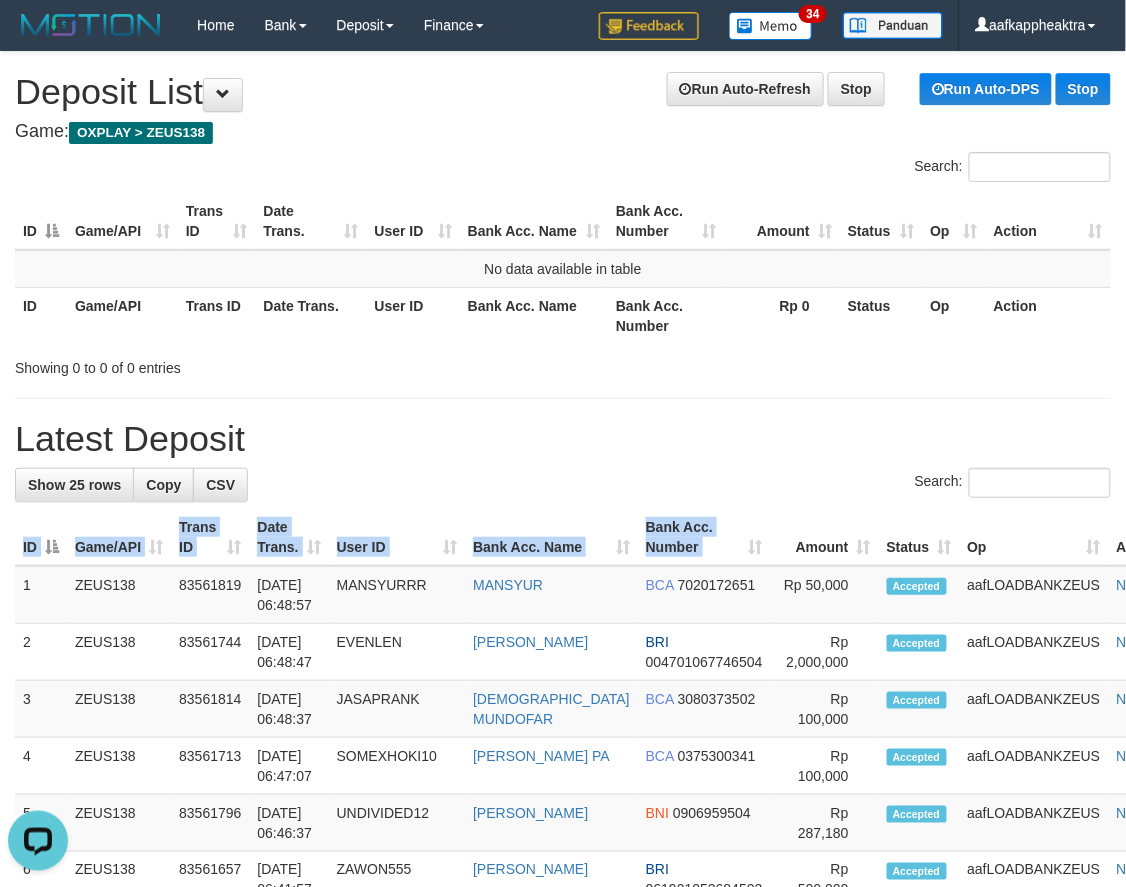 click on "Show 25 rows Copy CSV Search:
ID Game/API Trans ID Date Trans. User ID Bank Acc. Name Bank Acc. Number Amount Status Op Action
1
ZEUS138
2" at bounding box center (563, 1296) 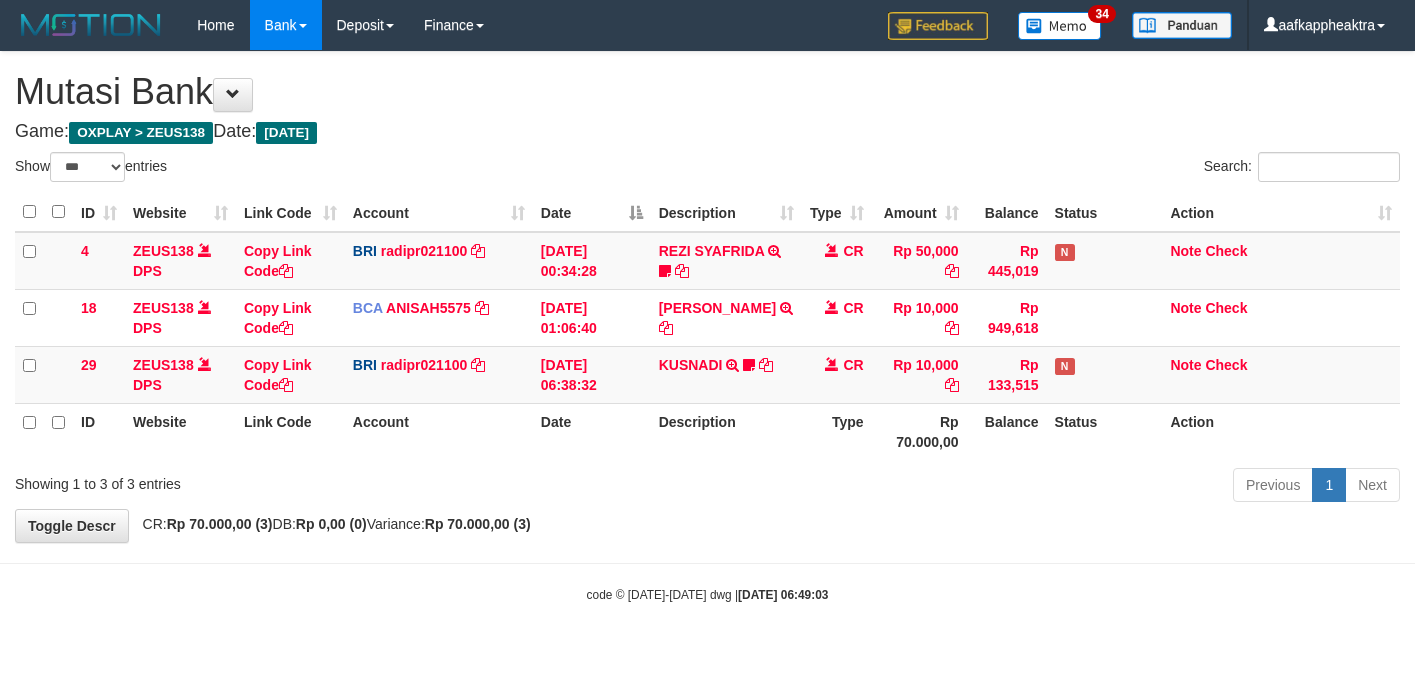select on "***" 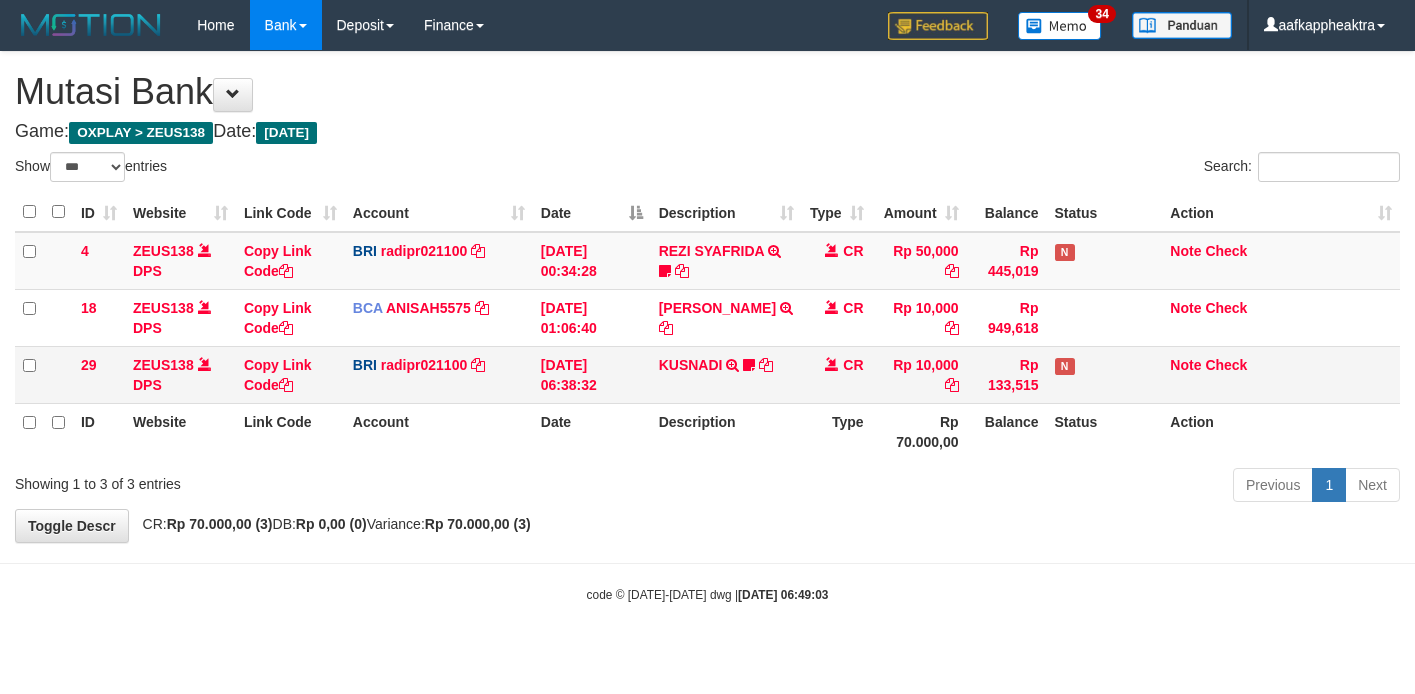 scroll, scrollTop: 0, scrollLeft: 0, axis: both 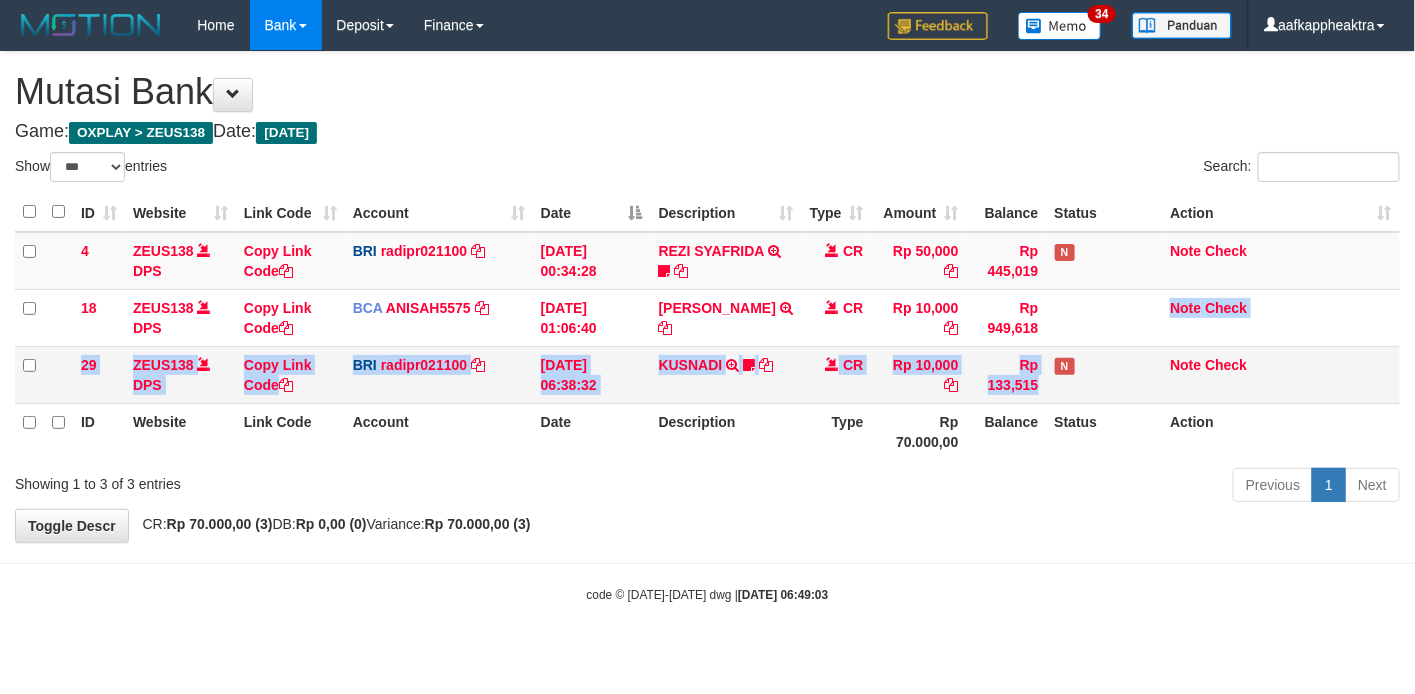 click on "4
ZEUS138    DPS
Copy Link Code
BRI
radipr021100
DPS
[PERSON_NAME]
mutasi_20250714_3774 | 4
mutasi_20250714_3774 | 4
[DATE] 00:34:28
[PERSON_NAME]            TRANSFER NBMB [PERSON_NAME] TO [PERSON_NAME]    808801023311535
CR
Rp 50,000
Rp 445,019
N
Note
Check
18
ZEUS138    DPS
Copy Link Code
BCA
ANISAH5575
DPS
ANISAH
mutasi_20250714_3827 | 18
mutasi_20250714_3827 | 18" at bounding box center [707, 318] 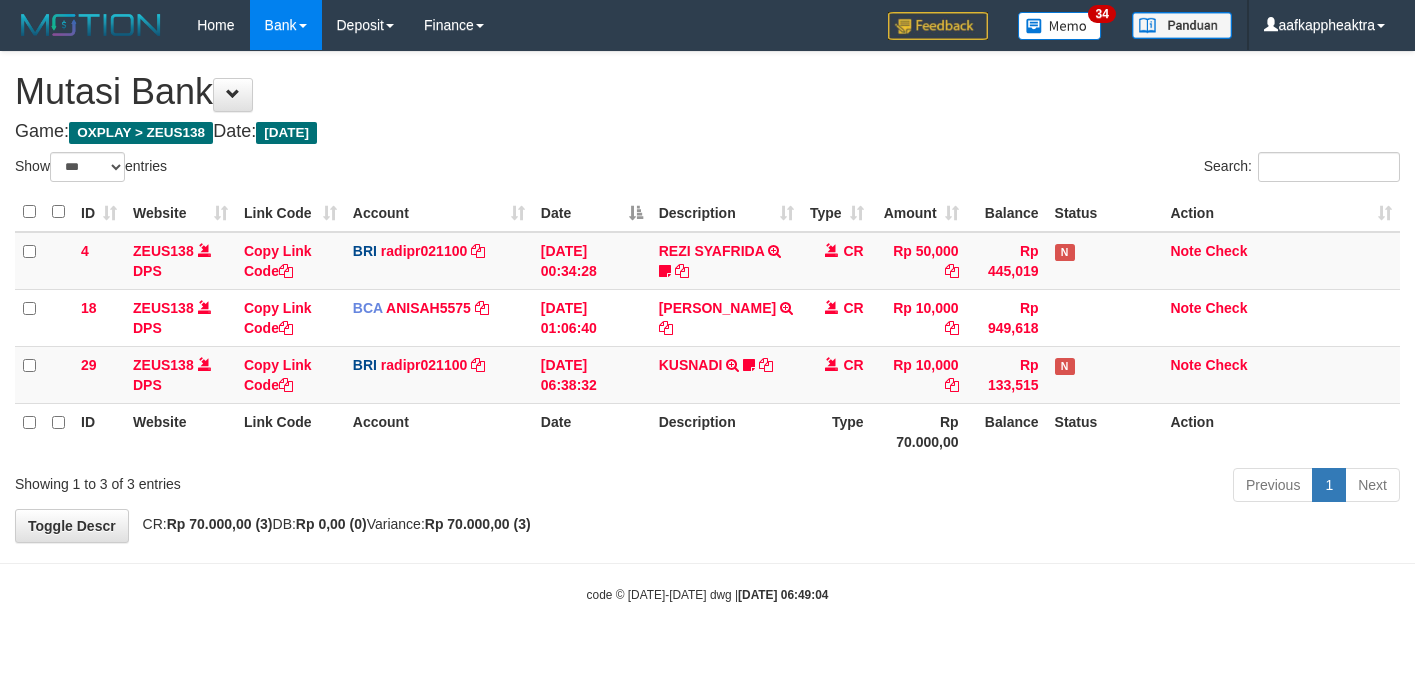 select on "***" 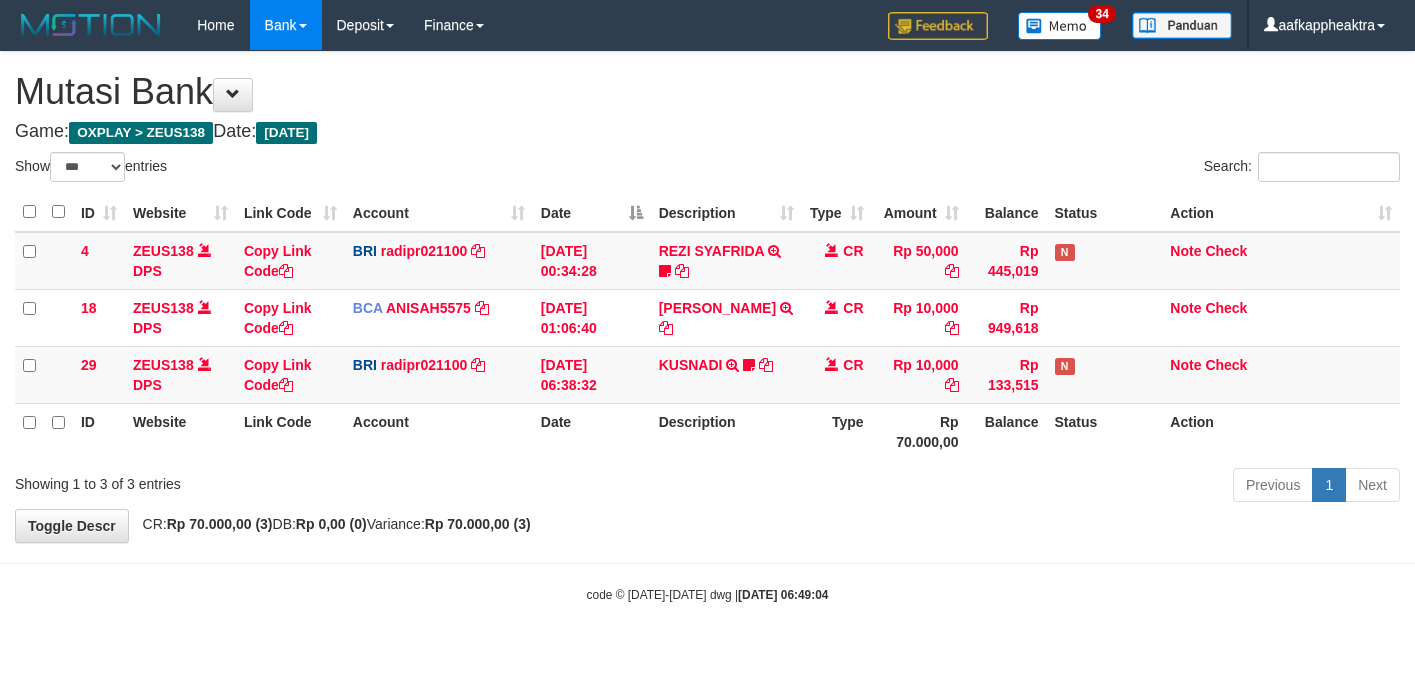 scroll, scrollTop: 0, scrollLeft: 0, axis: both 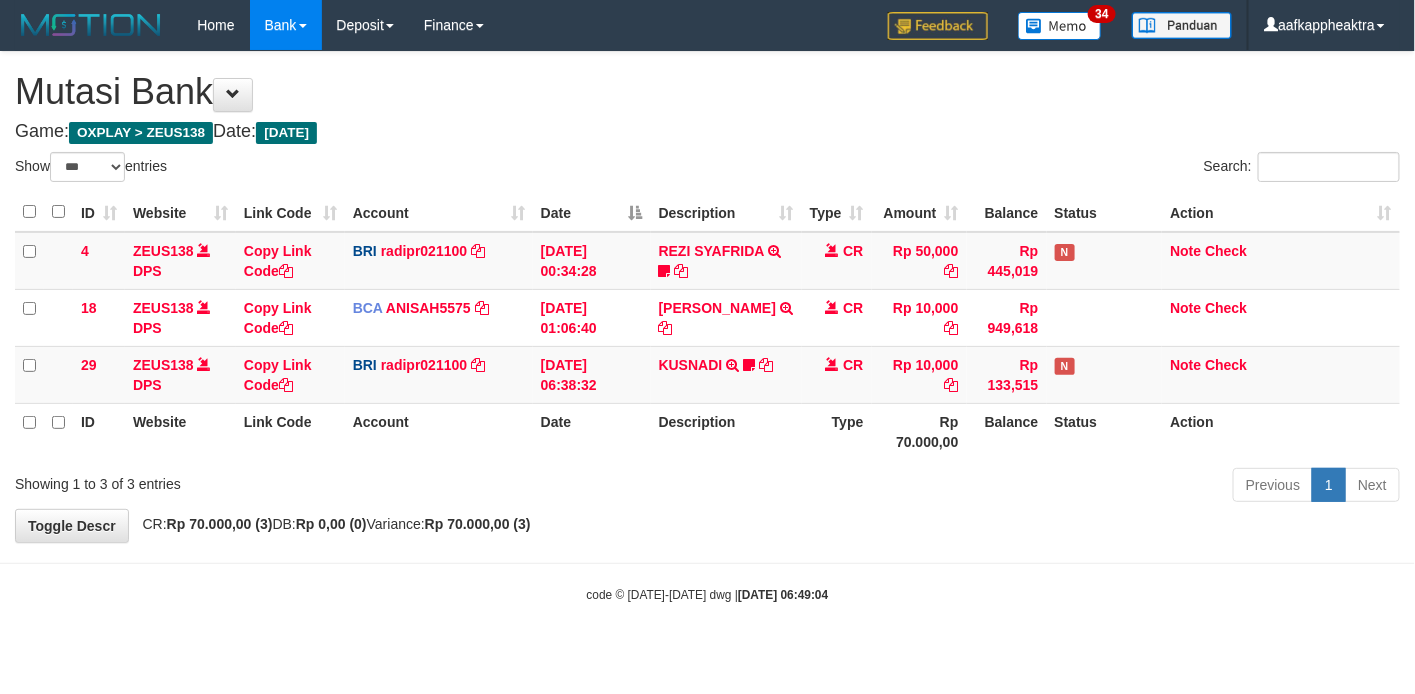 click on "Type" at bounding box center [837, 431] 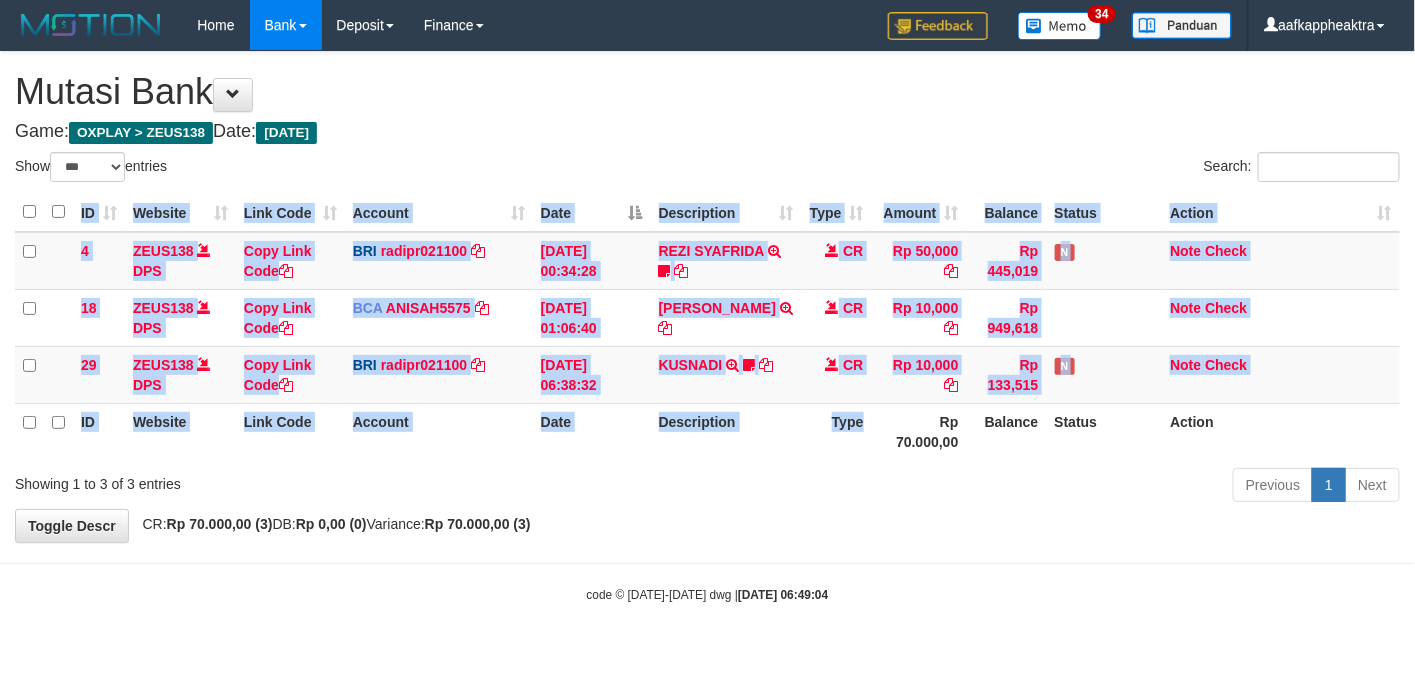 click on "ID Website Link Code Account Date Description Type Amount Balance Status Action
4
ZEUS138    DPS
Copy Link Code
BRI
radipr021100
DPS
[PERSON_NAME]
mutasi_20250714_3774 | 4
mutasi_20250714_3774 | 4
[DATE] 00:34:28
[PERSON_NAME]            TRANSFER NBMB [PERSON_NAME] TO [PERSON_NAME]    808801023311535
CR
Rp 50,000
Rp 445,019
N
Note
Check
18
ZEUS138    DPS
Copy Link Code
BCA
ANISAH5575
DPS" at bounding box center [707, 326] 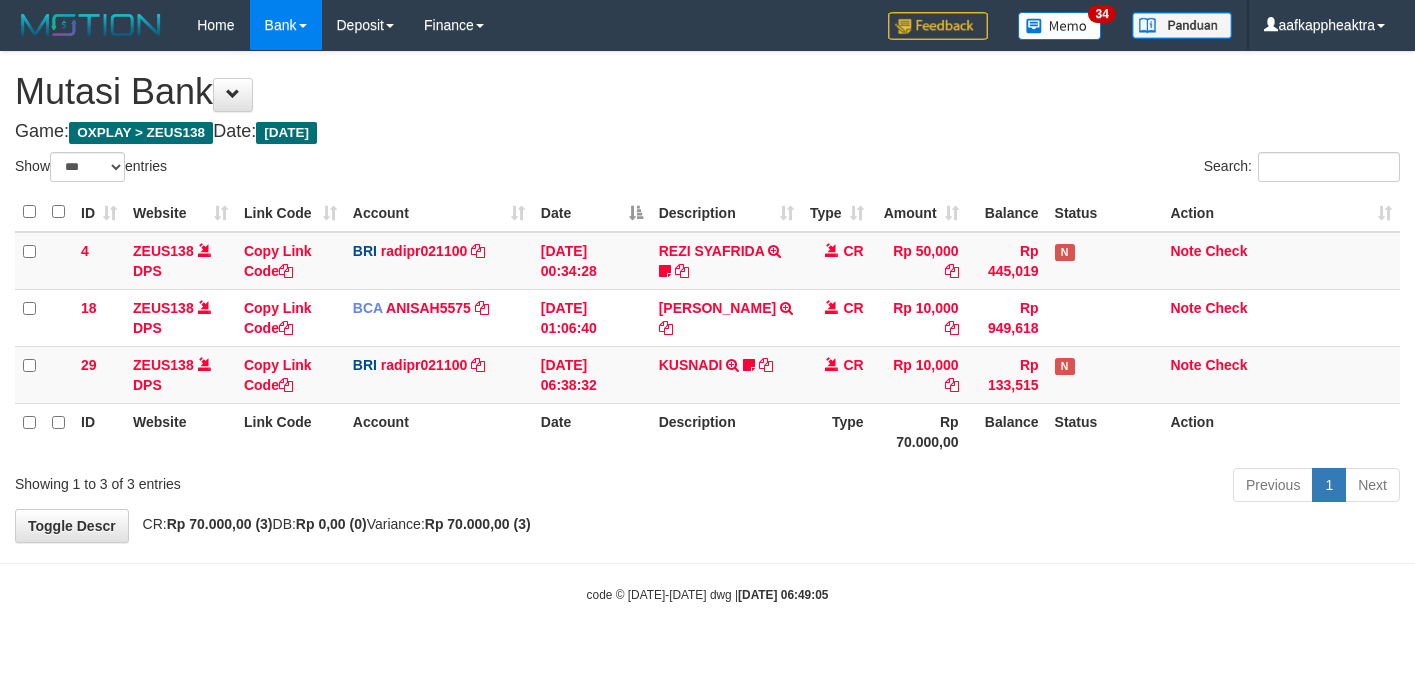 select on "***" 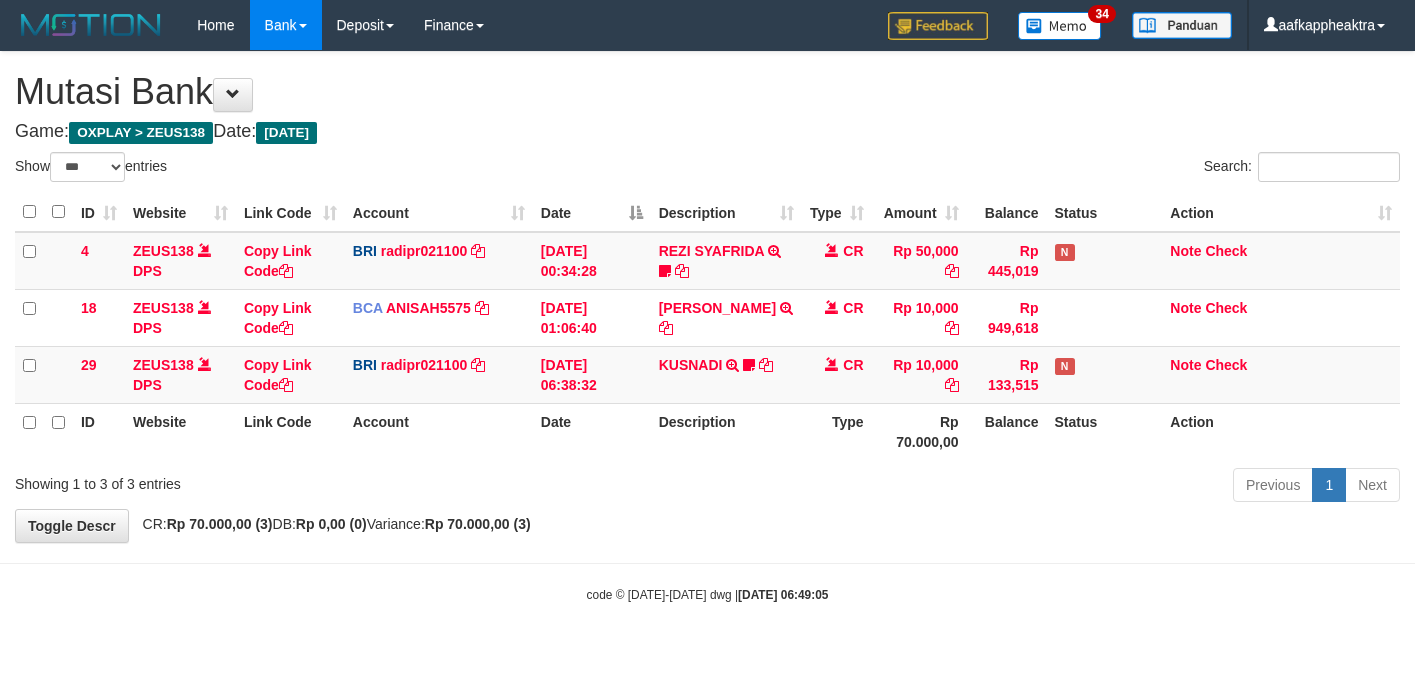 scroll, scrollTop: 0, scrollLeft: 0, axis: both 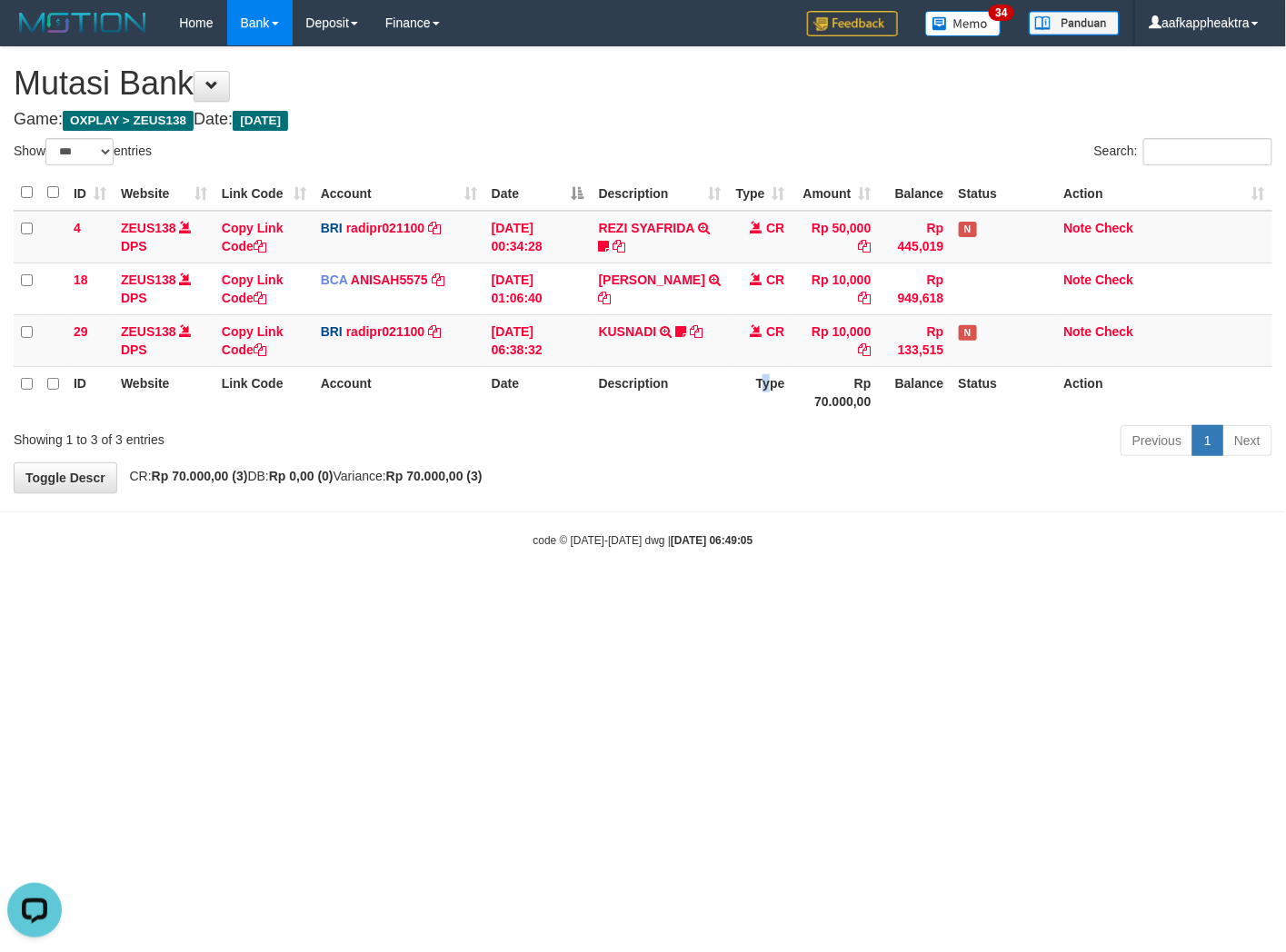 click on "Type" at bounding box center [761, 392] 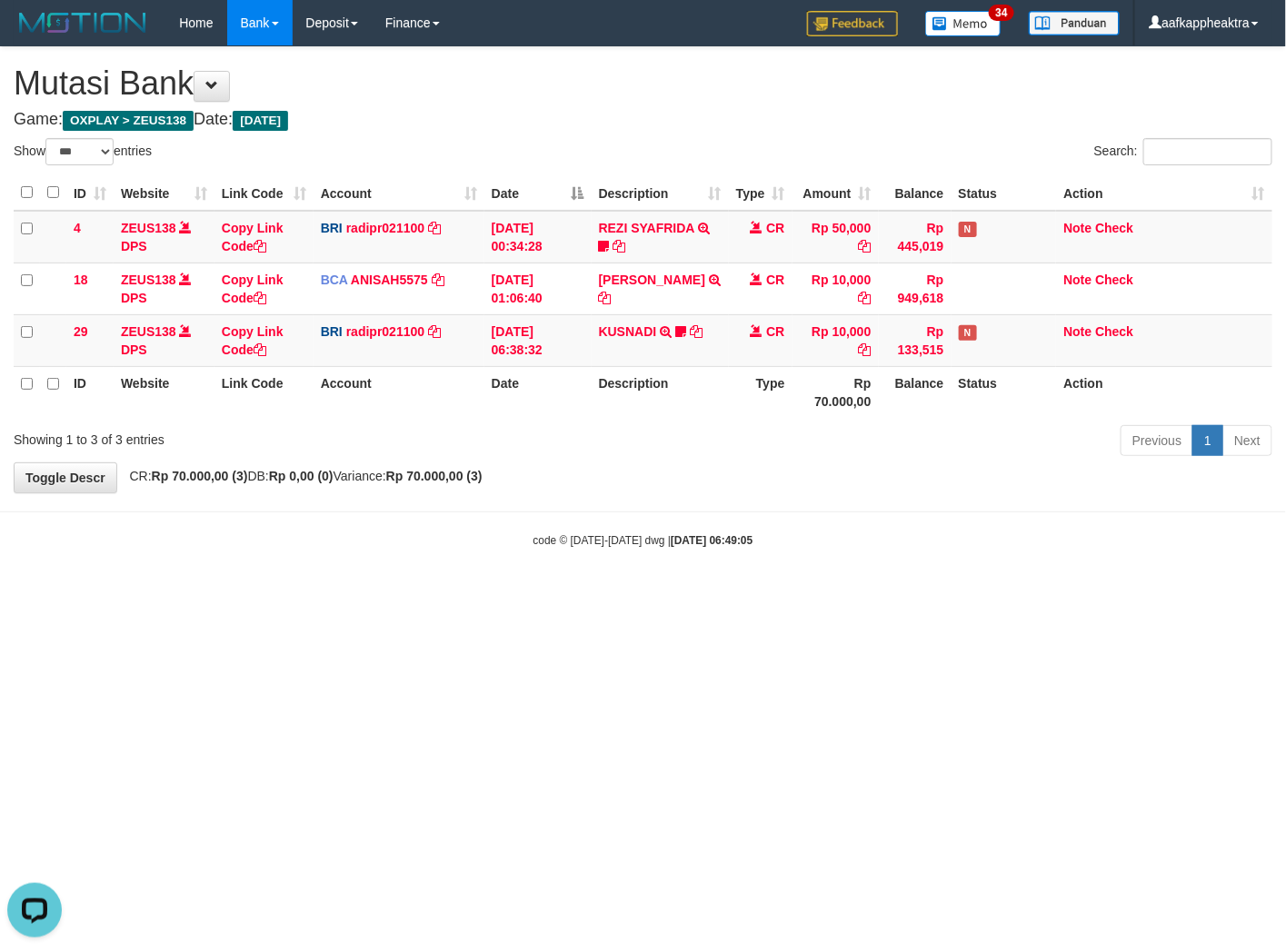 click on "Type" at bounding box center [761, 392] 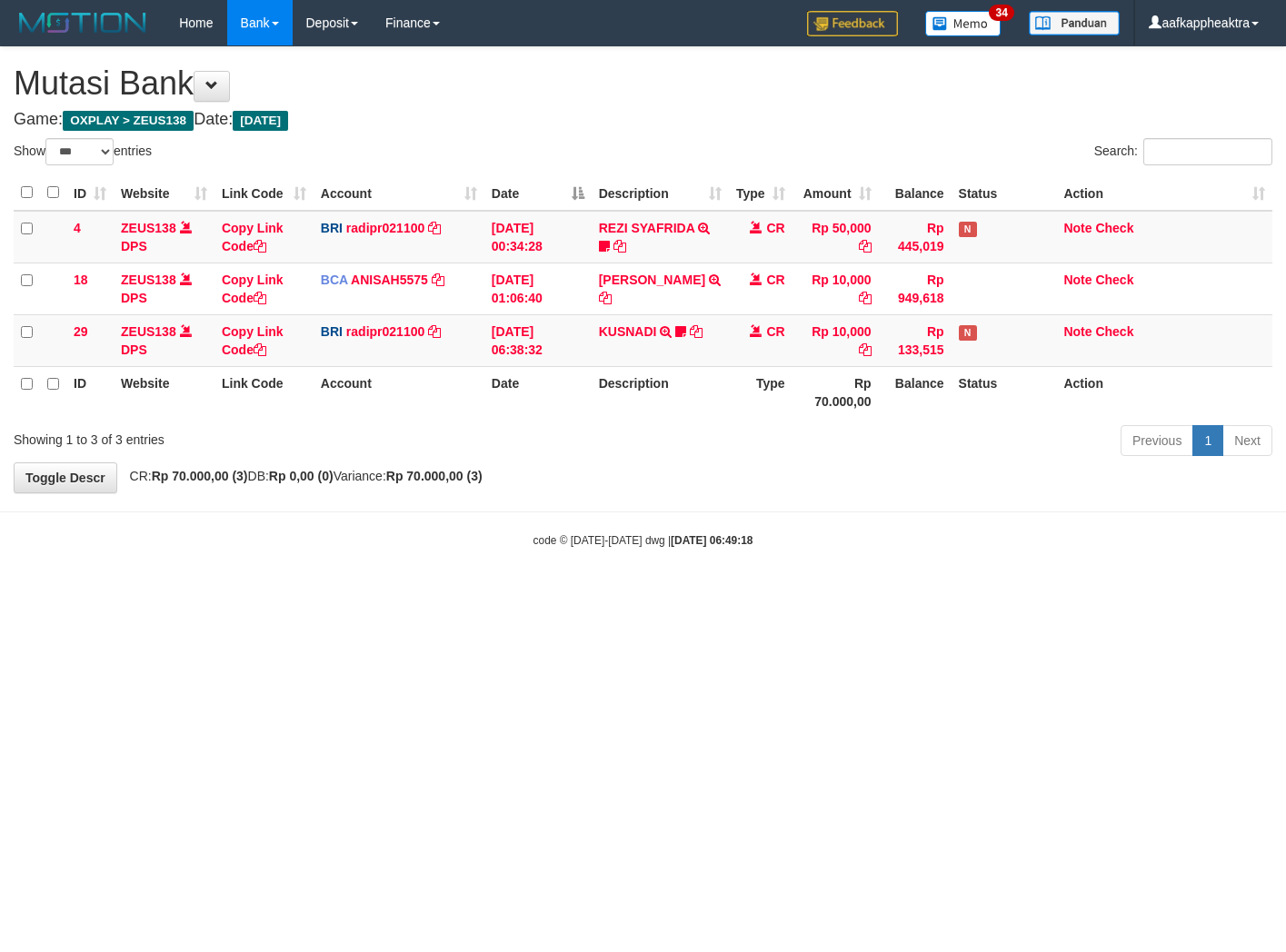 select on "***" 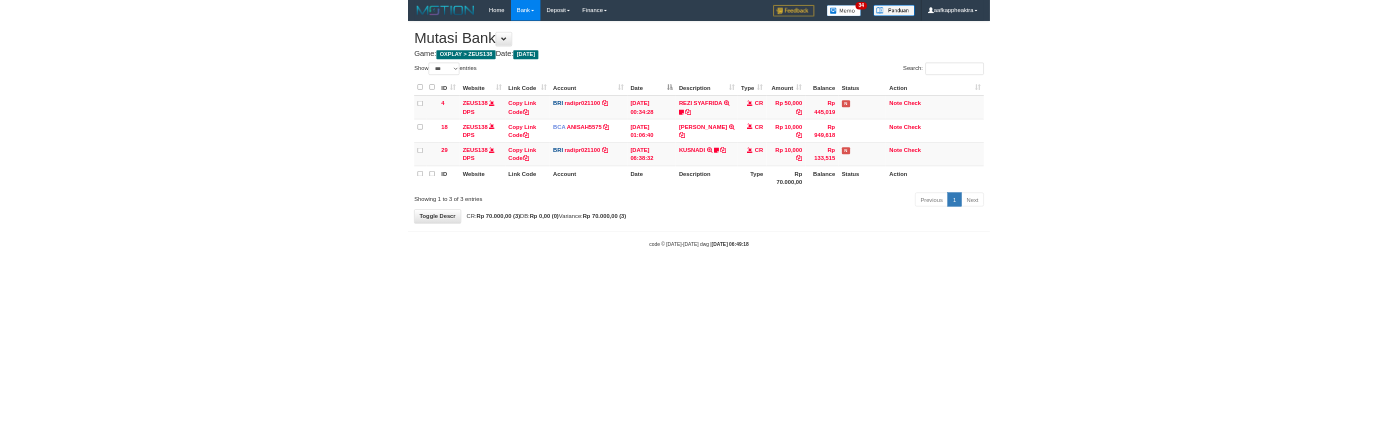 scroll, scrollTop: 0, scrollLeft: 0, axis: both 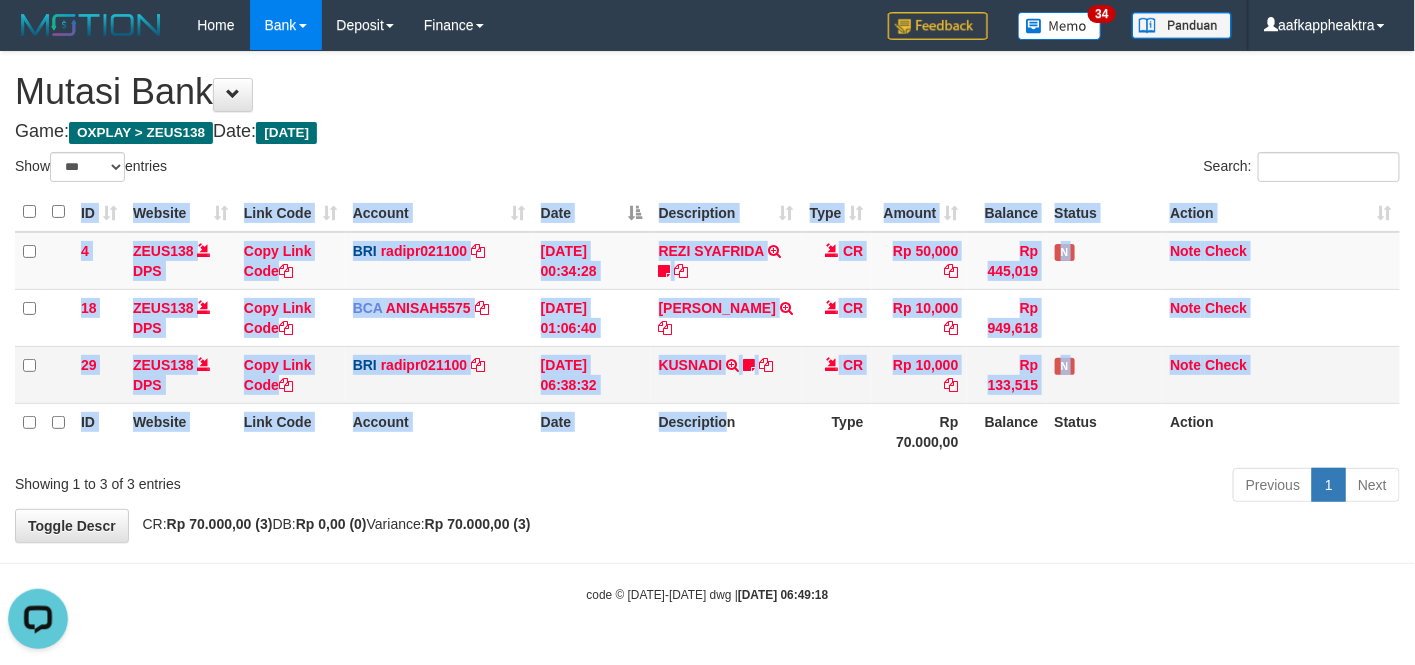 drag, startPoint x: 752, startPoint y: 461, endPoint x: 824, endPoint y: 400, distance: 94.36631 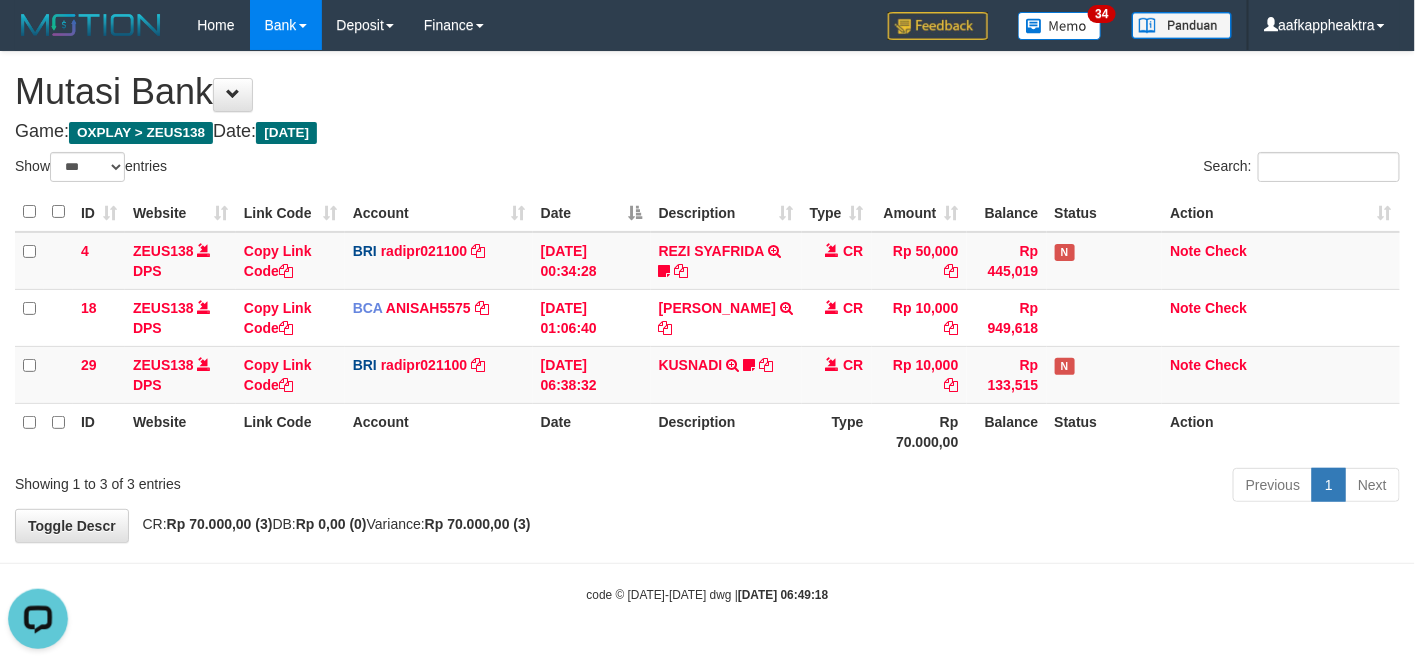 drag, startPoint x: 821, startPoint y: 408, endPoint x: 814, endPoint y: 426, distance: 19.313208 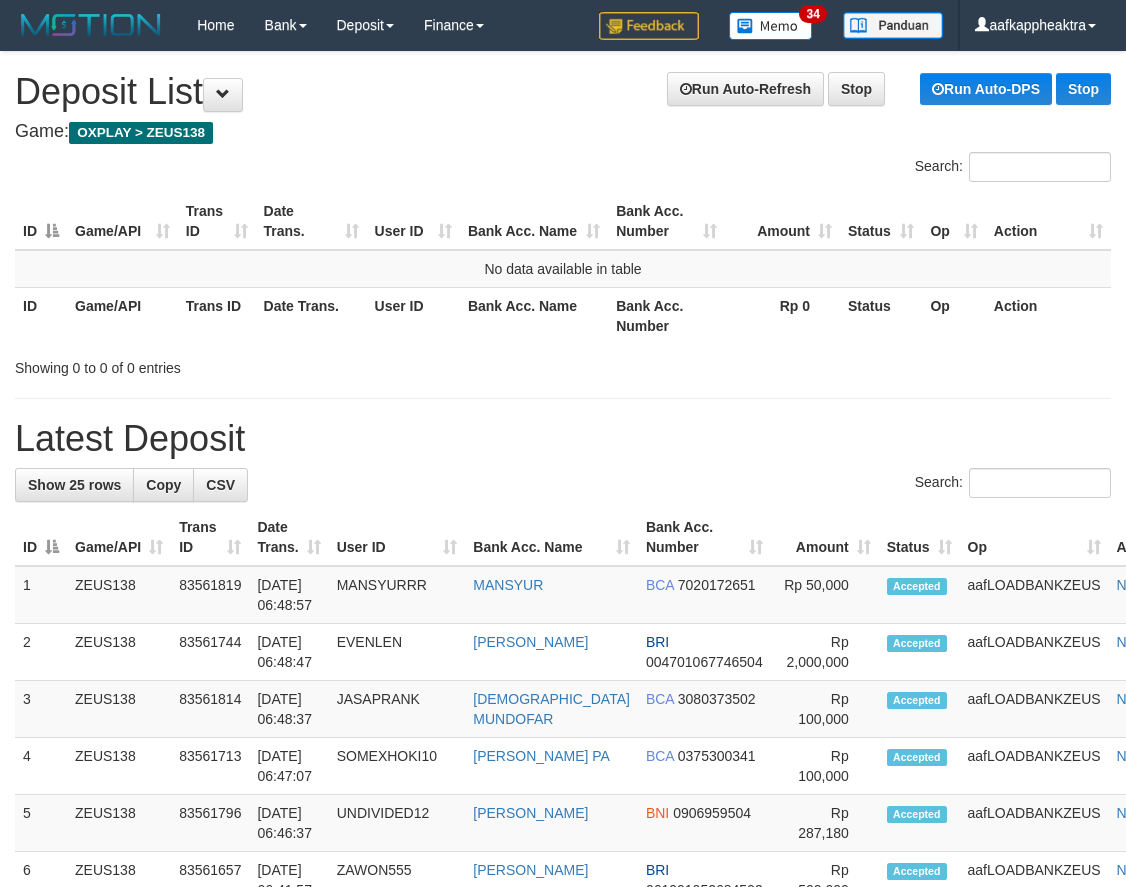 scroll, scrollTop: 0, scrollLeft: 0, axis: both 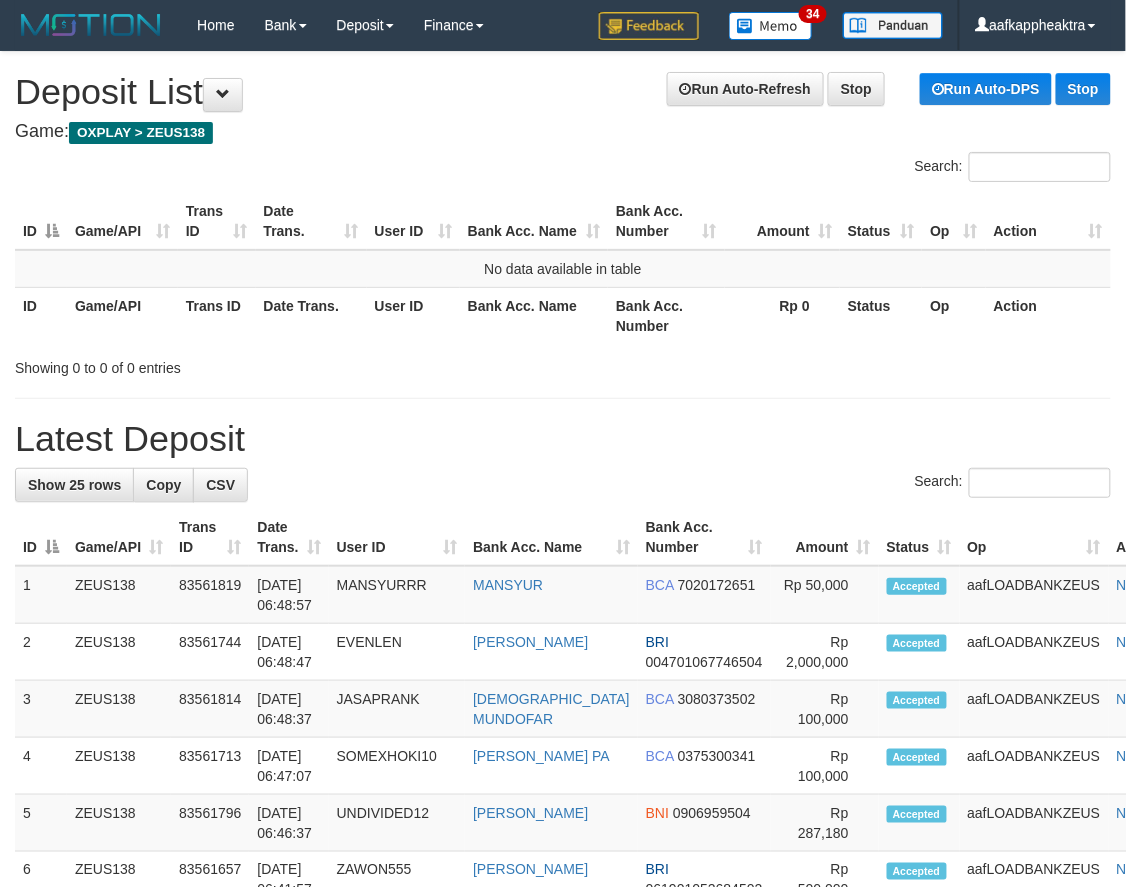 click on "Show 25 rows Copy CSV Search:
ID Game/API Trans ID Date Trans. User ID Bank Acc. Name Bank Acc. Number Amount Status Op Action
1
ZEUS138
2" at bounding box center (563, 1296) 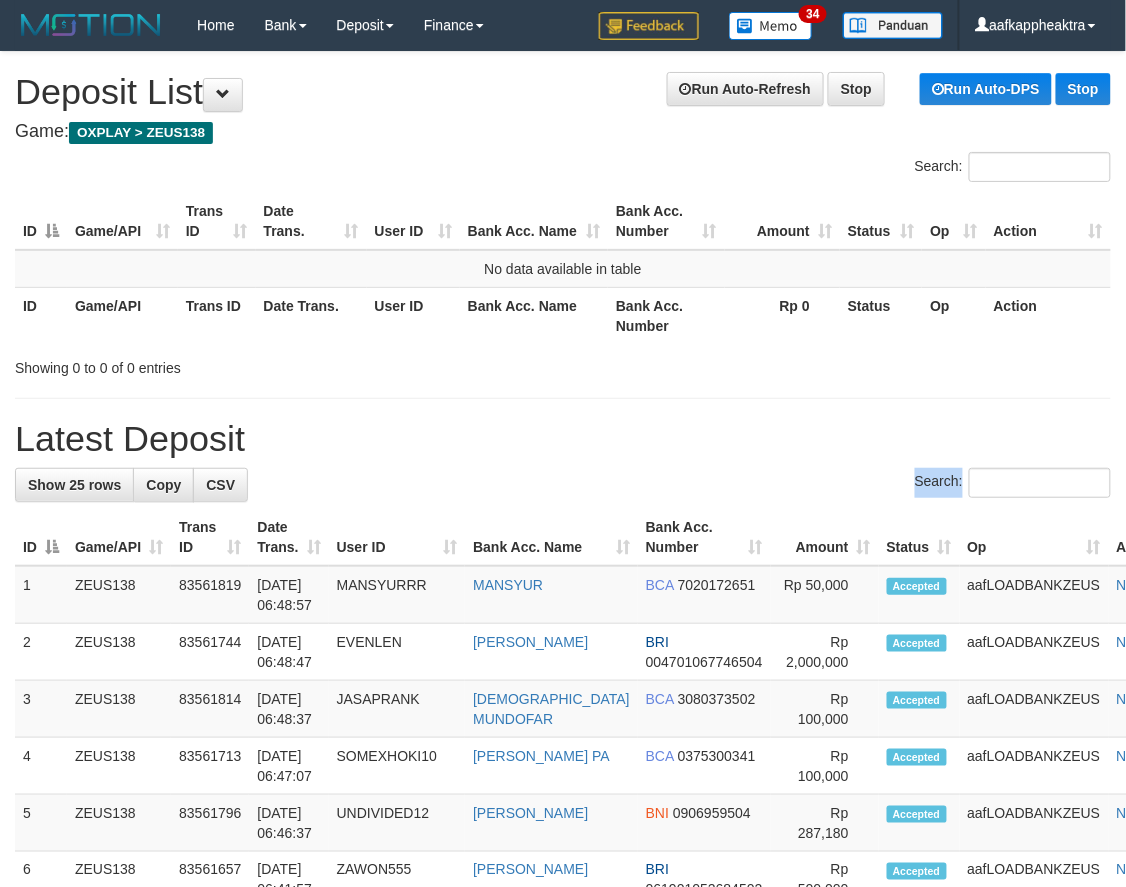drag, startPoint x: 695, startPoint y: 505, endPoint x: 11, endPoint y: 462, distance: 685.3503 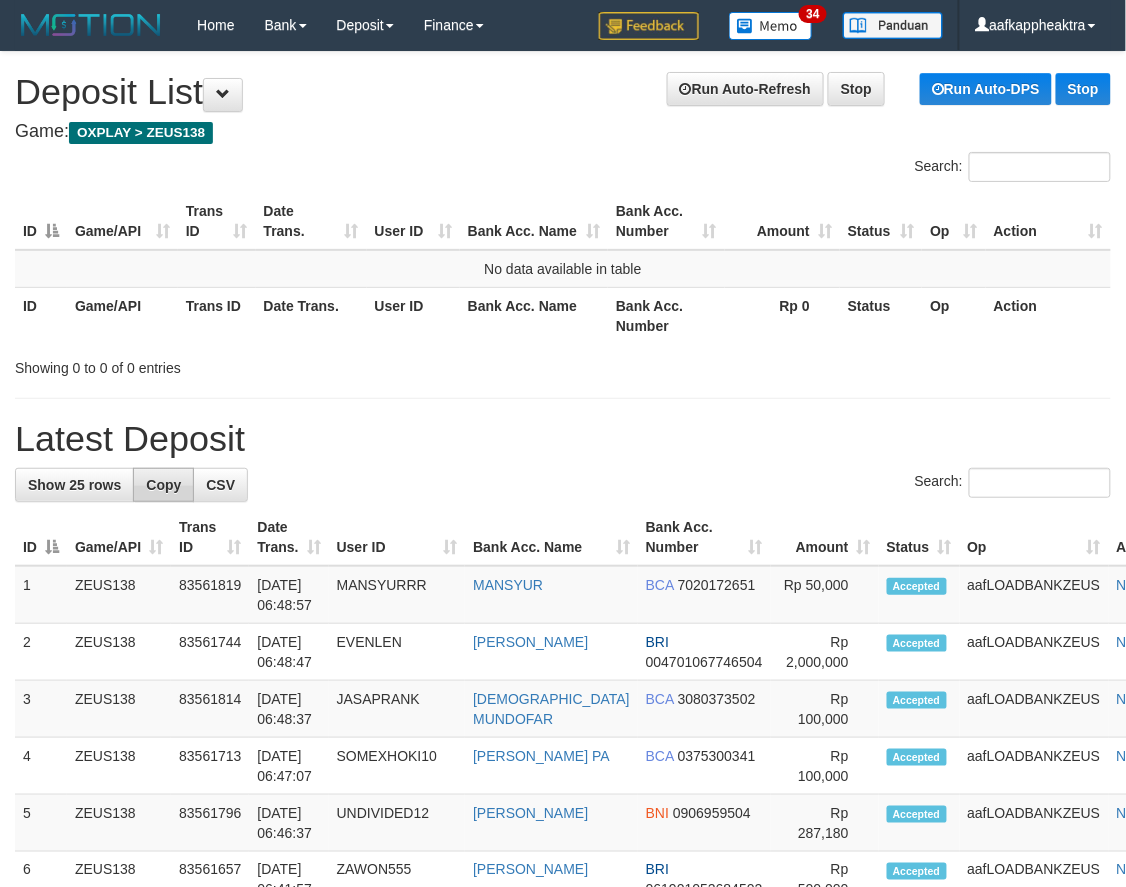 drag, startPoint x: 666, startPoint y: 453, endPoint x: 155, endPoint y: 472, distance: 511.35312 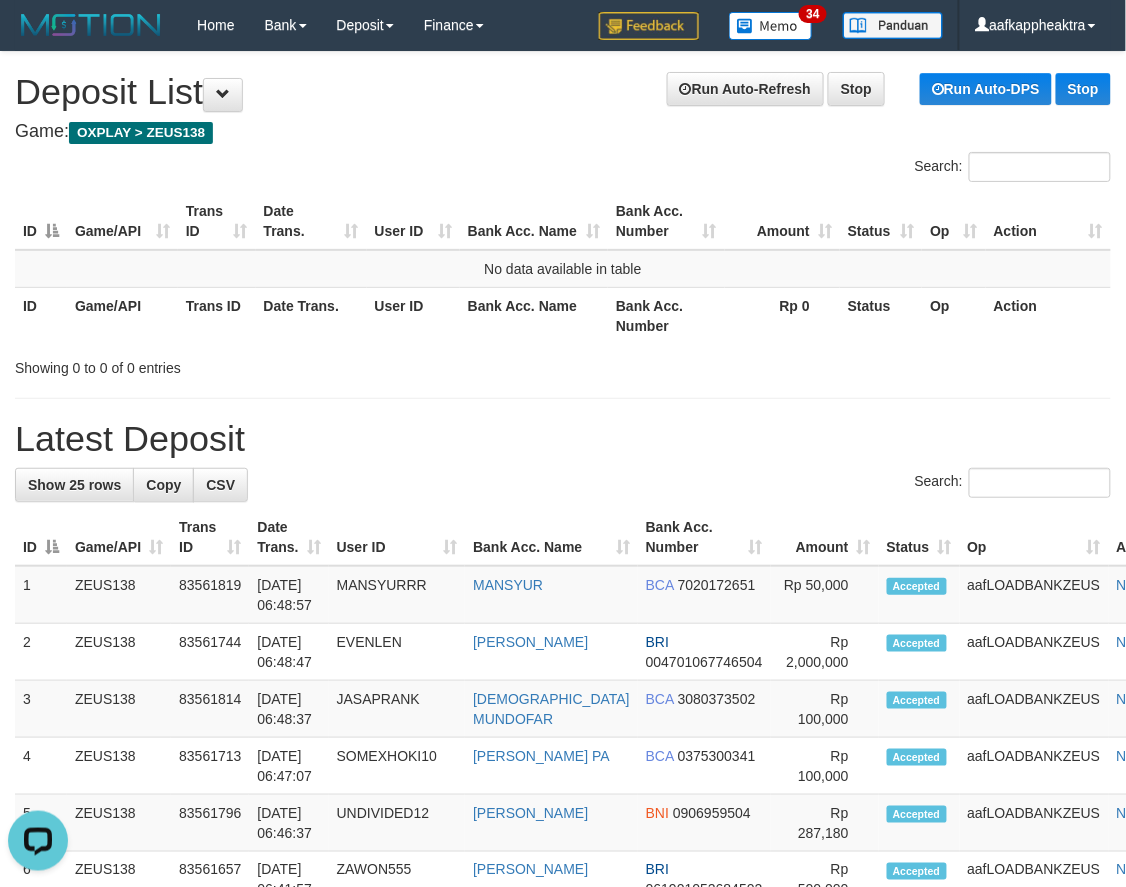 scroll, scrollTop: 0, scrollLeft: 0, axis: both 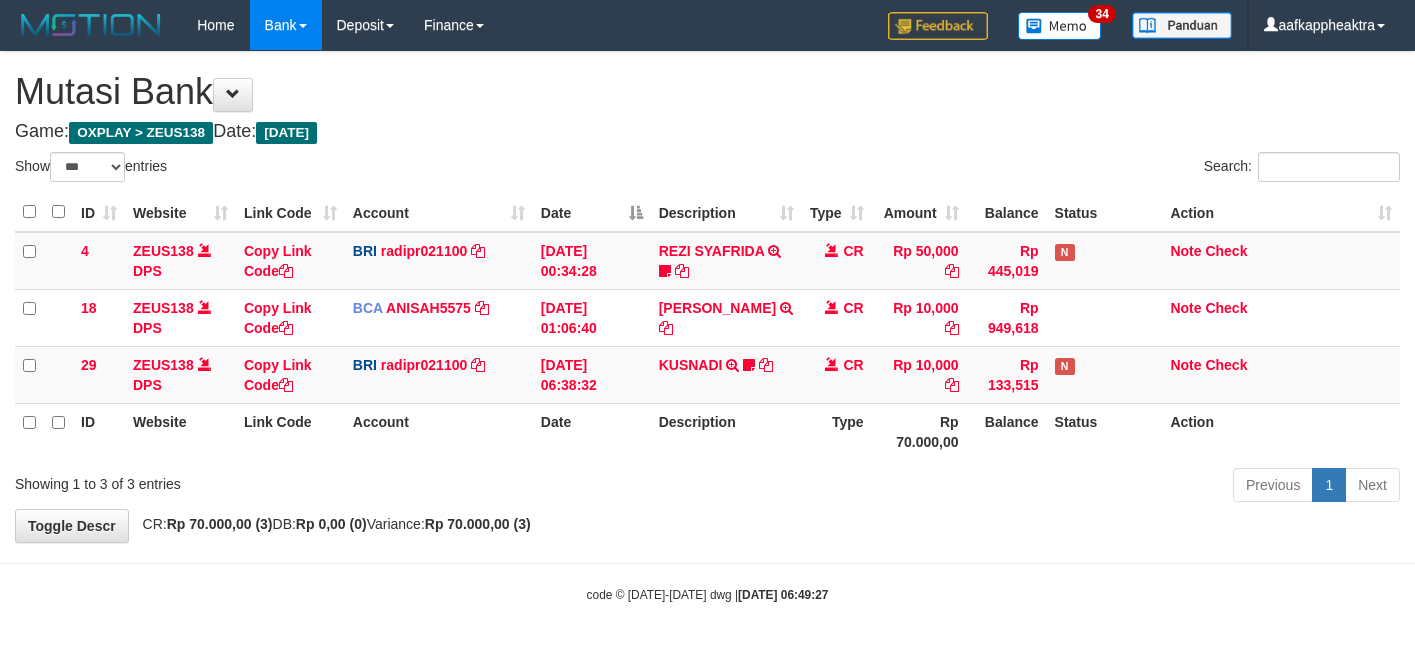 select on "***" 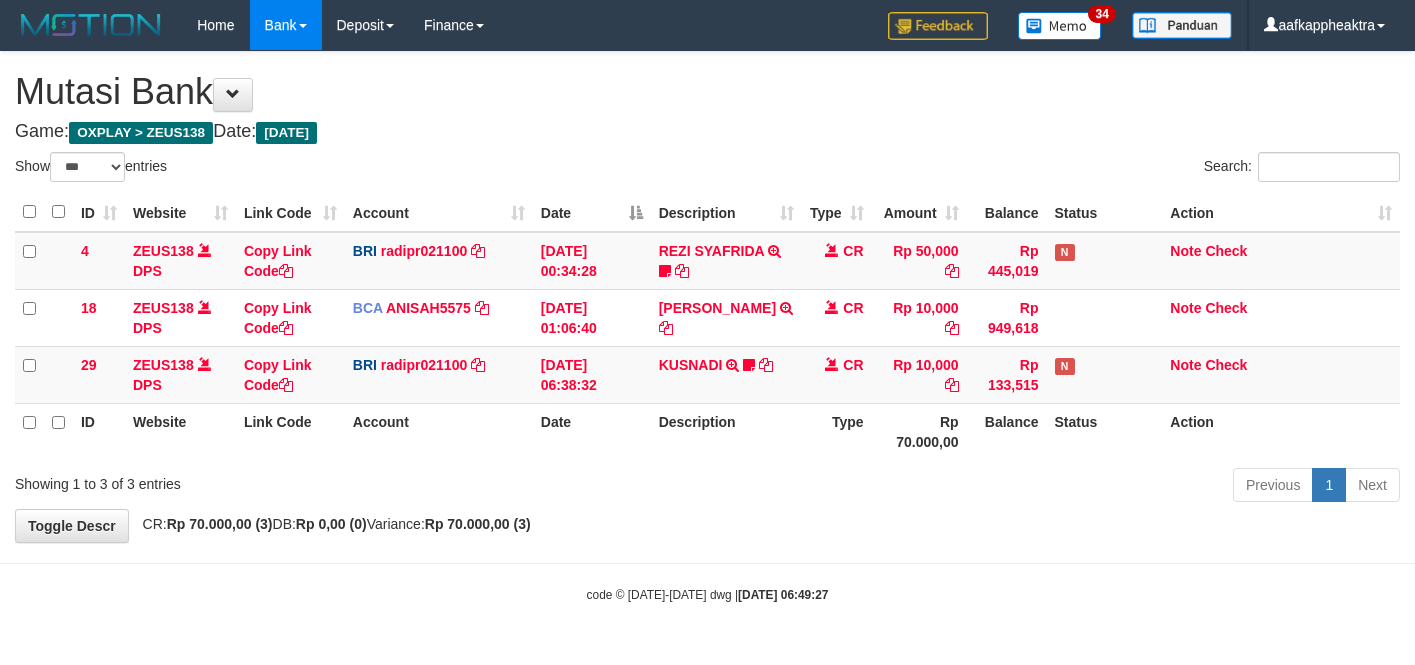 scroll, scrollTop: 0, scrollLeft: 0, axis: both 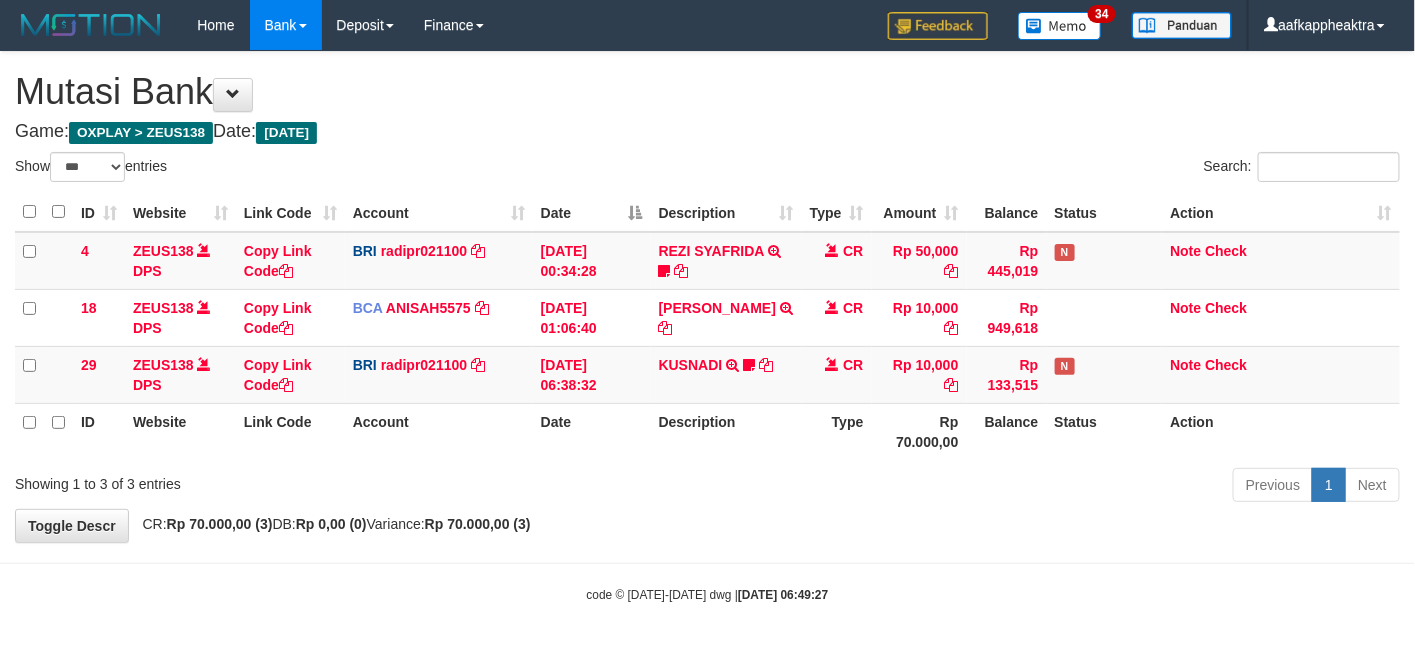 click on "Previous 1 Next" at bounding box center (1002, 487) 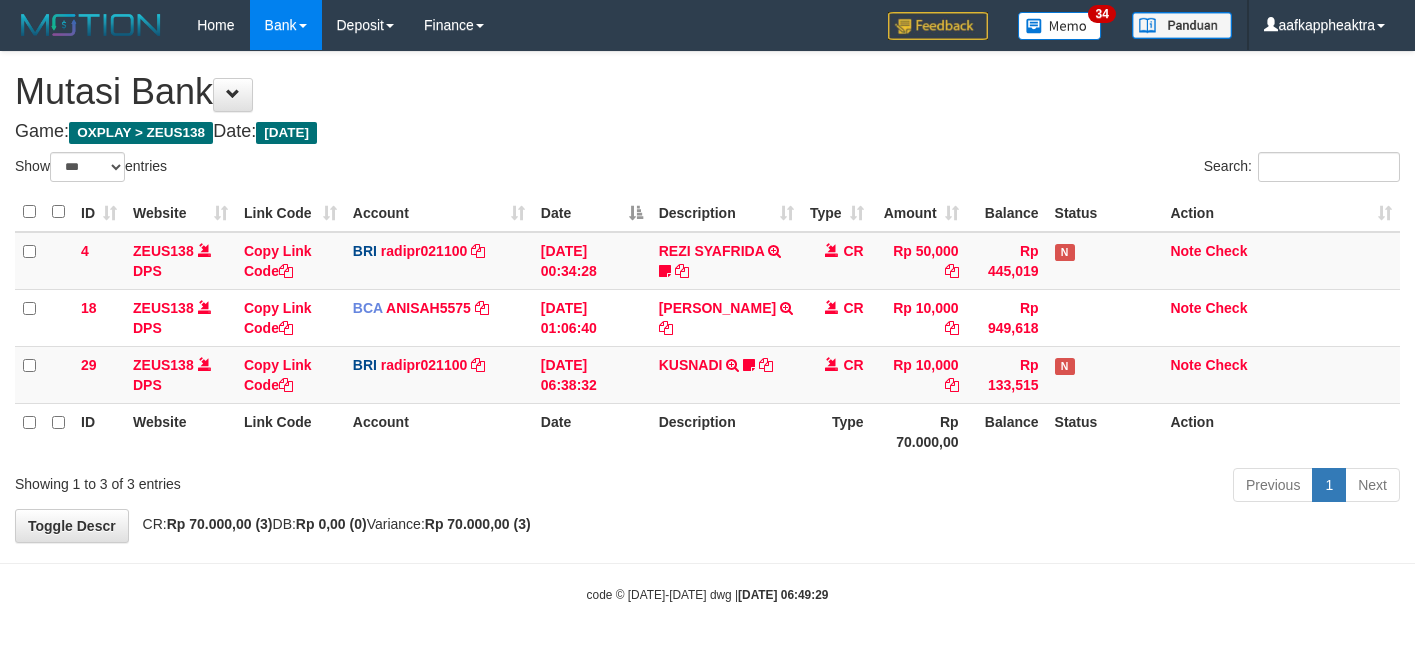 select on "***" 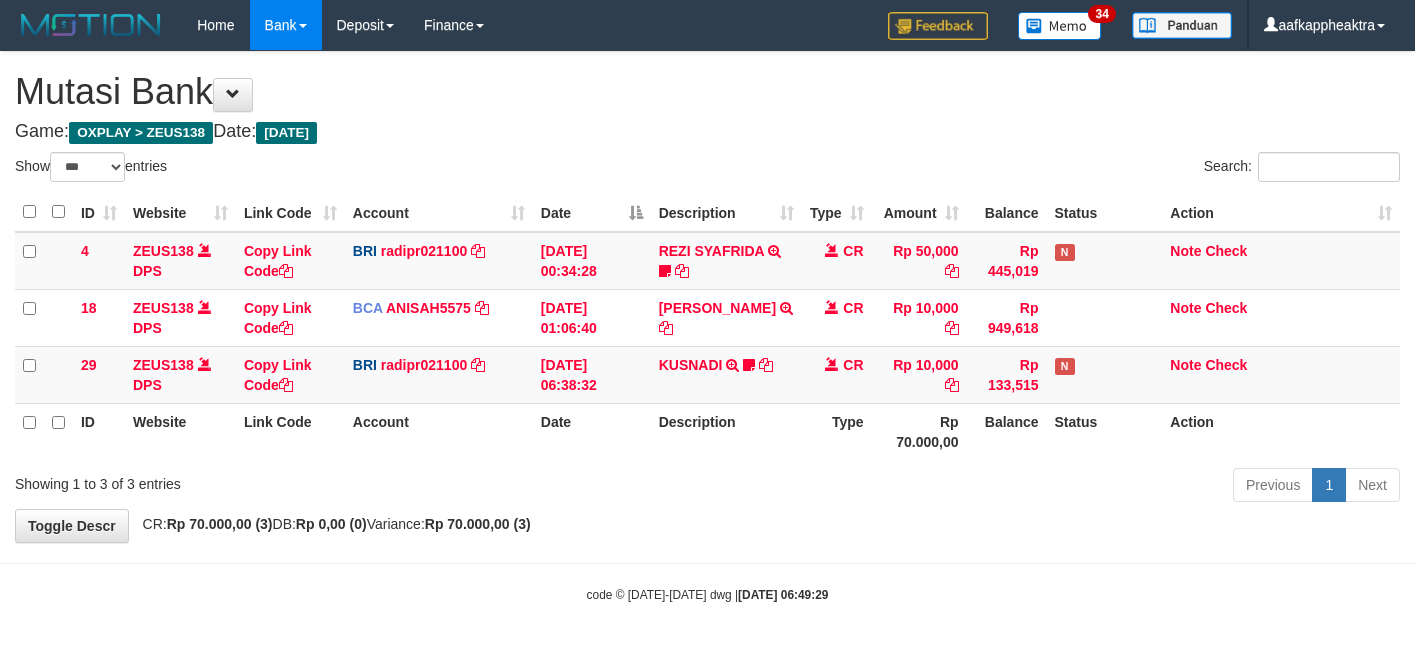 scroll, scrollTop: 0, scrollLeft: 0, axis: both 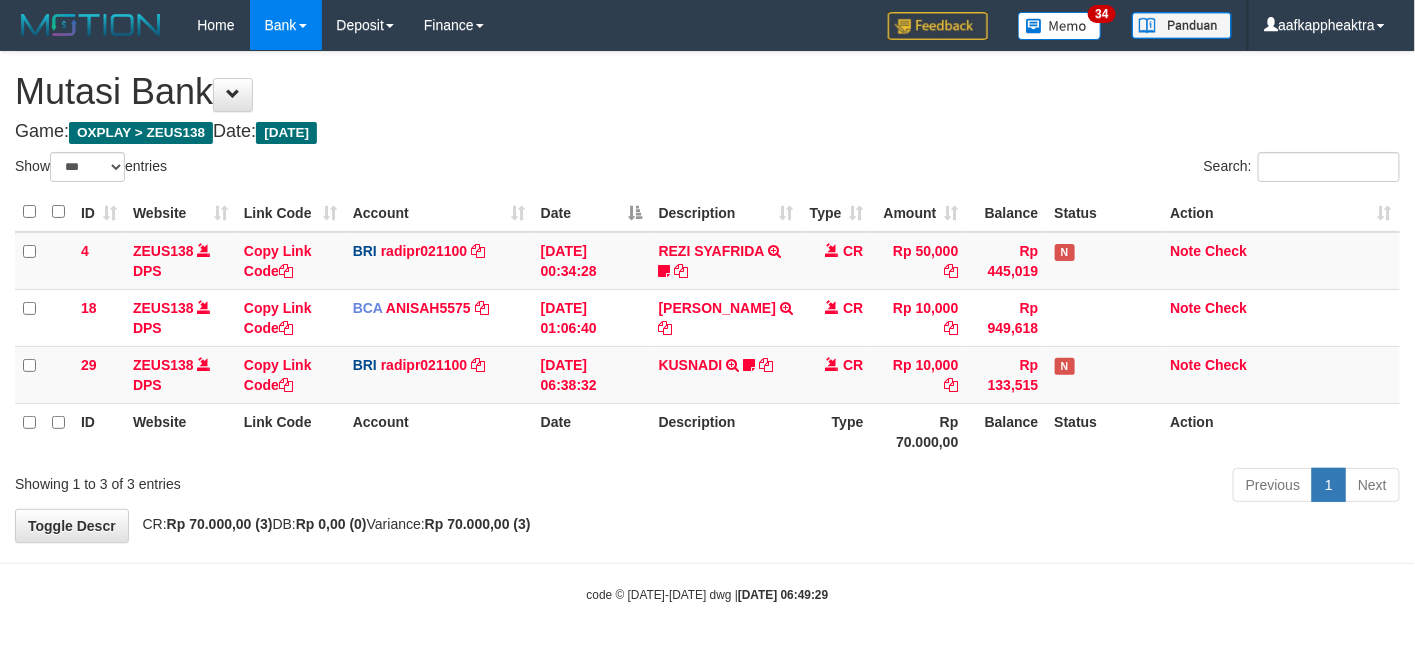 click on "Description" at bounding box center [726, 431] 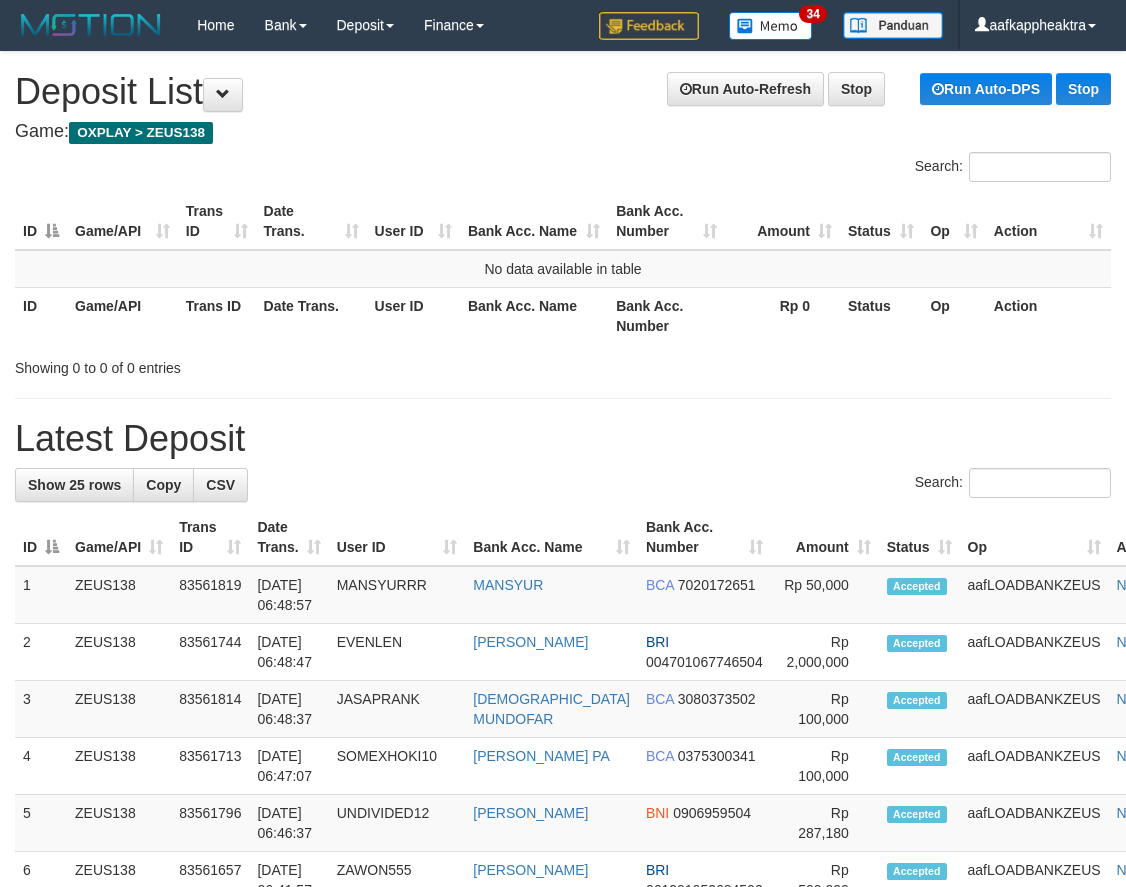 scroll, scrollTop: 0, scrollLeft: 0, axis: both 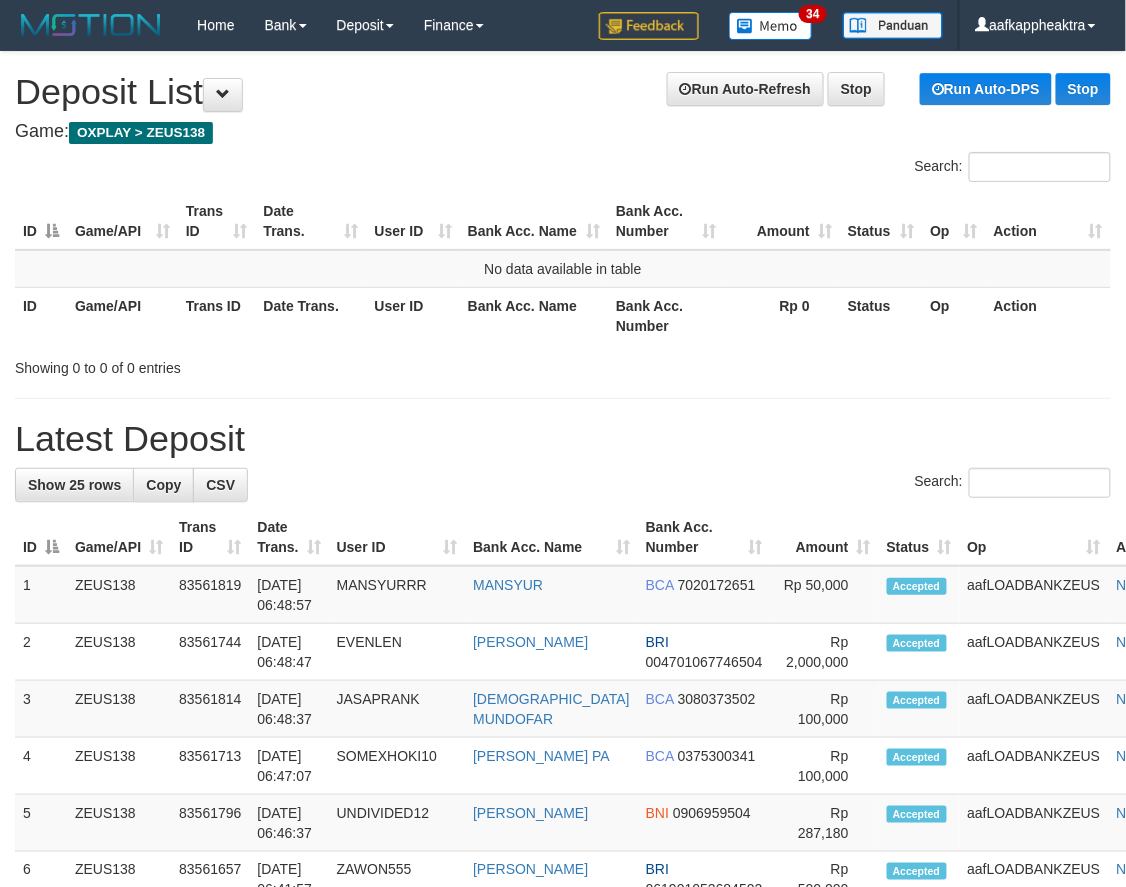 click on "Show 25 rows Copy CSV Search:
ID Game/API Trans ID Date Trans. User ID Bank Acc. Name Bank Acc. Number Amount Status Op Action
1
ZEUS138
2" at bounding box center (563, 1296) 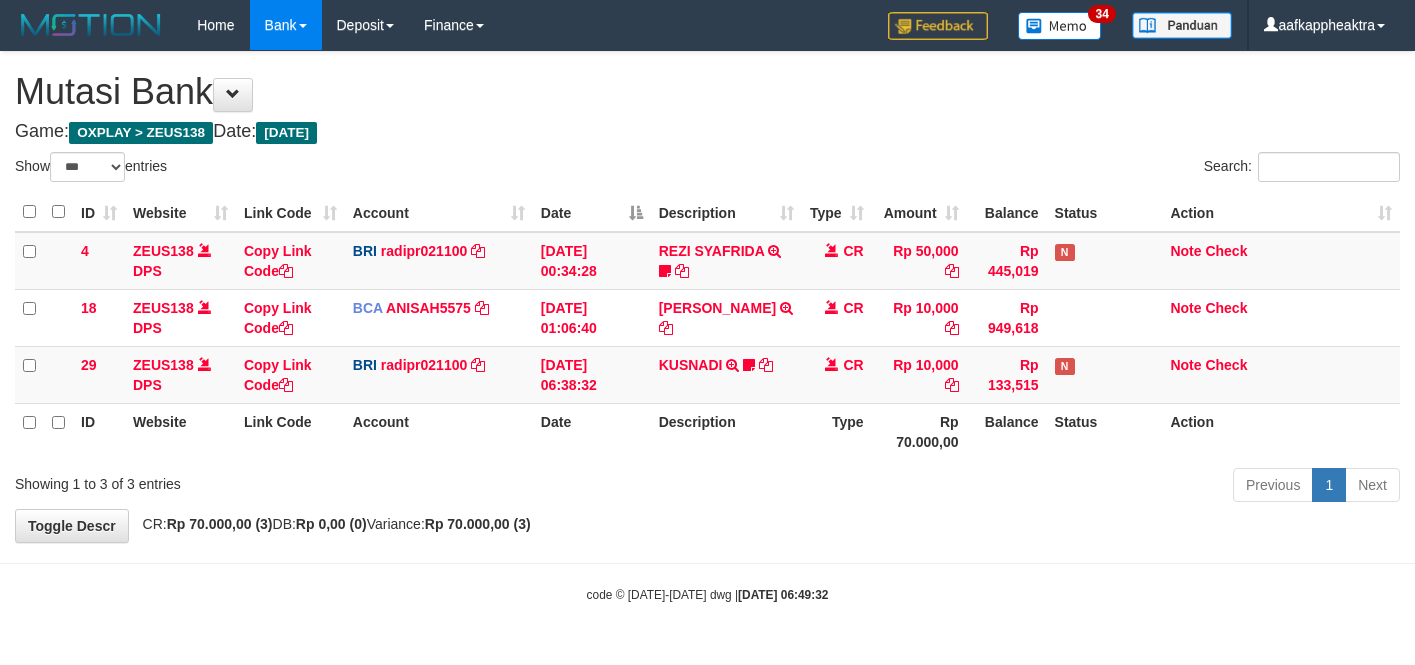 select on "***" 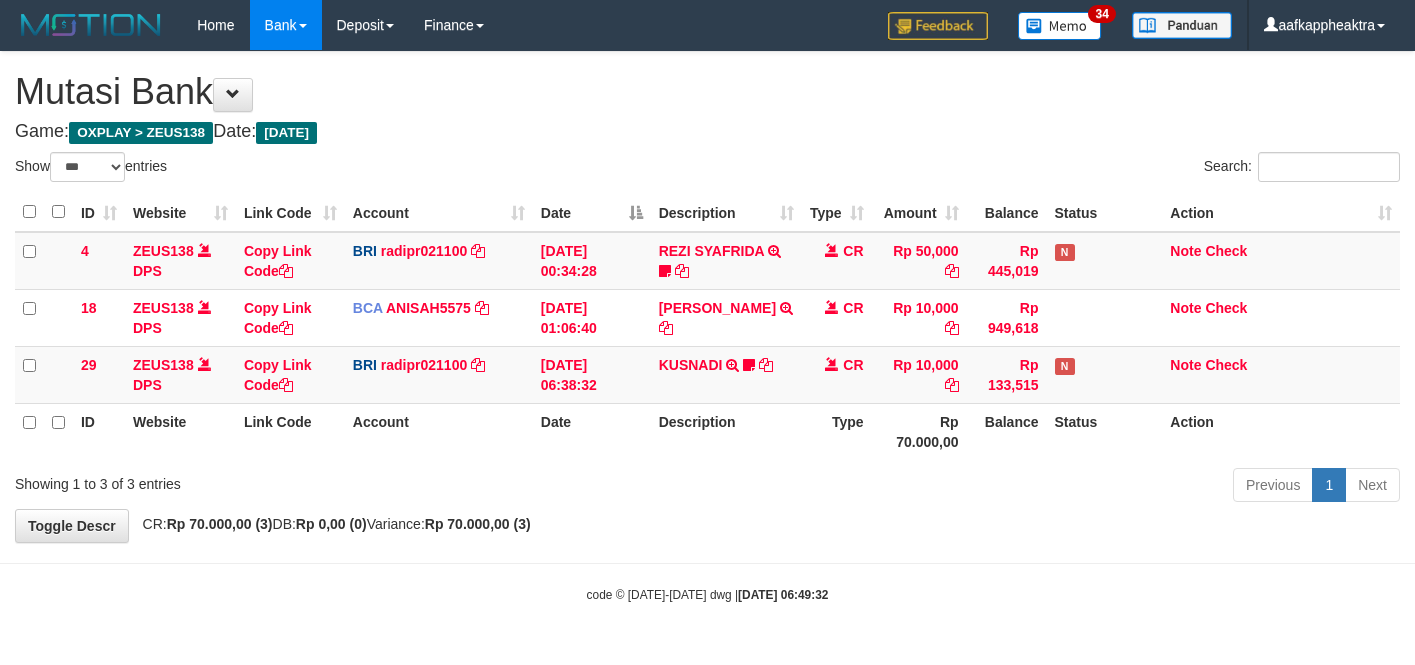 scroll, scrollTop: 0, scrollLeft: 0, axis: both 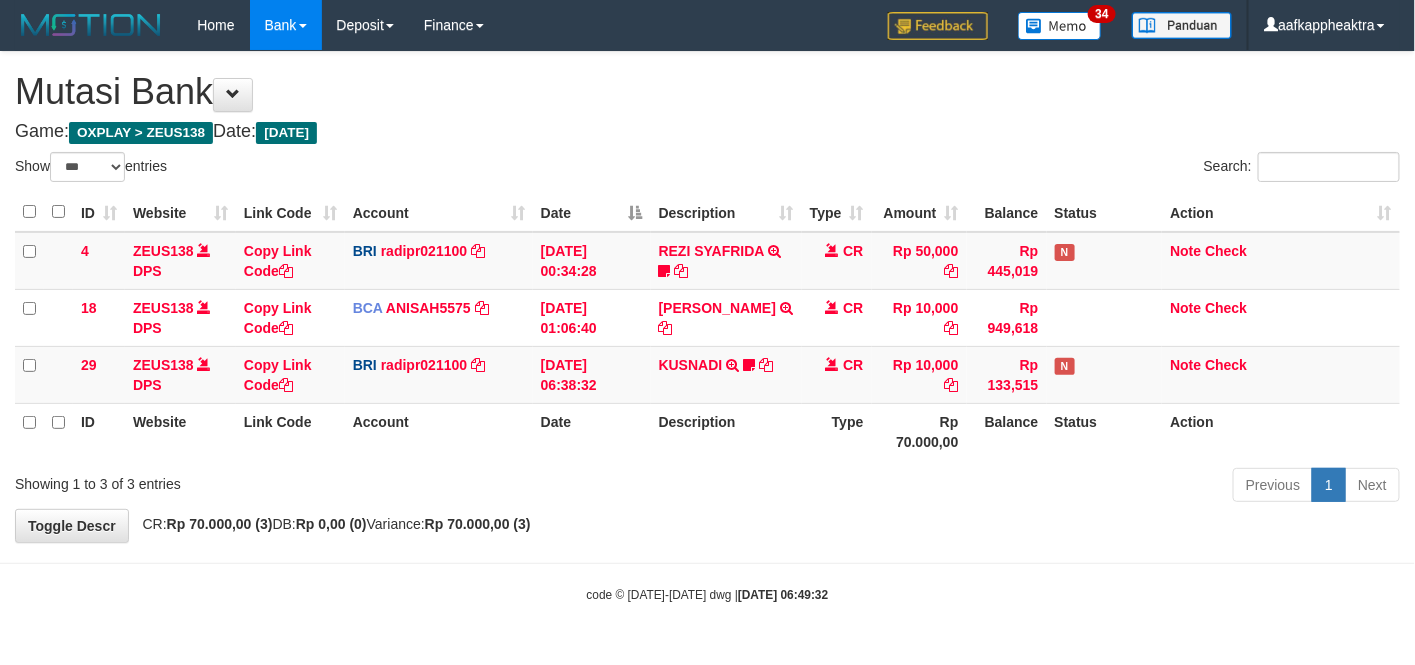 click on "Action" at bounding box center [1281, 431] 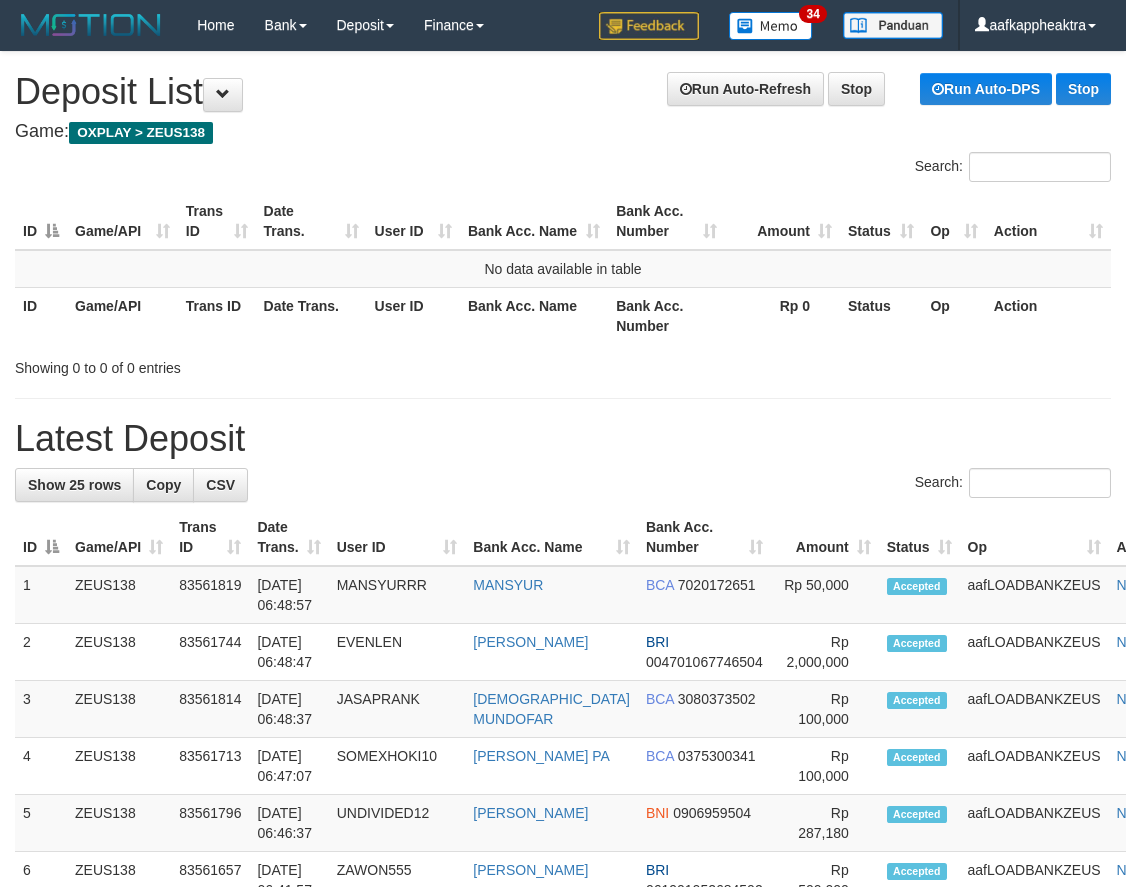 scroll, scrollTop: 0, scrollLeft: 0, axis: both 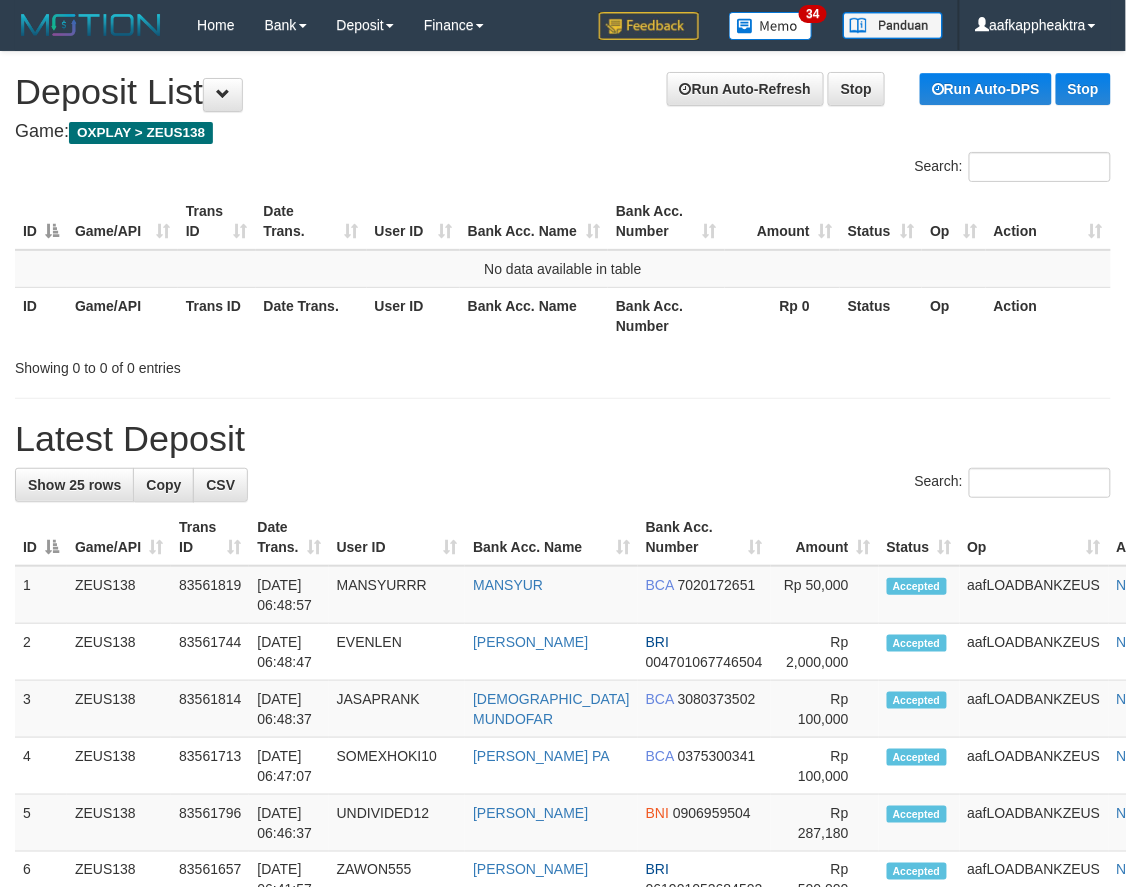 click on "Search:" at bounding box center [563, 485] 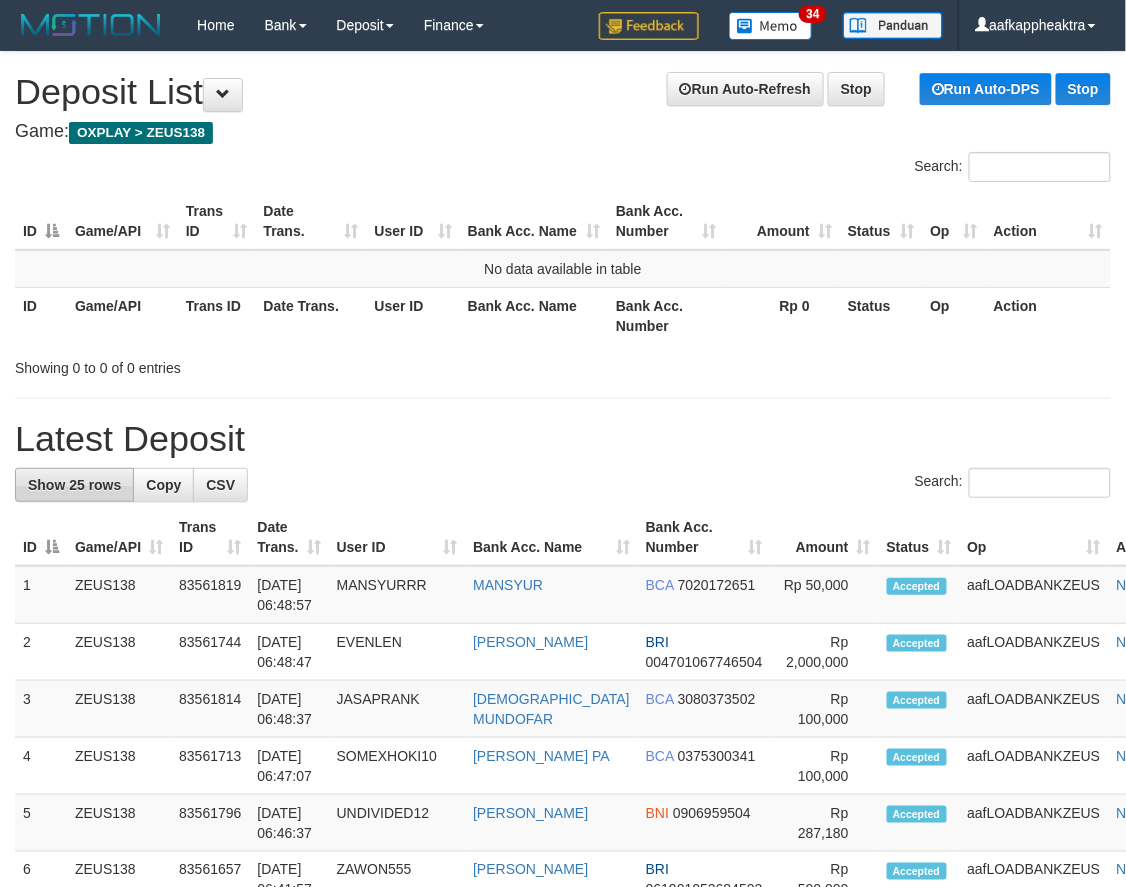 drag, startPoint x: 463, startPoint y: 474, endPoint x: 64, endPoint y: 468, distance: 399.0451 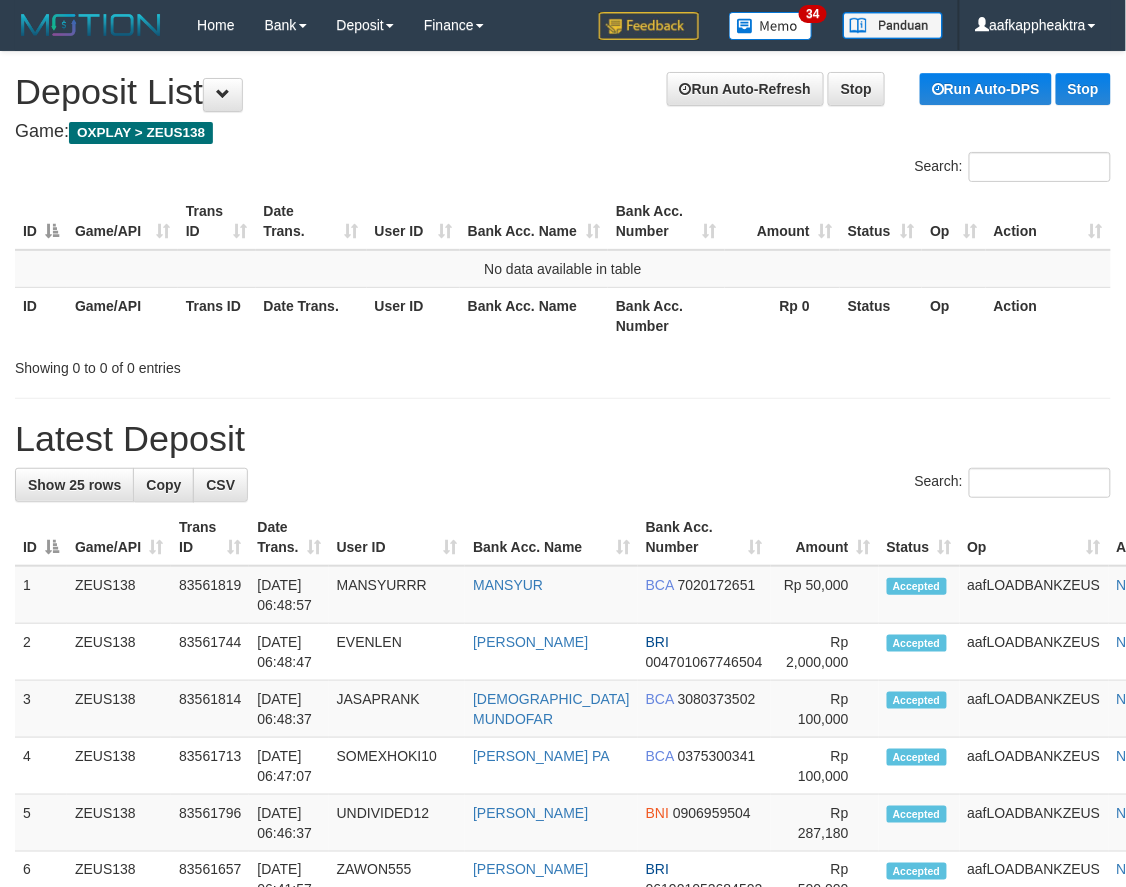 drag, startPoint x: 601, startPoint y: 457, endPoint x: 0, endPoint y: 428, distance: 601.6993 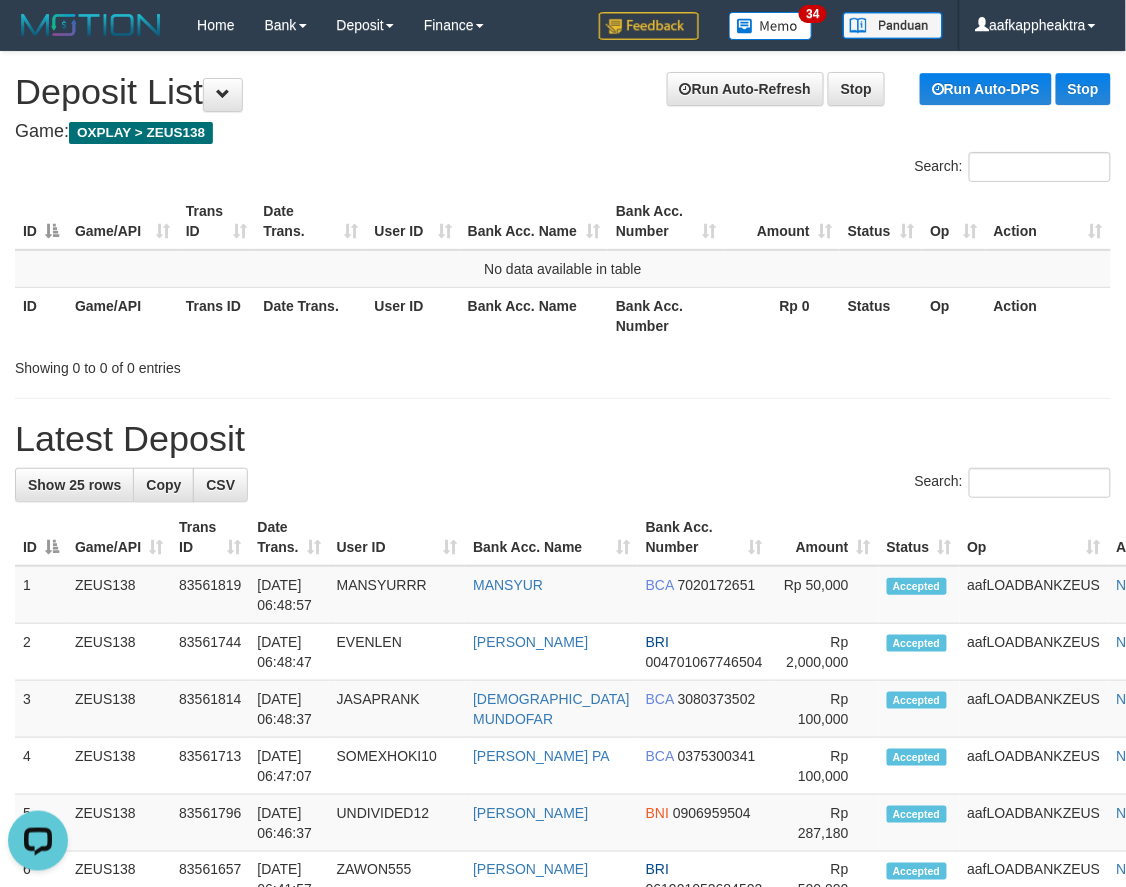 scroll, scrollTop: 0, scrollLeft: 0, axis: both 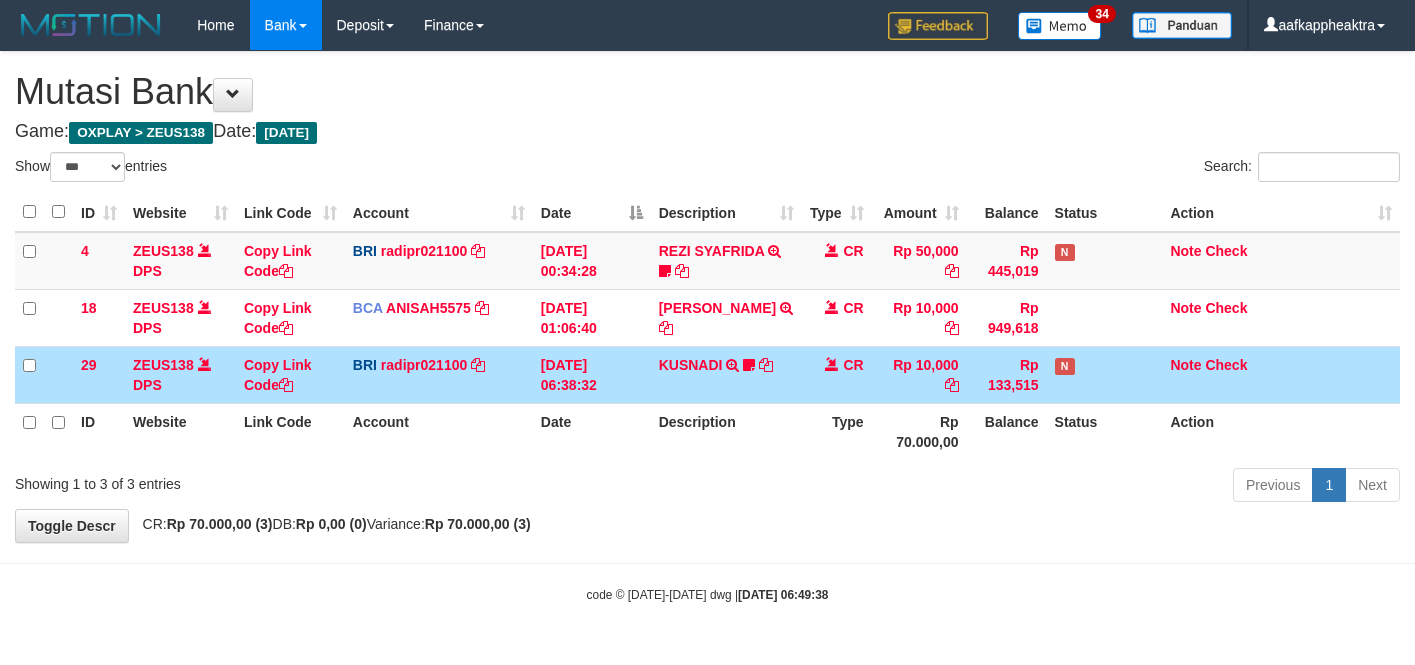 select on "***" 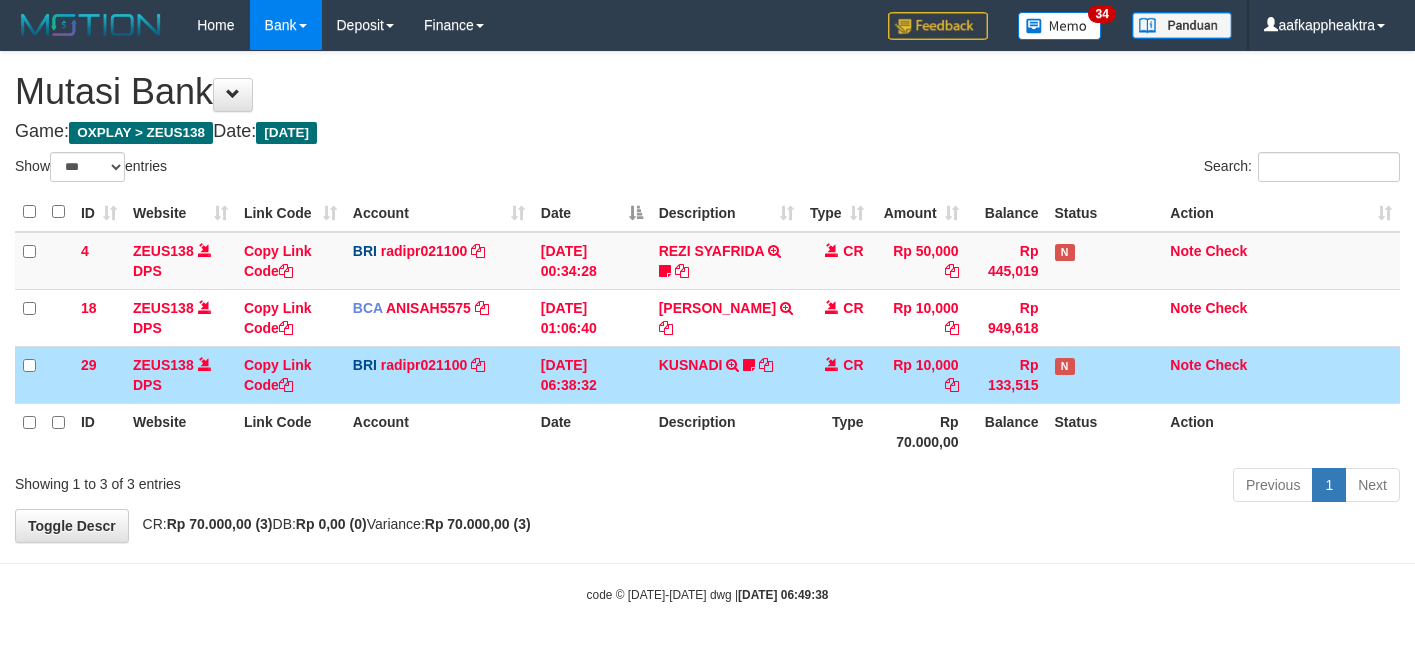 scroll, scrollTop: 0, scrollLeft: 0, axis: both 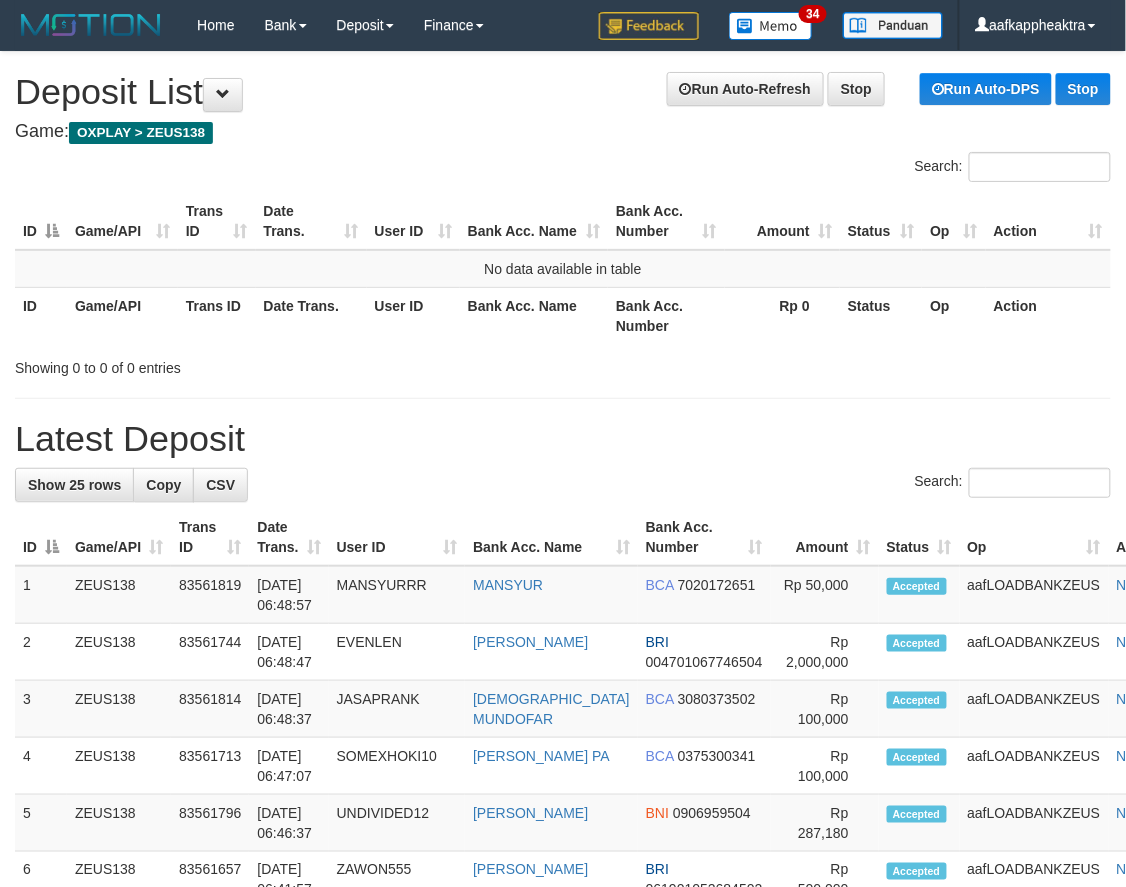 click on "Search:" at bounding box center [563, 485] 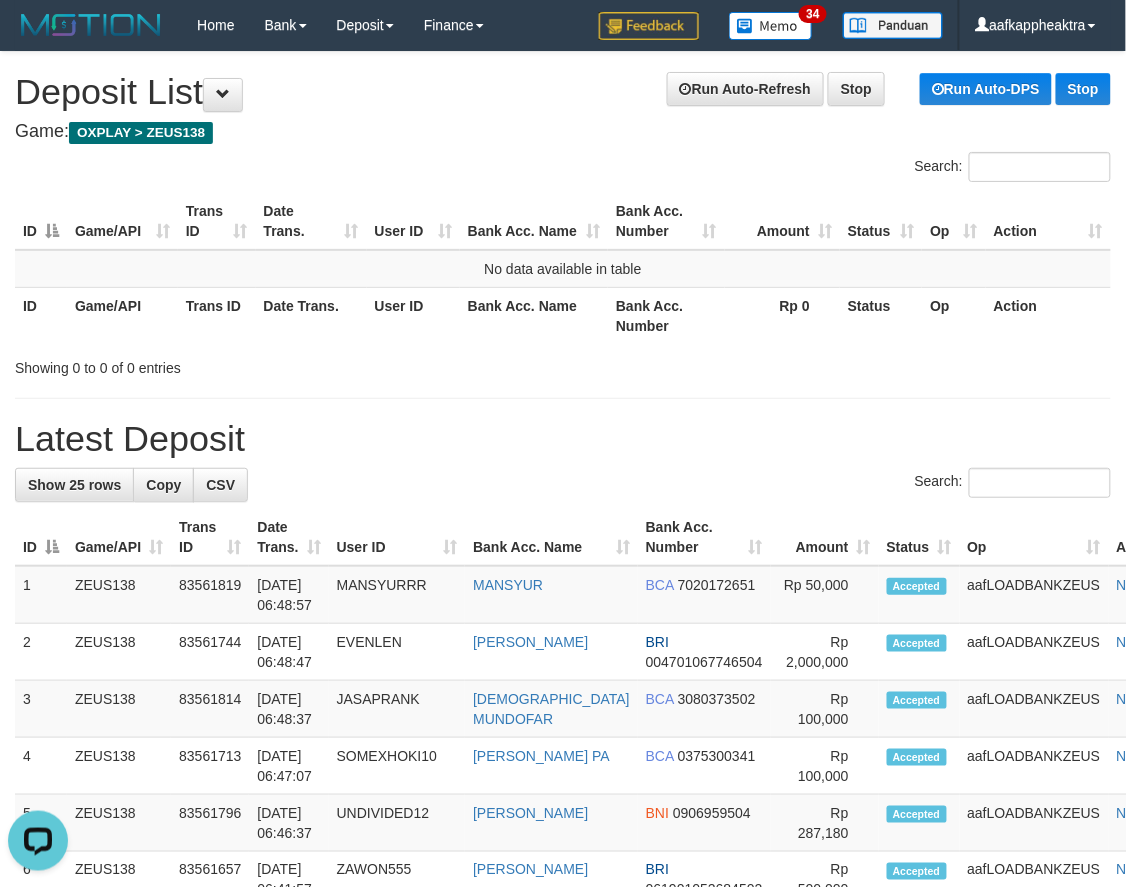scroll, scrollTop: 0, scrollLeft: 0, axis: both 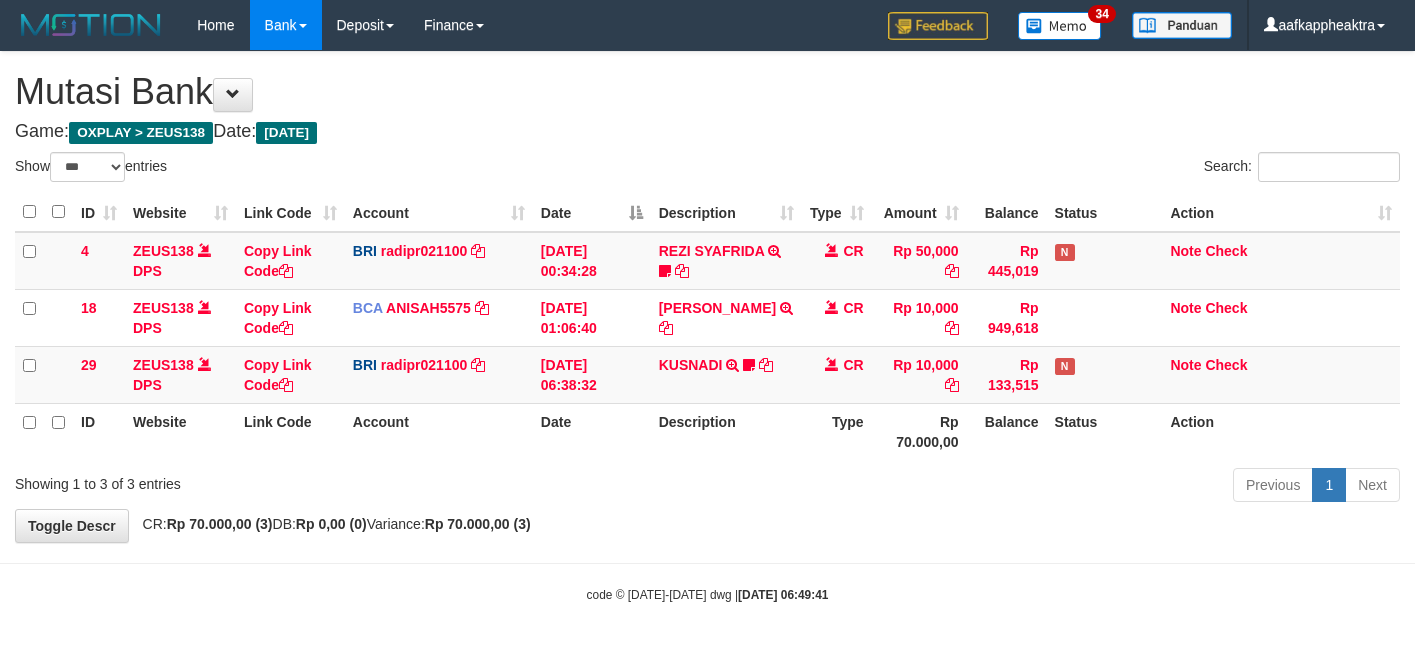select on "***" 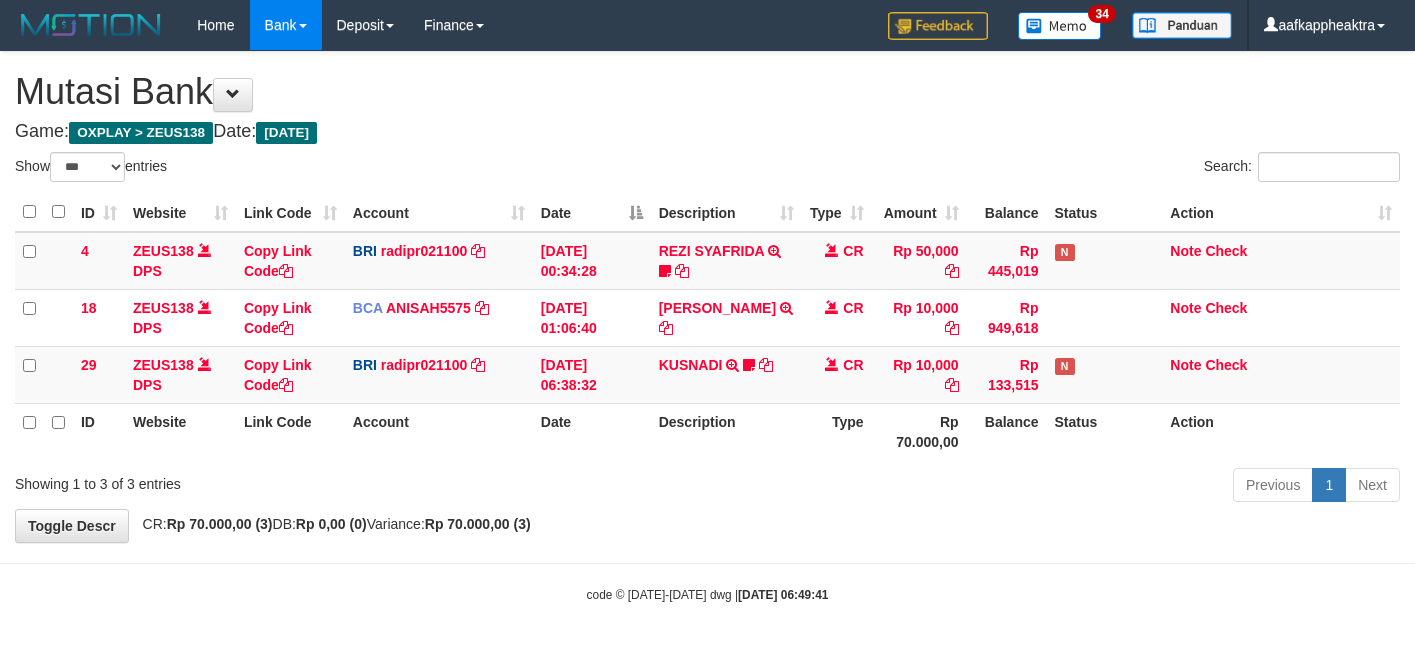 scroll, scrollTop: 0, scrollLeft: 0, axis: both 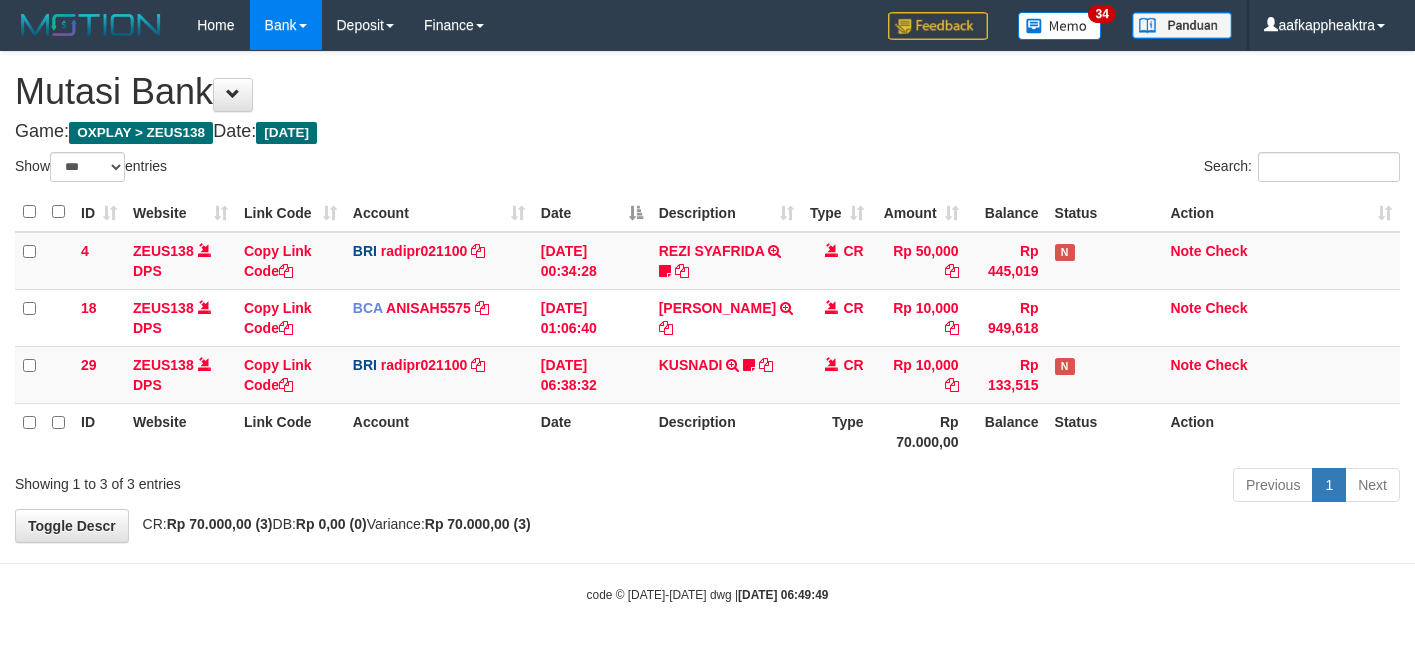 select on "***" 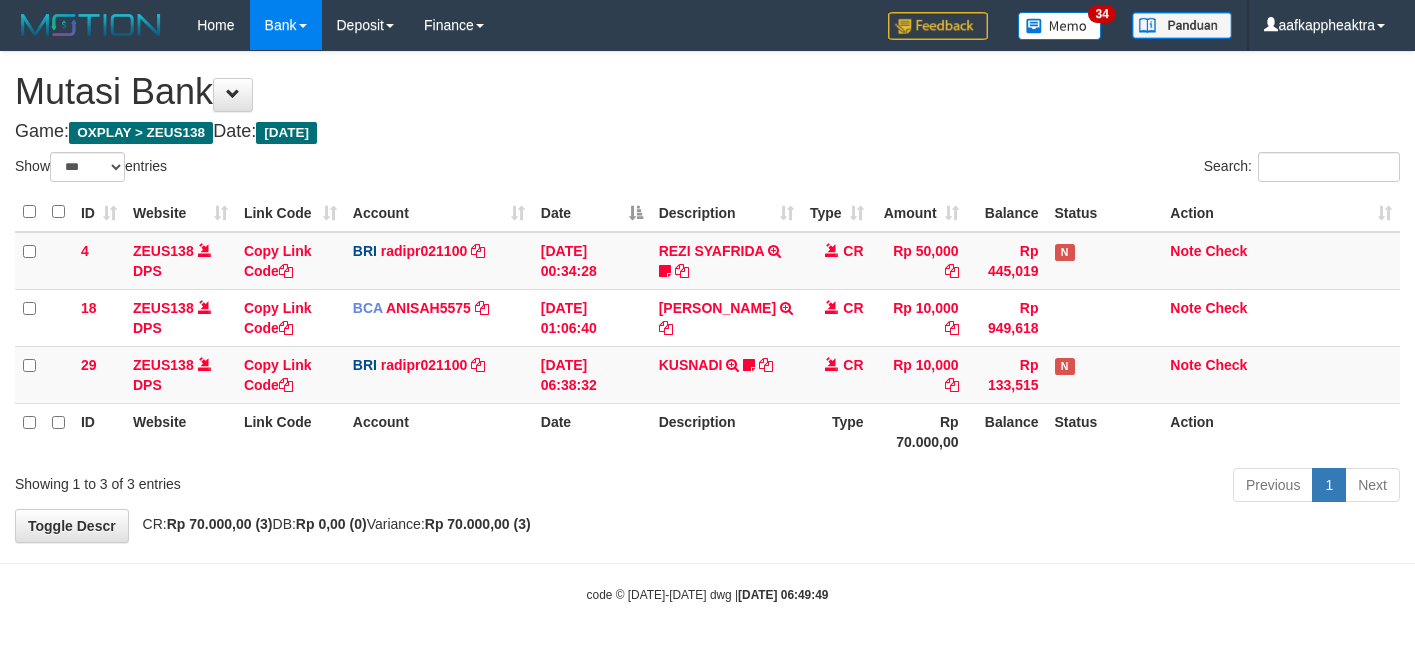 scroll, scrollTop: 0, scrollLeft: 0, axis: both 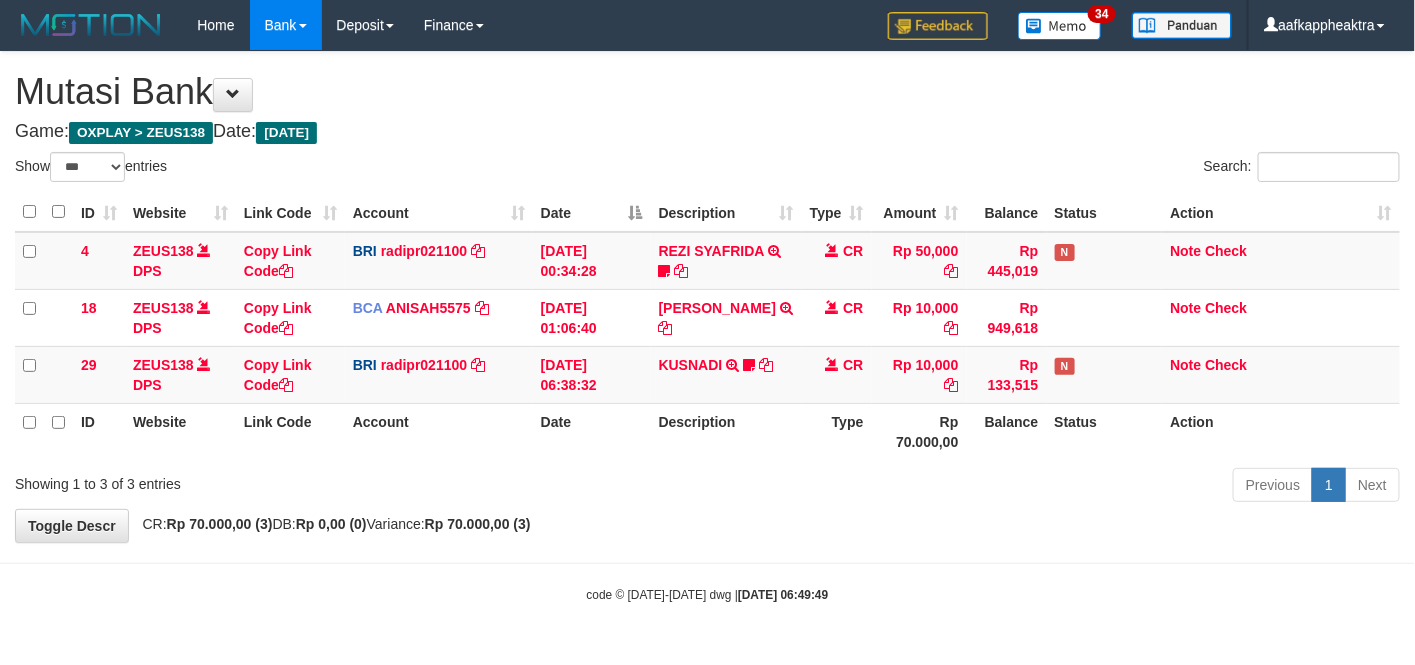 click on "Previous 1 Next" at bounding box center [1002, 487] 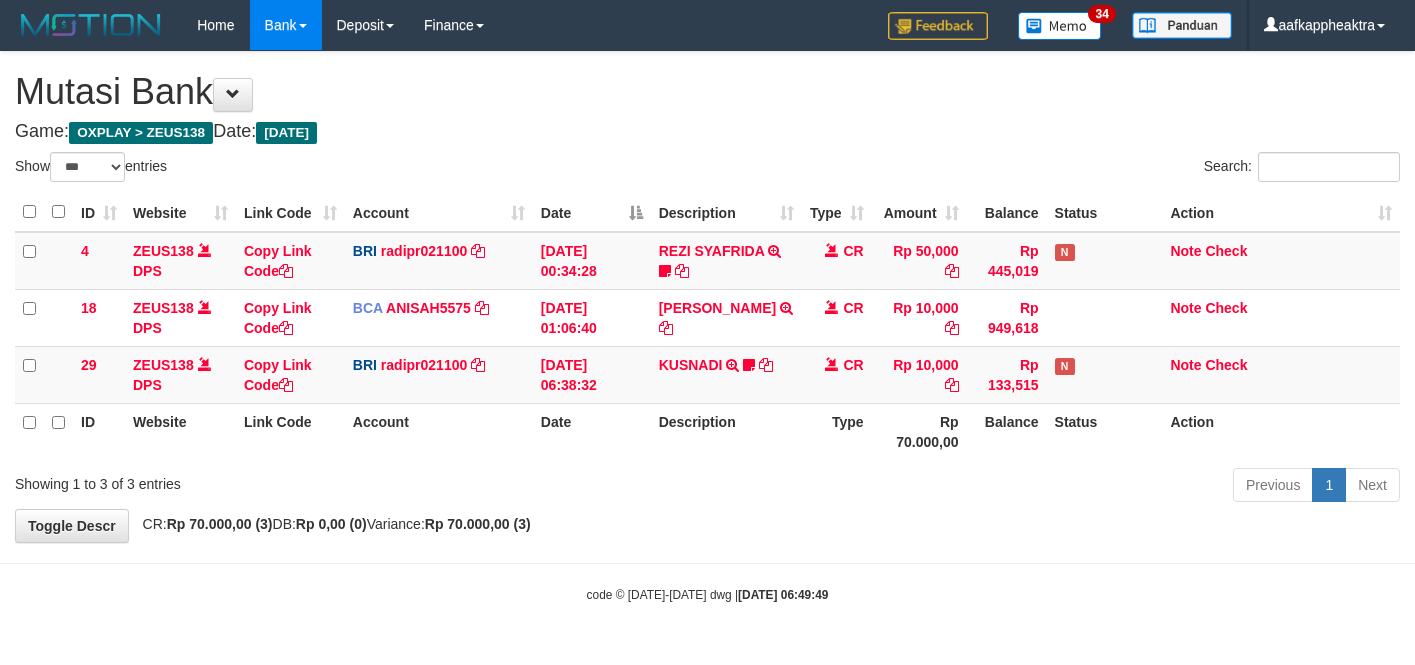 select on "***" 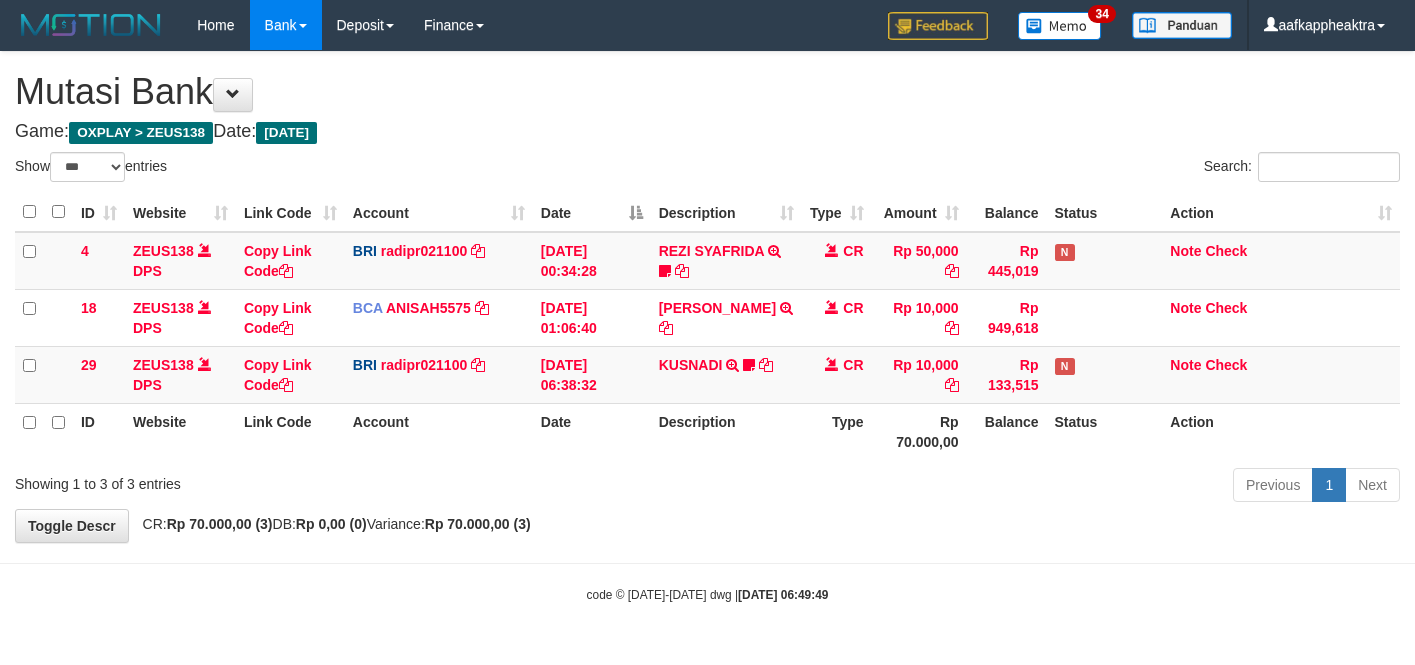 scroll, scrollTop: 0, scrollLeft: 0, axis: both 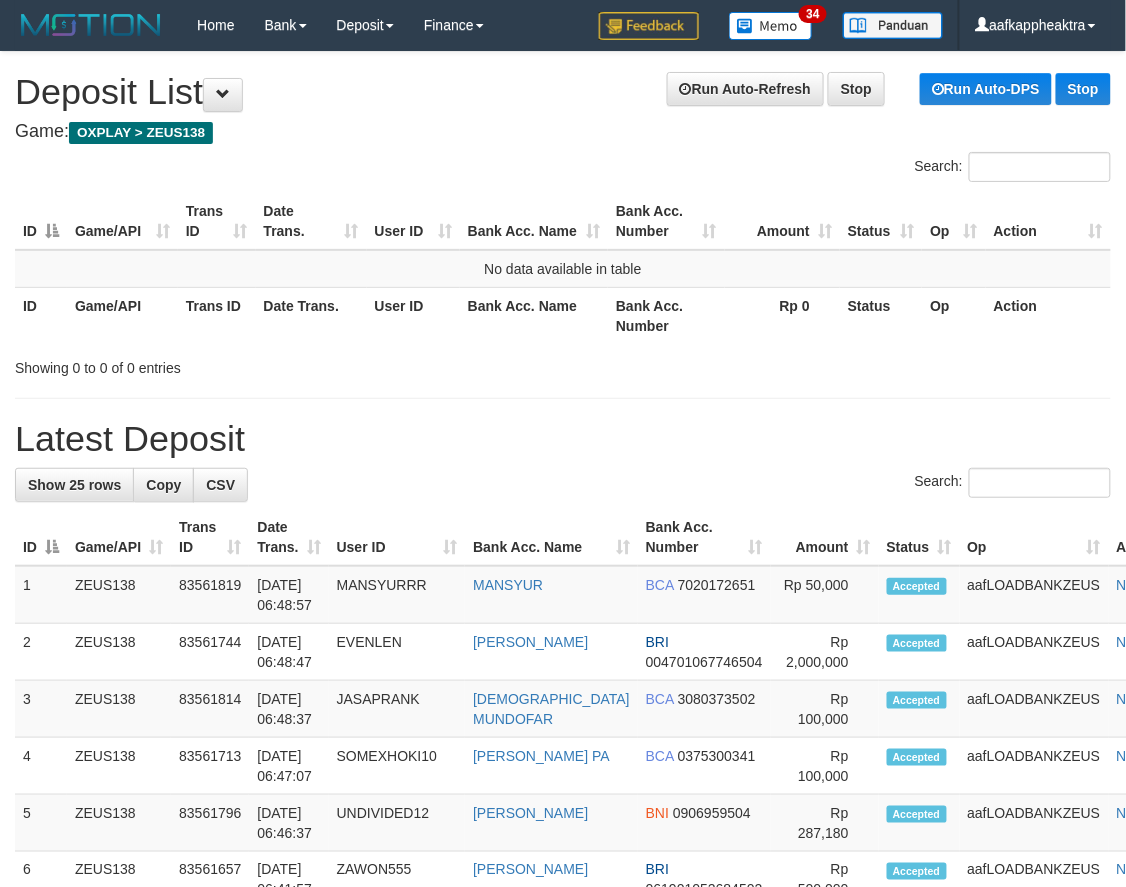 click on "Search:" at bounding box center [563, 485] 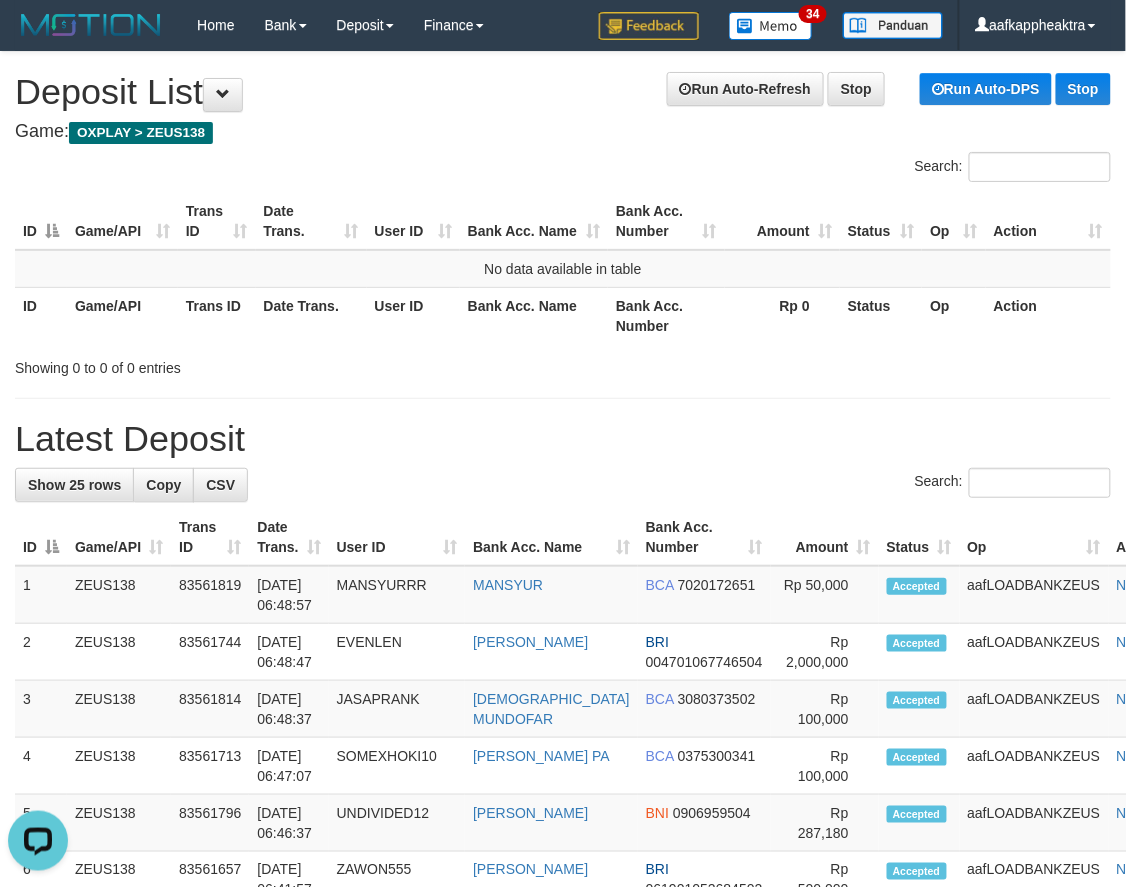scroll, scrollTop: 0, scrollLeft: 0, axis: both 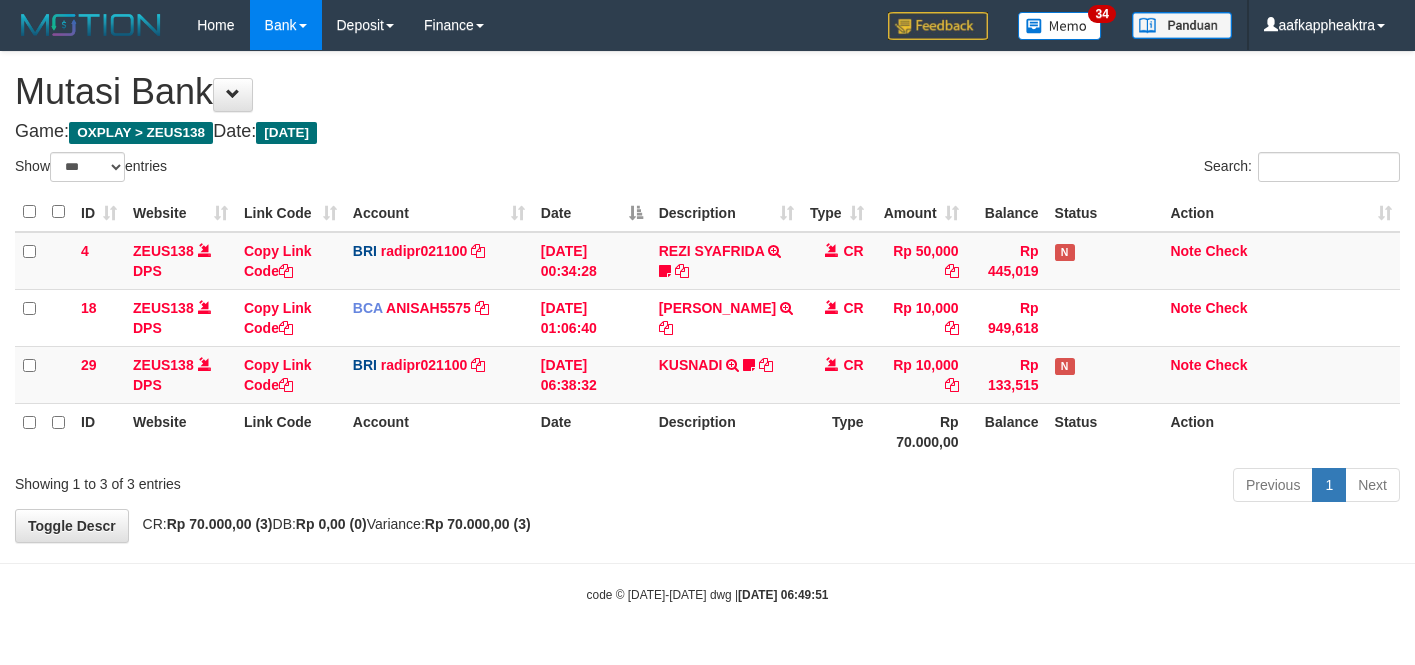 select on "***" 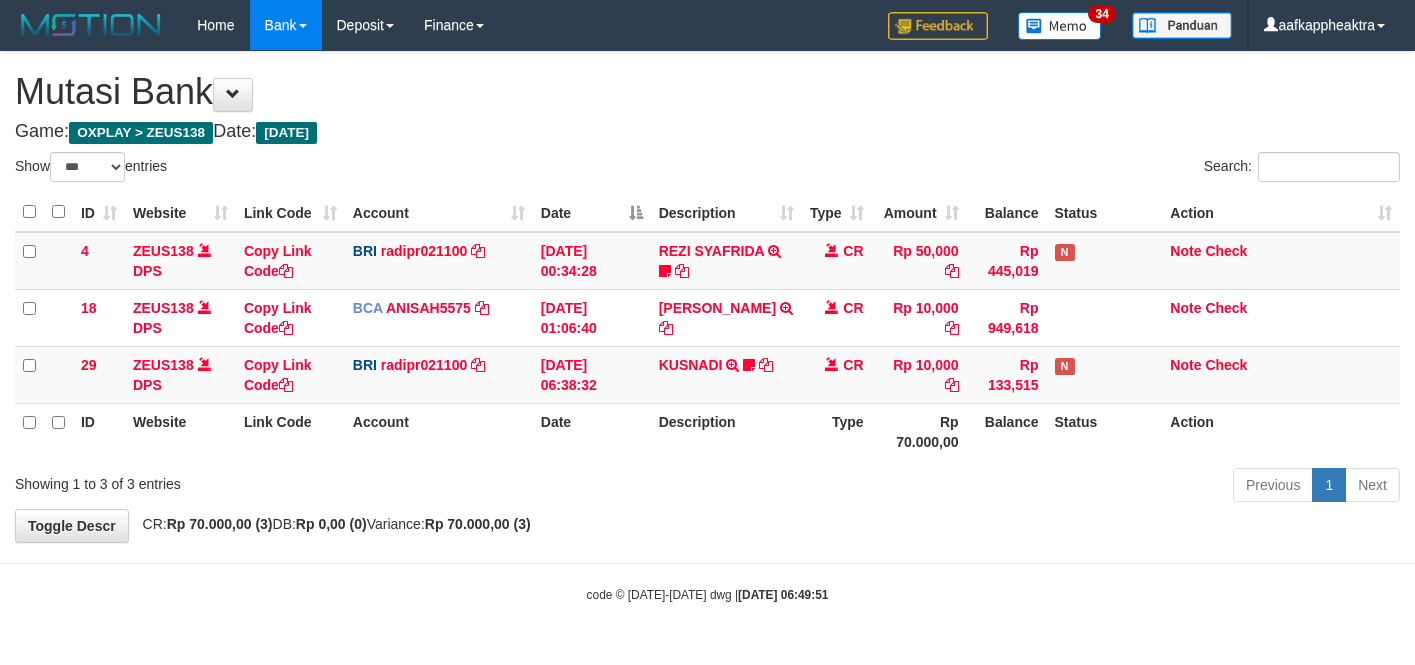 scroll, scrollTop: 0, scrollLeft: 0, axis: both 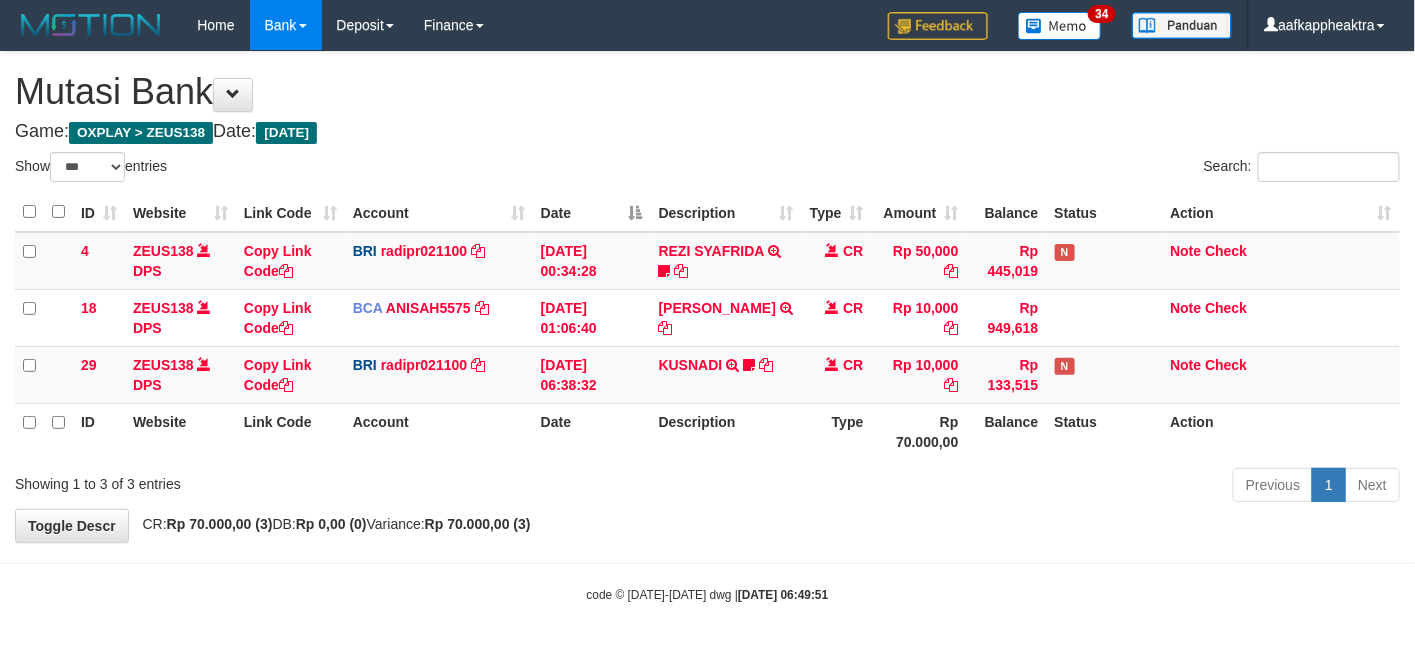 click on "Rp 10,000" at bounding box center [919, 374] 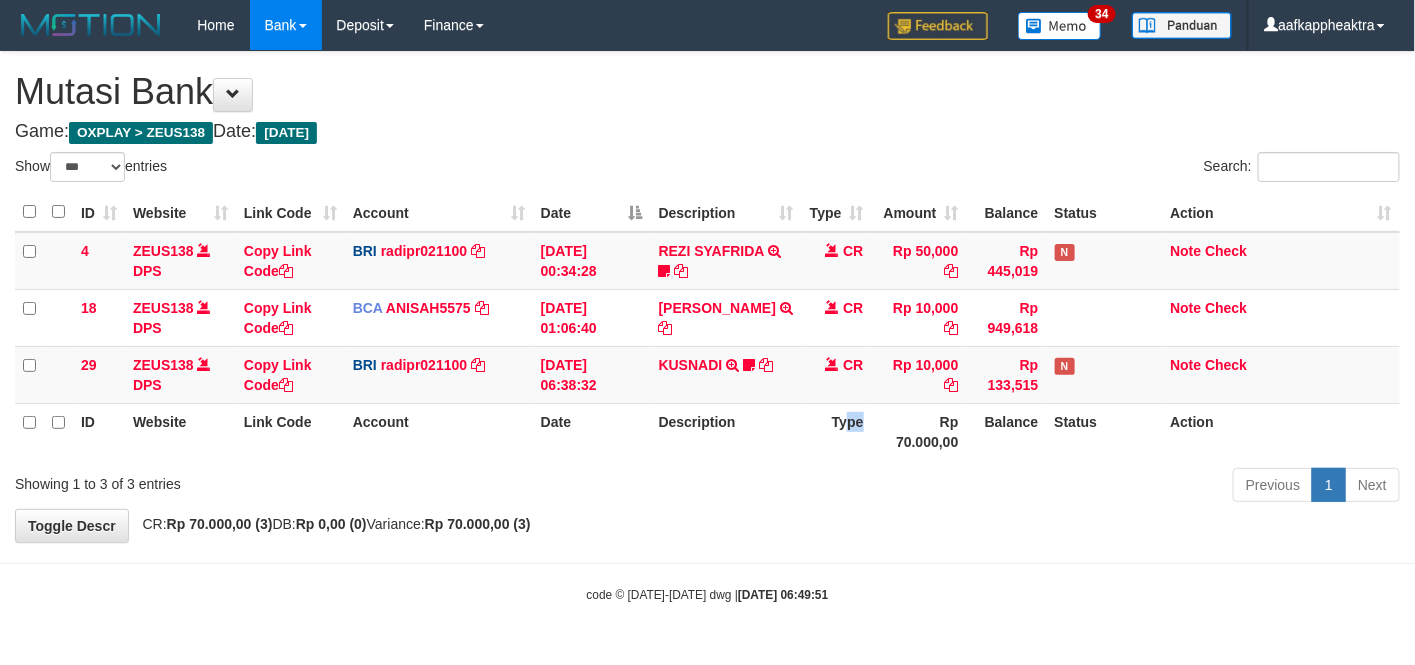 click on "Type" at bounding box center [837, 431] 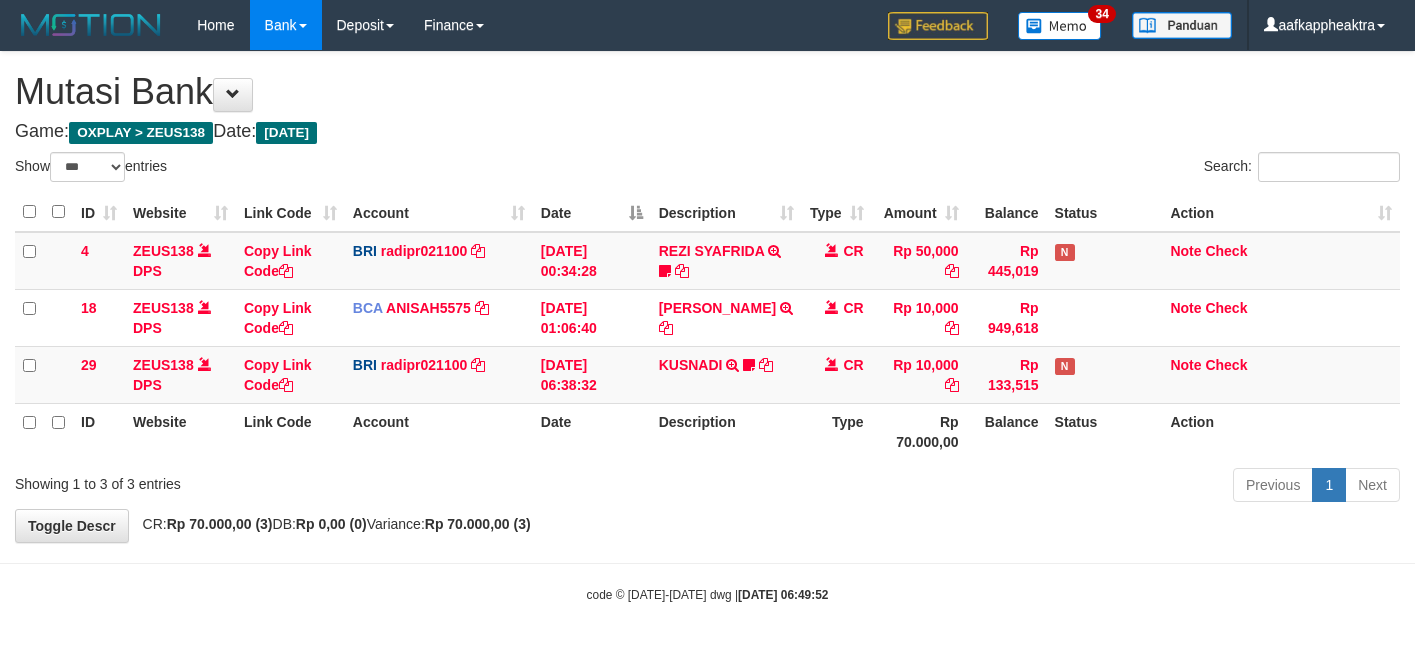 select on "***" 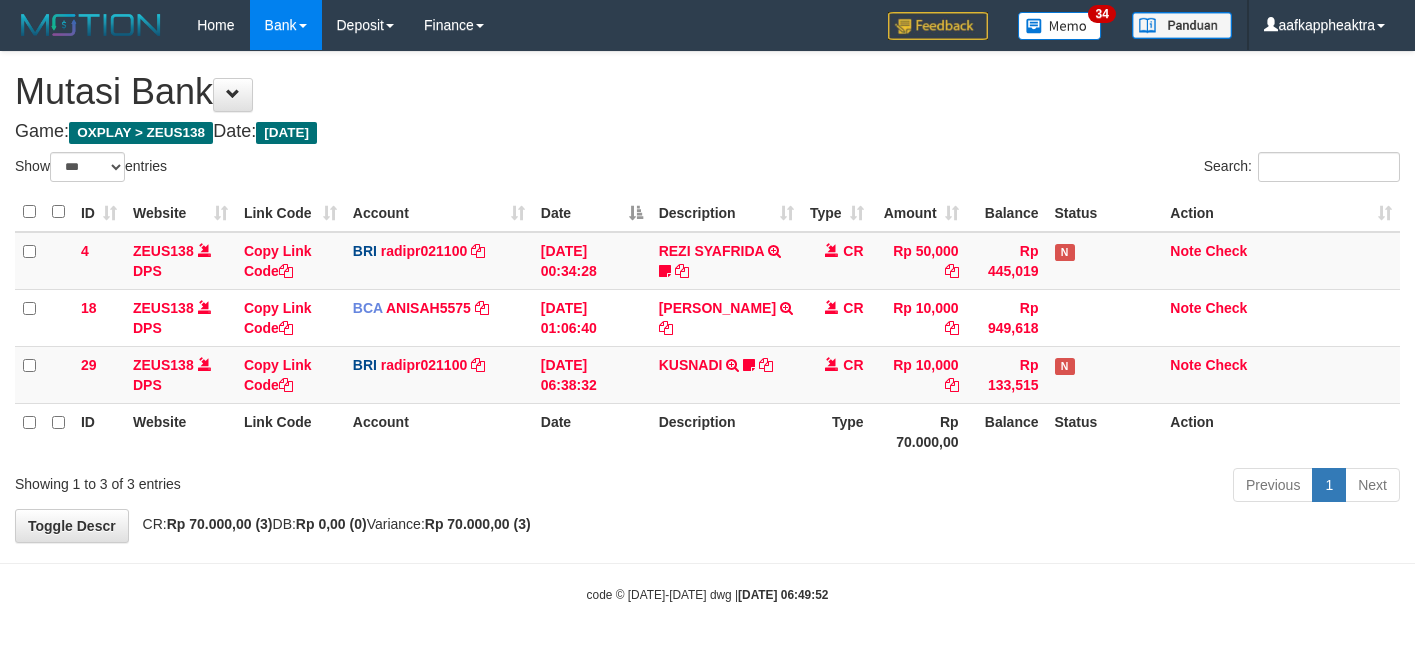 scroll, scrollTop: 0, scrollLeft: 0, axis: both 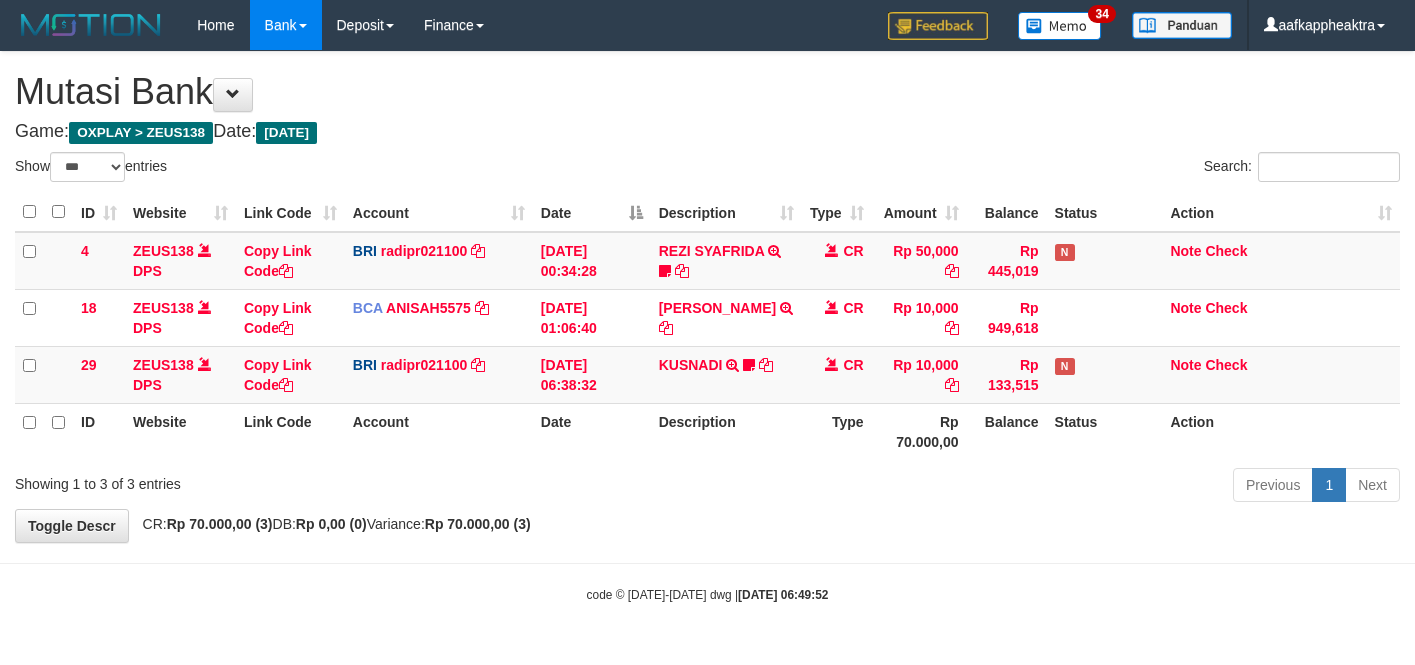 select on "***" 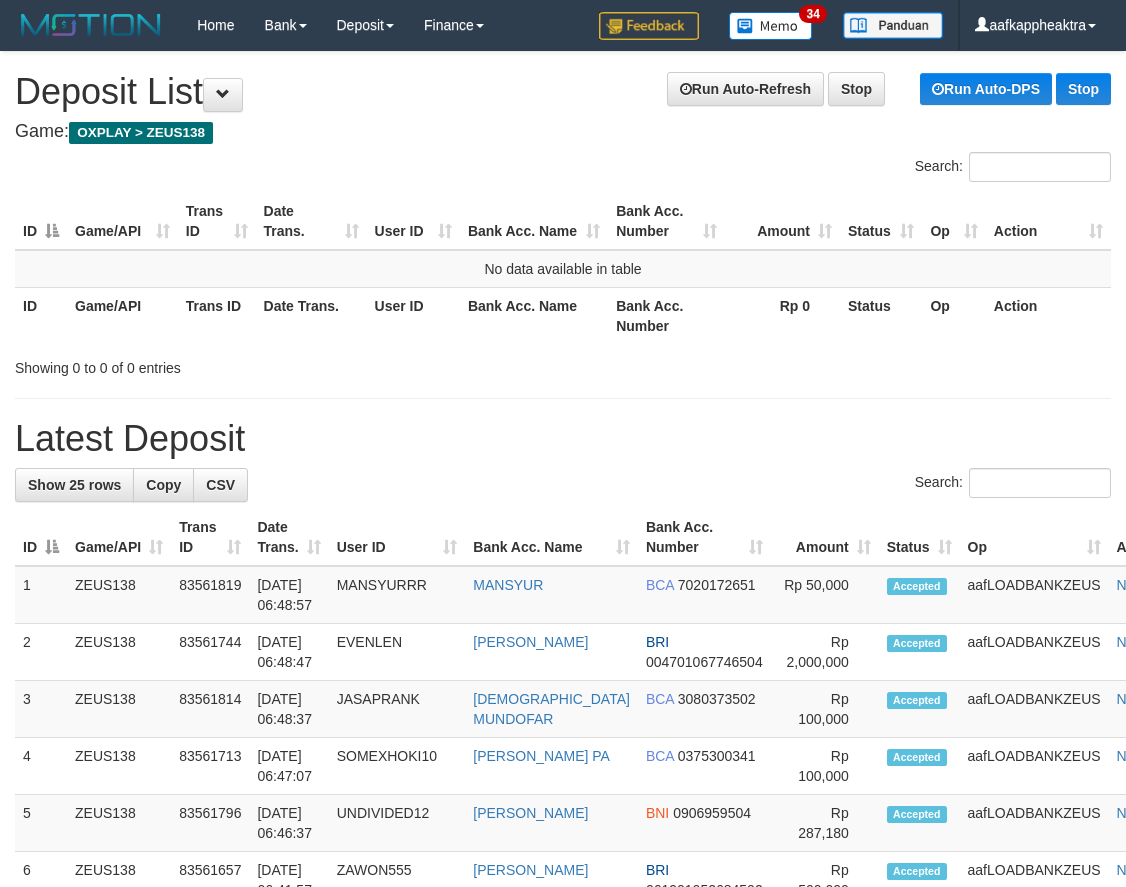 scroll, scrollTop: 0, scrollLeft: 0, axis: both 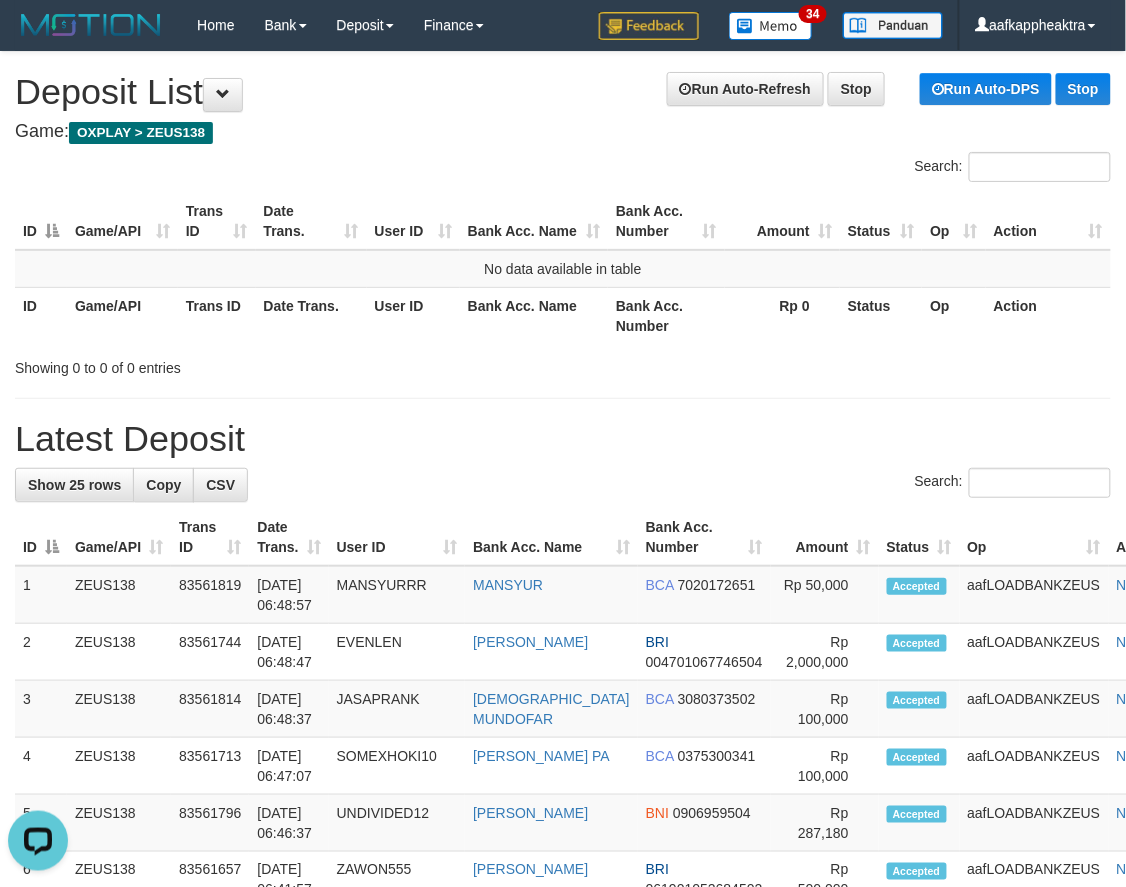 drag, startPoint x: 462, startPoint y: 427, endPoint x: 421, endPoint y: 448, distance: 46.06517 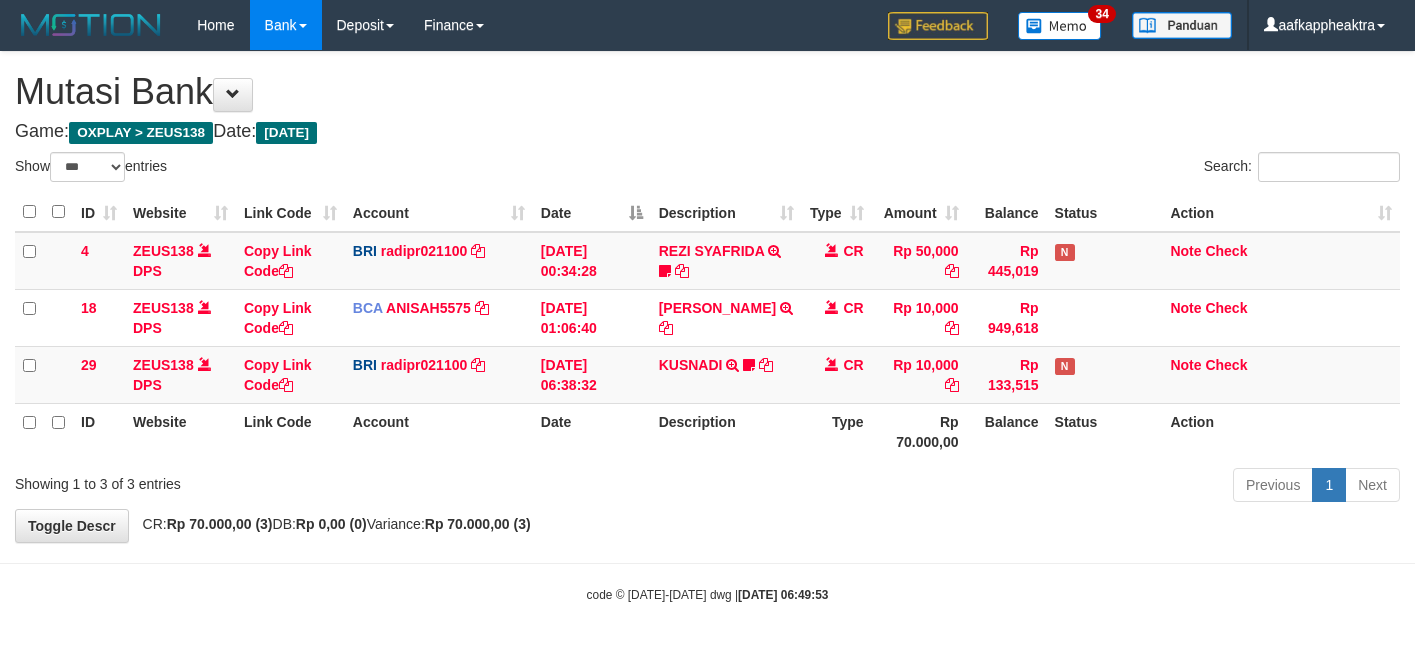 select on "***" 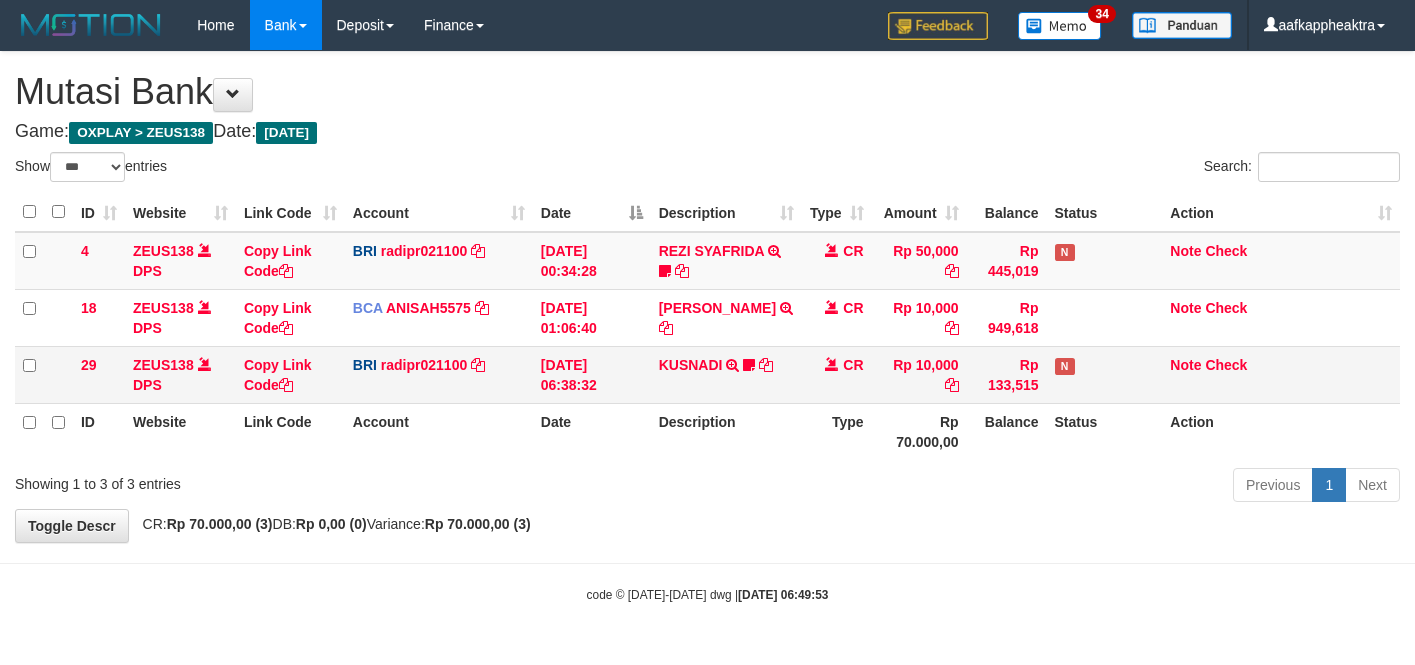 scroll, scrollTop: 0, scrollLeft: 0, axis: both 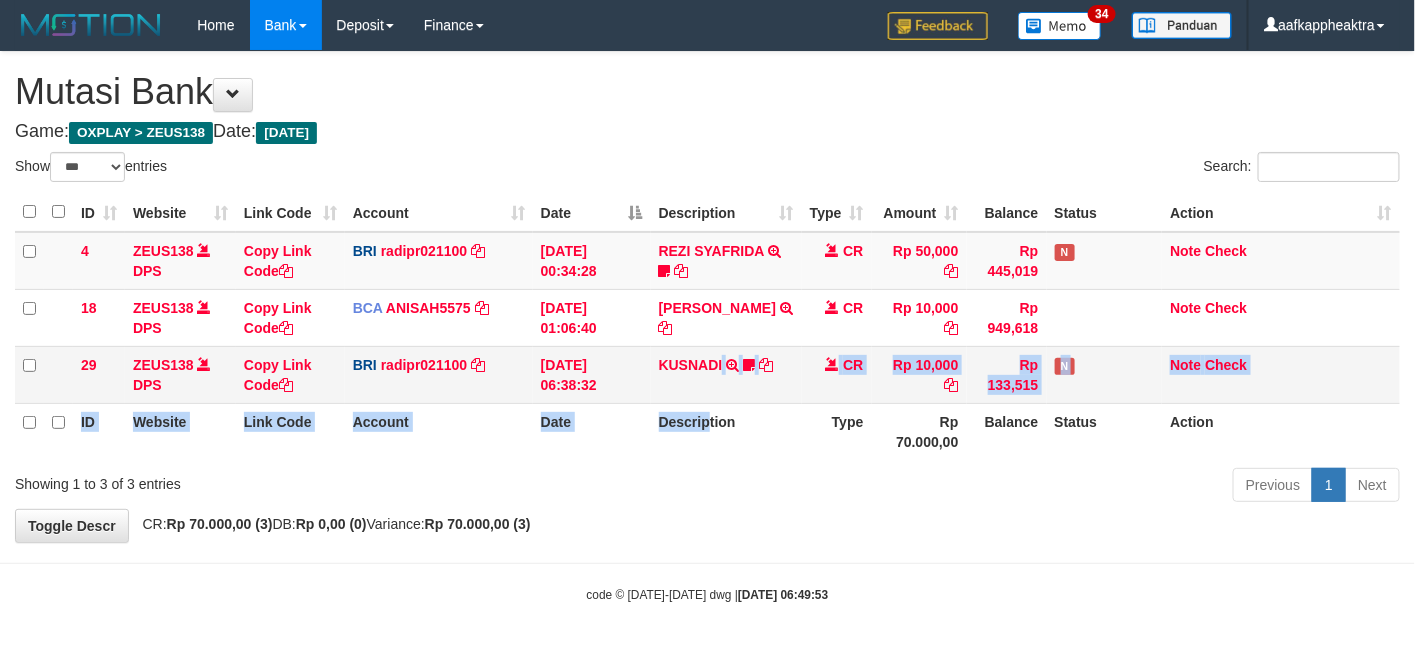 click on "ID Website Link Code Account Date Description Type Amount Balance Status Action
4
ZEUS138    DPS
Copy Link Code
BRI
radipr021100
DPS
REYNALDI ADI PRATAMA
mutasi_20250714_3774 | 4
mutasi_20250714_3774 | 4
14/07/2025 00:34:28
REZI SYAFRIDA            TRANSFER NBMB REZI SYAFRIDA TO REYNALDI ADI PRATAMA    808801023311535
CR
Rp 50,000
Rp 445,019
N
Note
Check
18
ZEUS138    DPS
Copy Link Code
BCA
ANISAH5575
DPS" at bounding box center (707, 326) 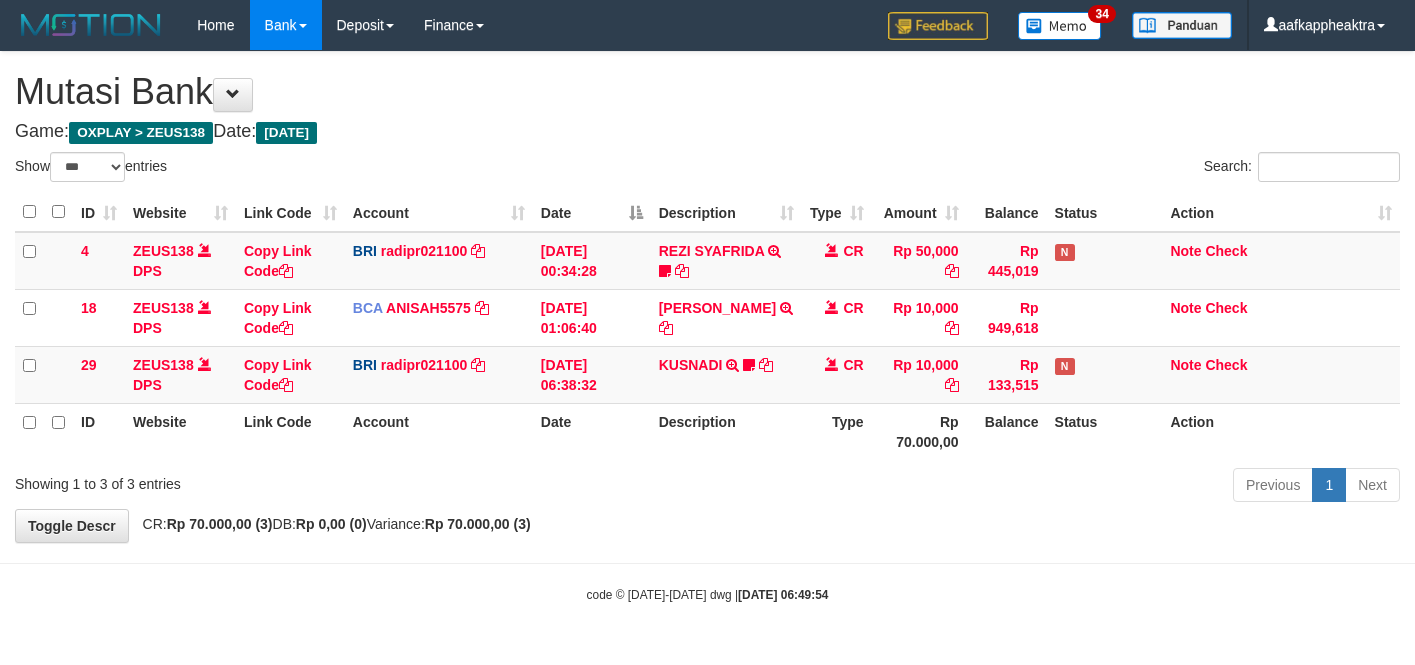 select on "***" 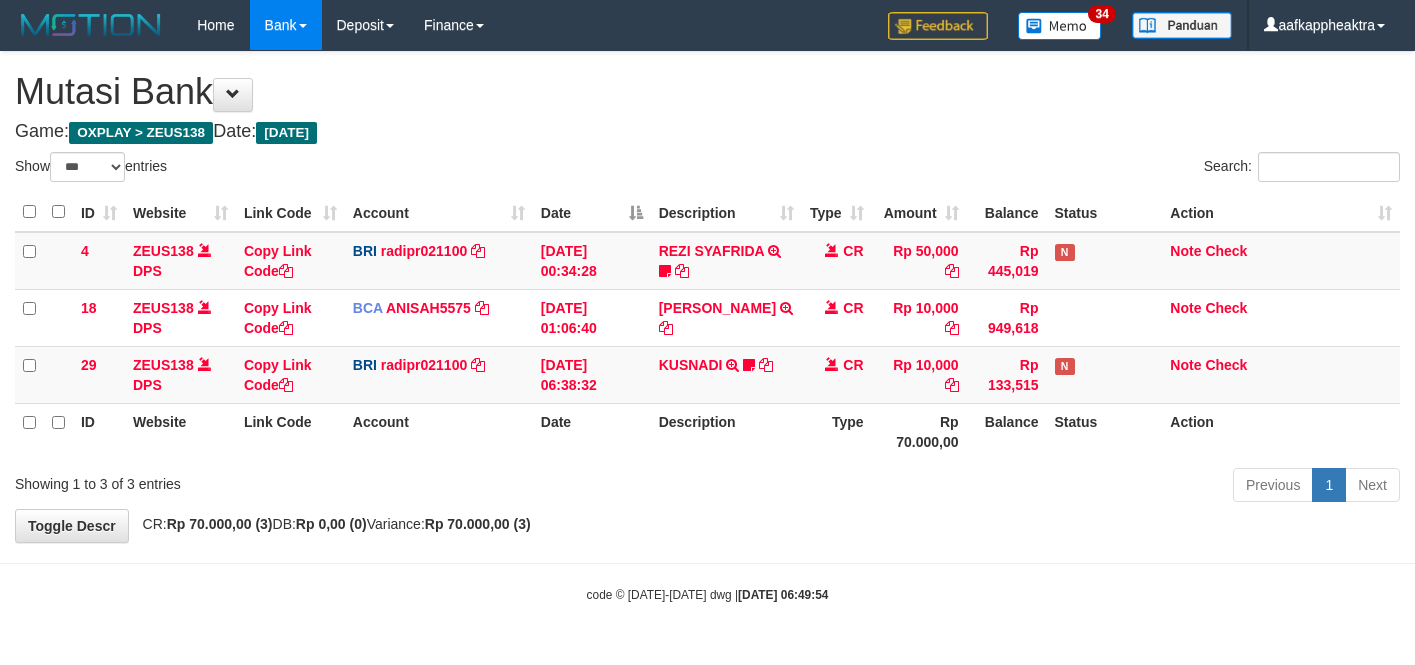 scroll, scrollTop: 0, scrollLeft: 0, axis: both 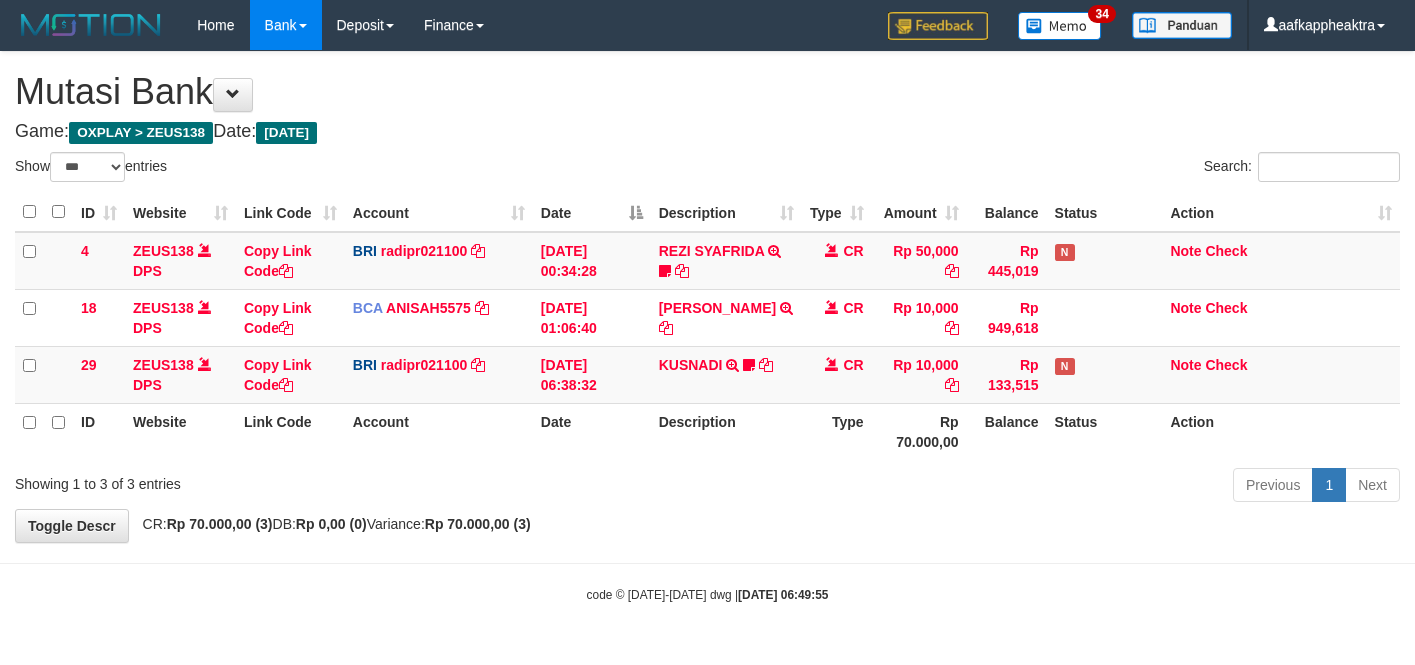 select on "***" 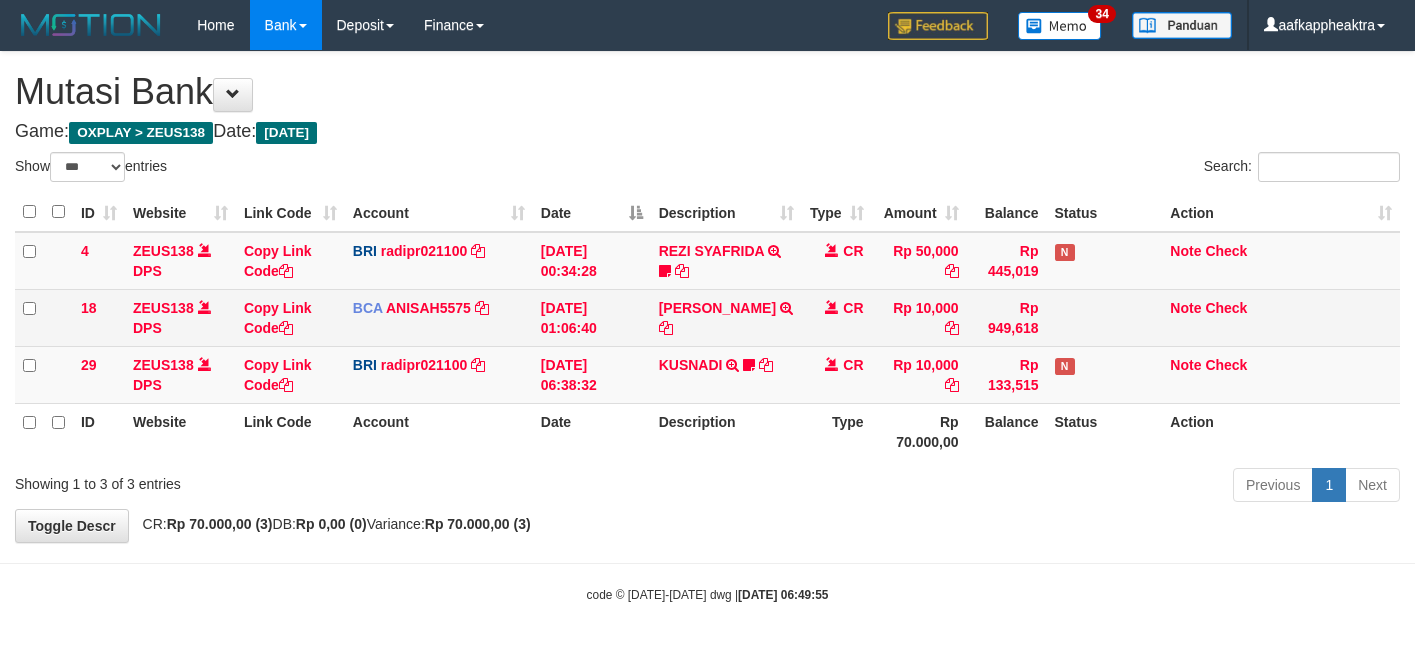 scroll, scrollTop: 0, scrollLeft: 0, axis: both 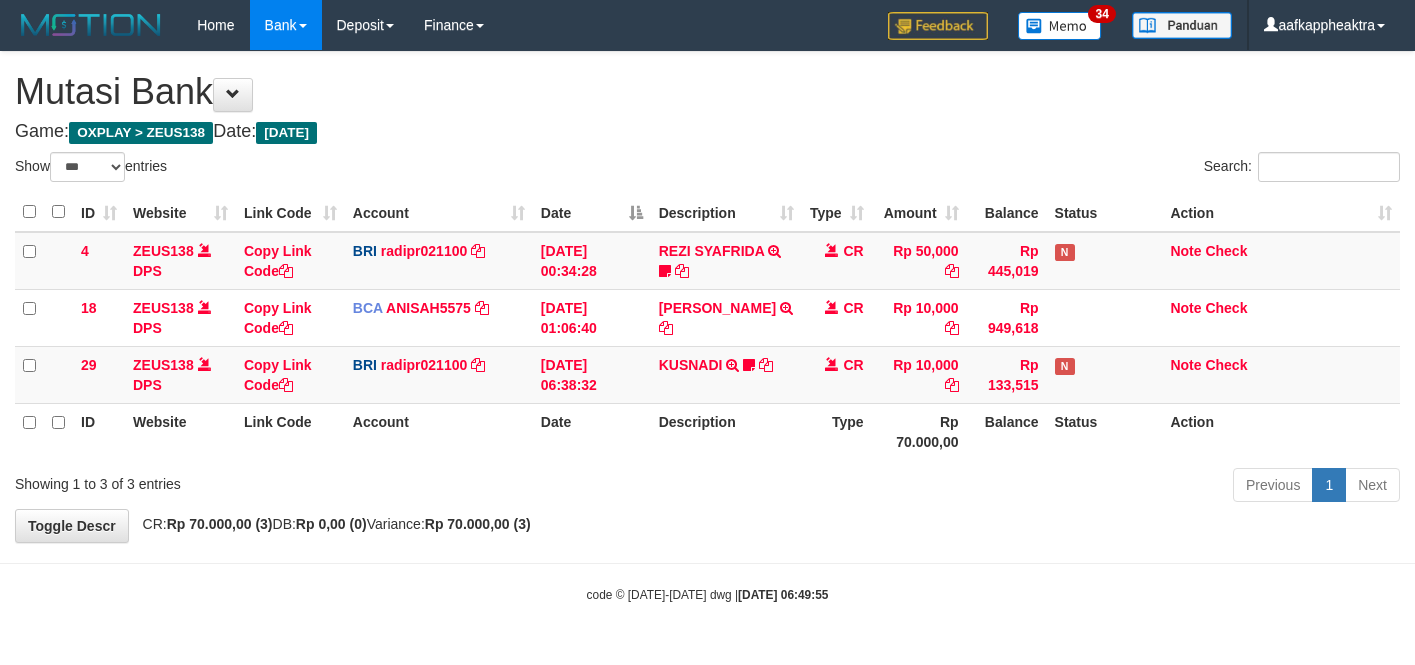select on "***" 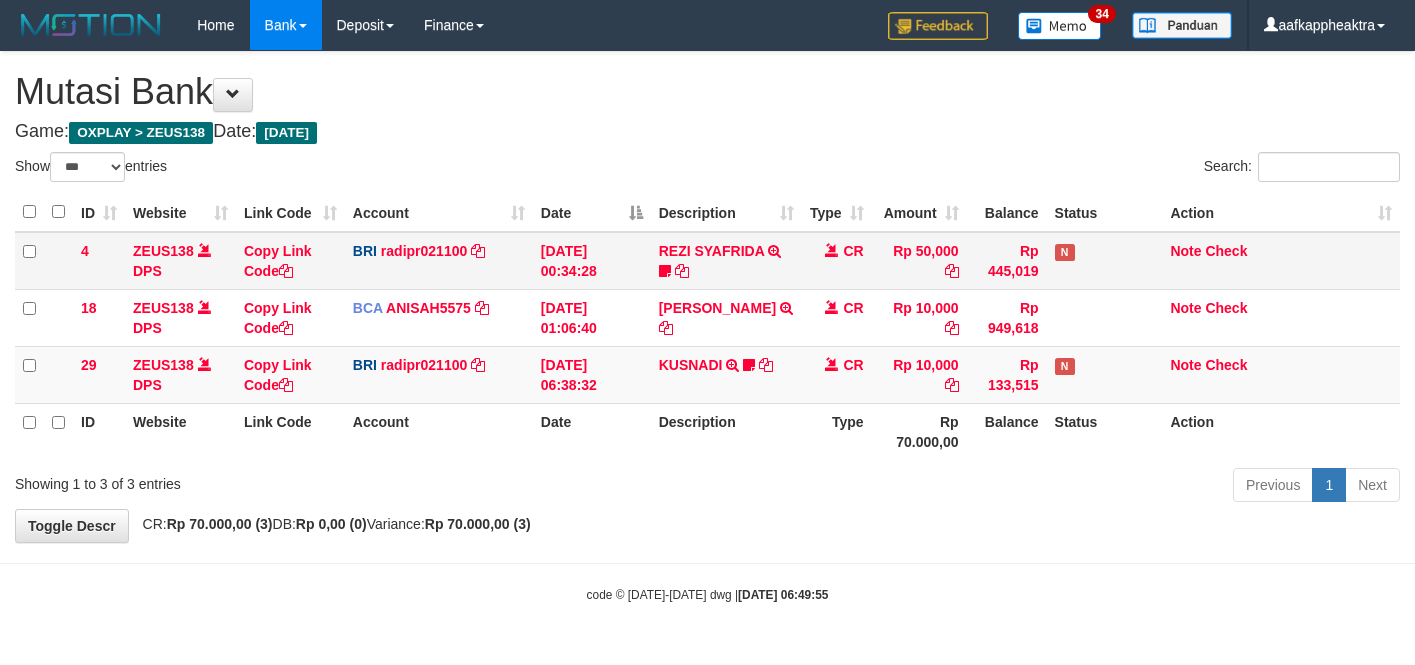 click on "14/07/2025 00:34:28" at bounding box center (592, 261) 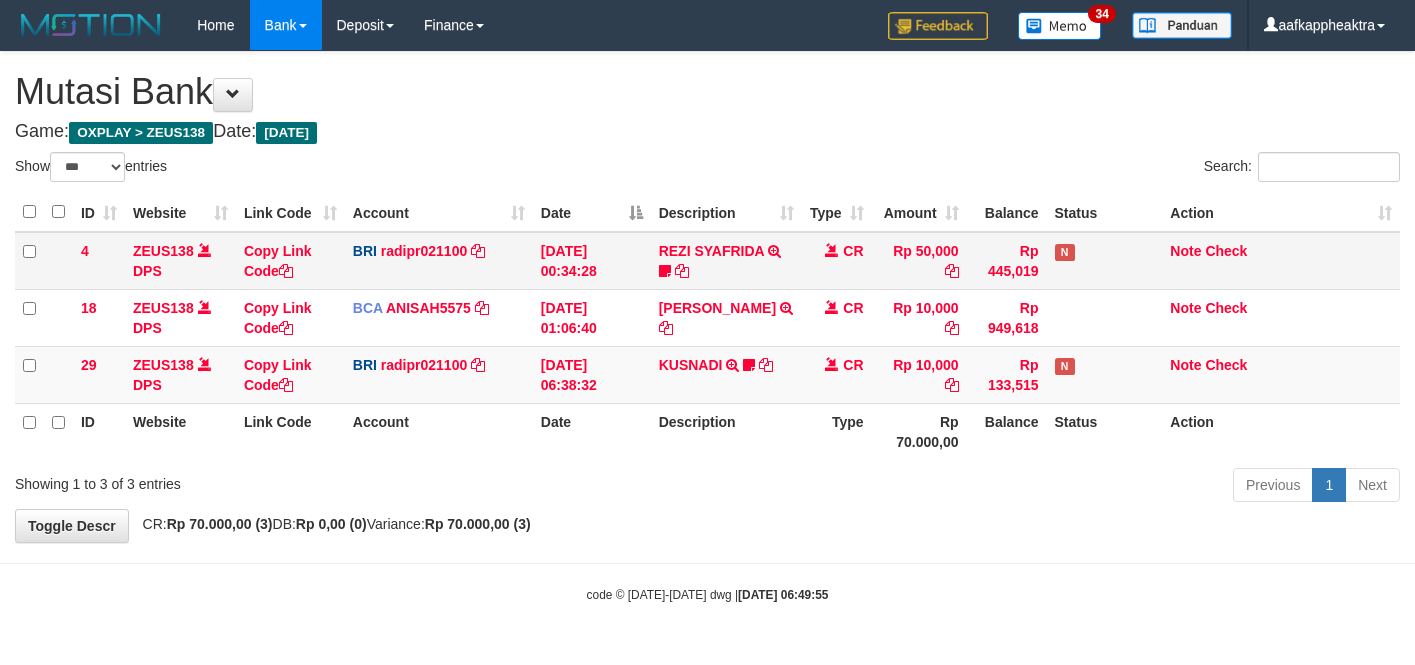 scroll, scrollTop: 0, scrollLeft: 0, axis: both 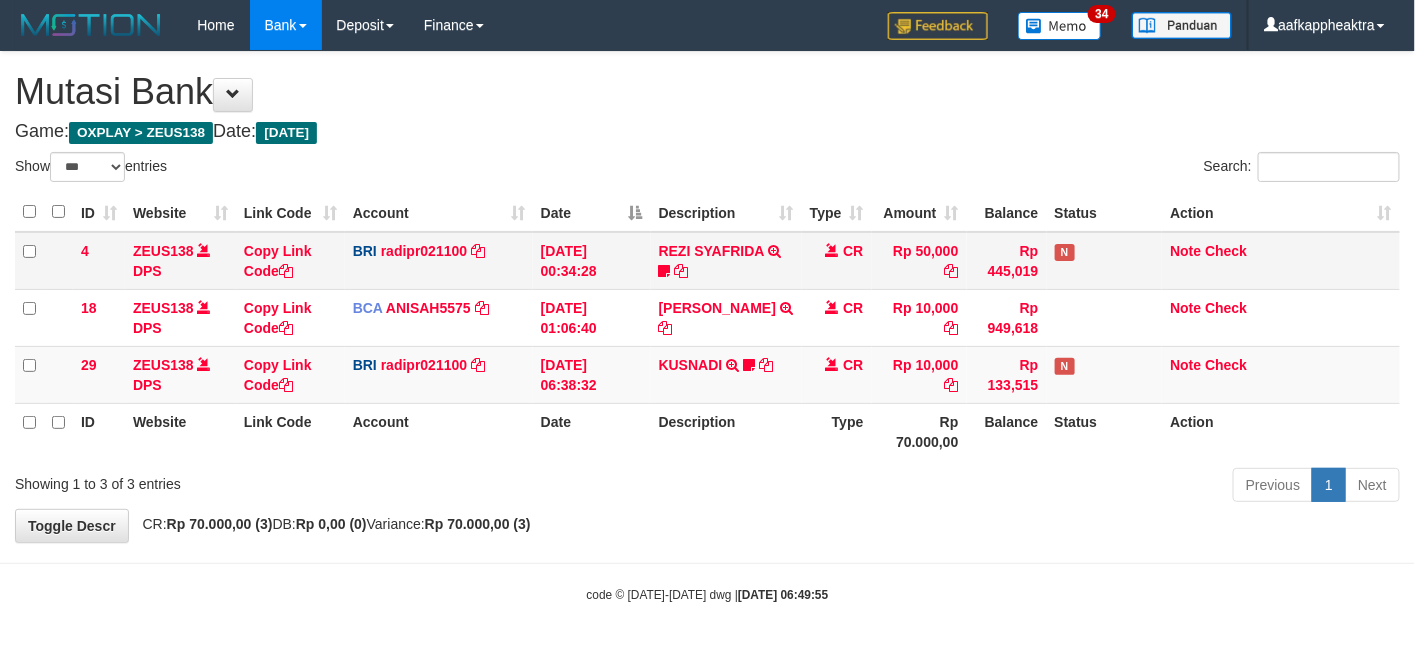 click on "14/07/2025 00:34:28" at bounding box center (592, 261) 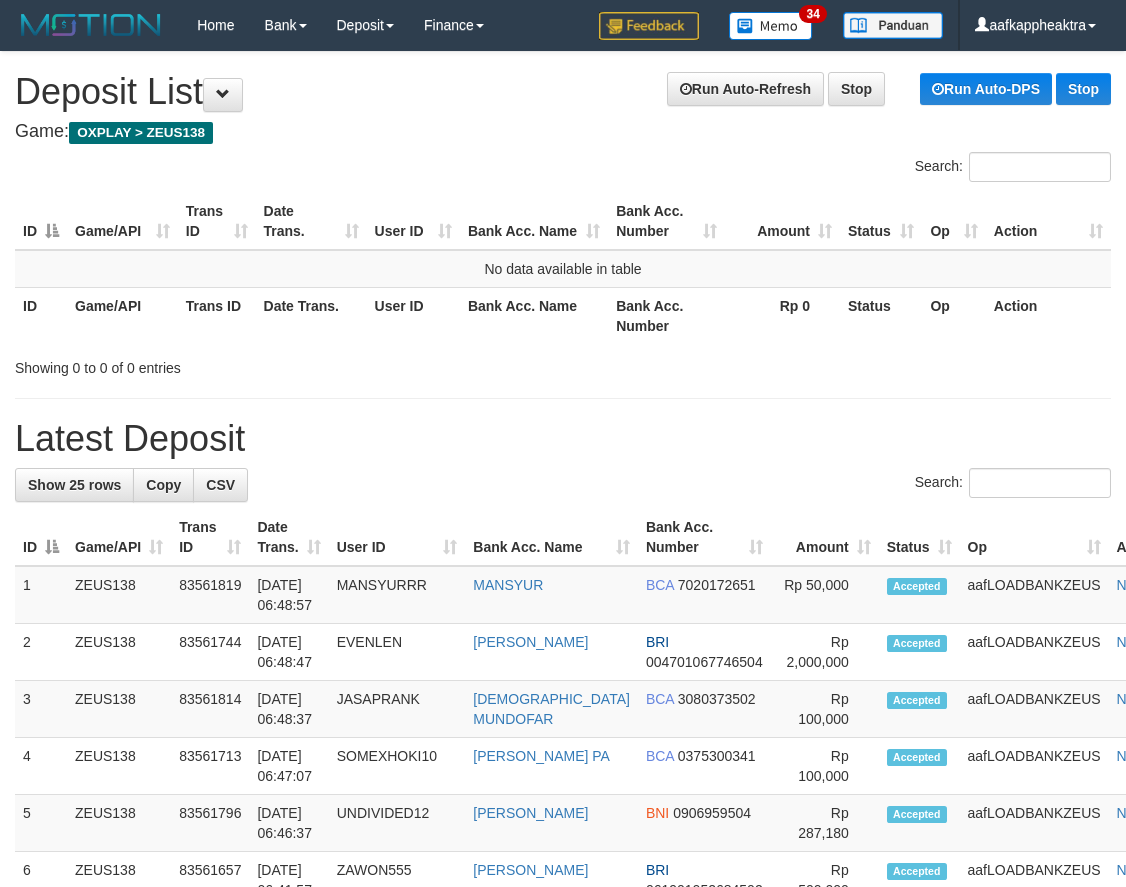 scroll, scrollTop: 0, scrollLeft: 0, axis: both 